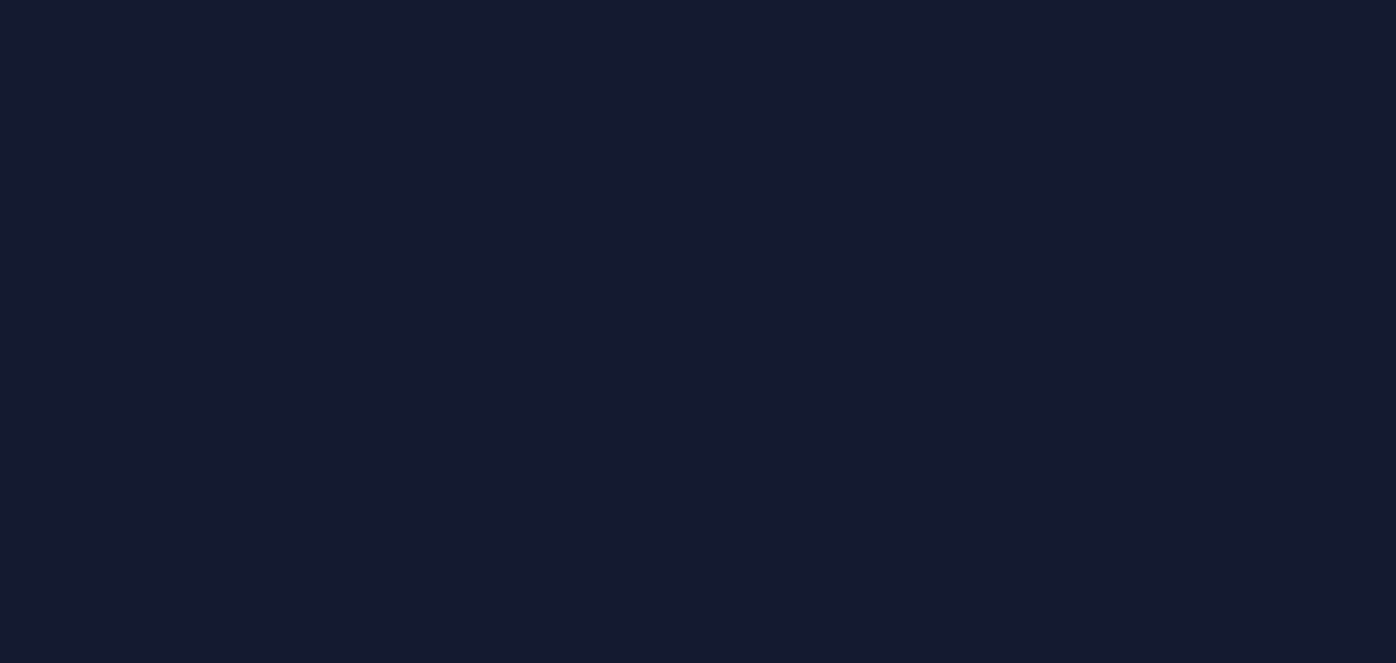 scroll, scrollTop: 0, scrollLeft: 0, axis: both 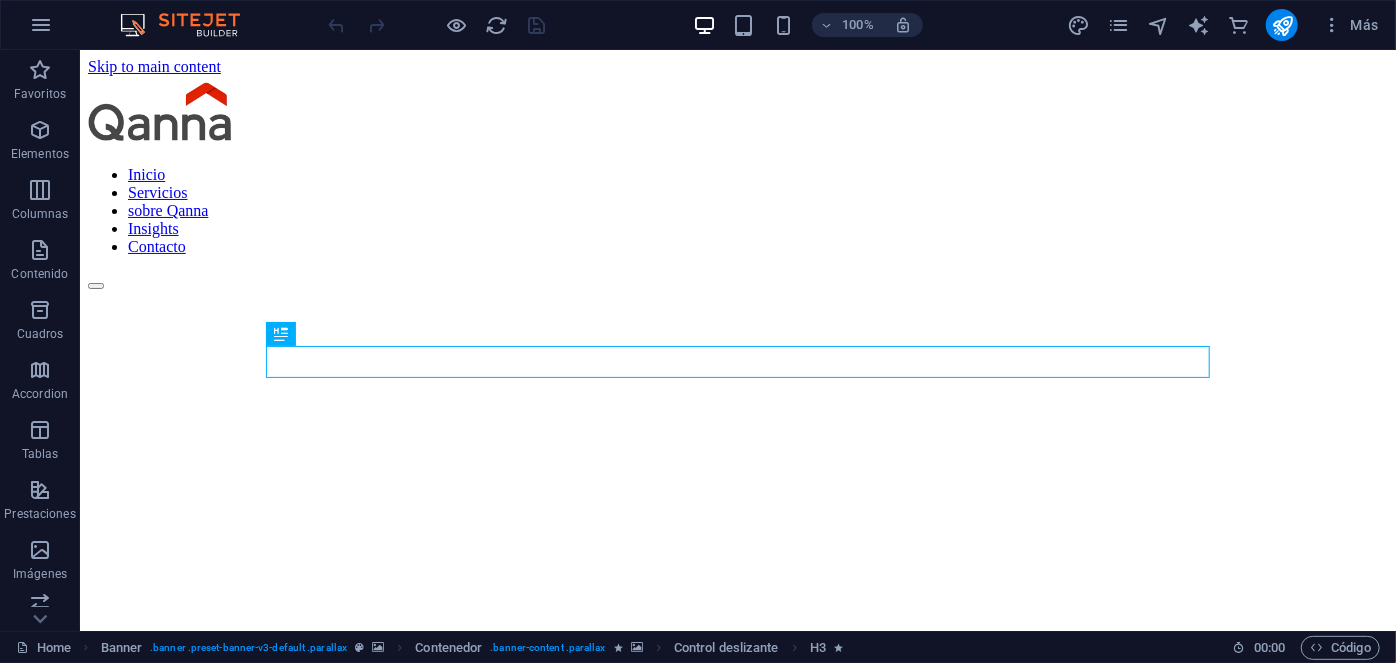 click at bounding box center (737, 914) 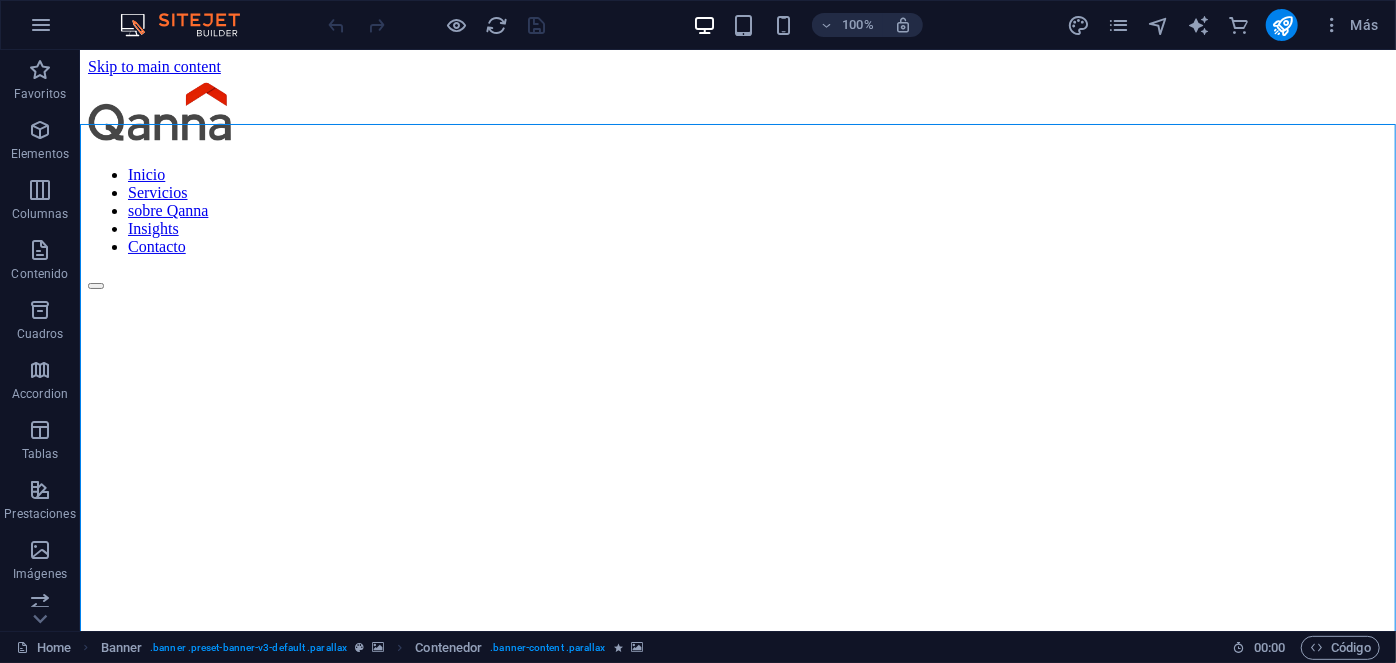 click at bounding box center [737, 914] 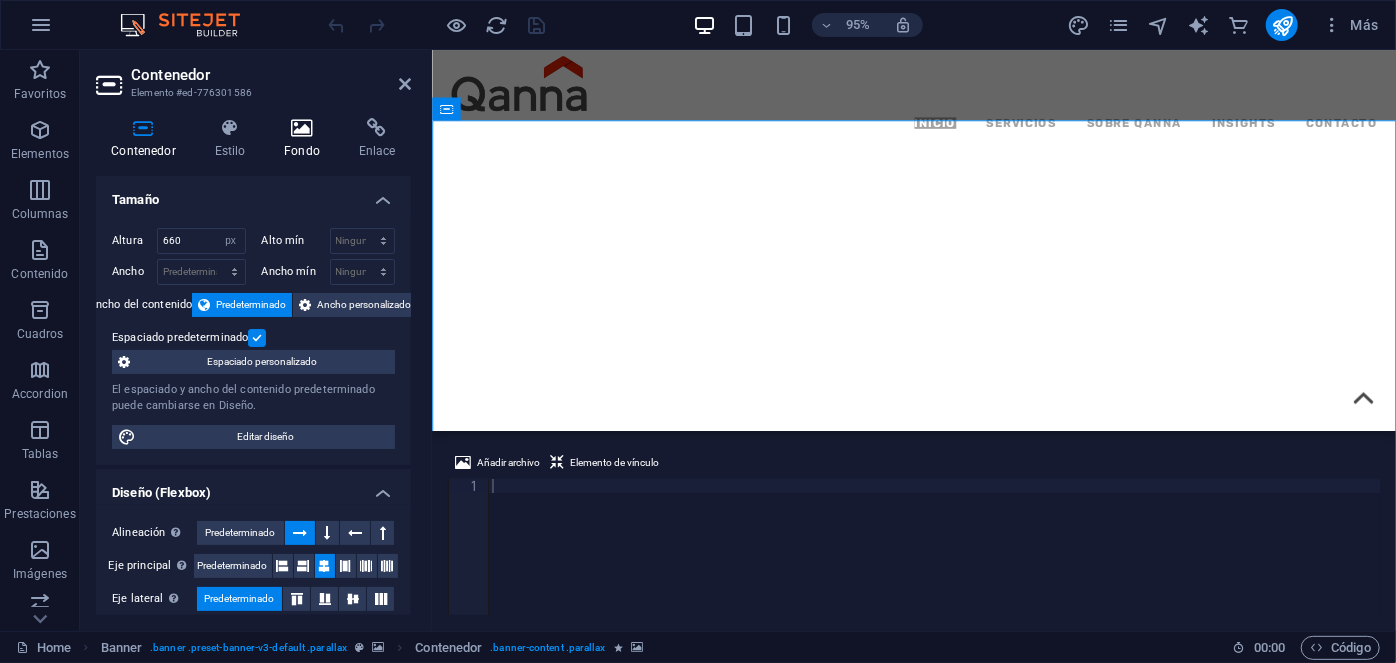 click at bounding box center [302, 128] 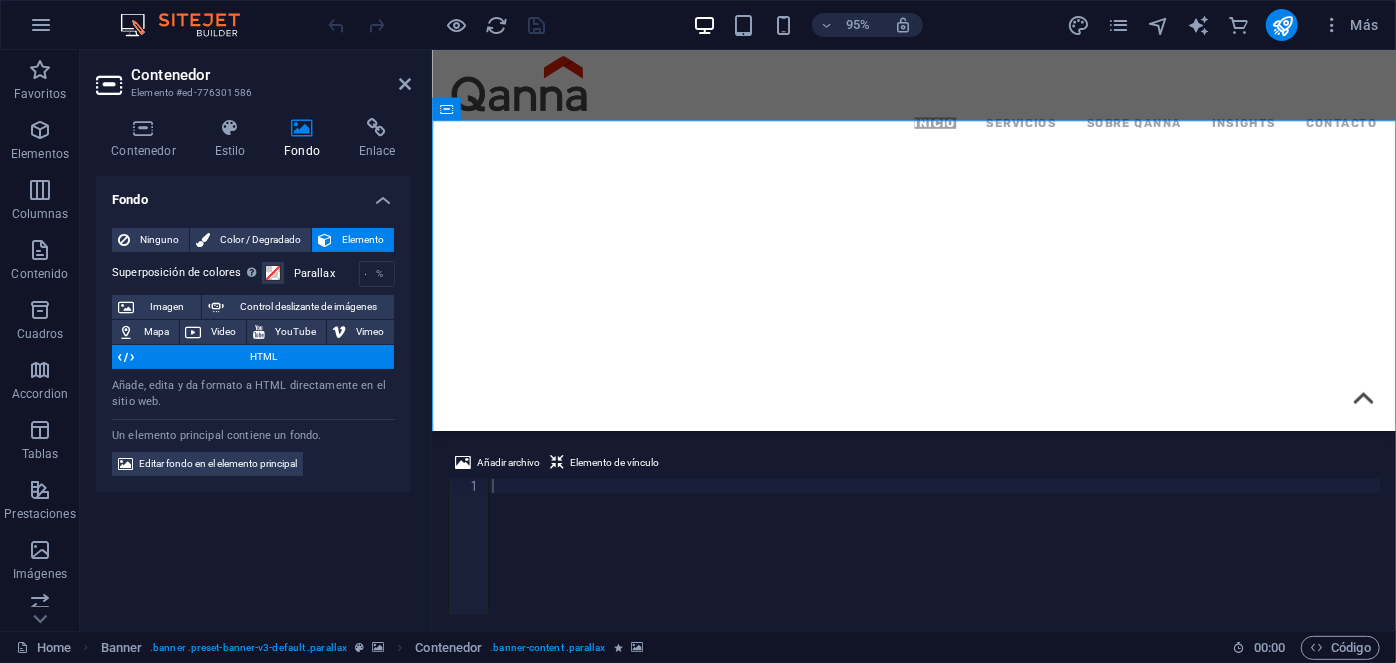 click at bounding box center (938, 918) 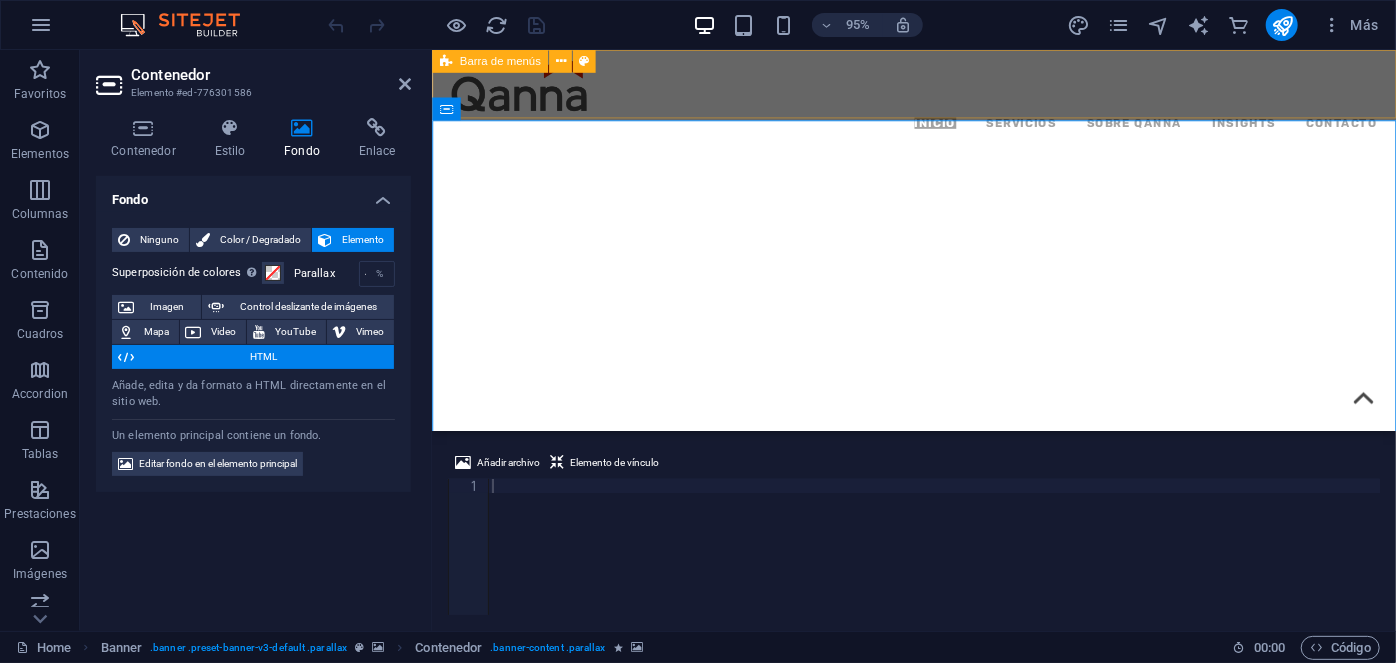 click on "Inicio Servicios sobre Qanna Insights Contacto" at bounding box center [938, 93] 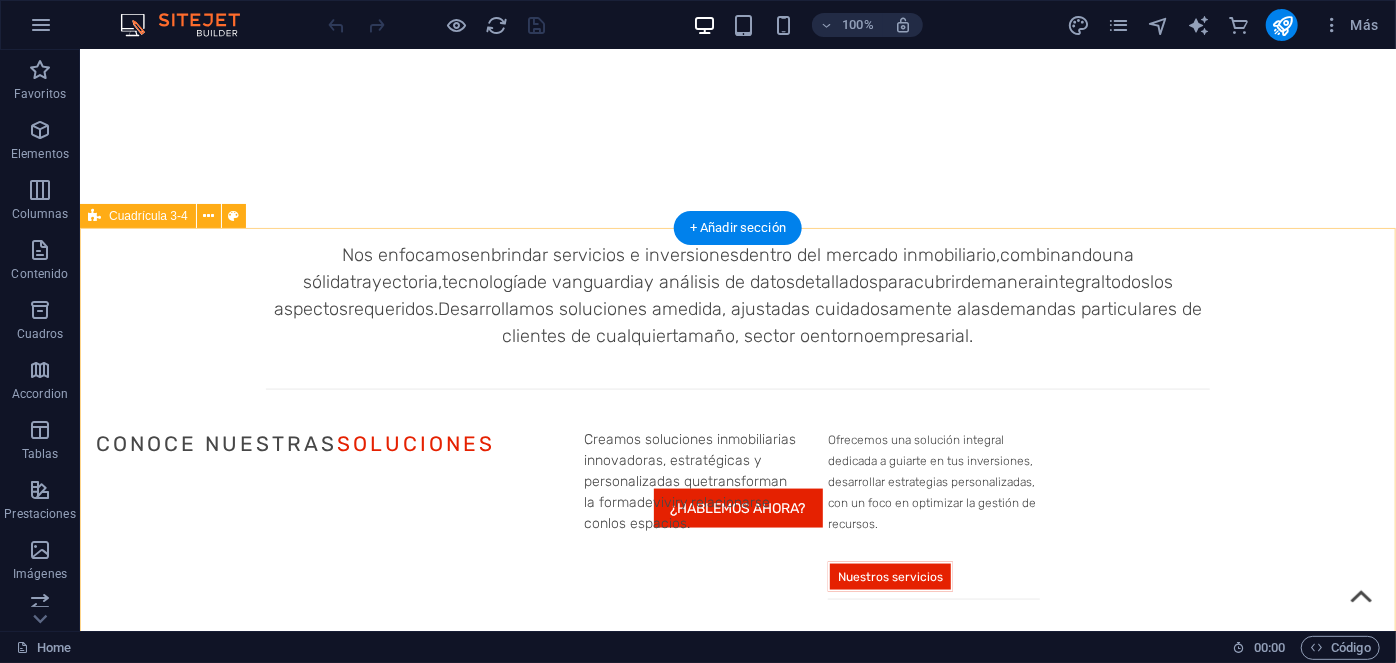scroll, scrollTop: 1245, scrollLeft: 0, axis: vertical 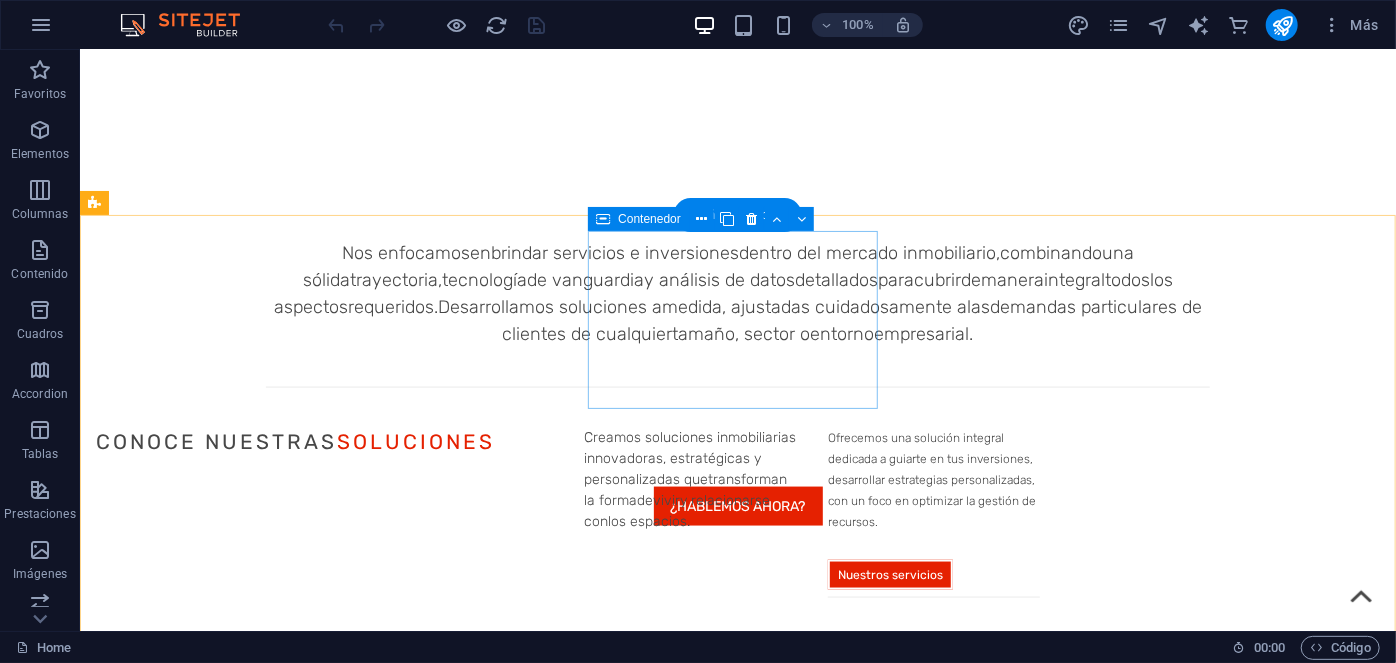 click on "Suelta el contenido aquí o  Añadir elementos  Pegar portapapeles" at bounding box center (567, 986) 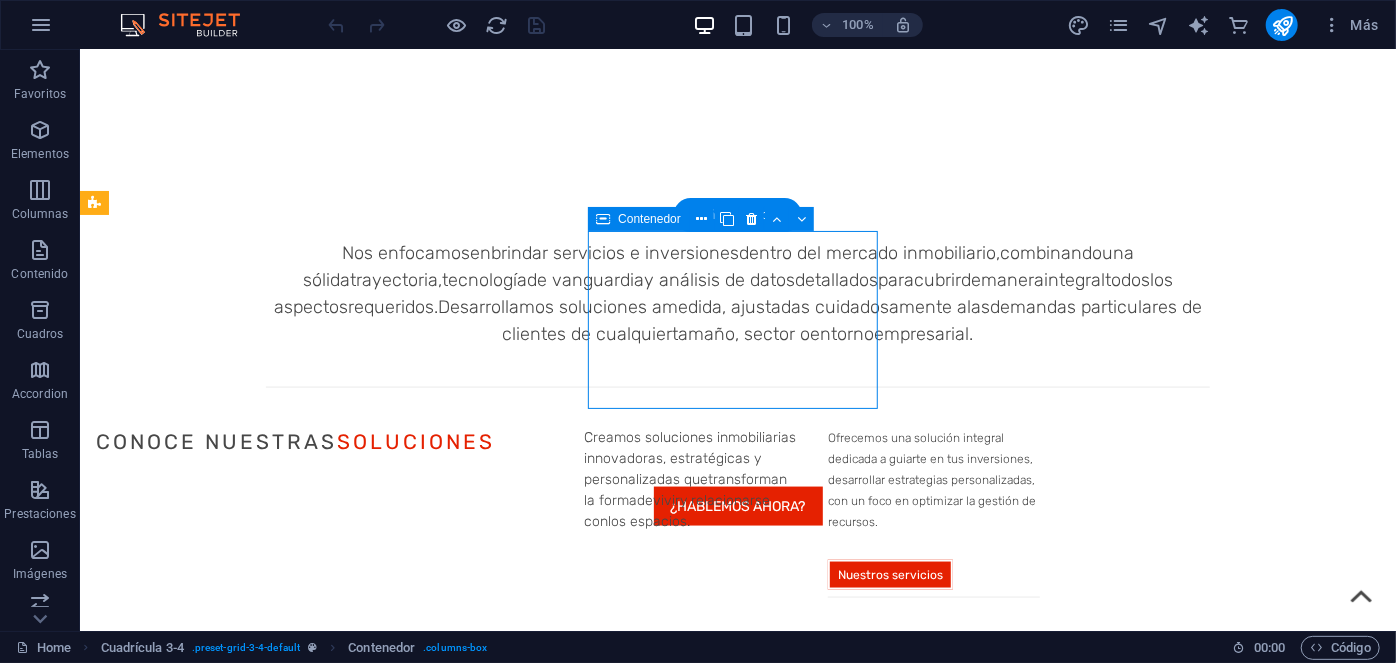 click on "Suelta el contenido aquí o  Añadir elementos  Pegar portapapeles" at bounding box center [567, 986] 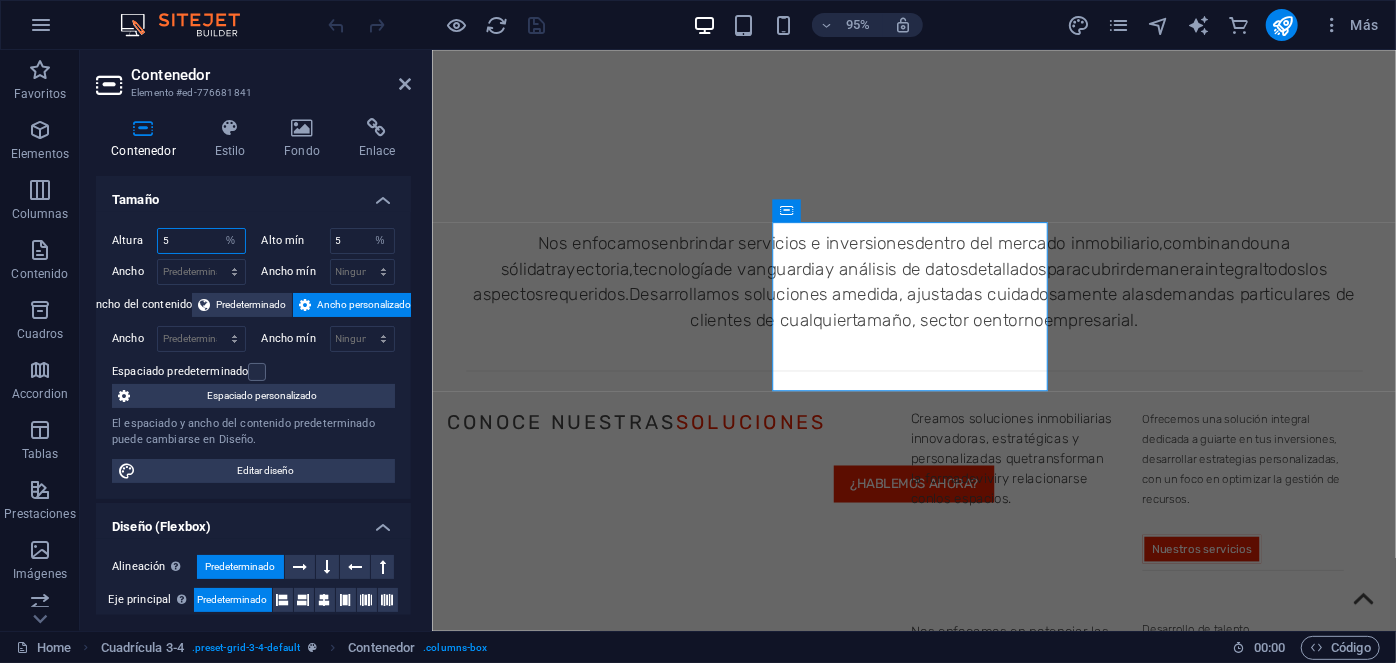 drag, startPoint x: 187, startPoint y: 242, endPoint x: 85, endPoint y: 241, distance: 102.0049 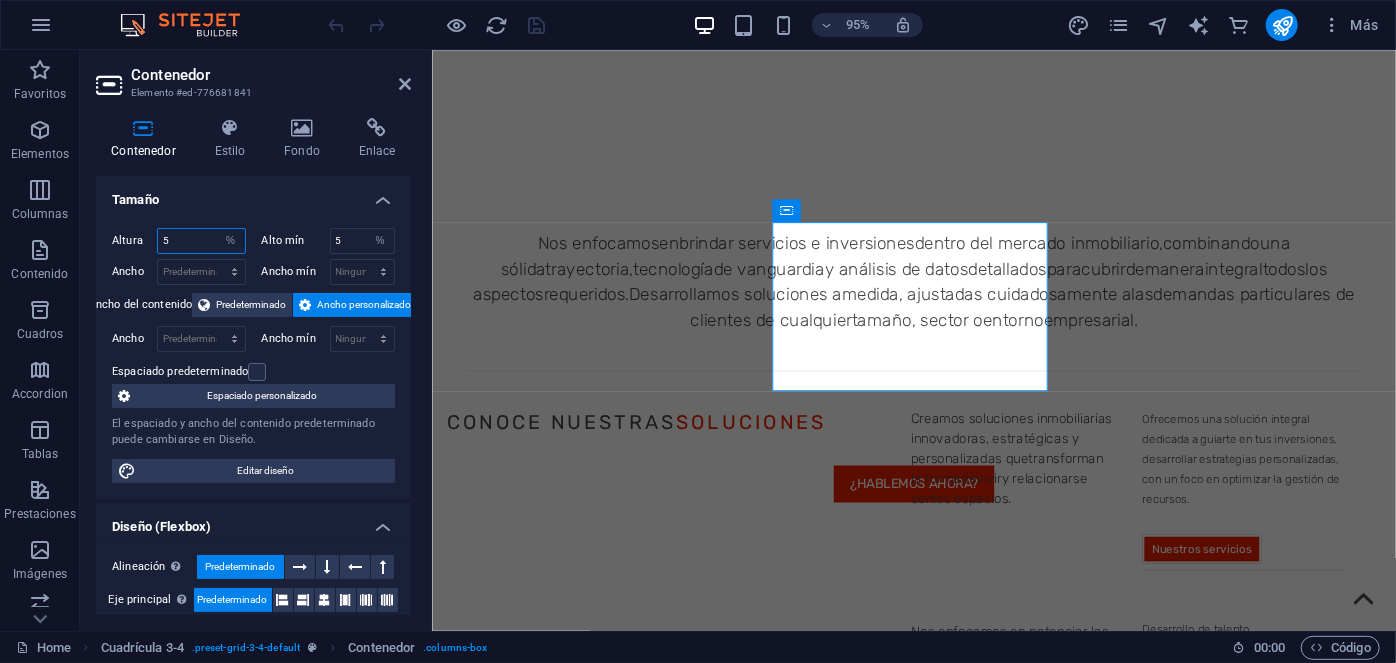 click on "Contenedor Estilo Fondo Enlace Tamaño Altura 5 Predeterminado px rem % vh vw Alto mín 5 Ninguno px rem % vh vw Ancho Predeterminado px rem % em vh vw Ancho mín Ninguno px rem % vh vw Ancho del contenido Predeterminado Ancho personalizado Ancho Predeterminado px rem % em vh vw Ancho mín Ninguno px rem % vh vw Espaciado predeterminado Espaciado personalizado El espaciado y ancho del contenido predeterminado puede cambiarse en Diseño. Editar diseño Diseño (Flexbox) Alineación Determina flex-direction. Predeterminado Eje principal Determina la forma en la que los elementos deberían comportarse por el eje principal en este contenedor (contenido justificado). Predeterminado Eje lateral Controla la dirección vertical del elemento en el contenedor (alinear elementos). Predeterminado Ajuste Predeterminado Habilitado Deshabilitado Relleno Controla las distancias y la dirección de los elementos en el eje Y en varias líneas (alinear contenido). Predeterminado Accessibility Role Ninguno Alert" at bounding box center (253, 366) 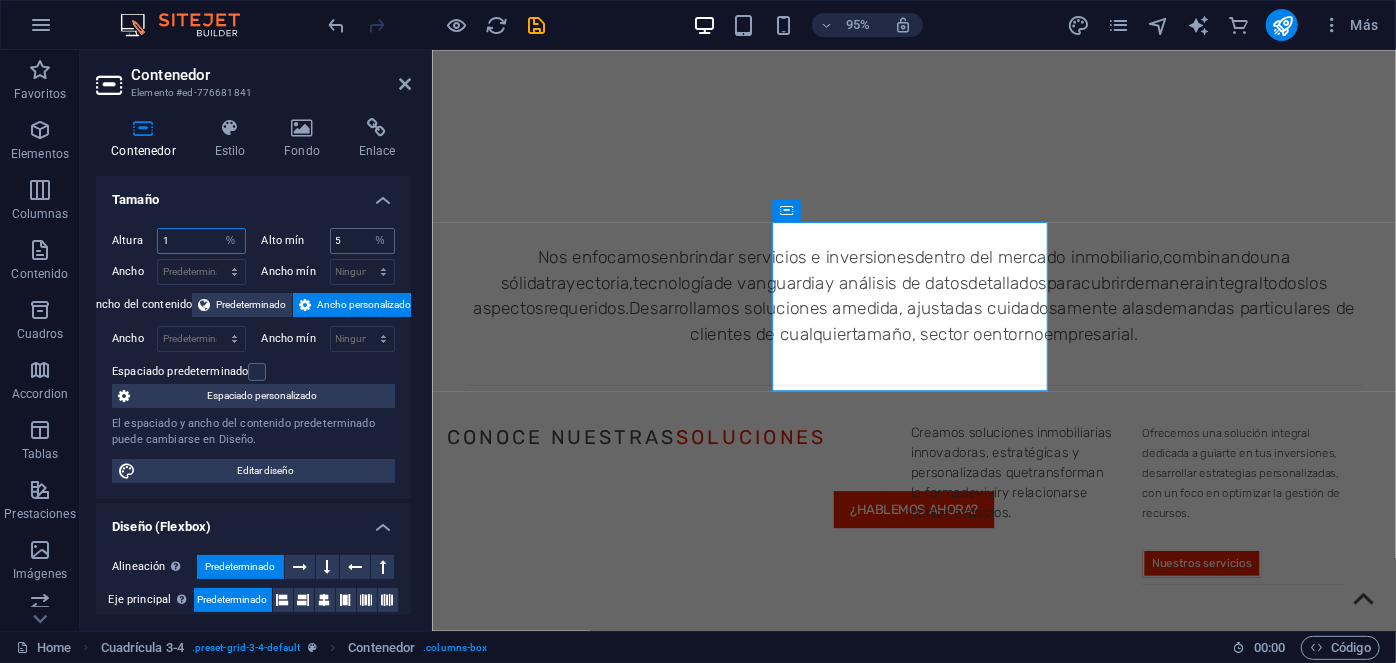 type on "1" 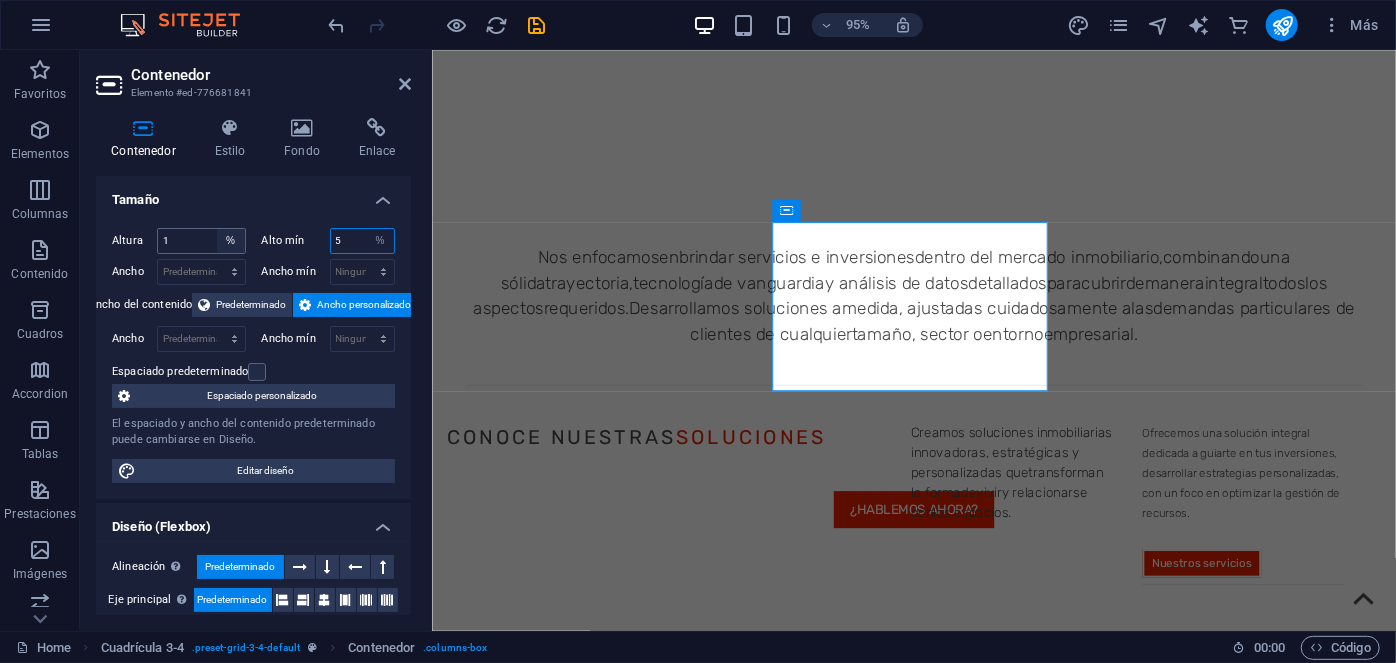 drag, startPoint x: 348, startPoint y: 241, endPoint x: 240, endPoint y: 241, distance: 108 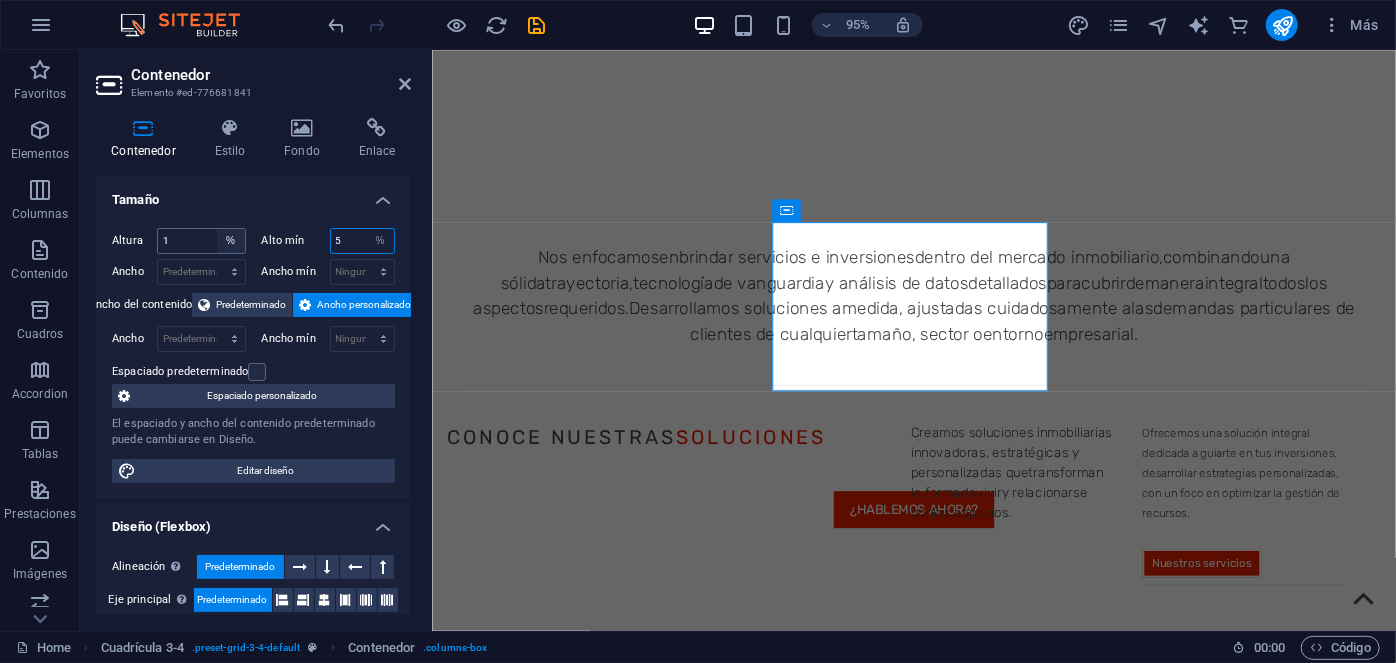 click on "Altura 1 Predeterminado px rem % vh vw Alto mín 5 Ninguno px rem % vh vw" at bounding box center [253, 243] 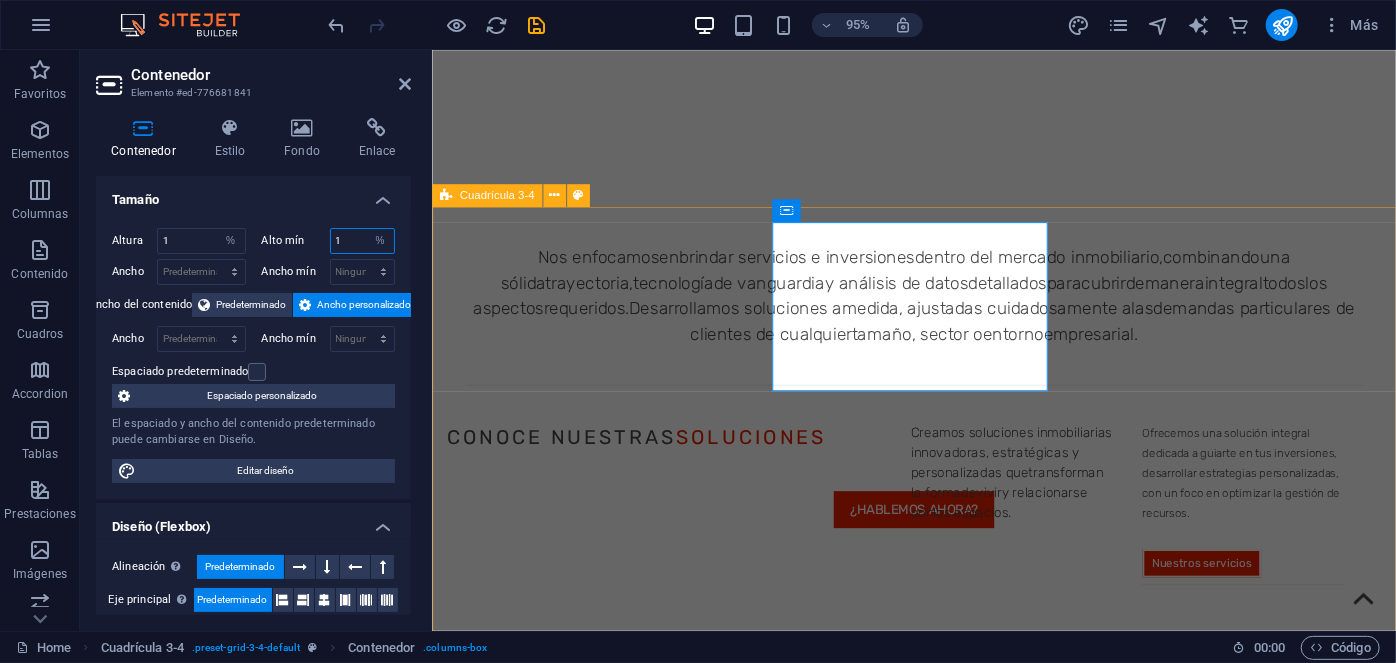 type on "1" 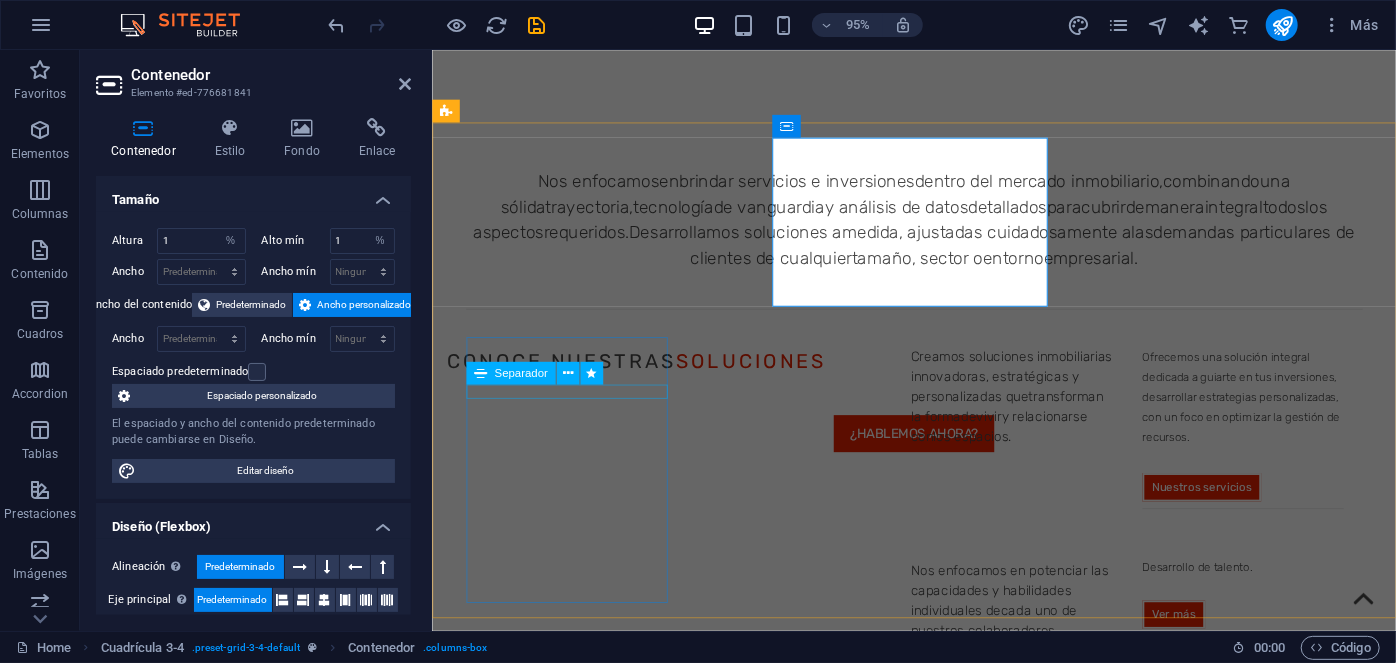 scroll, scrollTop: 1344, scrollLeft: 0, axis: vertical 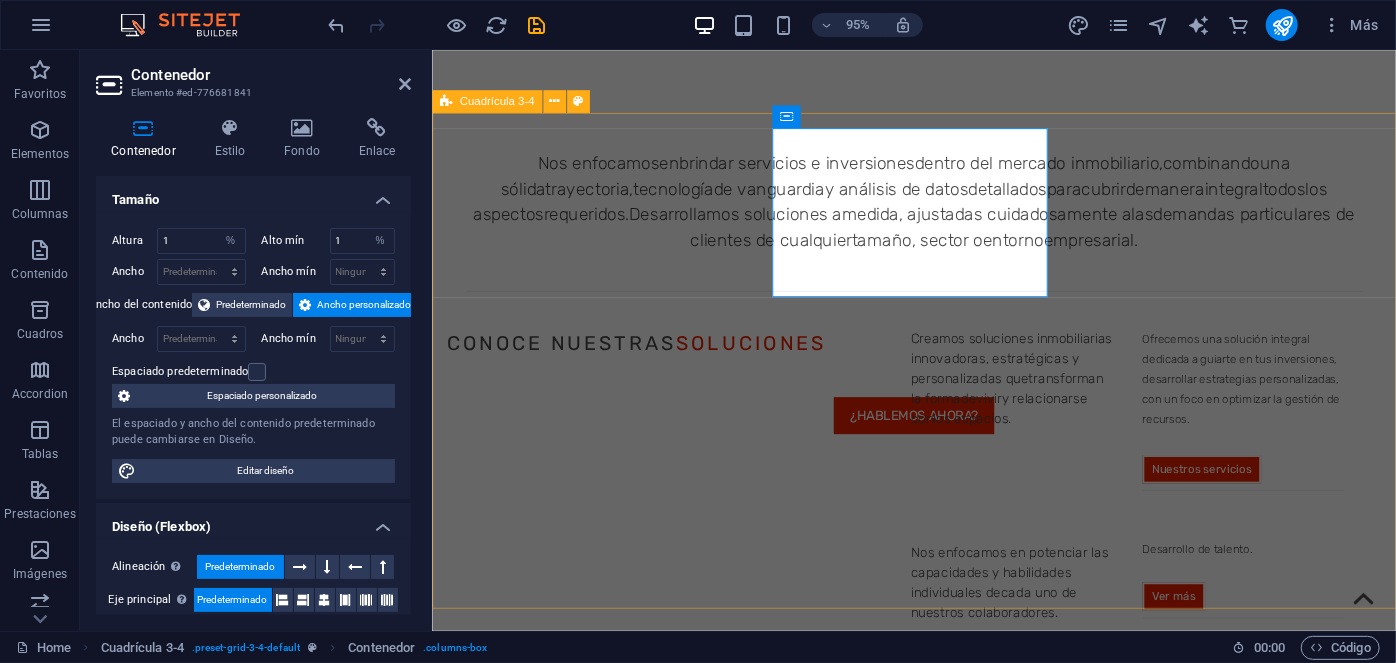 click on "acerca de  qanna Suelta el contenido aquí o  Añadir elementos  Pegar portapapeles Suelta el contenido aquí o  Añadir elementos  Pegar portapapeles Sobre Nosotros En Qanna exploramos cada aspecto del sector inmobiliario, ofreciéndote una visión más amplia para que tú alcances más. Compliance Asumimos con total responsabilidad nuestro rol en el sector inmobiliario. Por esta razón, hemos hecho de las prácticas éticas y sostenibles el [PERSON_NAME] fundamental de nuestras operaciones. Ver más Sostenibilidad Un modelo sostenible que adopta un firme compromiso con el cuidado del medio ambiente, al tiempo que enfrenta con responsabilidad su impacto. Ver más Igualdad e inclusión Una cultura inclusiva es clave para el éxito de toda organización. Por ello, nos enfocamos en ofrecer a nuestros empleados un entorno donde se sientan seguros de sí mismos. Ver más" at bounding box center [938, 1405] 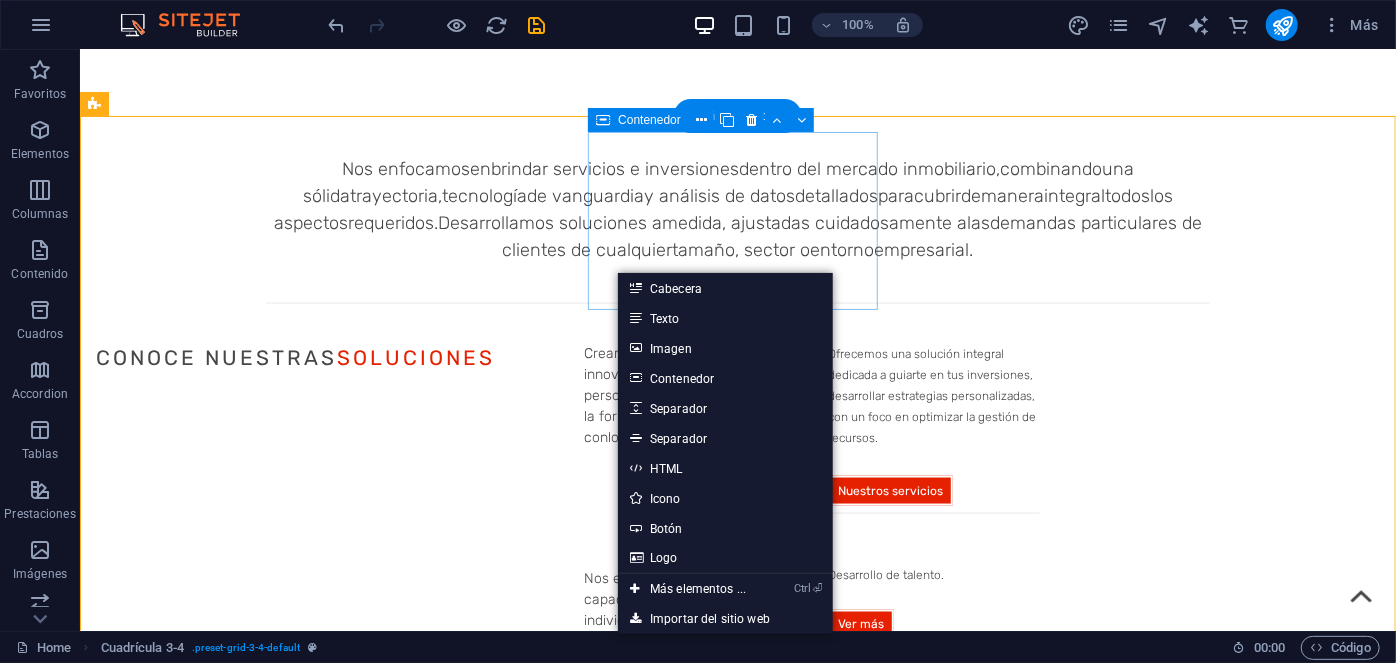 click on "Suelta el contenido aquí o  Añadir elementos  Pegar portapapeles" at bounding box center [567, 902] 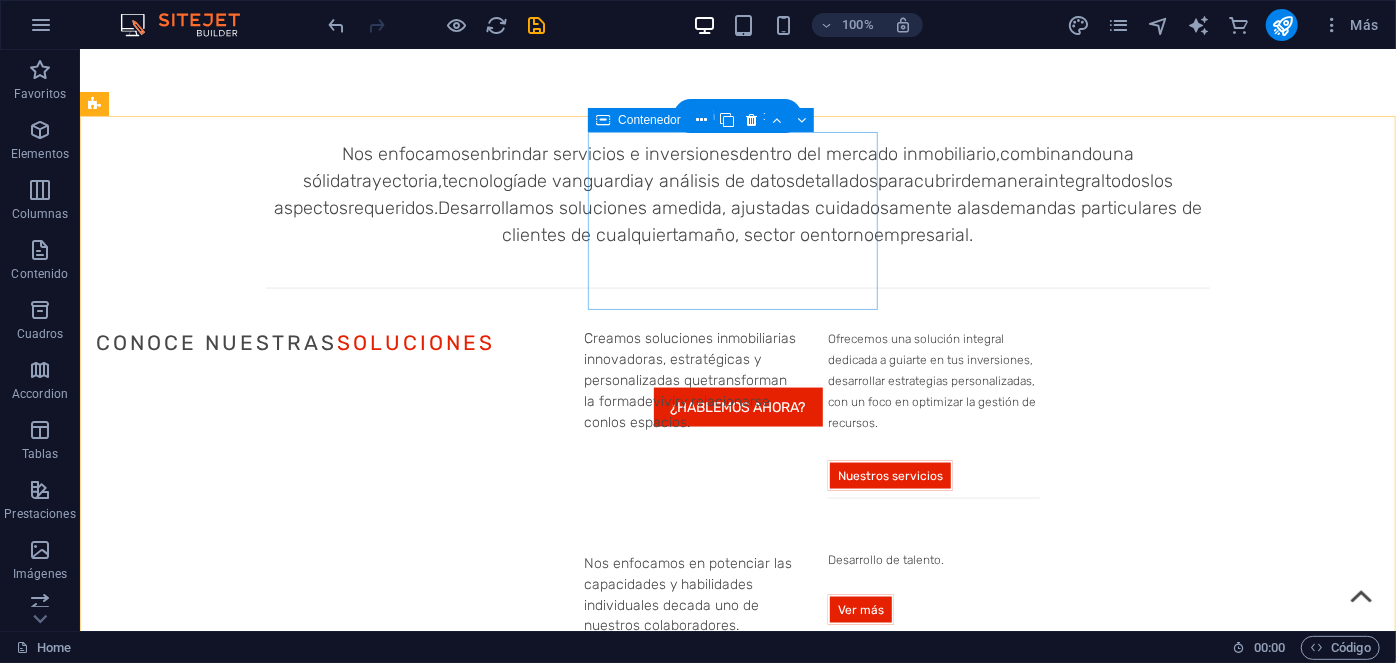 click on "Suelta el contenido aquí o  Añadir elementos  Pegar portapapeles" at bounding box center (567, 887) 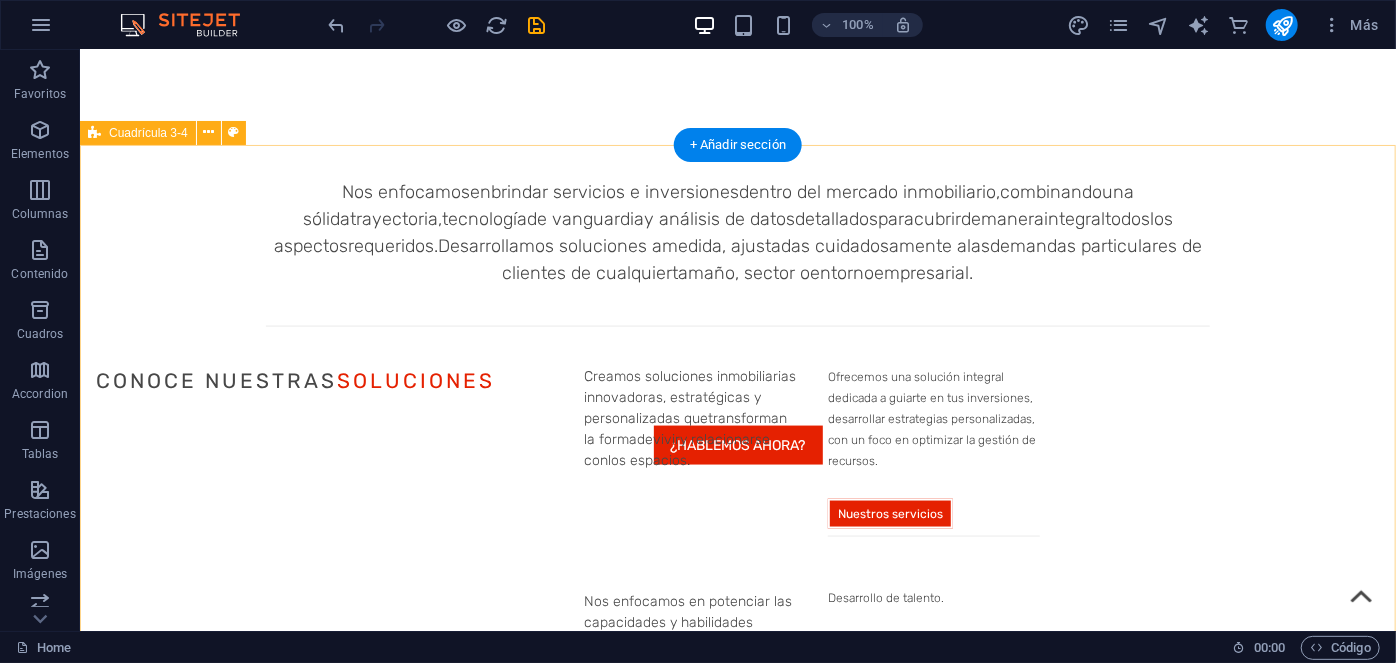 scroll, scrollTop: 1303, scrollLeft: 0, axis: vertical 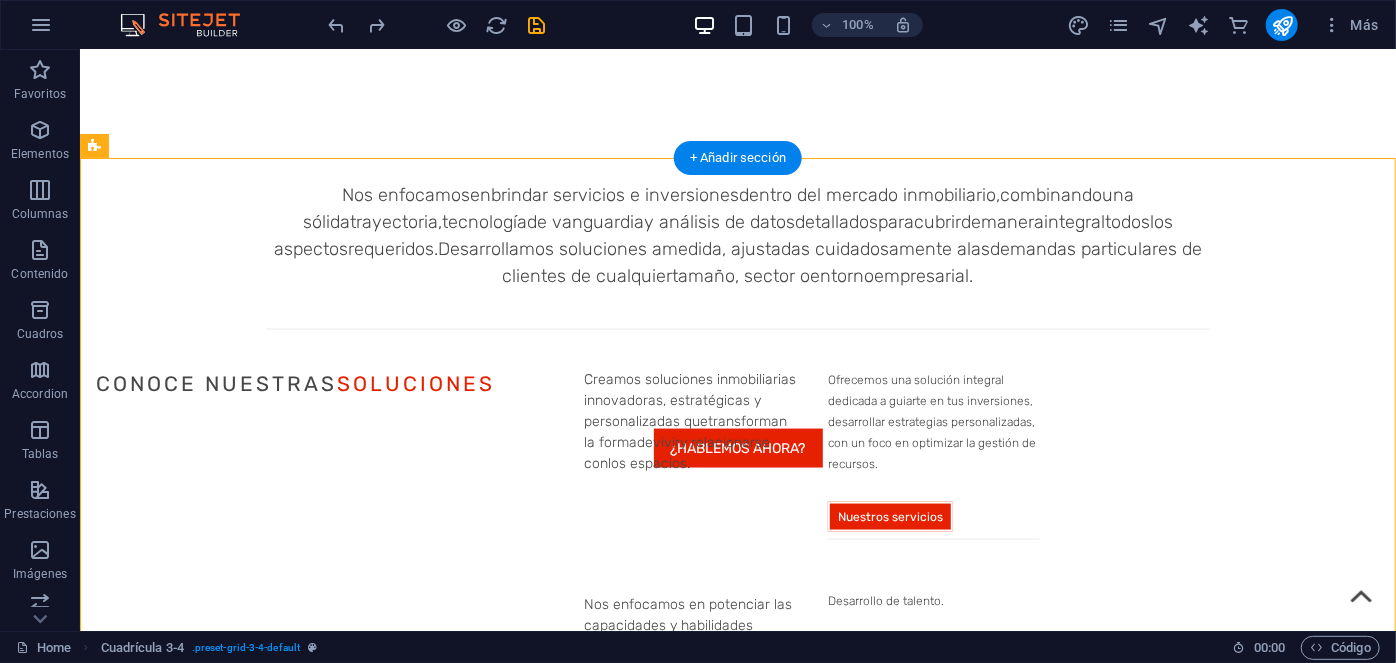 drag, startPoint x: 363, startPoint y: 416, endPoint x: 706, endPoint y: 258, distance: 377.64136 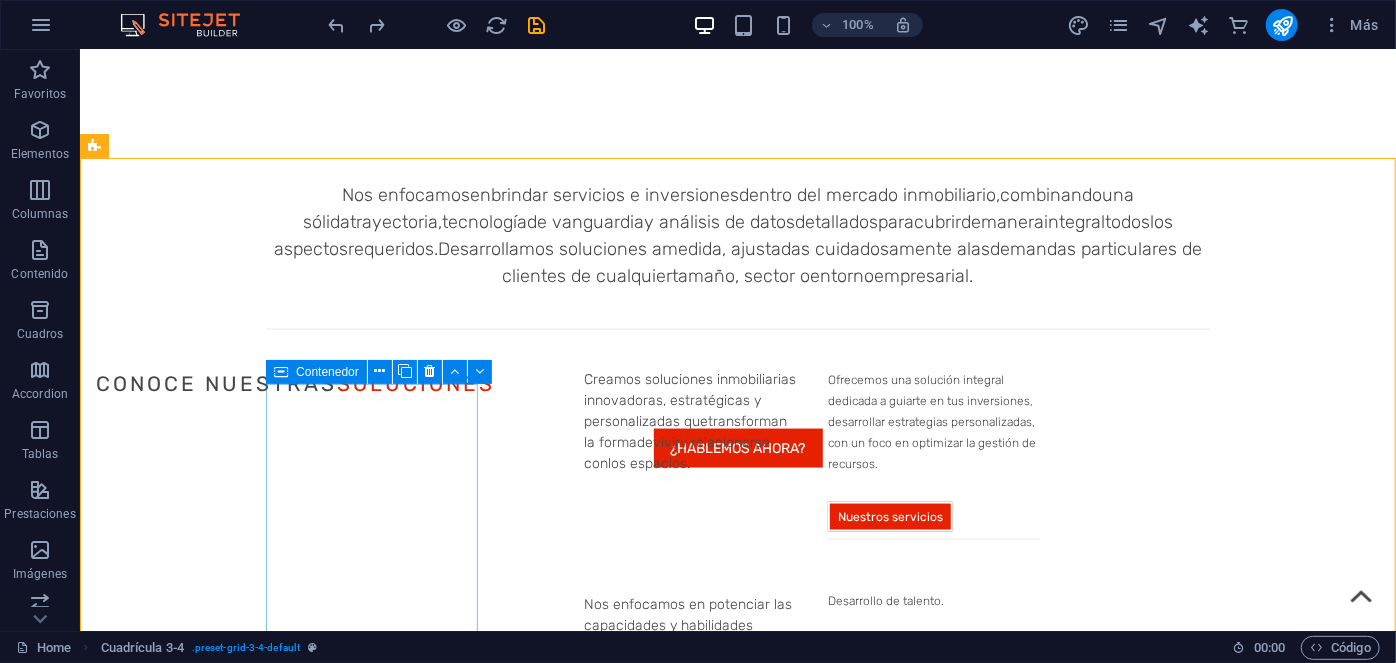 click at bounding box center [281, 372] 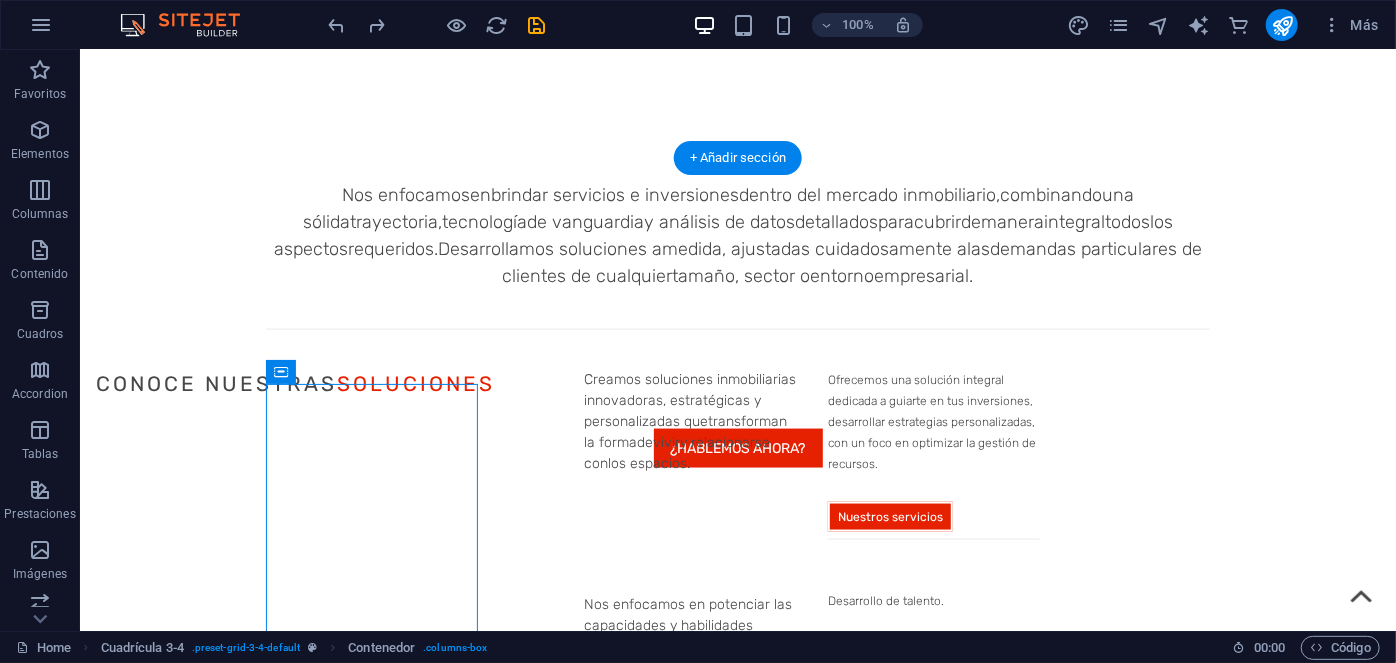drag, startPoint x: 357, startPoint y: 417, endPoint x: 631, endPoint y: 296, distance: 299.52795 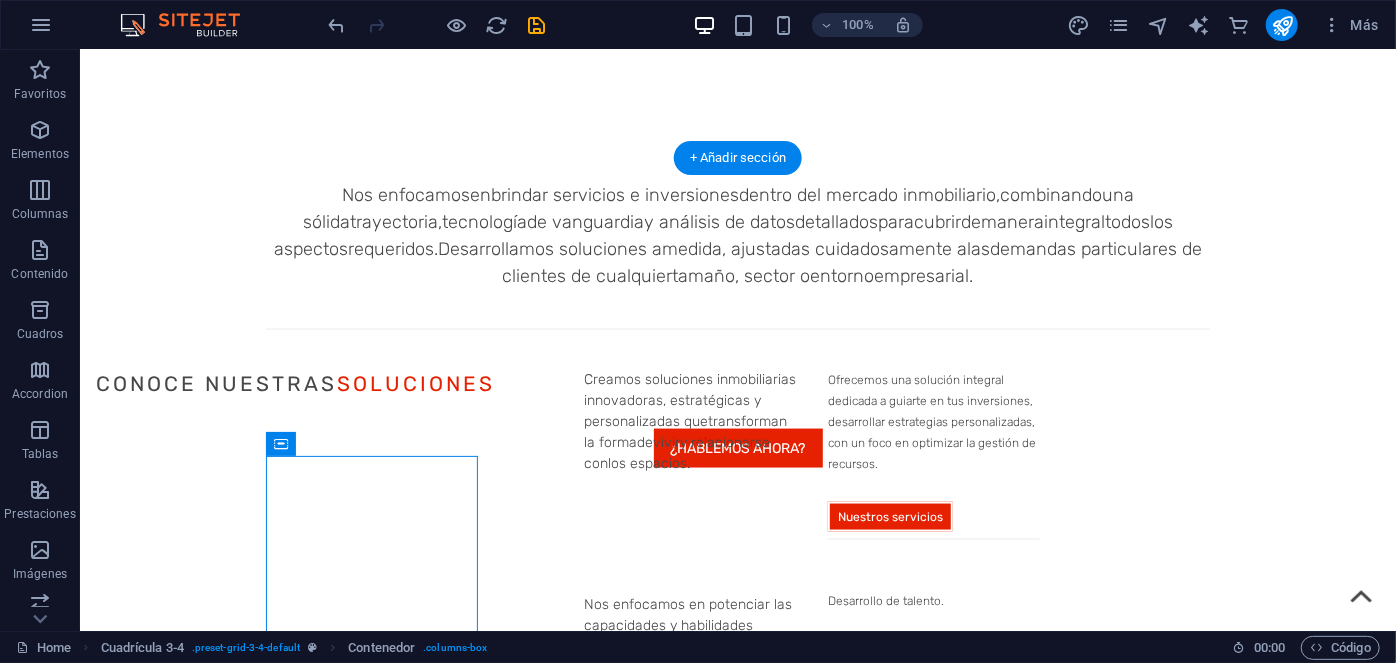 drag, startPoint x: 361, startPoint y: 496, endPoint x: 953, endPoint y: 236, distance: 646.5787 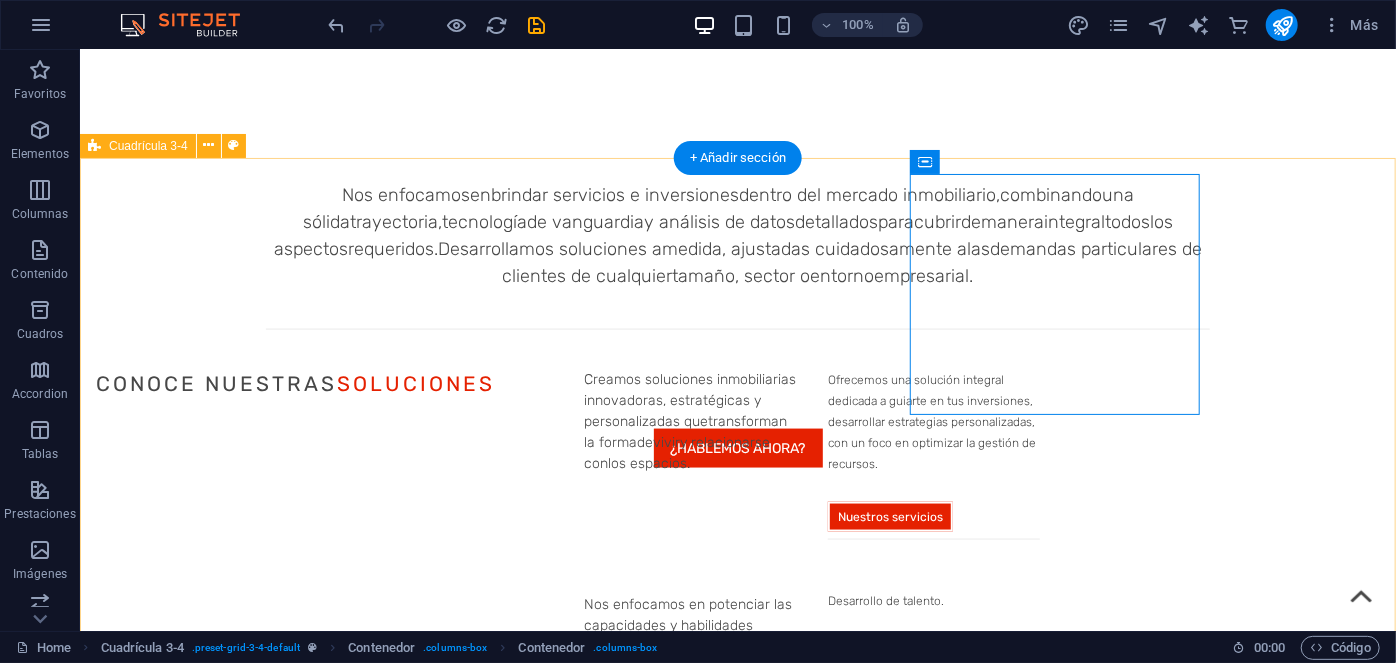 click on "acerca de  qanna Sobre Nosotros En Qanna exploramos cada aspecto del sector inmobiliario, ofreciéndote una visión más amplia para que tú alcances más. Compliance Asumimos con total responsabilidad nuestro rol en el sector inmobiliario. Por esta razón, hemos hecho de las prácticas éticas y sostenibles el [PERSON_NAME] fundamental de nuestras operaciones. Ver más Sostenibilidad Un modelo sostenible que adopta un firme compromiso con el cuidado del medio ambiente, al tiempo que enfrenta con responsabilidad su impacto. Ver más Igualdad e inclusión Una cultura inclusiva es clave para el éxito de toda organización. Por ello, nos enfocamos en ofrecer a nuestros empleados un entorno donde se sientan seguros de sí mismos. Ver más" at bounding box center (737, 1272) 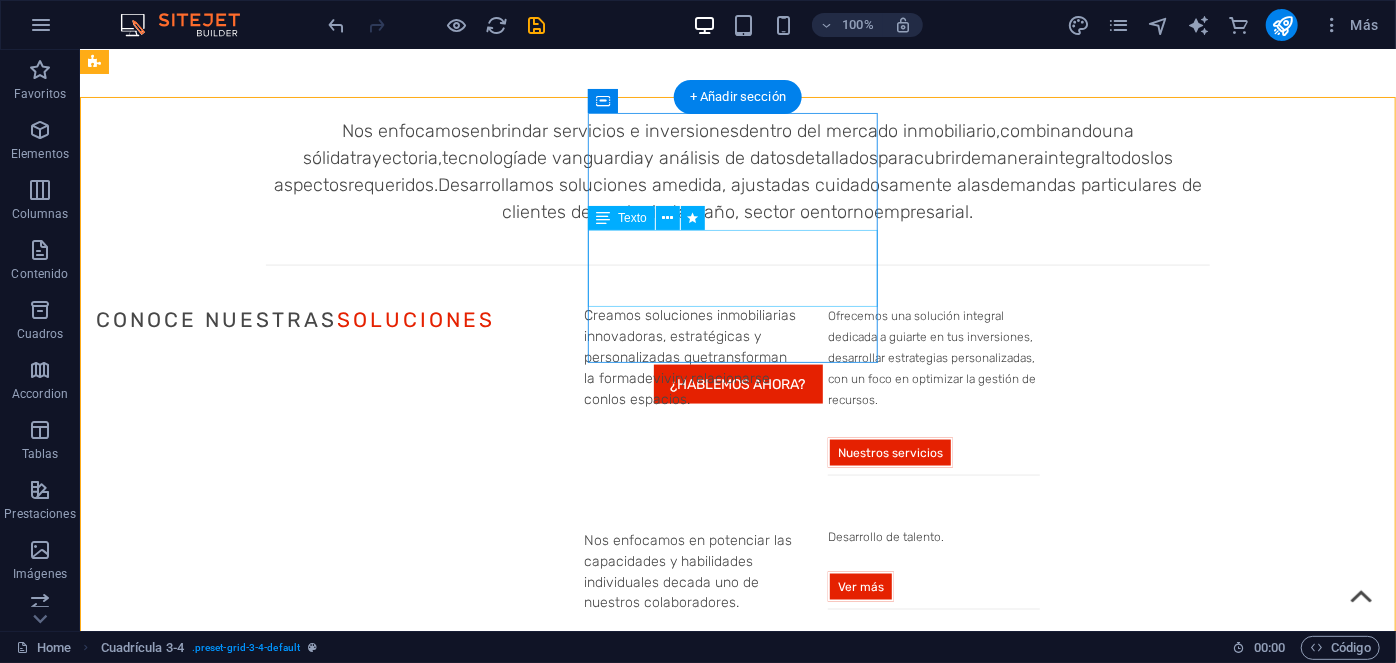 scroll, scrollTop: 1363, scrollLeft: 0, axis: vertical 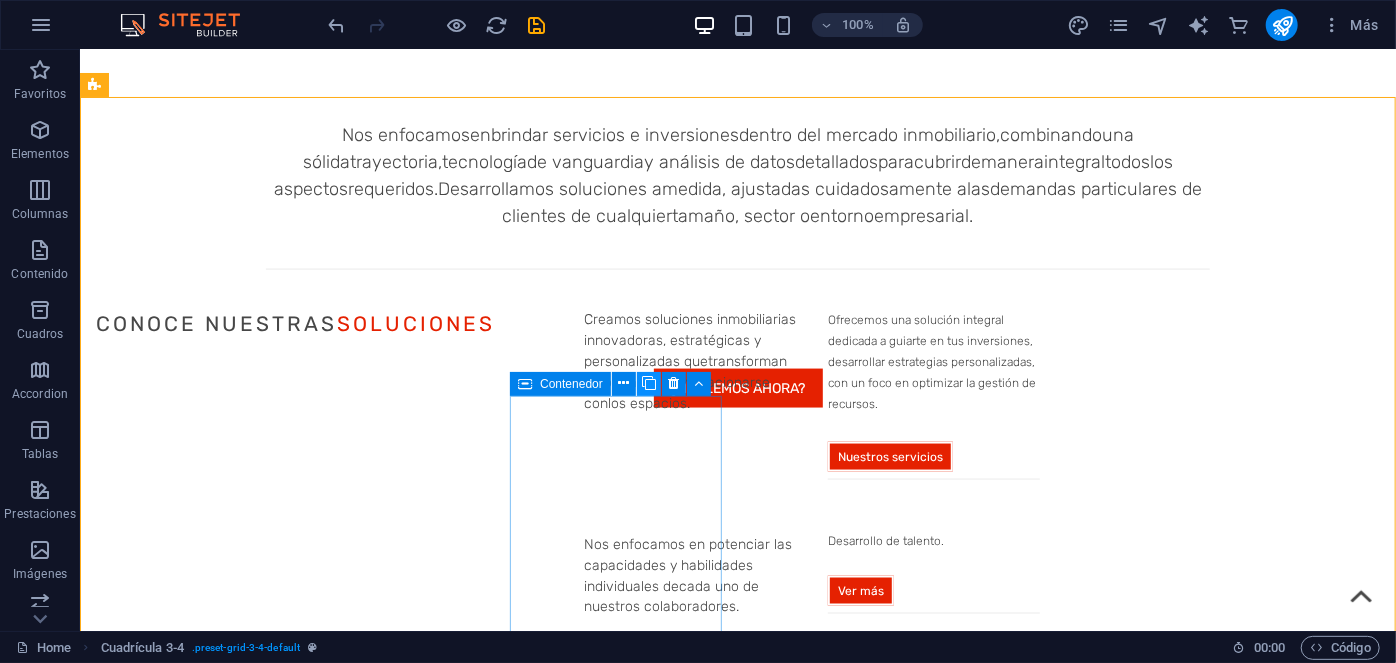 click at bounding box center (649, 384) 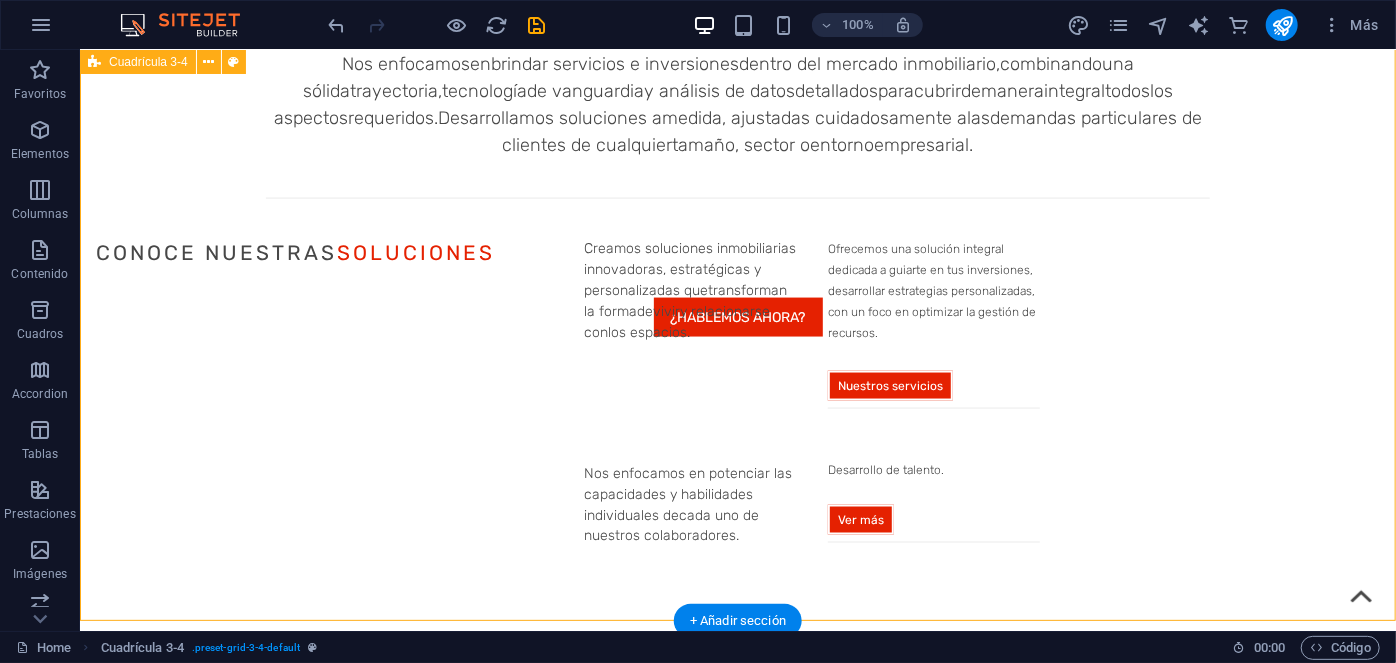 scroll, scrollTop: 1432, scrollLeft: 0, axis: vertical 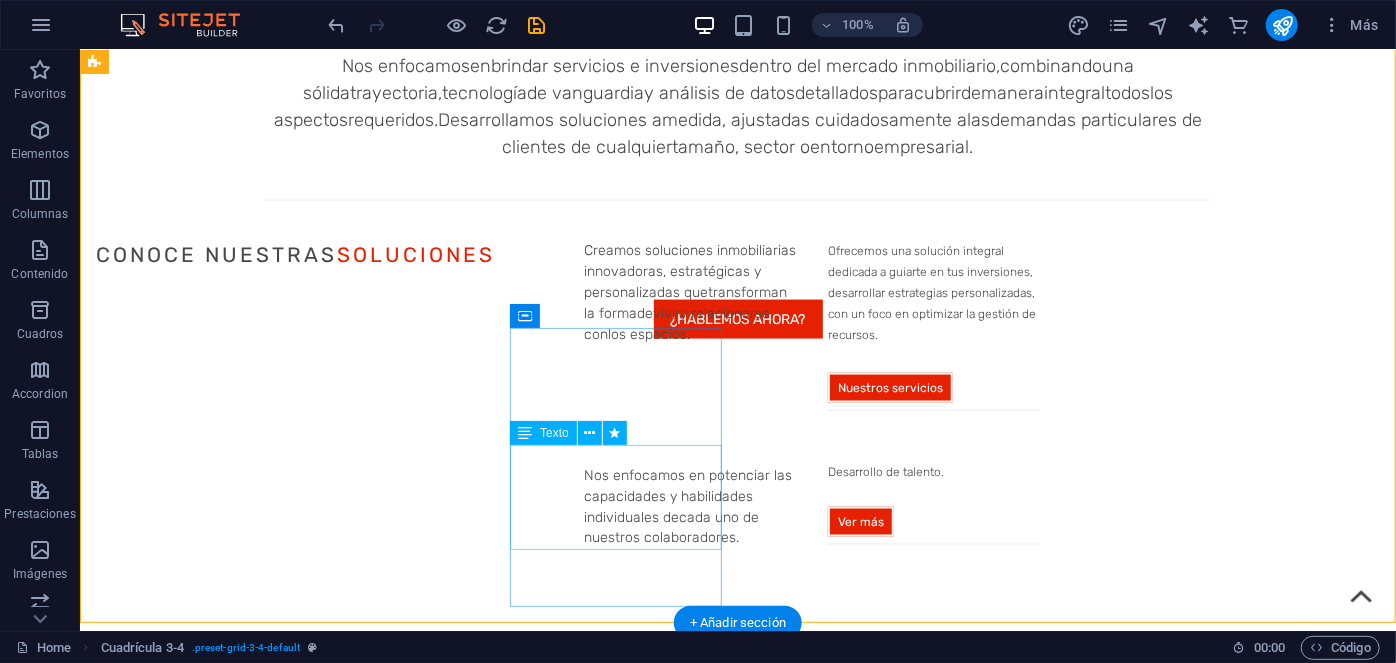 click on "Una cultura inclusiva es clave para el éxito de toda organización. Por ello, nos enfocamos en ofrecer a nuestros empleados un entorno donde se sientan seguros de sí mismos." at bounding box center [567, 1527] 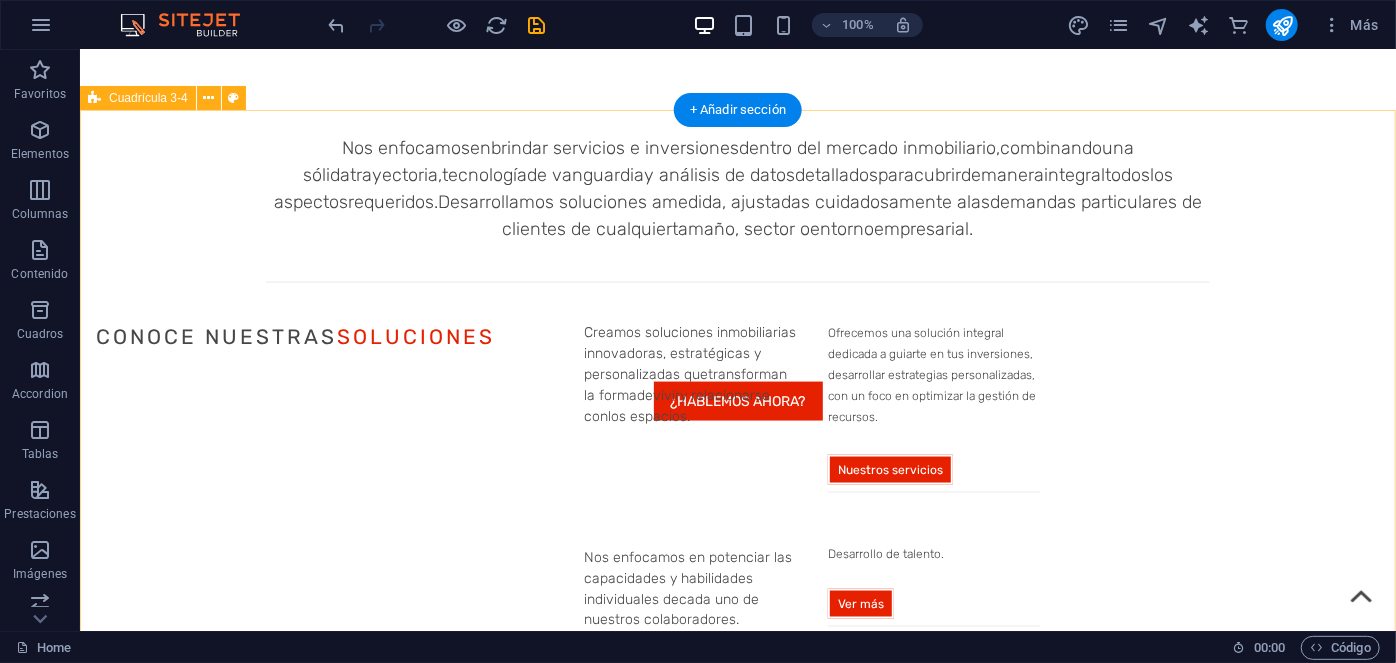 scroll, scrollTop: 1349, scrollLeft: 0, axis: vertical 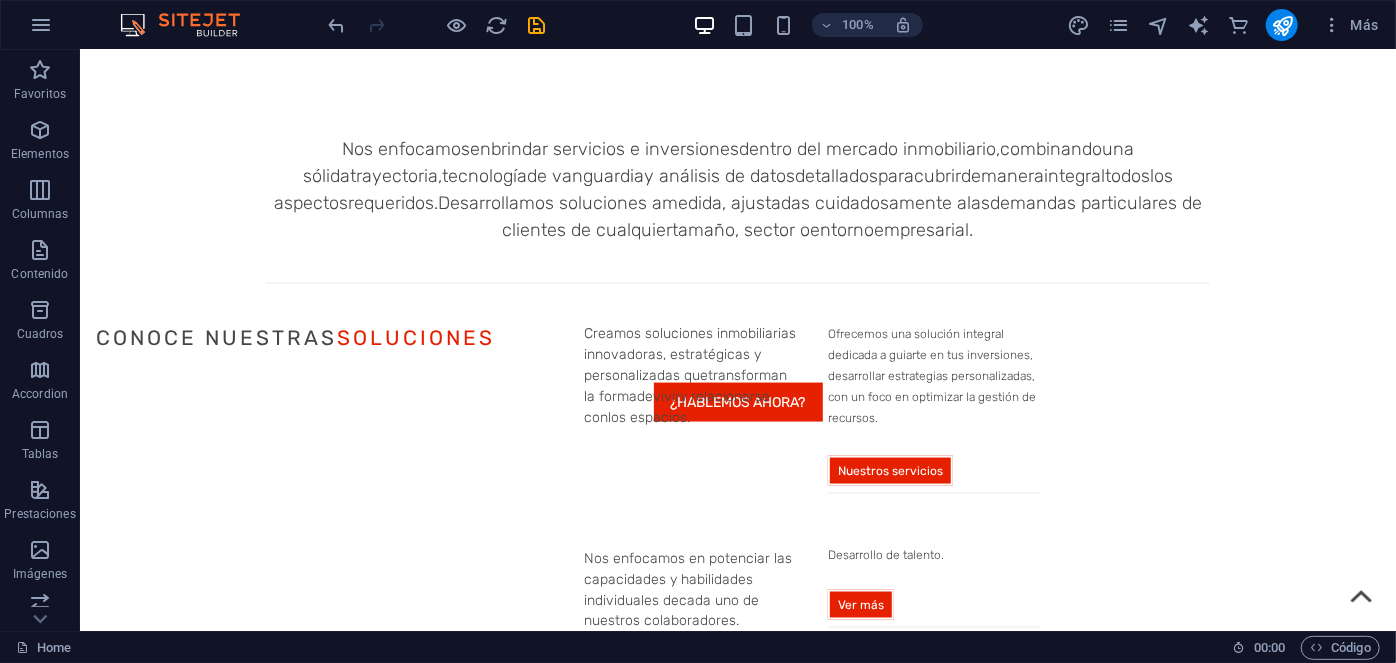 click at bounding box center (437, 25) 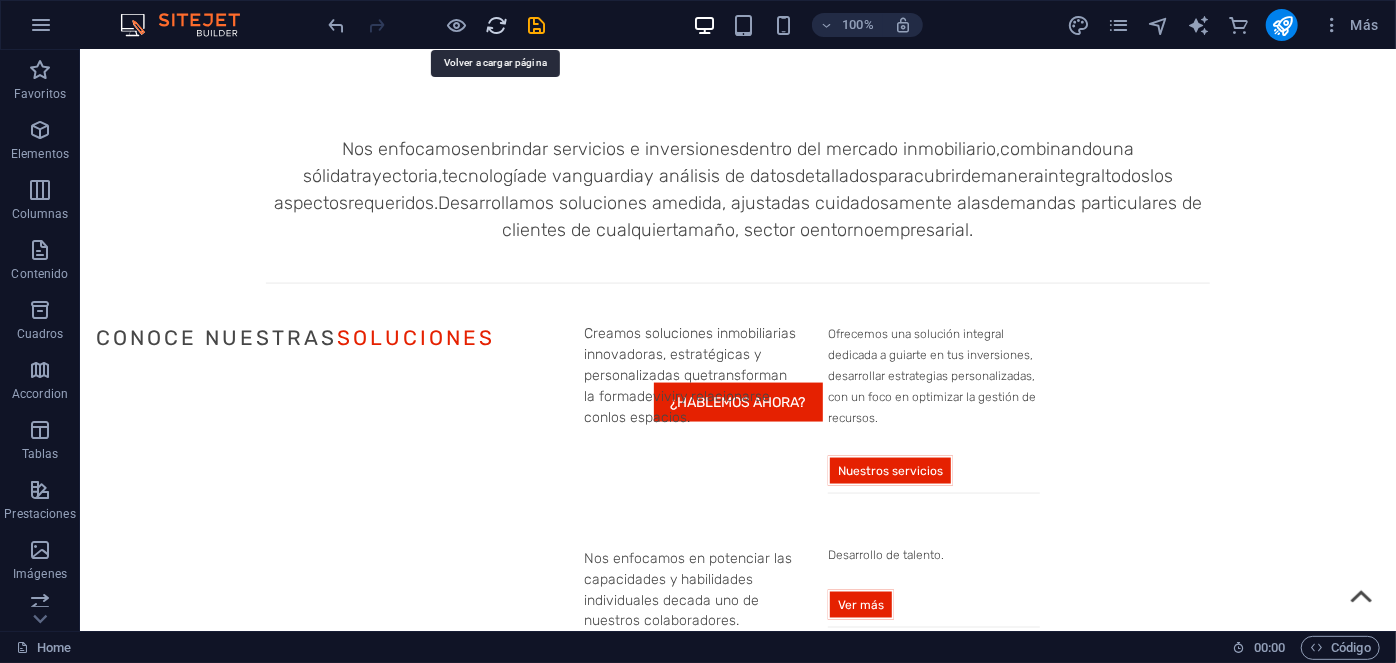 click at bounding box center [497, 25] 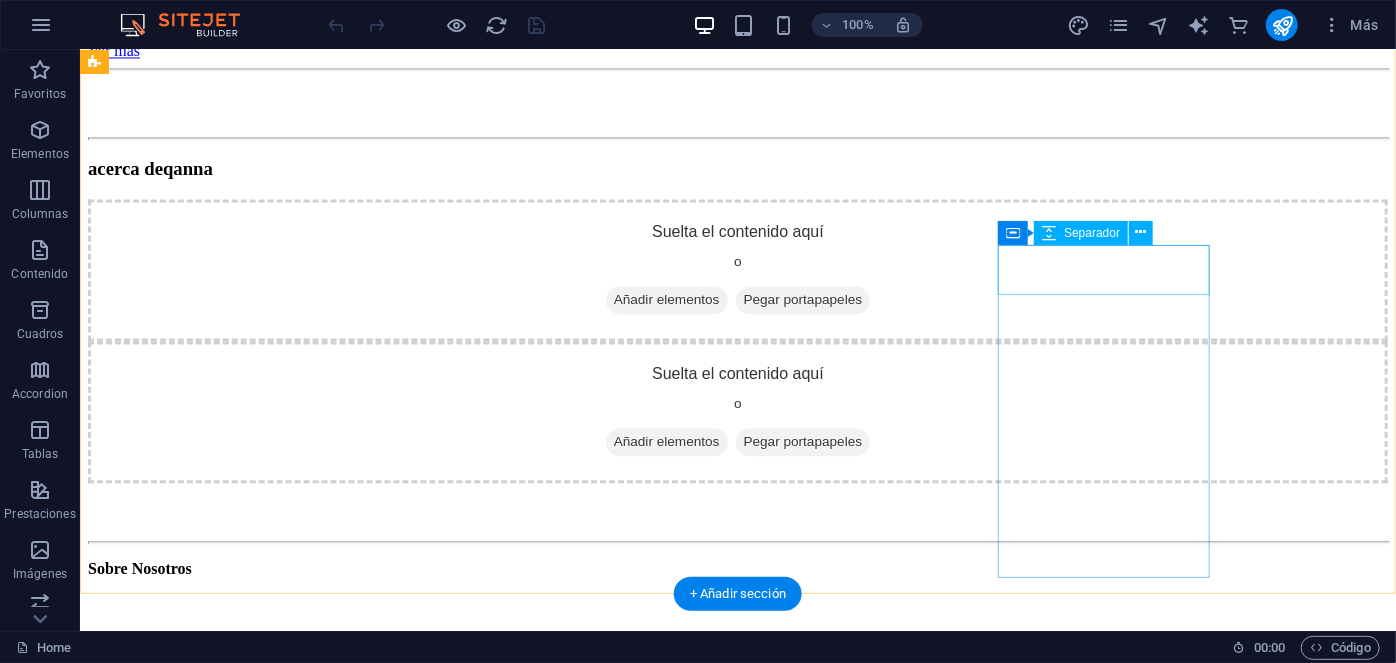 scroll, scrollTop: 2069, scrollLeft: 0, axis: vertical 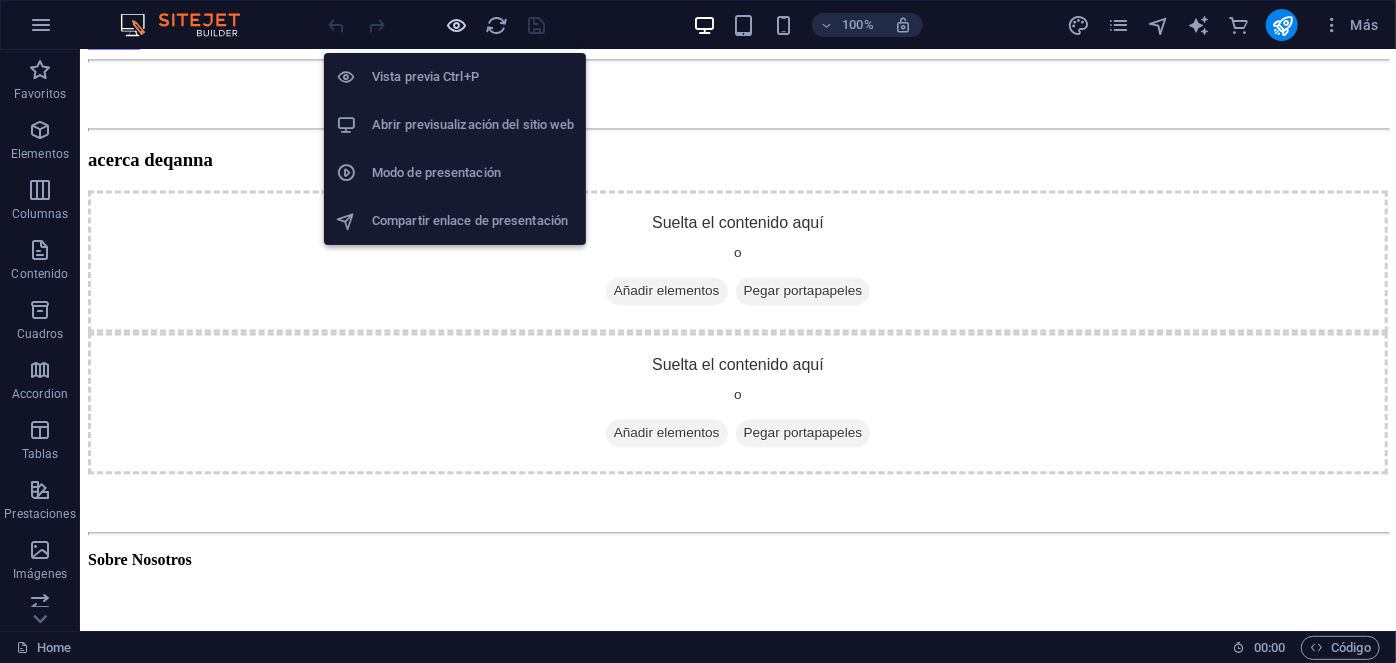 click at bounding box center (457, 25) 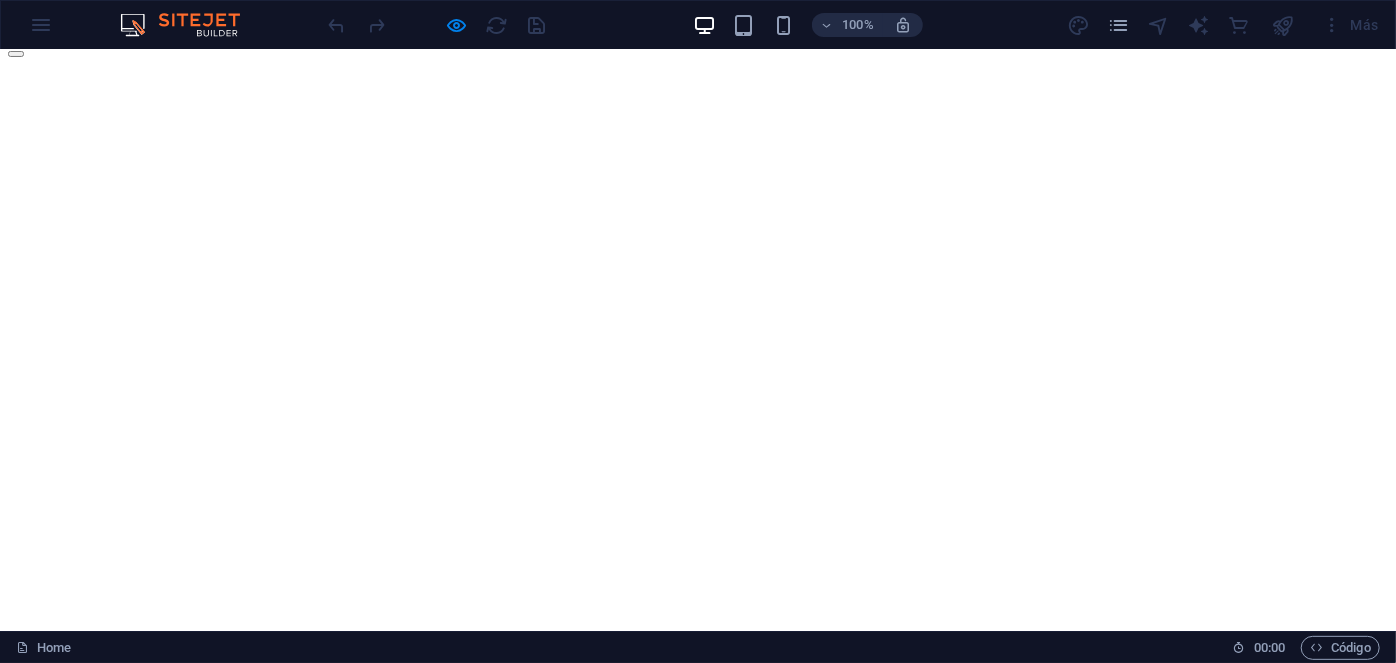 scroll, scrollTop: 238, scrollLeft: 0, axis: vertical 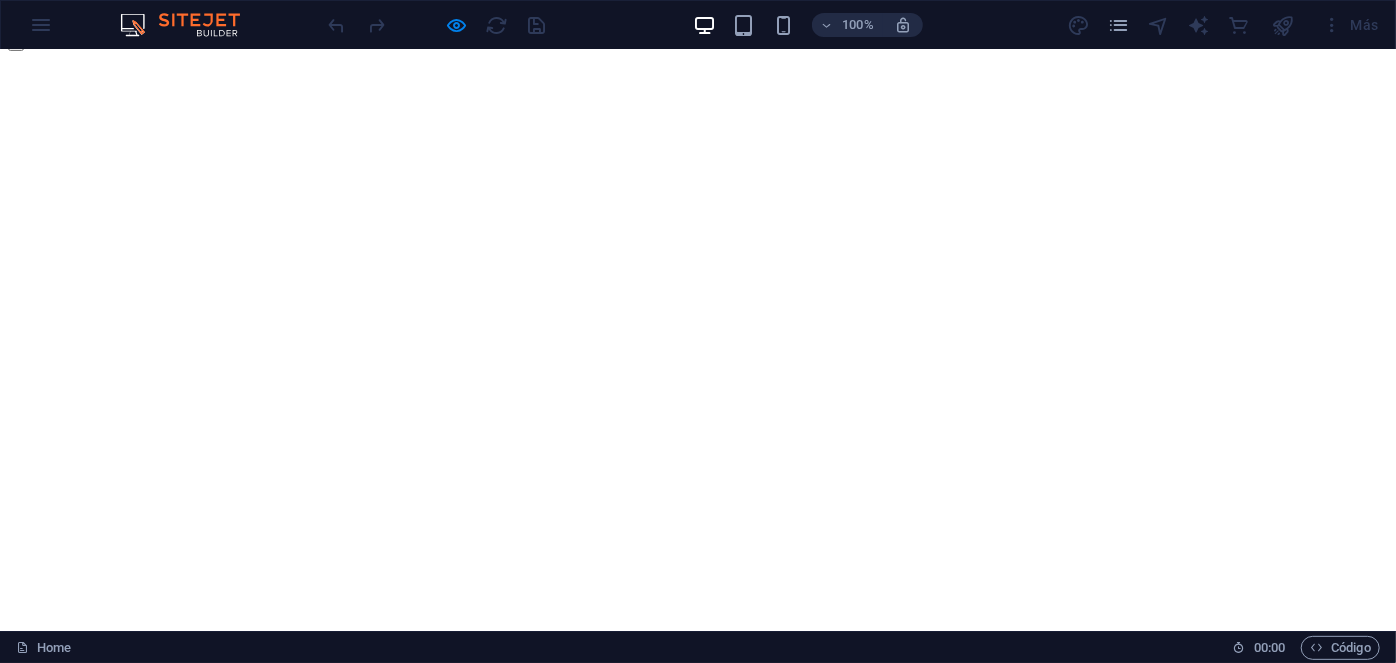 click at bounding box center (698, 742) 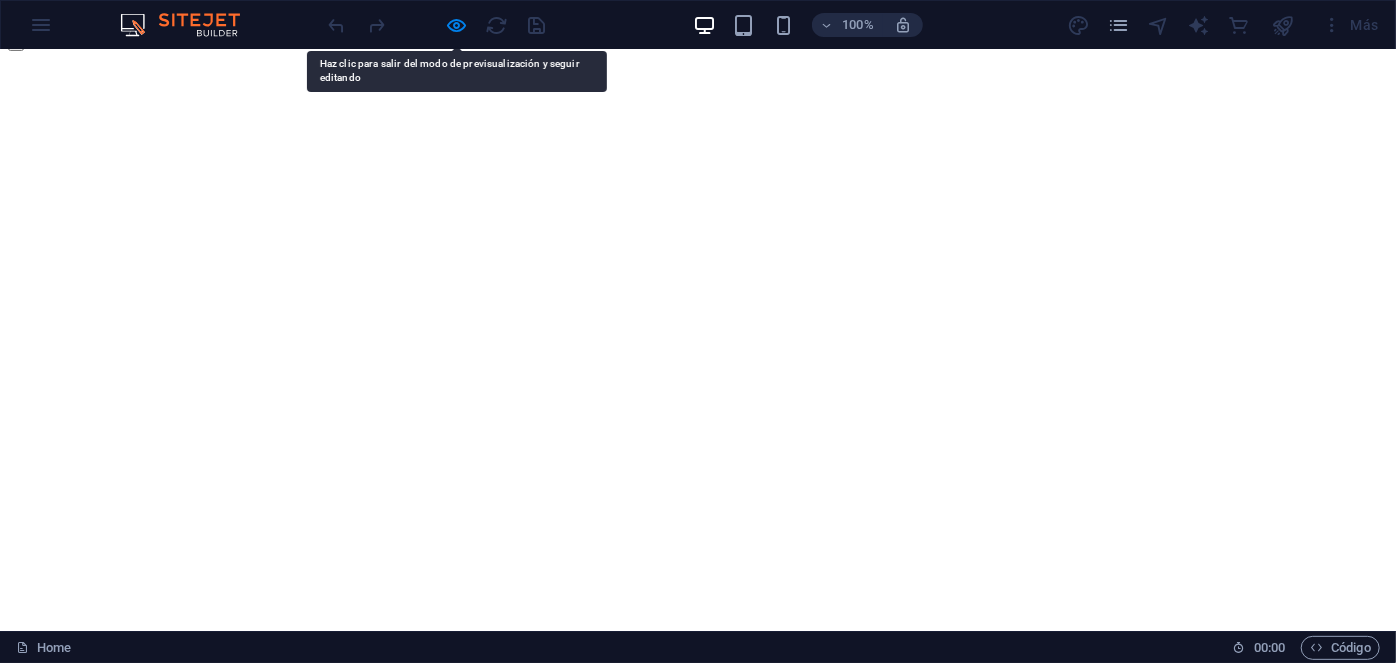 scroll, scrollTop: 0, scrollLeft: 0, axis: both 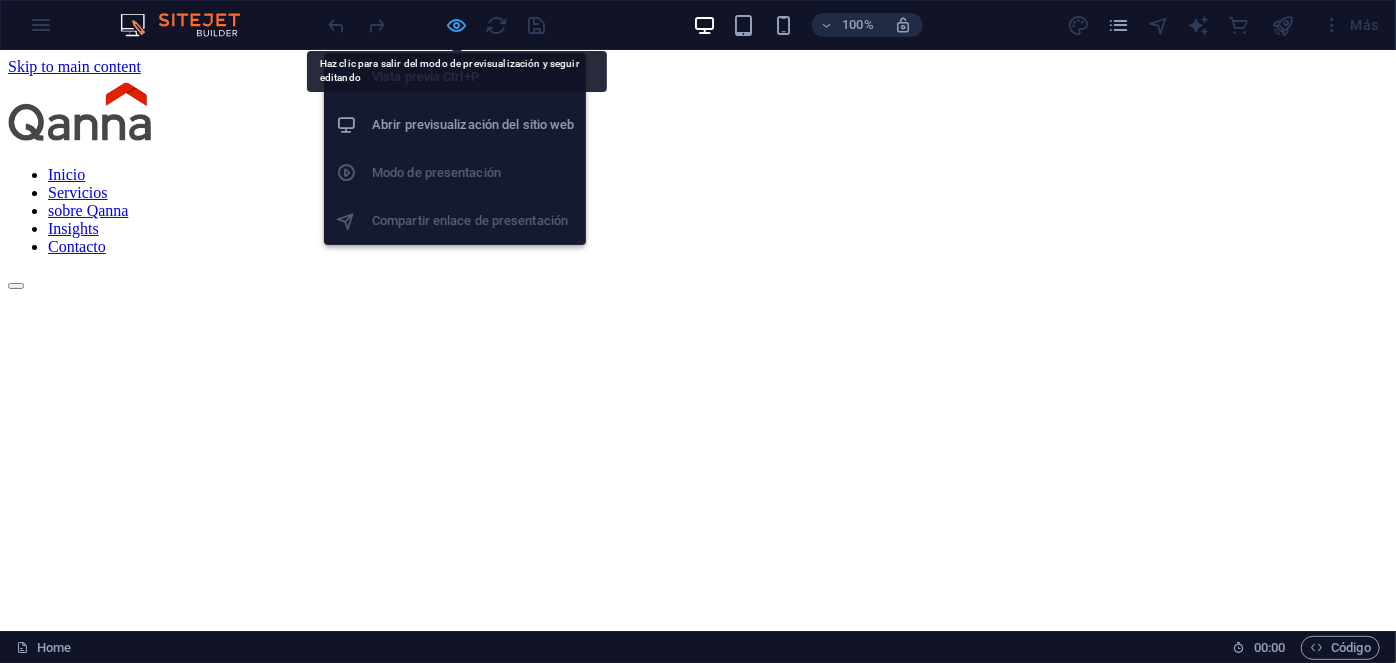 click at bounding box center (457, 25) 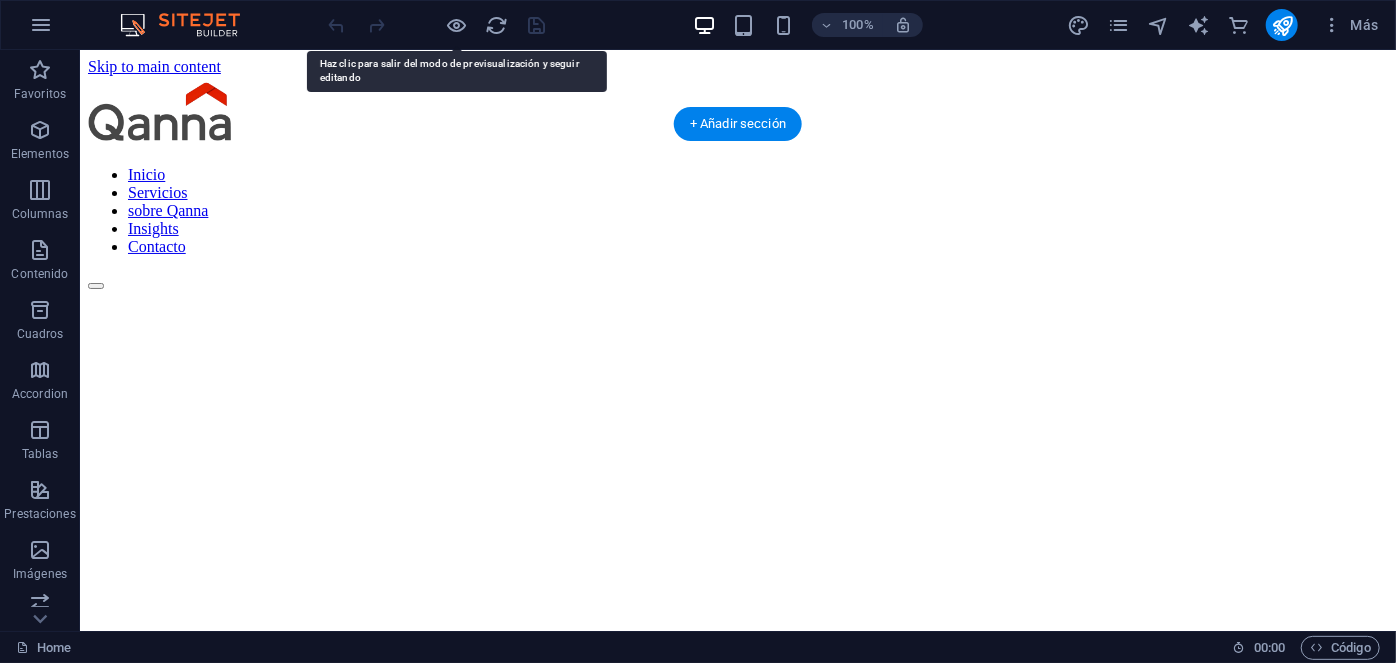 click at bounding box center (737, 885) 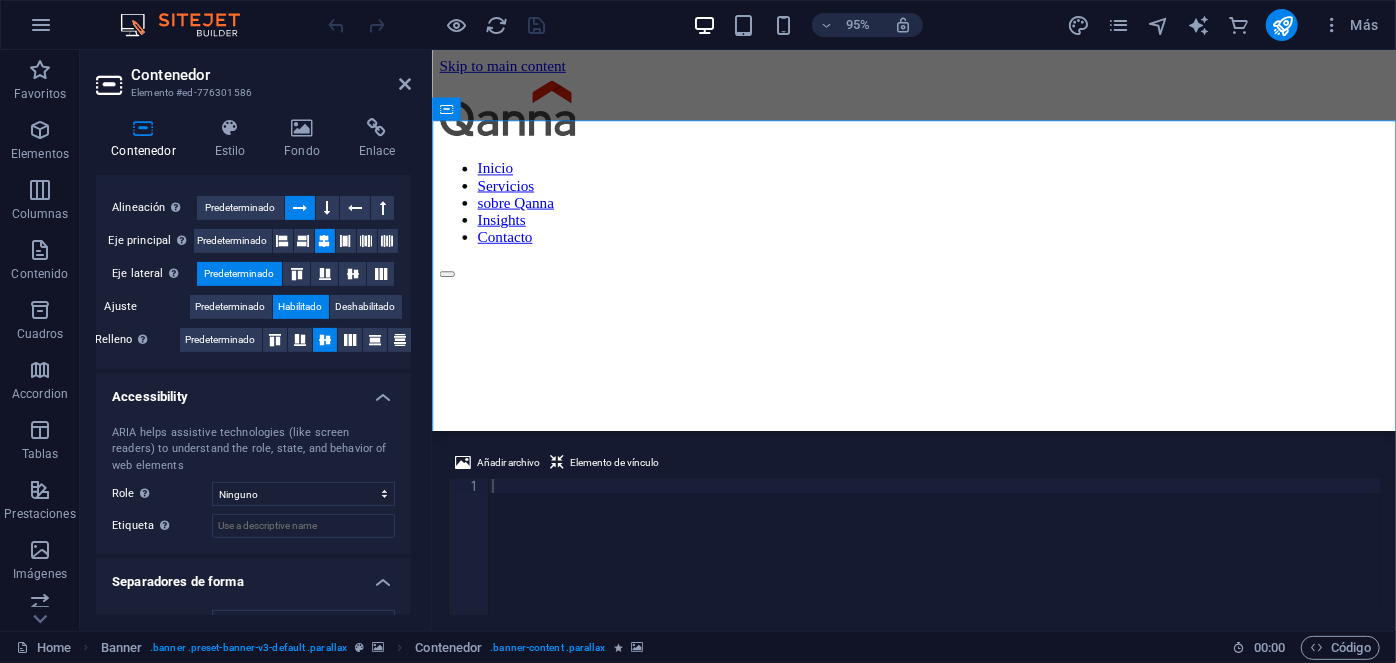 scroll, scrollTop: 358, scrollLeft: 0, axis: vertical 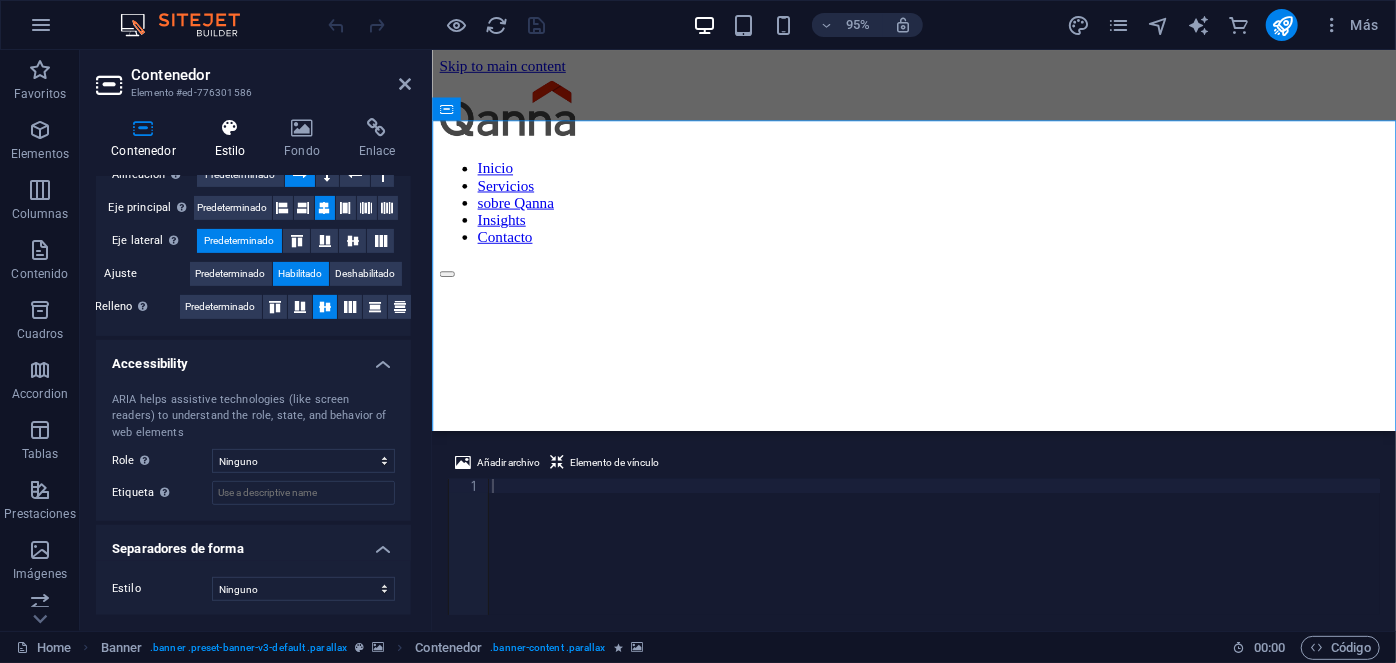 click at bounding box center [230, 128] 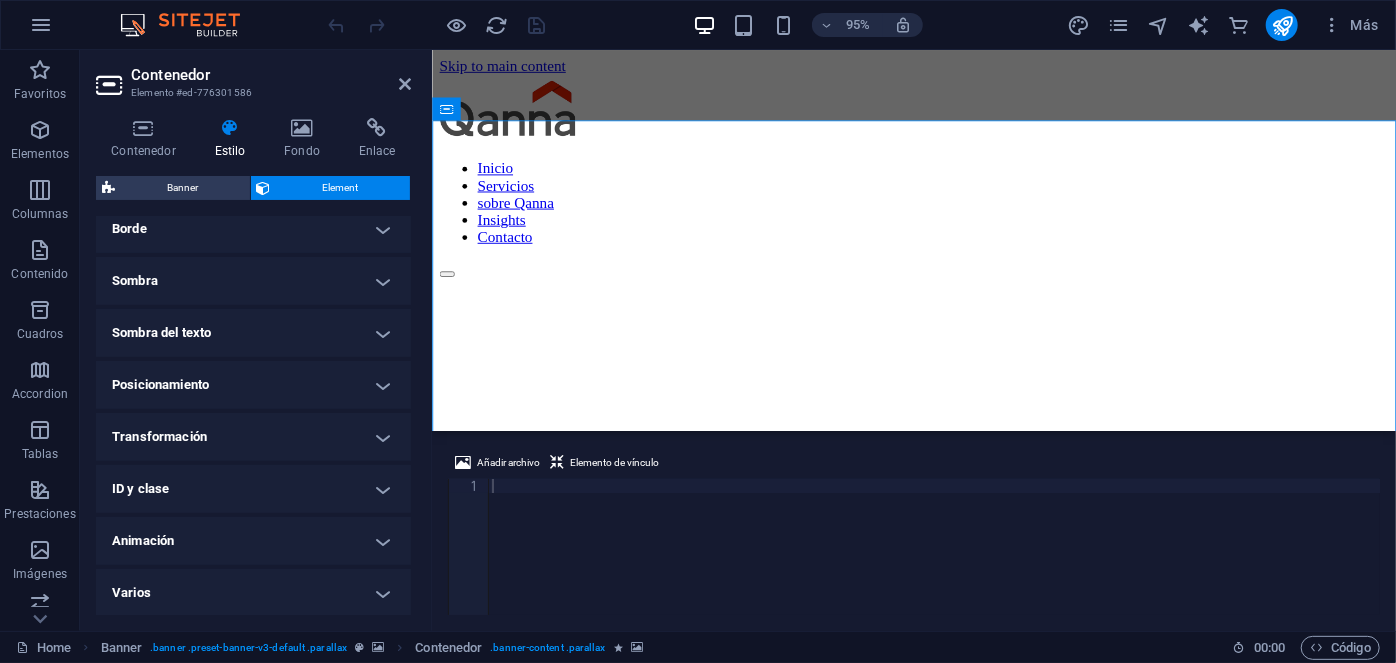 scroll, scrollTop: 461, scrollLeft: 0, axis: vertical 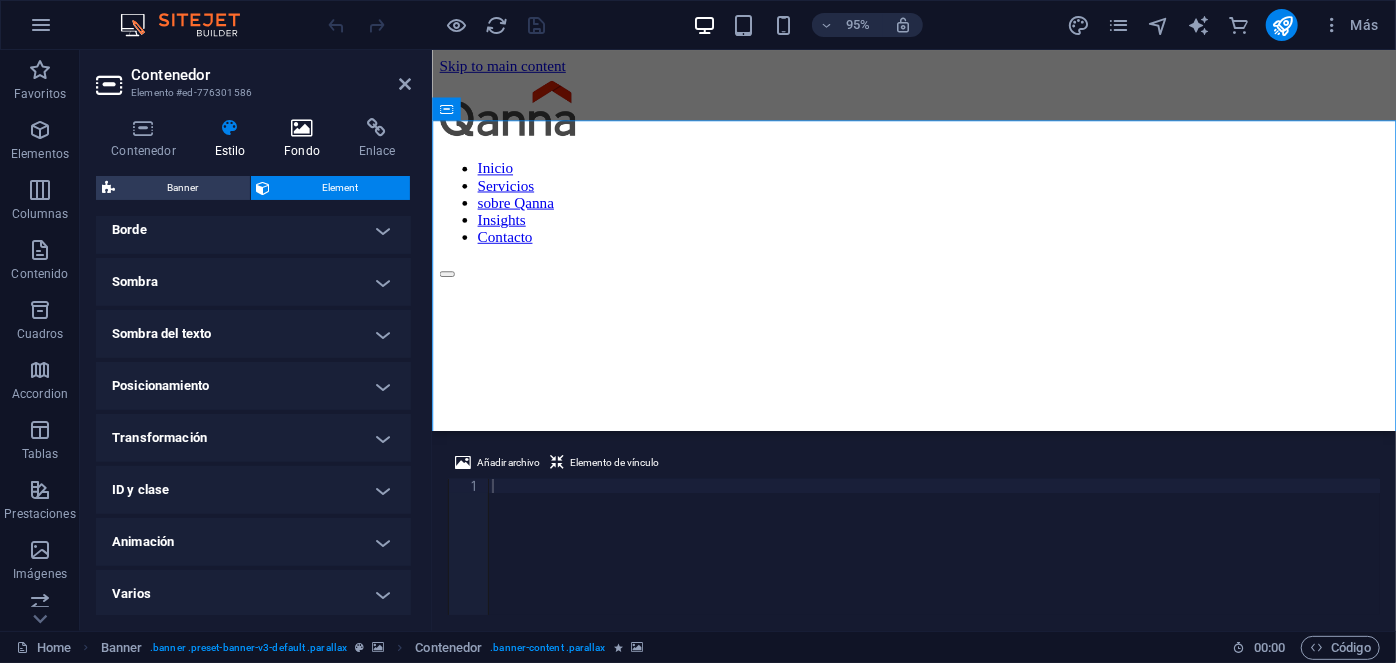 click on "Fondo" at bounding box center (306, 139) 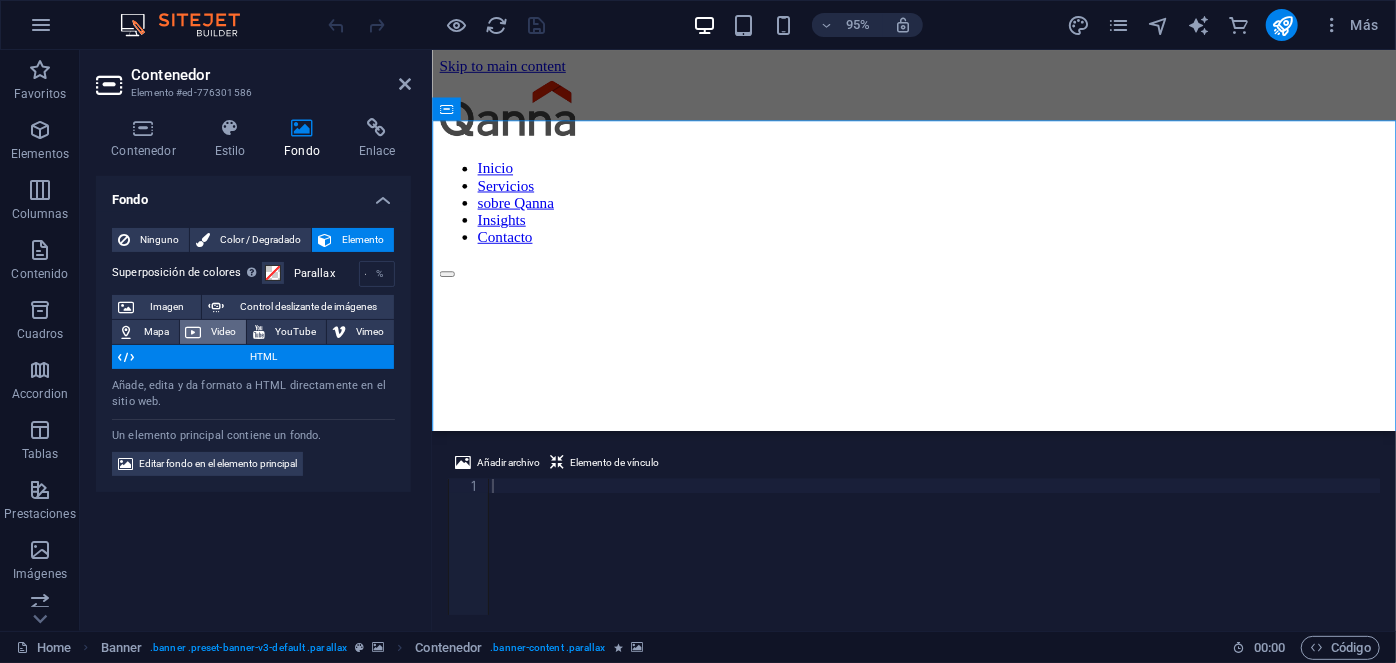 click on "Video" at bounding box center [224, 332] 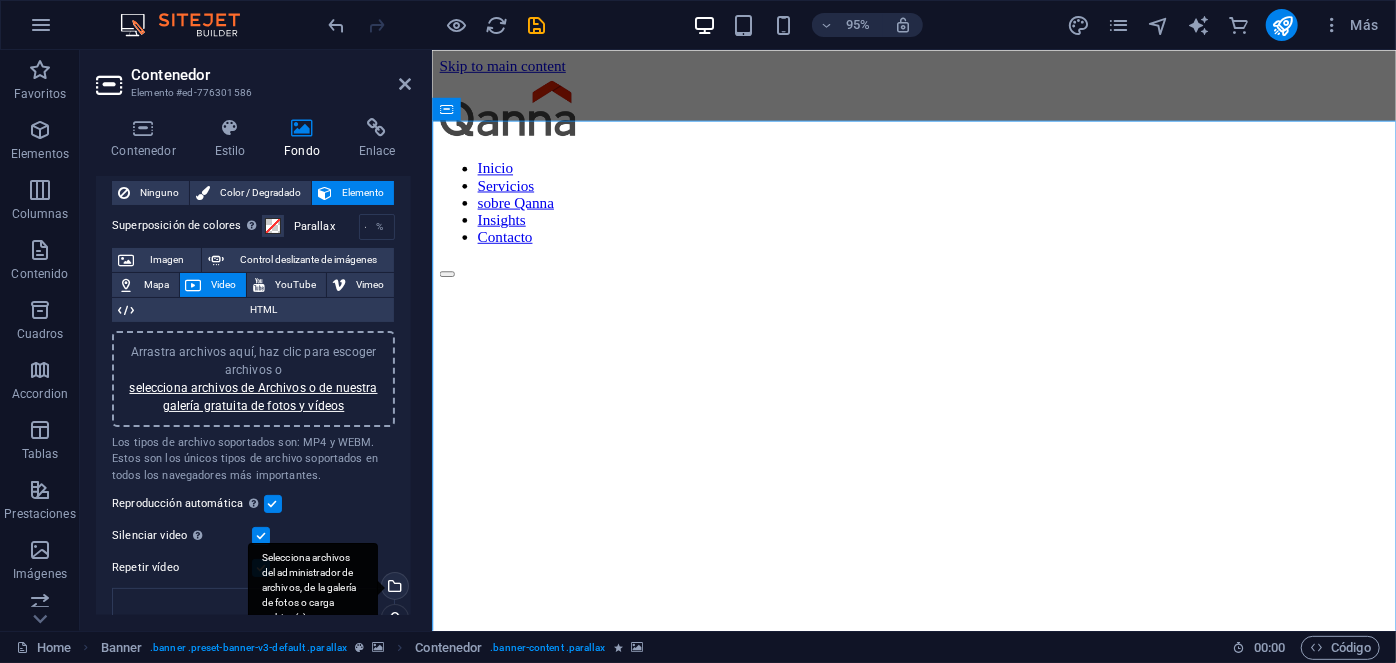 scroll, scrollTop: 46, scrollLeft: 0, axis: vertical 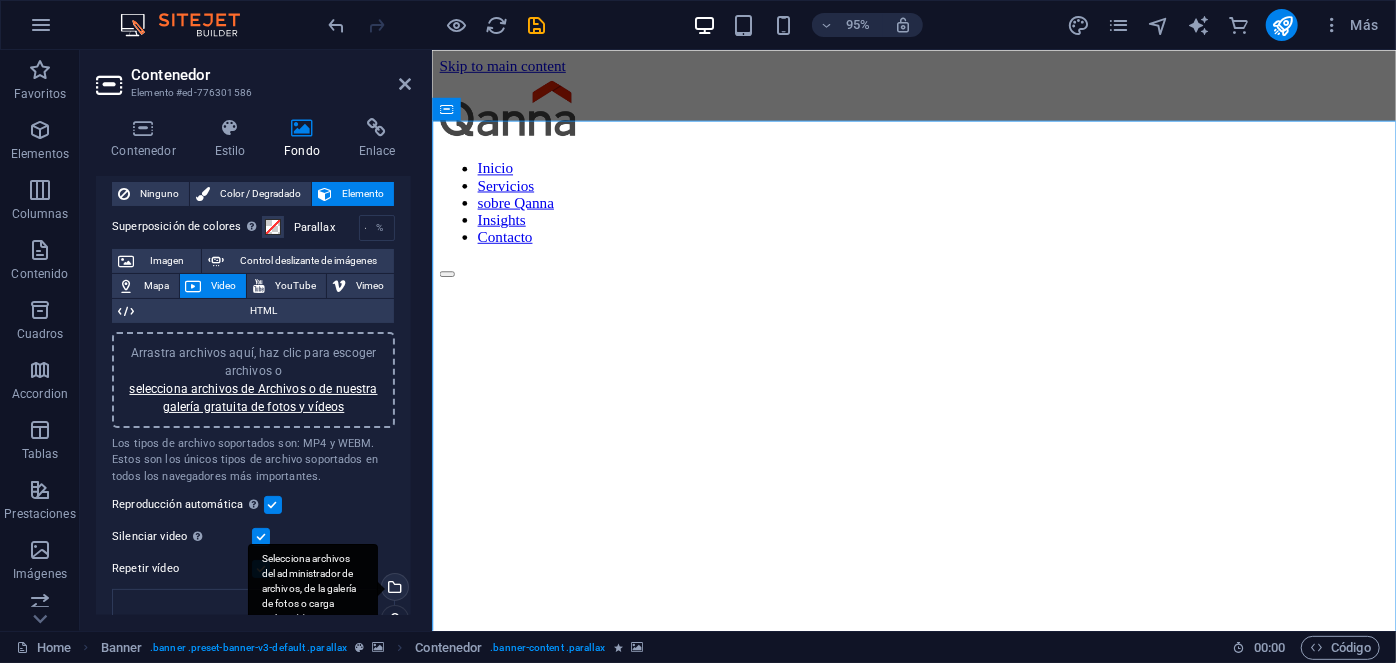 click on "Selecciona archivos del administrador de archivos, de la galería de fotos o carga archivo(s)" at bounding box center (393, 589) 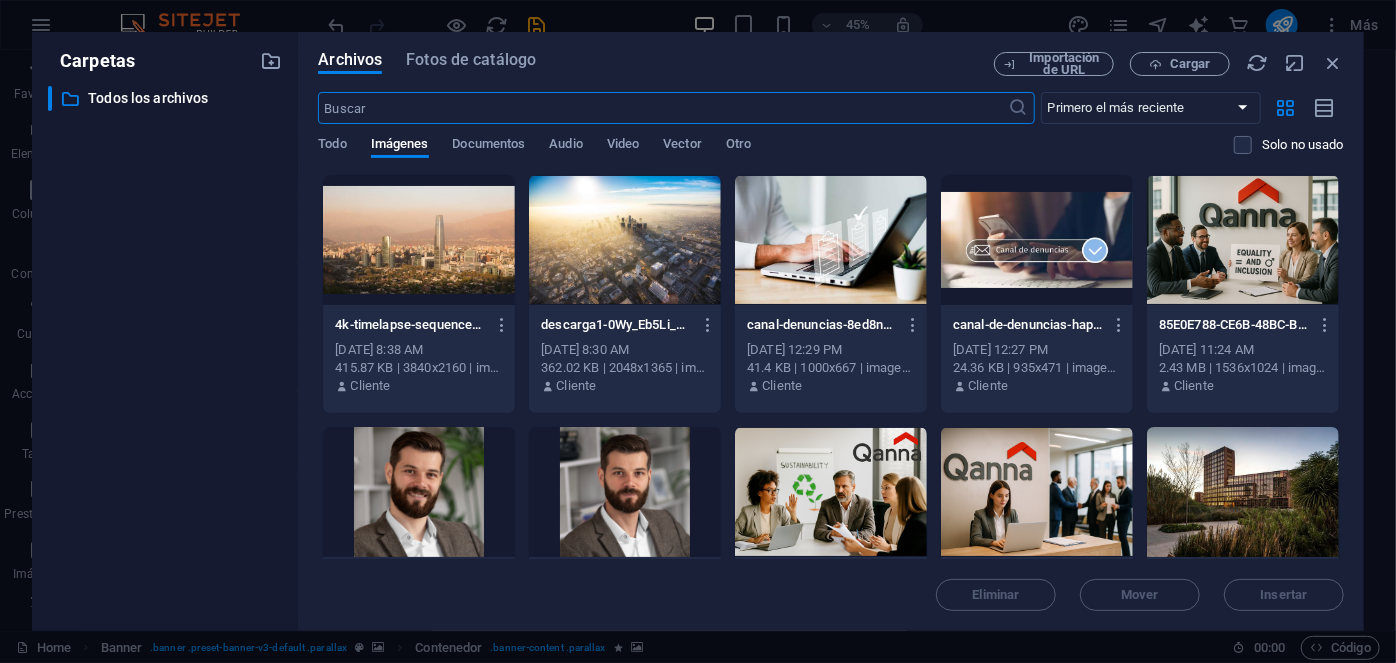 click at bounding box center [419, 240] 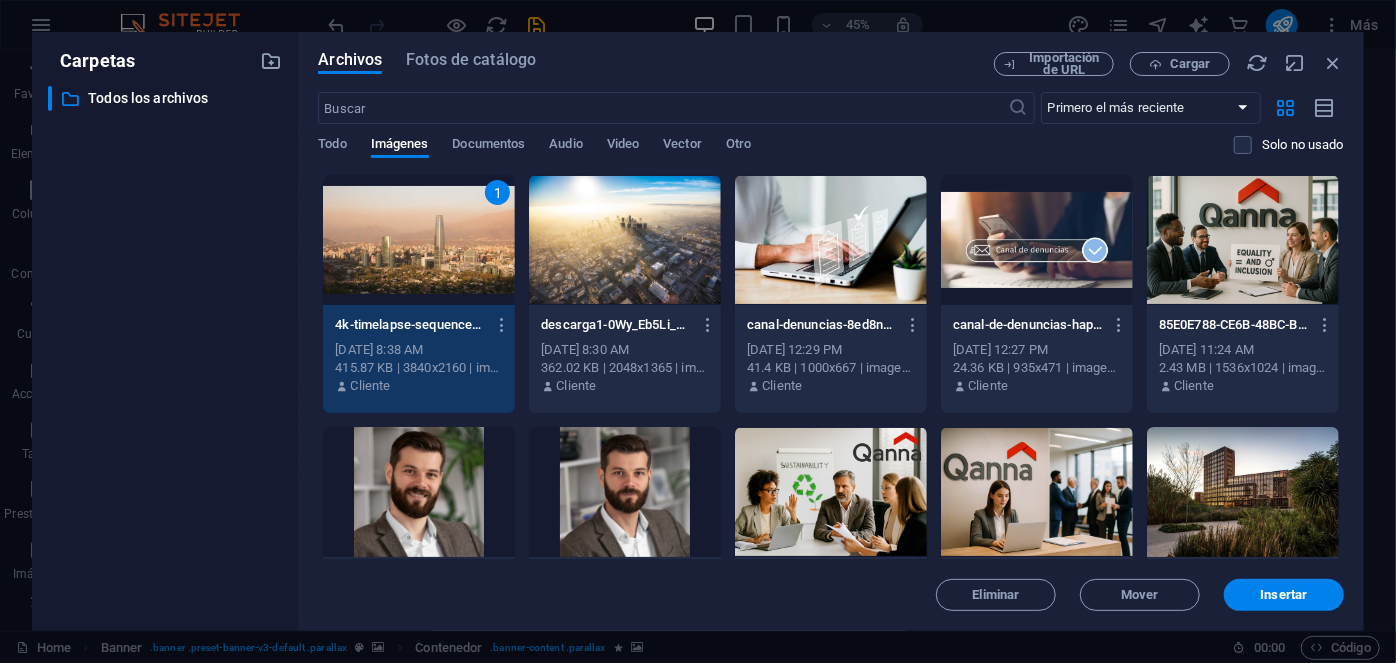 click on "1" at bounding box center [419, 240] 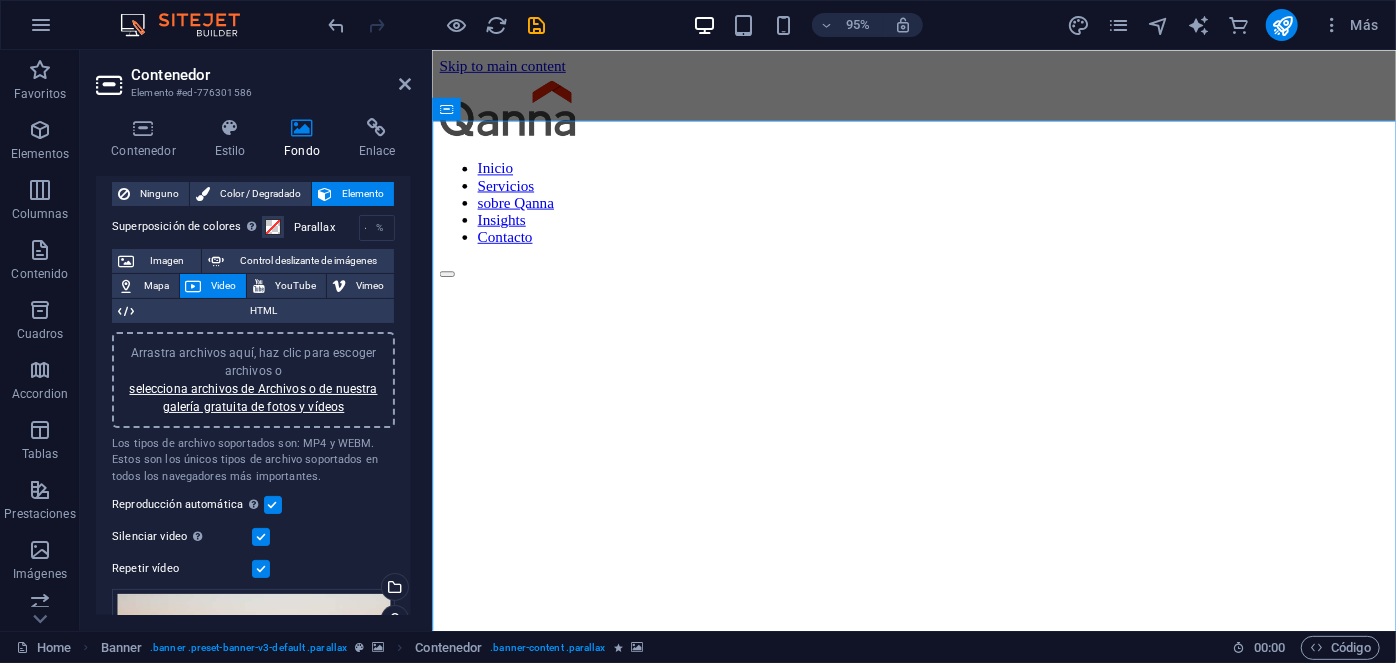 click on "Arrastra archivos aquí, haz clic para escoger archivos o  selecciona archivos de Archivos o de nuestra galería gratuita de fotos y vídeos" at bounding box center (253, 380) 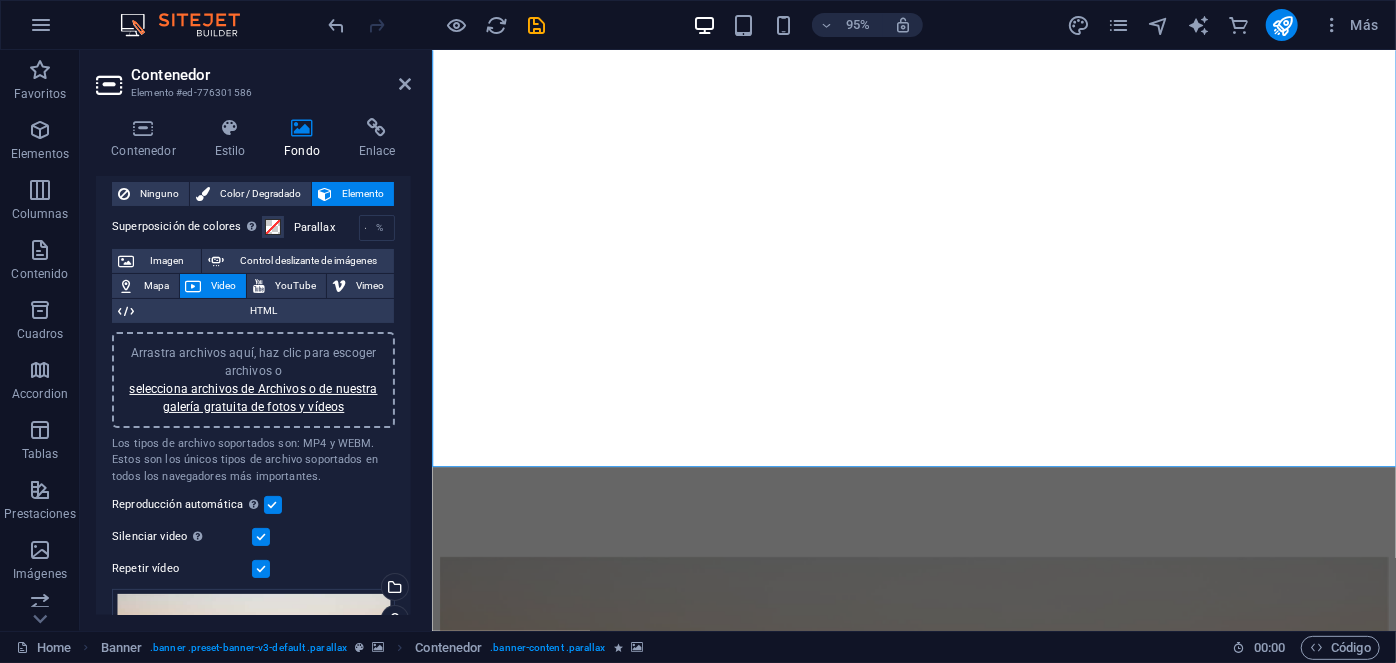 scroll, scrollTop: 0, scrollLeft: 0, axis: both 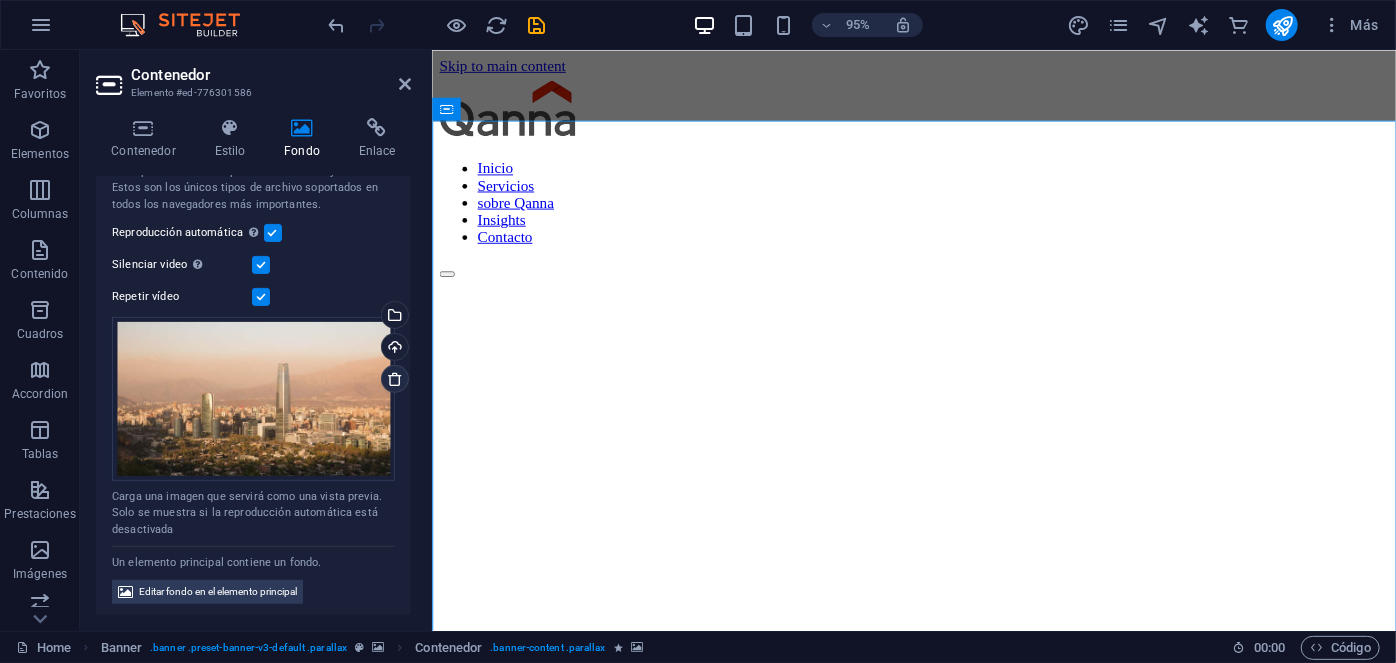 click at bounding box center (395, 379) 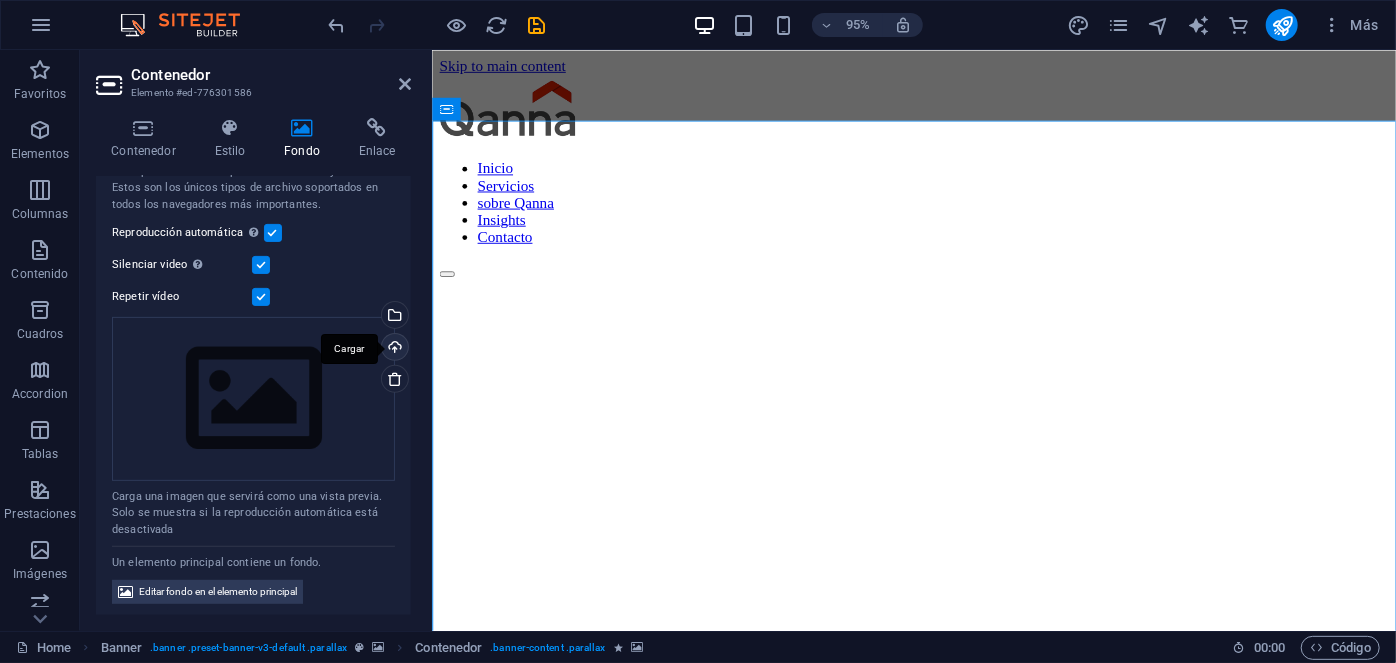 click on "Cargar" at bounding box center (393, 349) 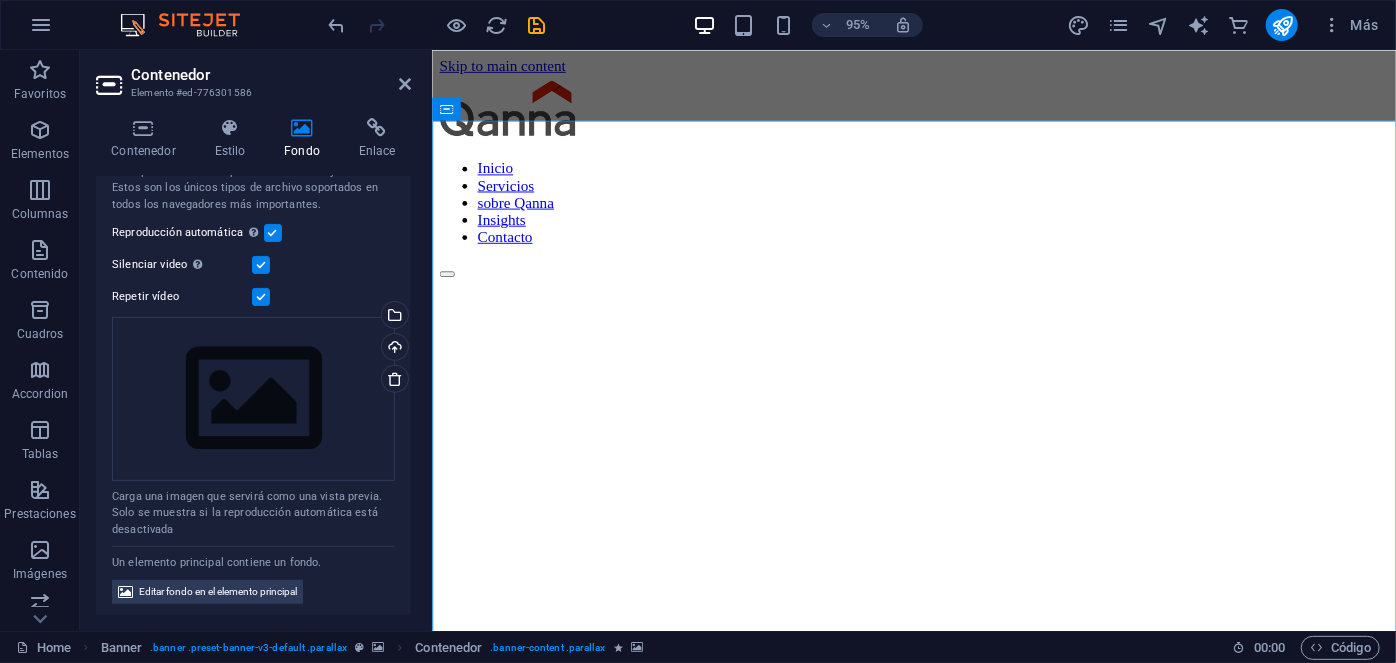 click on "95% Más" at bounding box center (856, 25) 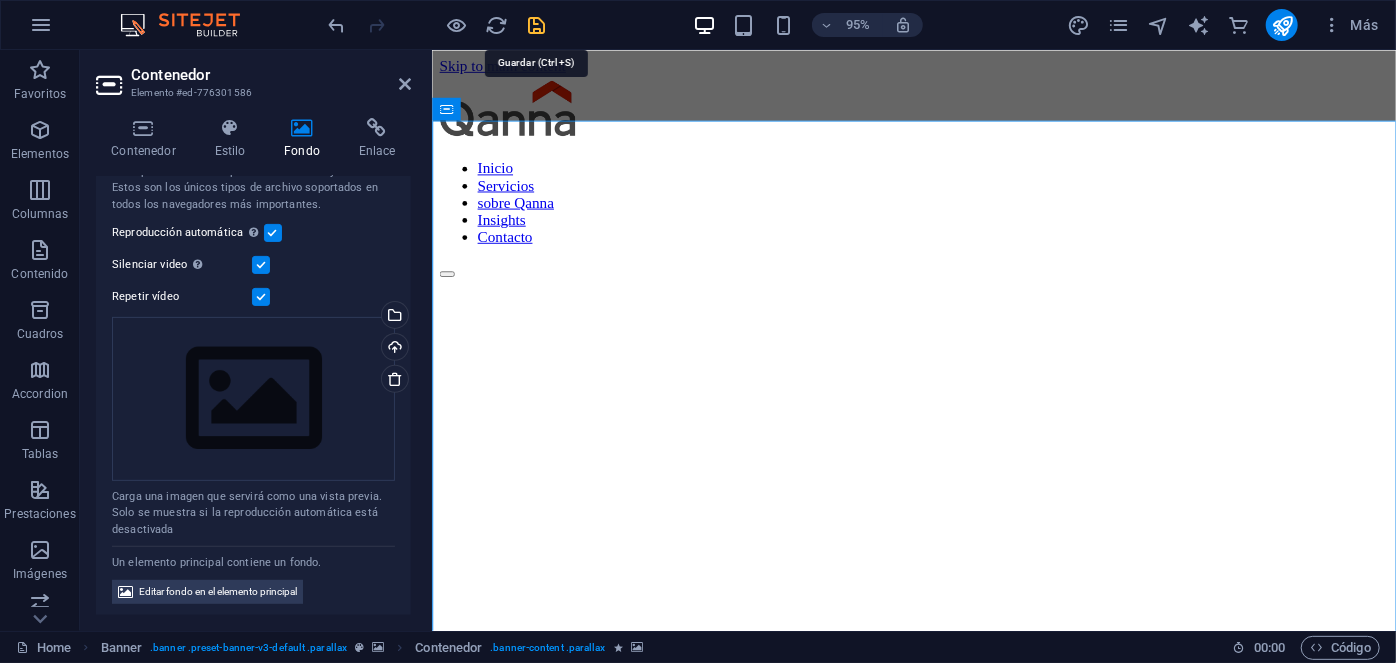 click at bounding box center (537, 25) 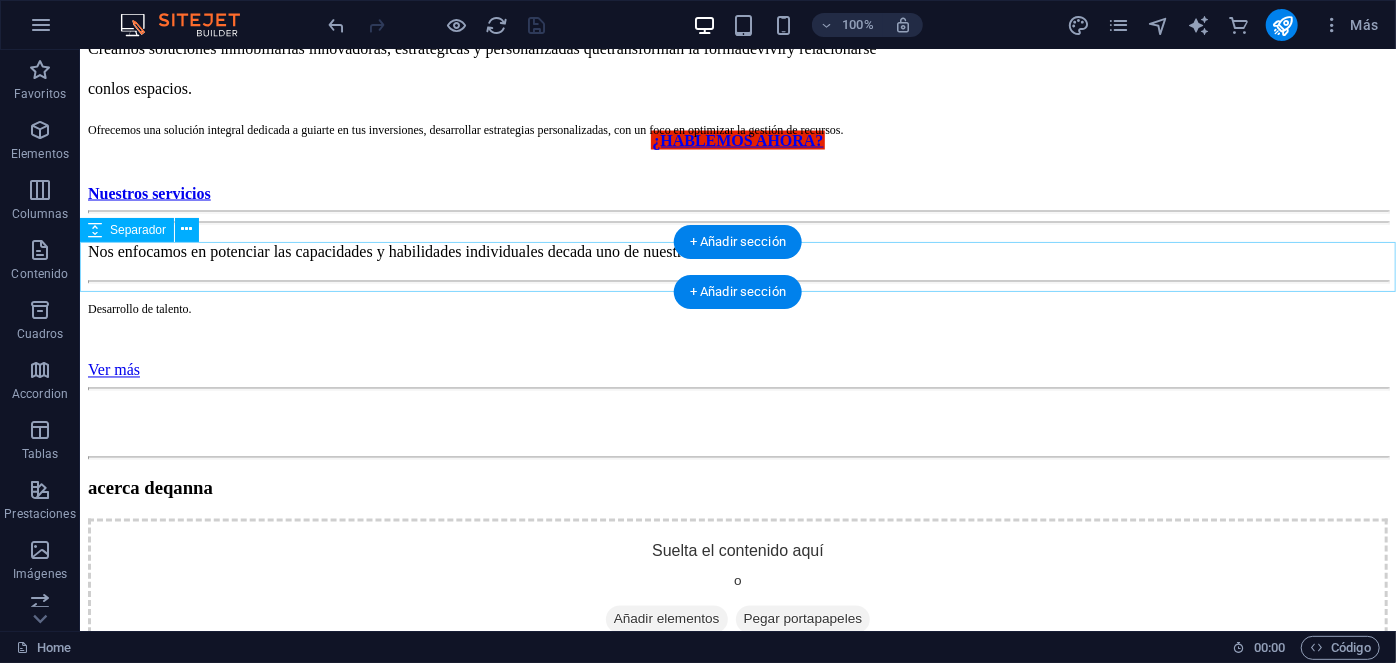 scroll, scrollTop: 1365, scrollLeft: 0, axis: vertical 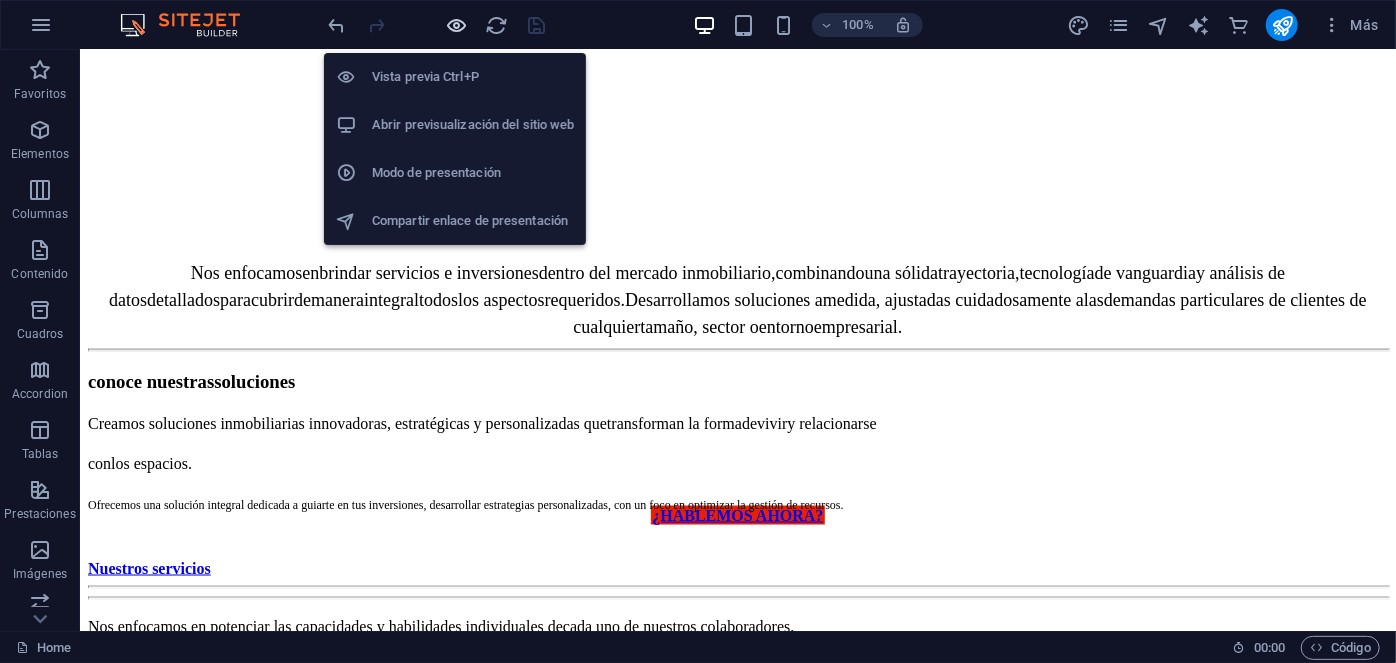 click at bounding box center (457, 25) 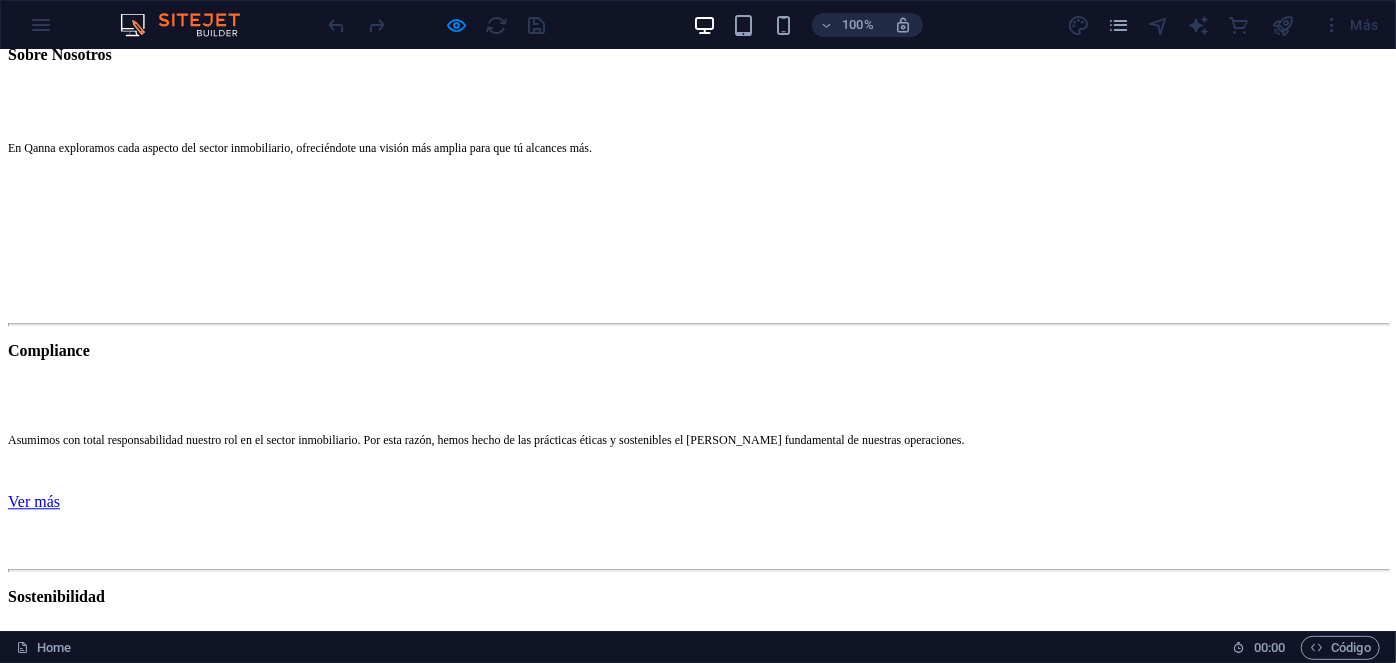 scroll, scrollTop: 0, scrollLeft: 0, axis: both 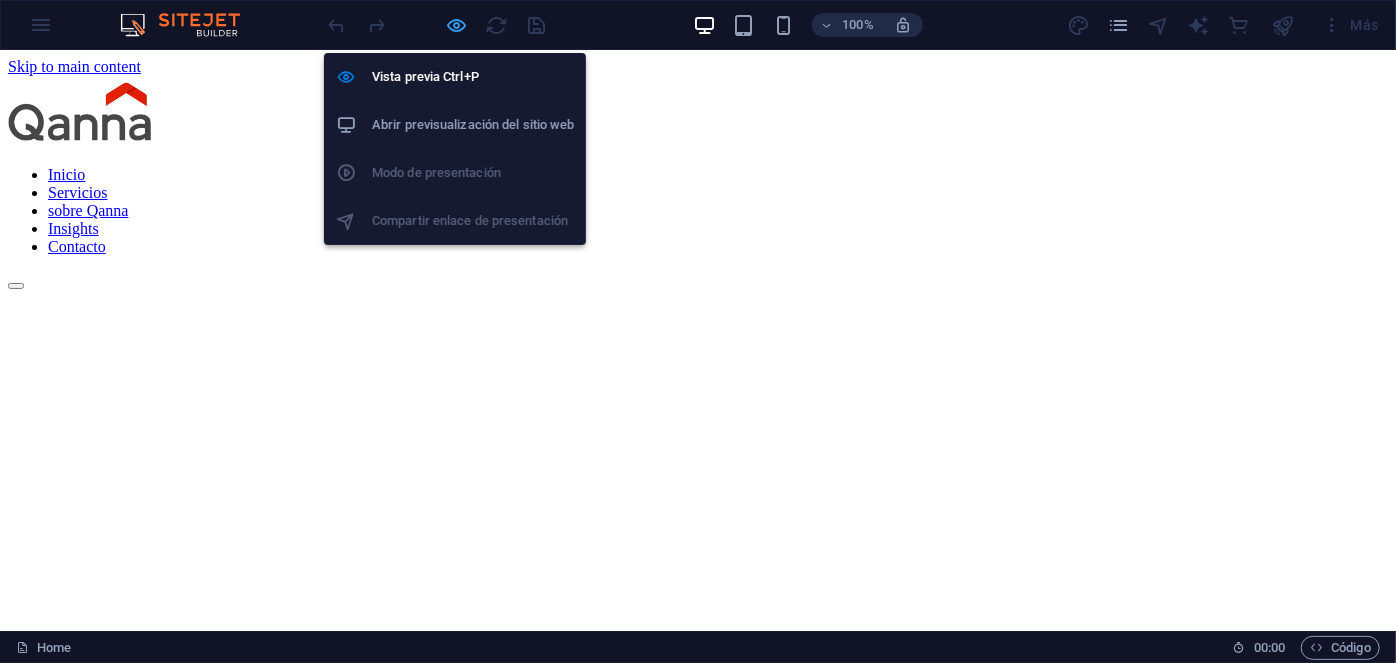 click at bounding box center [457, 25] 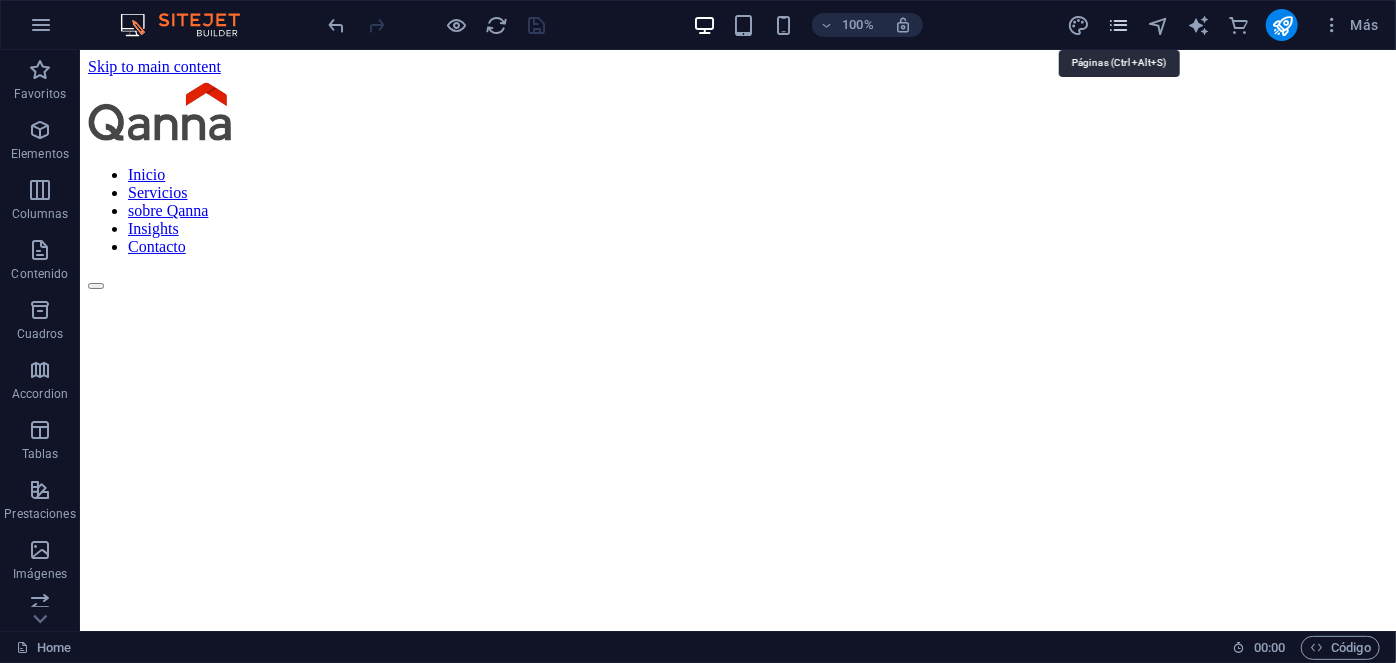 click at bounding box center (1118, 25) 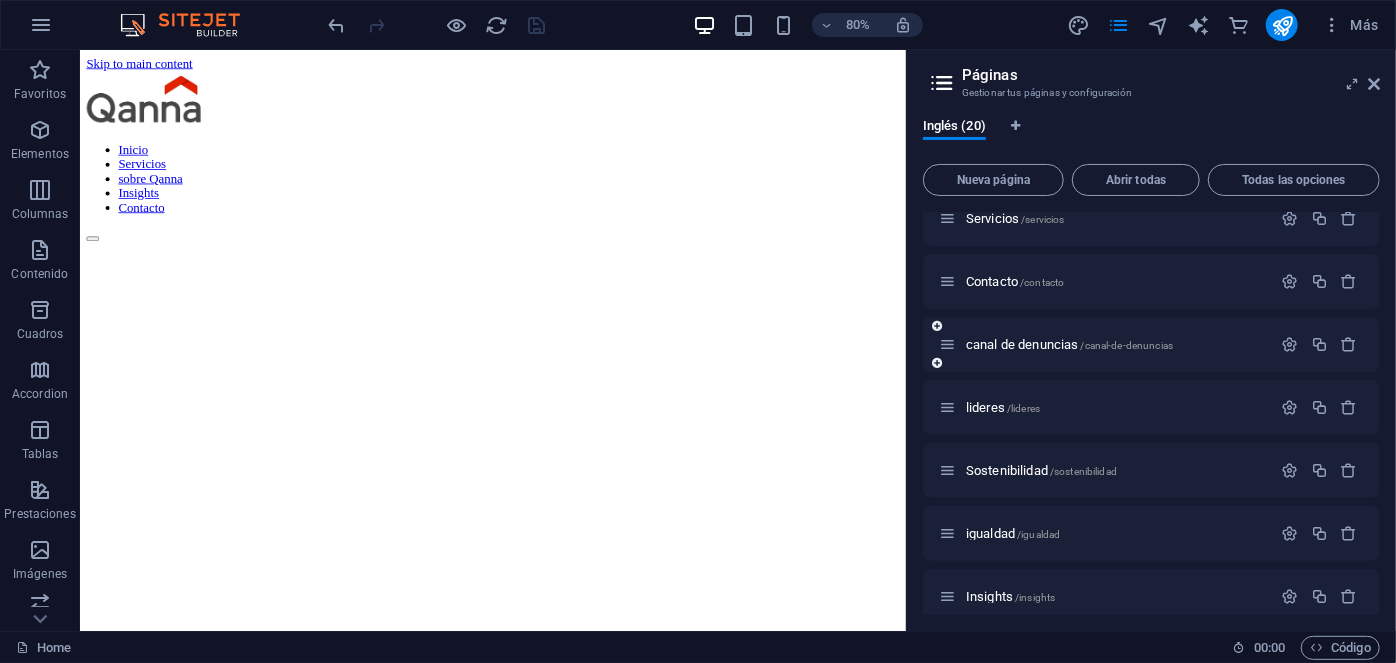 scroll, scrollTop: 274, scrollLeft: 0, axis: vertical 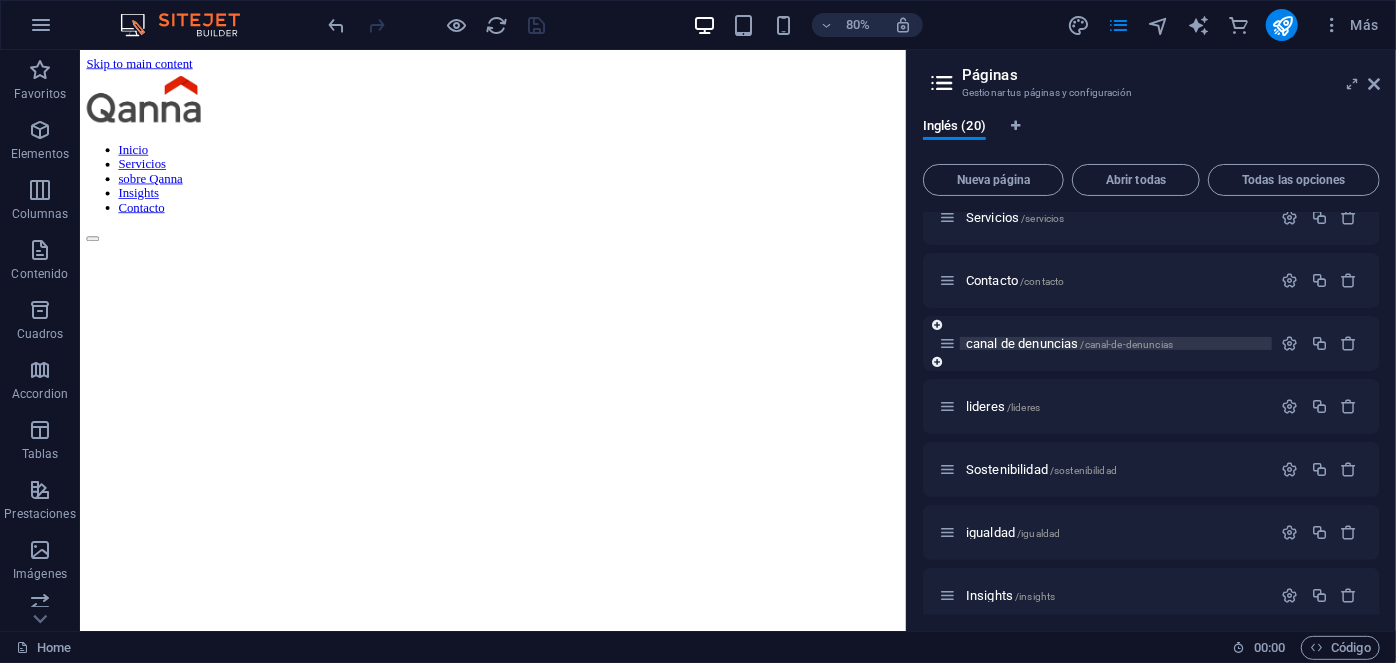 click on "canal de denuncias /canal-de-denuncias" at bounding box center (1069, 343) 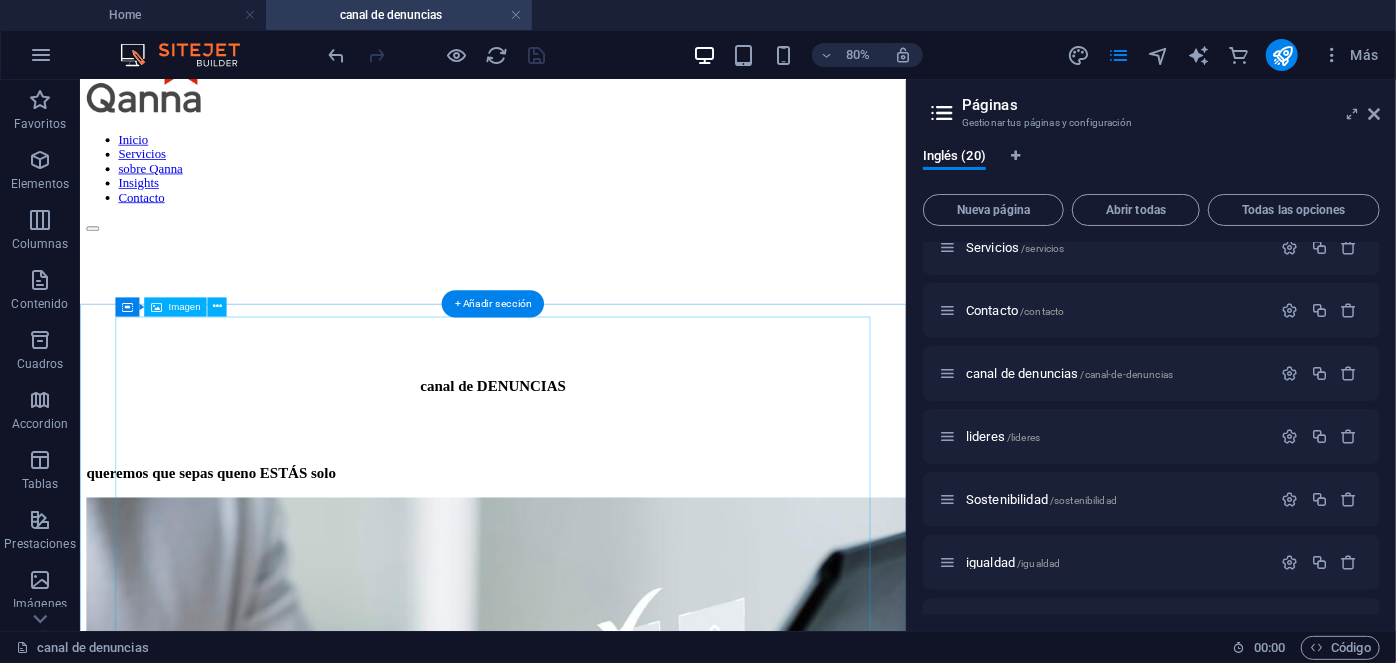 scroll, scrollTop: 0, scrollLeft: 0, axis: both 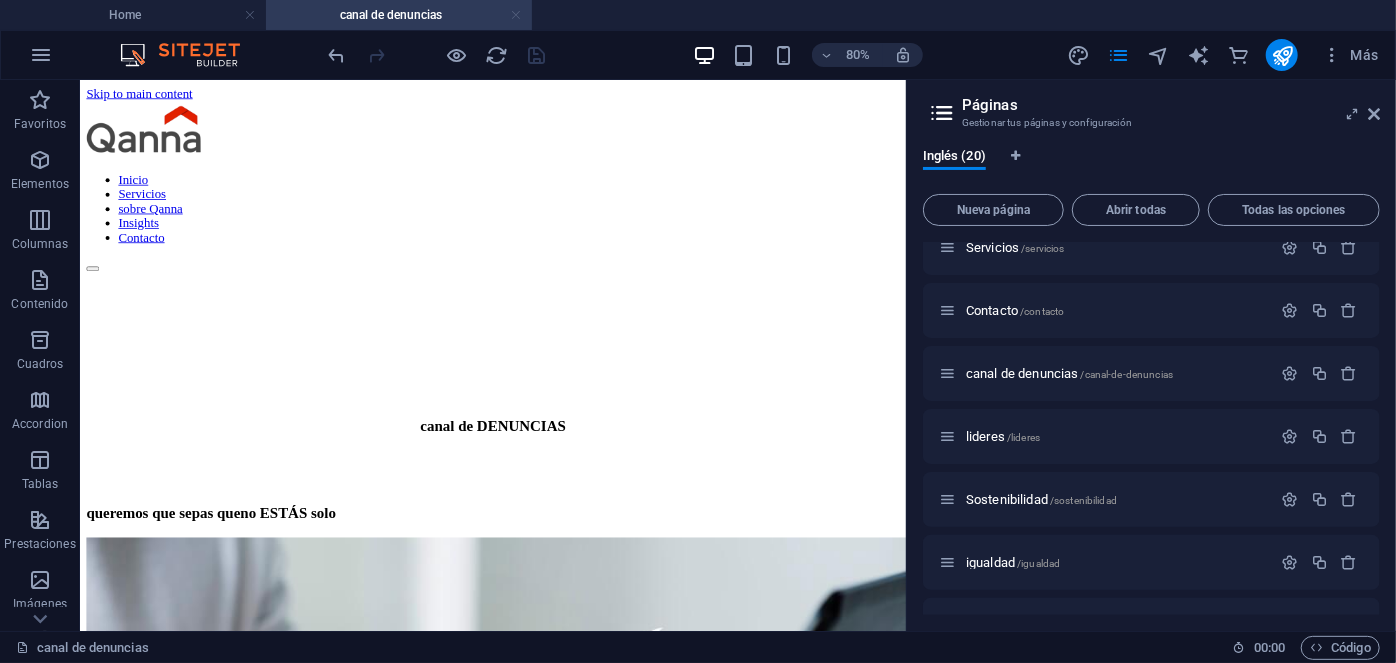 click at bounding box center [516, 15] 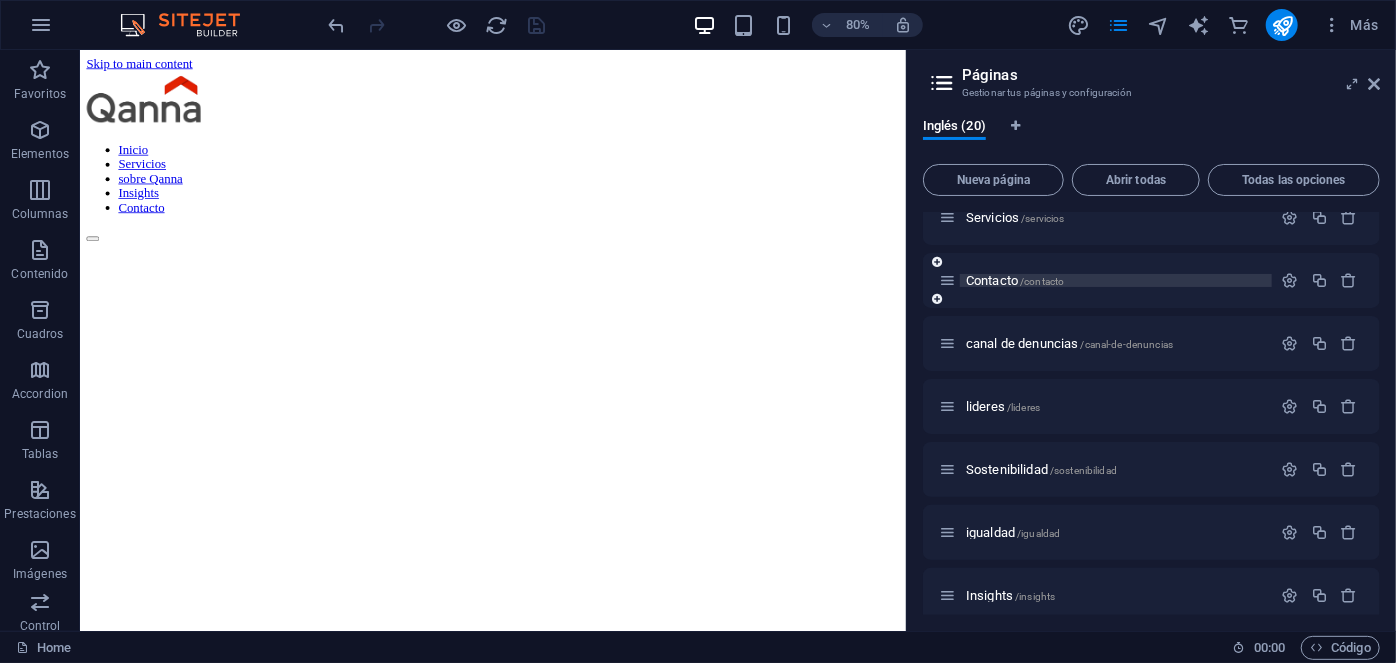 click on "Contacto /contacto" at bounding box center [1015, 280] 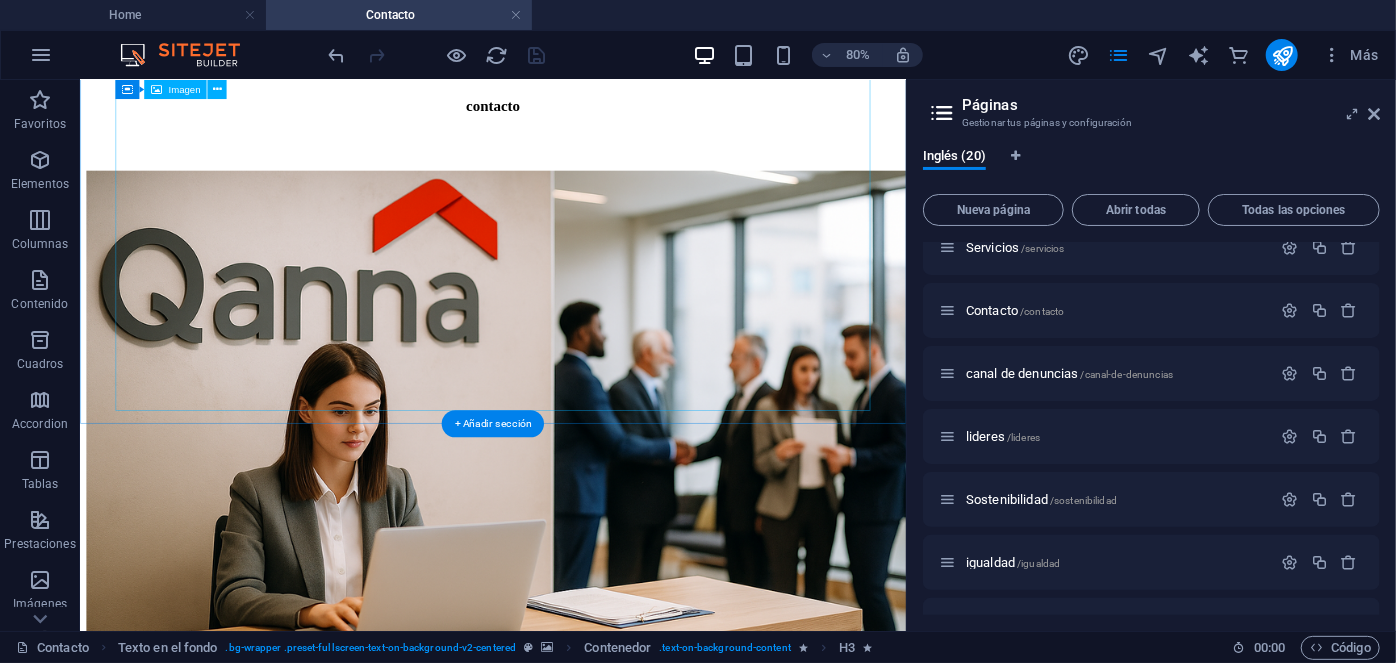 scroll, scrollTop: 484, scrollLeft: 0, axis: vertical 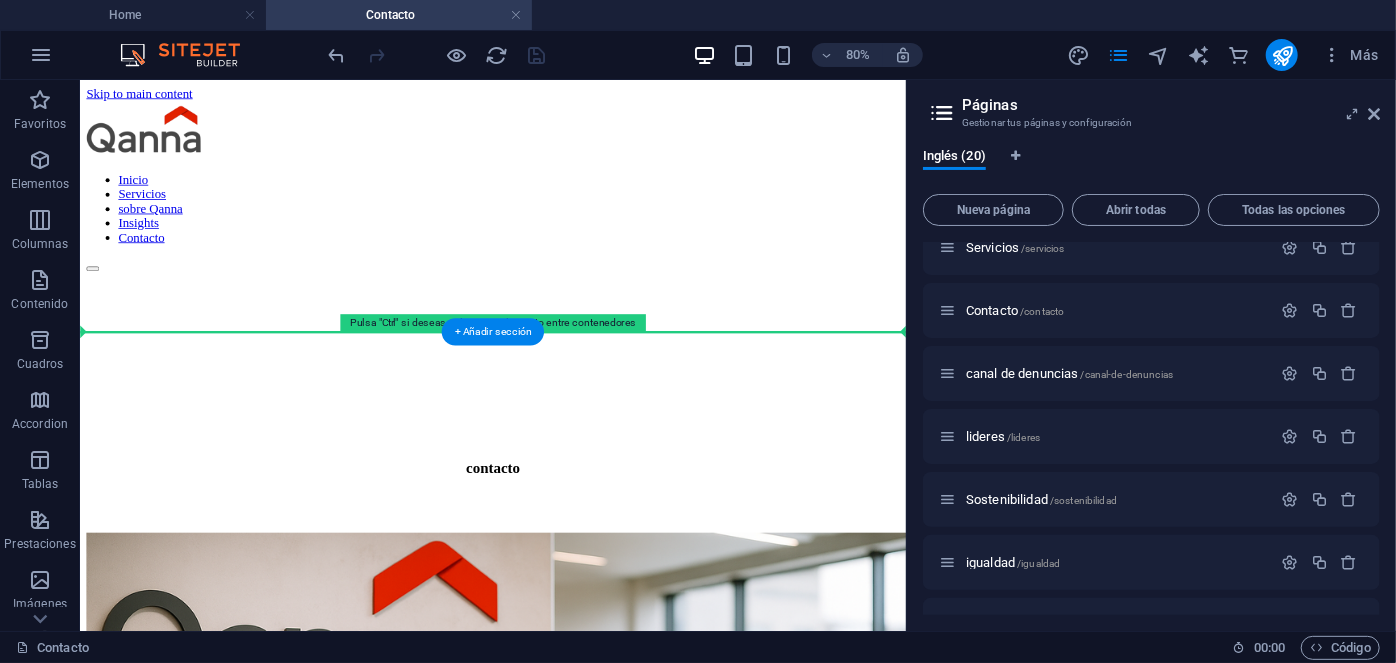 drag, startPoint x: 242, startPoint y: 482, endPoint x: 349, endPoint y: 404, distance: 132.41223 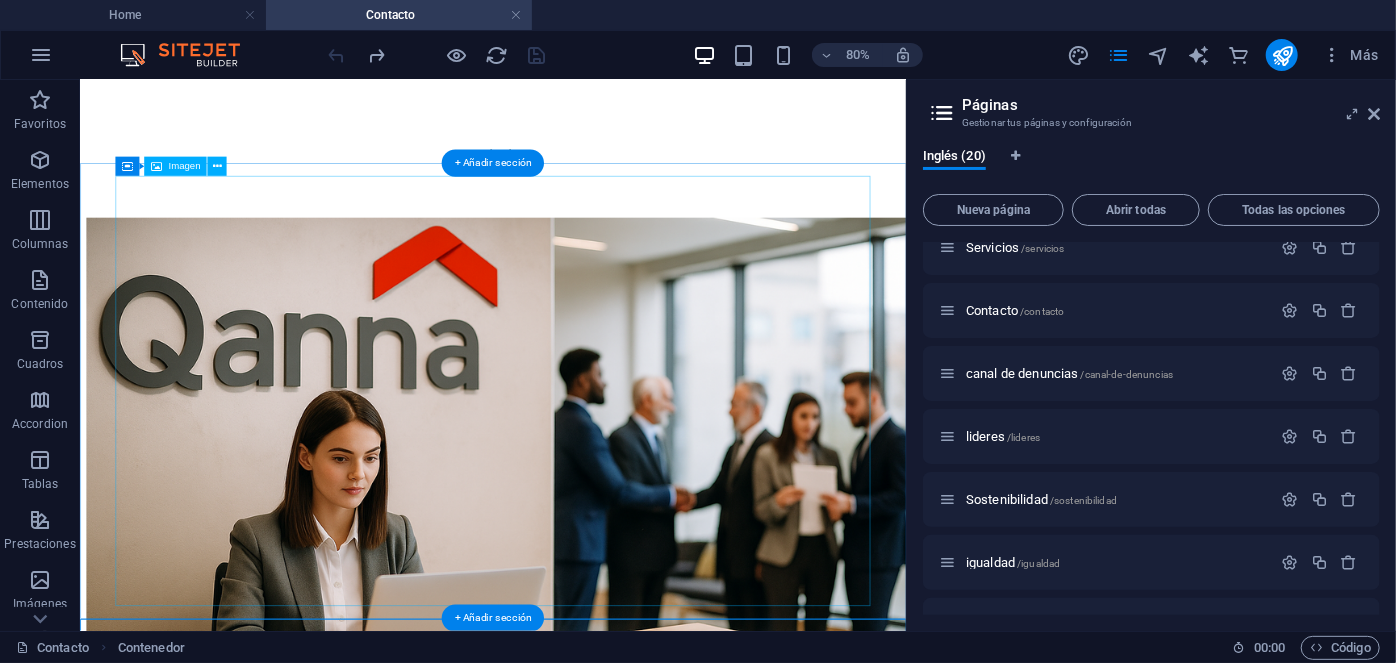 scroll, scrollTop: 824, scrollLeft: 0, axis: vertical 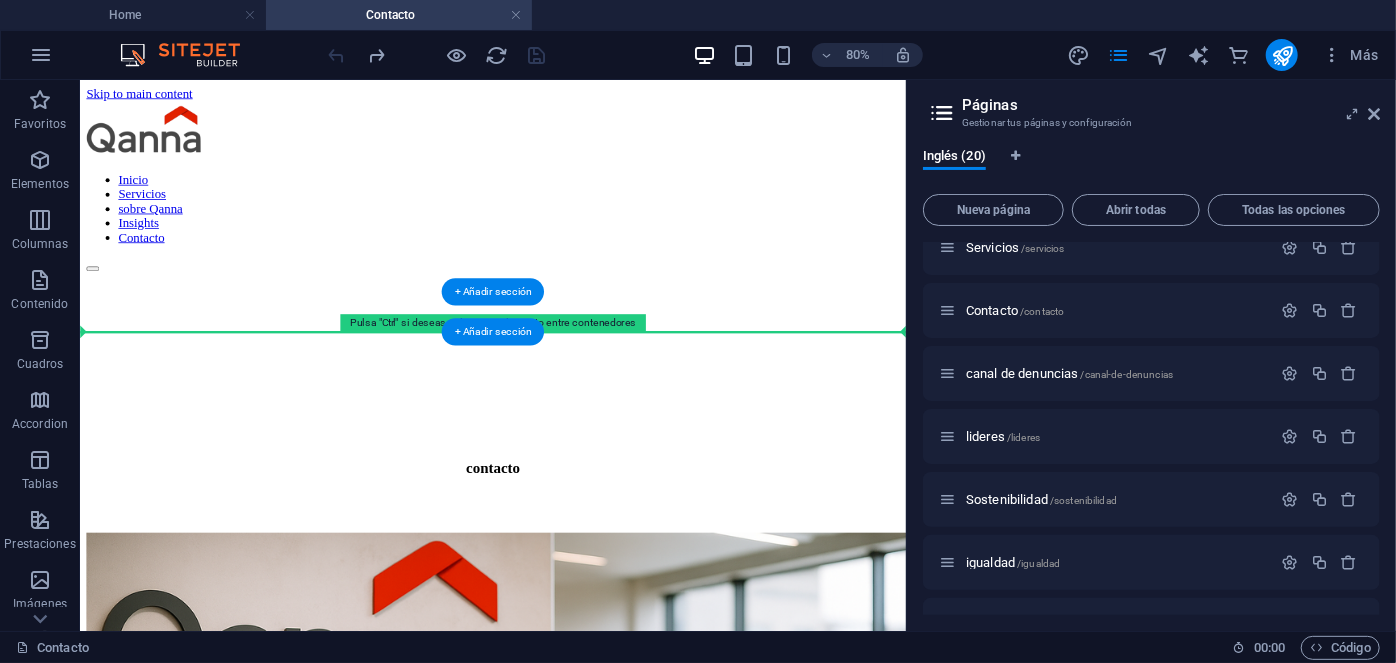 drag, startPoint x: 254, startPoint y: 212, endPoint x: 364, endPoint y: 377, distance: 198.30531 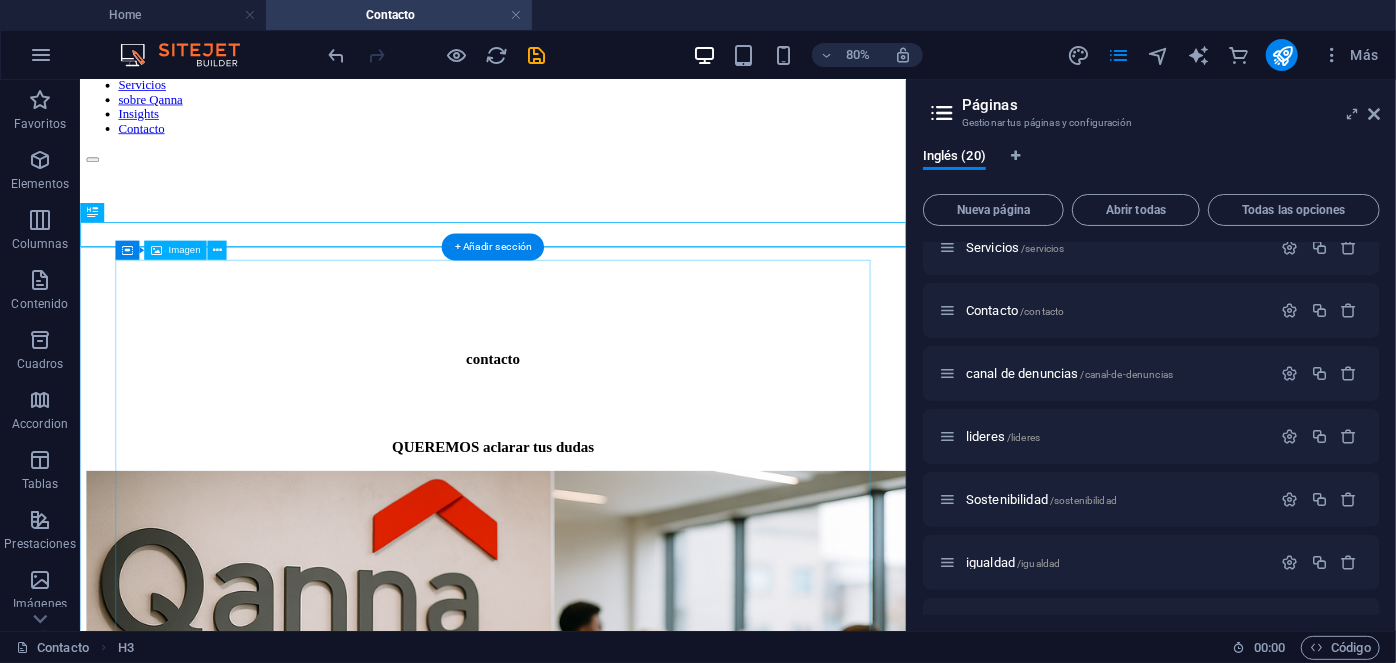 scroll, scrollTop: 137, scrollLeft: 0, axis: vertical 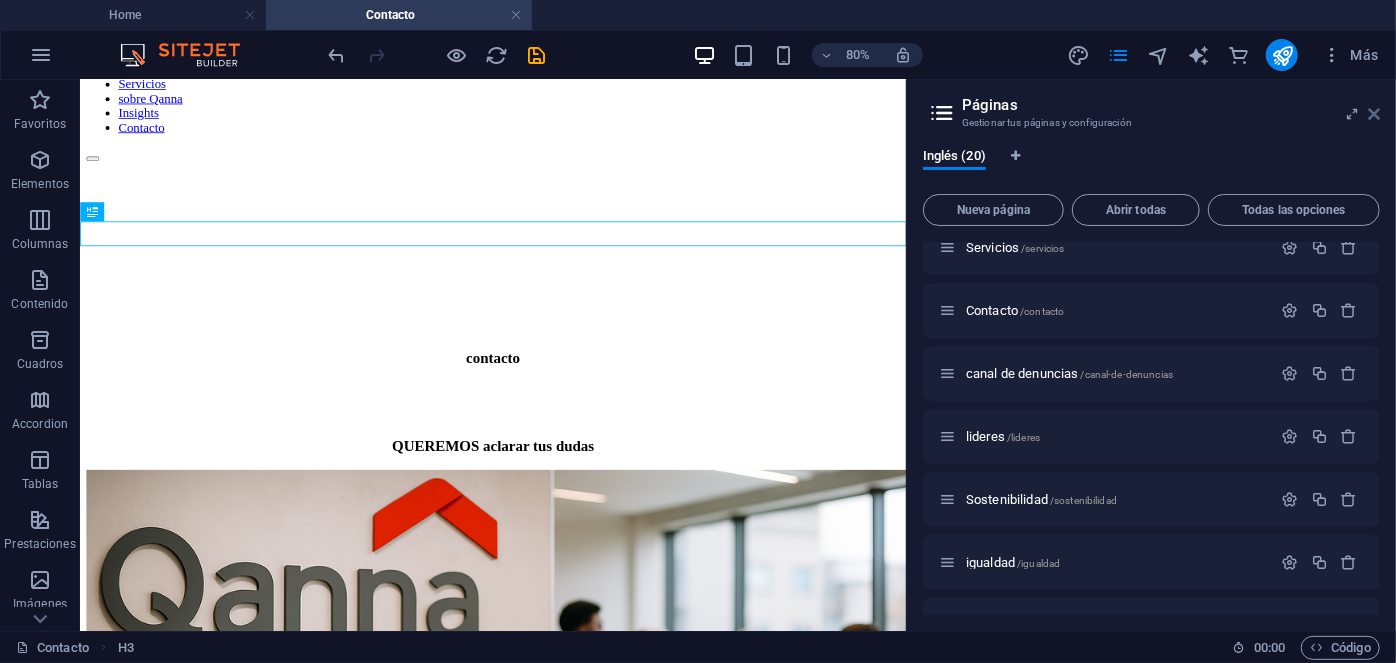 click at bounding box center [1374, 114] 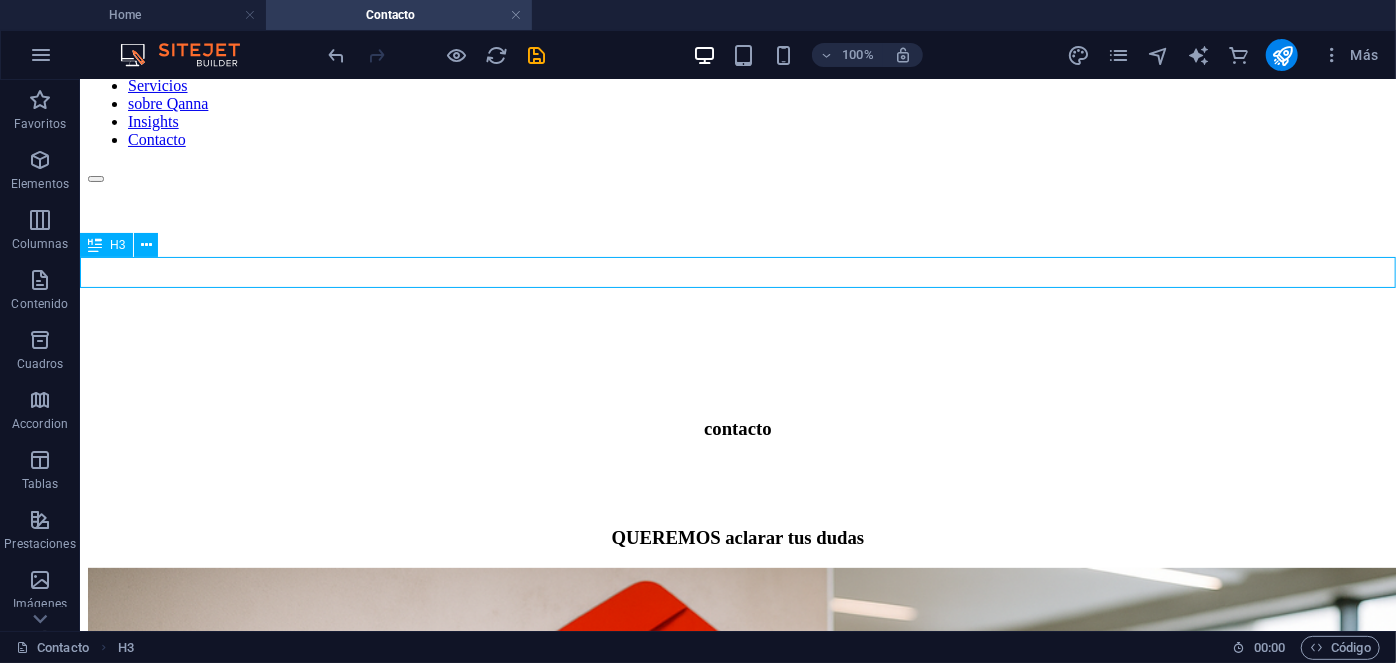click on "QUEREMOS aclarar tus dudas" at bounding box center [737, 537] 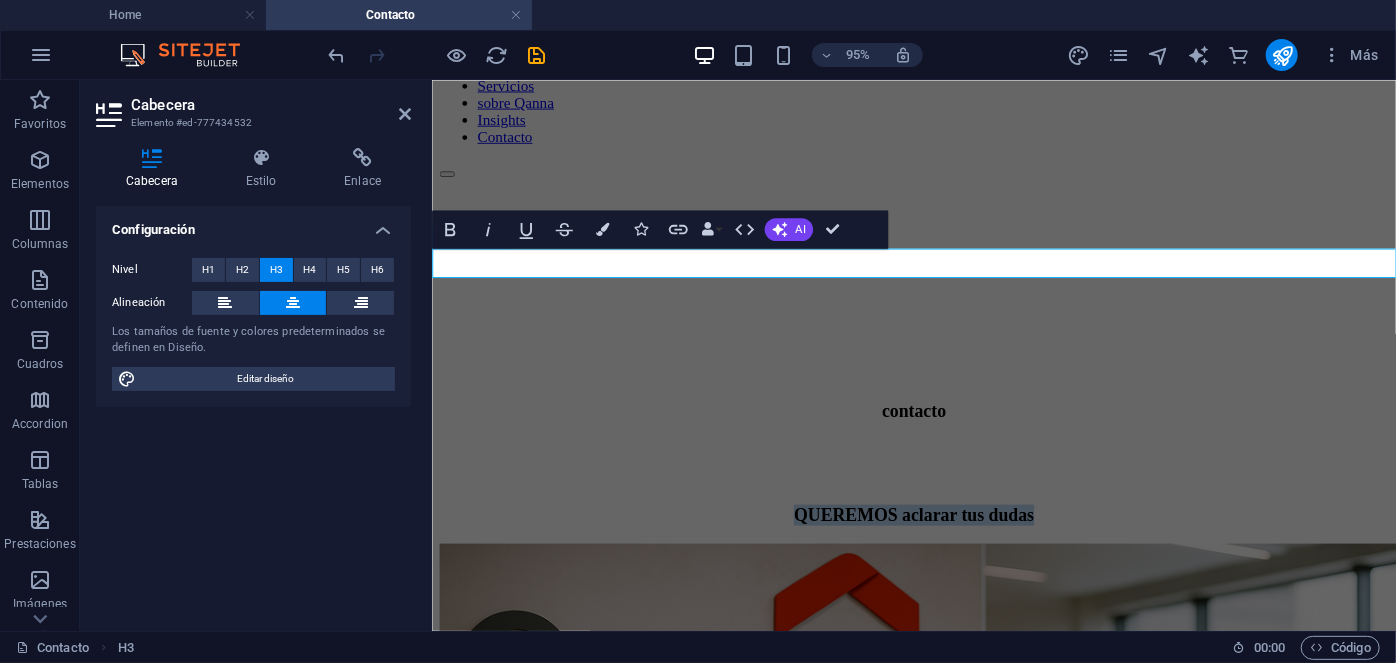 click on "QUEREMOS aclarar tus dudas" at bounding box center [938, 537] 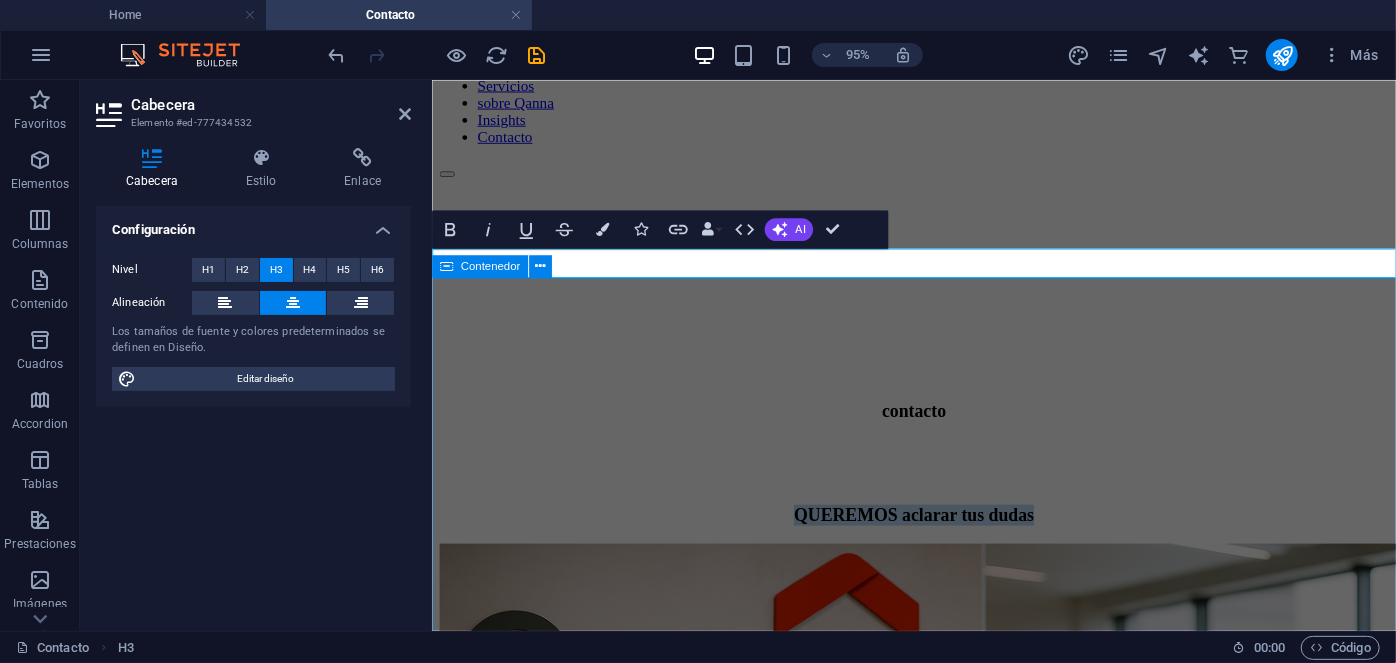 drag, startPoint x: 1153, startPoint y: 270, endPoint x: 538, endPoint y: 288, distance: 615.26337 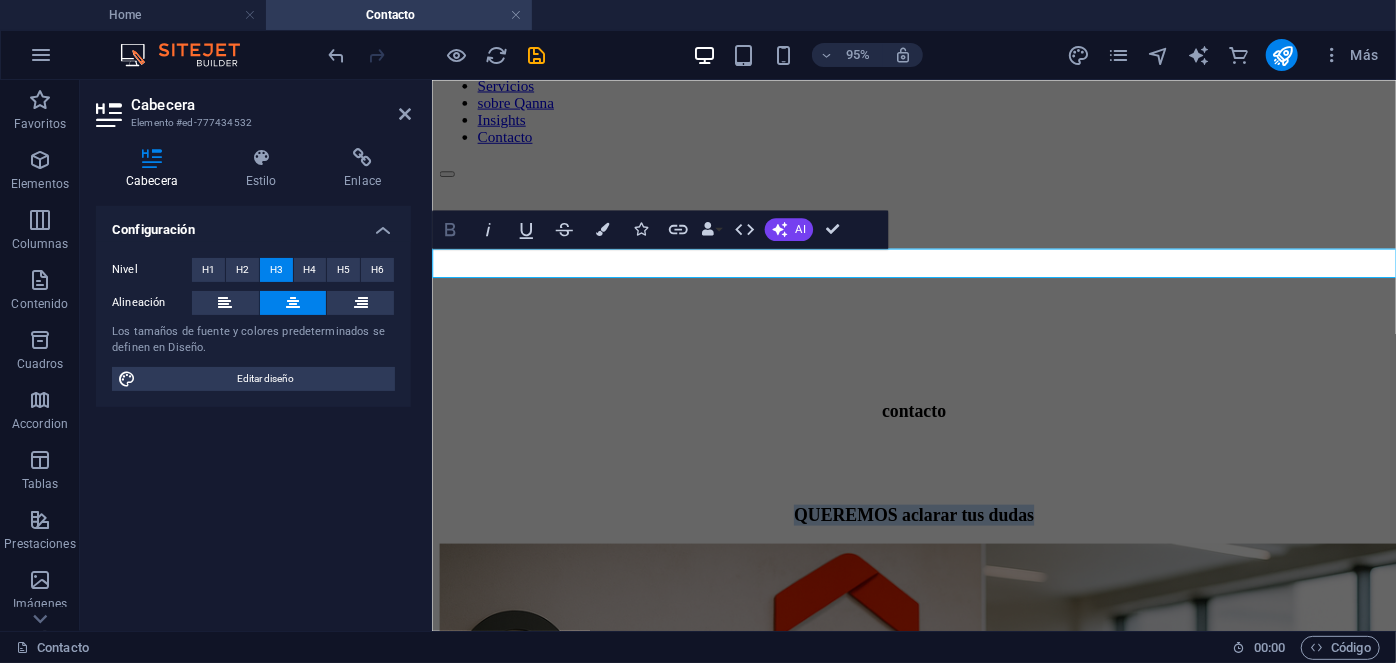 click 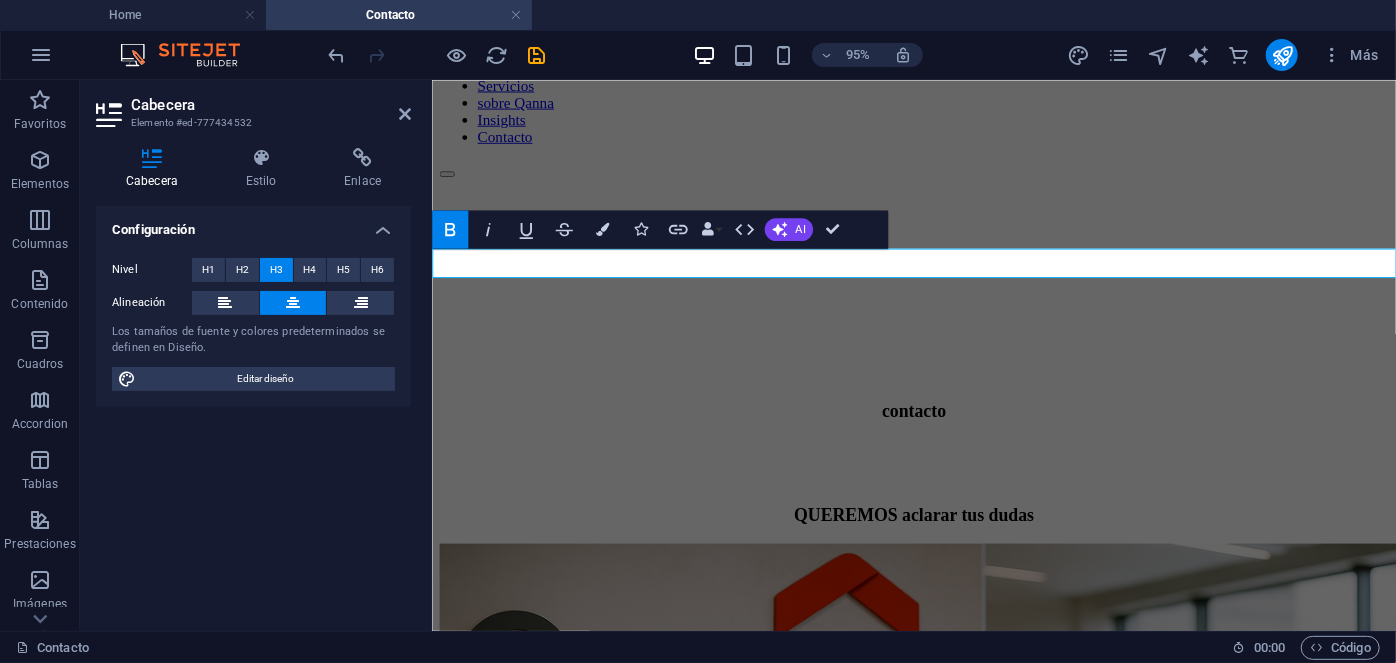 click on "QUEREMOS aclarar tus dudas" at bounding box center (938, 538) 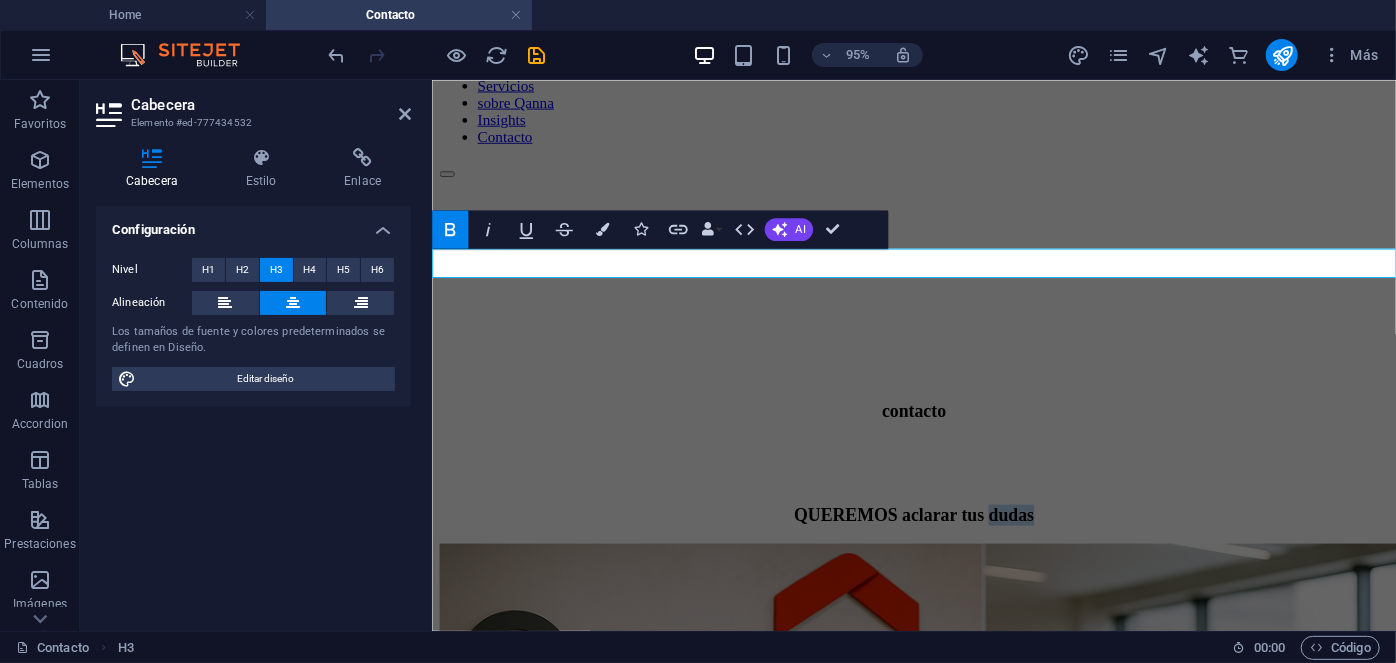 drag, startPoint x: 1141, startPoint y: 275, endPoint x: 1061, endPoint y: 271, distance: 80.09994 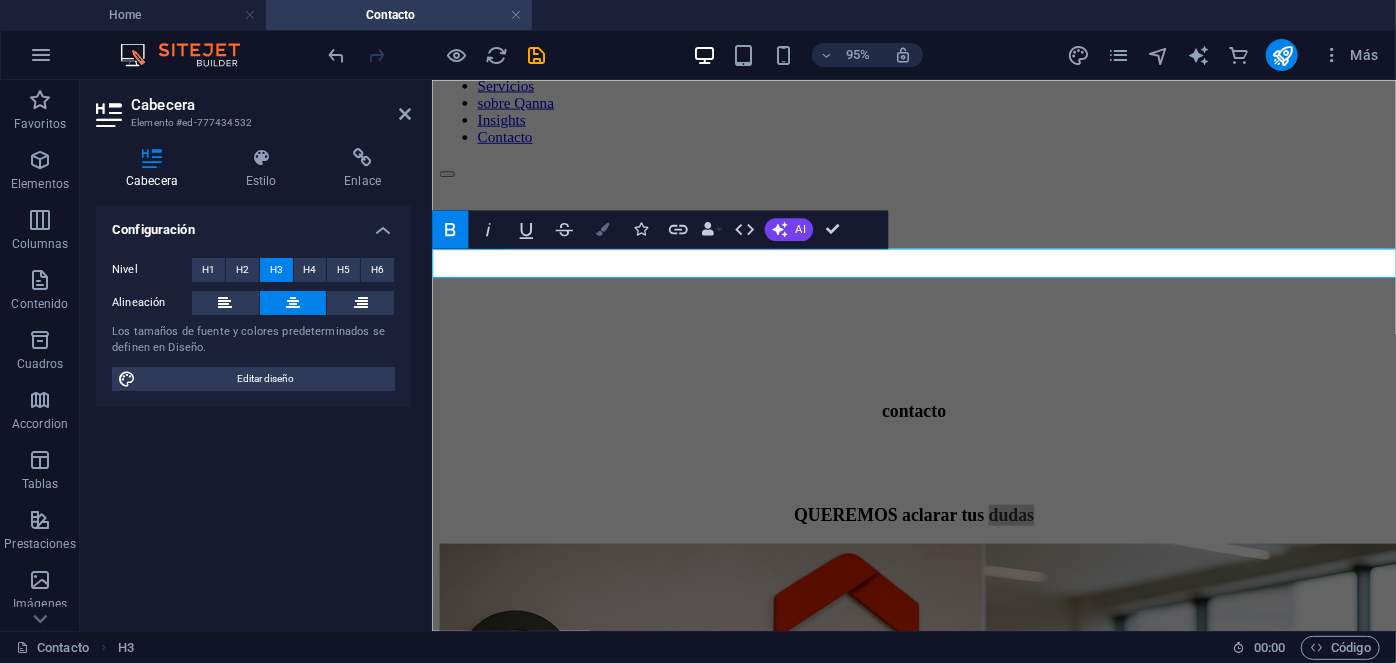 click on "Colors" at bounding box center (602, 229) 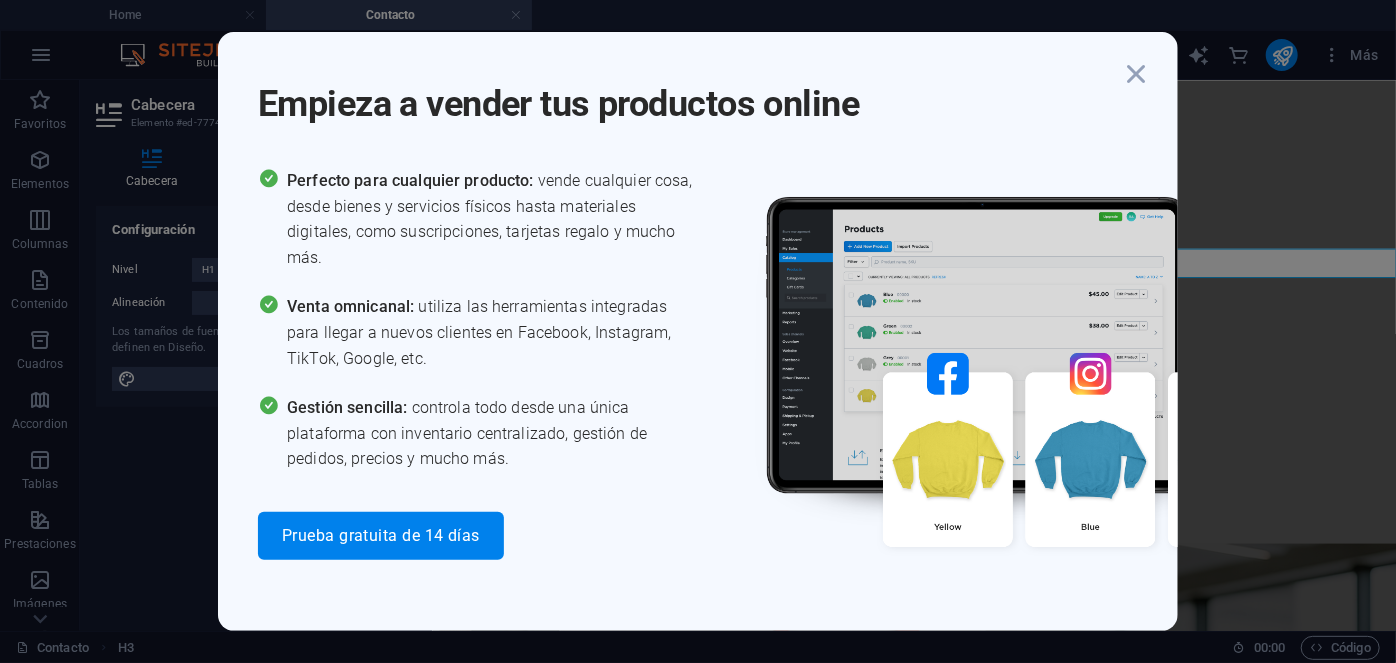 click on "Gestión sencilla:   controla todo desde una única plataforma con inventario centralizado, gestión de pedidos, precios y mucho más." at bounding box center [492, 433] 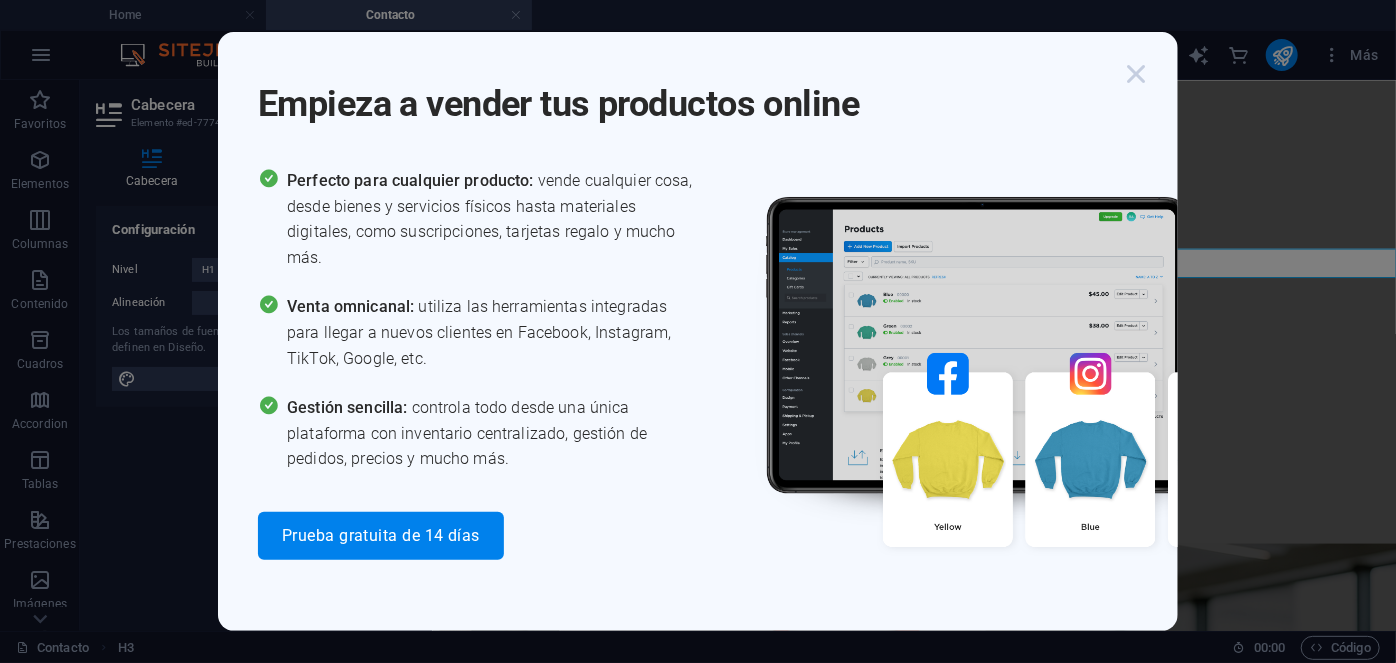 click at bounding box center [1136, 74] 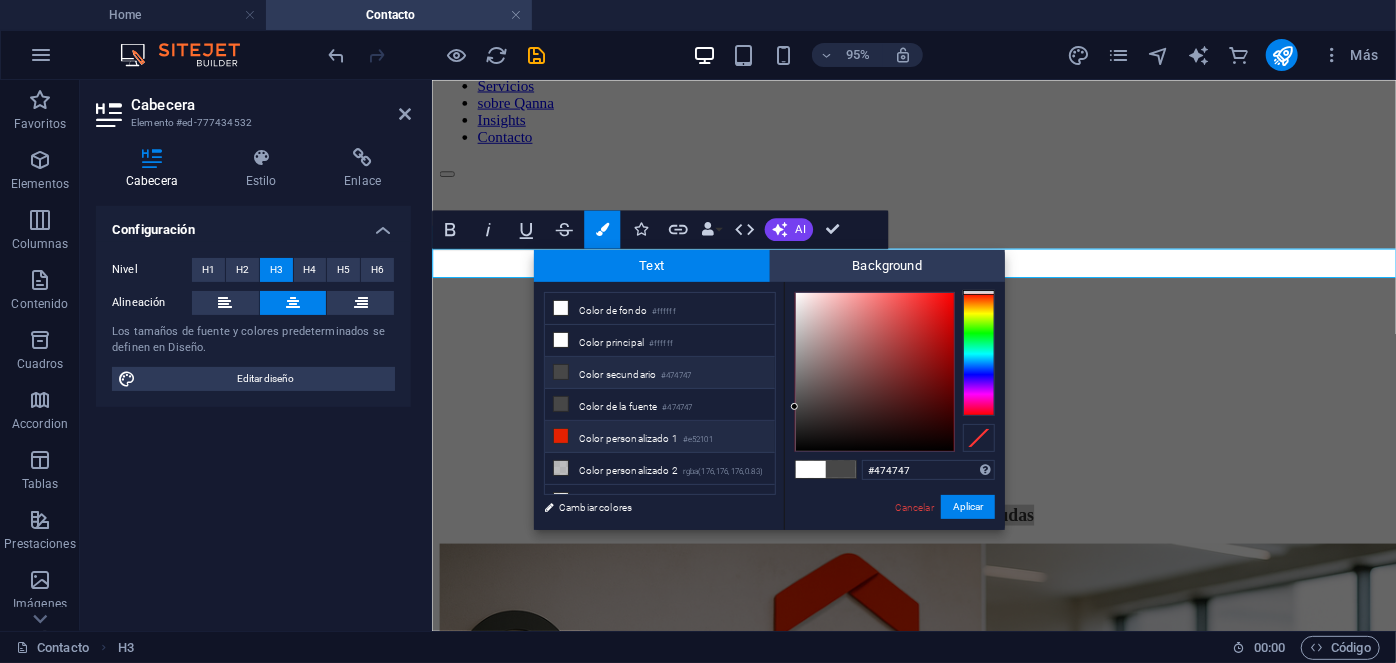 click on "Color personalizado 1
#e52101" at bounding box center (660, 437) 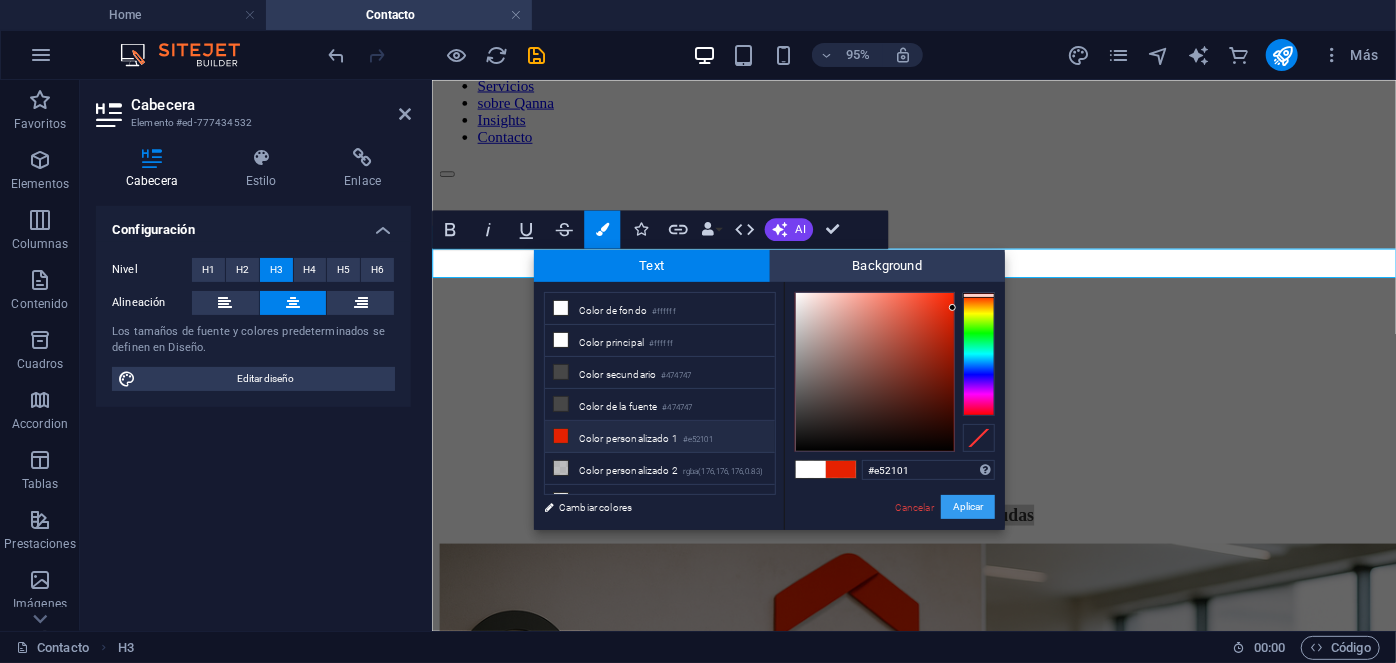 click on "Aplicar" at bounding box center [968, 507] 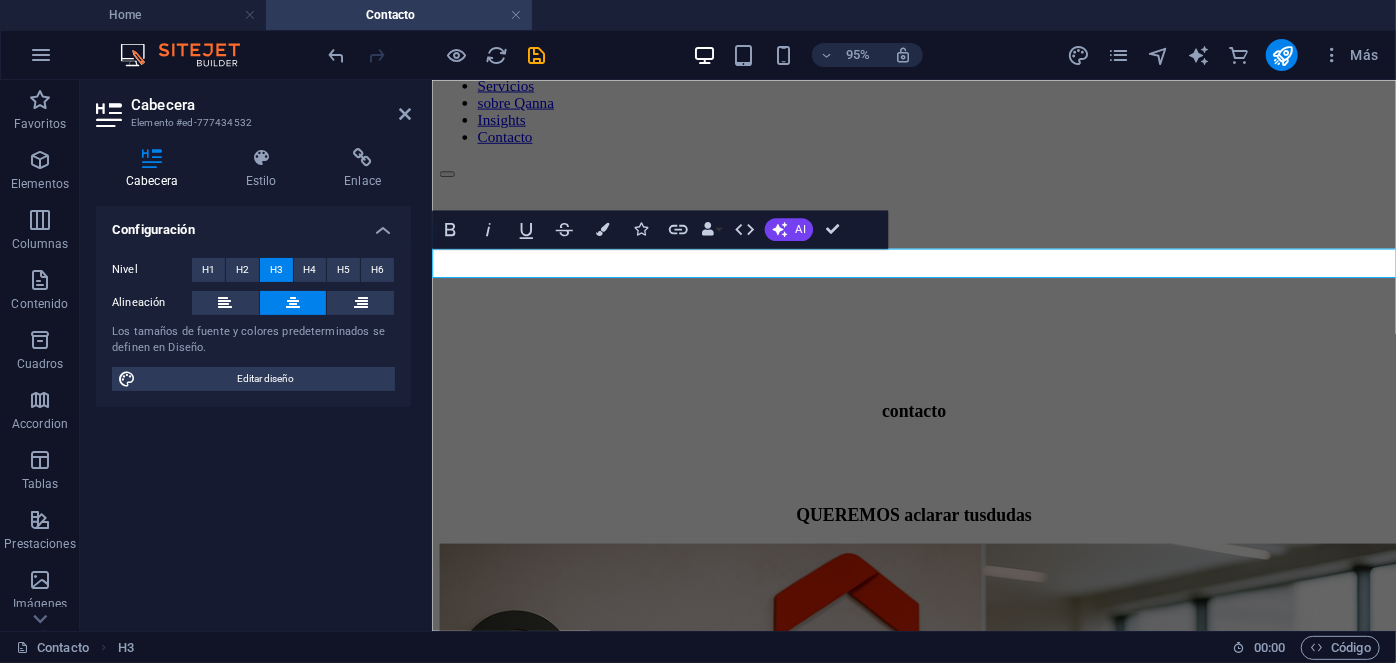click on "QUEREMOS aclarar tus  dudas" at bounding box center [938, 538] 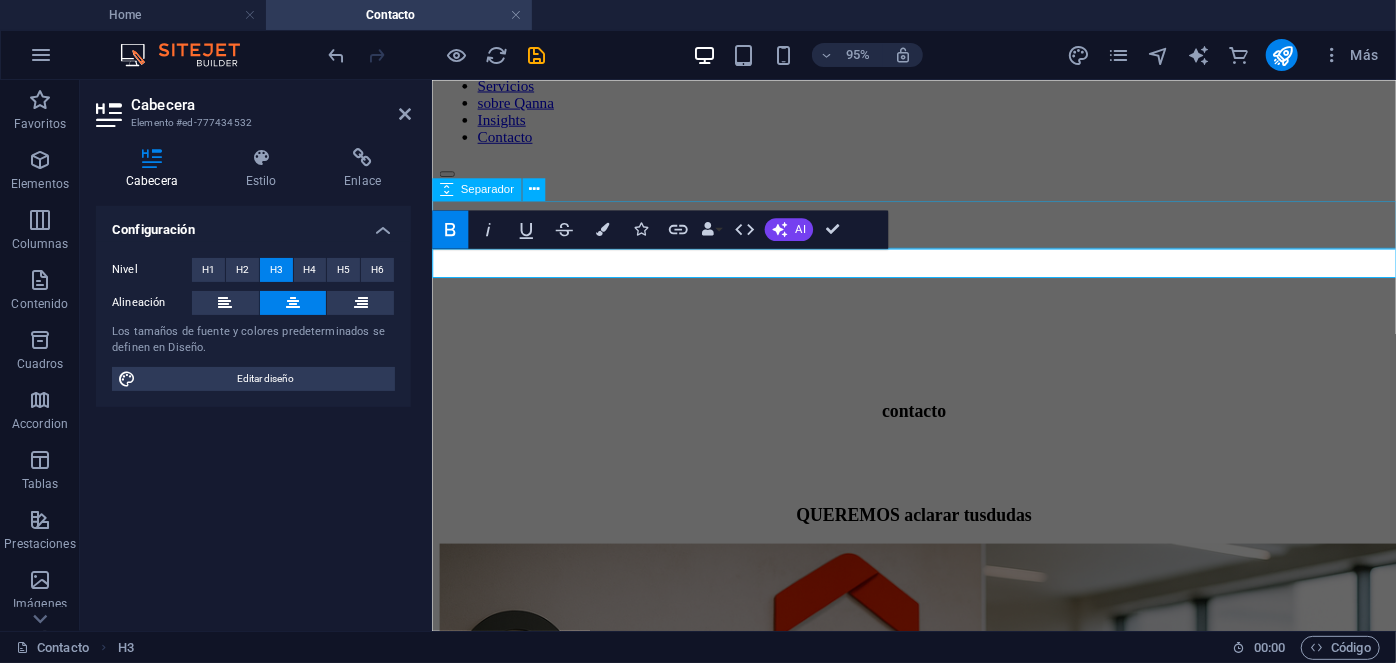 click at bounding box center (938, 484) 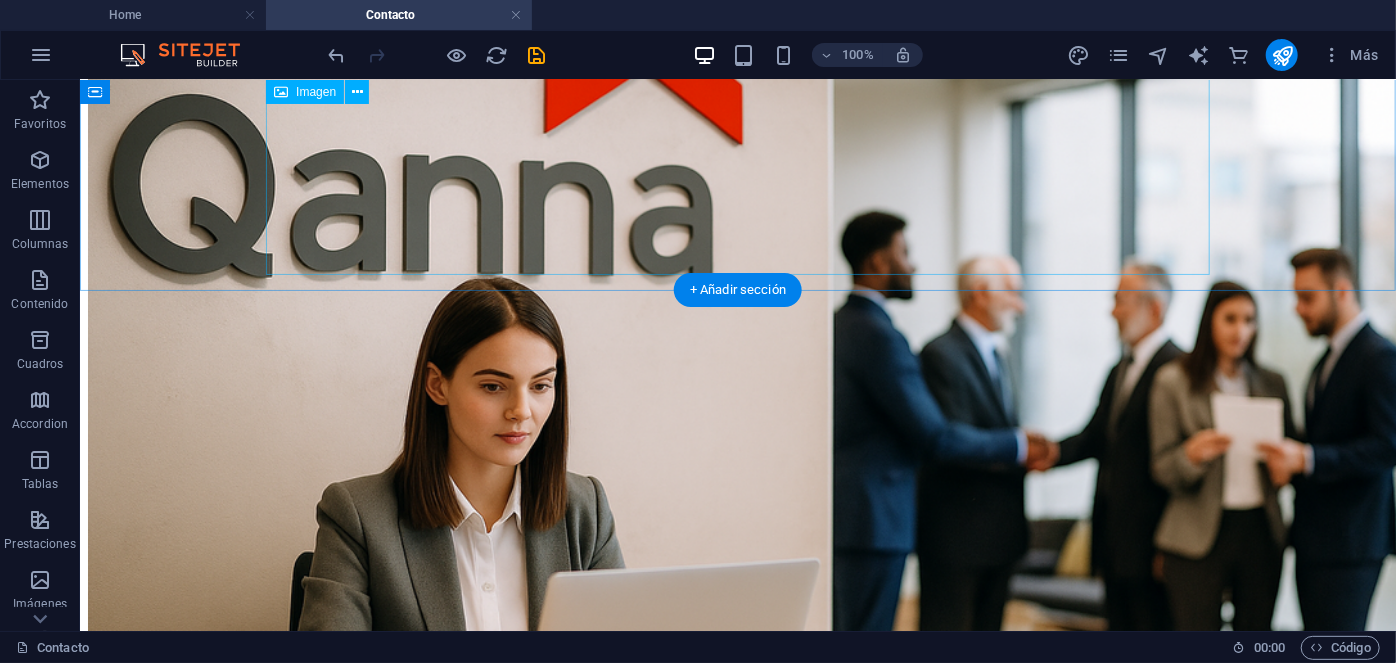scroll, scrollTop: 704, scrollLeft: 0, axis: vertical 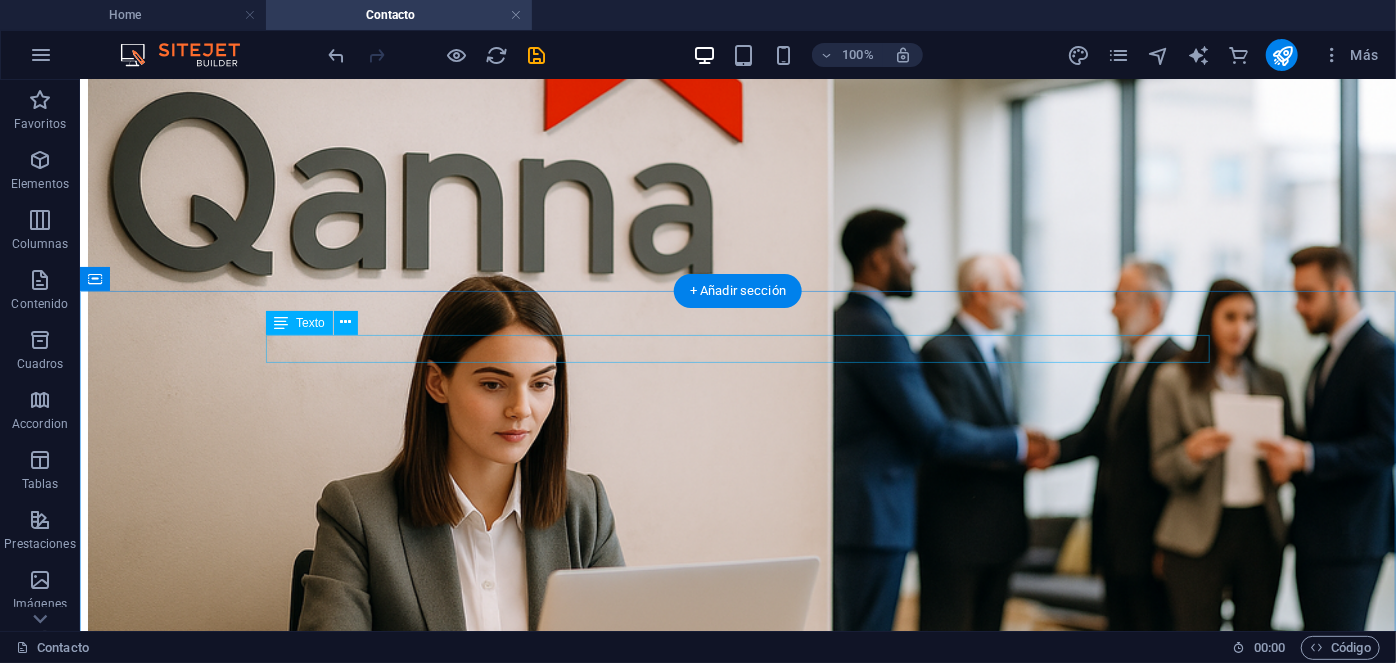 click on "Nos encantaría tener la oportunidad de conversar contigo. Completa el formulario y uno de nuestros especialistas se comunicará contigo lo antes posible." at bounding box center (737, 806) 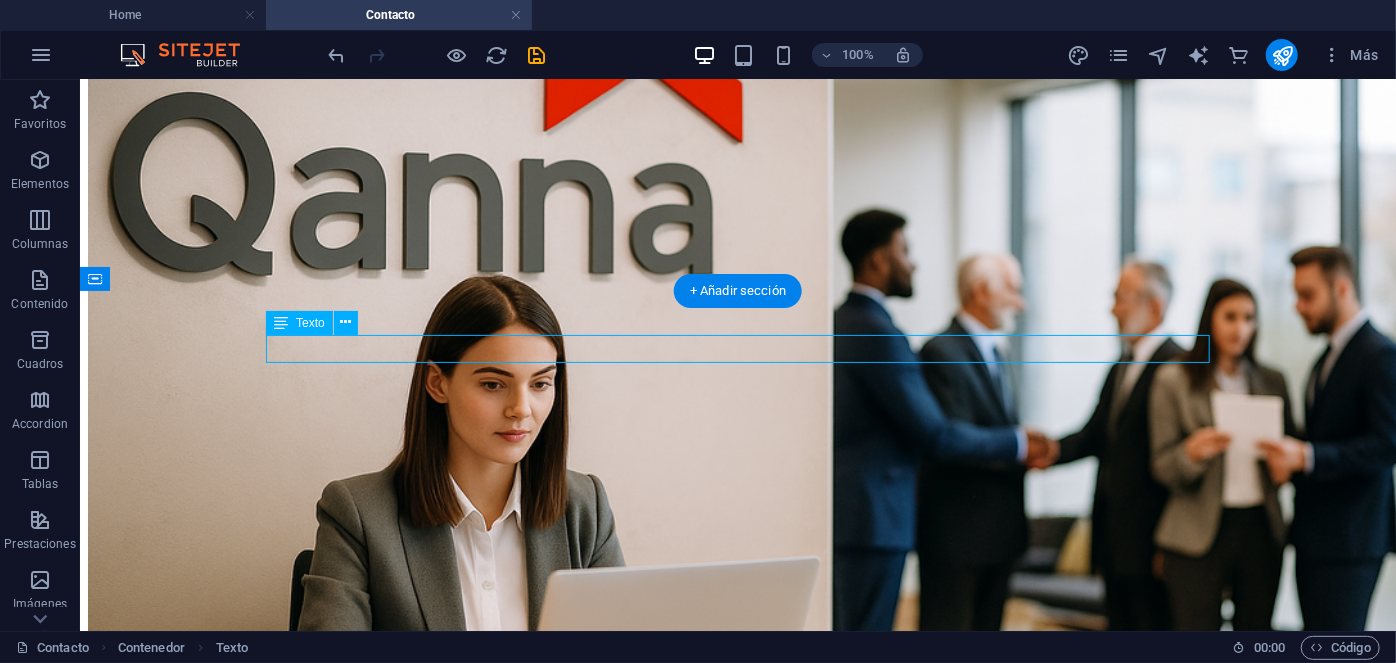 click on "Nos encantaría tener la oportunidad de conversar contigo. Completa el formulario y uno de nuestros especialistas se comunicará contigo lo antes posible." at bounding box center (737, 806) 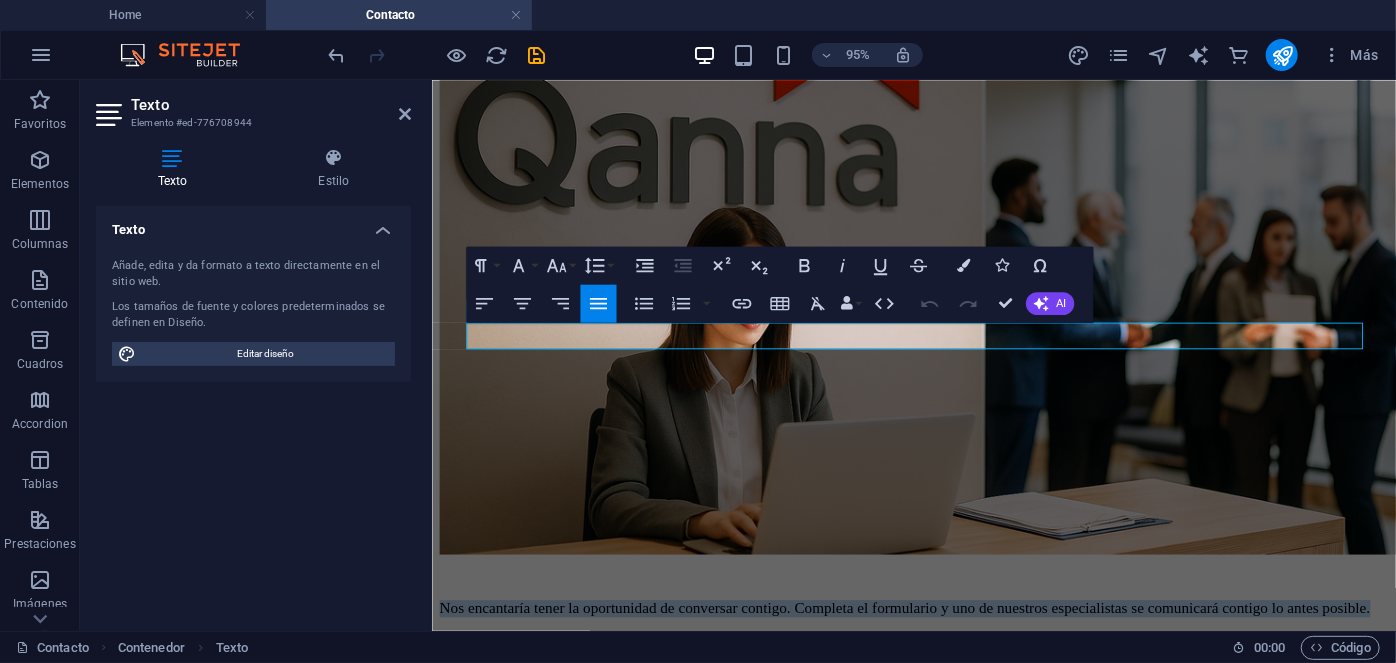 drag, startPoint x: 707, startPoint y: 355, endPoint x: 359, endPoint y: 292, distance: 353.65662 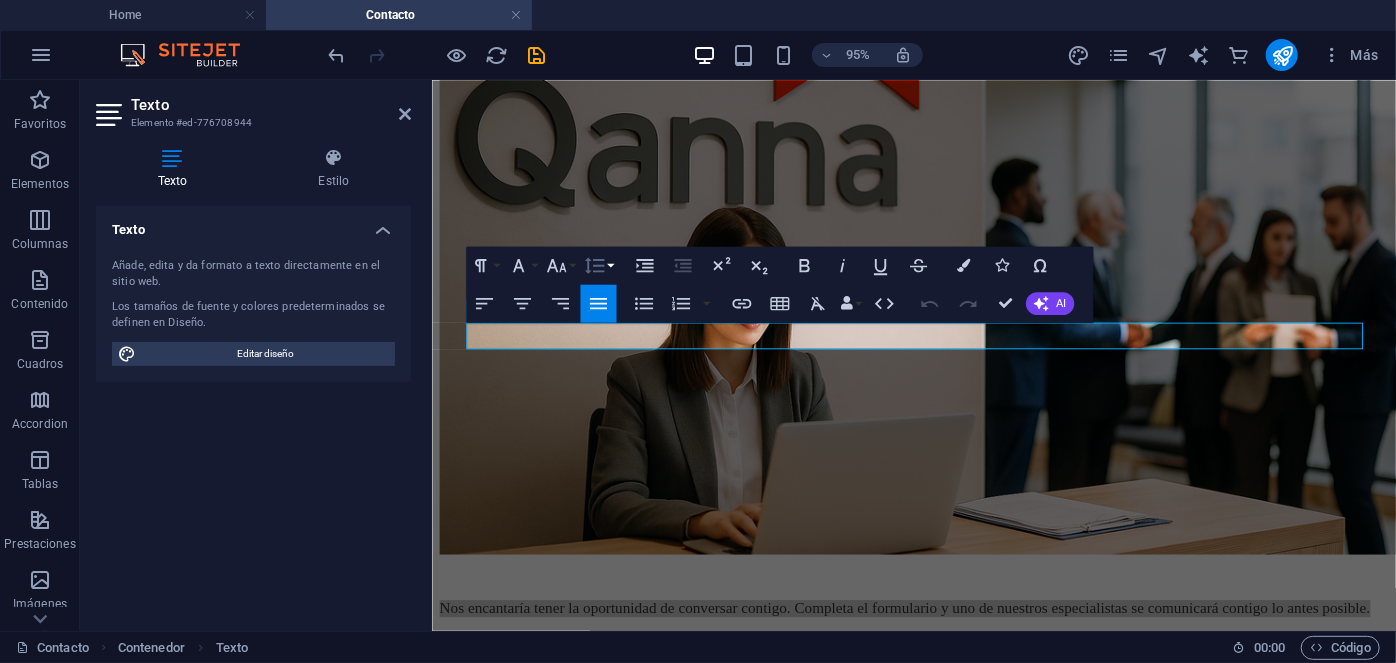 click 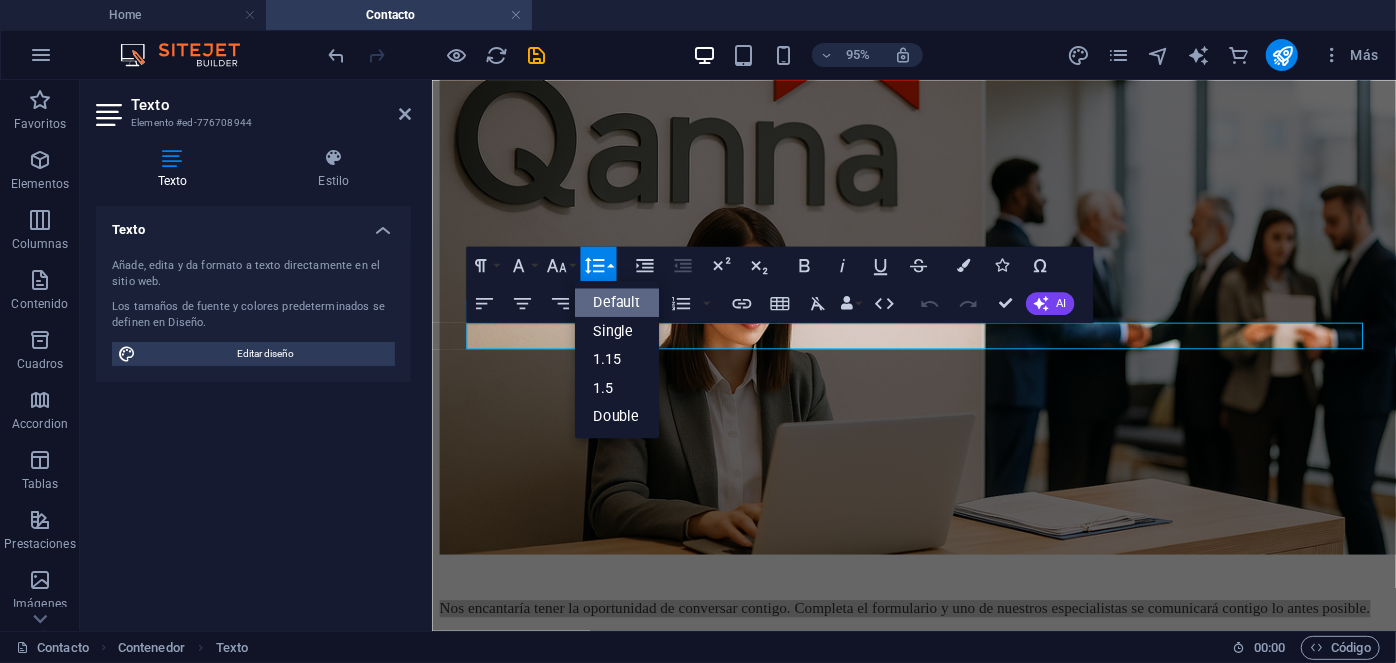 scroll, scrollTop: 0, scrollLeft: 0, axis: both 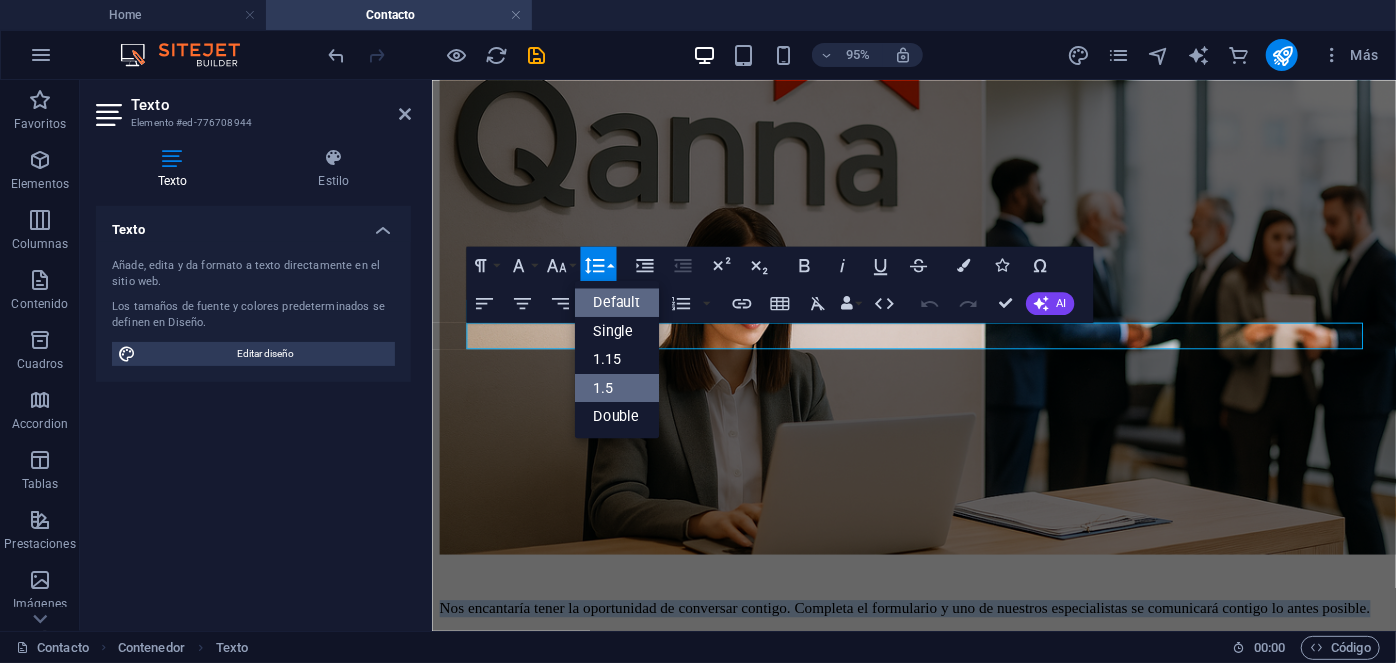 click on "1.5" at bounding box center [616, 387] 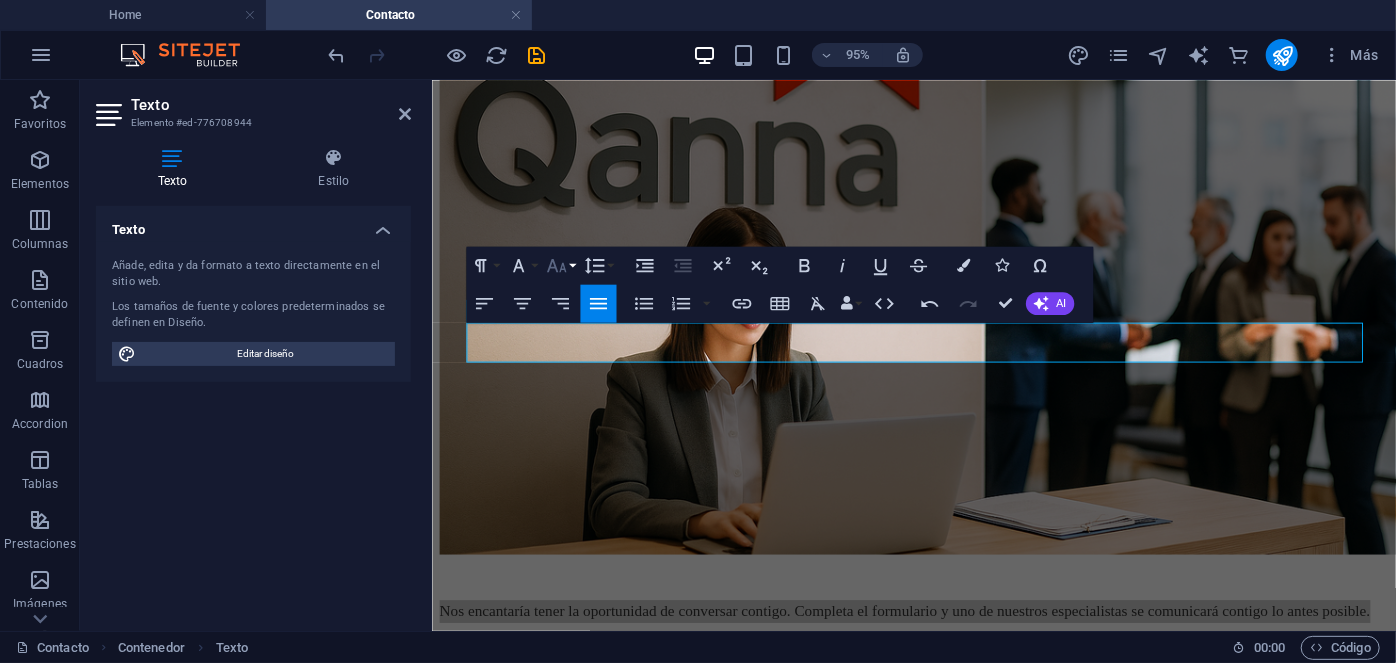 click 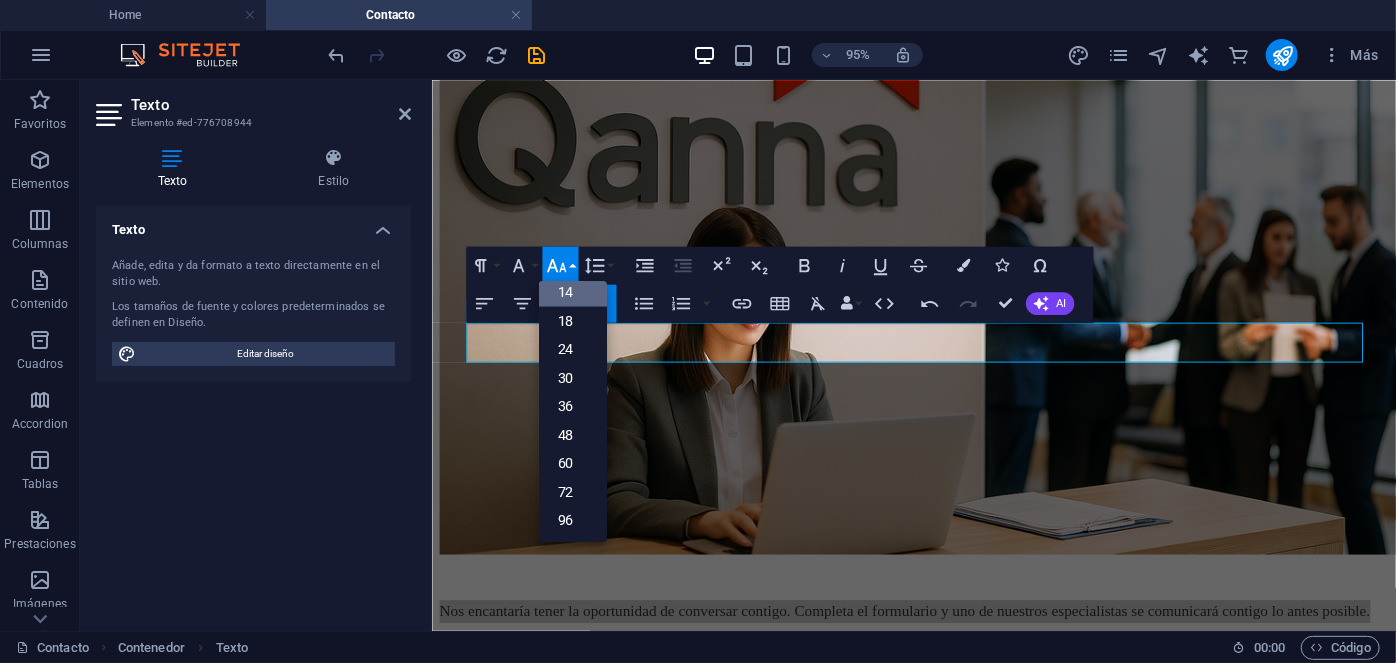 scroll, scrollTop: 161, scrollLeft: 0, axis: vertical 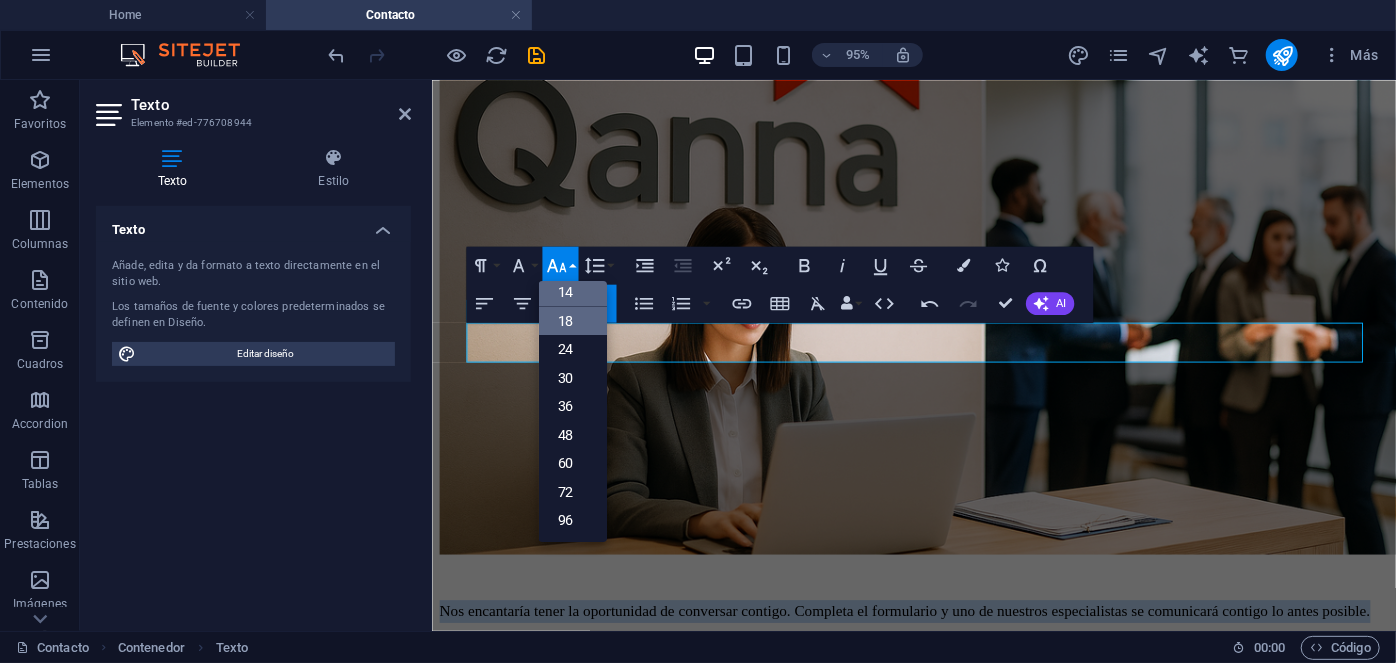 click on "18" at bounding box center (572, 320) 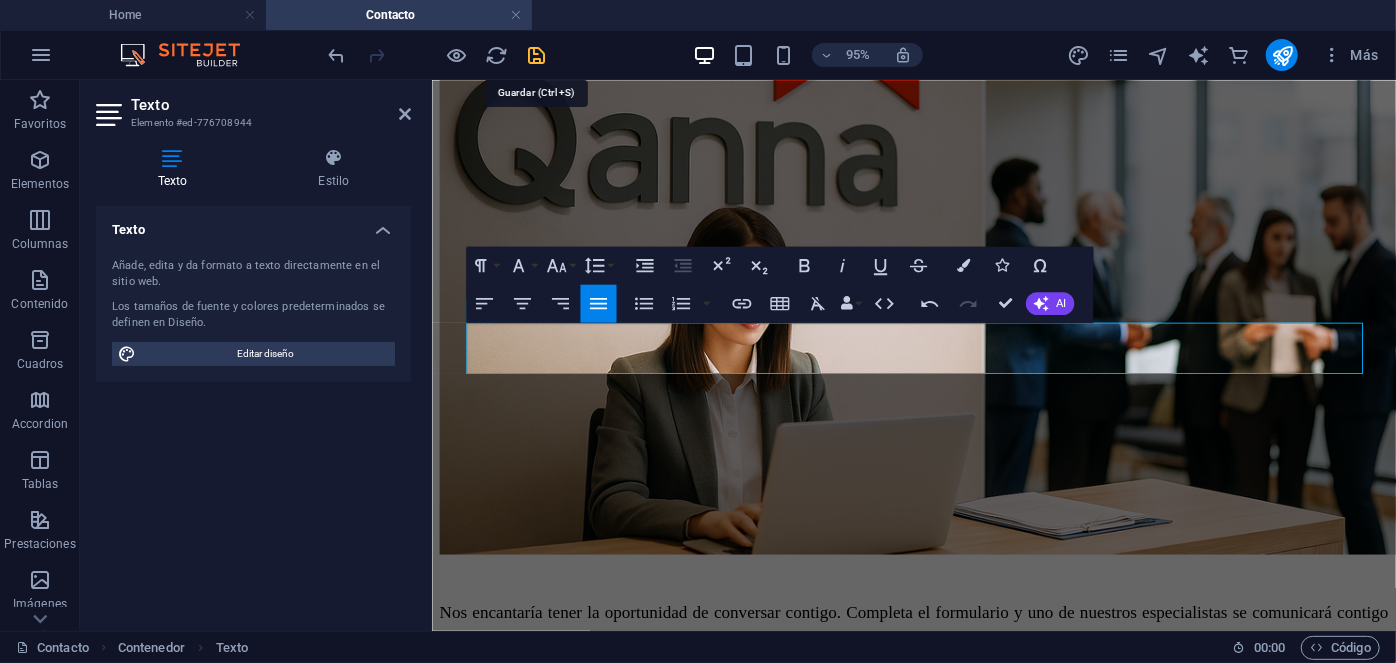 click at bounding box center [537, 55] 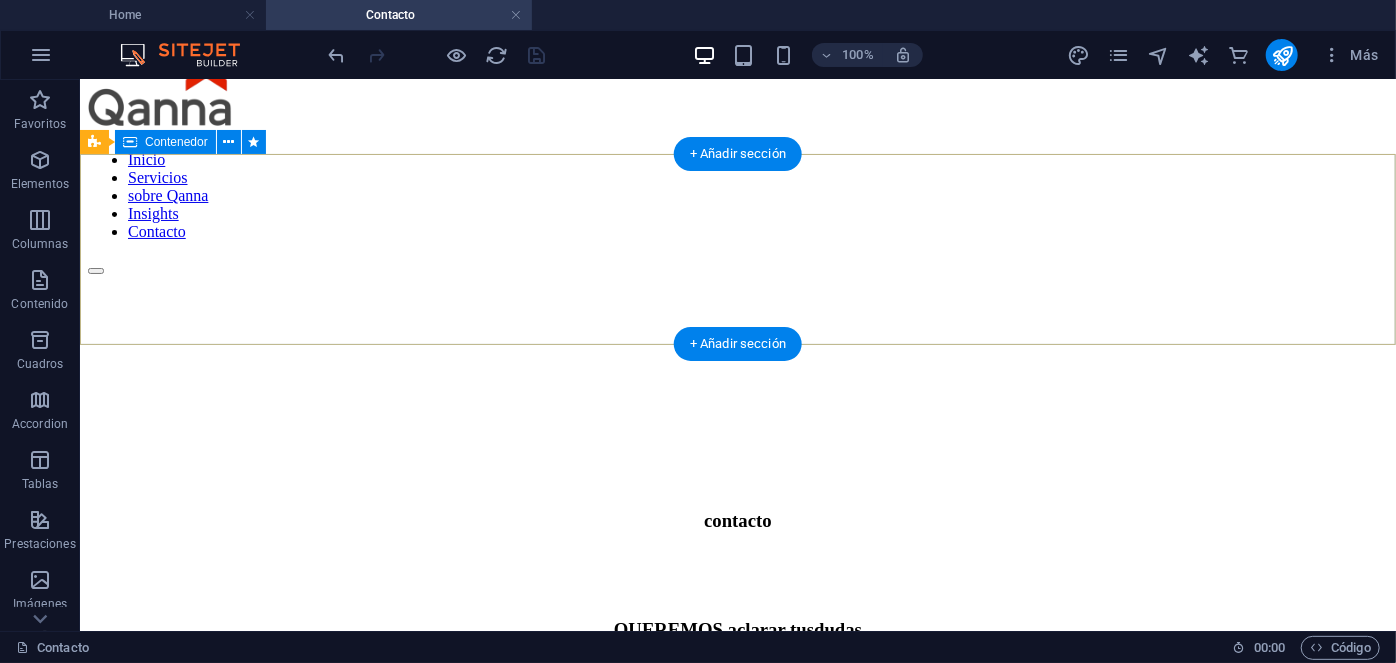scroll, scrollTop: 0, scrollLeft: 0, axis: both 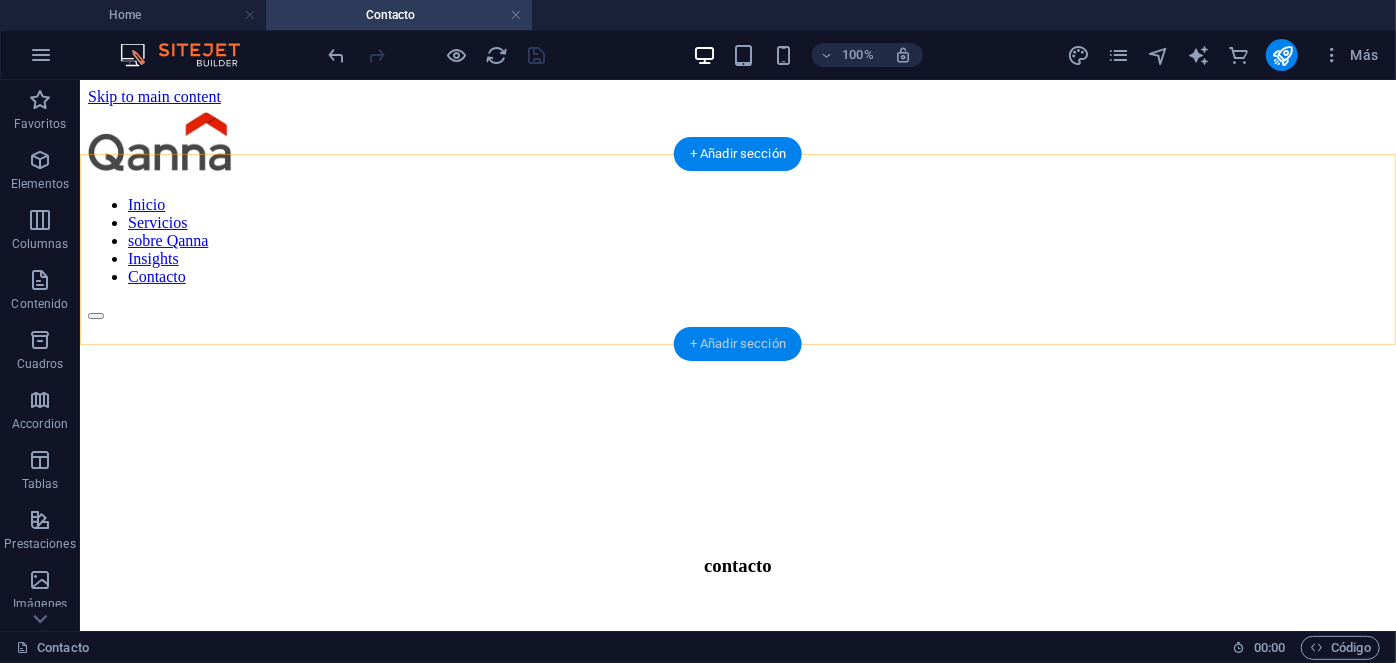 click on "+ Añadir sección" at bounding box center [738, 344] 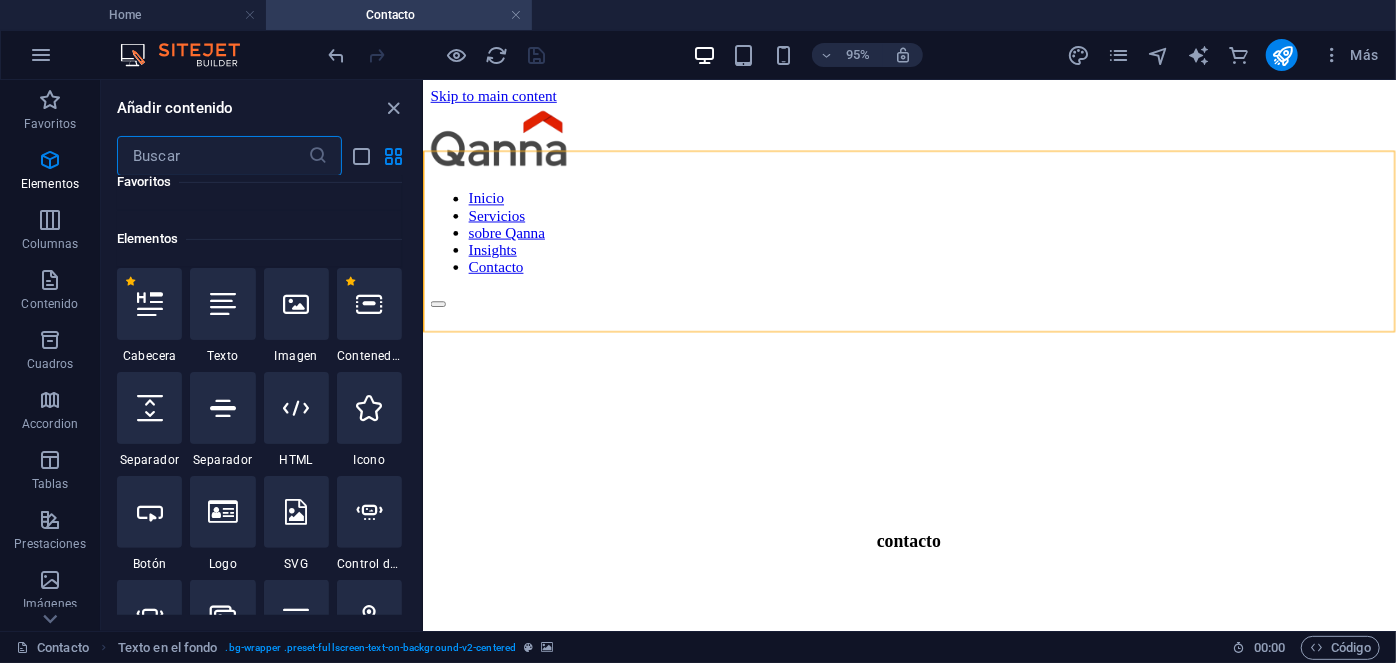 scroll, scrollTop: 0, scrollLeft: 0, axis: both 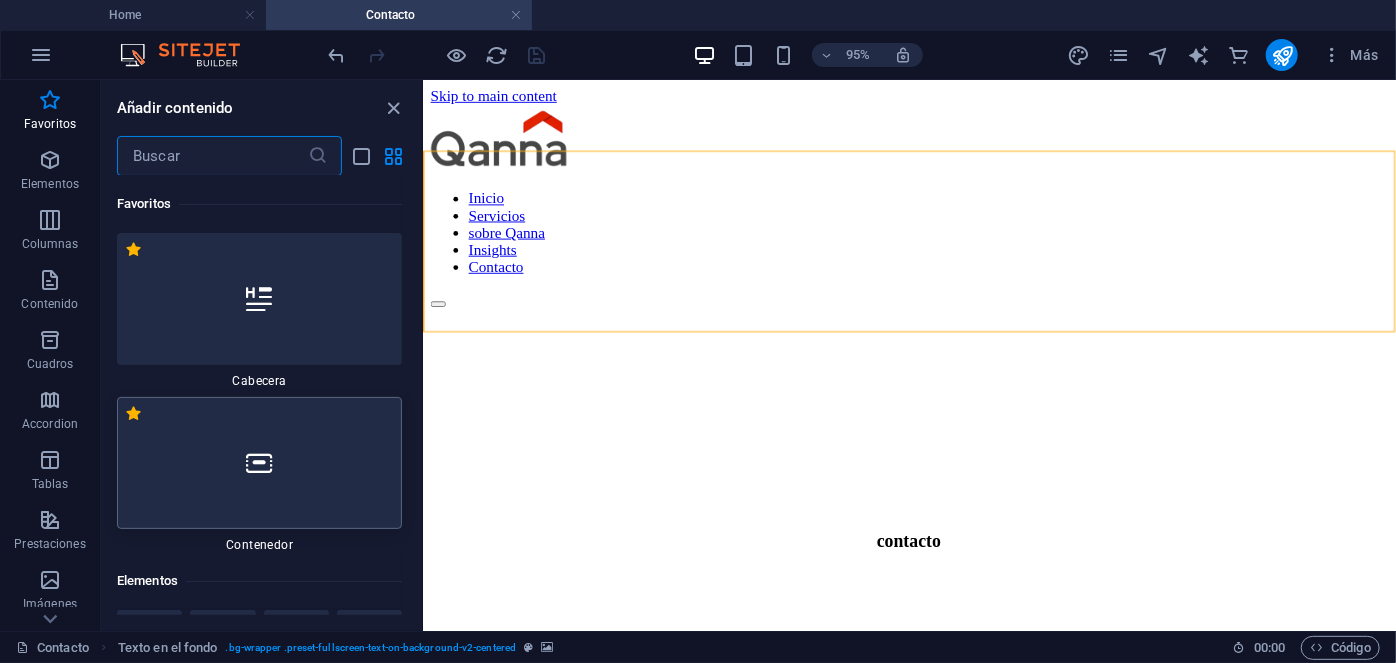 click at bounding box center (259, 463) 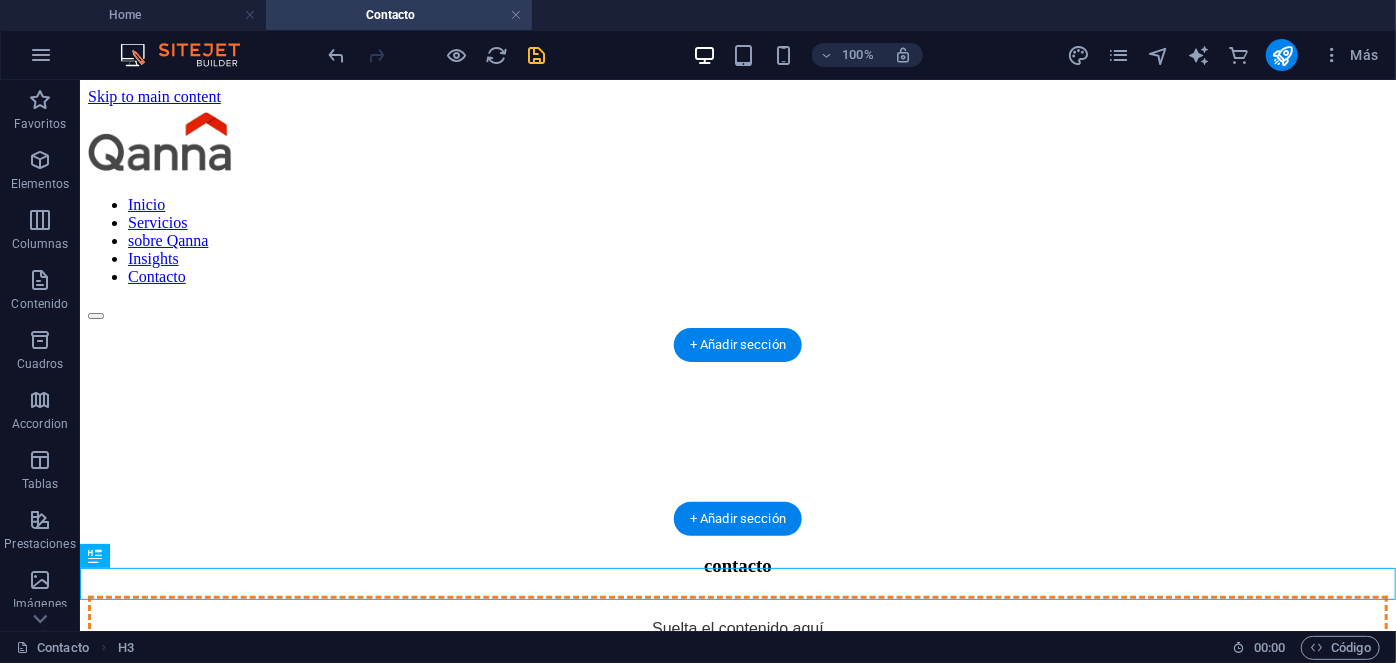drag, startPoint x: 532, startPoint y: 610, endPoint x: 510, endPoint y: 442, distance: 169.43436 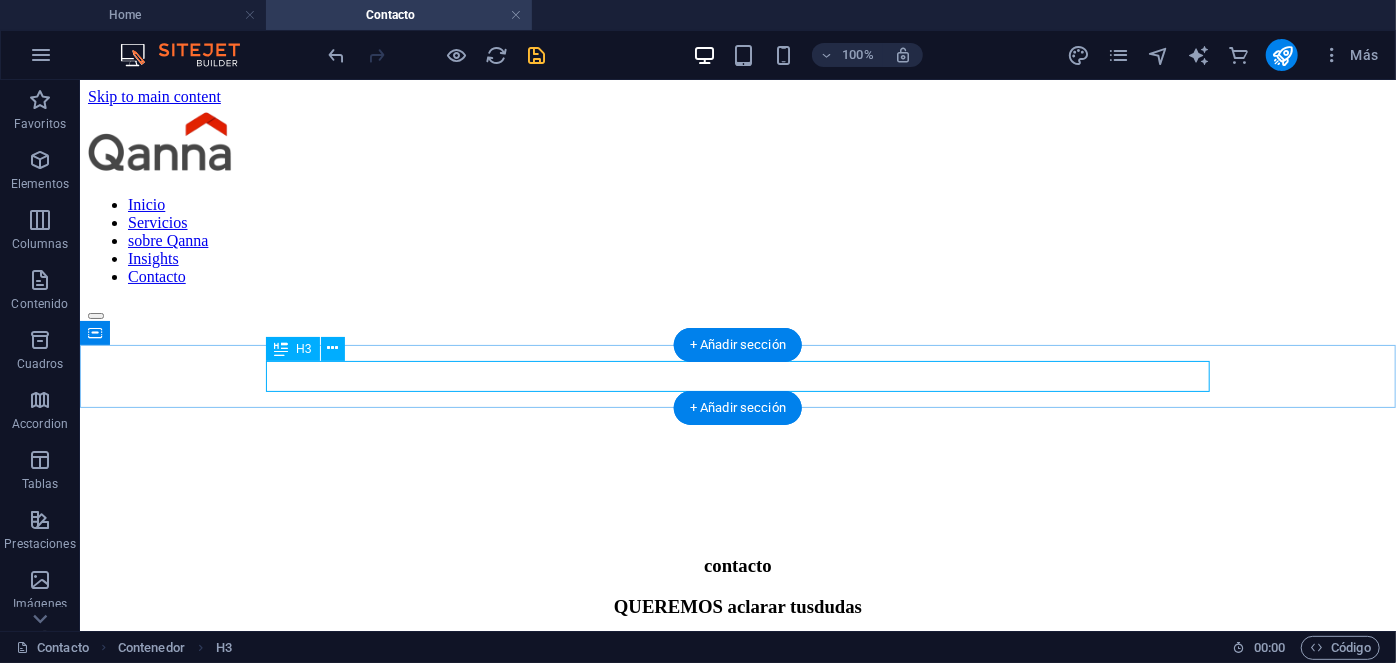 click on "QUEREMOS aclarar tus  dudas" at bounding box center [737, 606] 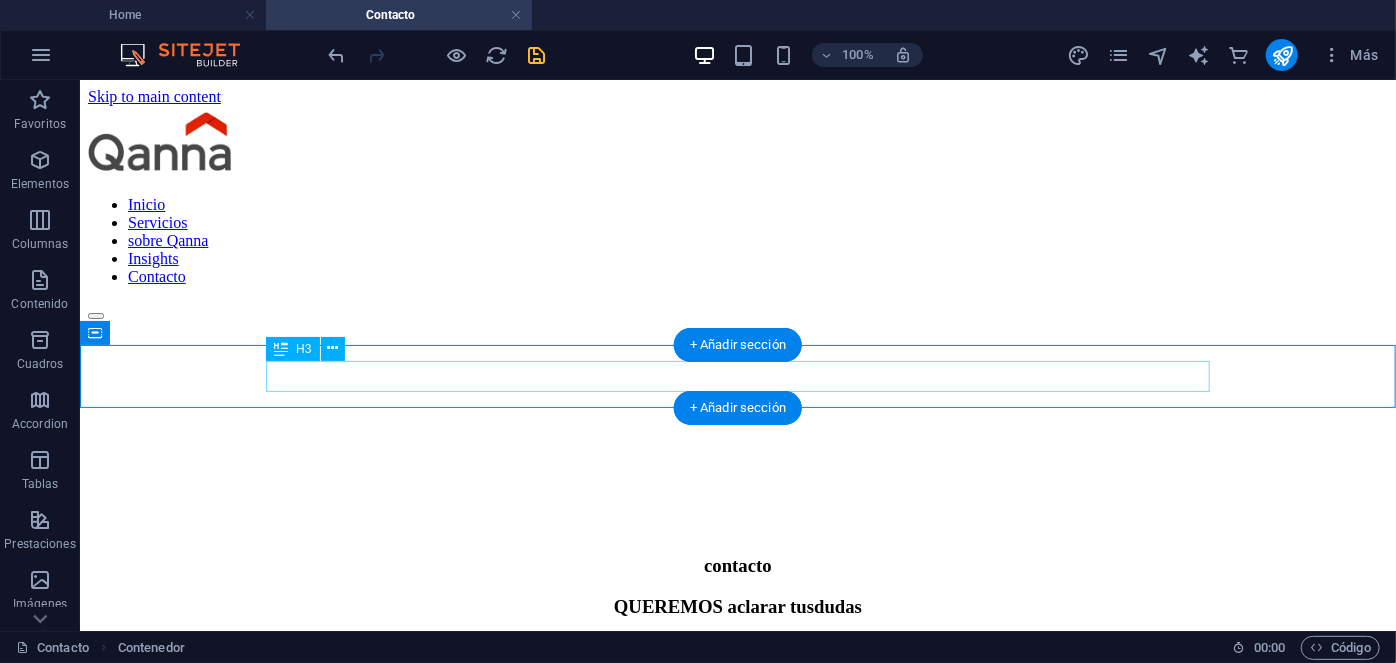 click on "QUEREMOS aclarar tus  dudas" at bounding box center [737, 606] 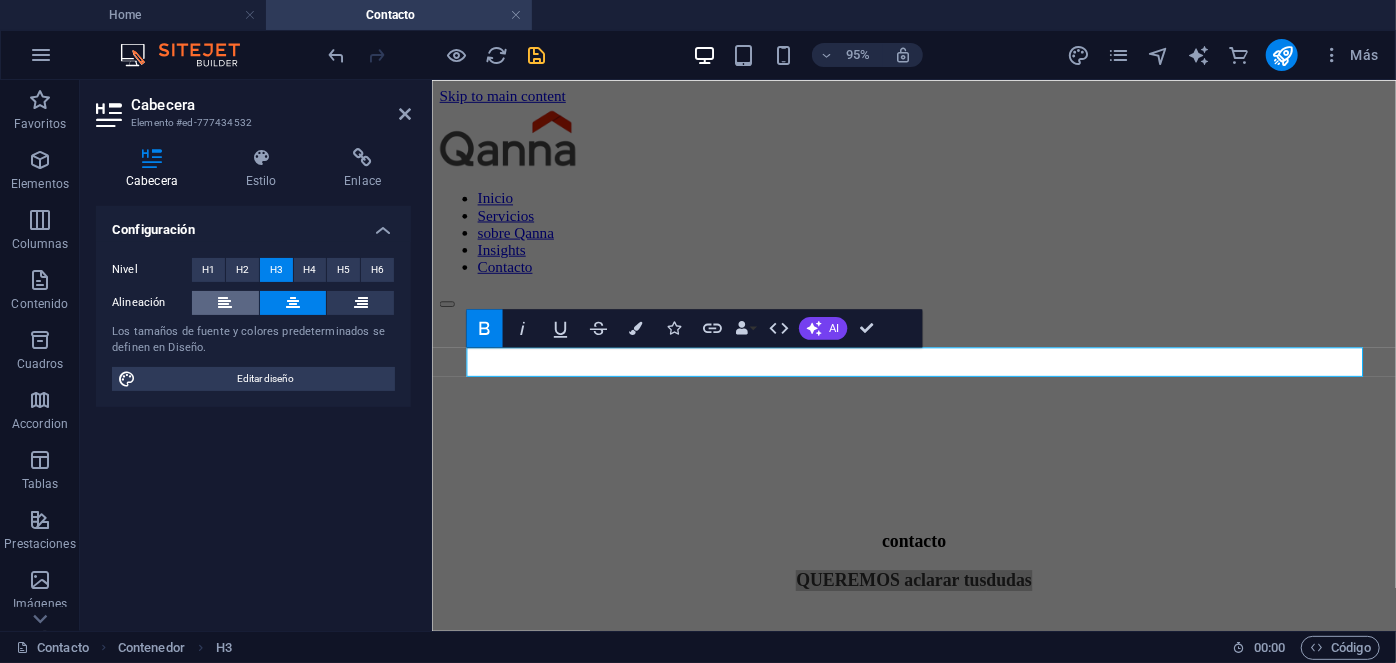 click at bounding box center [225, 303] 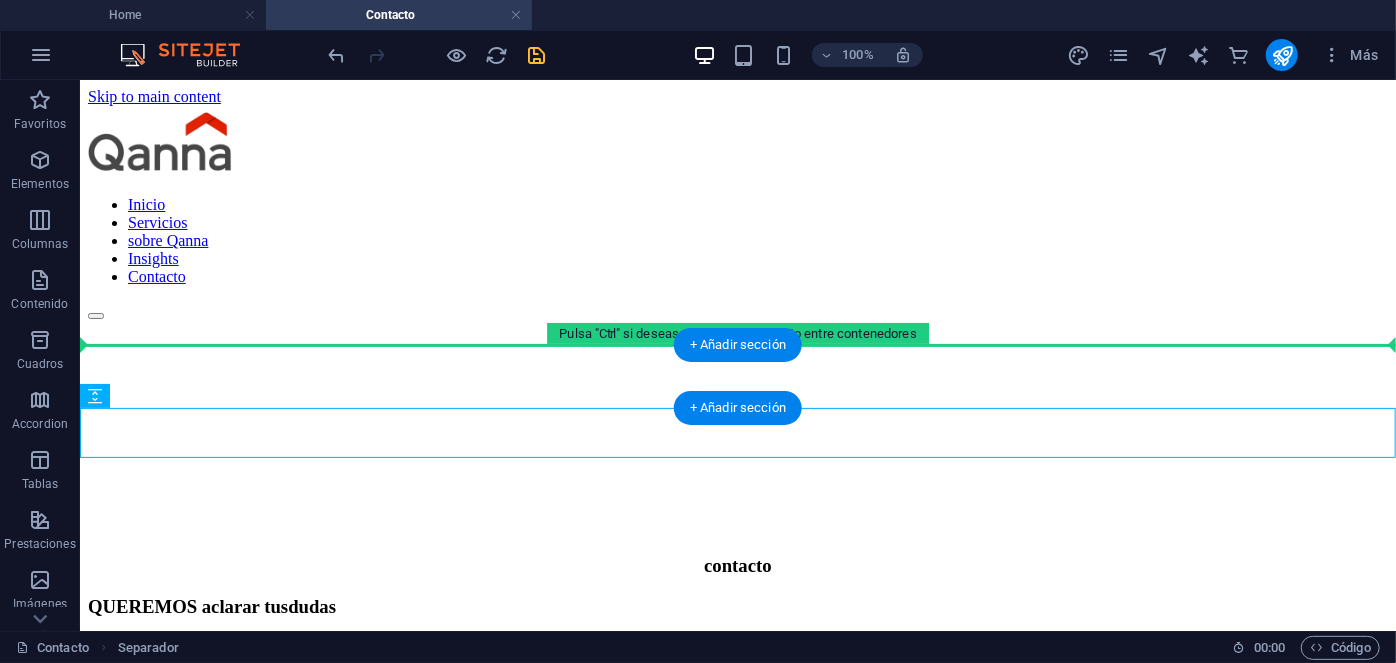 drag, startPoint x: 568, startPoint y: 455, endPoint x: 497, endPoint y: 354, distance: 123.458496 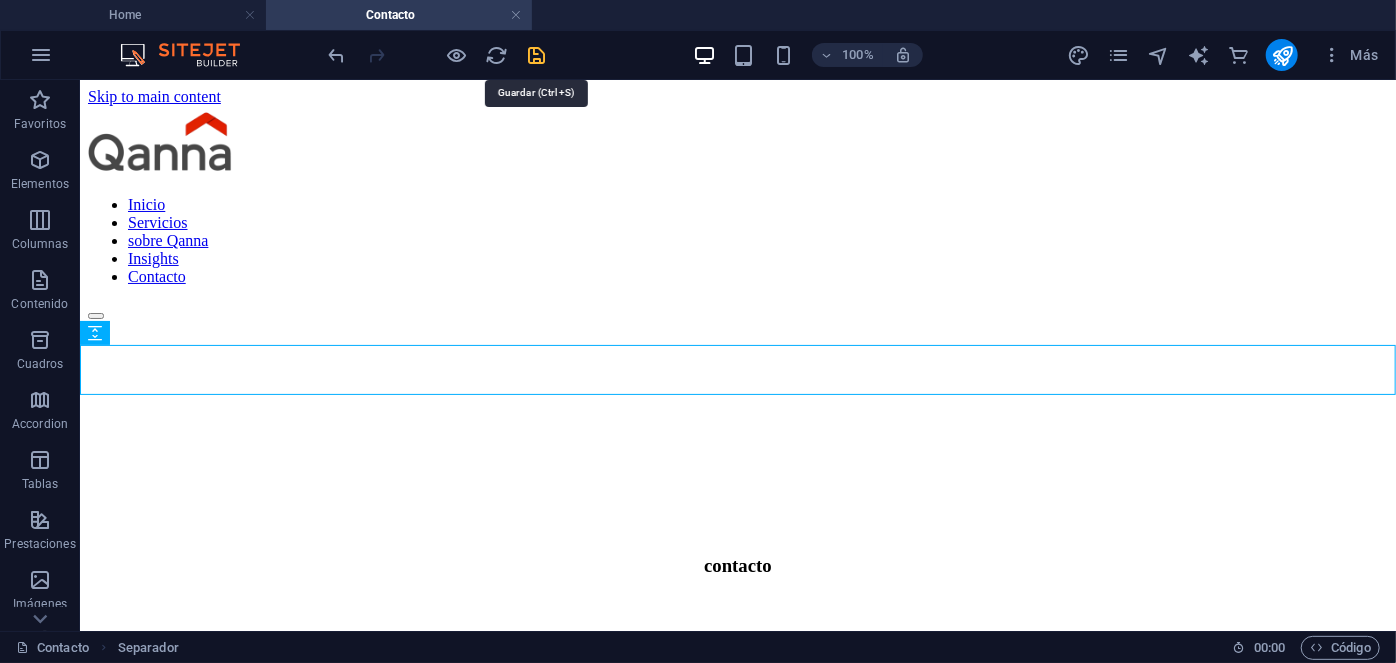 click at bounding box center [537, 55] 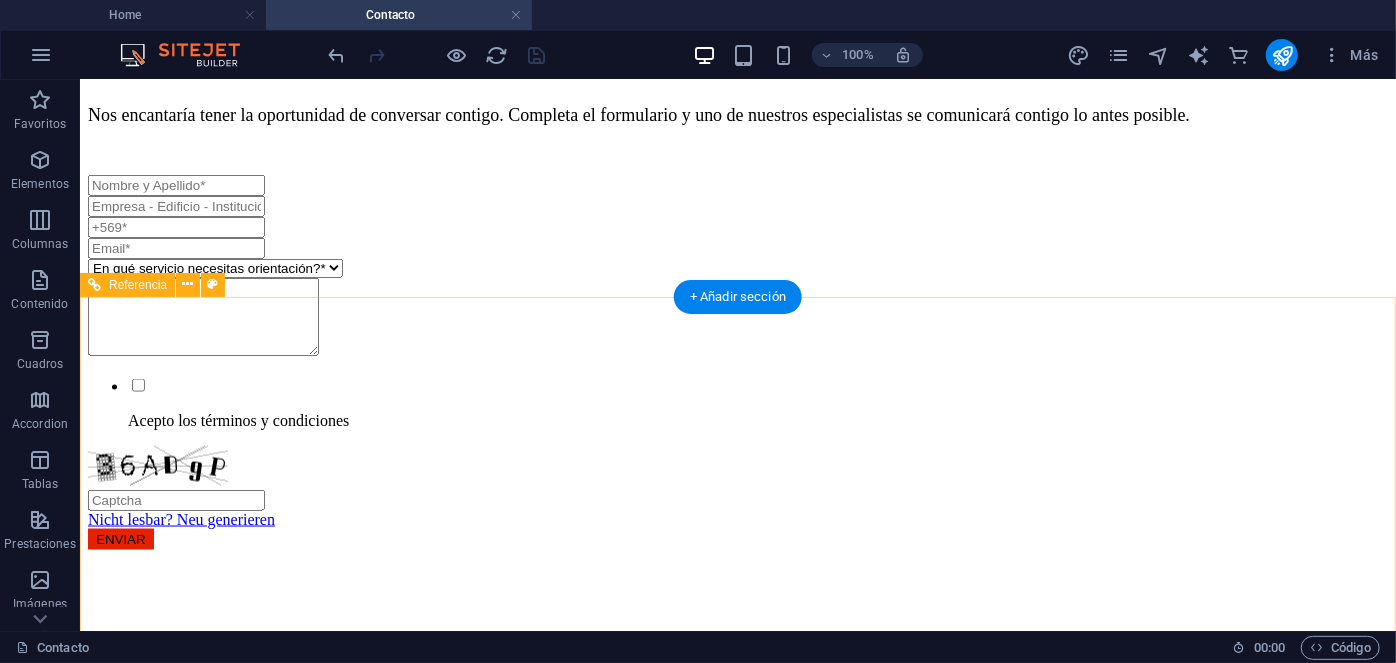 scroll, scrollTop: 1408, scrollLeft: 0, axis: vertical 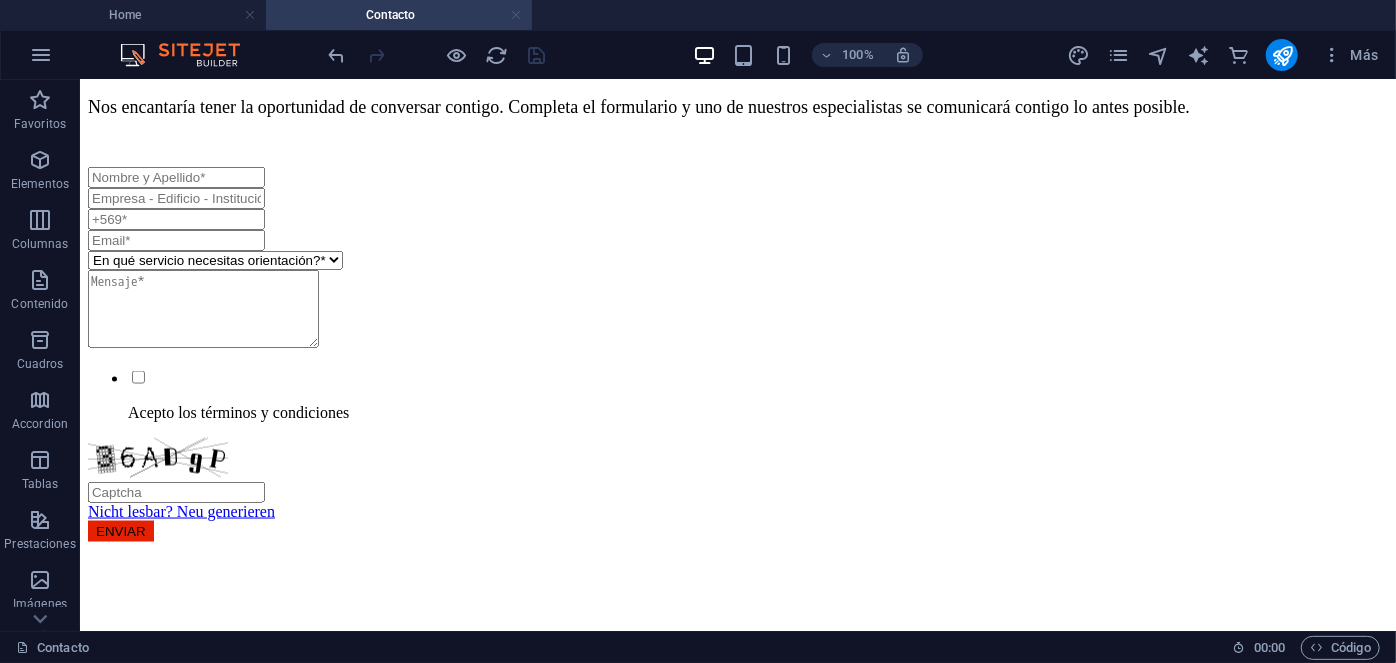 click at bounding box center [516, 15] 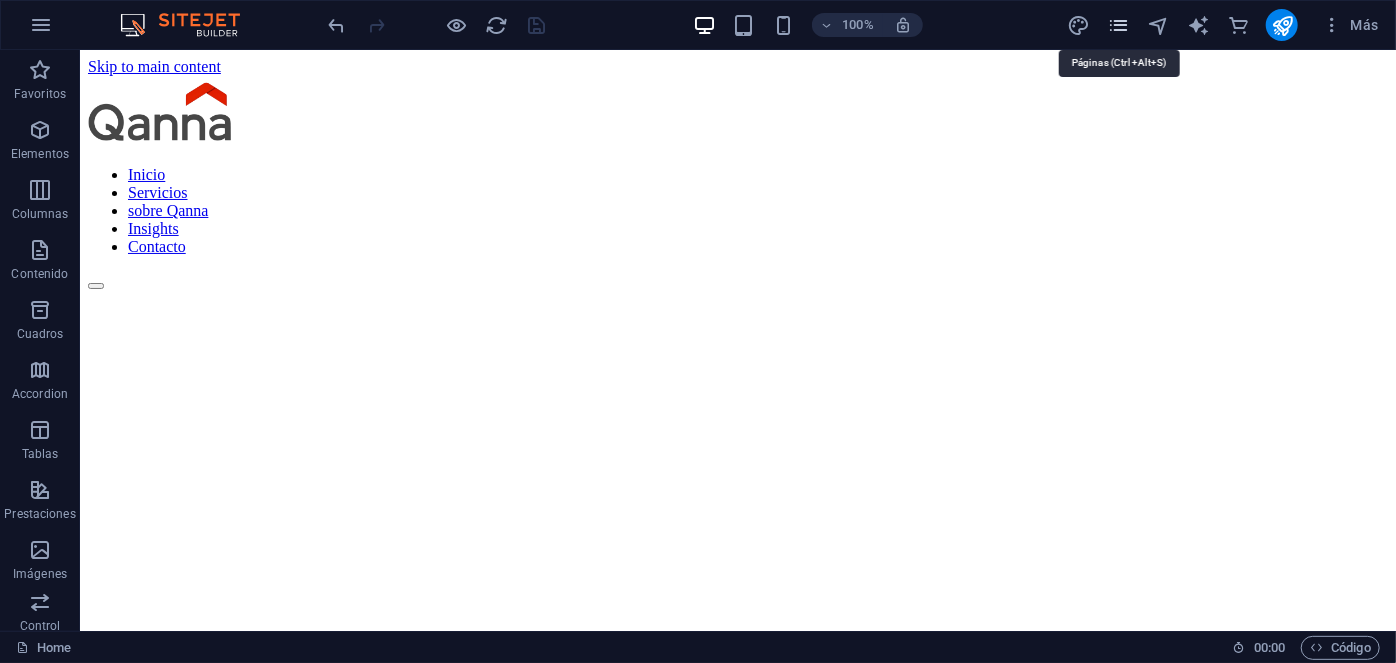 click at bounding box center (1118, 25) 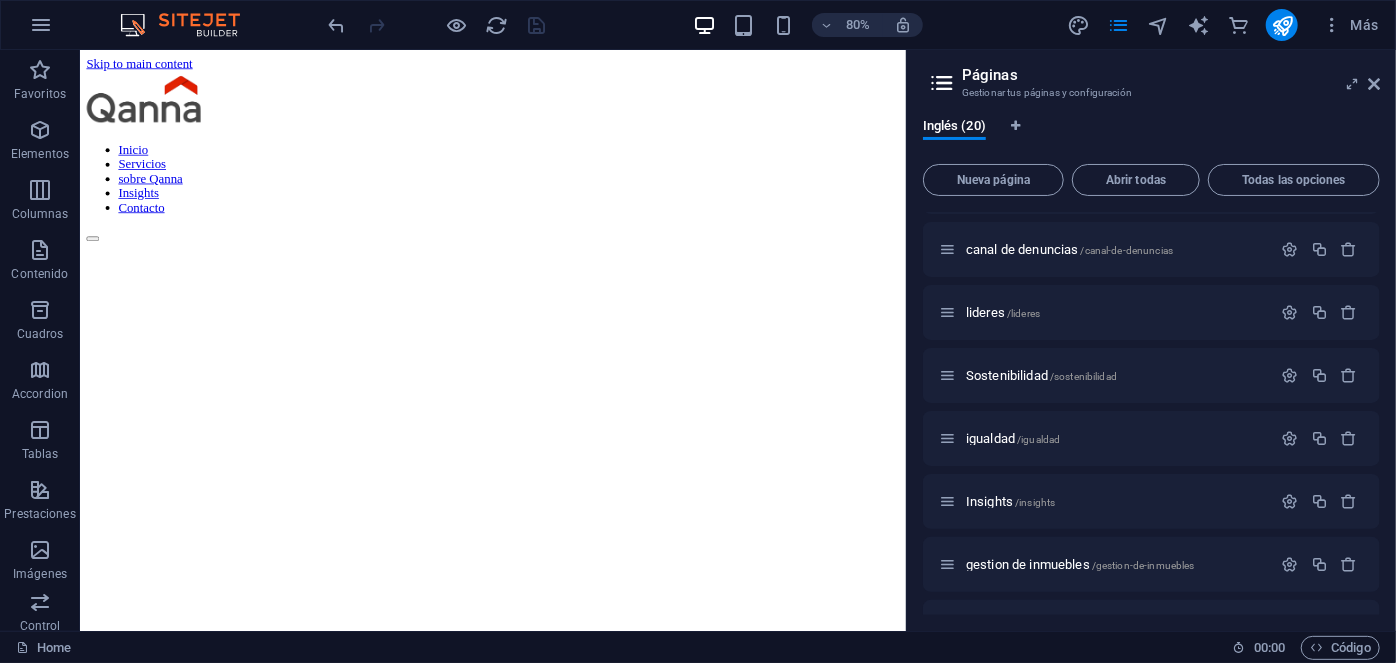 scroll, scrollTop: 369, scrollLeft: 0, axis: vertical 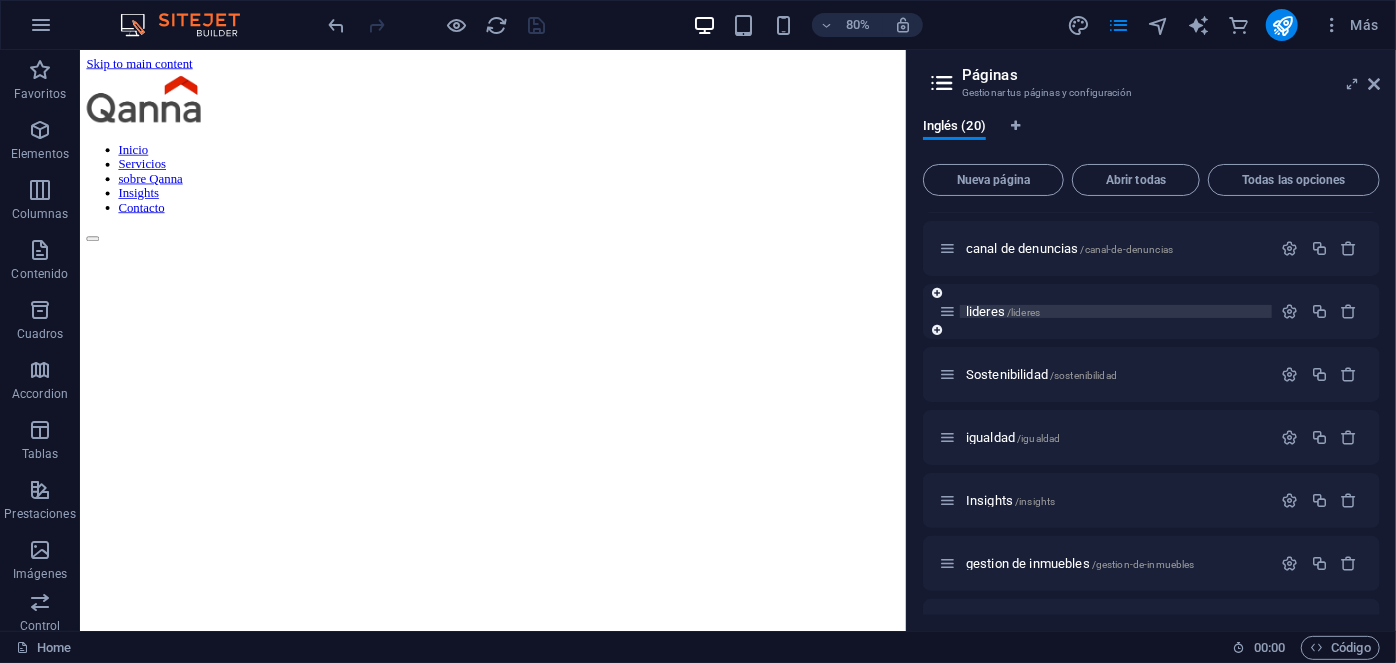 click on "lideres /lideres" at bounding box center [1003, 311] 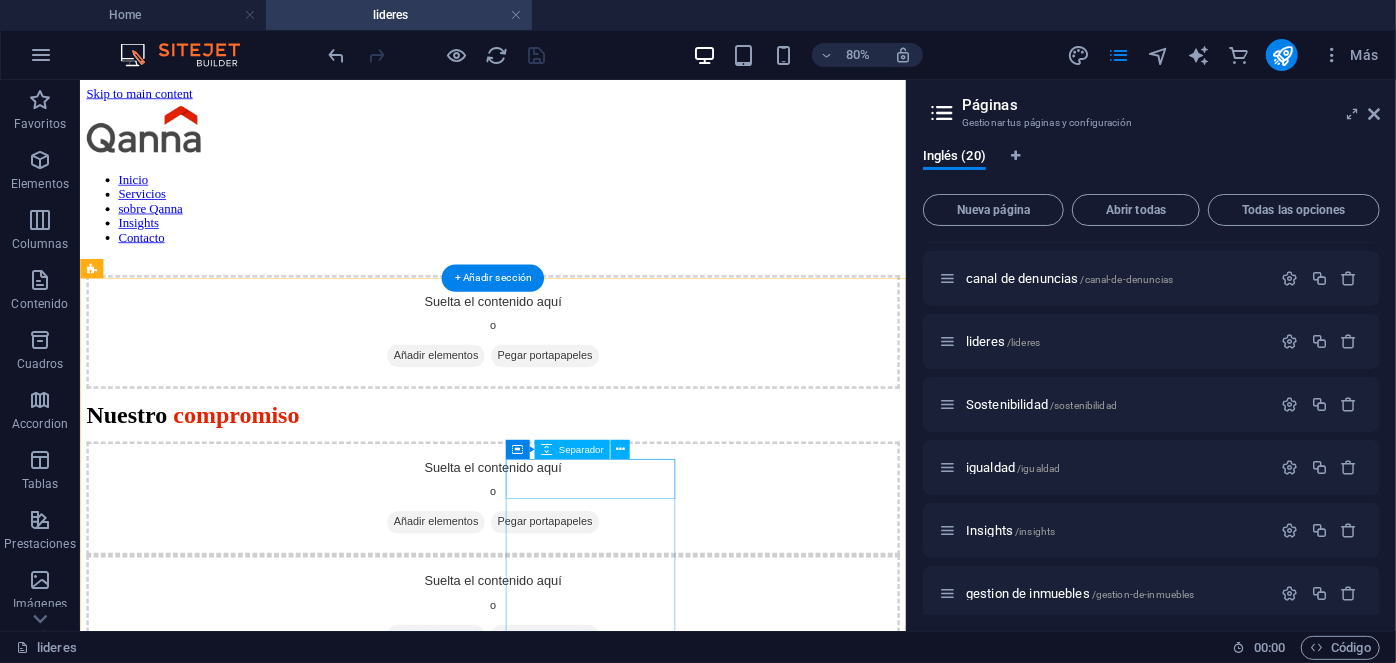 scroll, scrollTop: 0, scrollLeft: 0, axis: both 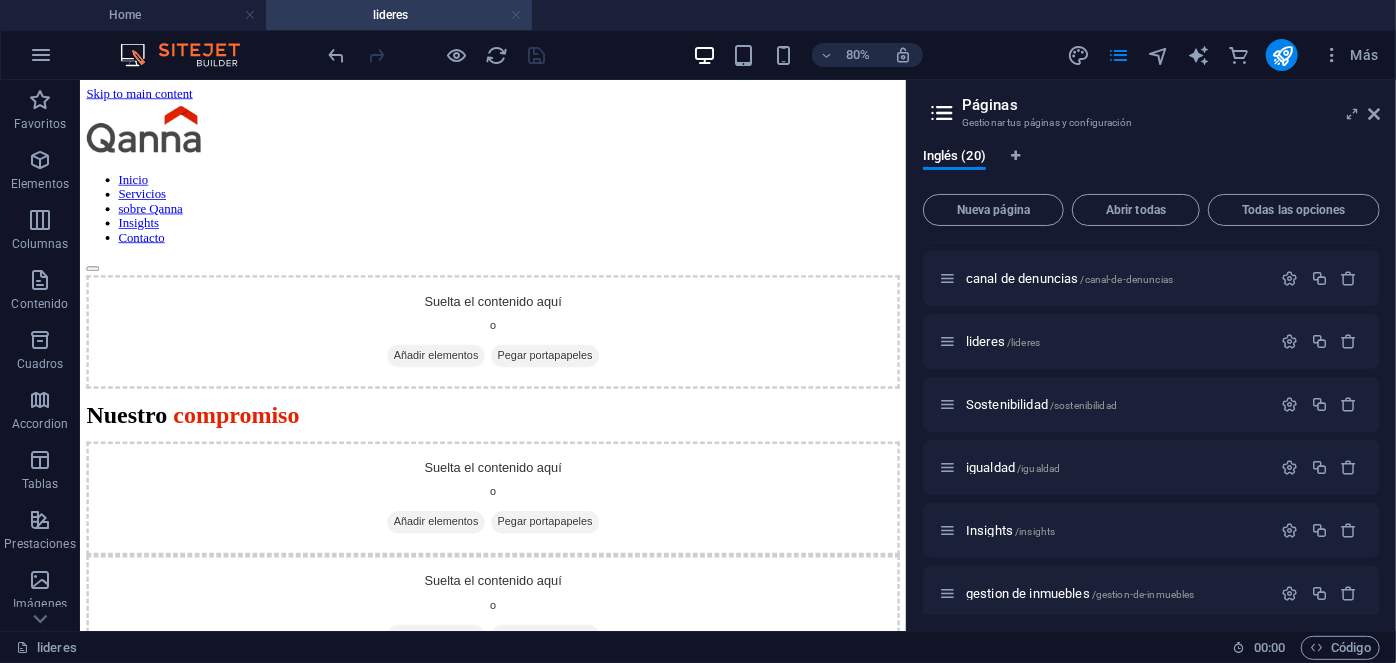 click at bounding box center [516, 15] 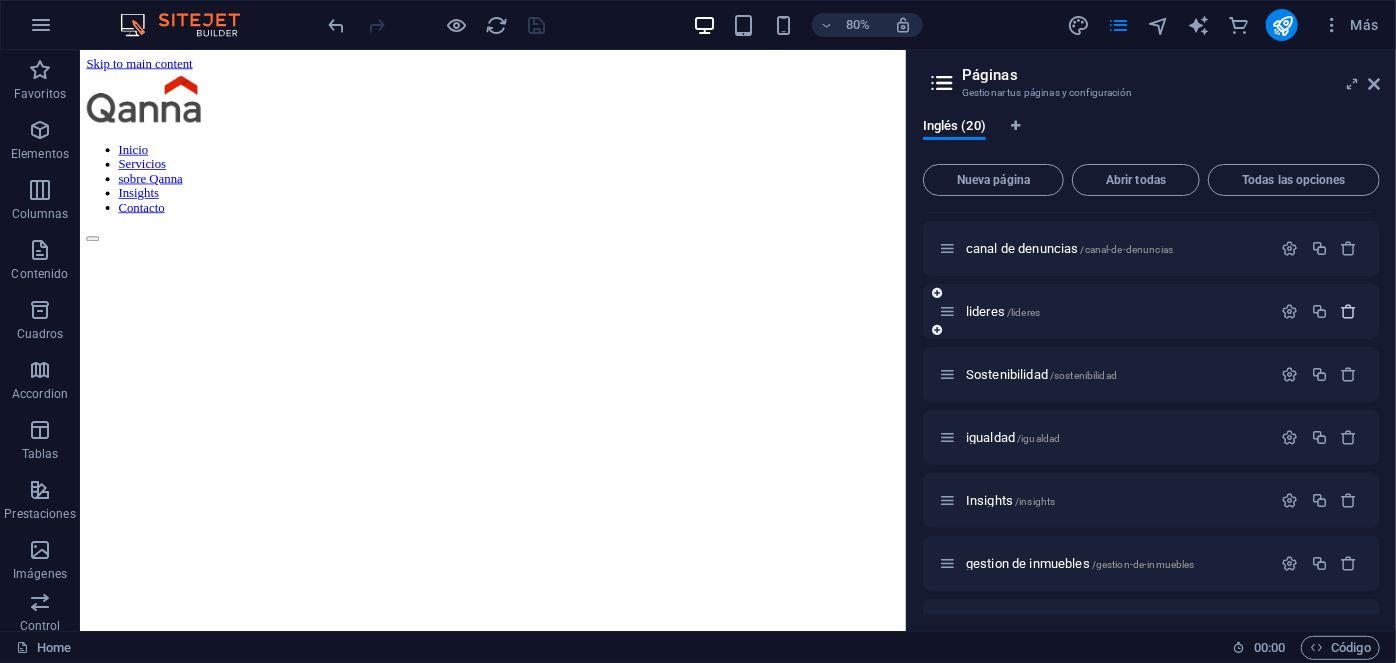 click at bounding box center (1349, 311) 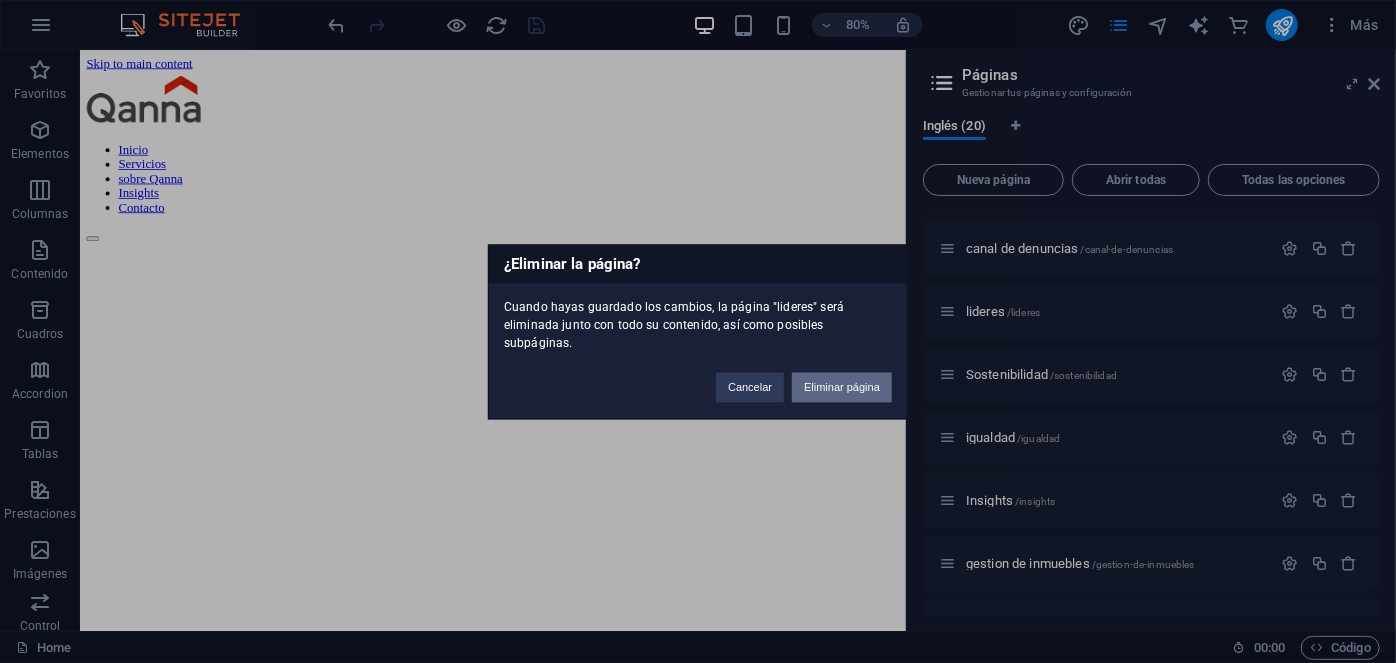 click on "Eliminar página" at bounding box center [842, 387] 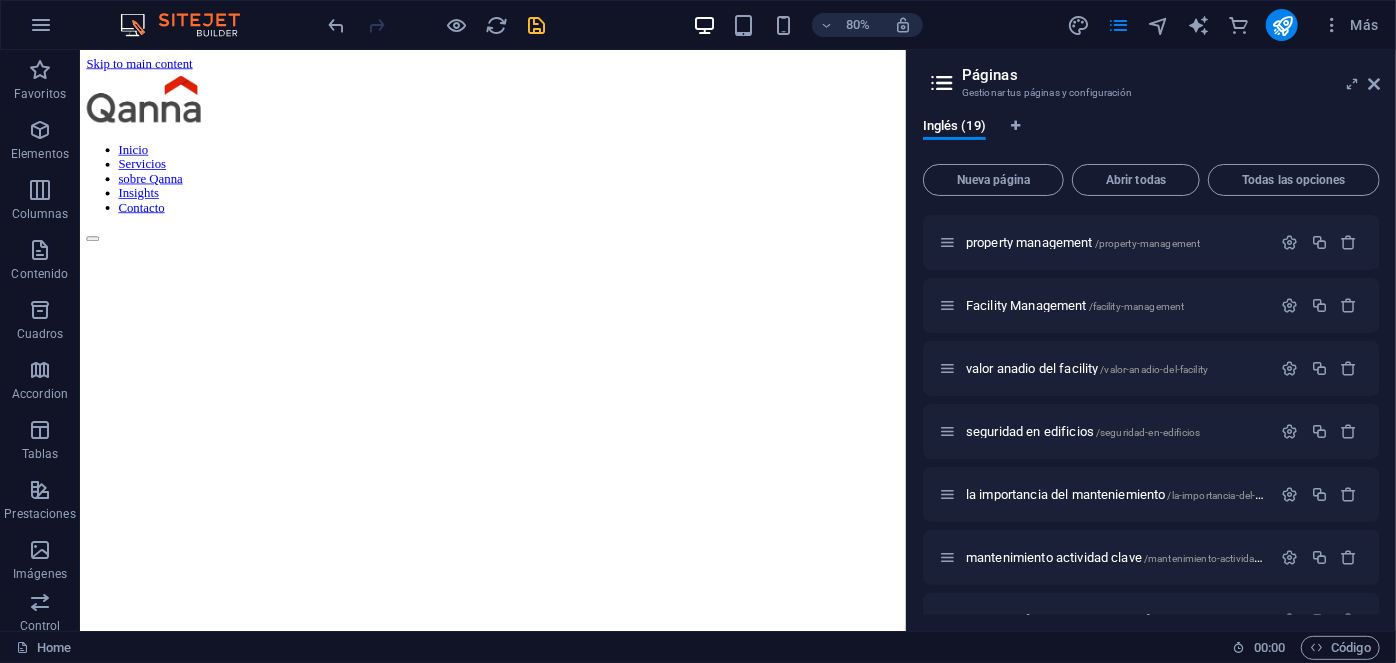 scroll, scrollTop: 793, scrollLeft: 0, axis: vertical 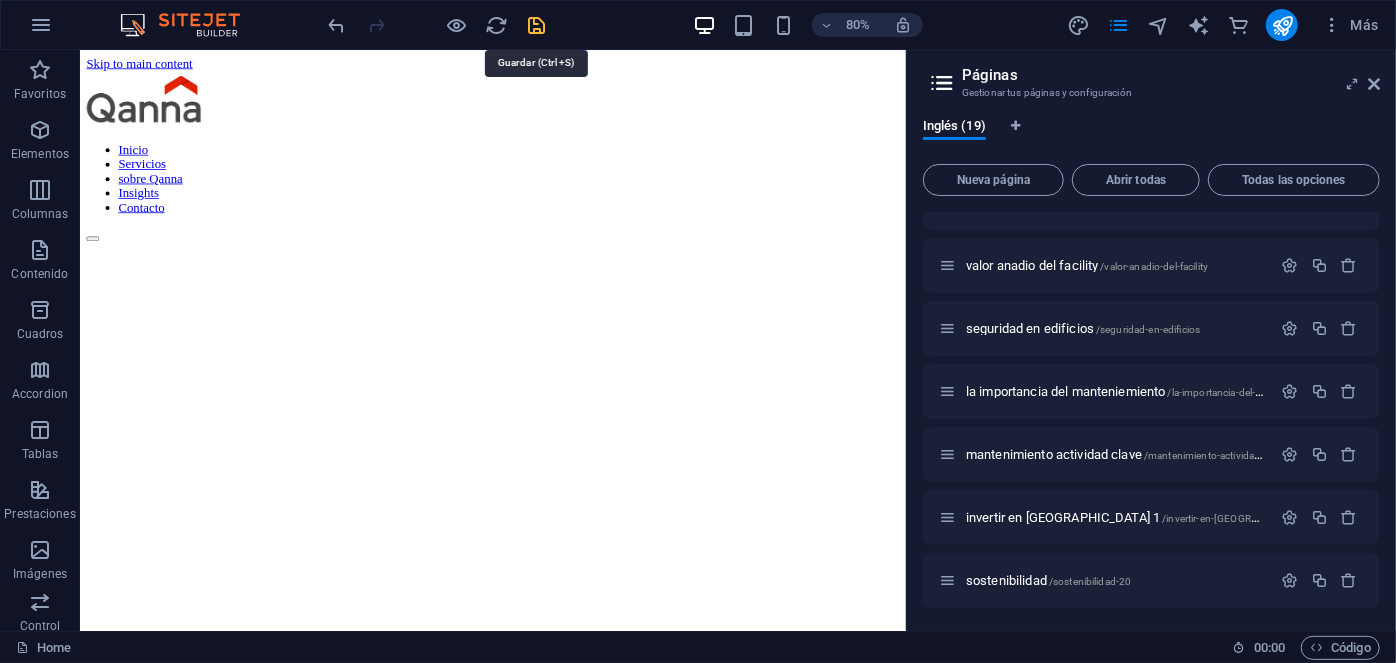 click at bounding box center (537, 25) 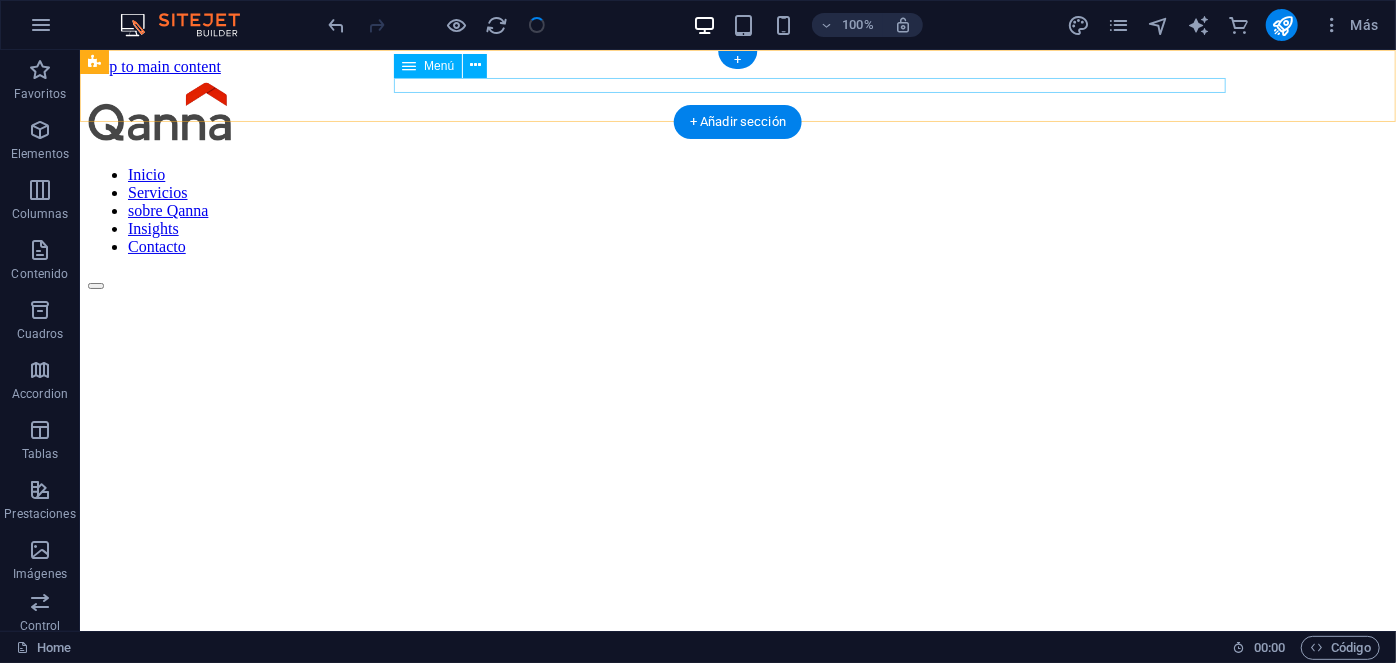 click on "Inicio Servicios sobre Qanna Insights Contacto" at bounding box center [737, 210] 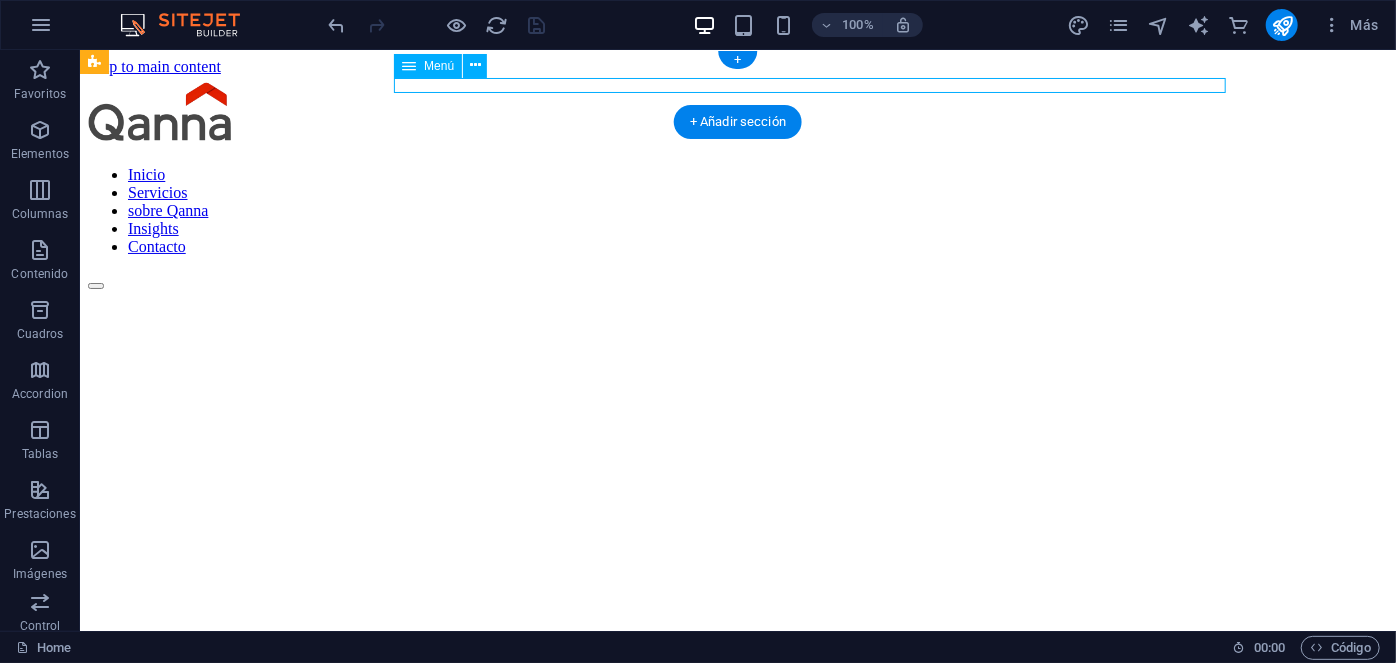 click on "Inicio Servicios sobre Qanna Insights Contacto" at bounding box center (737, 210) 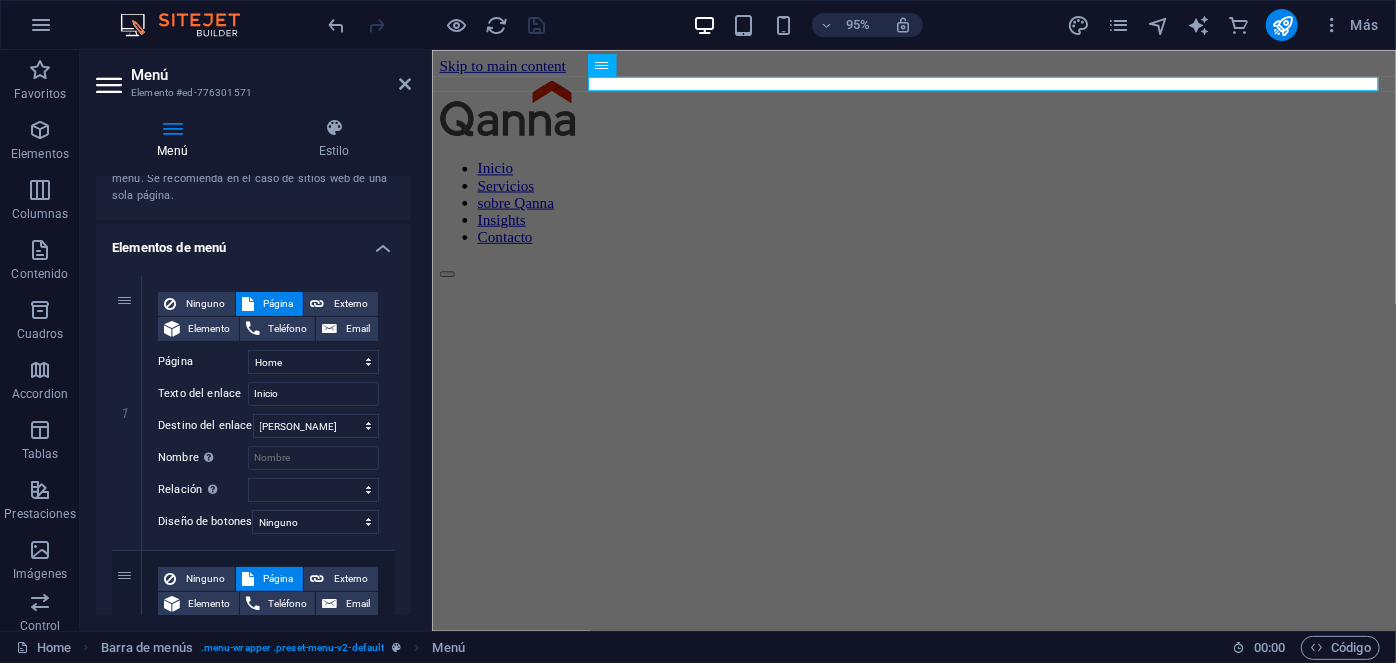 scroll, scrollTop: 0, scrollLeft: 0, axis: both 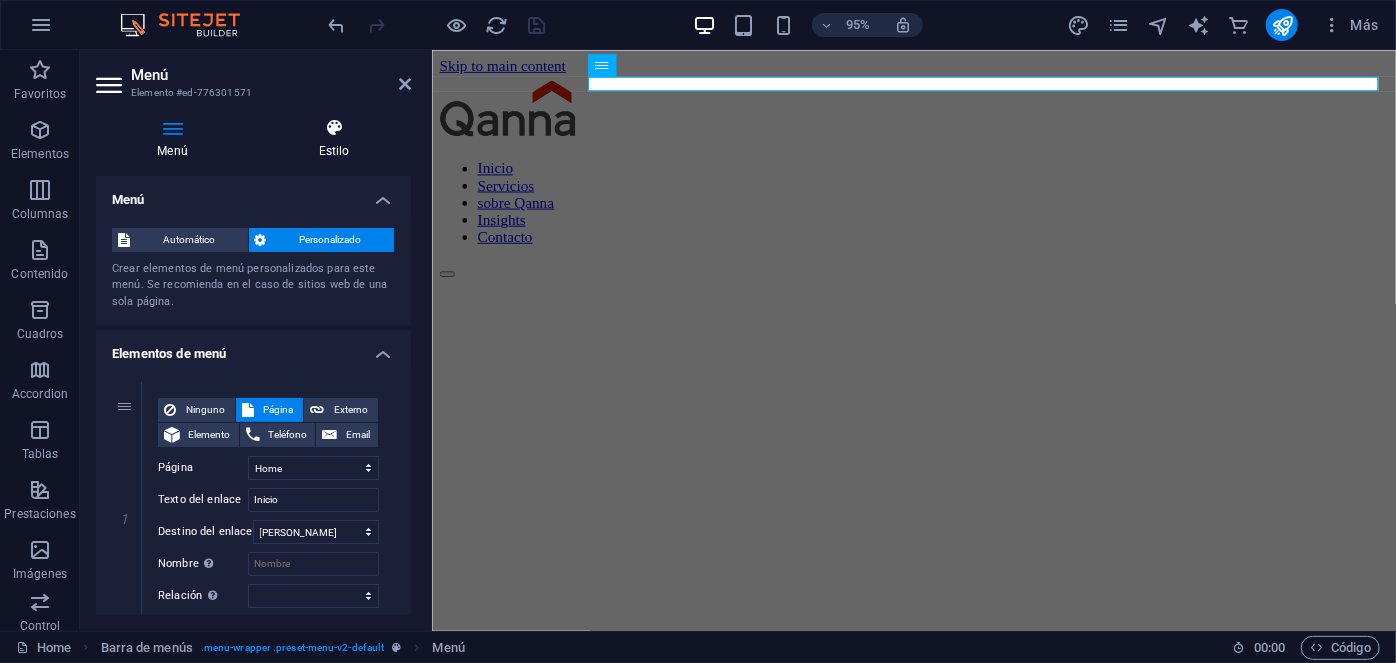 click on "Estilo" at bounding box center [334, 139] 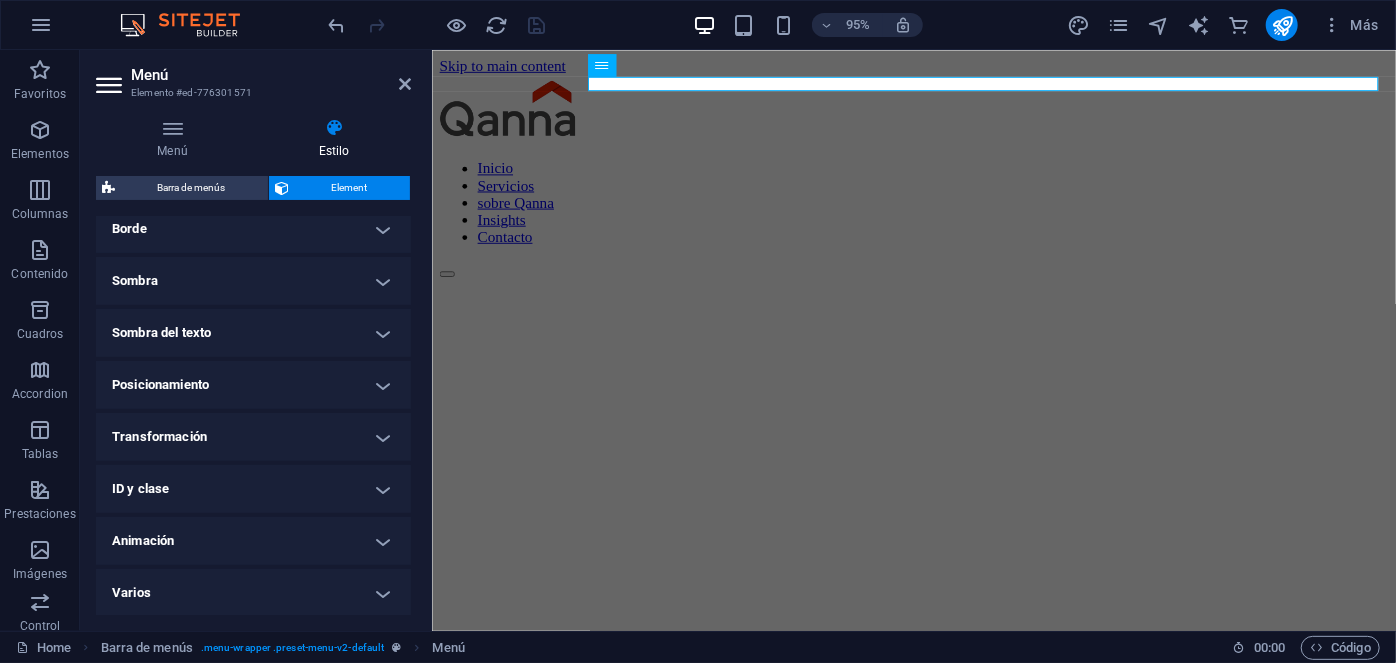 scroll, scrollTop: 0, scrollLeft: 0, axis: both 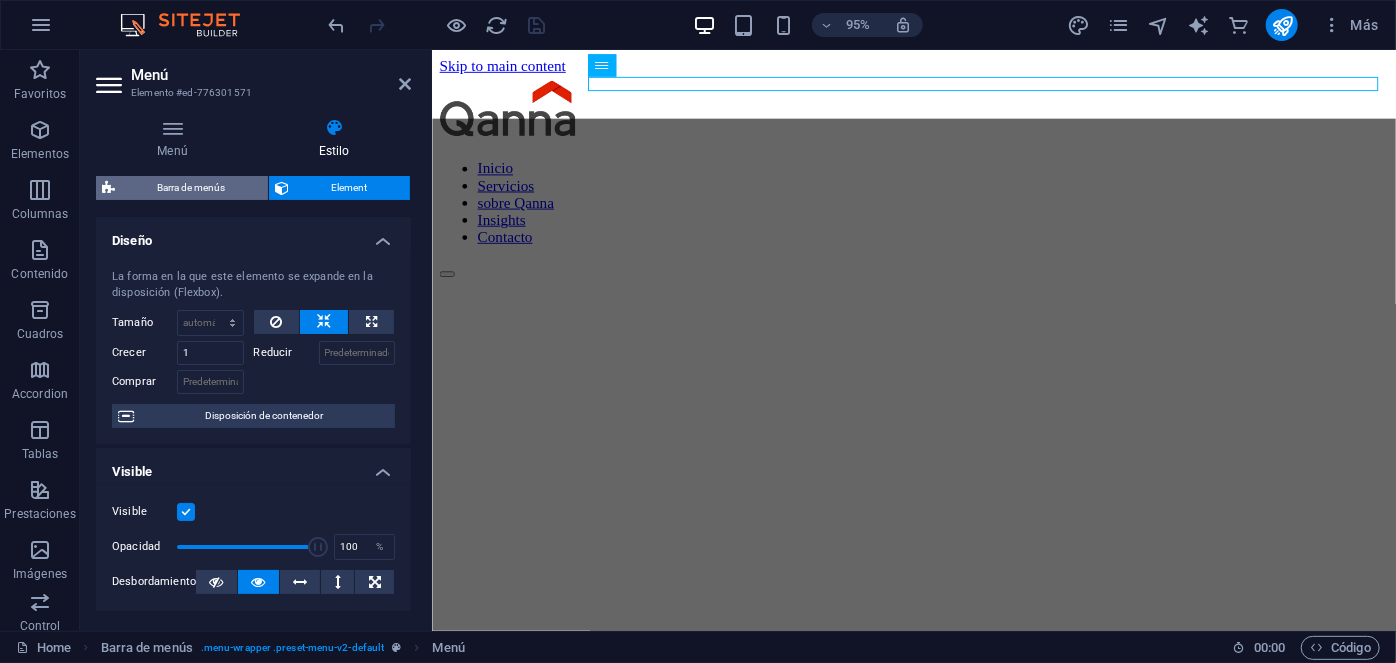 click on "Barra de menús" at bounding box center [191, 188] 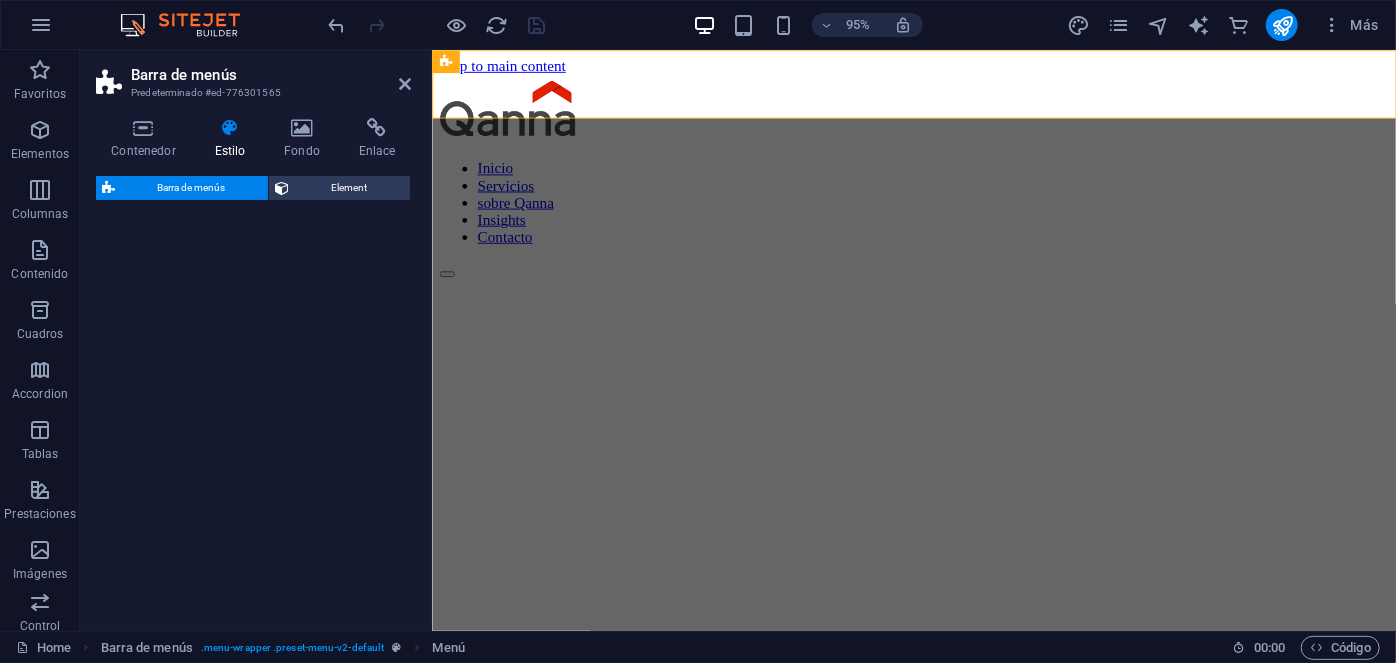select on "rem" 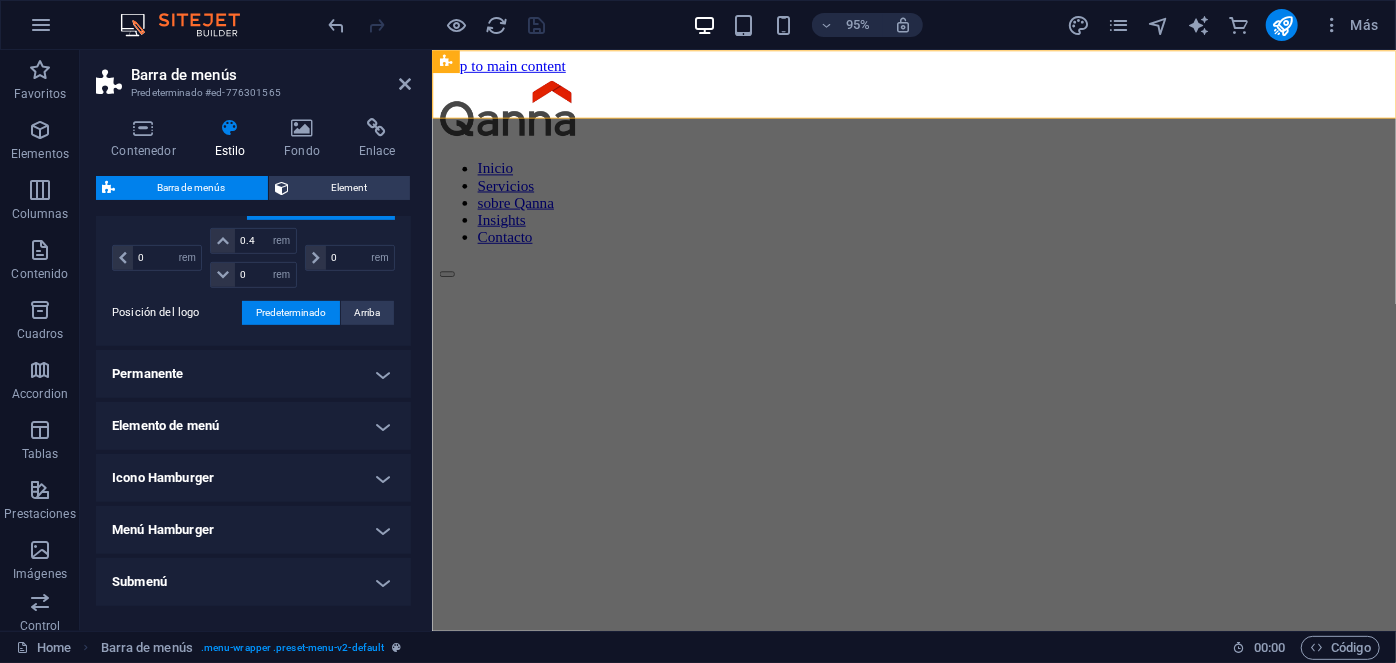scroll, scrollTop: 508, scrollLeft: 0, axis: vertical 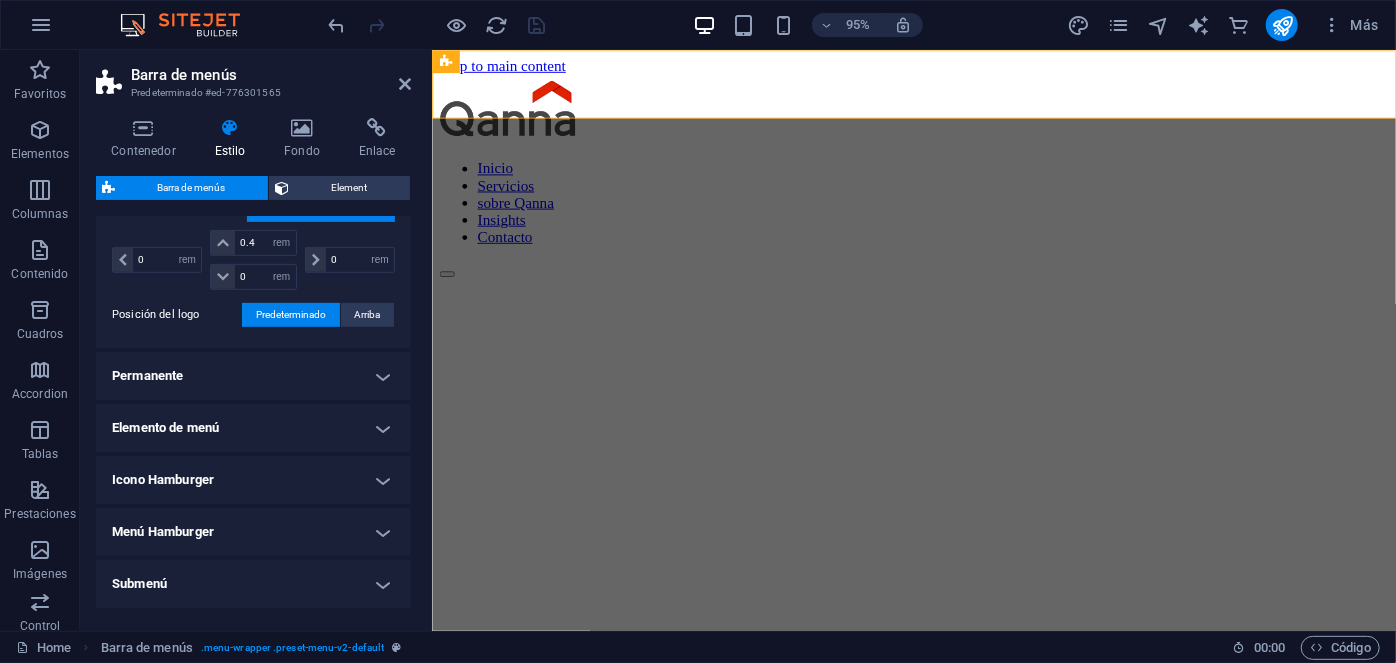 click on "Permanente" at bounding box center [253, 376] 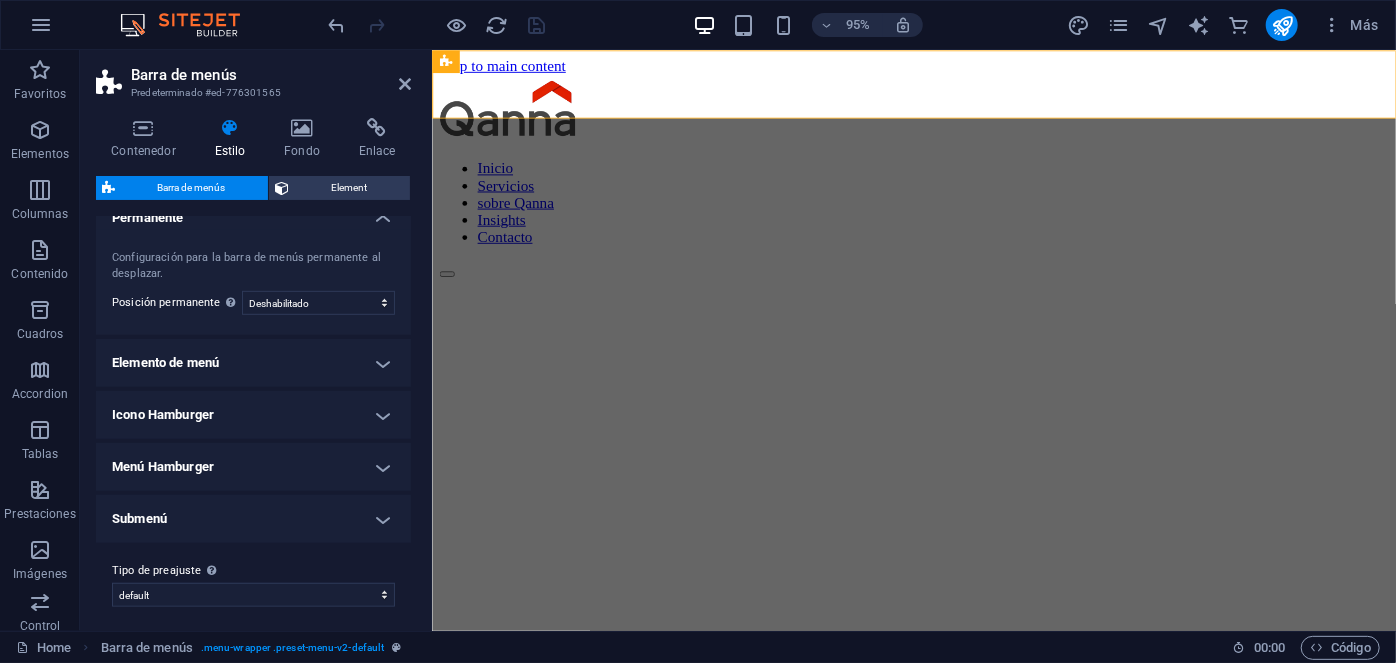 scroll, scrollTop: 668, scrollLeft: 0, axis: vertical 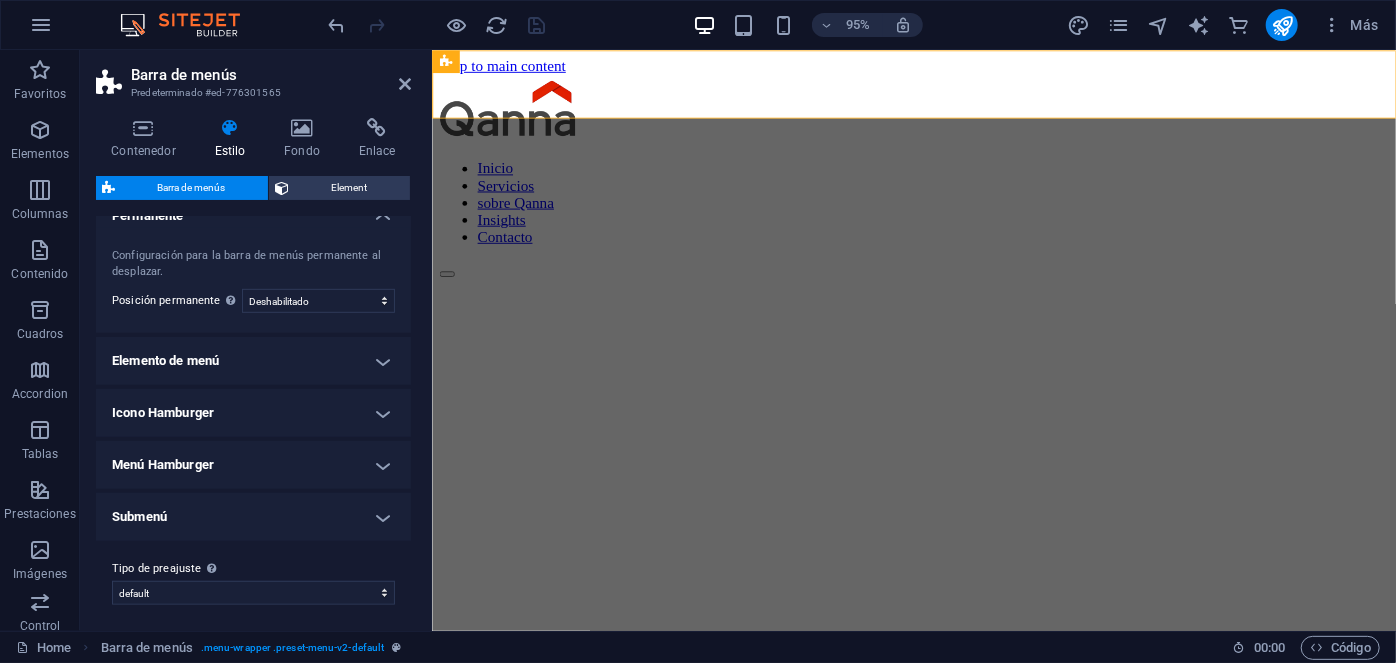click on "Elemento de menú" at bounding box center [253, 361] 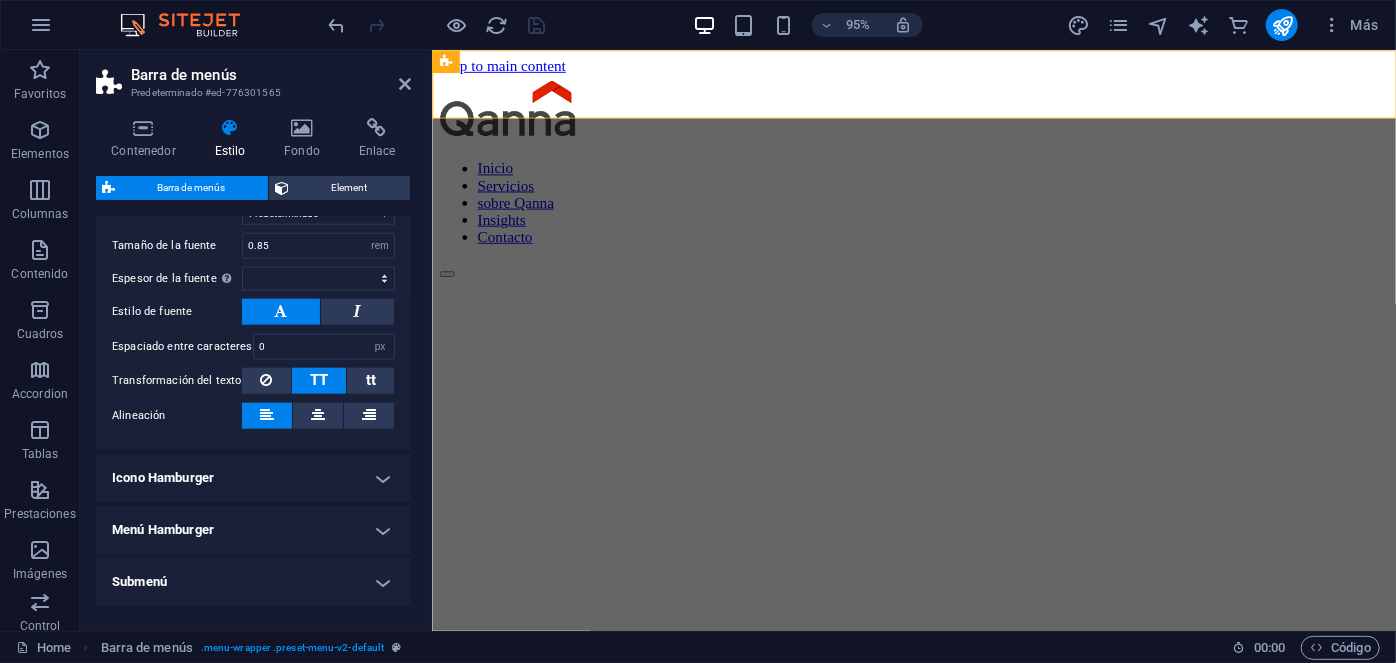 scroll, scrollTop: 1204, scrollLeft: 0, axis: vertical 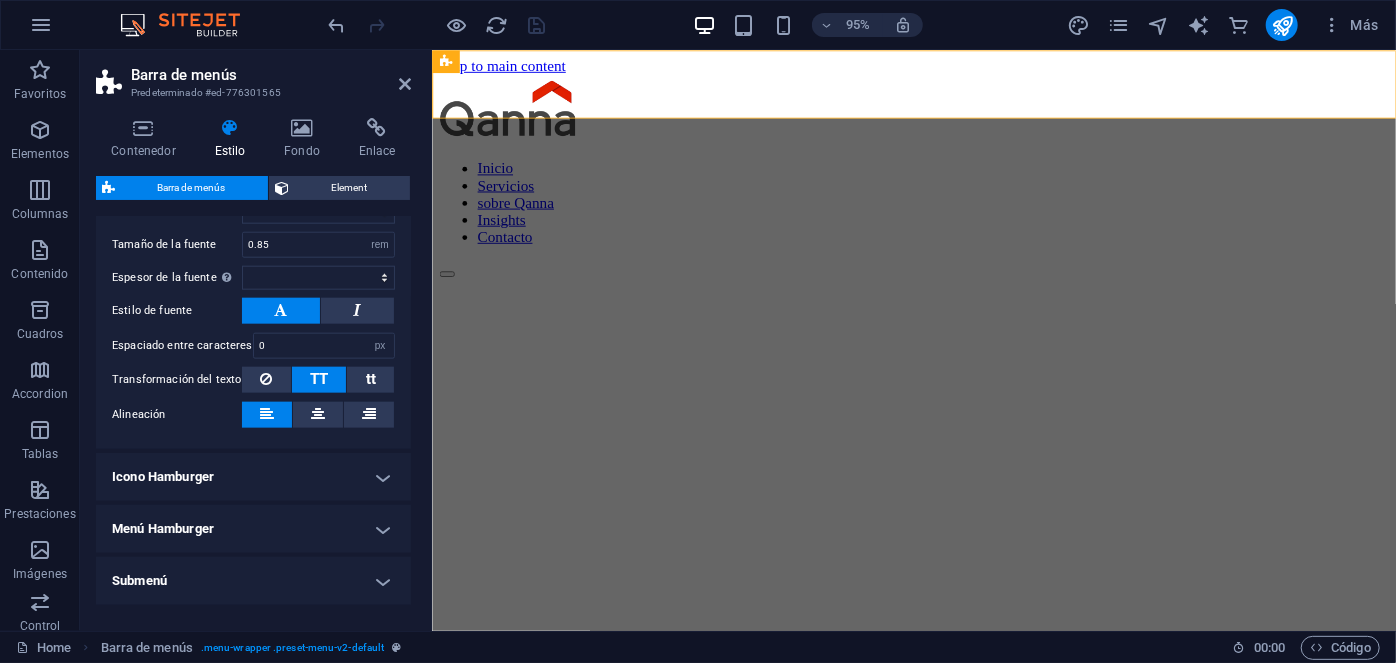 click on "Icono Hamburger" at bounding box center (253, 477) 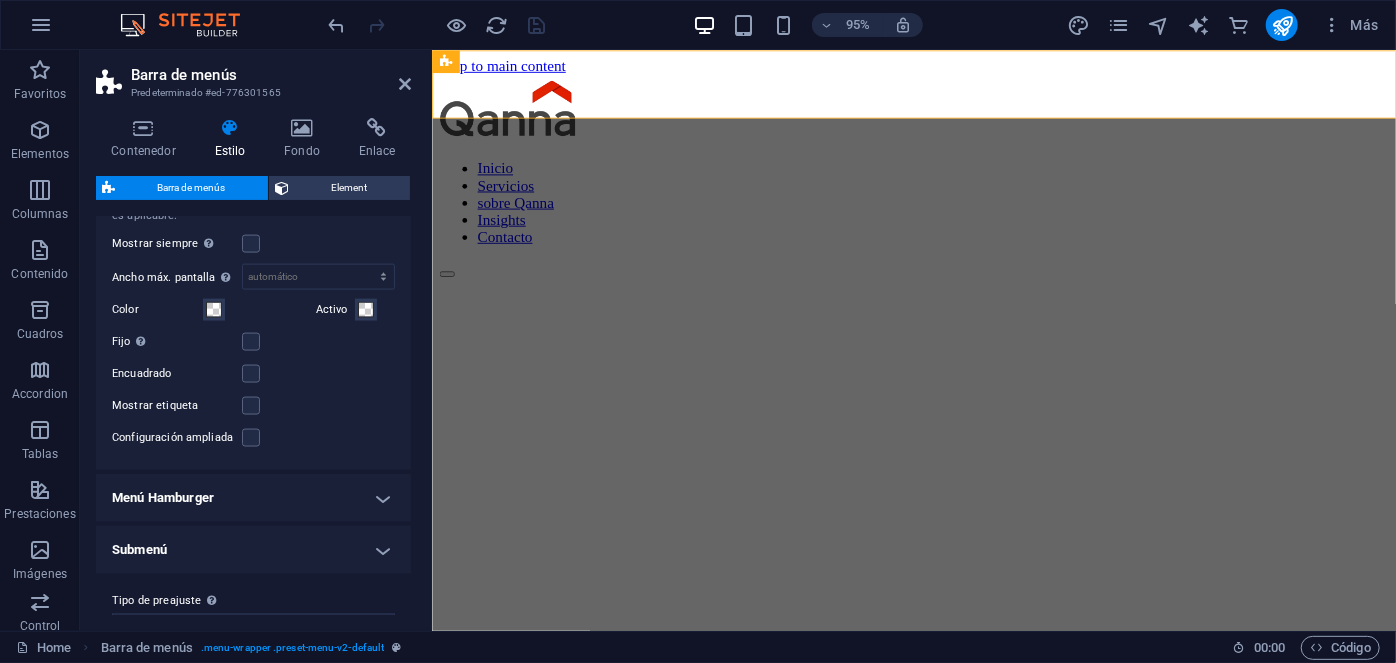 scroll, scrollTop: 1555, scrollLeft: 0, axis: vertical 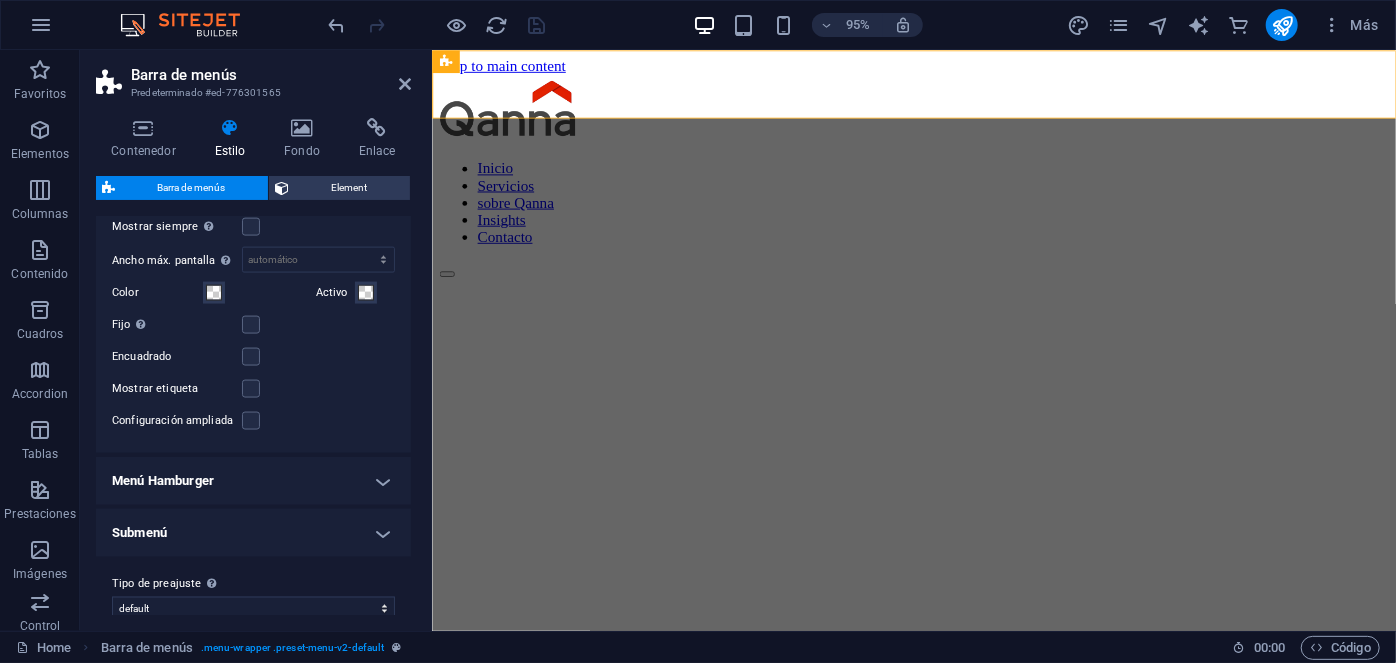 click on "Menú Hamburger" at bounding box center [253, 481] 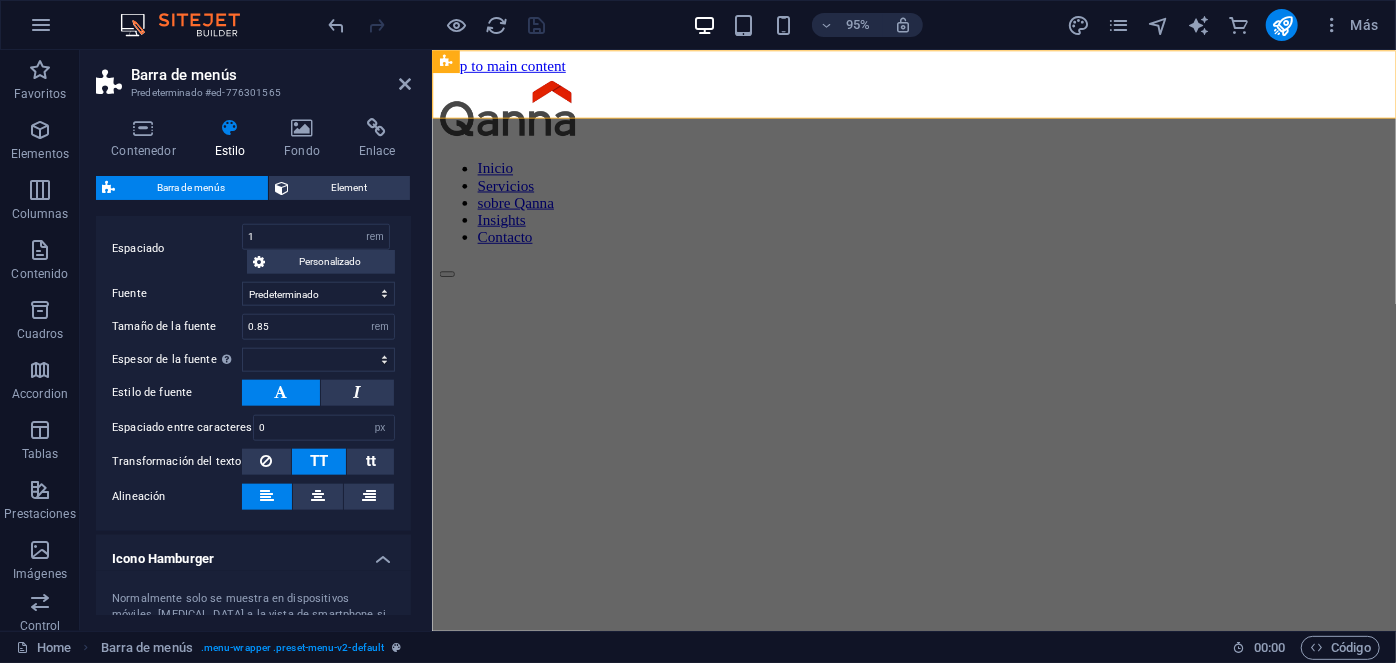 scroll, scrollTop: 1124, scrollLeft: 0, axis: vertical 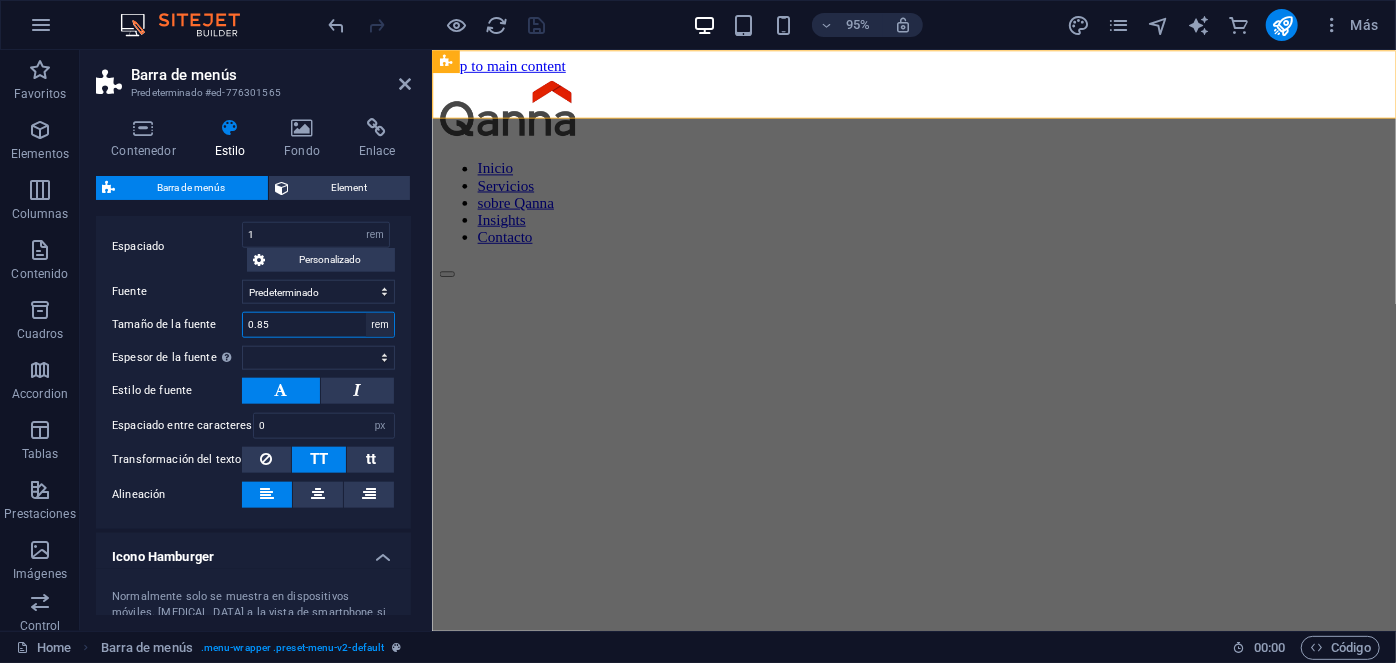 click on "px rem % vh vw" at bounding box center (380, 325) 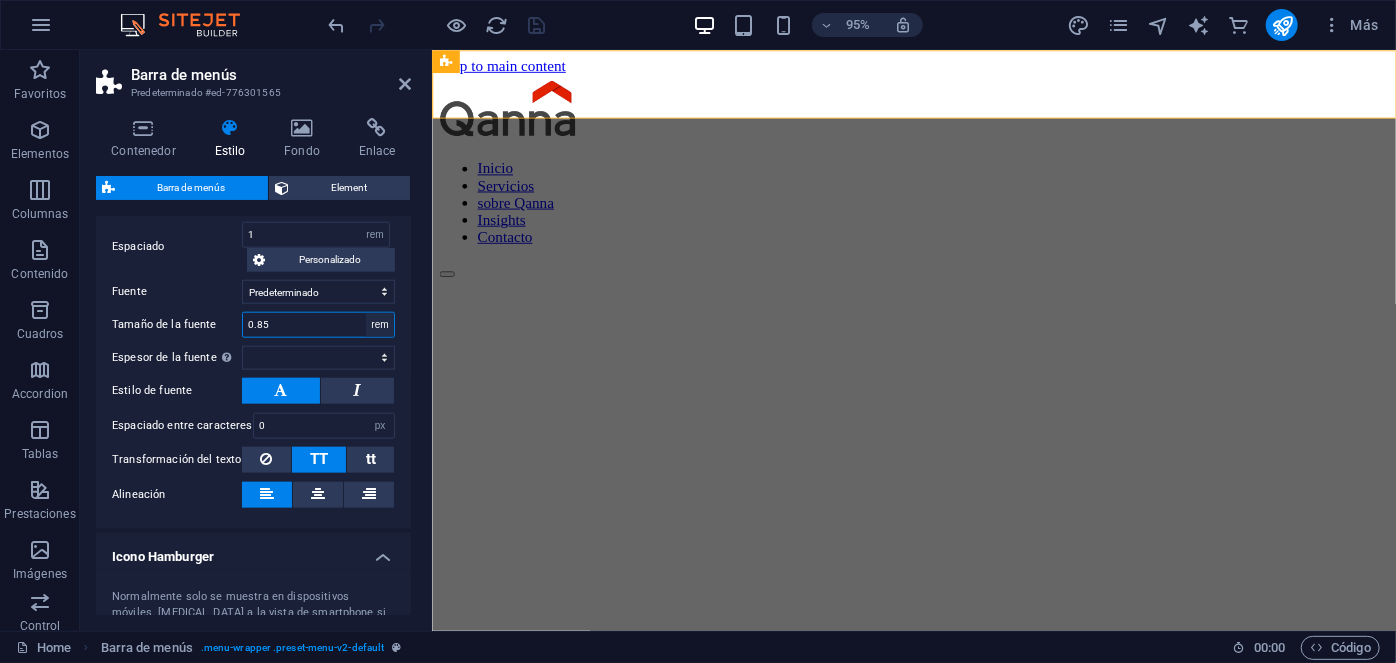 select on "px" 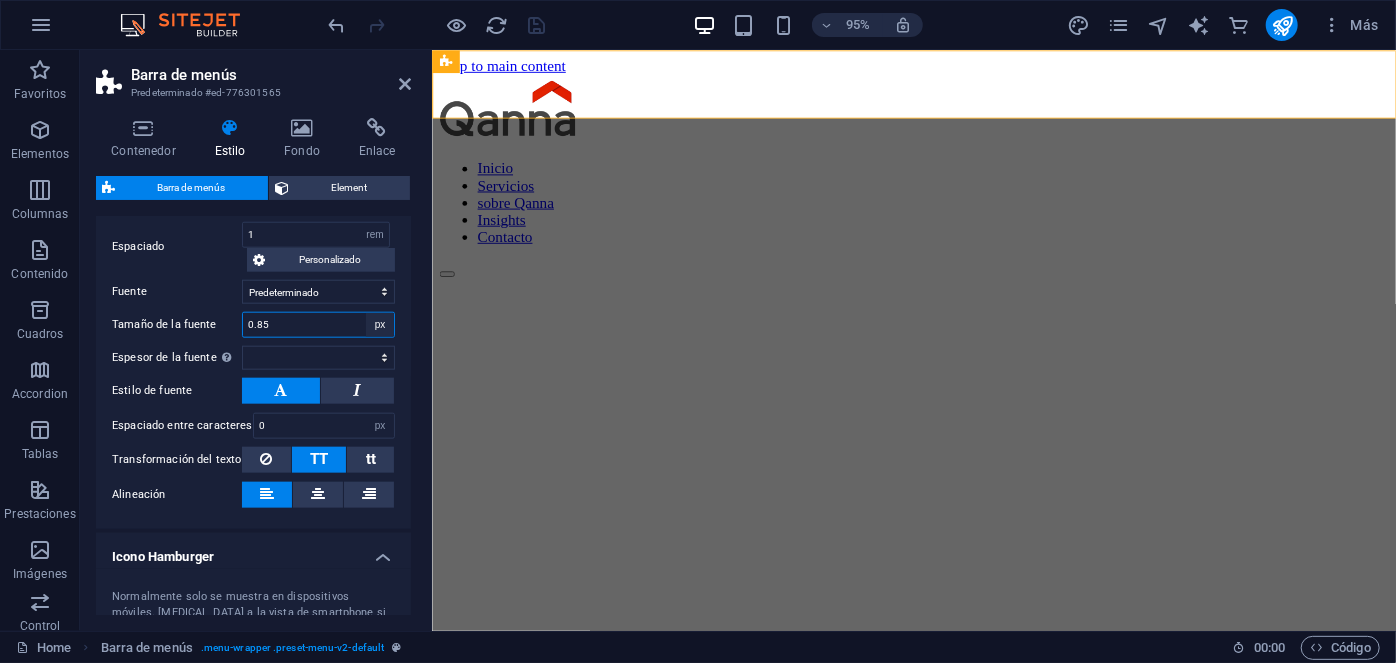 click on "px rem % vh vw" at bounding box center [380, 325] 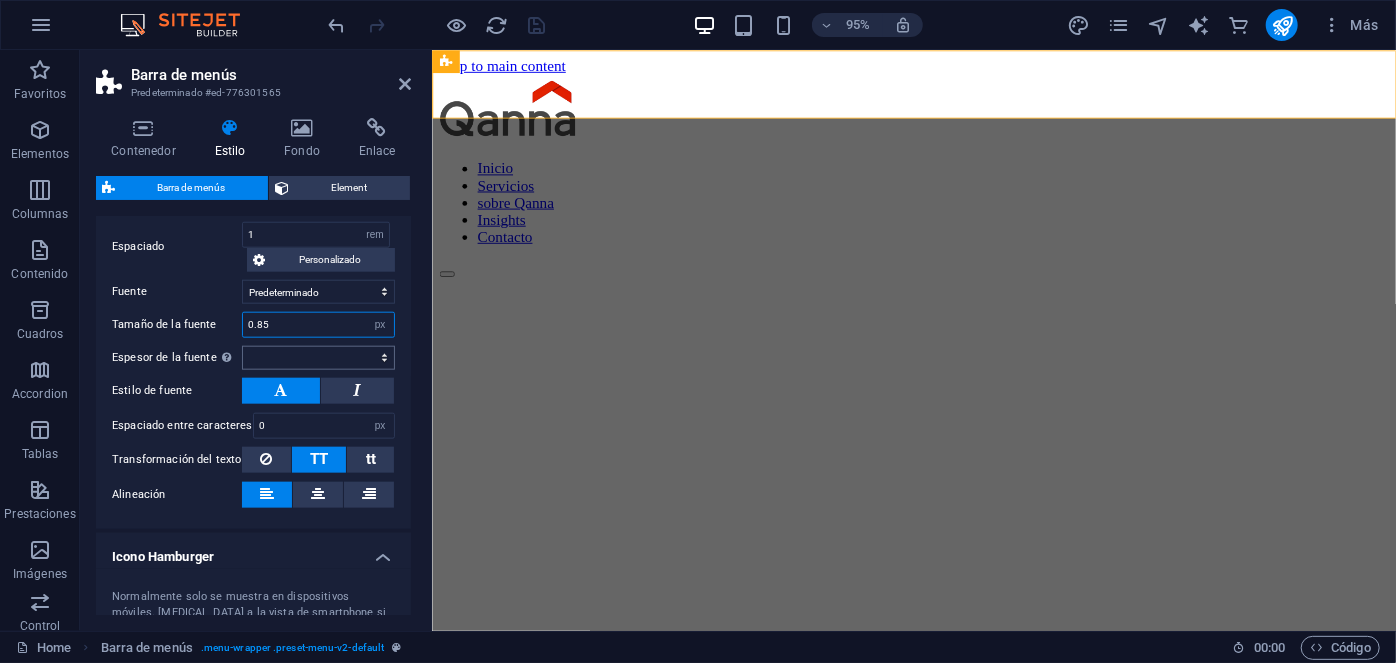 type on "14" 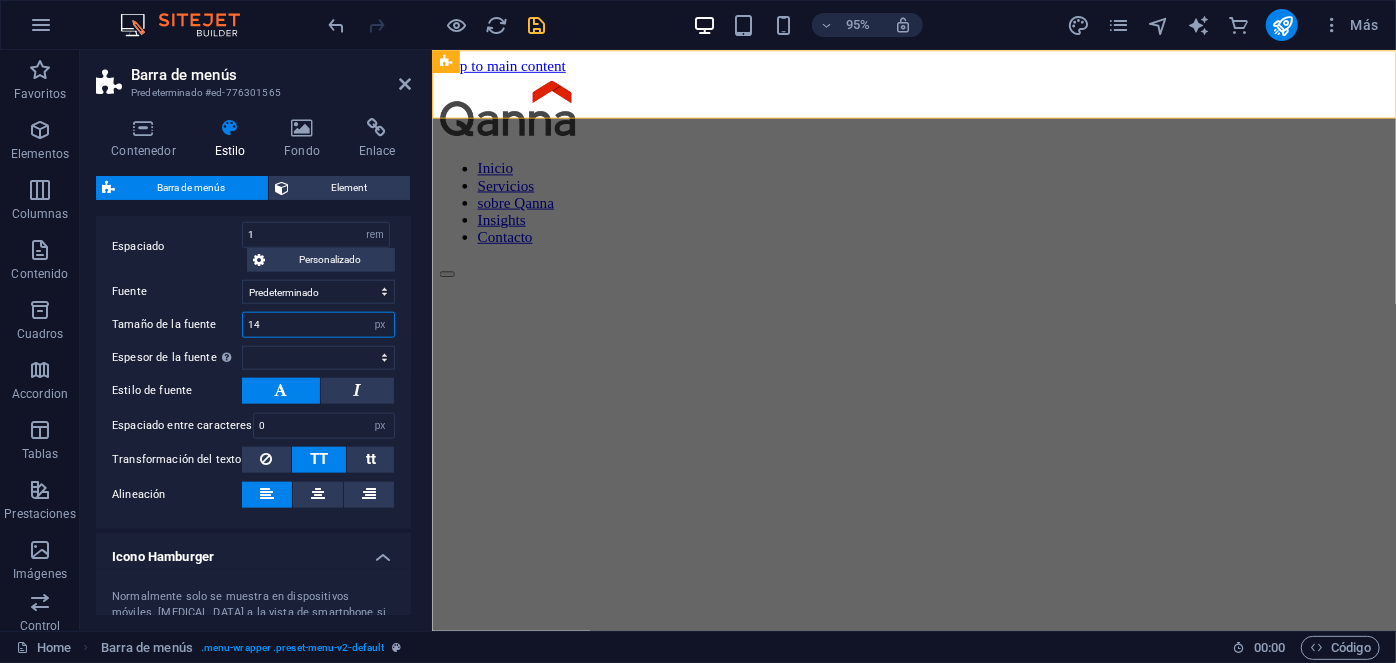select 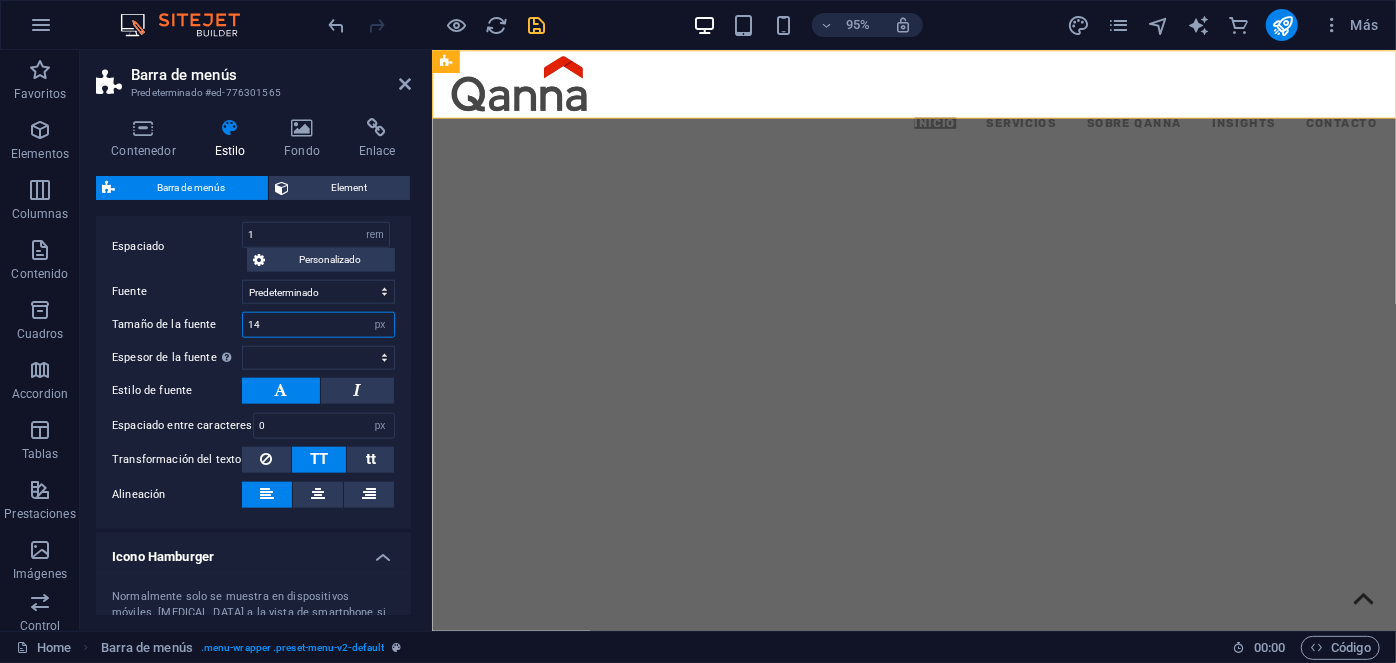 click on "14" at bounding box center (318, 325) 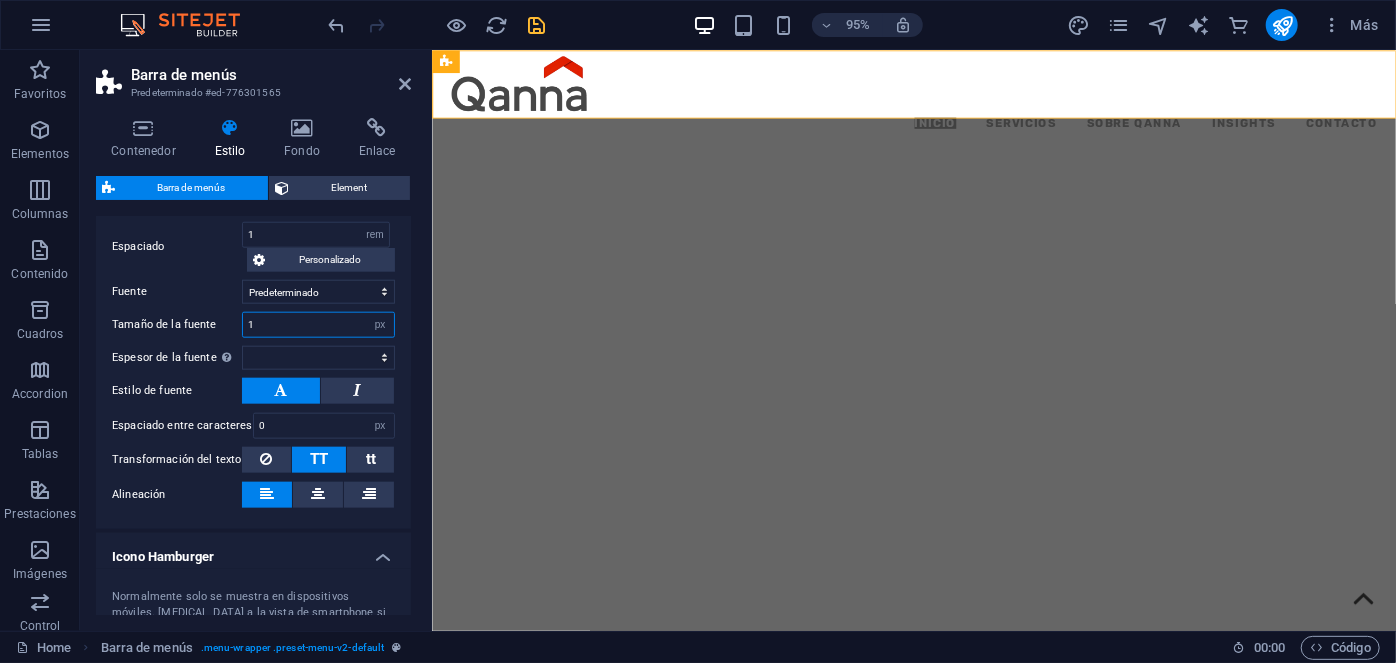 type on "18" 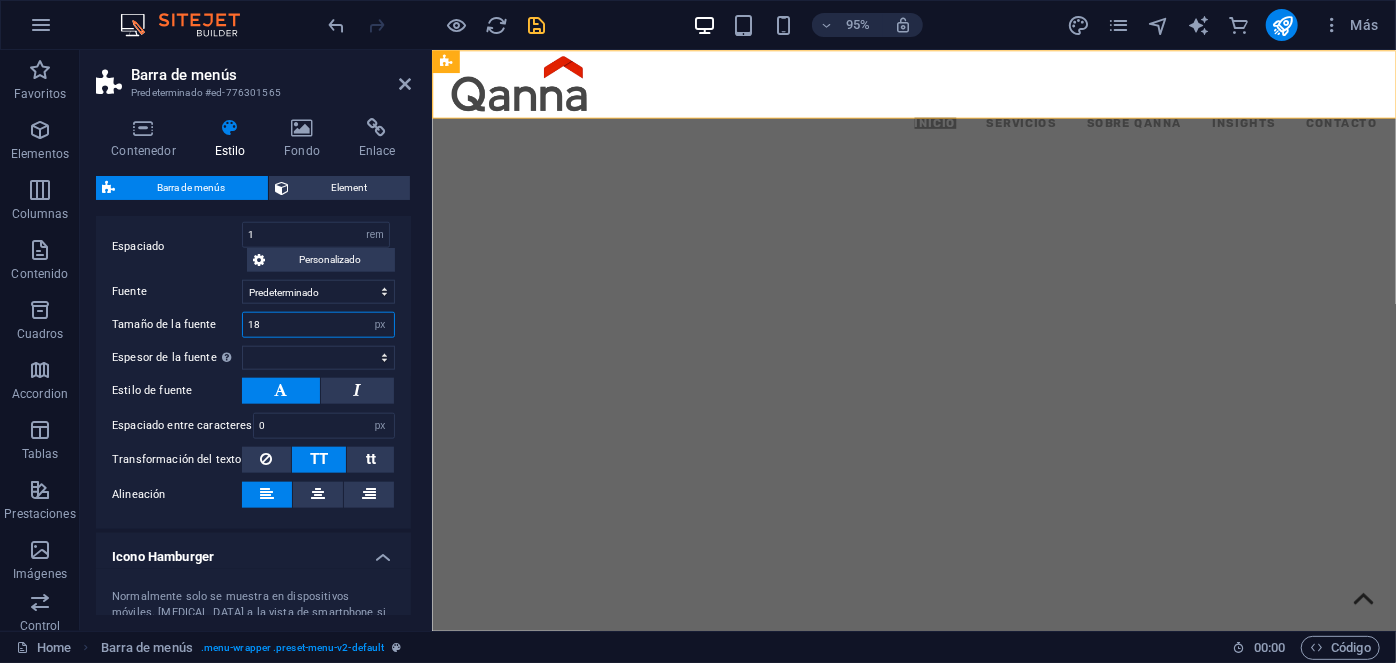 select 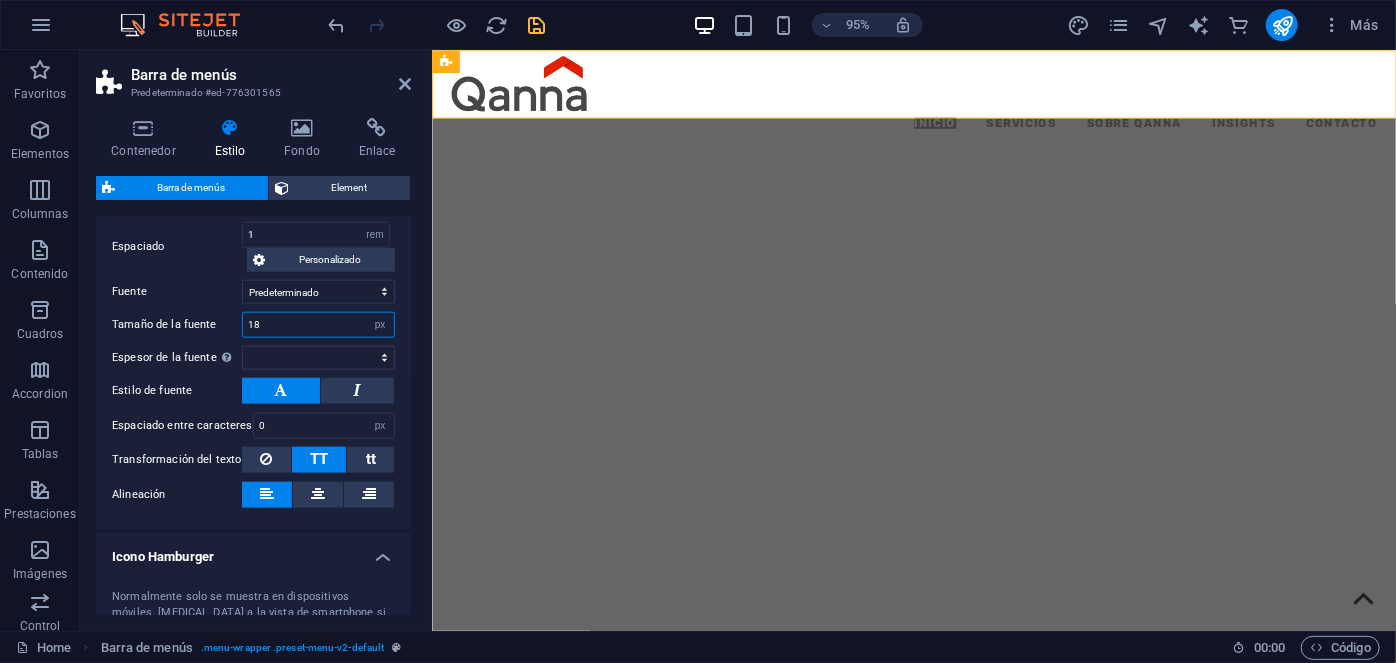 click on "18" at bounding box center (318, 325) 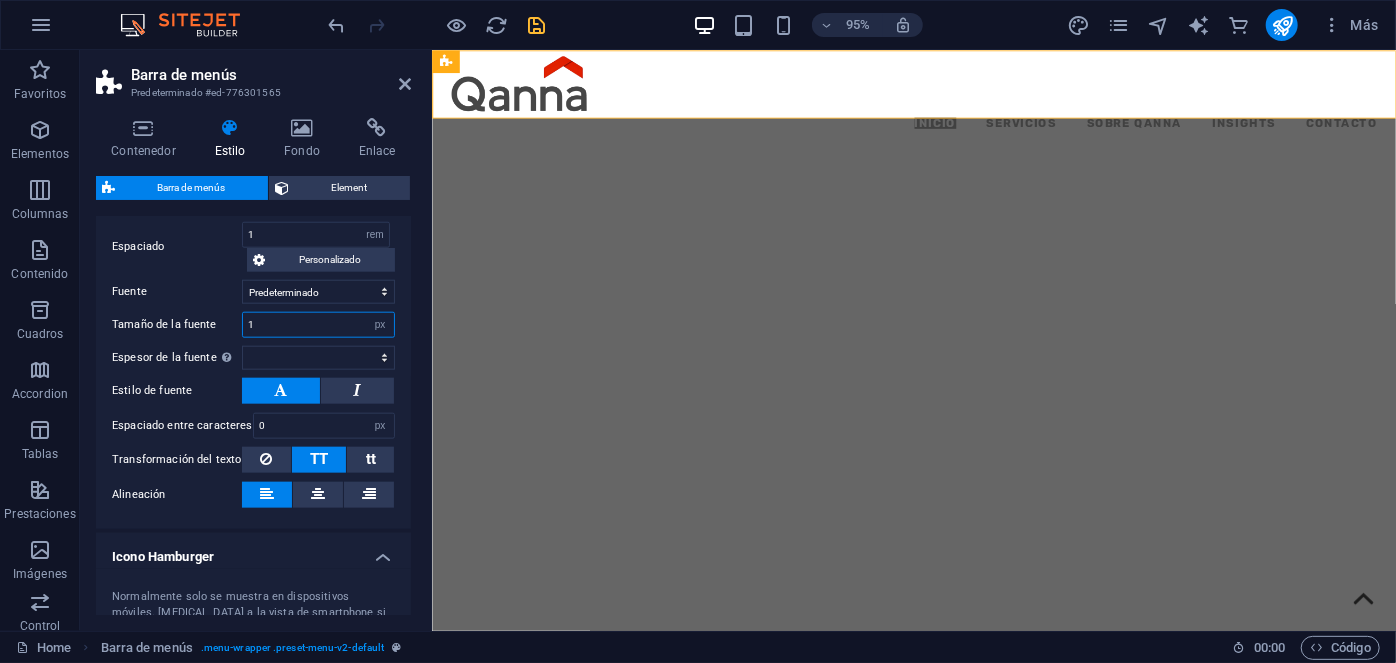 type on "15" 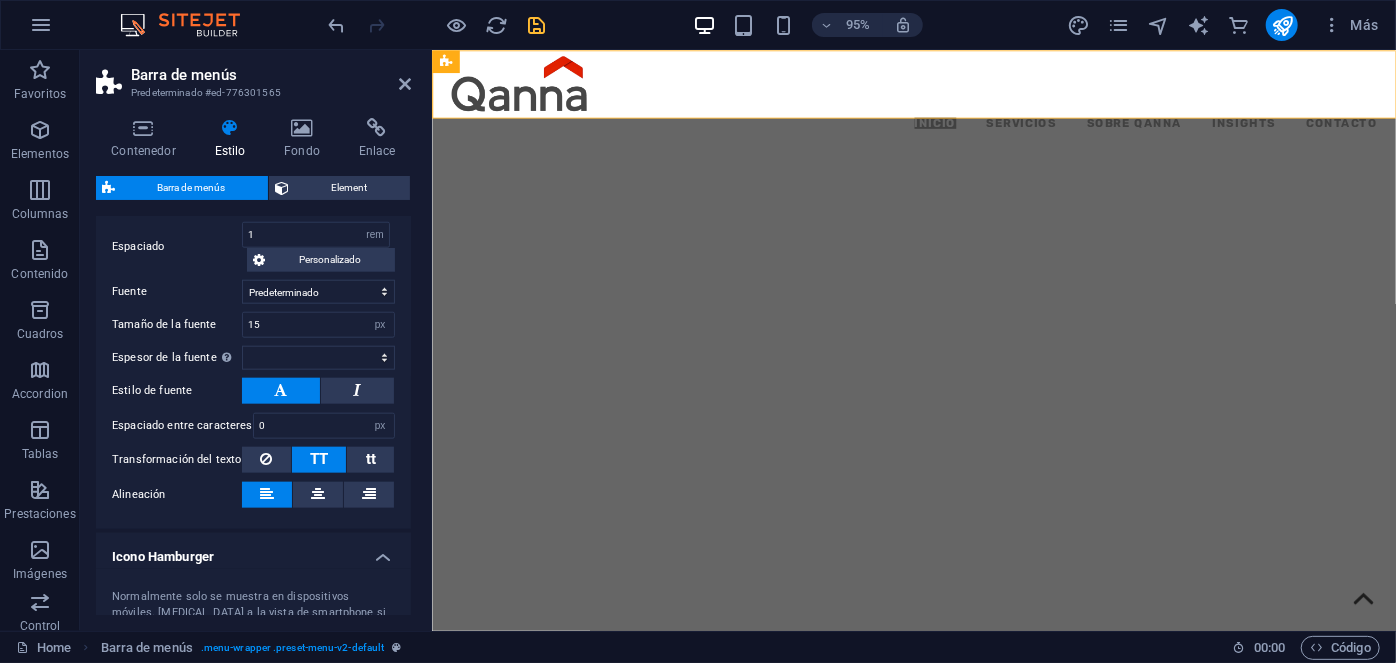 click at bounding box center [537, 25] 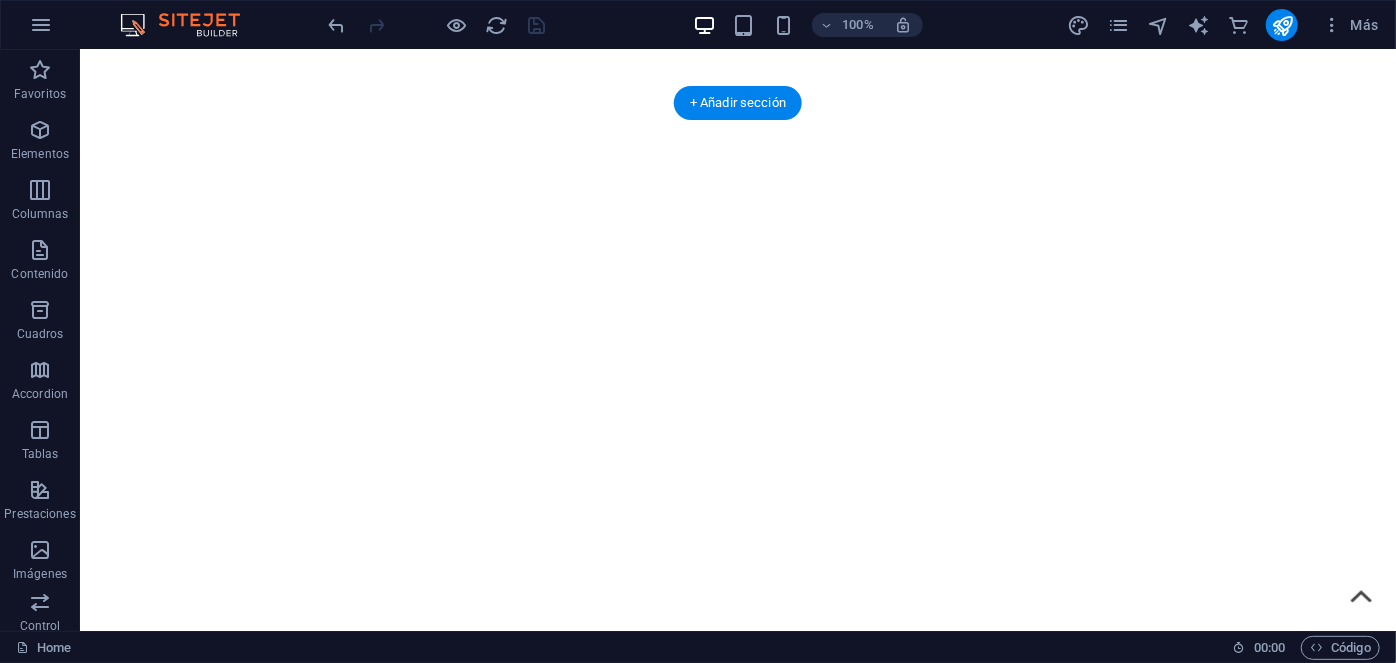 scroll, scrollTop: 0, scrollLeft: 0, axis: both 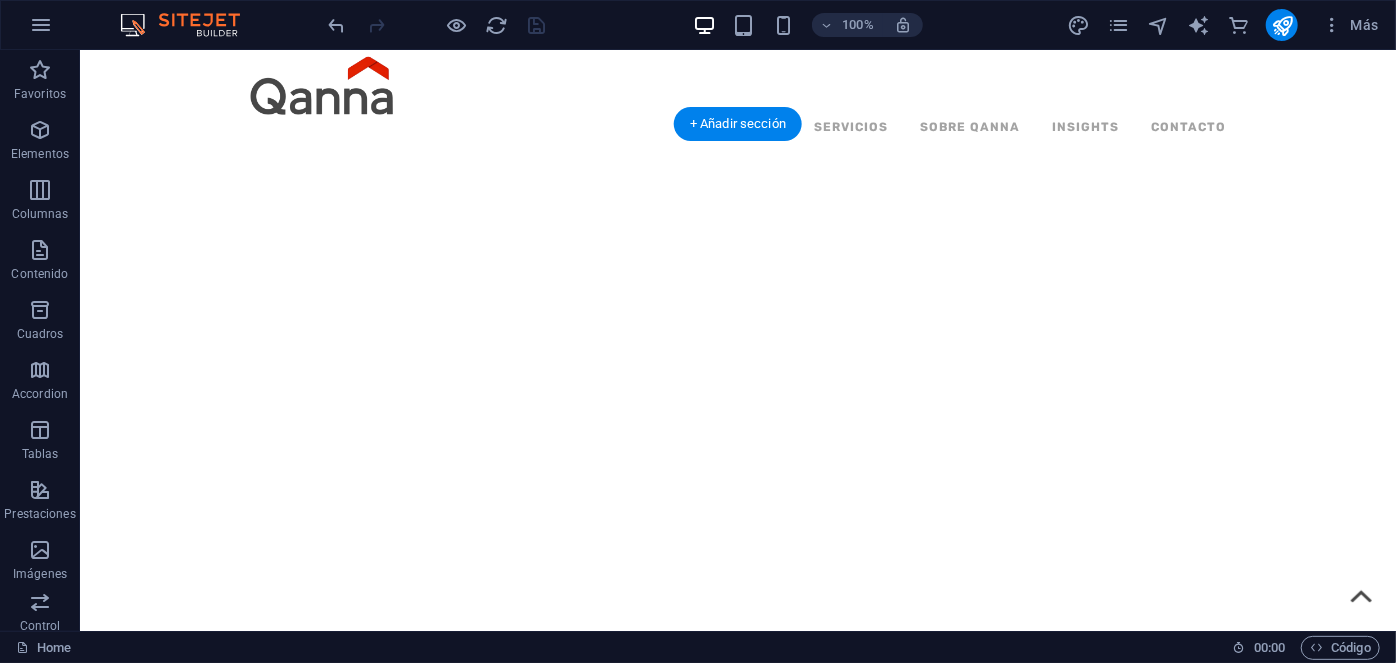 click at bounding box center (737, 1043) 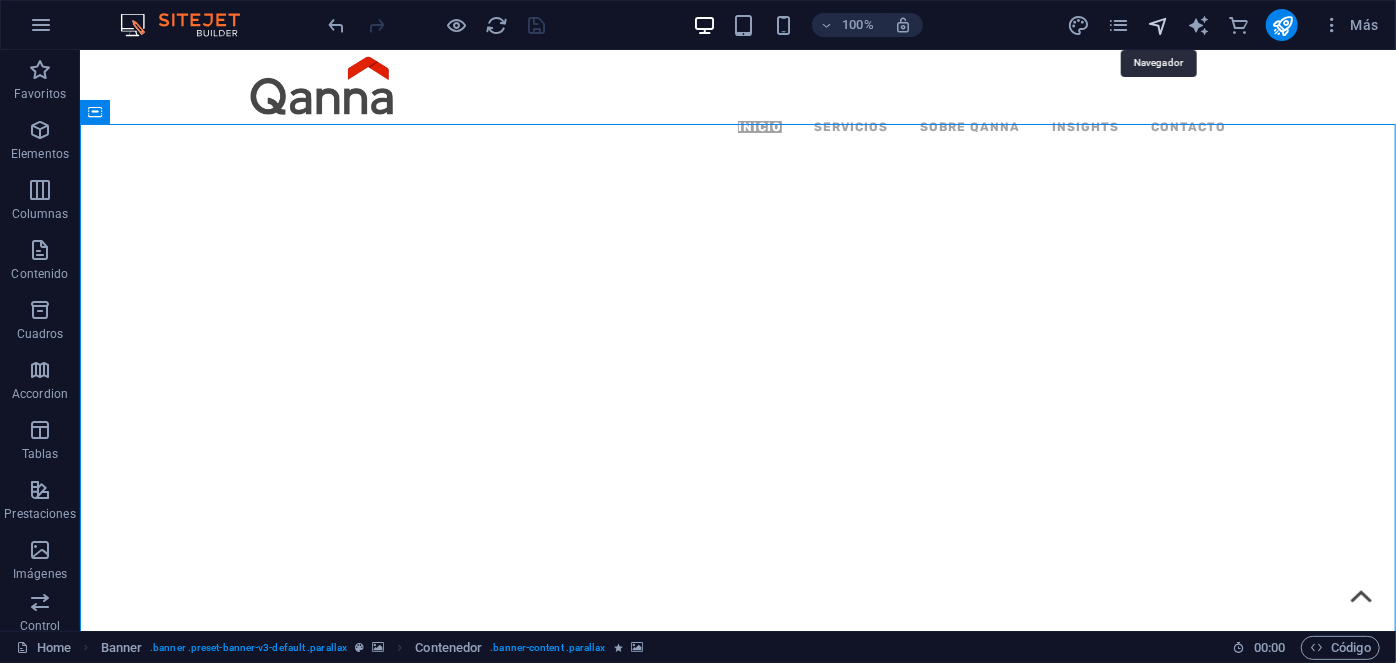 click at bounding box center (1158, 25) 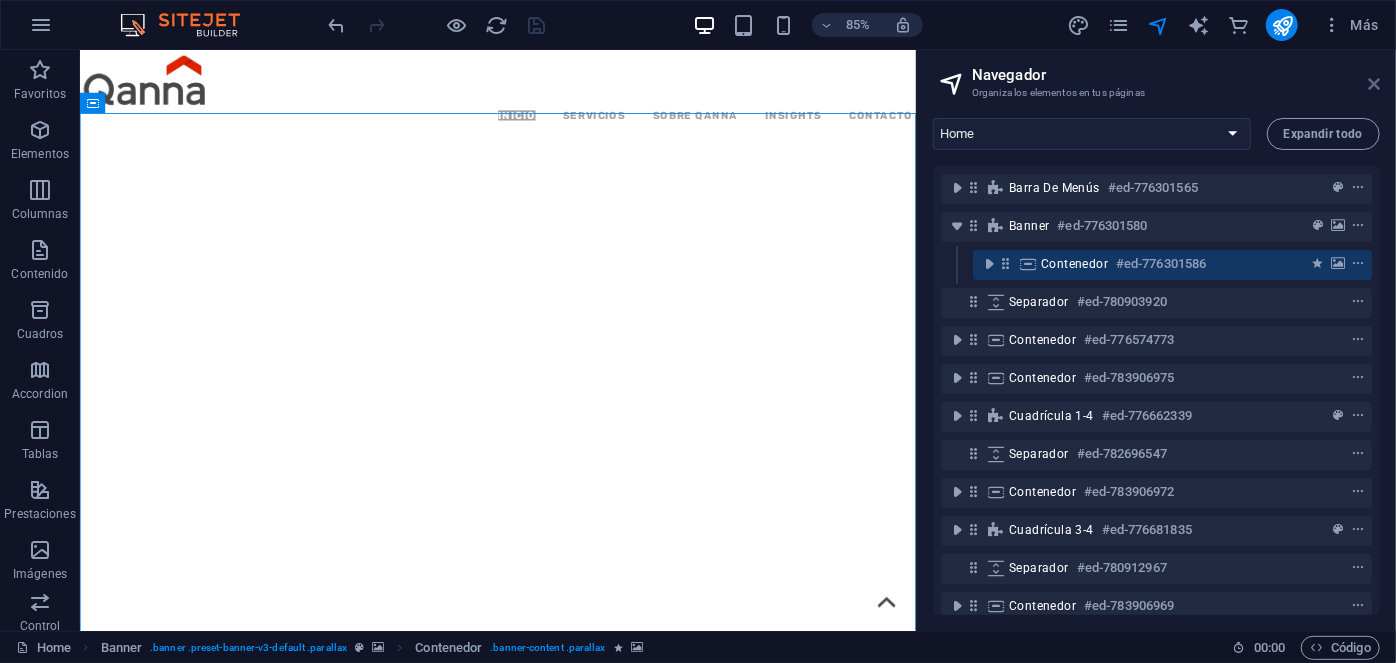 click at bounding box center (1374, 84) 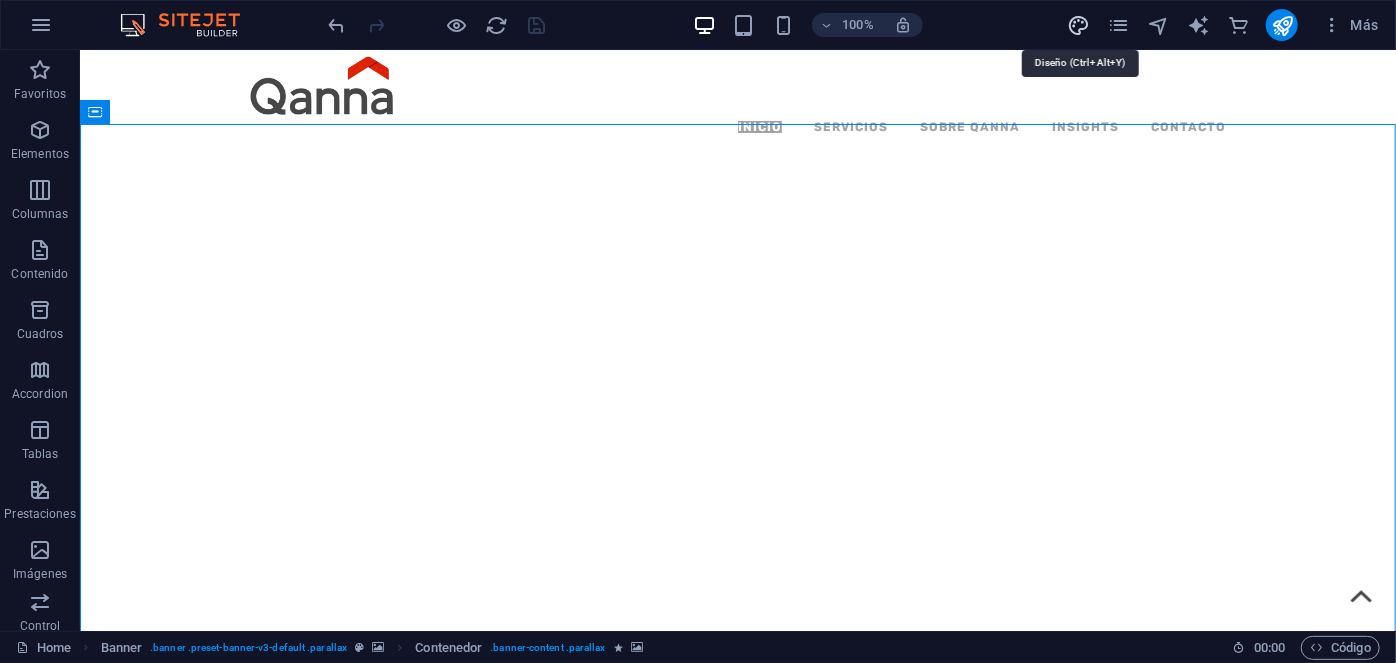 click at bounding box center [1078, 25] 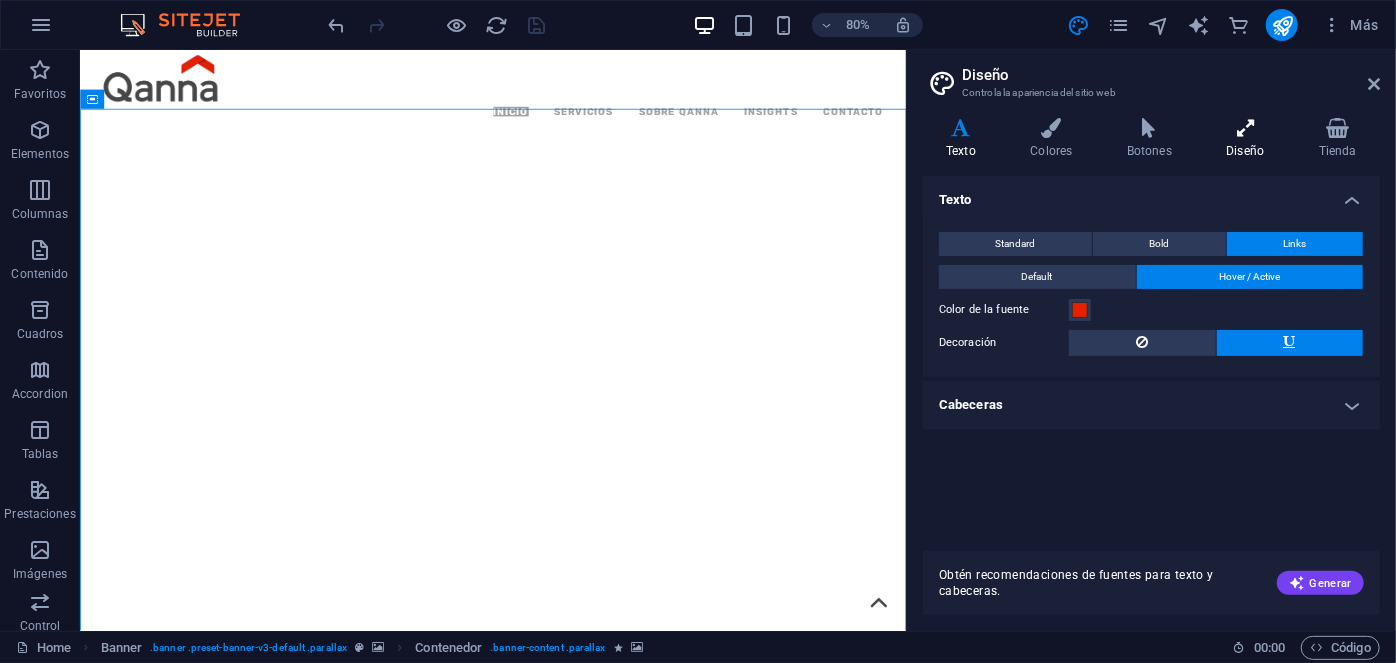 click on "Diseño" at bounding box center (1249, 139) 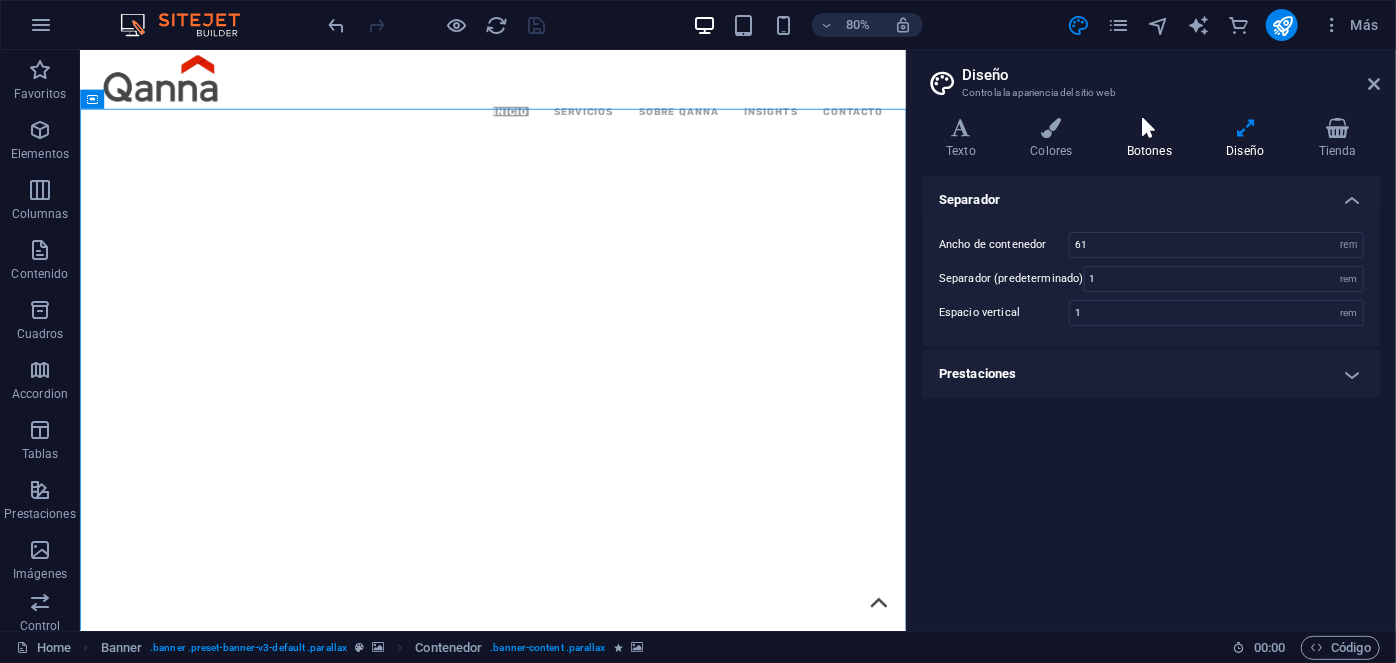click at bounding box center [1150, 128] 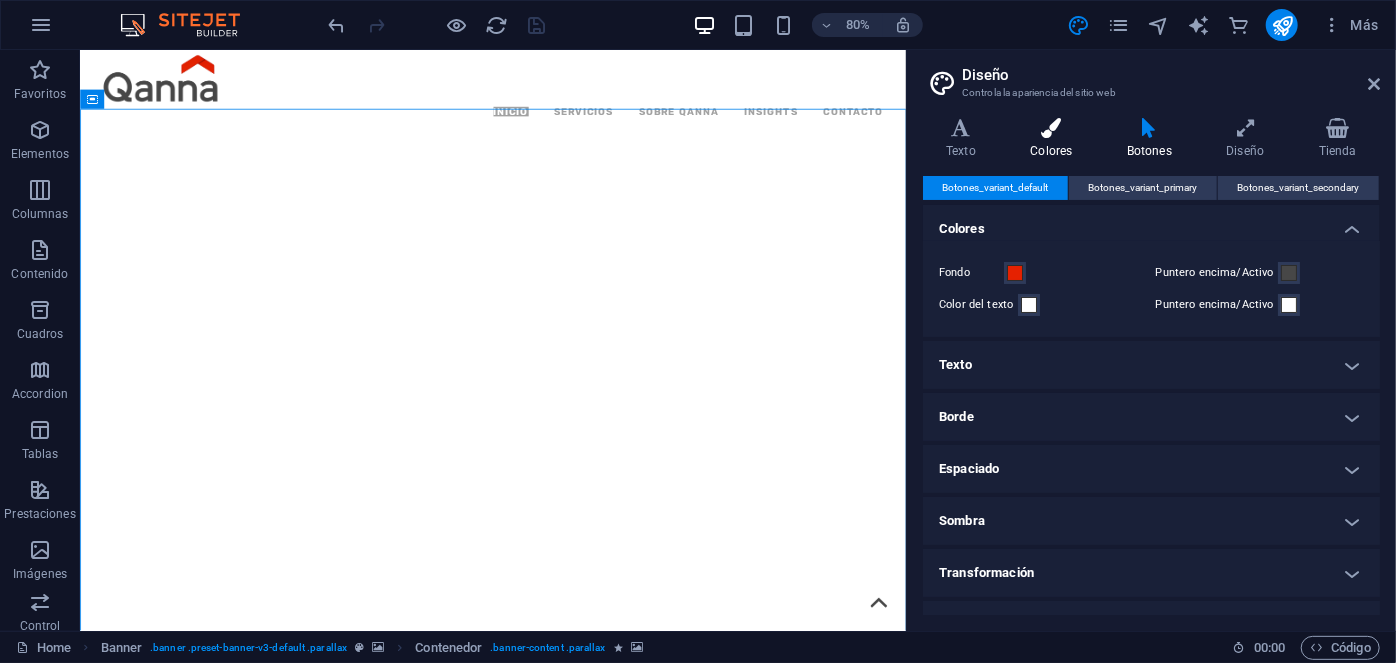 click at bounding box center (1051, 128) 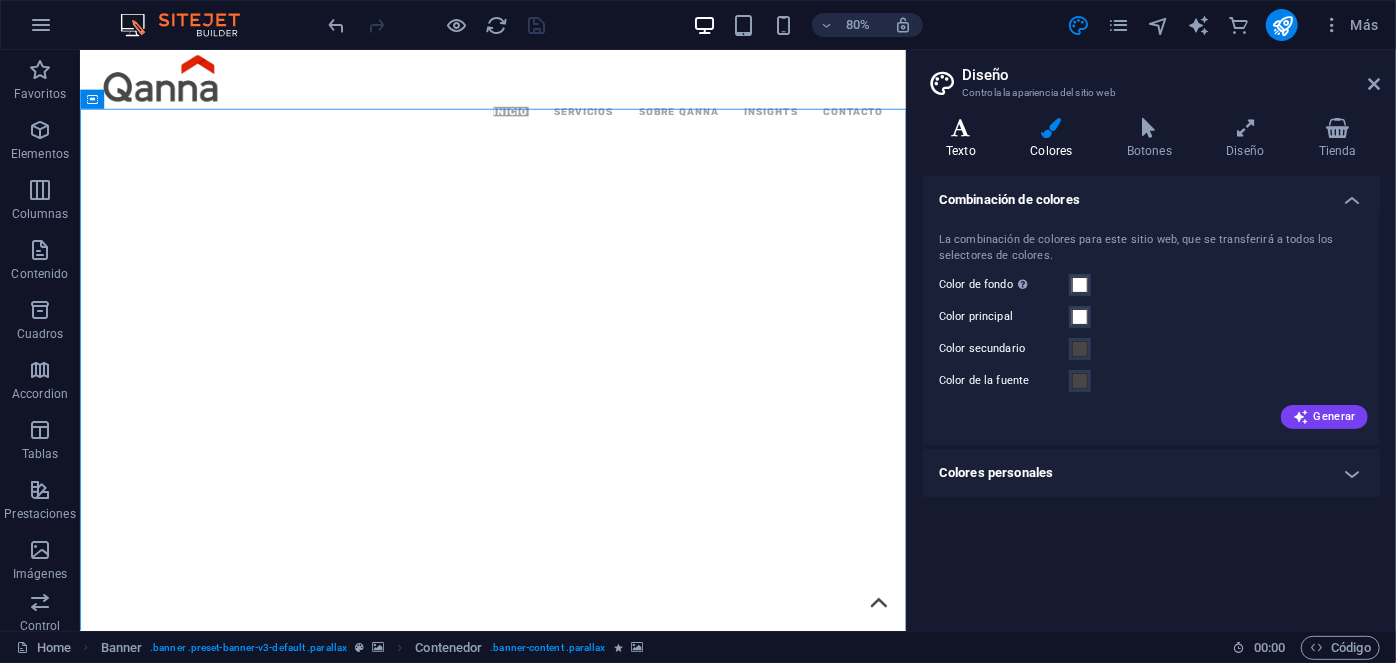 click at bounding box center (961, 128) 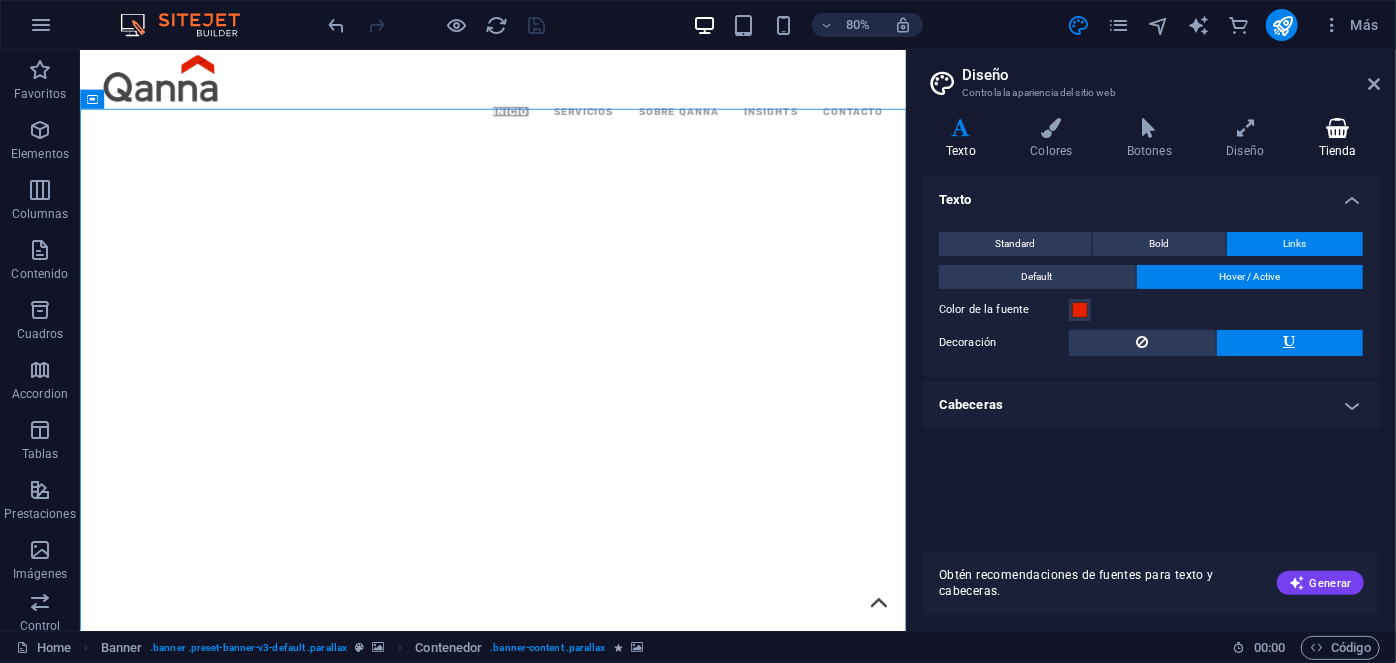 click at bounding box center (1338, 128) 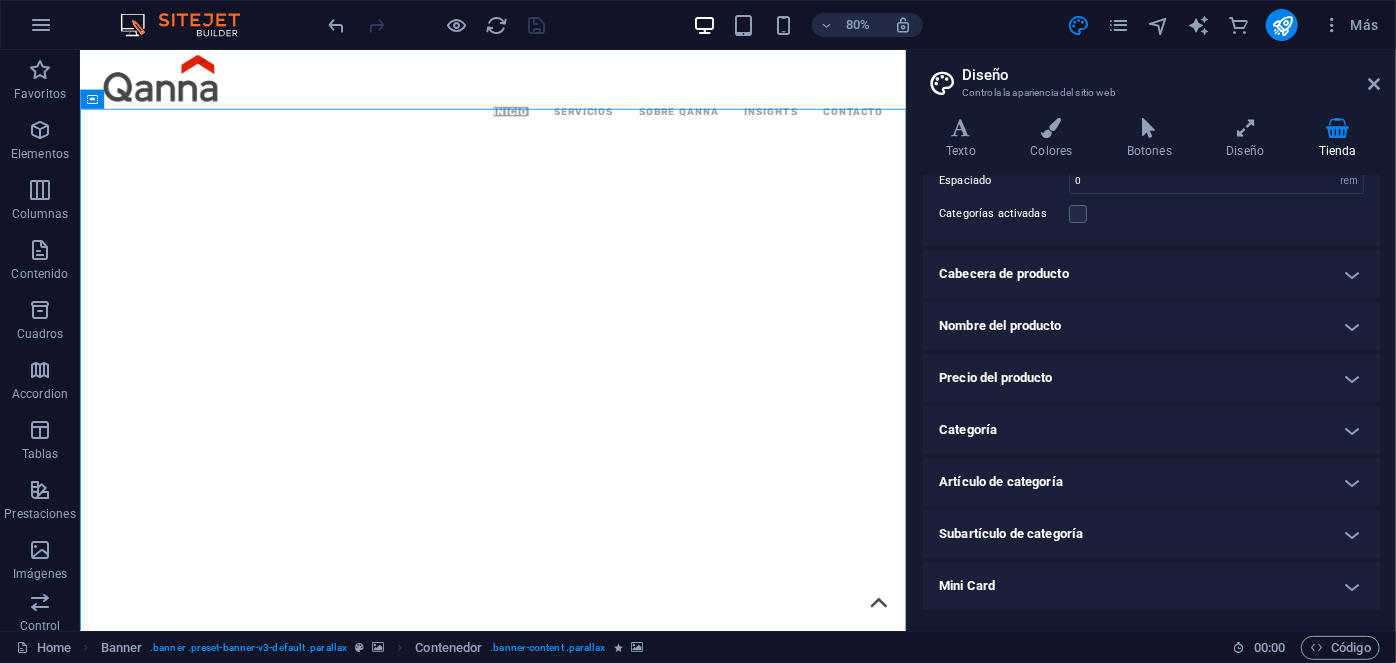 scroll, scrollTop: 173, scrollLeft: 0, axis: vertical 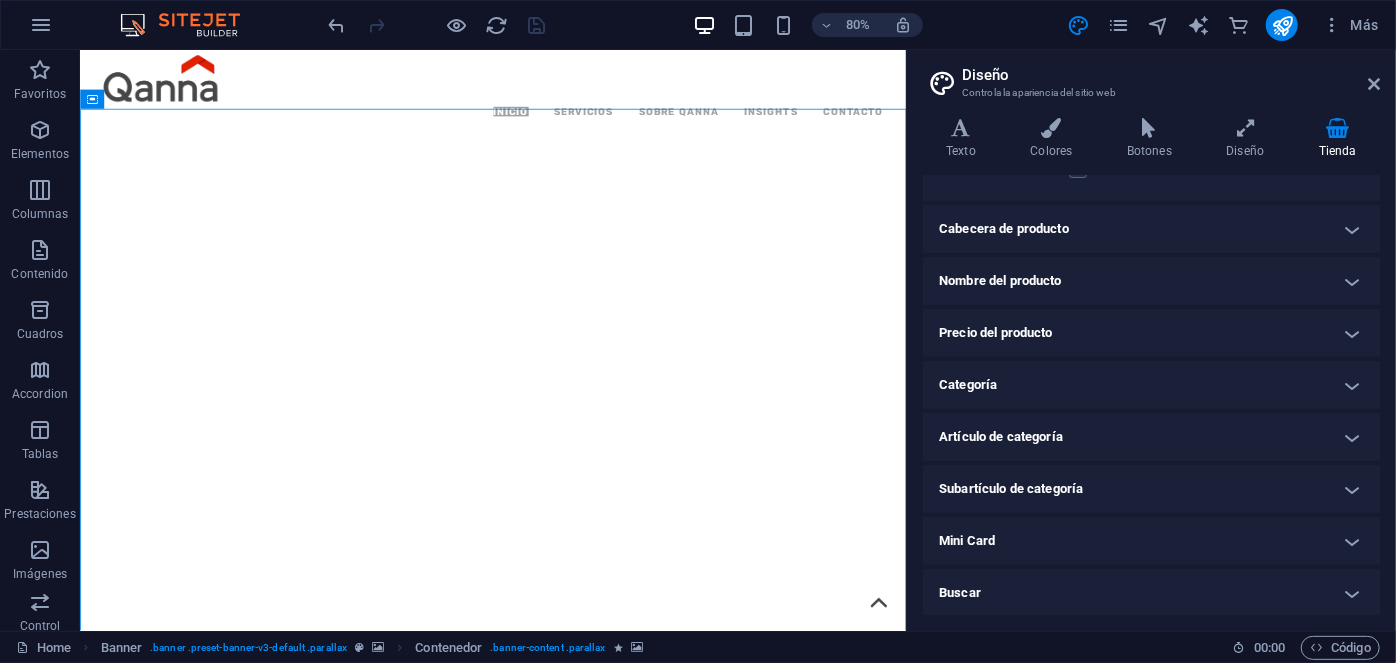 click on "Mini Card" at bounding box center (1151, 541) 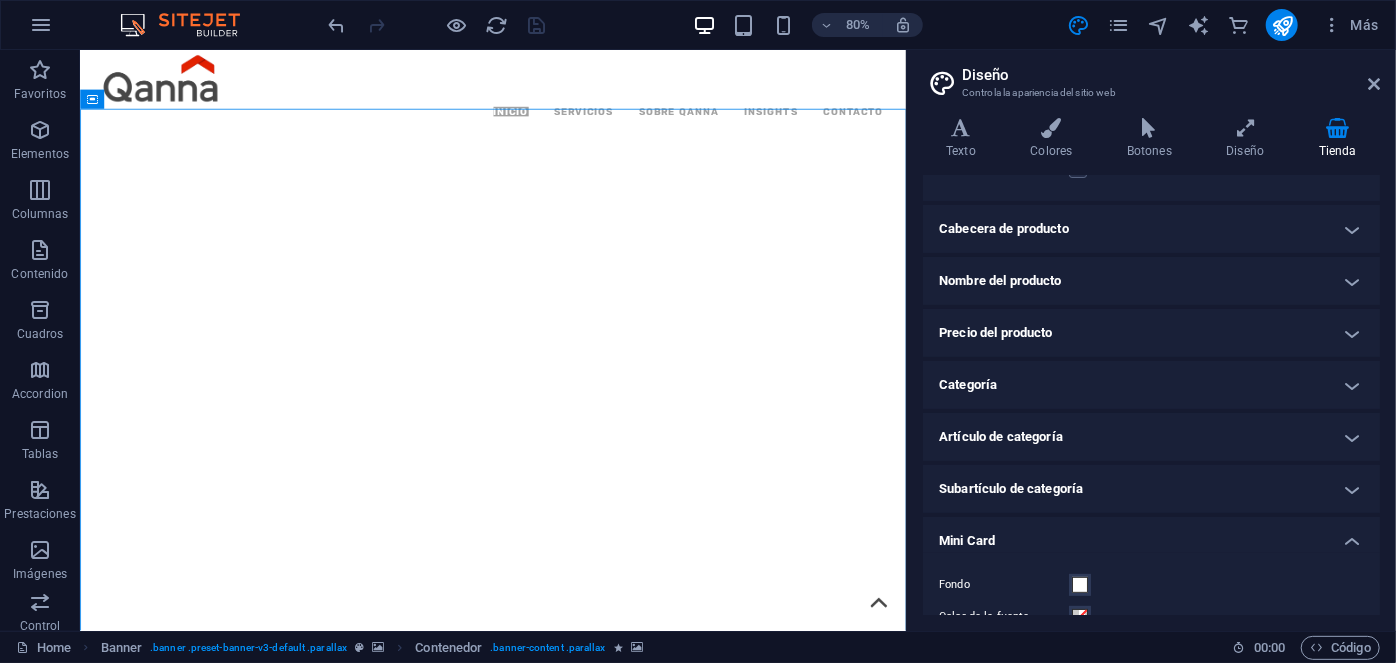 scroll, scrollTop: 257, scrollLeft: 0, axis: vertical 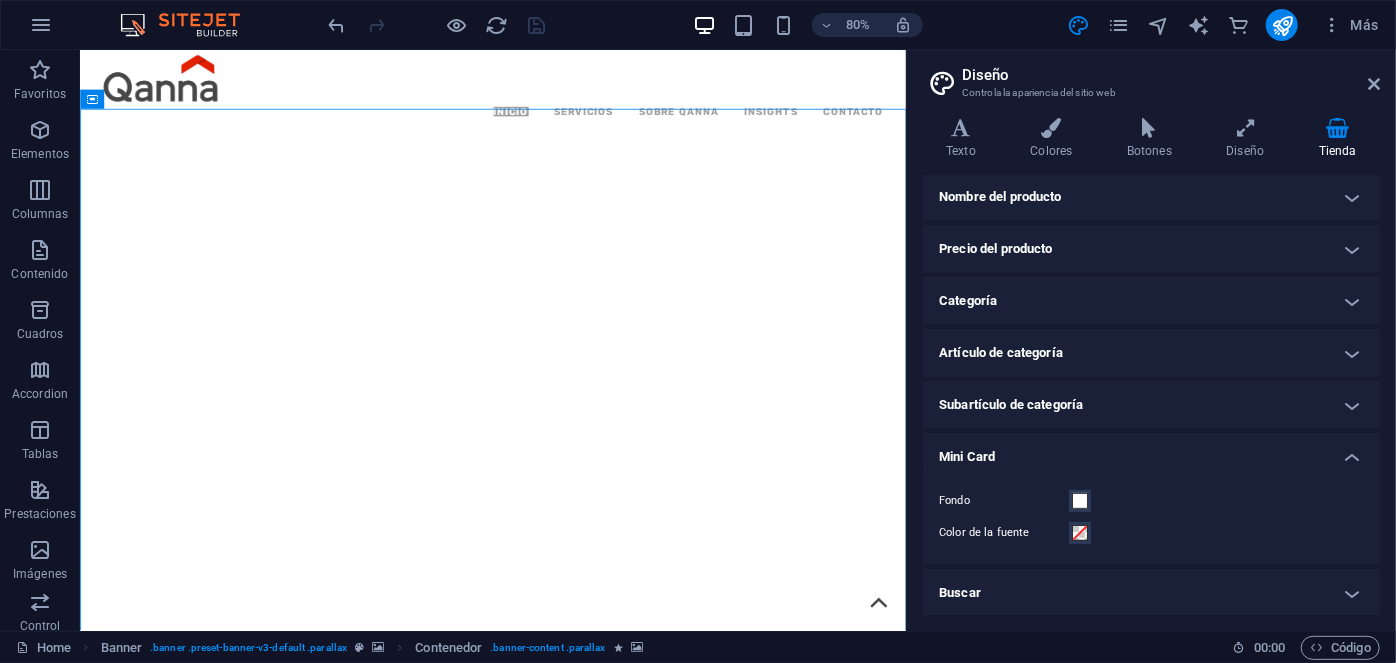 click on "Subartículo de categoría" at bounding box center [1151, 405] 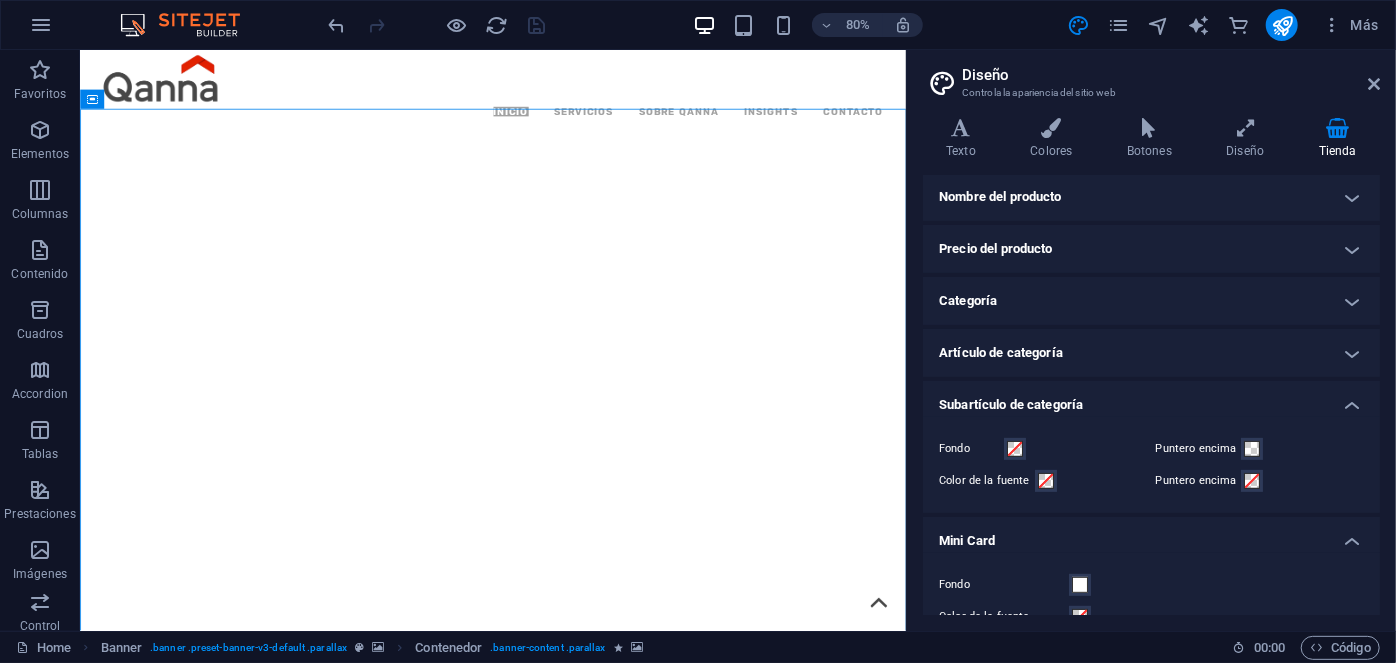 click on "Producto Fondo Color de la fuente Espaciado 0 rem px Categorías activadas Cabecera de producto Mostrar Color de la fuente Fuente Rubik Tamaño de la fuente 2 rem px em % Espesor de la fuente Para mostrar el espesor de la fuente correctamente, puede que deba activarse.  Gestionar fuentes Fino, 100 Extra [PERSON_NAME], 200 [PERSON_NAME], 300 Normal, 400 Medio, 500 Seminegrita, 600 Negrita, 700 Extra negrita, 800 Negro, 900 Transformación del texto Tt TT tt Nombre del producto Color de la fuente Fuente Rubik Tamaño de la fuente 14 rem px em % Espesor de la fuente Para mostrar el espesor de la fuente correctamente, puede que deba activarse.  Gestionar fuentes Fino, 100 Extra [PERSON_NAME], 200 [PERSON_NAME], 300 Normal, 400 Medio, 500 [DEMOGRAPHIC_DATA], 600 Negrita, 700 Extra negrita, 800 Negro, 900 Precio del producto Color de la fuente Fuente Rubik Tamaño de la fuente 1.25 rem px em % Espesor de la fuente Para mostrar el espesor de la fuente correctamente, puede que deba activarse.  Gestionar fuentes Fino, 100 Extra [PERSON_NAME], 200 Fondo 0" at bounding box center [1151, 310] 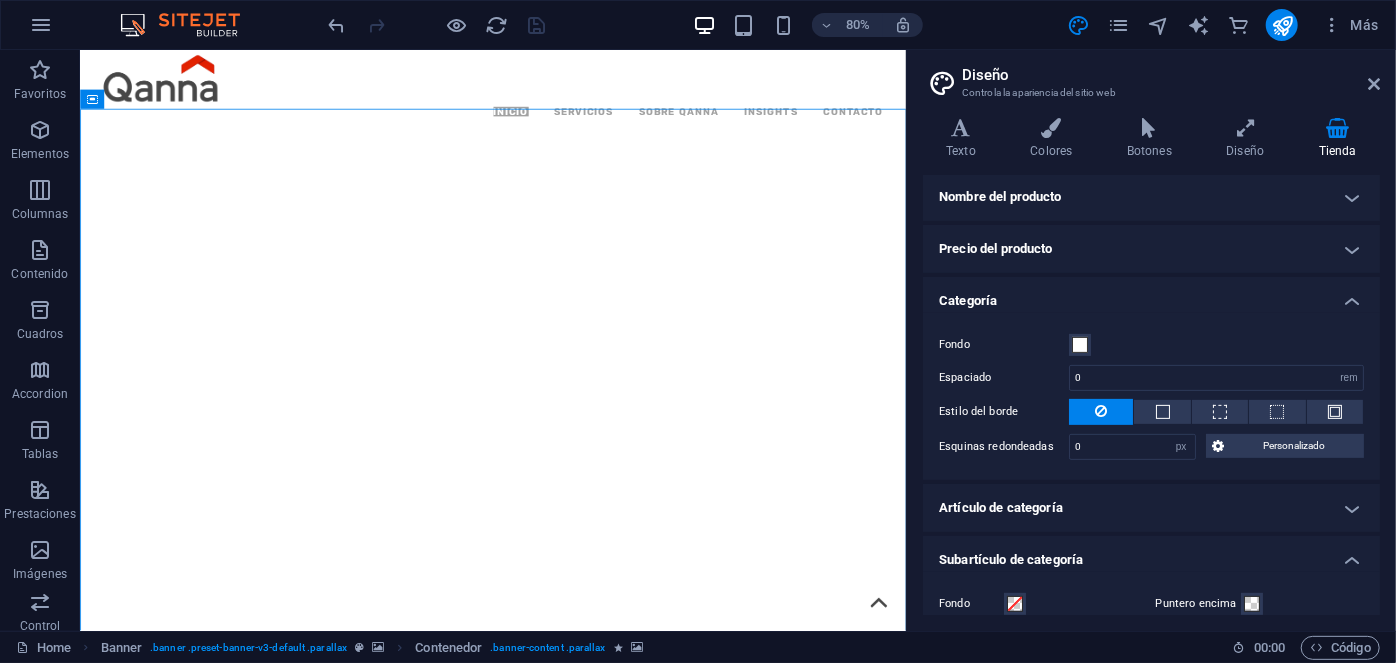 click on "Precio del producto" at bounding box center (1151, 249) 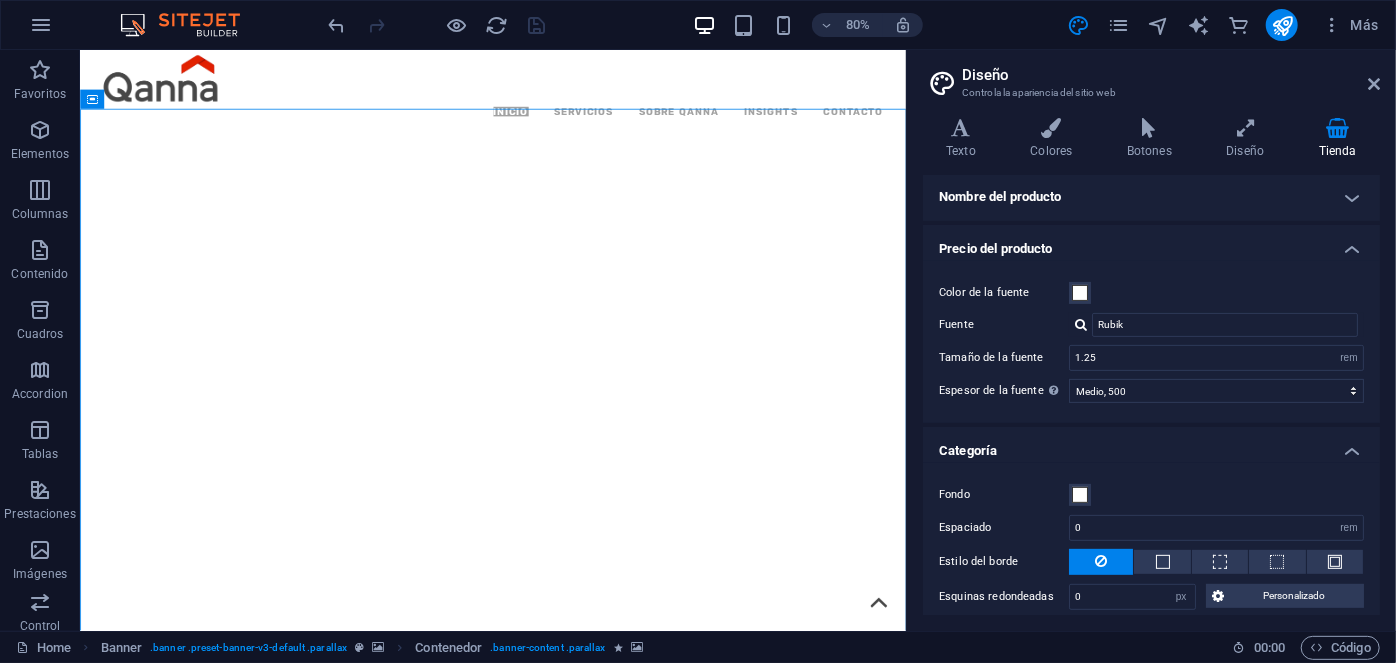 click on "Nombre del producto" at bounding box center (1151, 197) 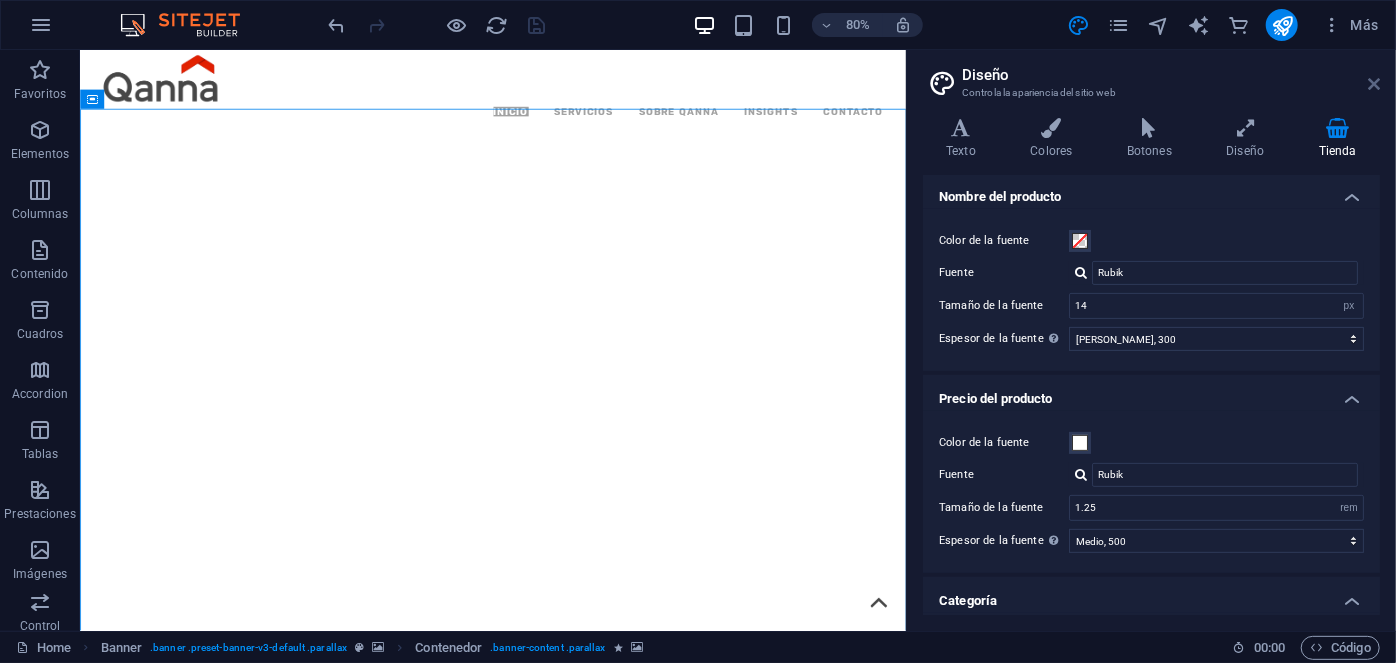 click at bounding box center (1374, 84) 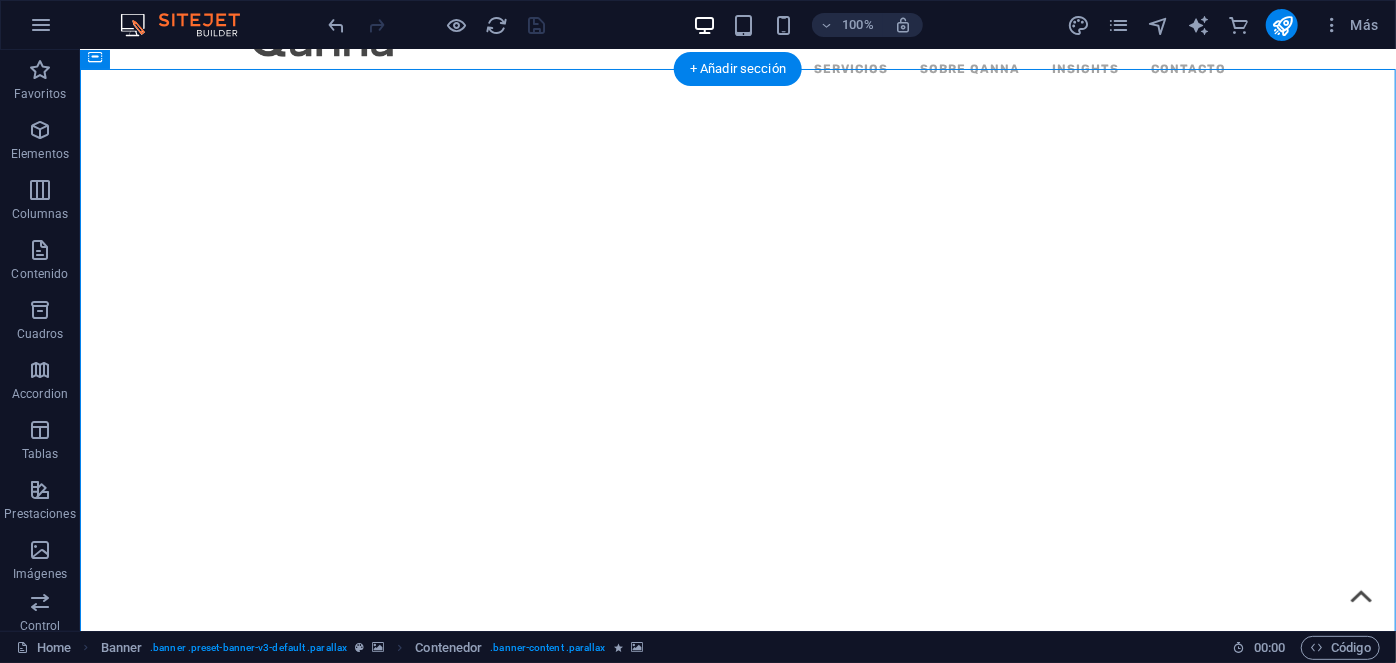 scroll, scrollTop: 53, scrollLeft: 0, axis: vertical 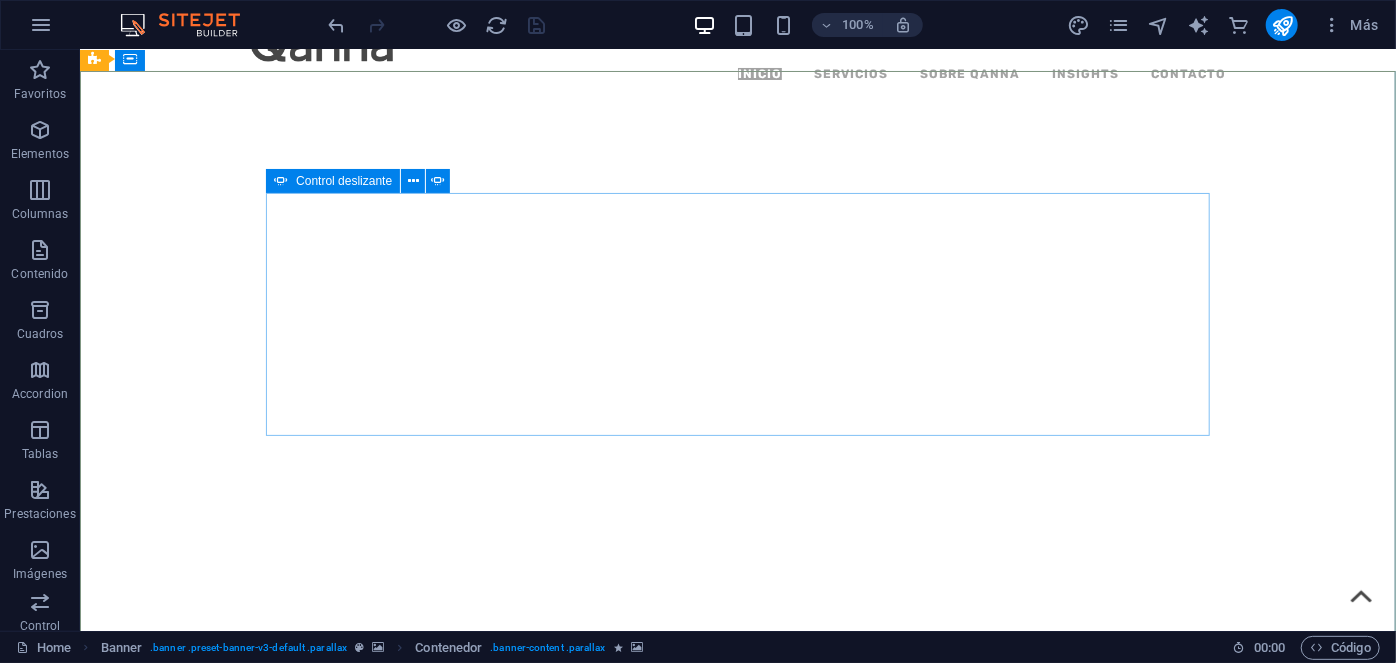 click at bounding box center [281, 181] 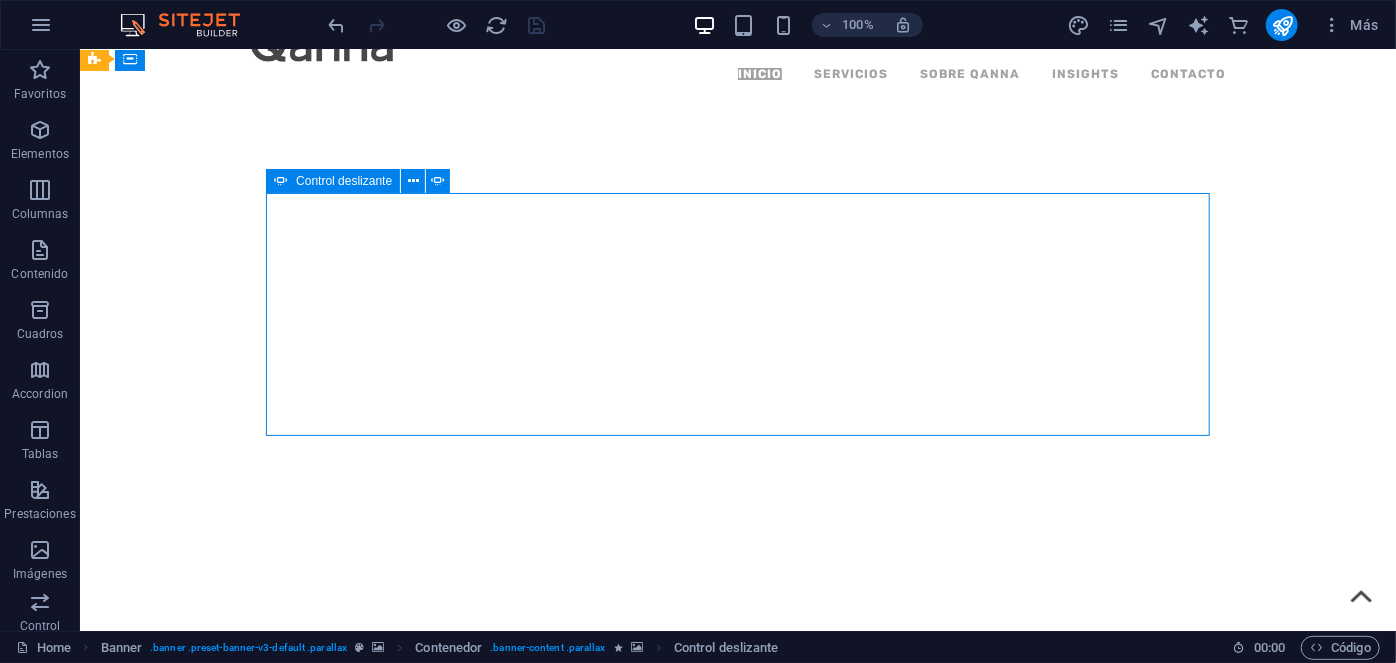 click at bounding box center [281, 181] 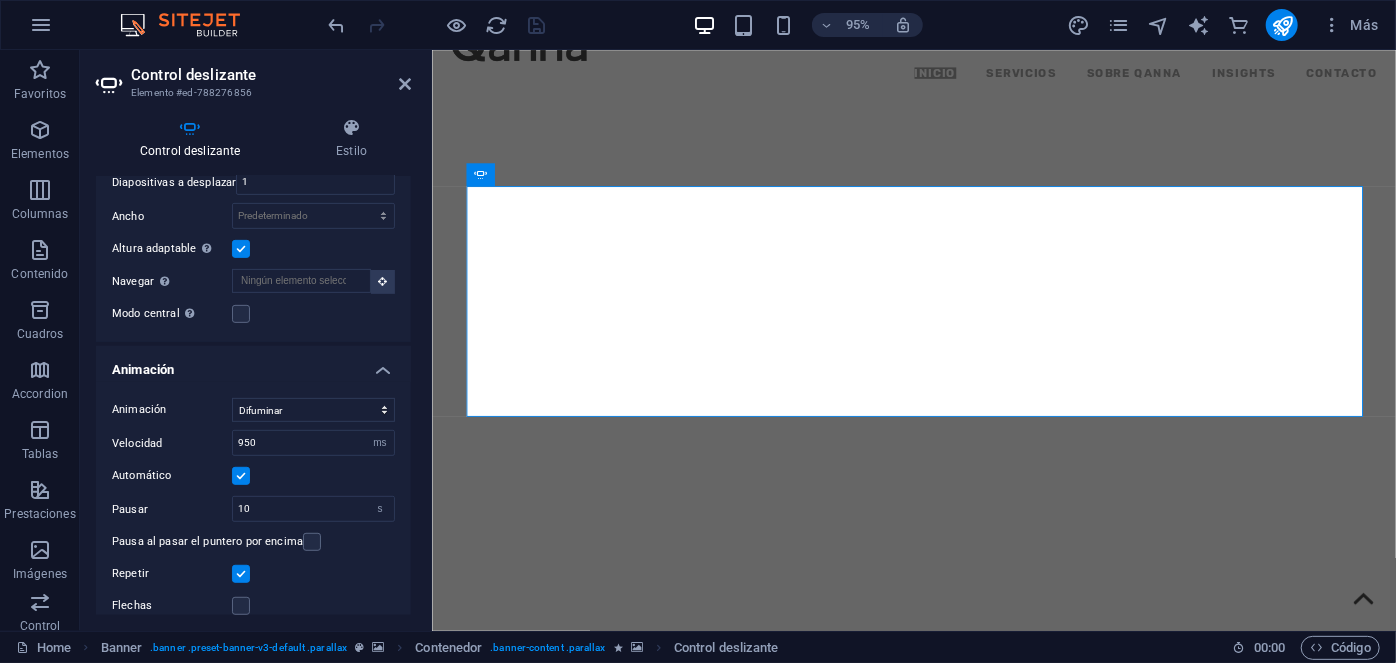 scroll, scrollTop: 456, scrollLeft: 0, axis: vertical 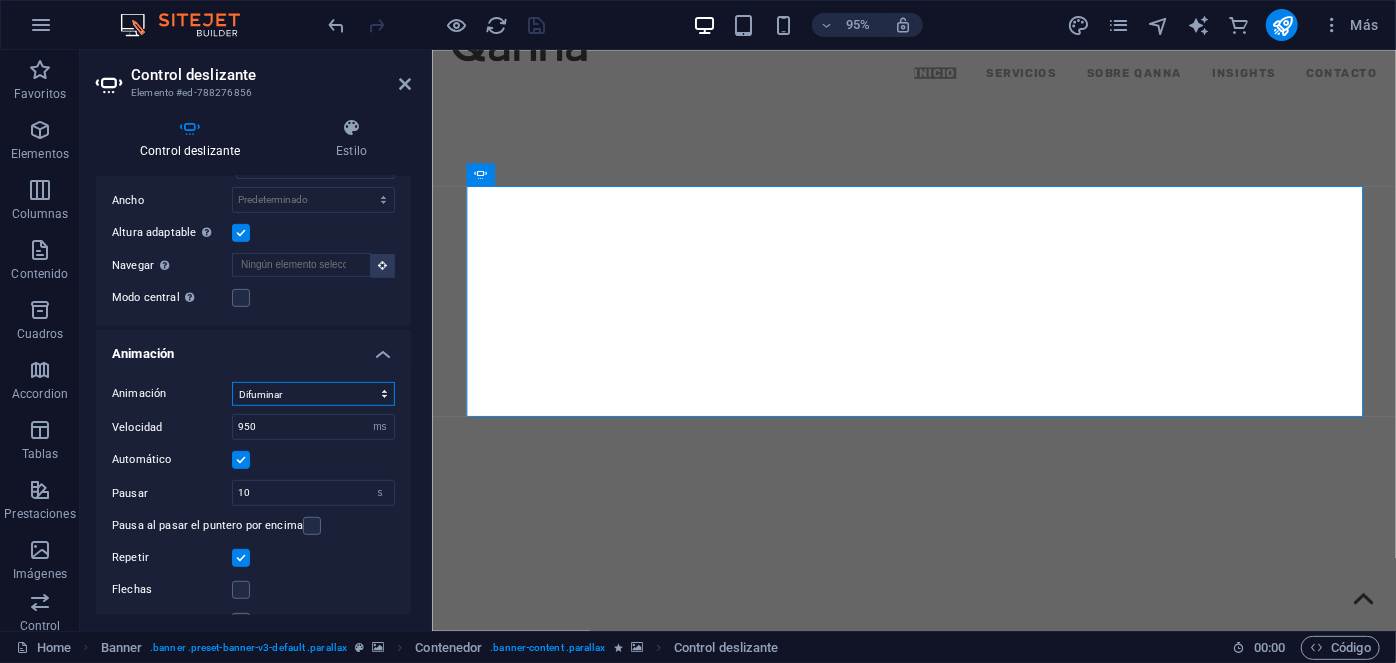 click on "Diapositiva Difuminar" at bounding box center [313, 394] 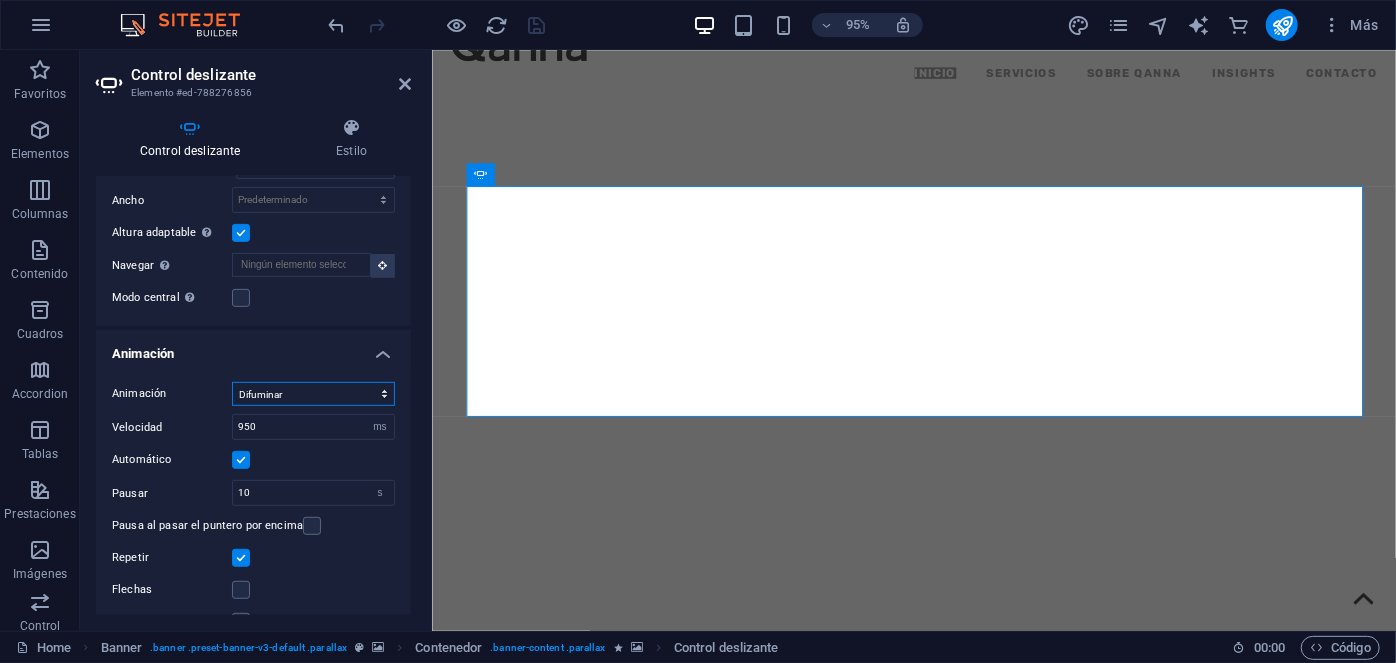 select on "slide" 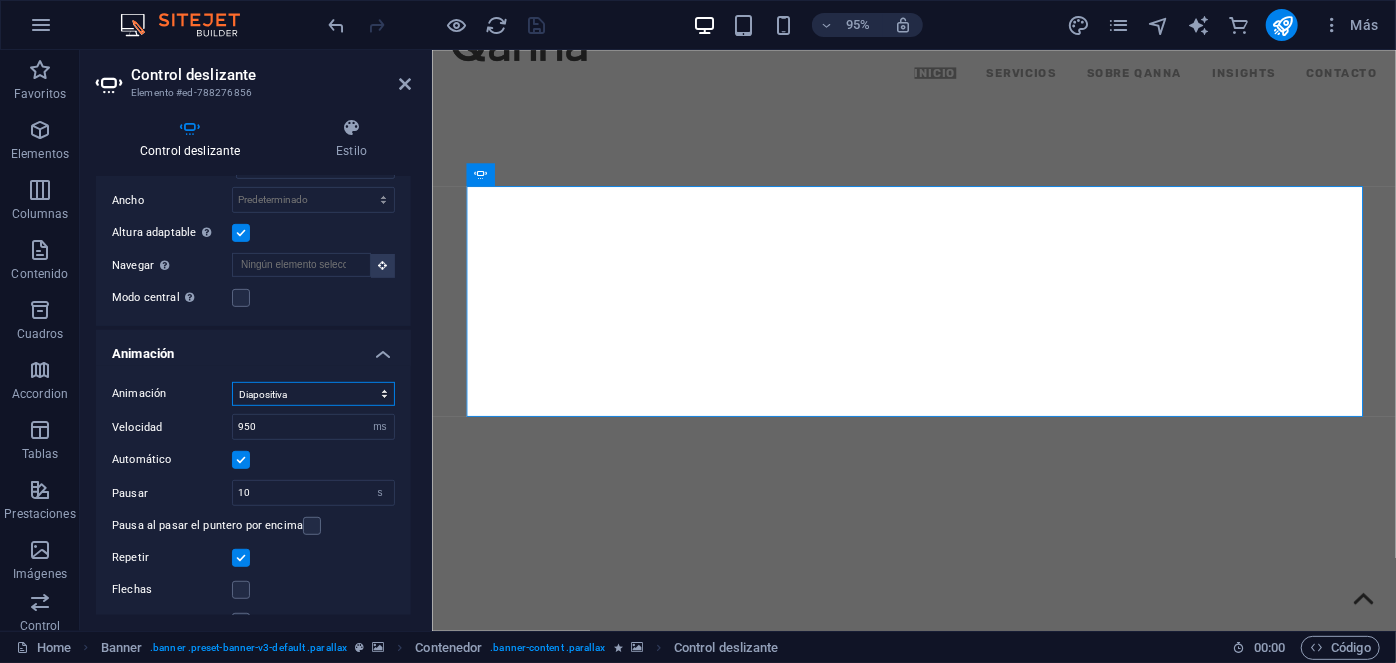 click on "Diapositiva Difuminar" at bounding box center [313, 394] 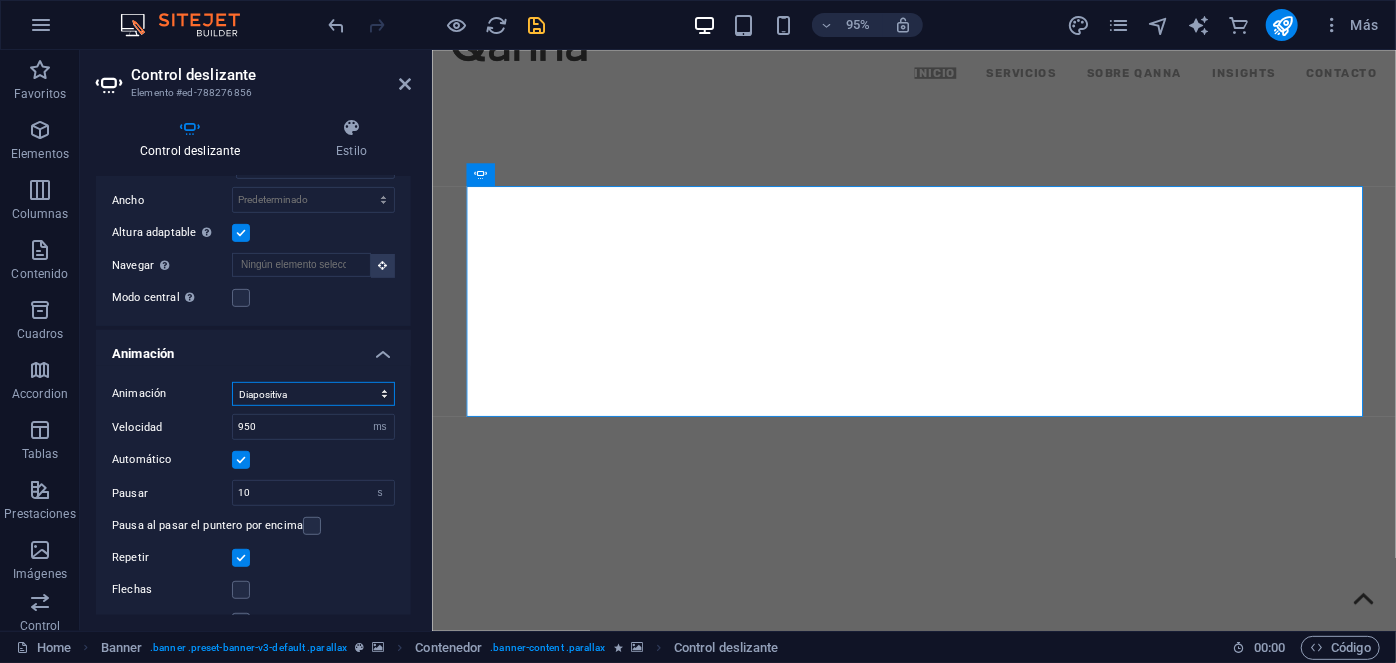scroll, scrollTop: 487, scrollLeft: 0, axis: vertical 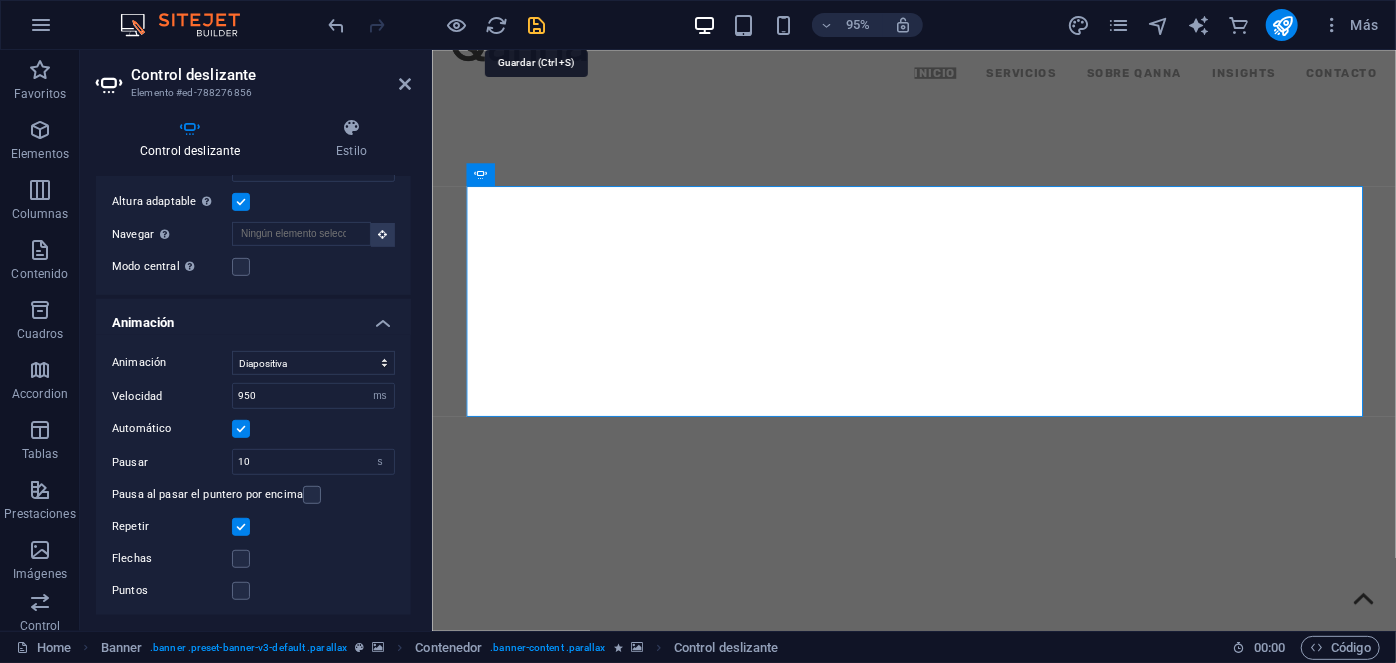 click at bounding box center (537, 25) 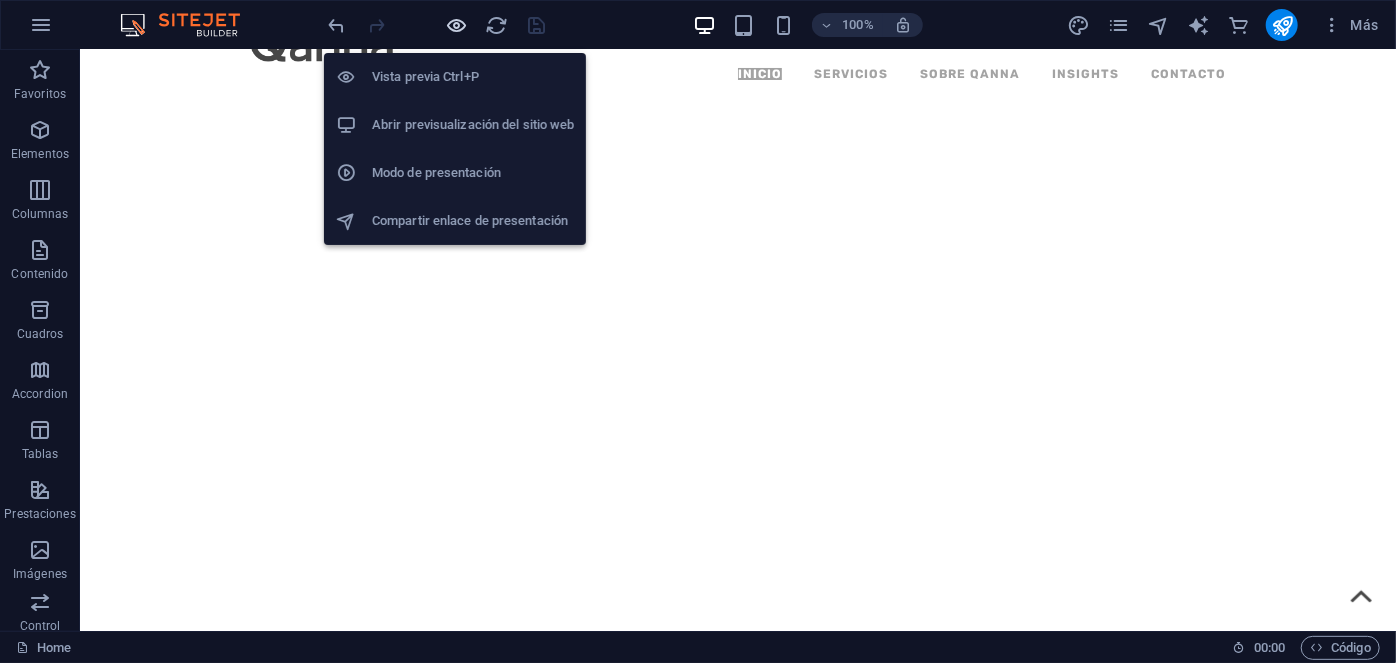 click at bounding box center [457, 25] 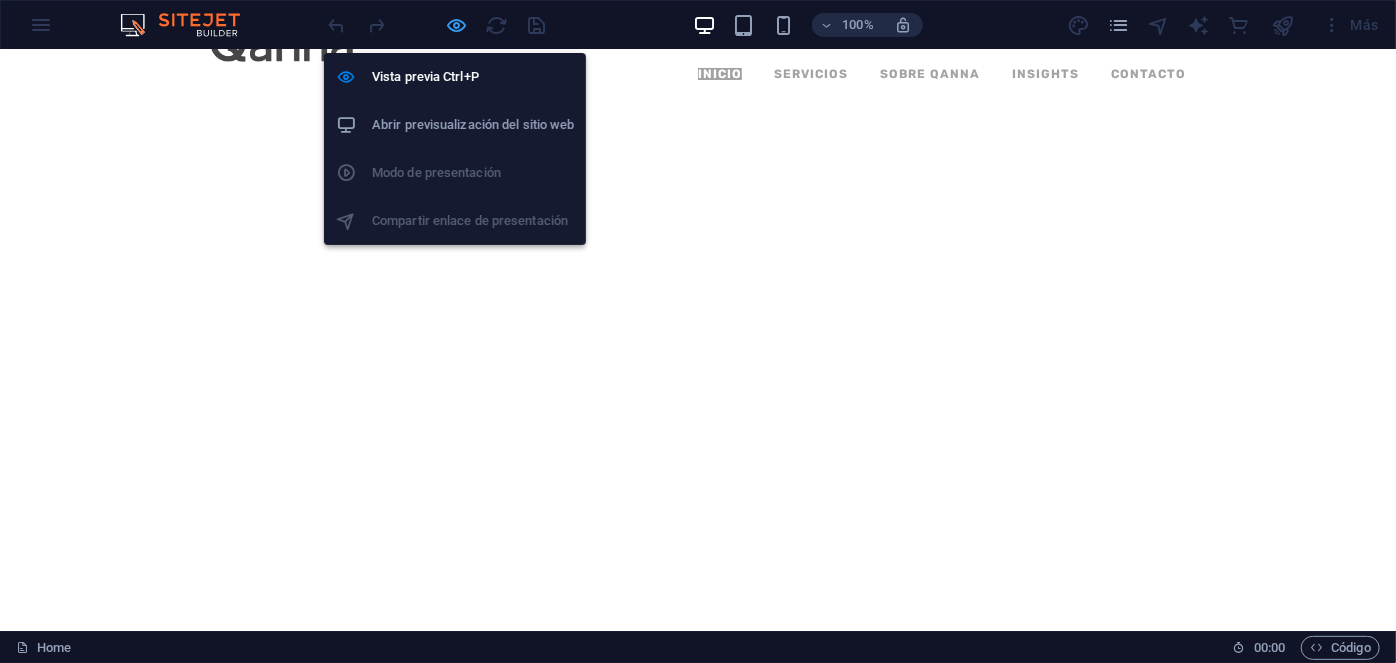 click at bounding box center (457, 25) 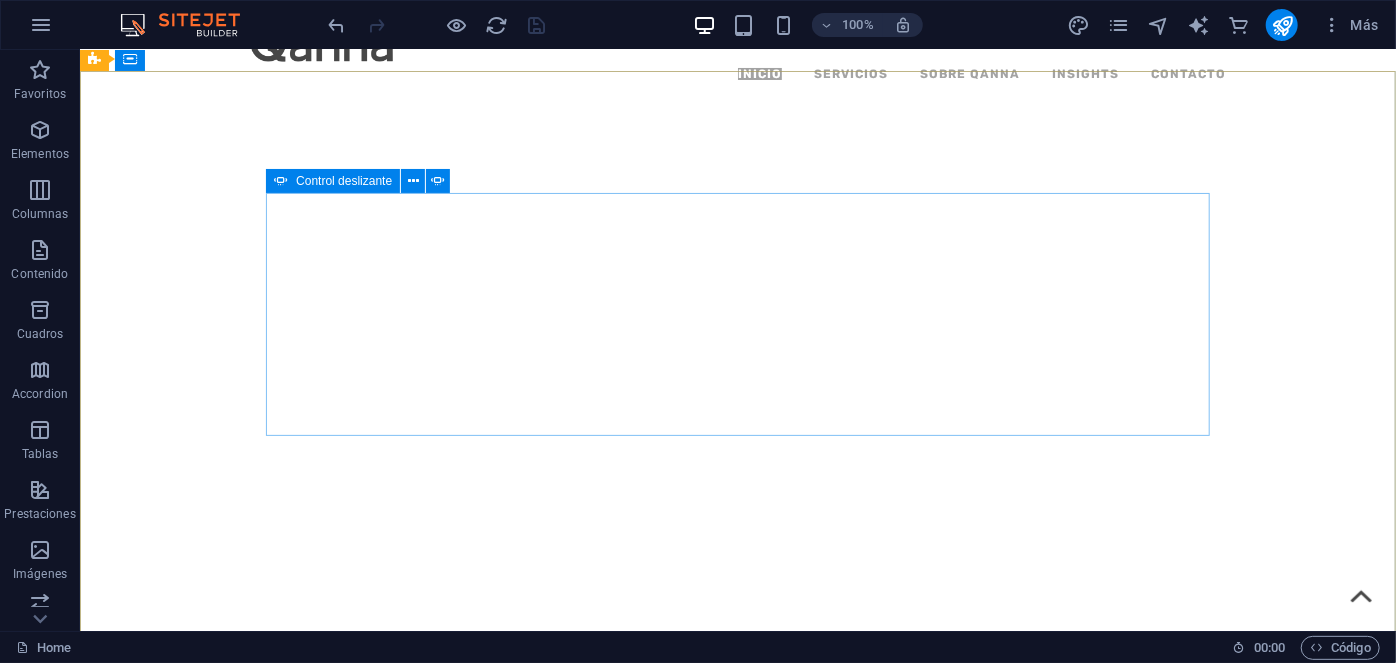 click on "Control deslizante" at bounding box center (333, 181) 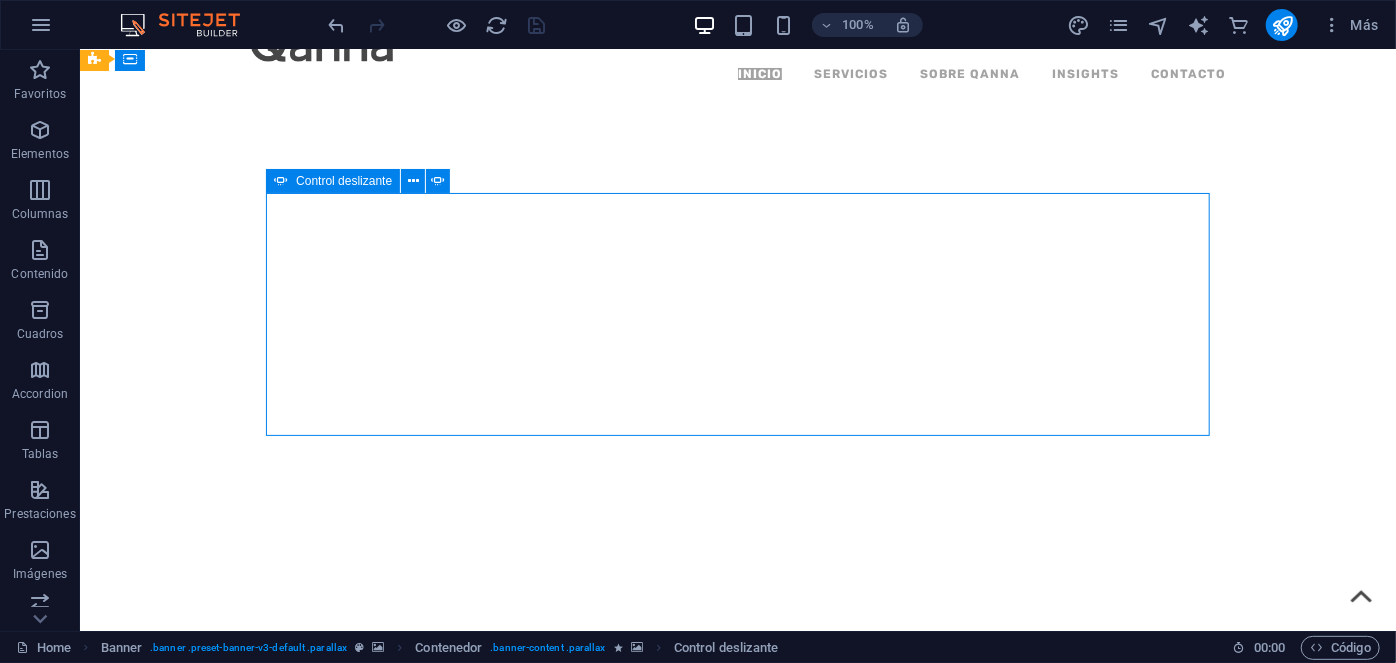 click on "Control deslizante" at bounding box center [333, 181] 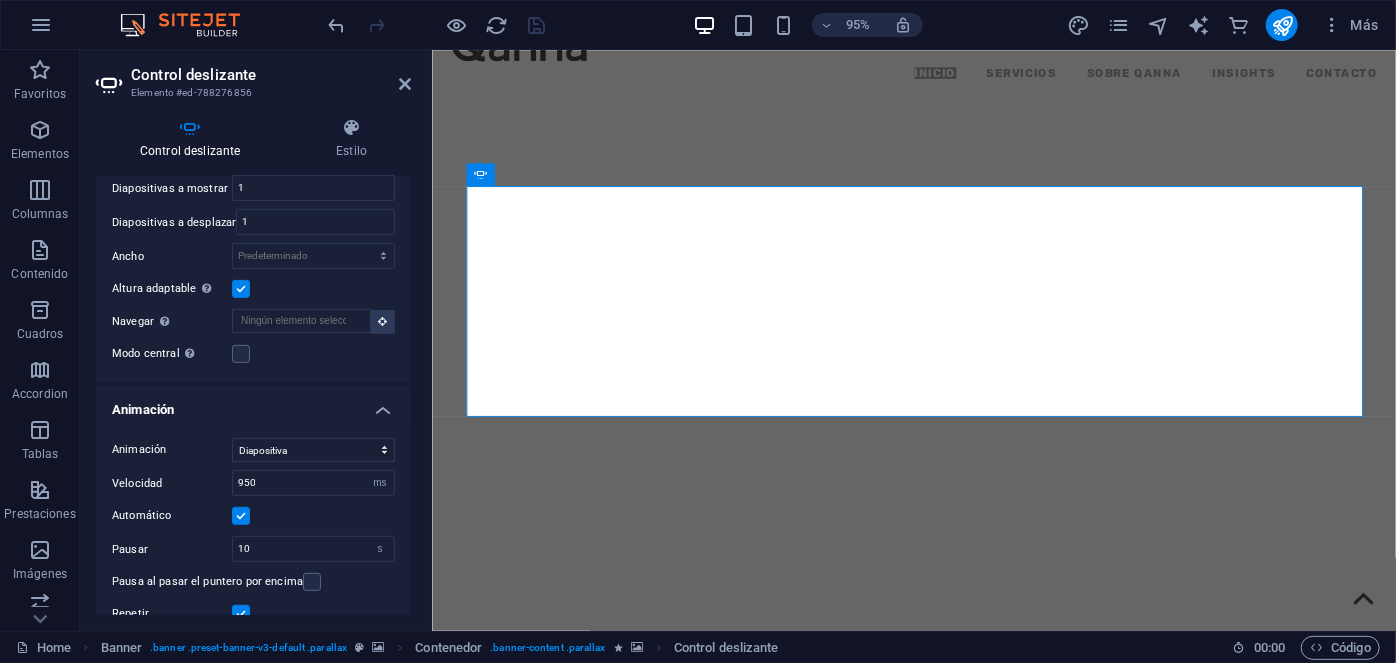 scroll, scrollTop: 408, scrollLeft: 0, axis: vertical 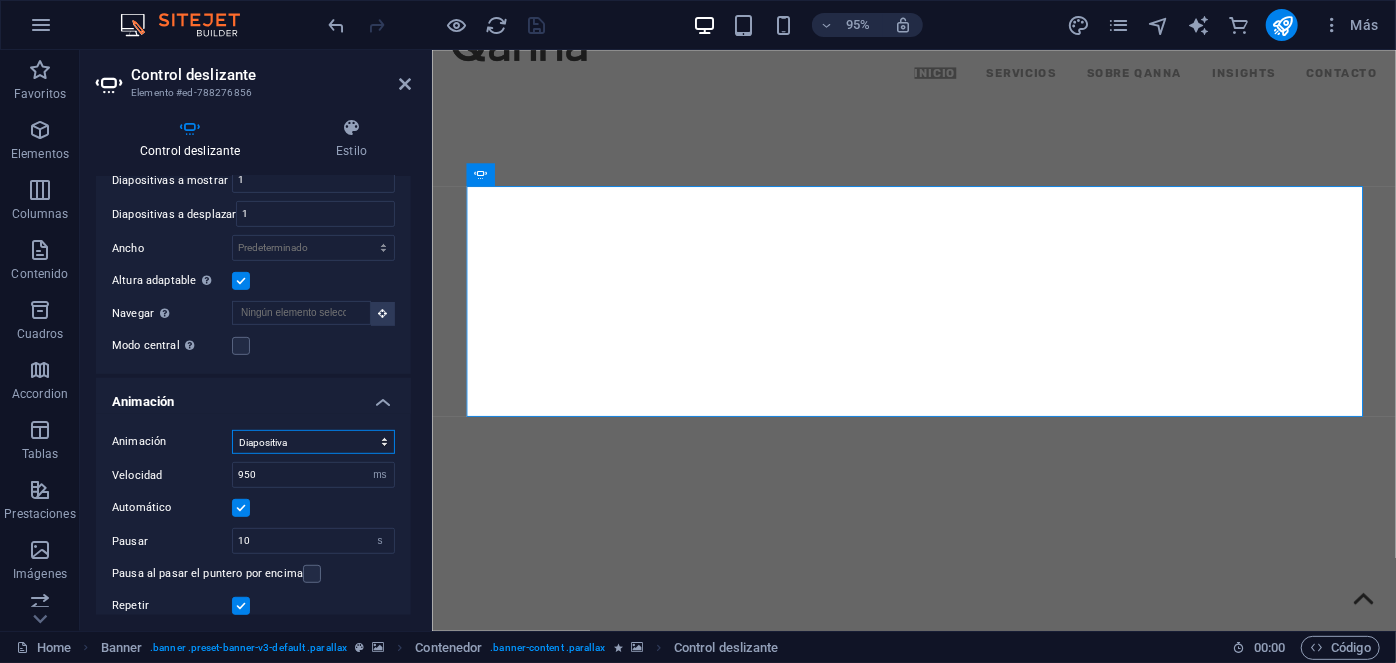 click on "Diapositiva Difuminar" at bounding box center (313, 442) 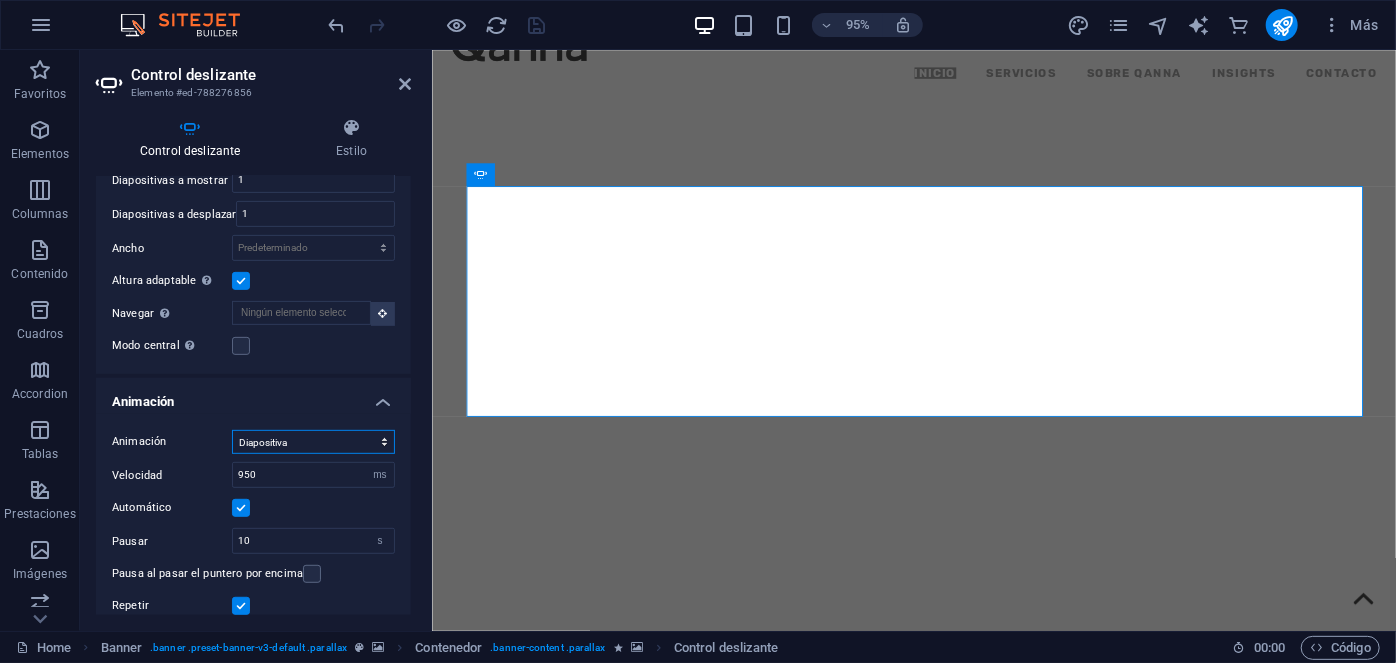 select on "fade" 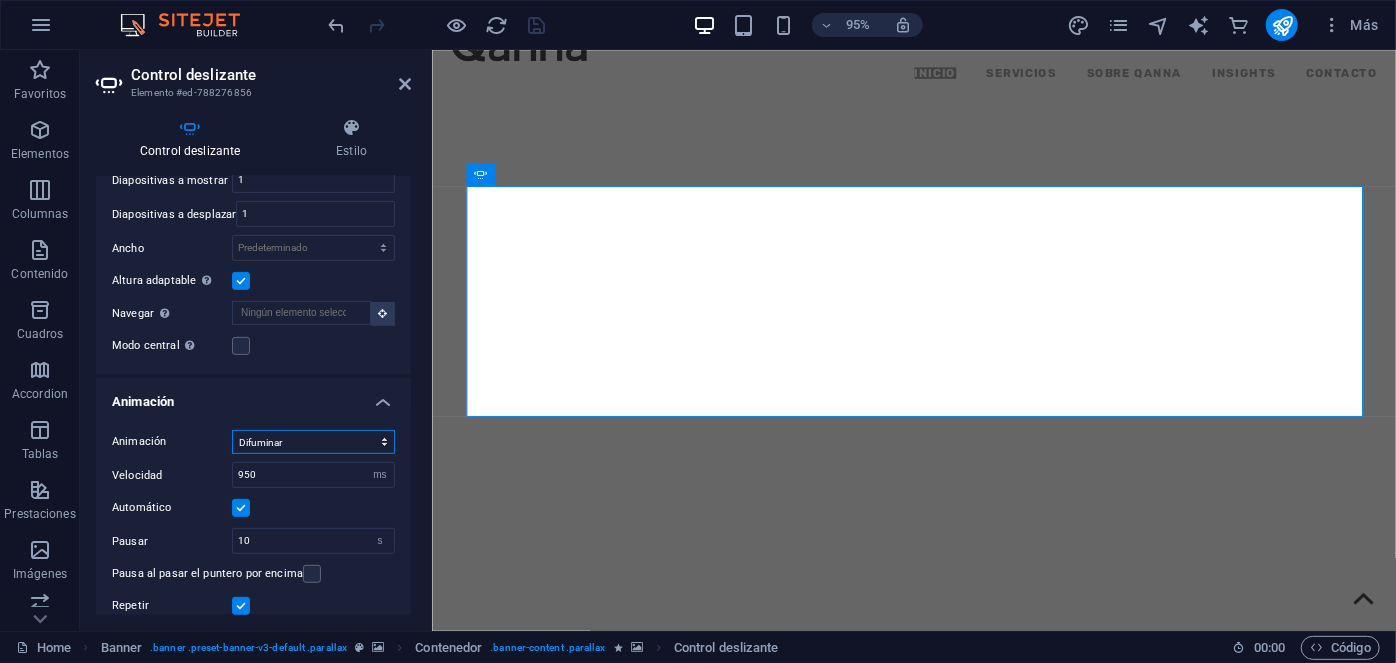 click on "Diapositiva Difuminar" at bounding box center [313, 442] 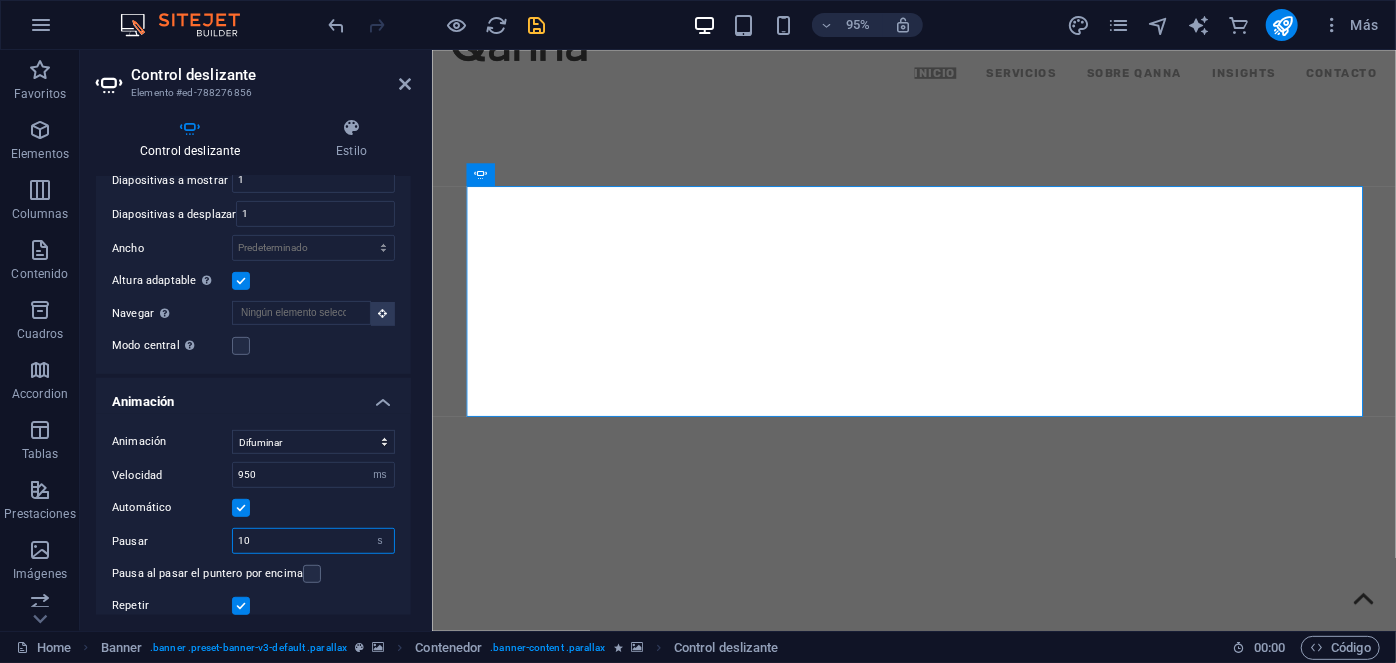 click on "10" at bounding box center [313, 541] 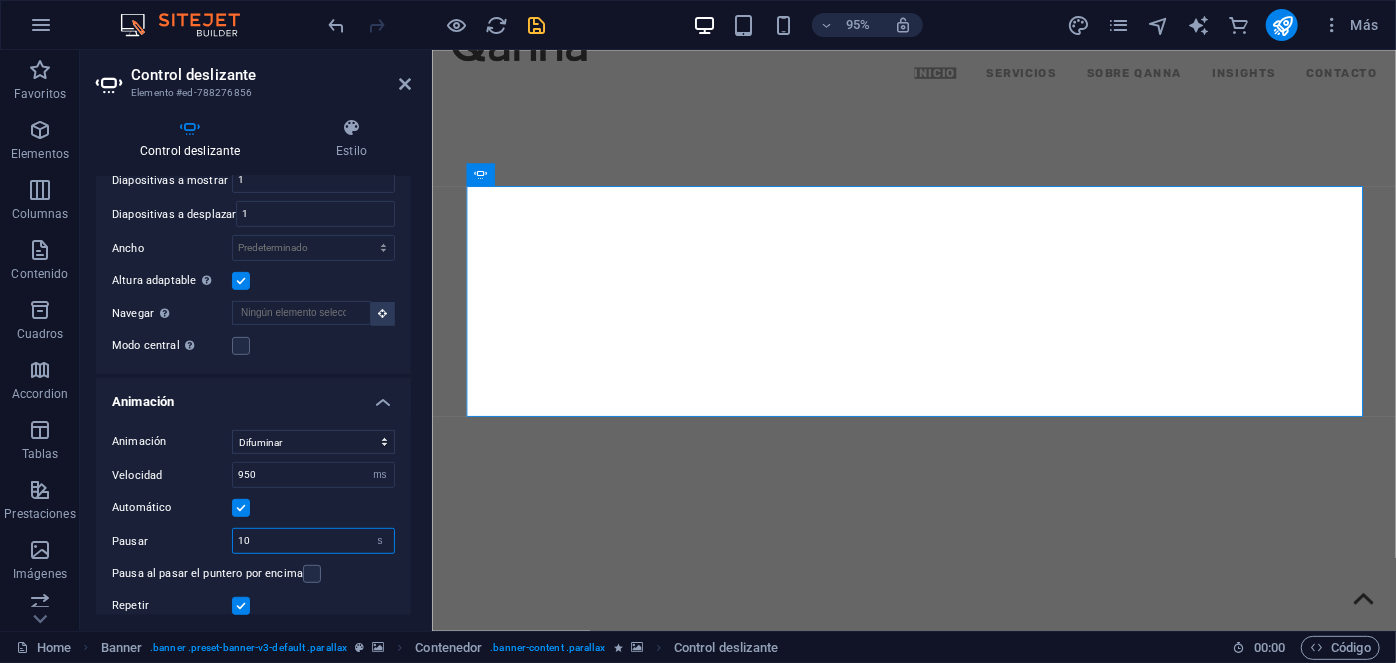 type on "1" 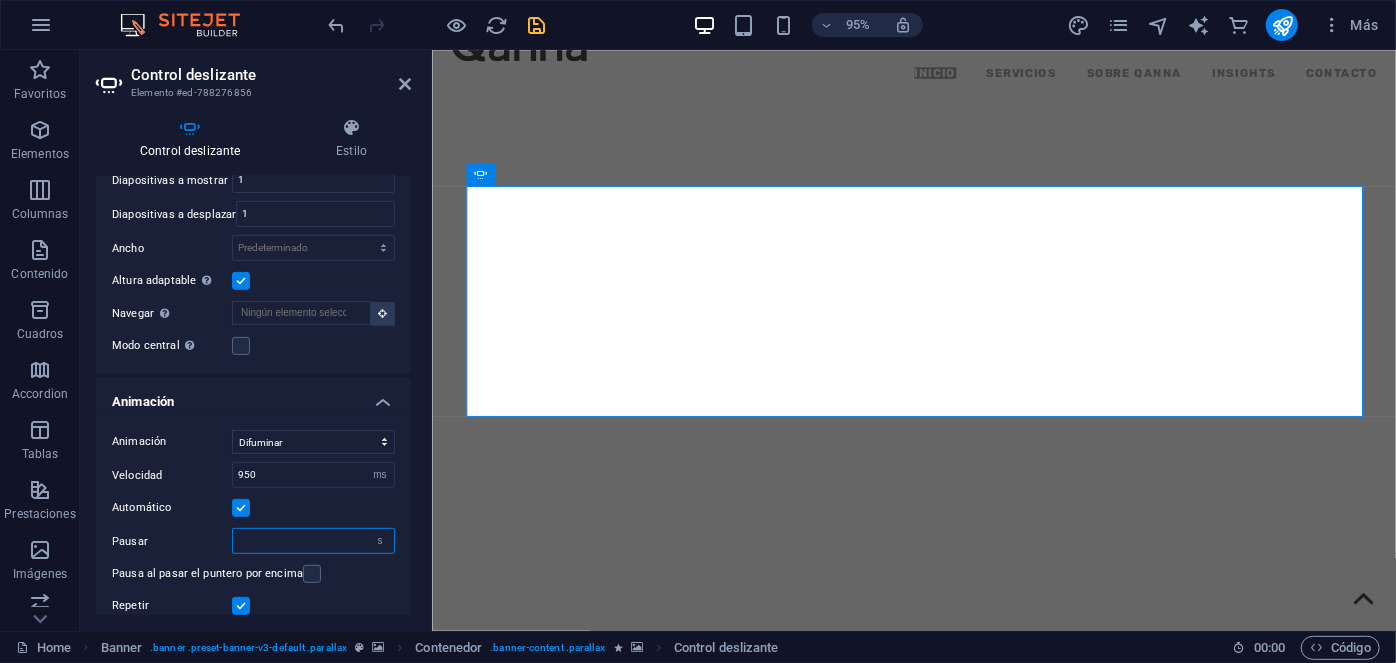 type on "7" 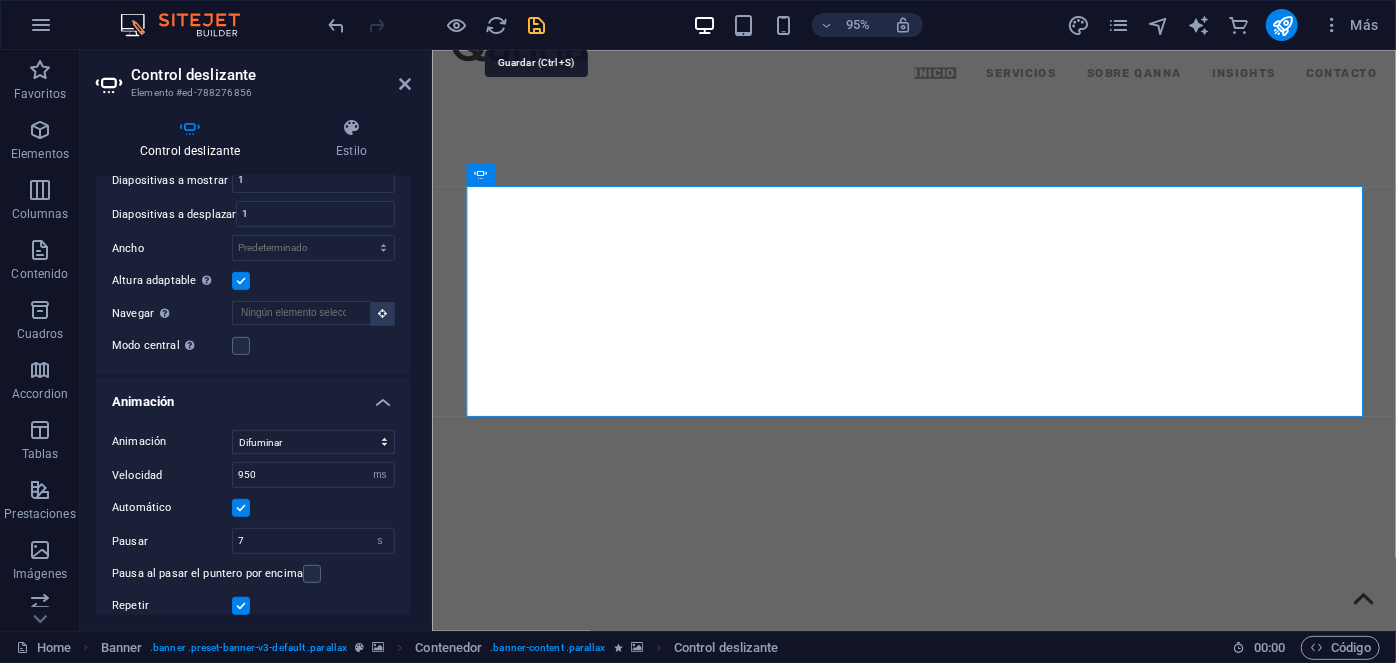 click at bounding box center [537, 25] 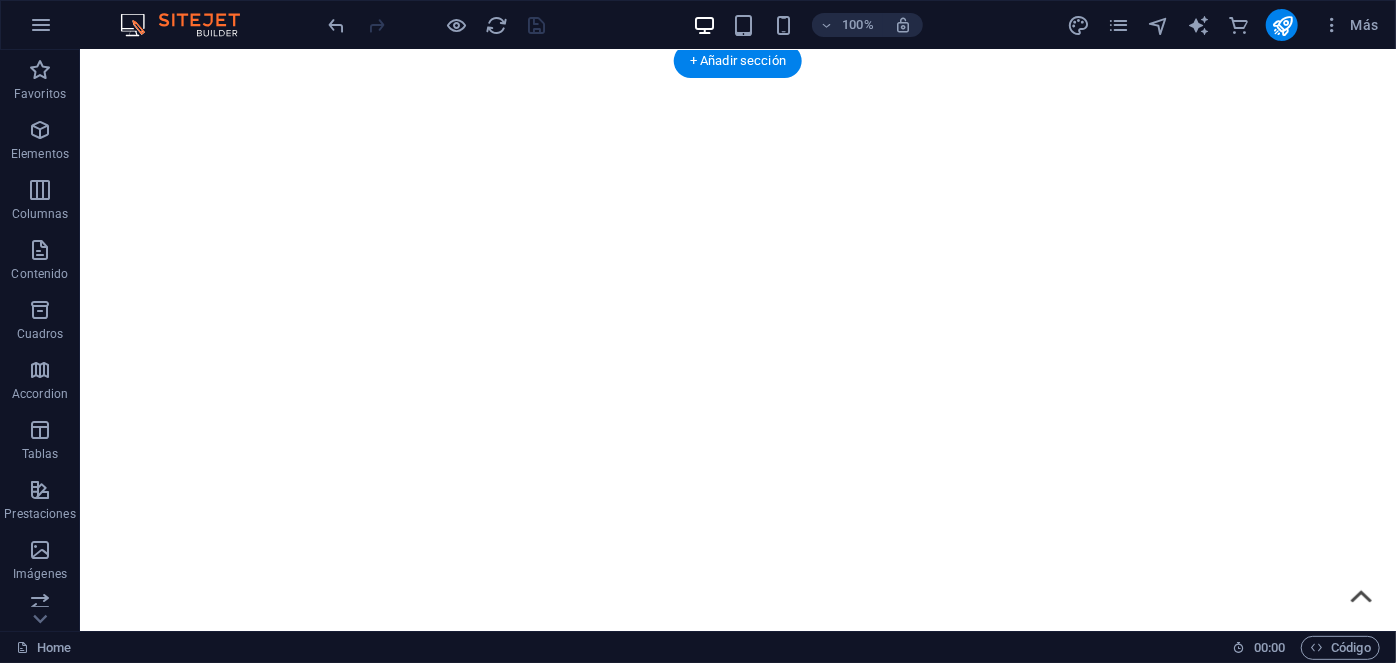 scroll, scrollTop: 0, scrollLeft: 0, axis: both 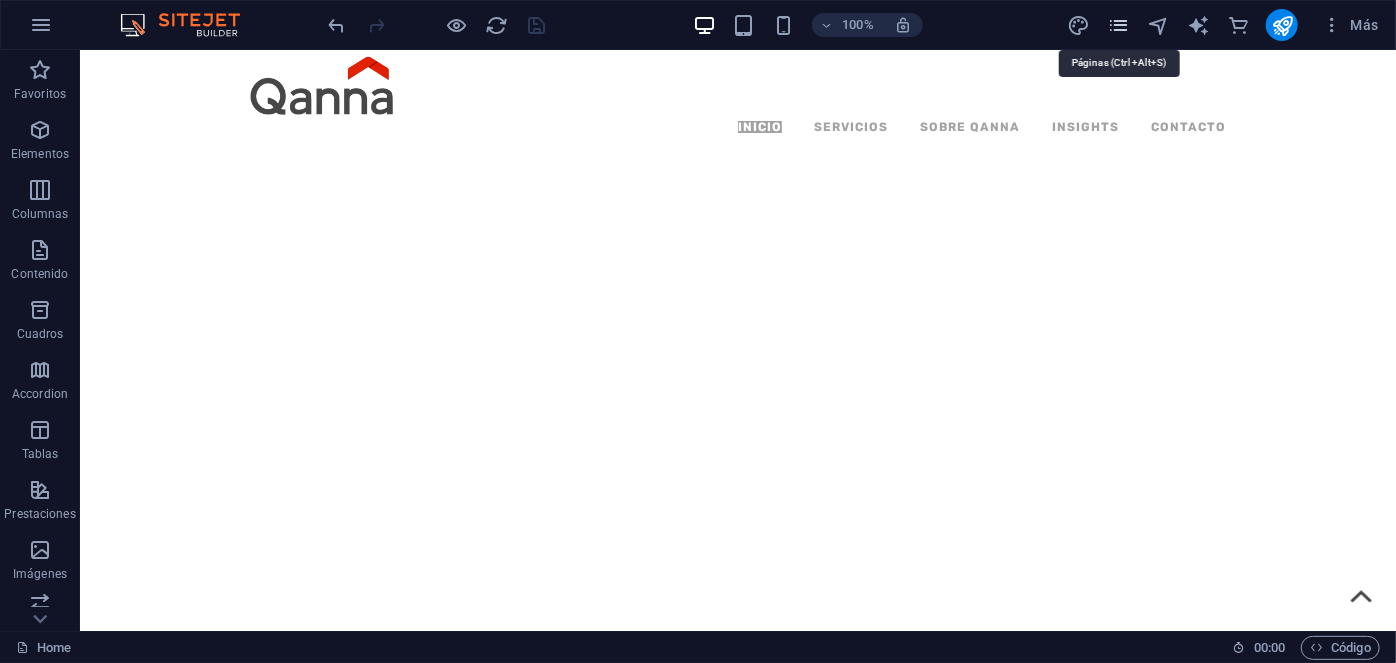 click at bounding box center [1118, 25] 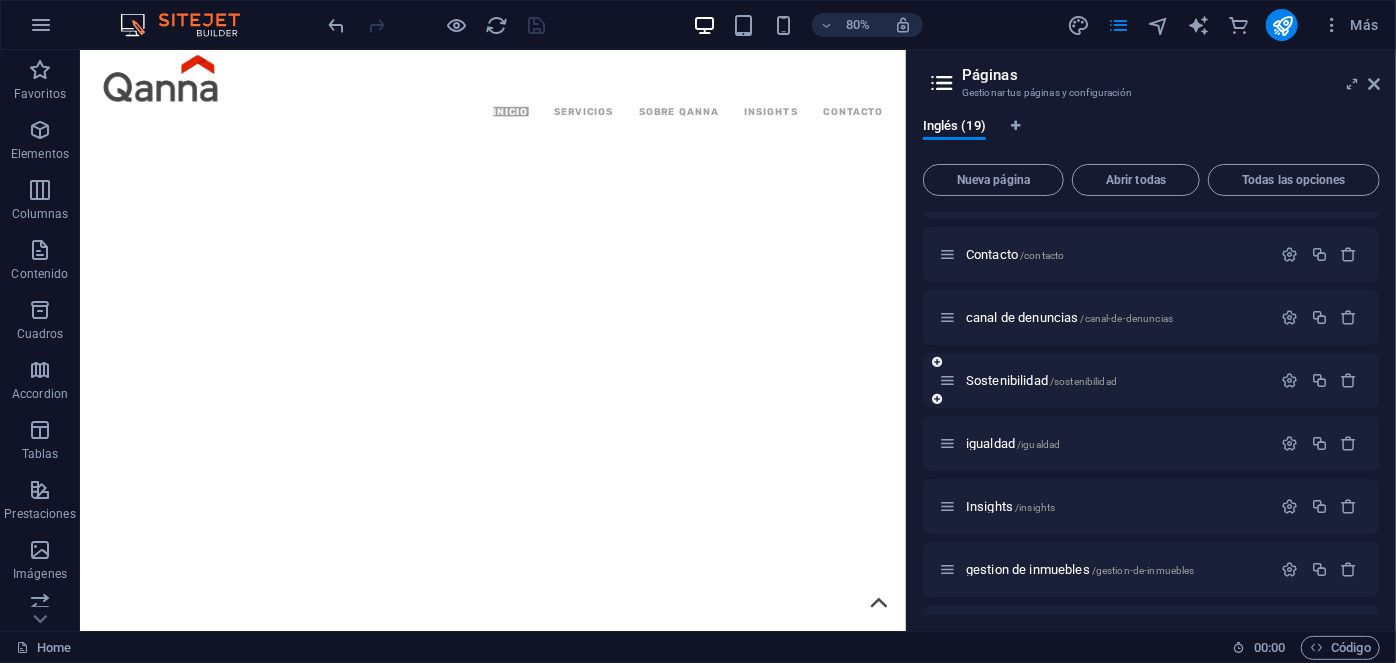 scroll, scrollTop: 0, scrollLeft: 0, axis: both 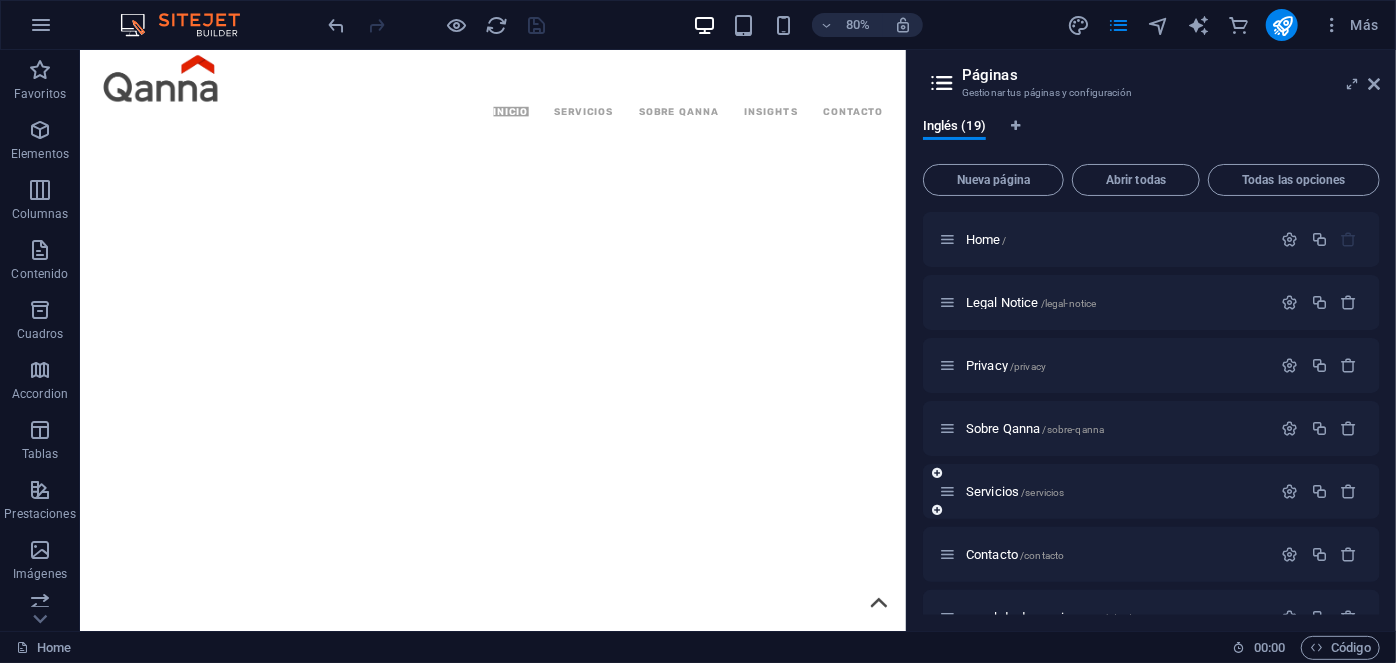 click on "Servicios /servicios" at bounding box center (1105, 491) 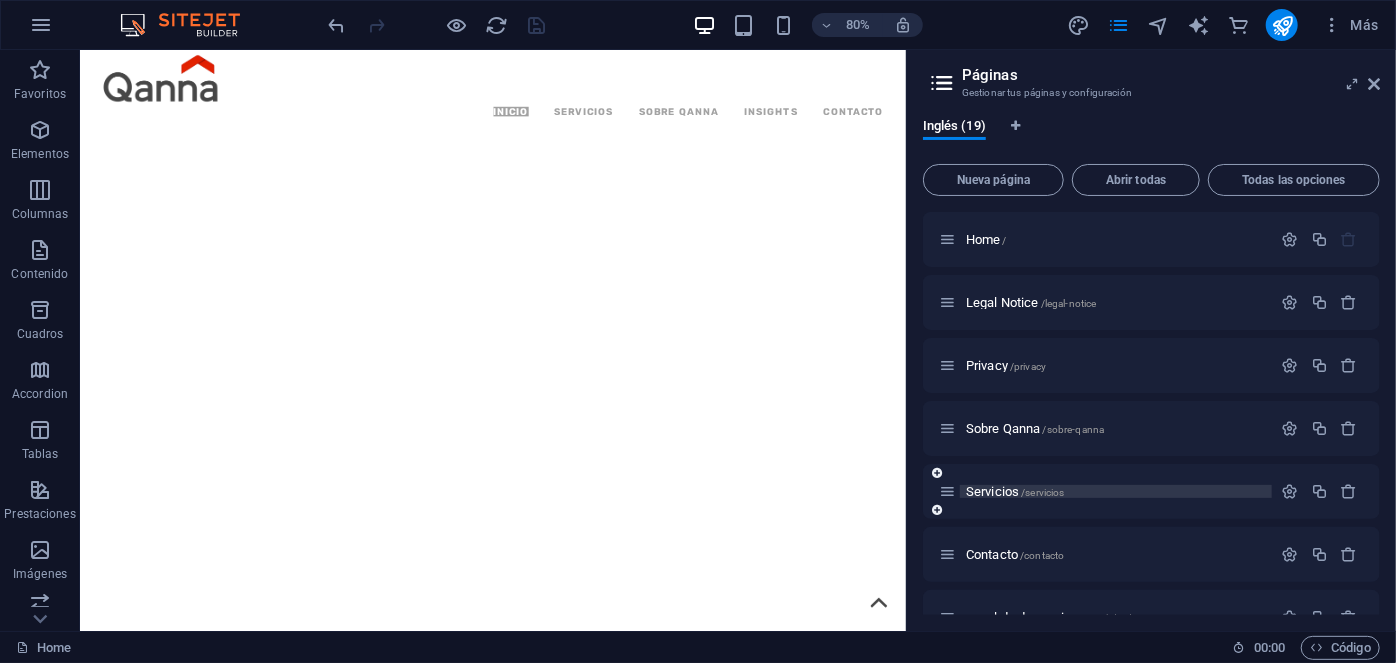 click on "Servicios /servicios" at bounding box center (1015, 491) 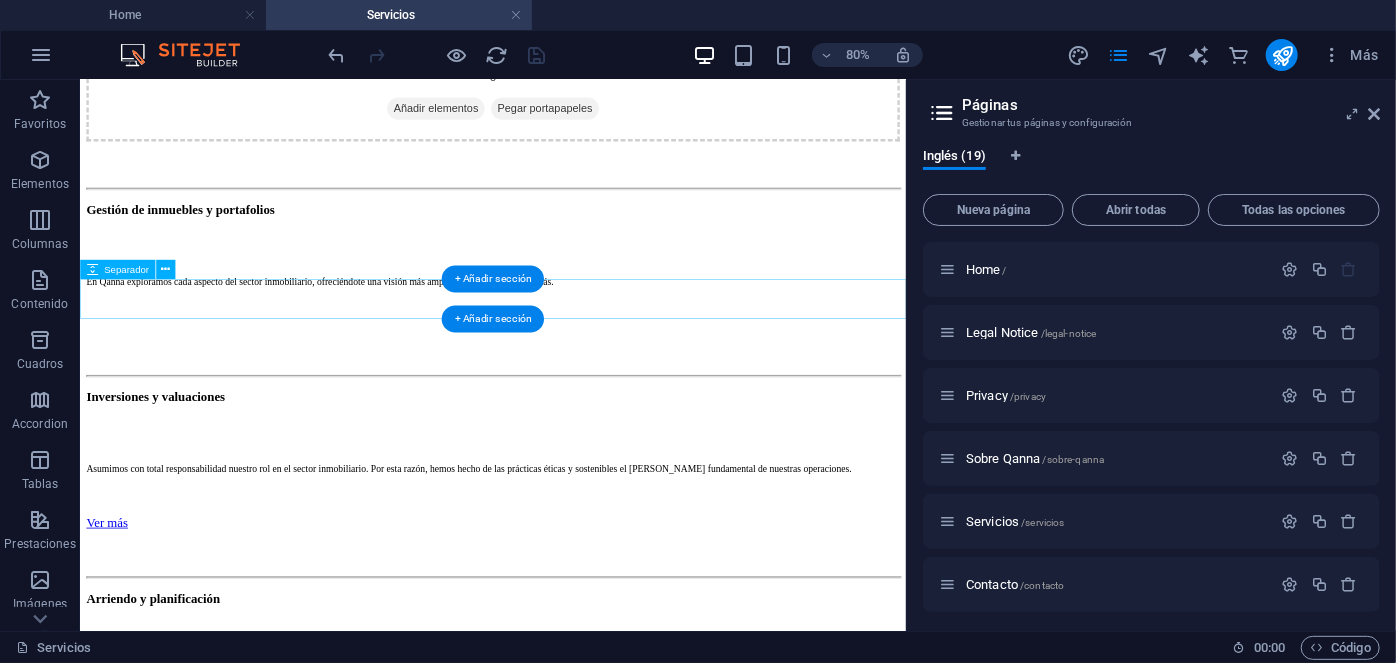 scroll, scrollTop: 613, scrollLeft: 0, axis: vertical 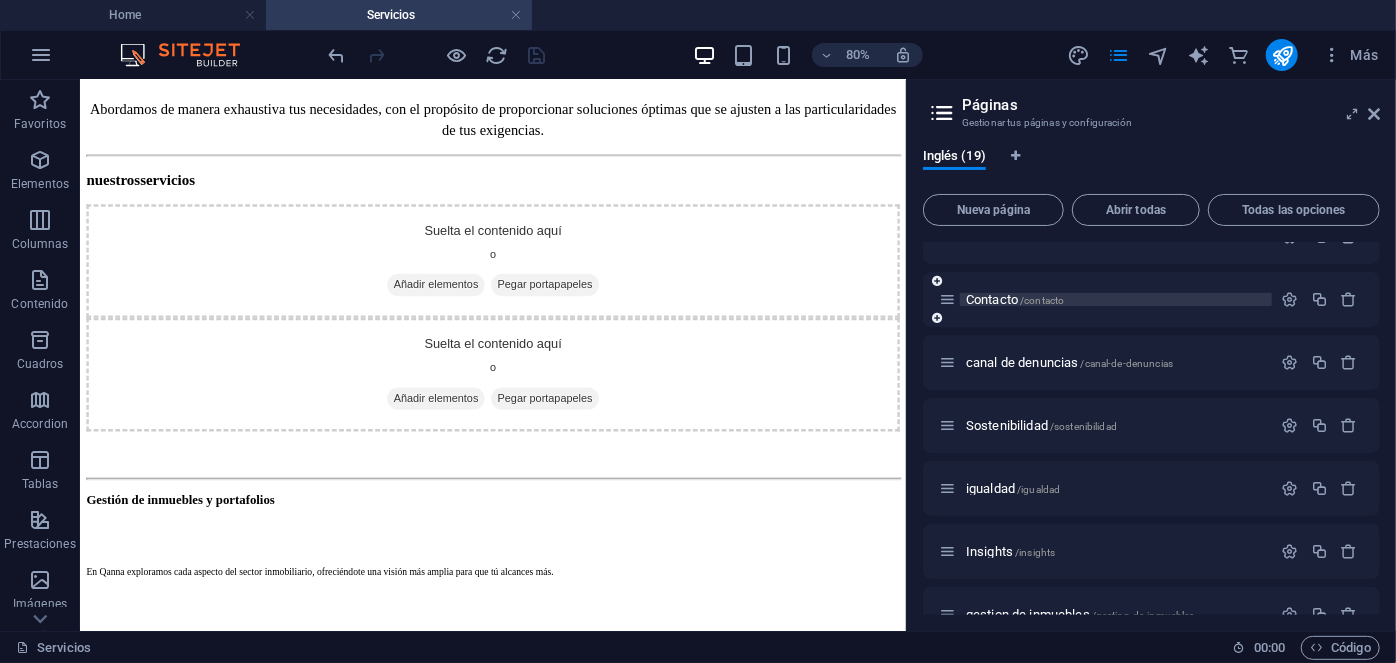 click on "Contacto /contacto" at bounding box center (1015, 299) 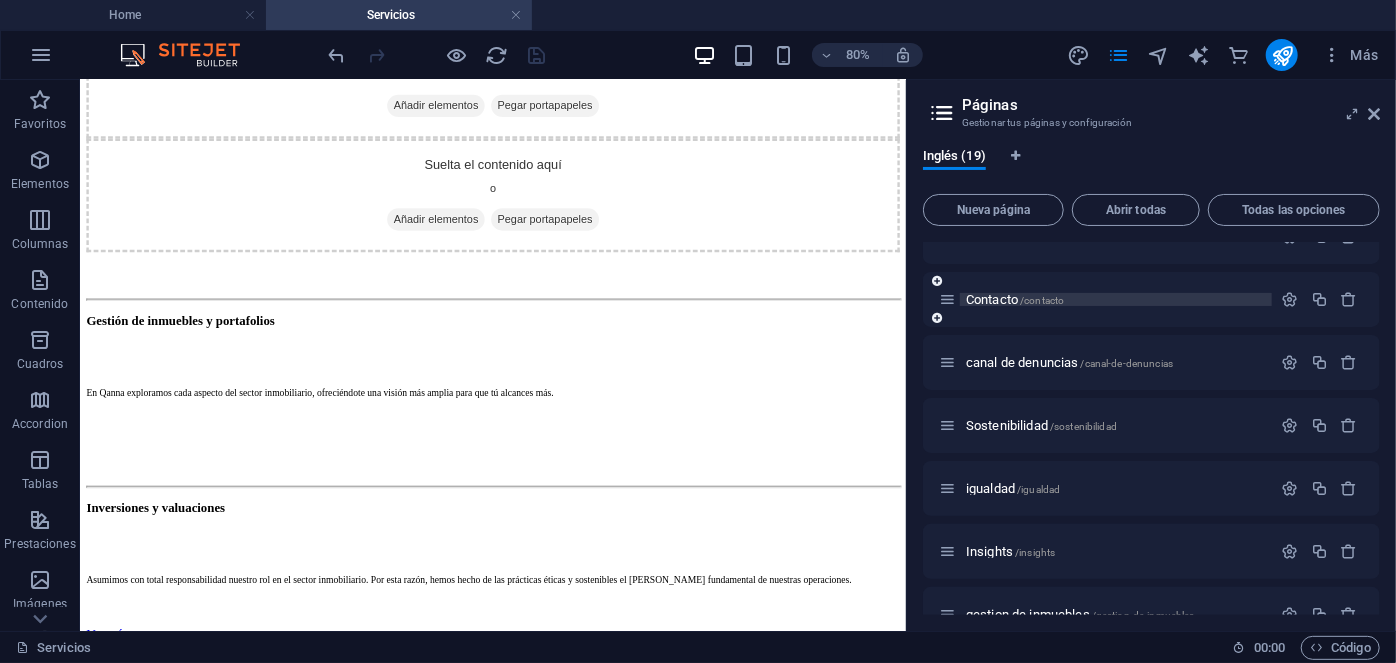 scroll, scrollTop: 0, scrollLeft: 0, axis: both 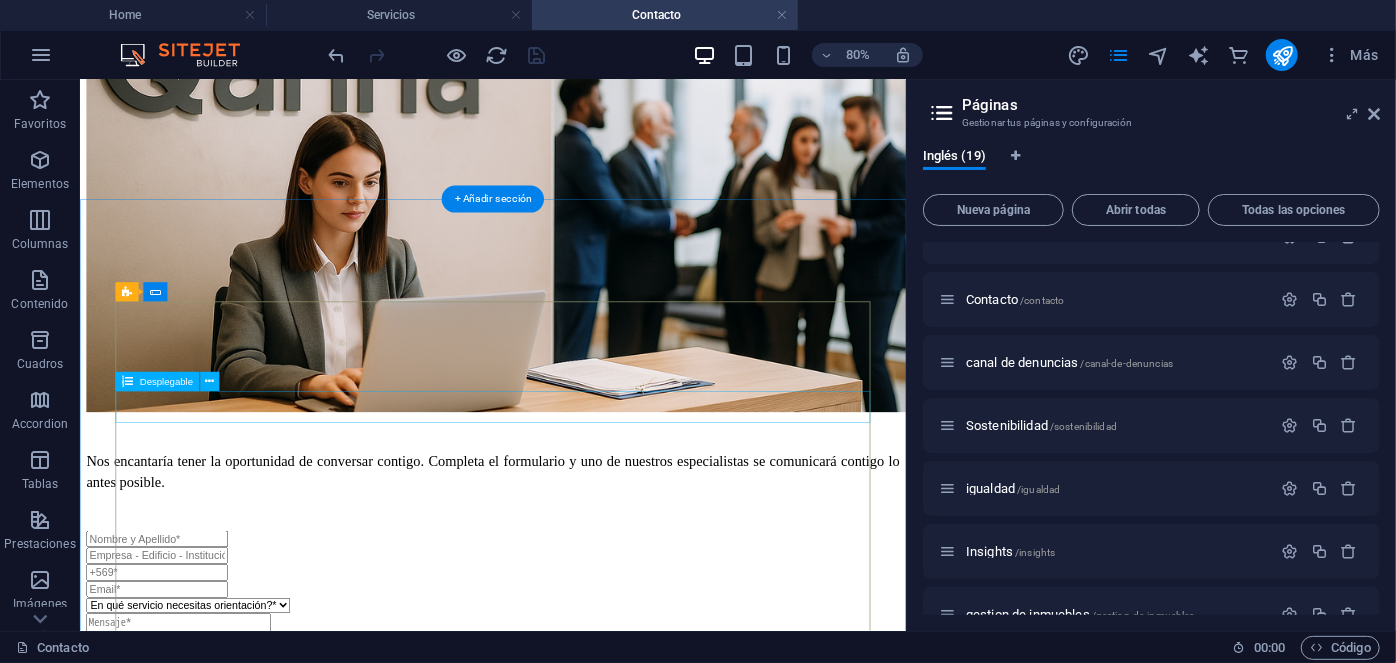 click on "En qué servicio necesitas orientación?*
Gestión de inmuebles y portfolios Inversiones y valuaciones Arriendo y planificación Gestión de espacios y diseño Asesoría y consultoría" 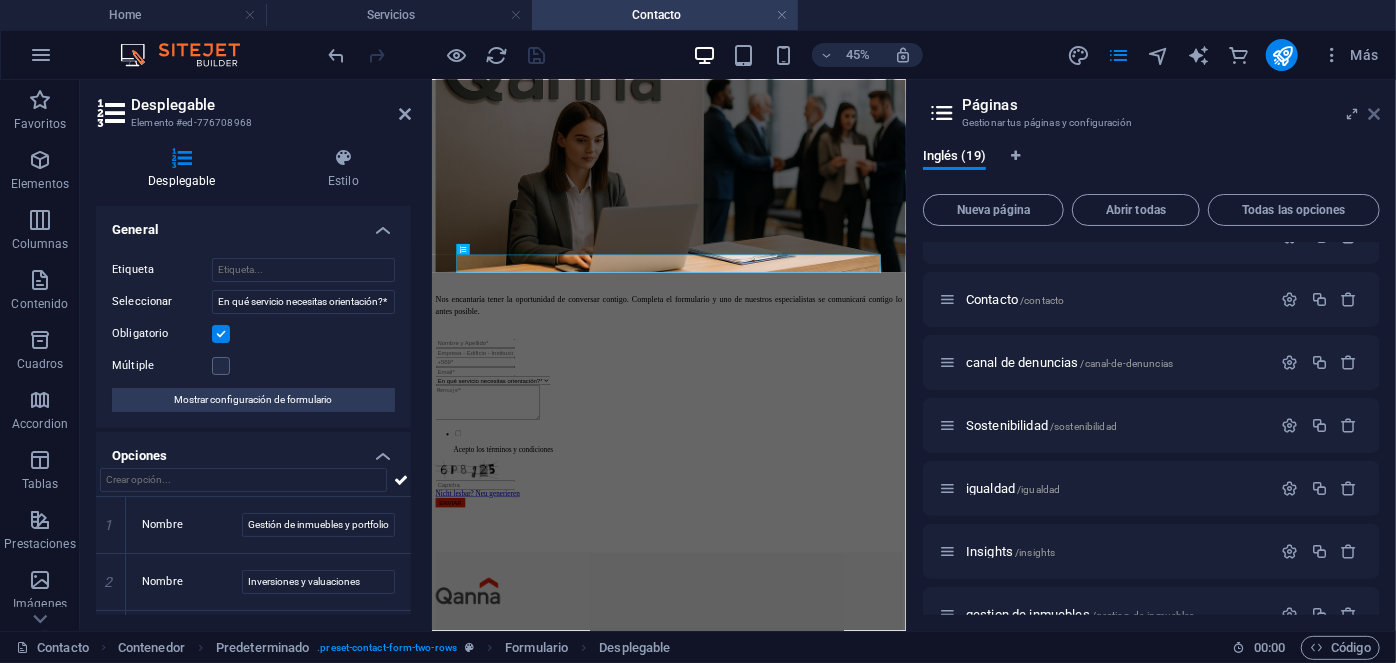 click at bounding box center (1374, 114) 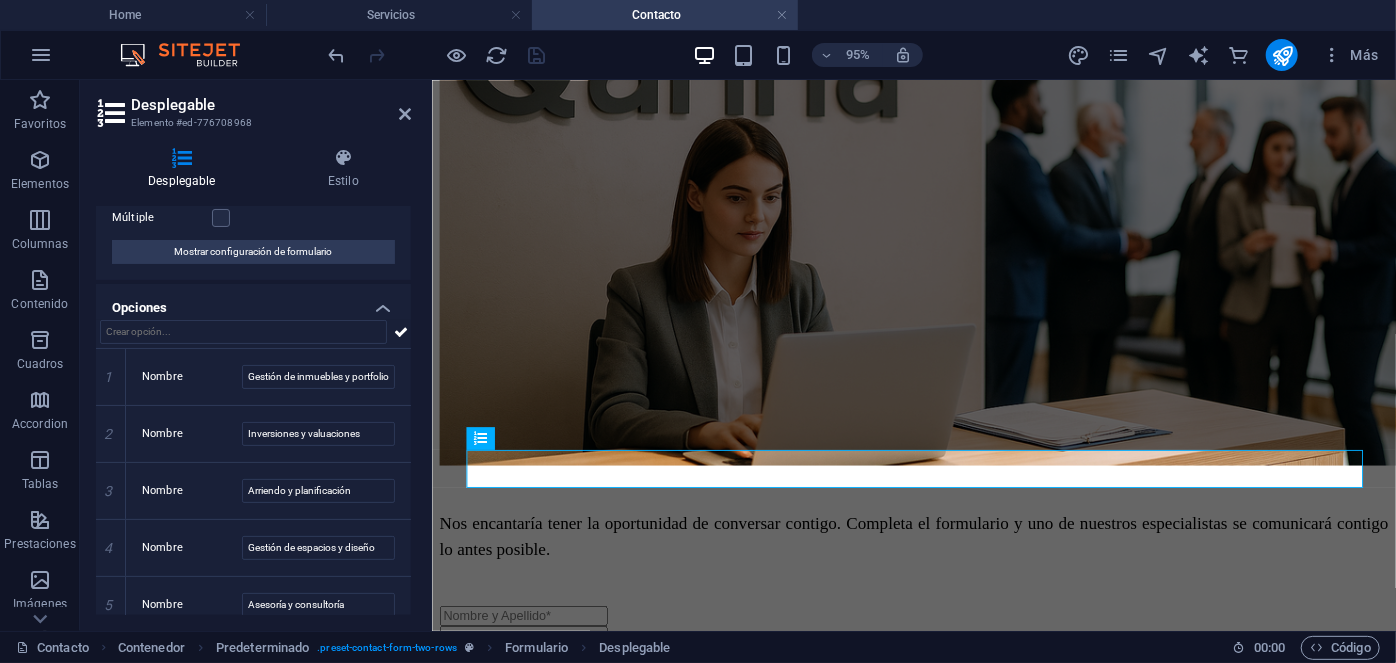 scroll, scrollTop: 163, scrollLeft: 0, axis: vertical 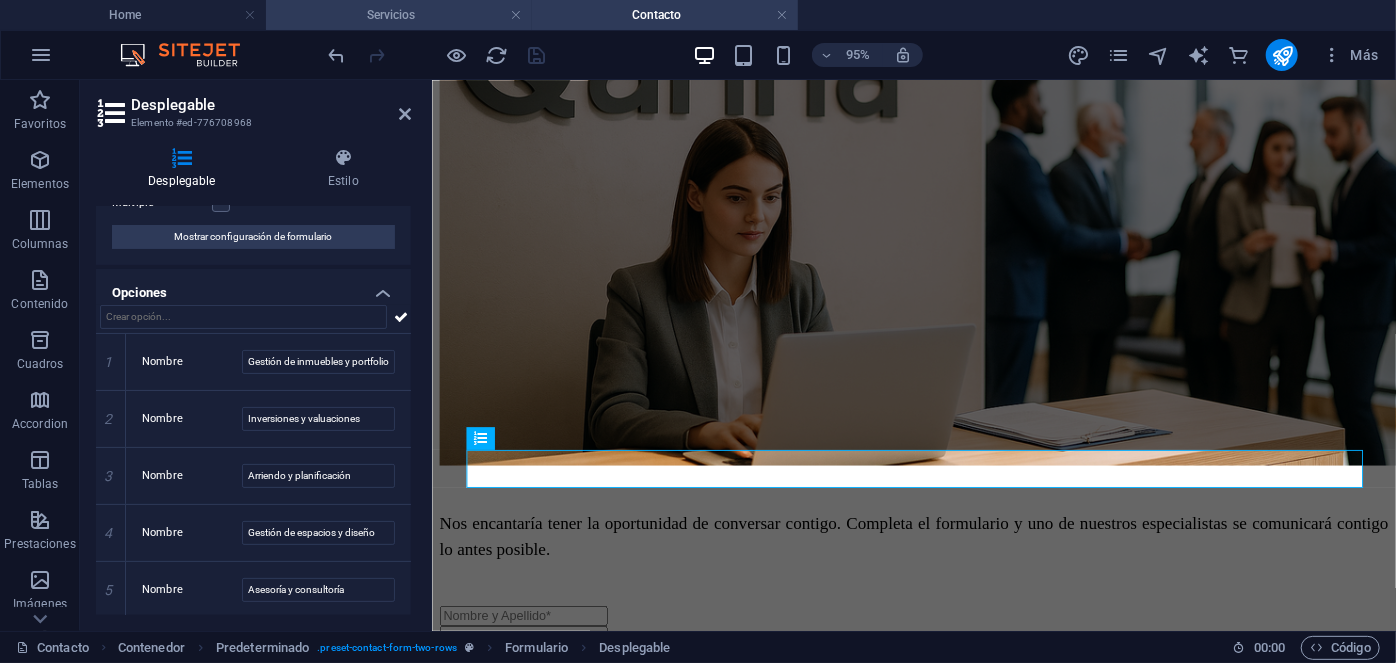 click on "Servicios" at bounding box center (399, 15) 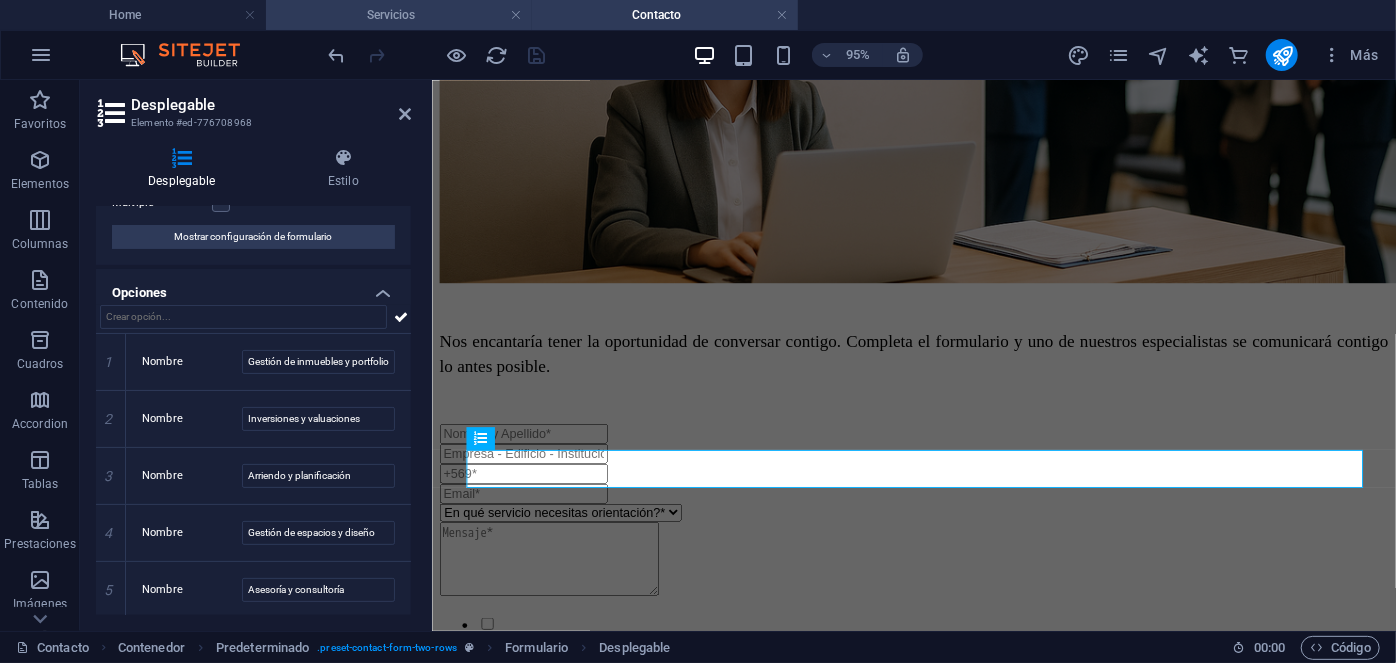 scroll, scrollTop: 0, scrollLeft: 0, axis: both 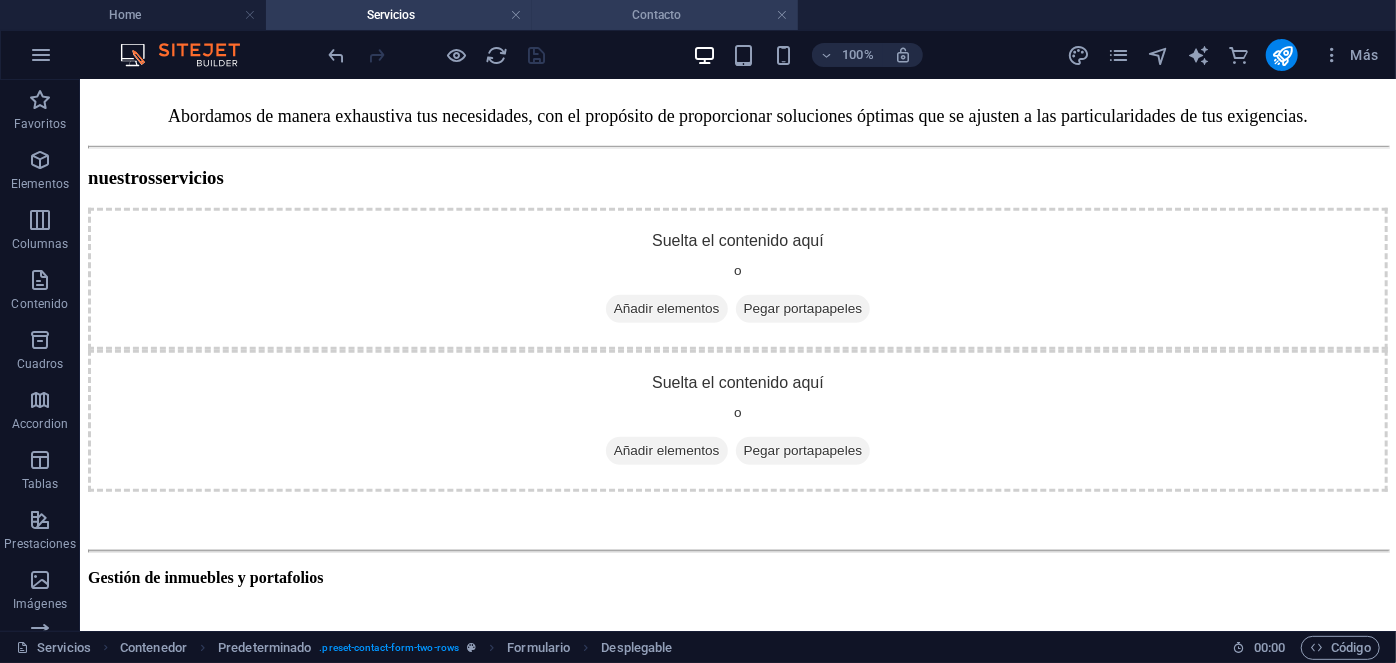 click on "Contacto" at bounding box center (665, 15) 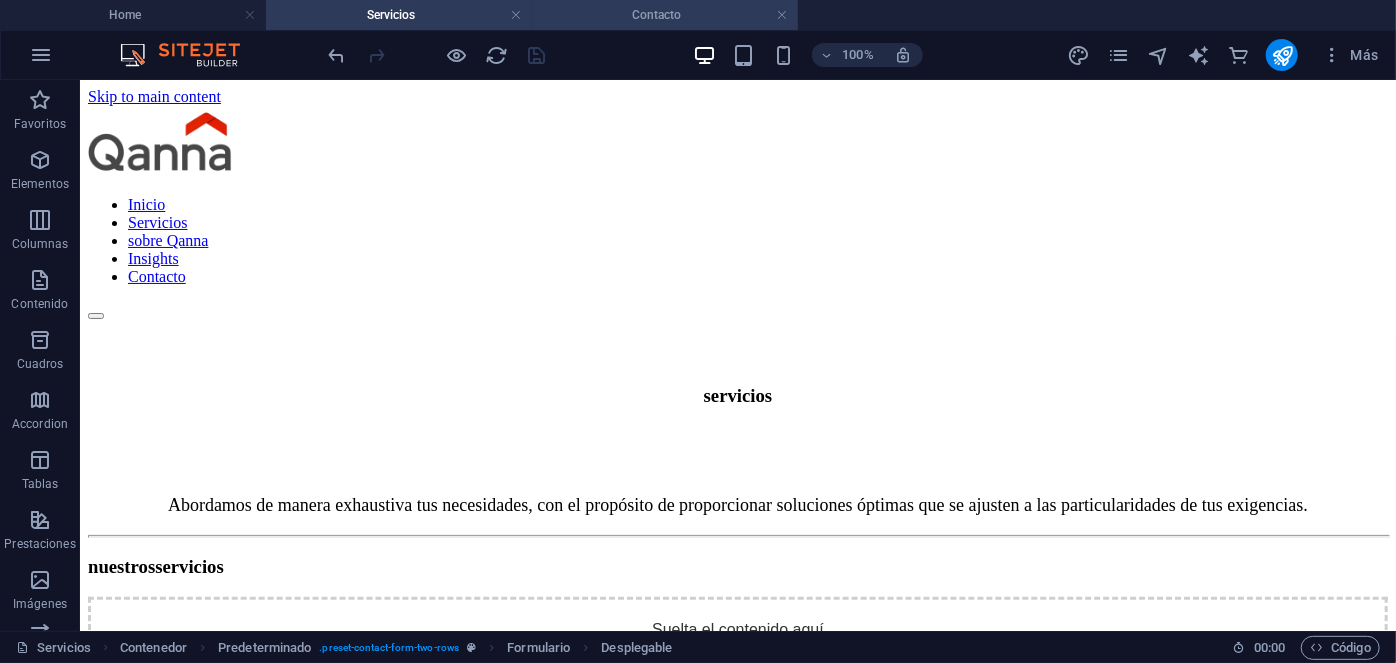 scroll, scrollTop: 798, scrollLeft: 0, axis: vertical 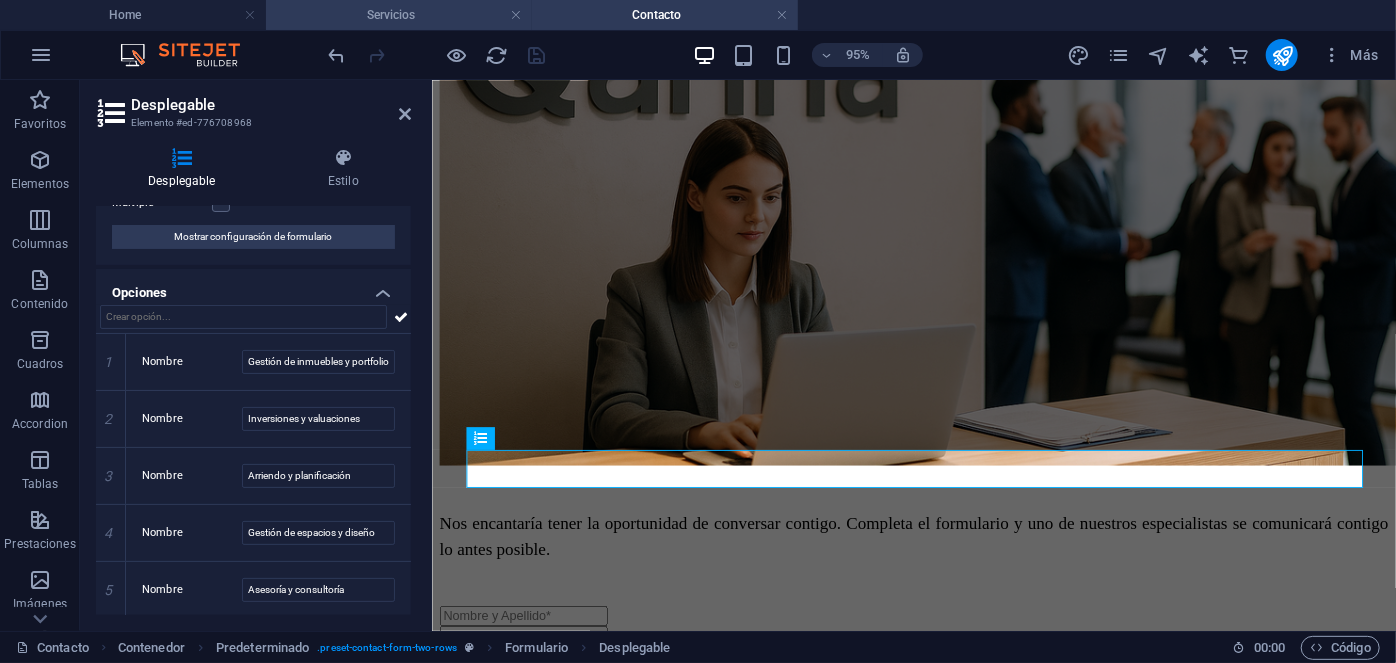 click on "Servicios" at bounding box center (399, 15) 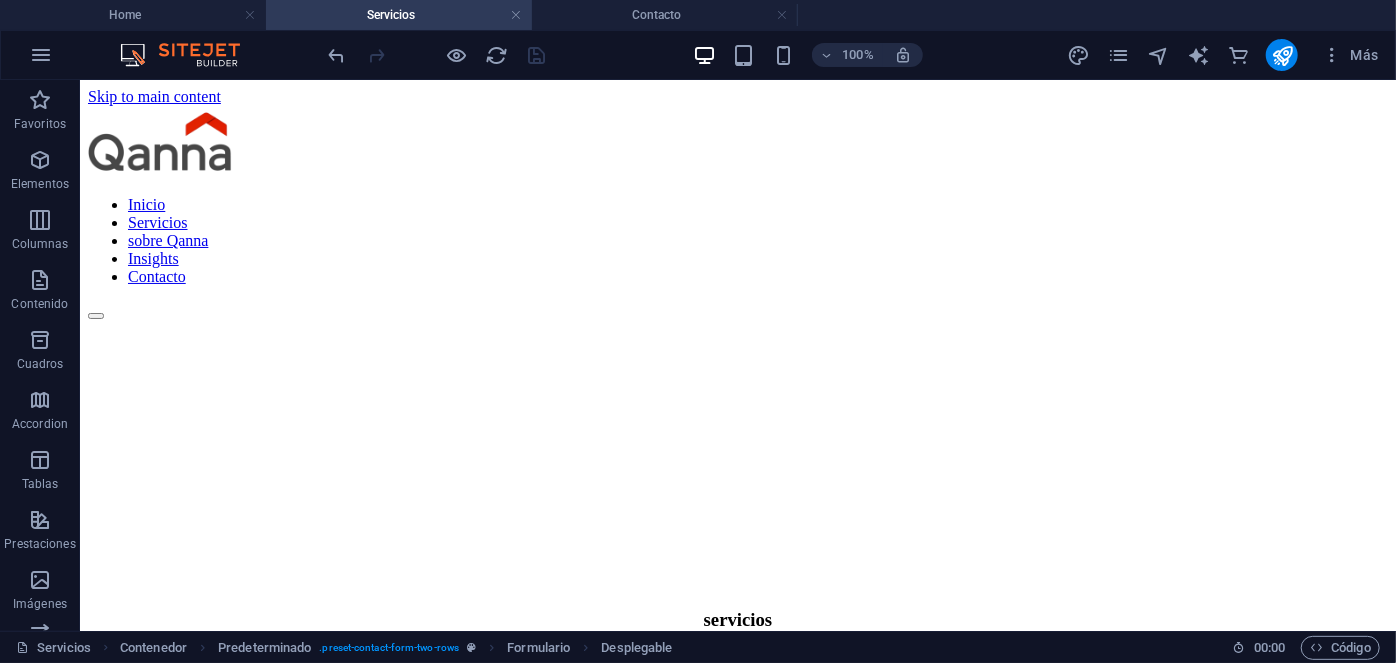 scroll, scrollTop: 613, scrollLeft: 0, axis: vertical 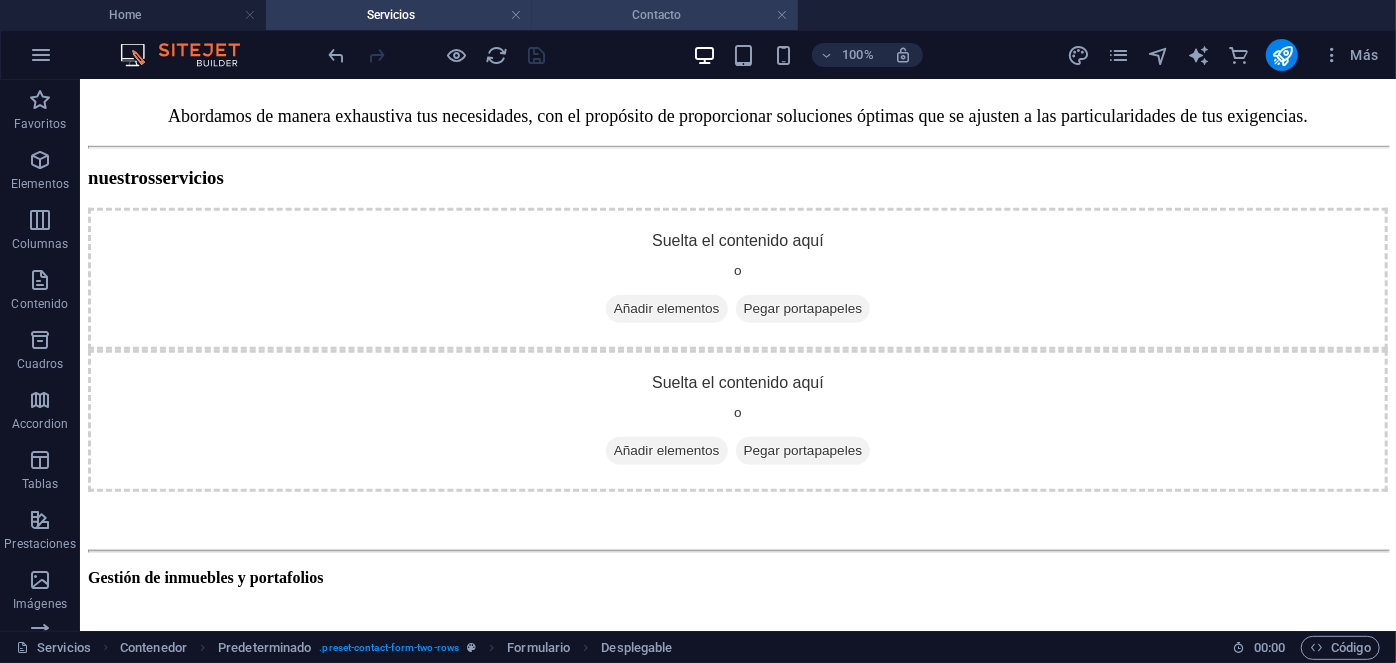 click on "Contacto" at bounding box center [665, 15] 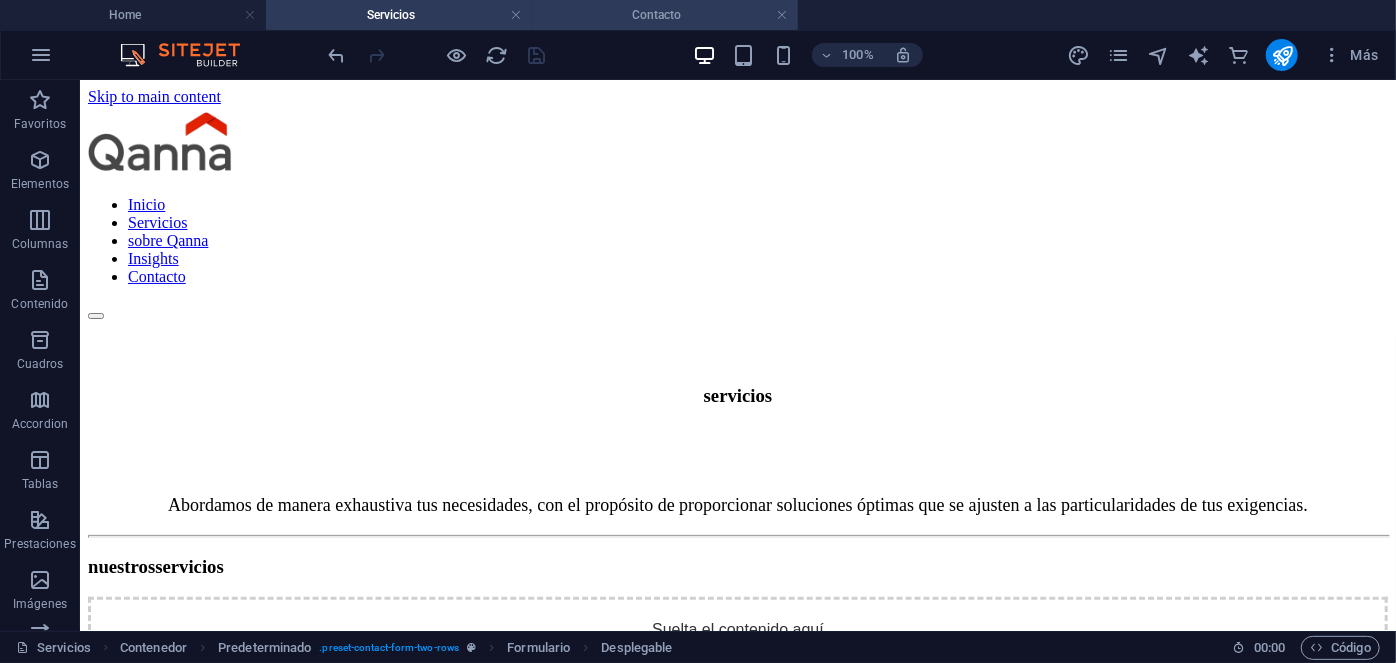 scroll, scrollTop: 798, scrollLeft: 0, axis: vertical 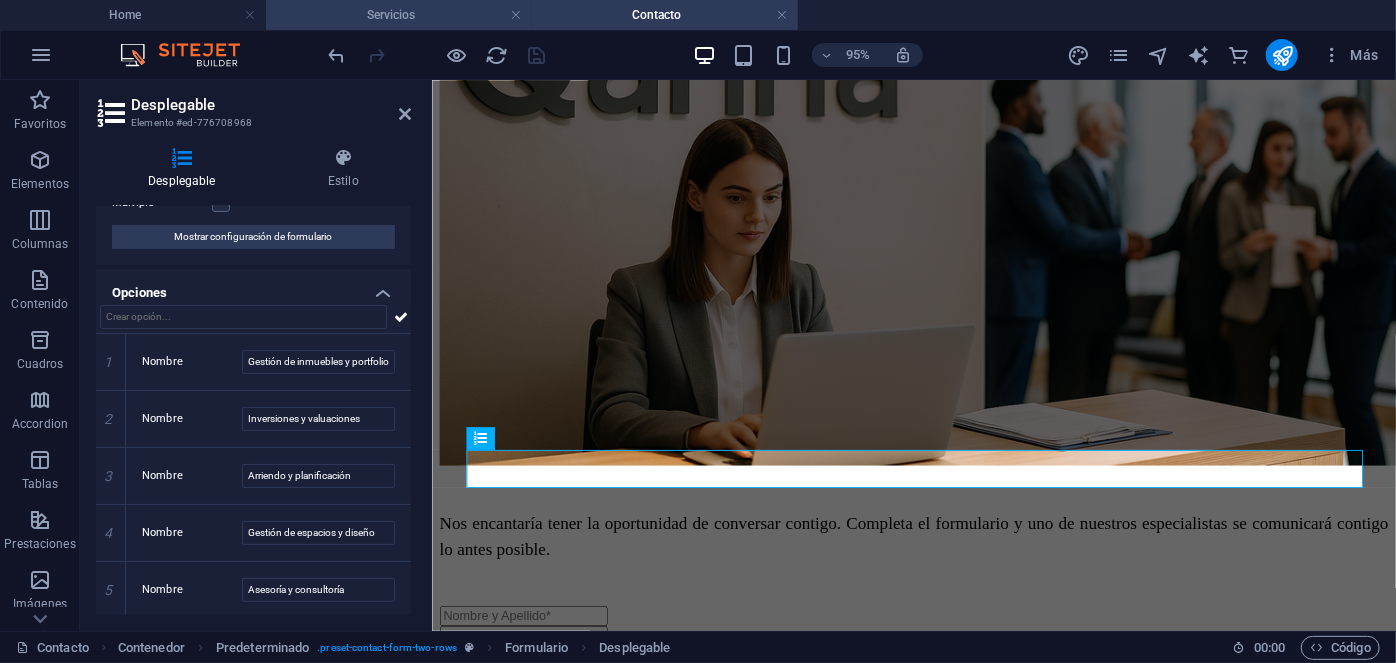 click on "Servicios" at bounding box center (399, 15) 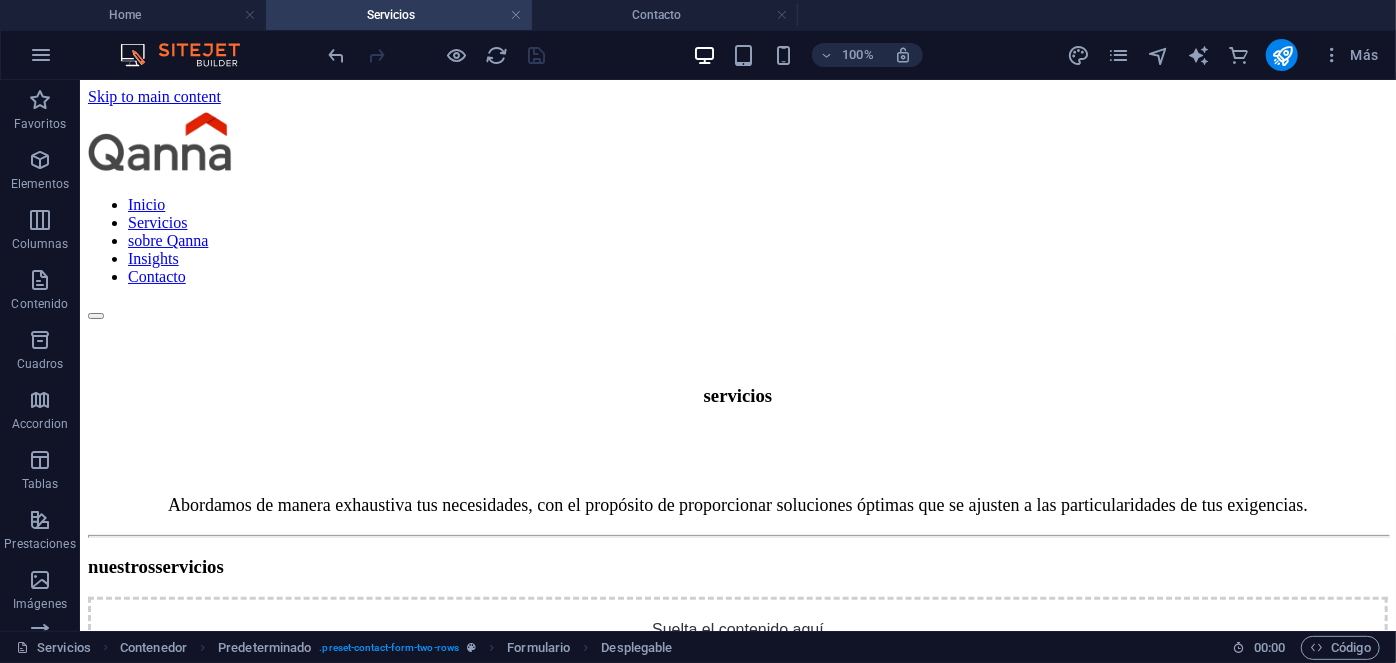 scroll, scrollTop: 0, scrollLeft: 0, axis: both 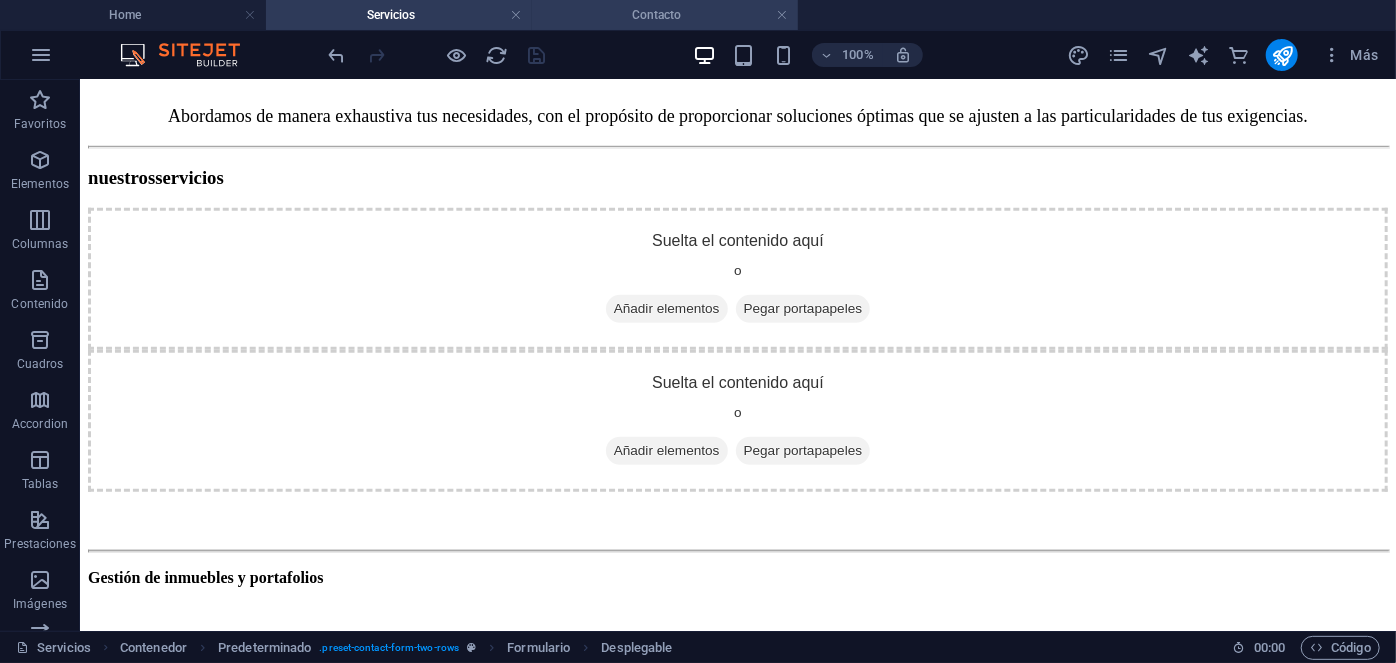 click on "Contacto" at bounding box center [665, 15] 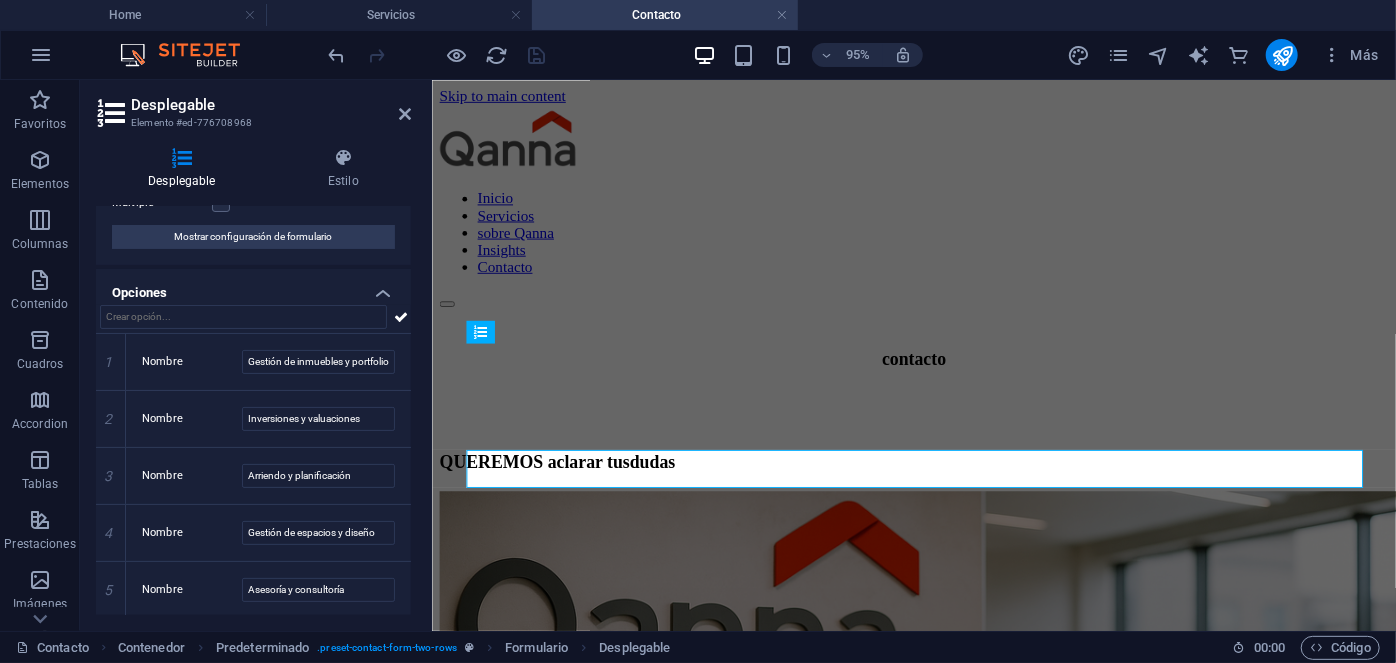 scroll, scrollTop: 798, scrollLeft: 0, axis: vertical 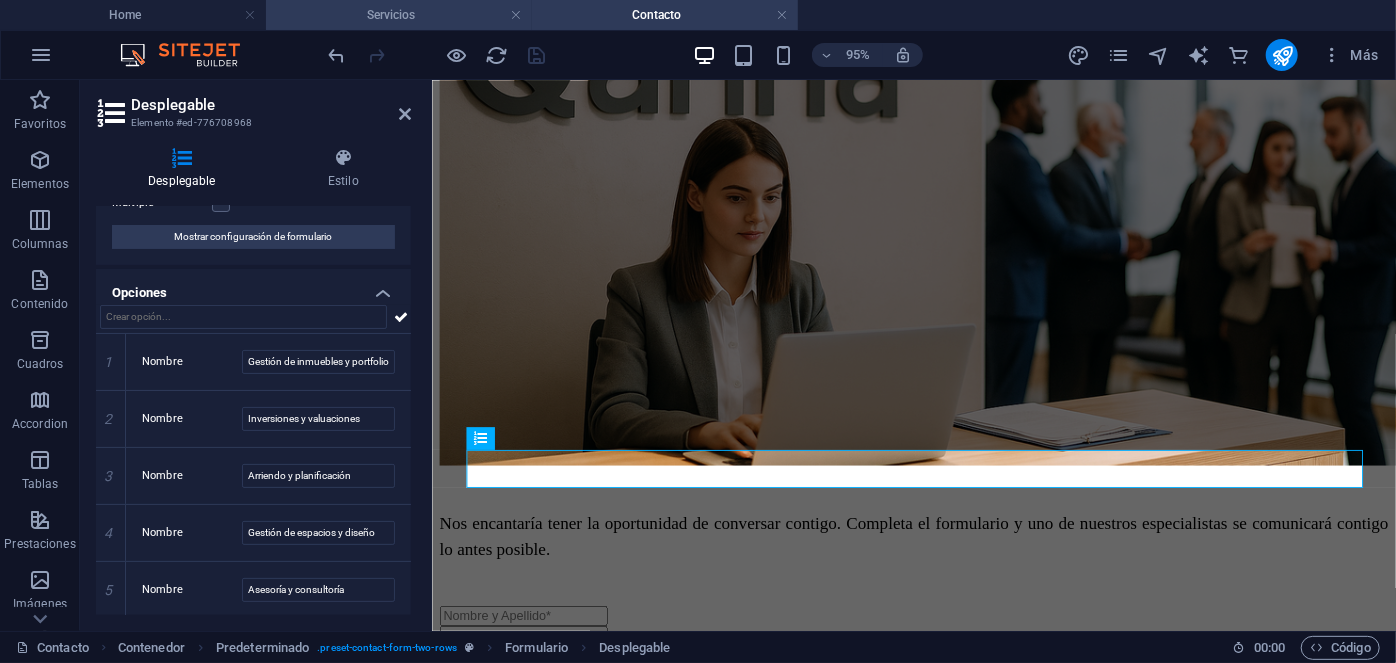 click on "Servicios" at bounding box center [399, 15] 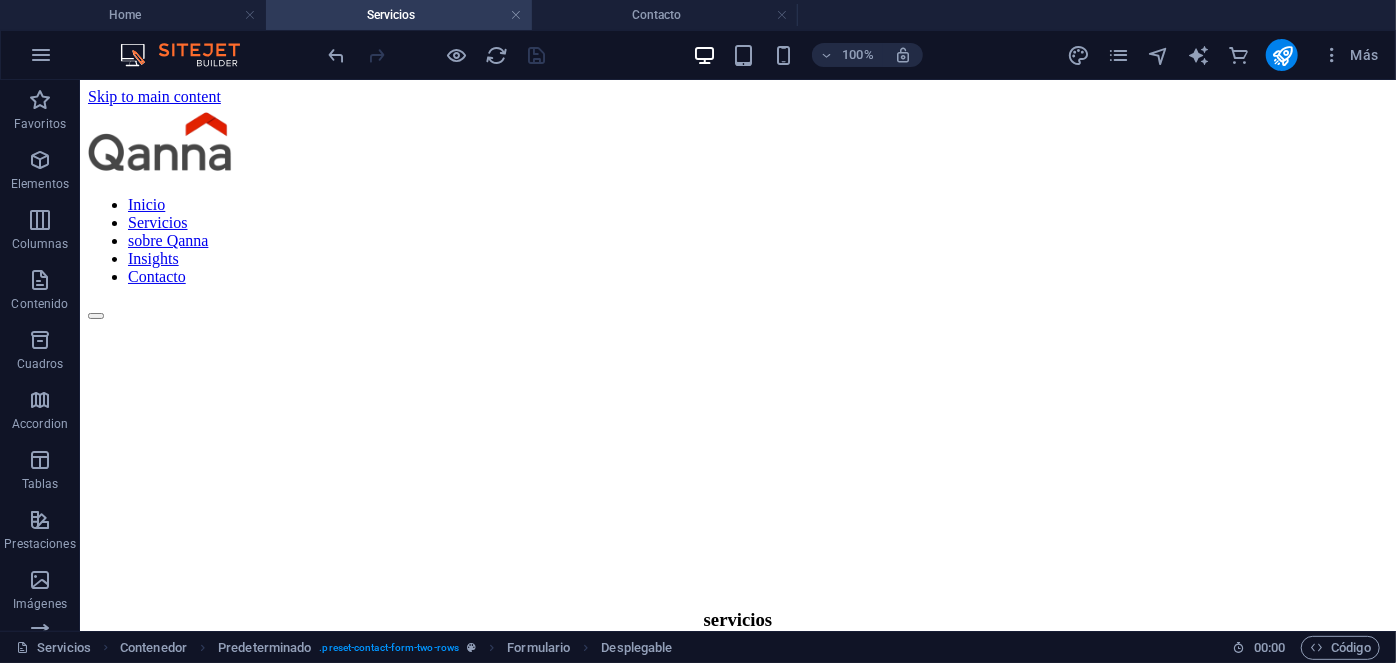 scroll, scrollTop: 613, scrollLeft: 0, axis: vertical 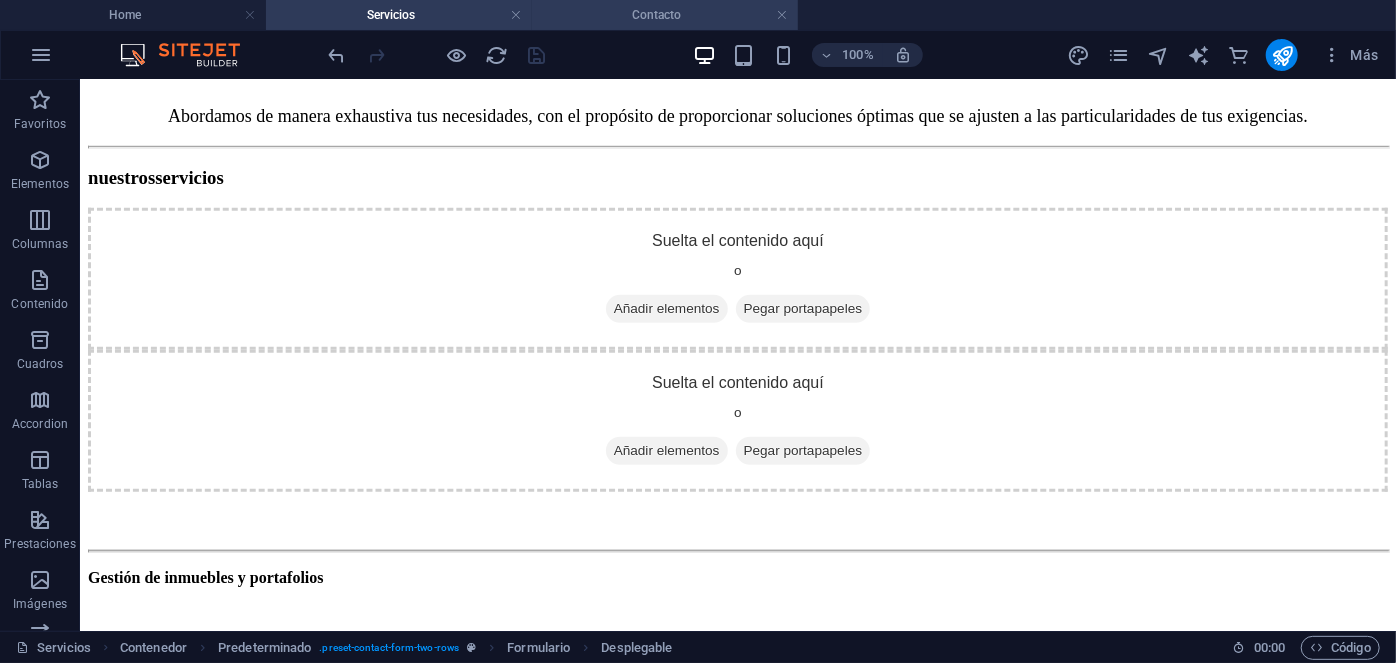 click on "Contacto" at bounding box center [665, 15] 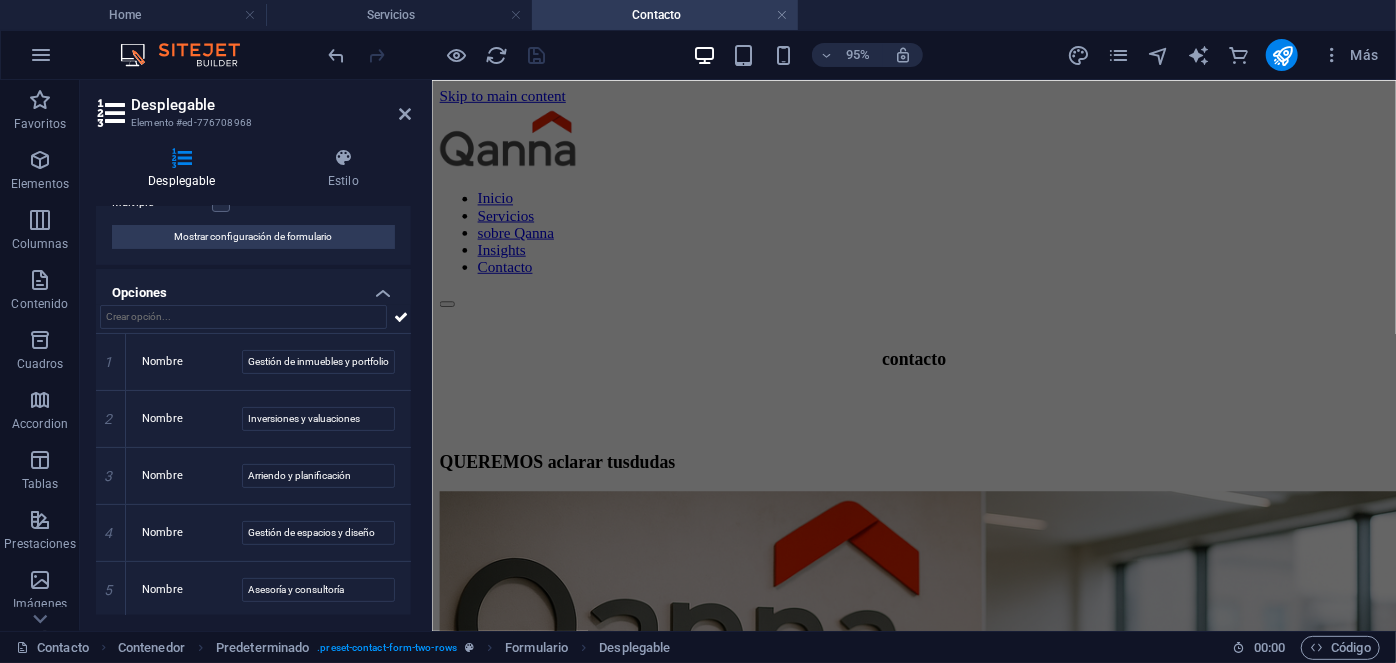 scroll, scrollTop: 798, scrollLeft: 0, axis: vertical 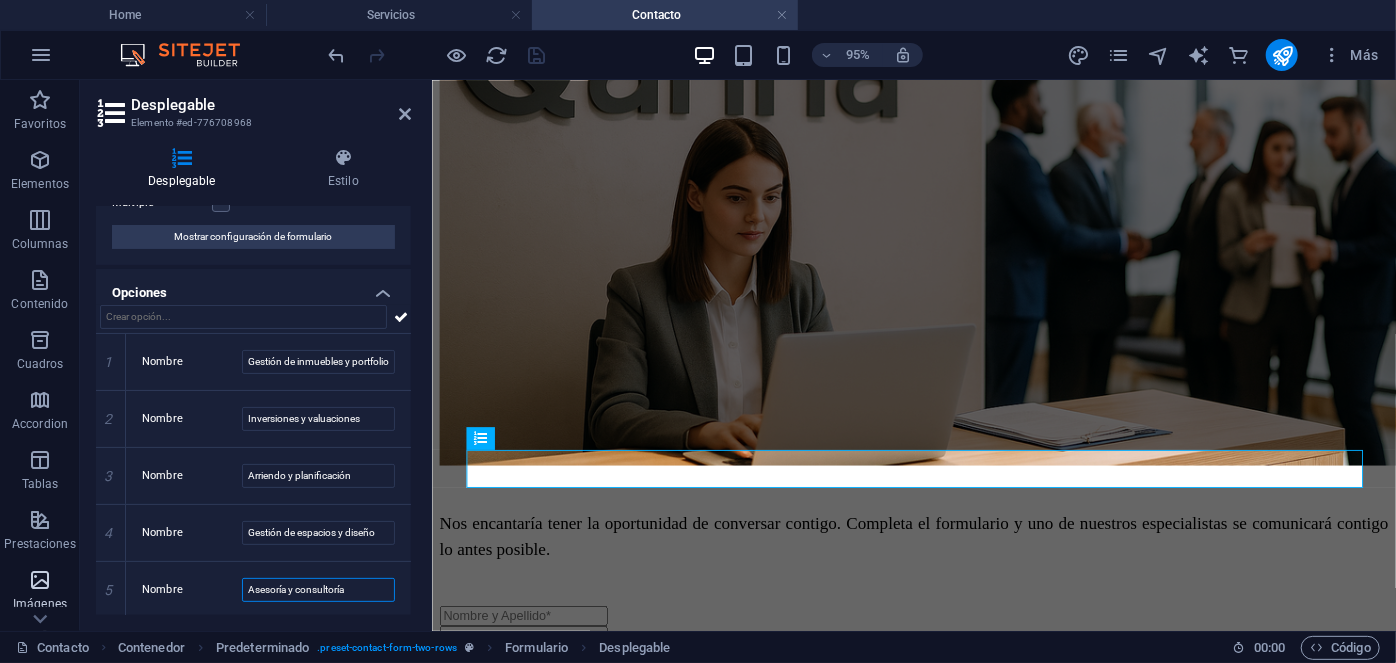 drag, startPoint x: 302, startPoint y: 589, endPoint x: 72, endPoint y: 590, distance: 230.00217 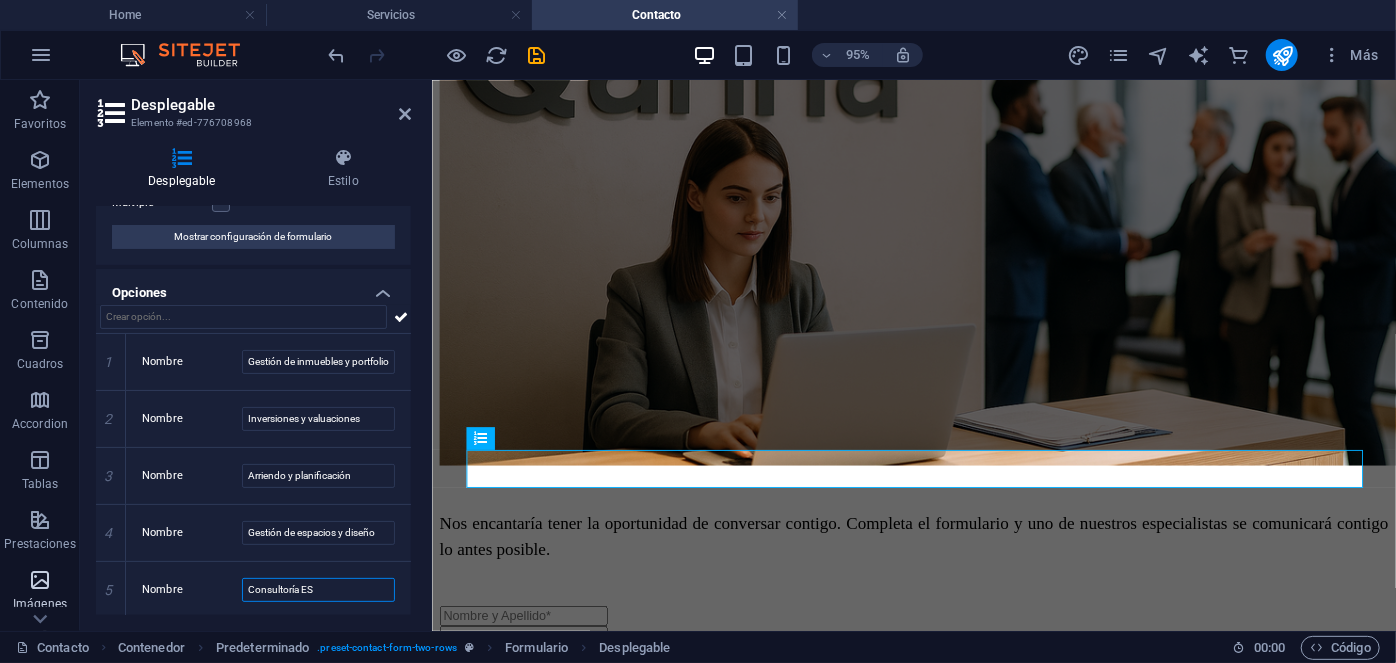 type on "Consultoría ESG" 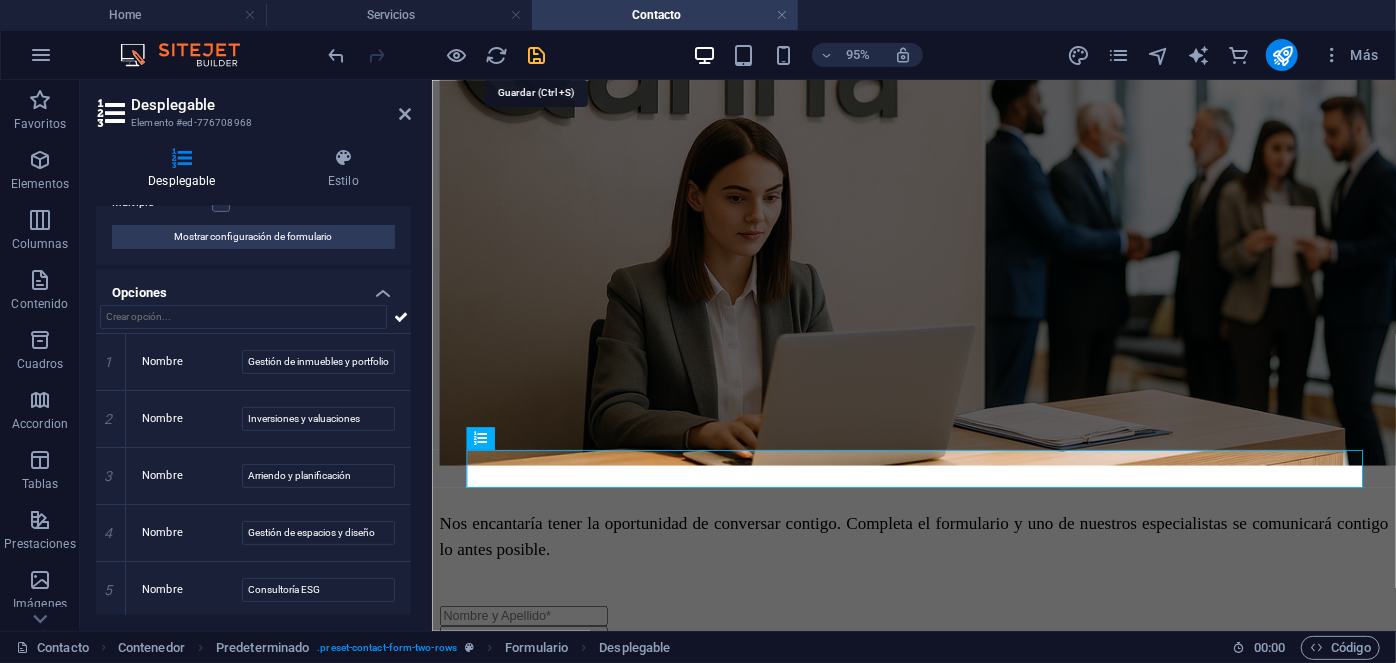 click at bounding box center (537, 55) 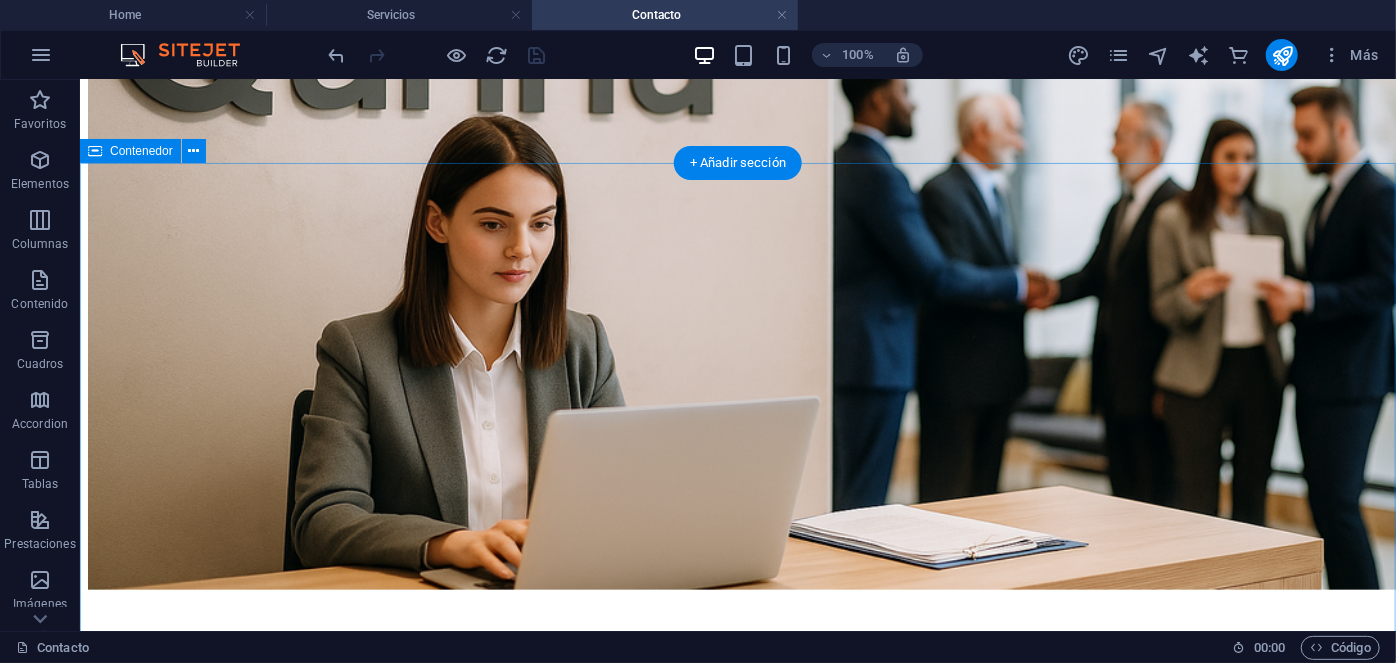 scroll, scrollTop: 863, scrollLeft: 0, axis: vertical 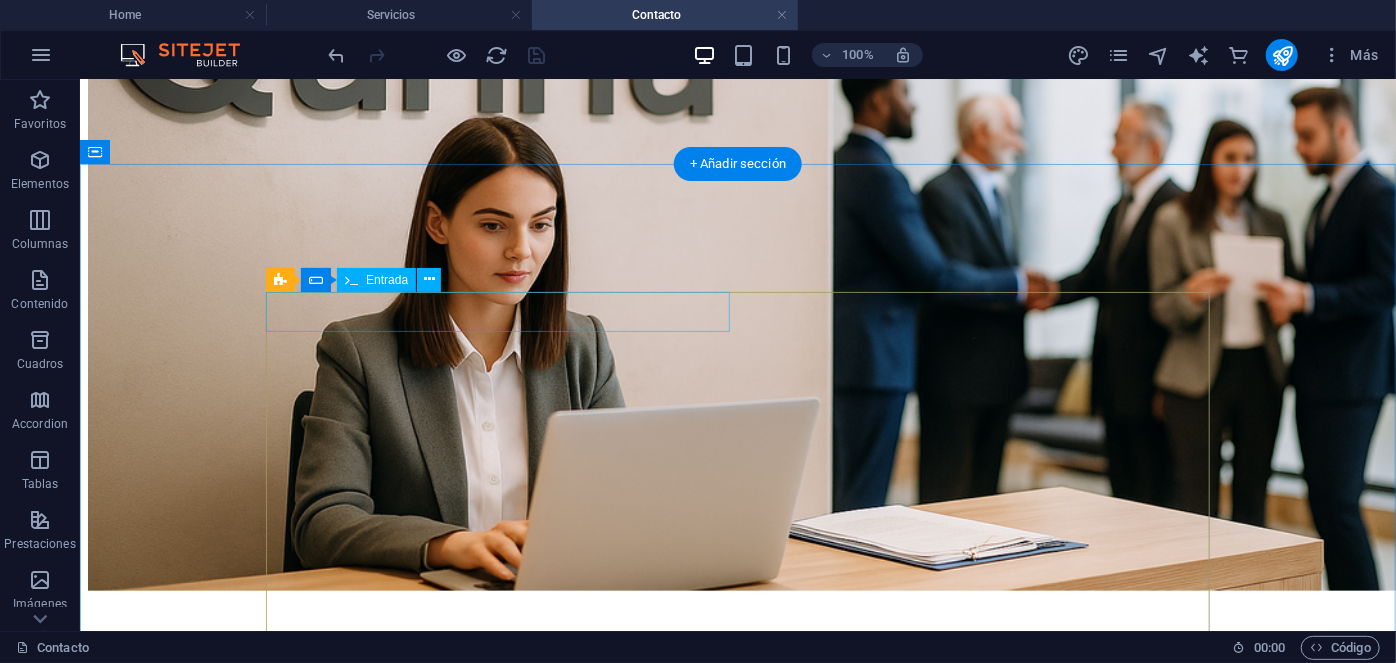 click 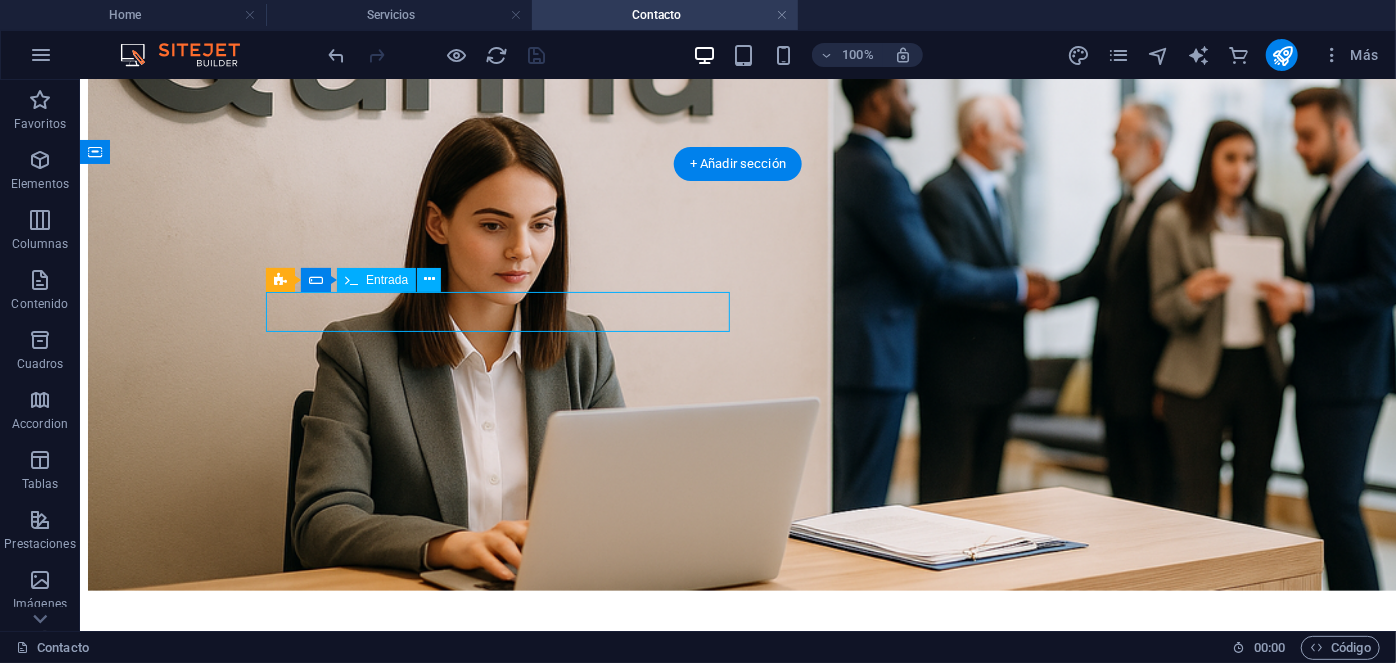 click 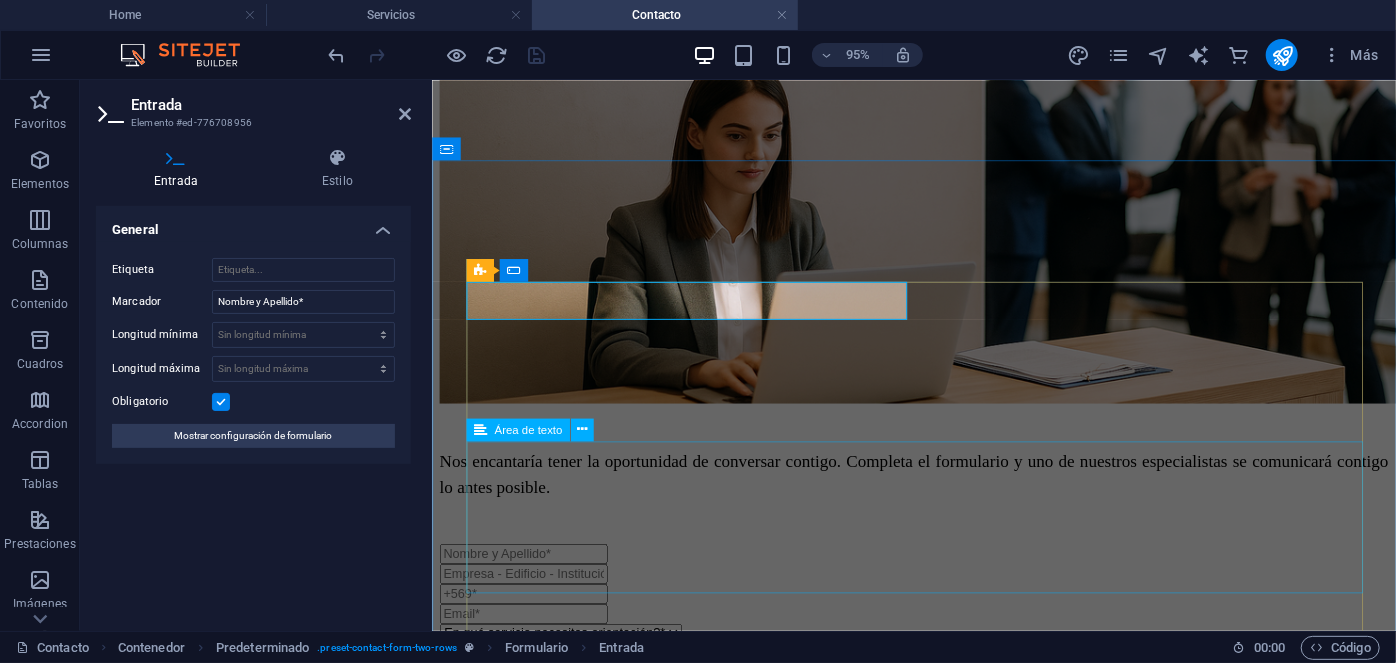 click 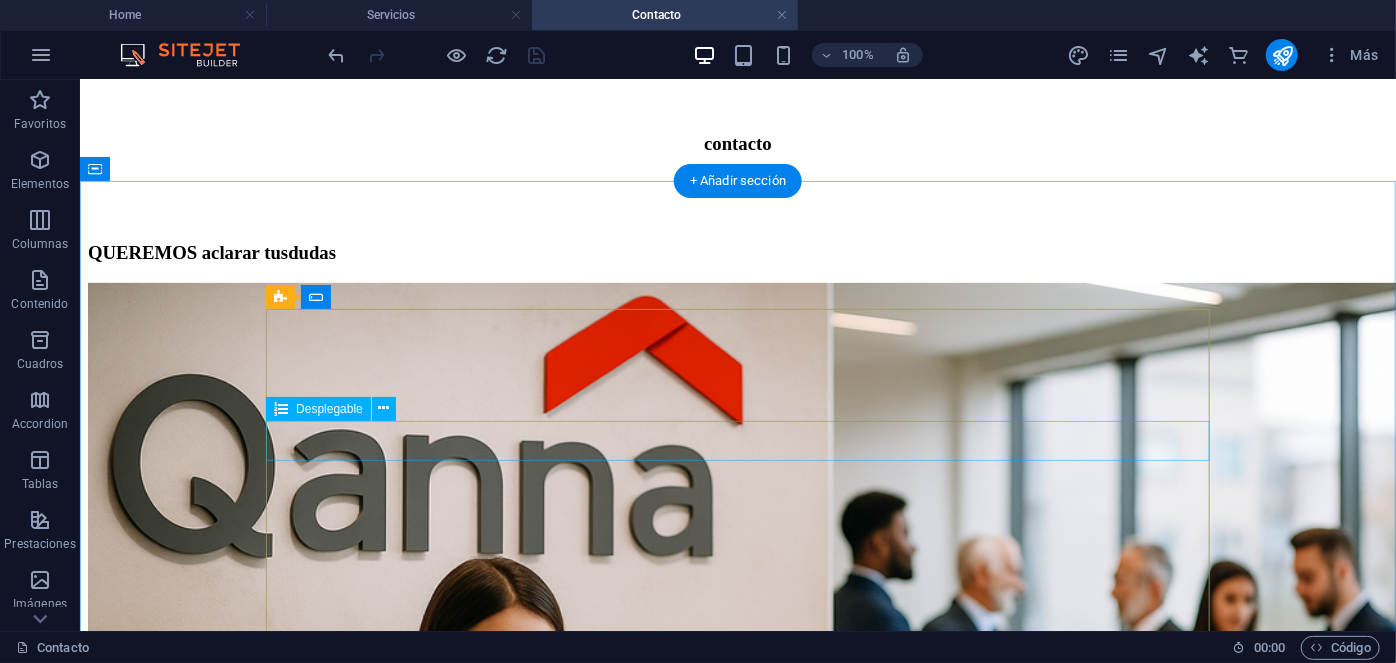 scroll, scrollTop: 0, scrollLeft: 0, axis: both 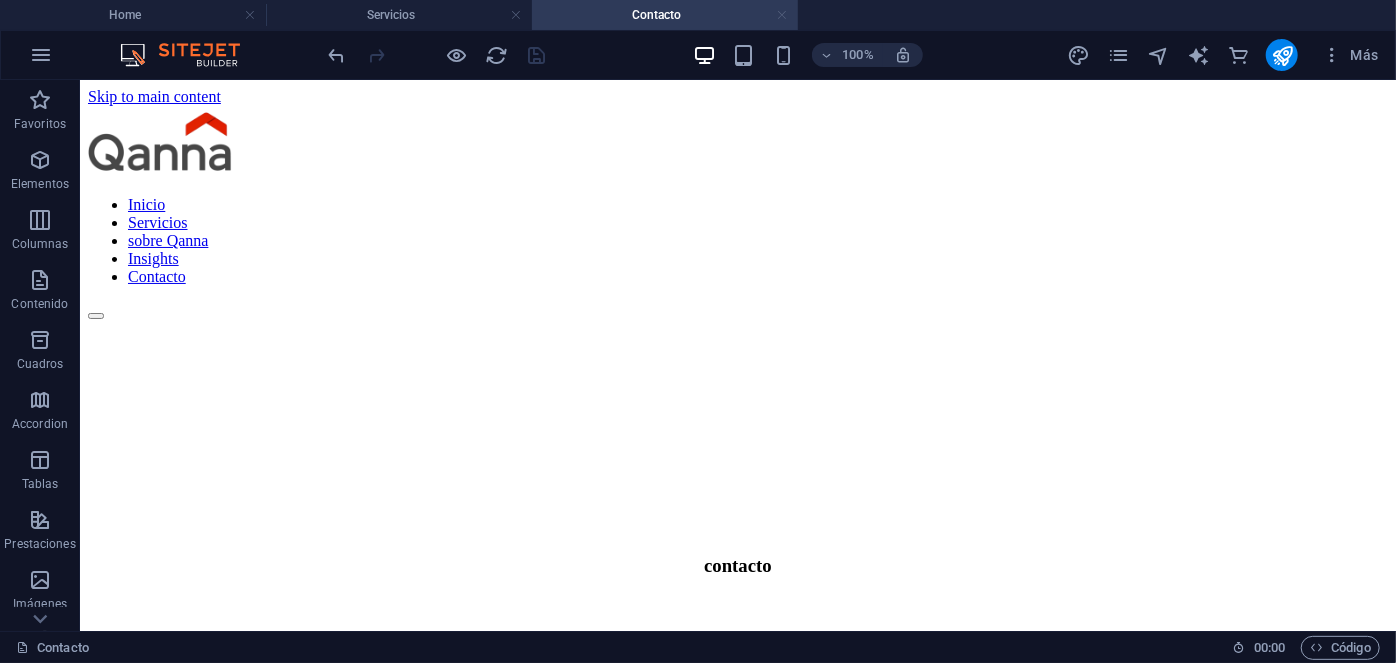 click at bounding box center [782, 15] 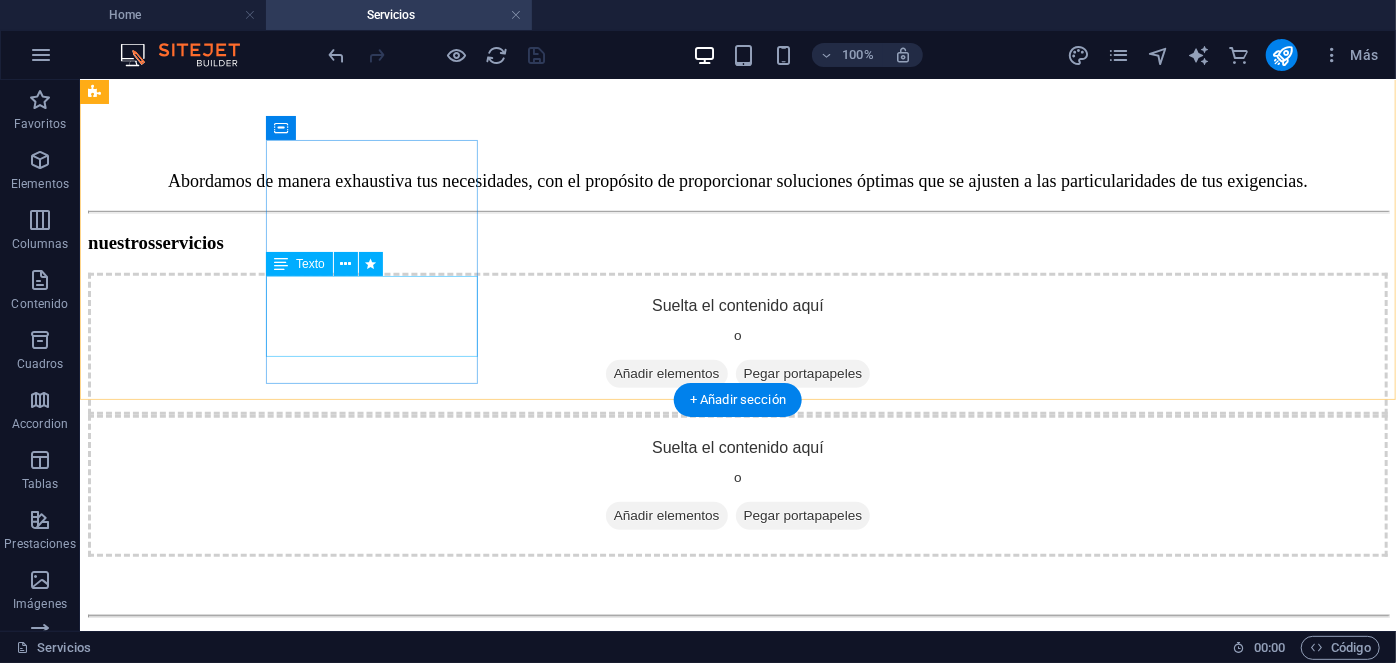 scroll, scrollTop: 544, scrollLeft: 0, axis: vertical 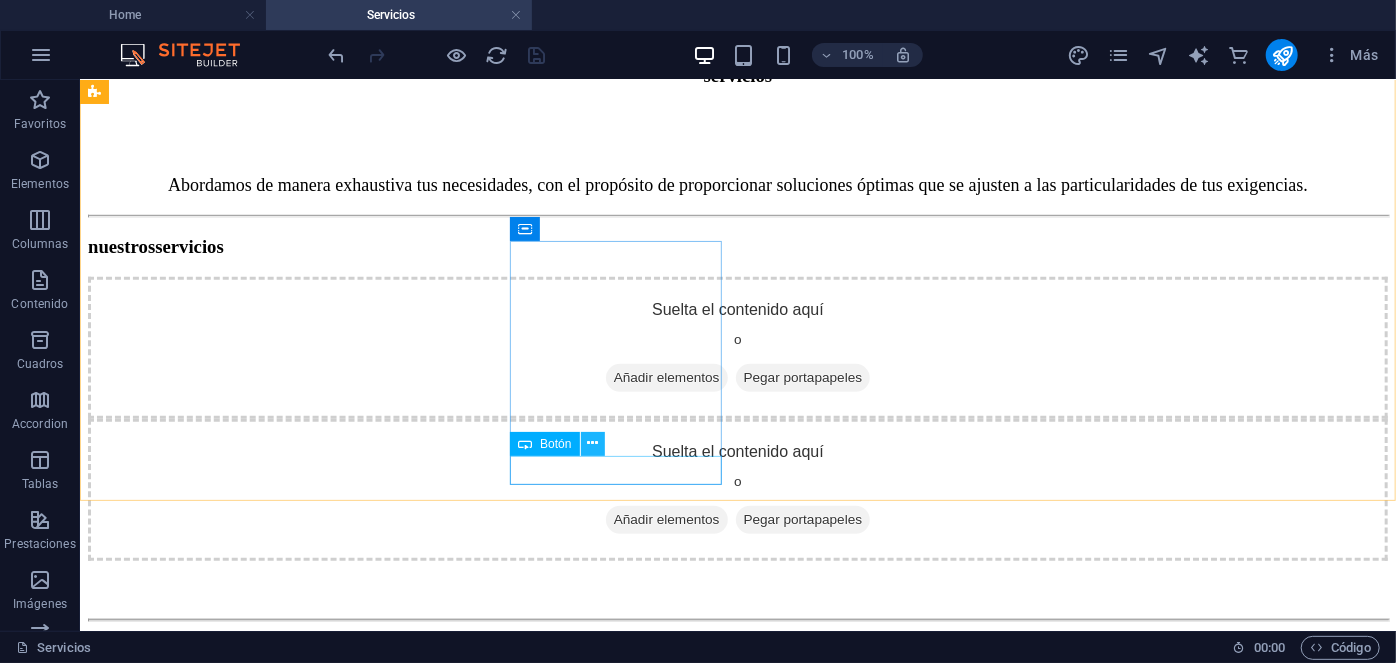 click at bounding box center (592, 443) 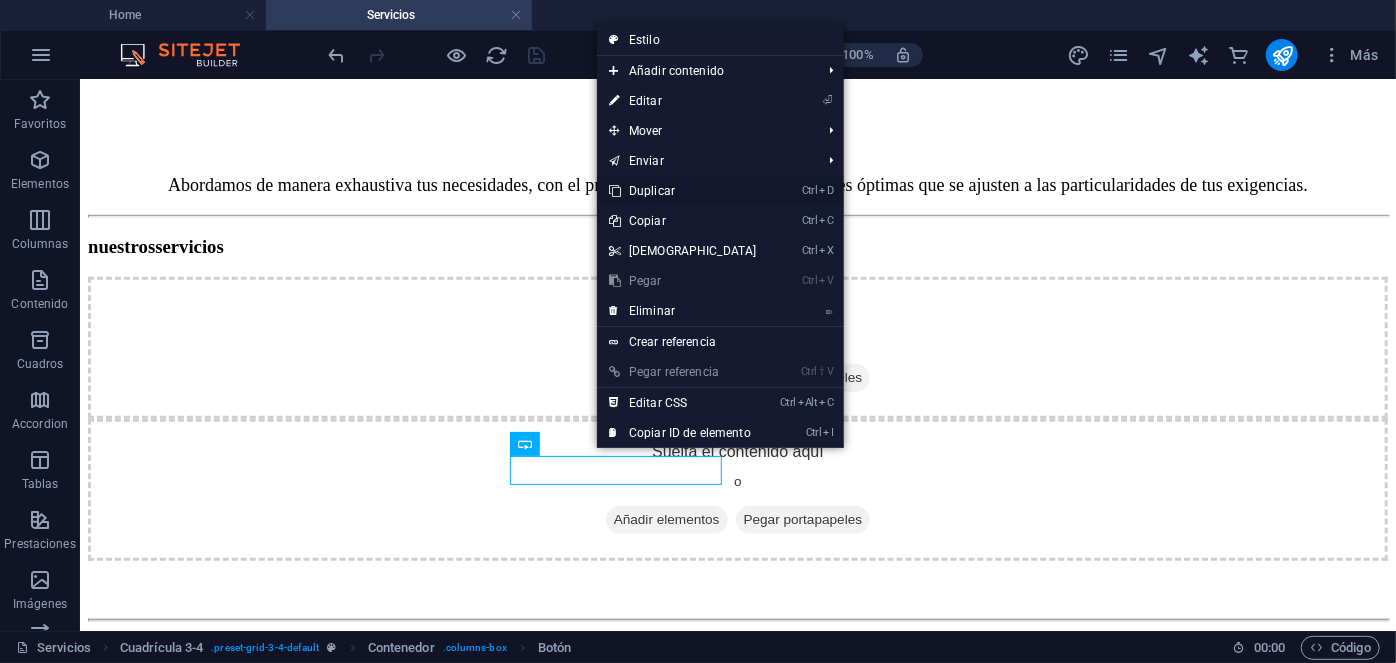 click on "Ctrl D  Duplicar" at bounding box center (683, 191) 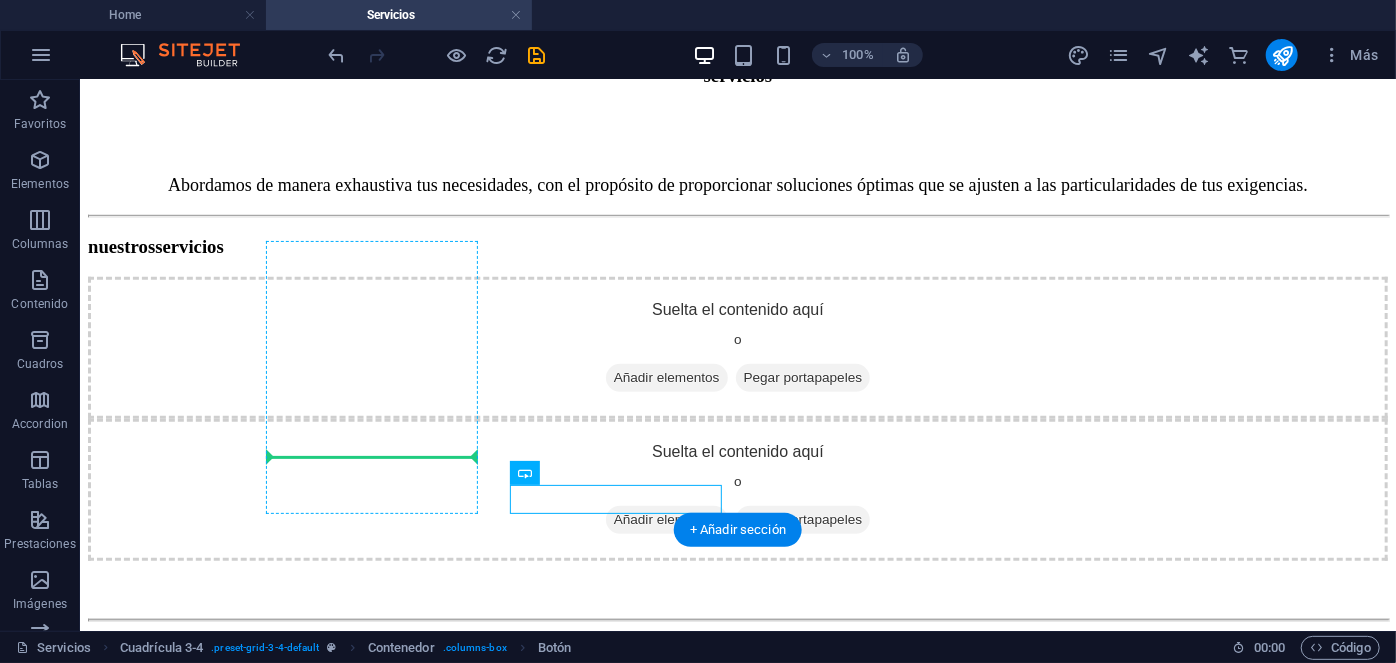 drag, startPoint x: 628, startPoint y: 543, endPoint x: 362, endPoint y: 452, distance: 281.1352 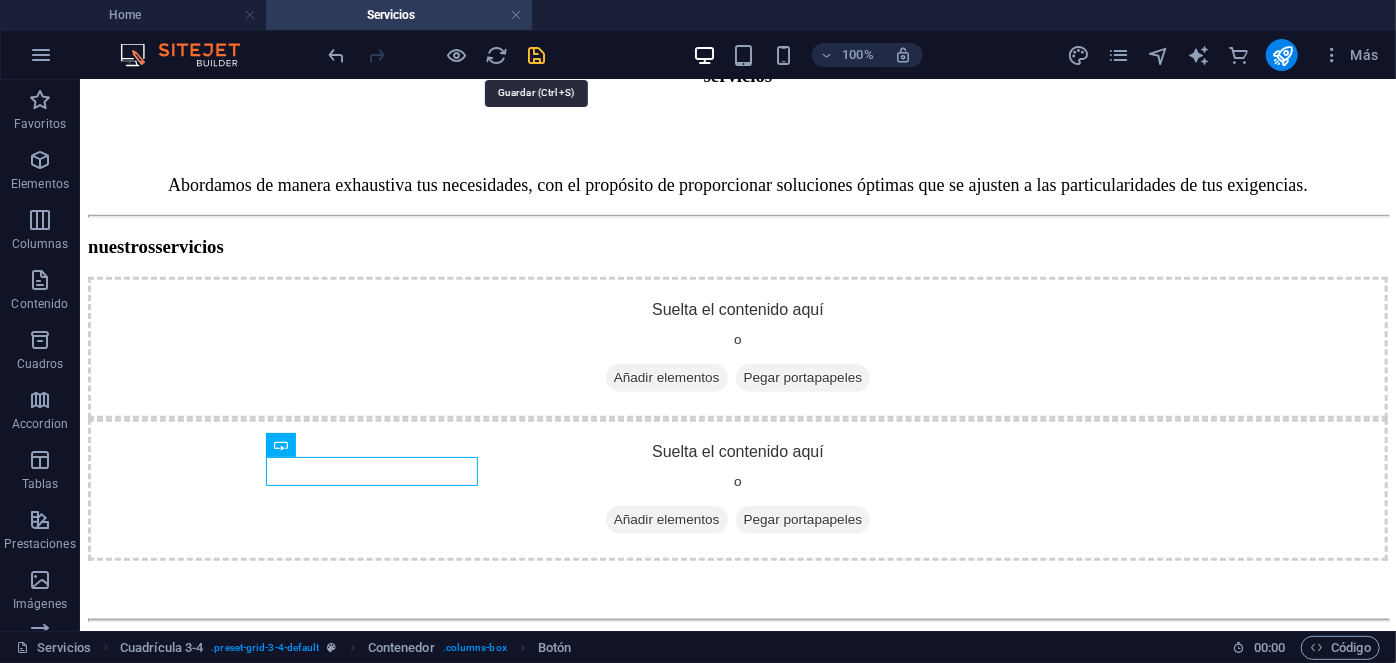 click at bounding box center (537, 55) 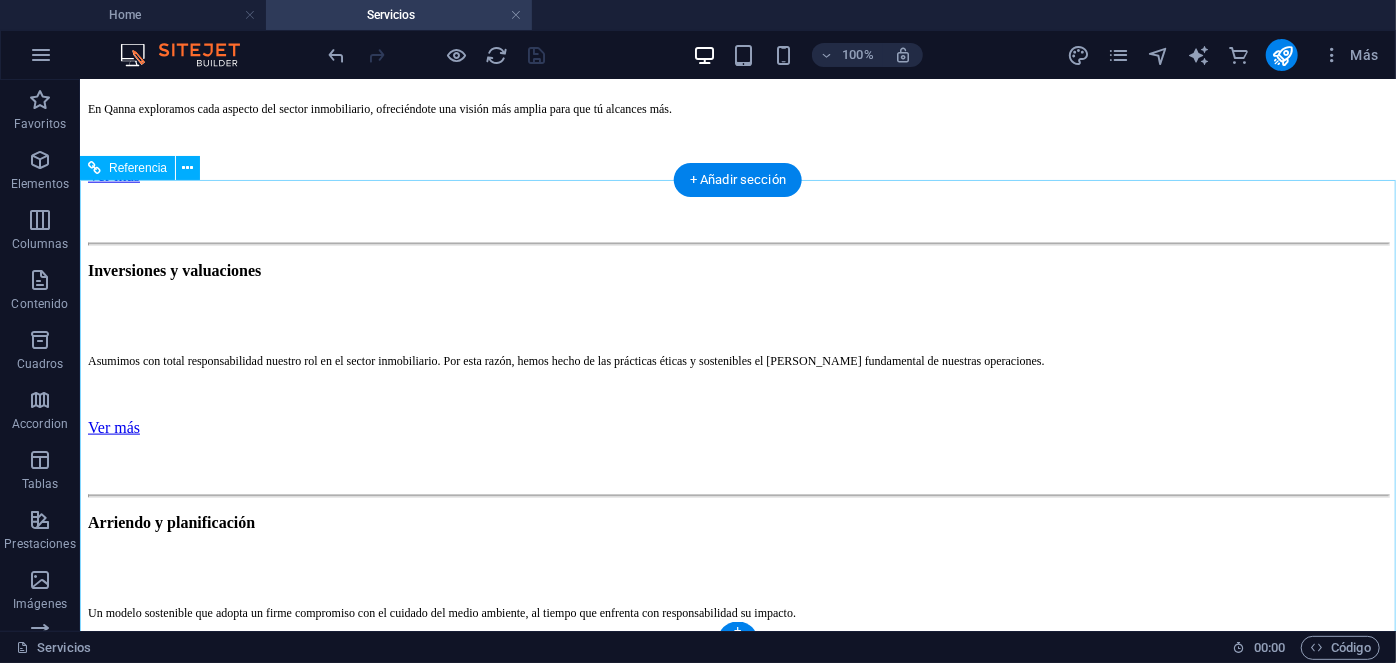 scroll, scrollTop: 1165, scrollLeft: 0, axis: vertical 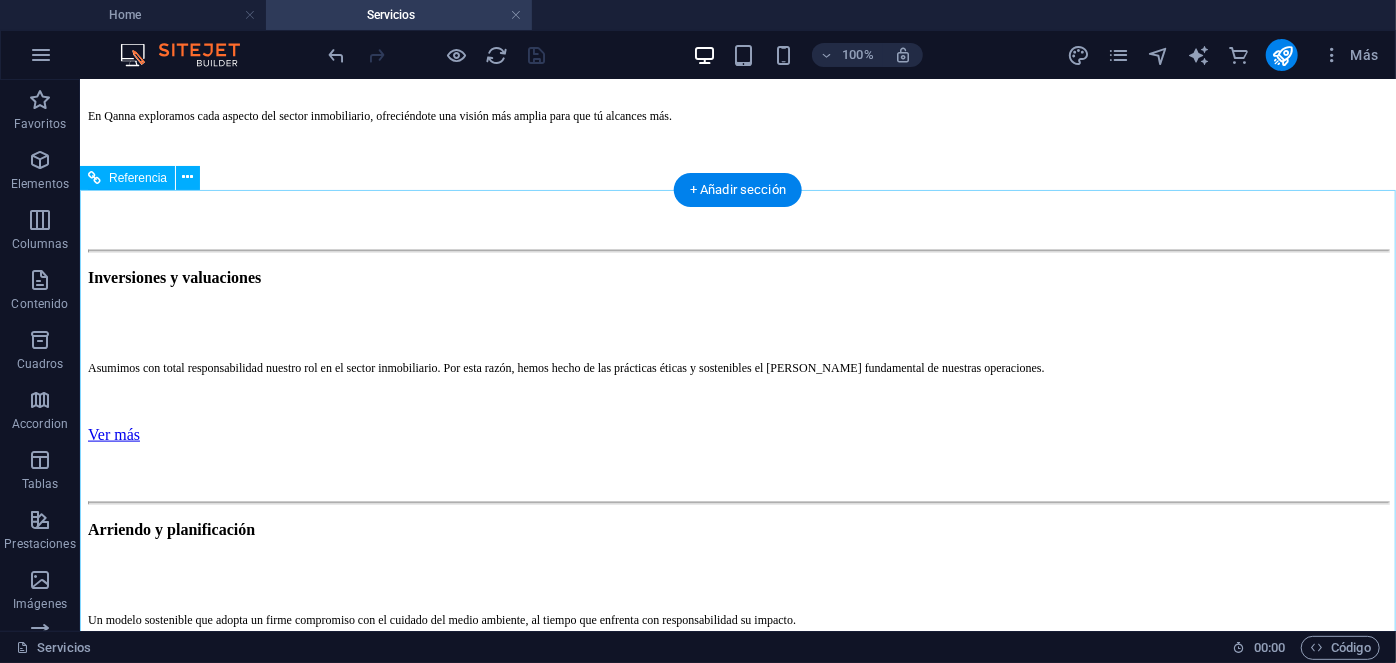 click on "LATAM Inversiones Visión Vertical Gestión Común   Escala Capital  Markets  Grupo Aricanpin [GEOGRAPHIC_DATA] VV Investment Houston Brokerage IC Asset Management" at bounding box center [187, 2384] 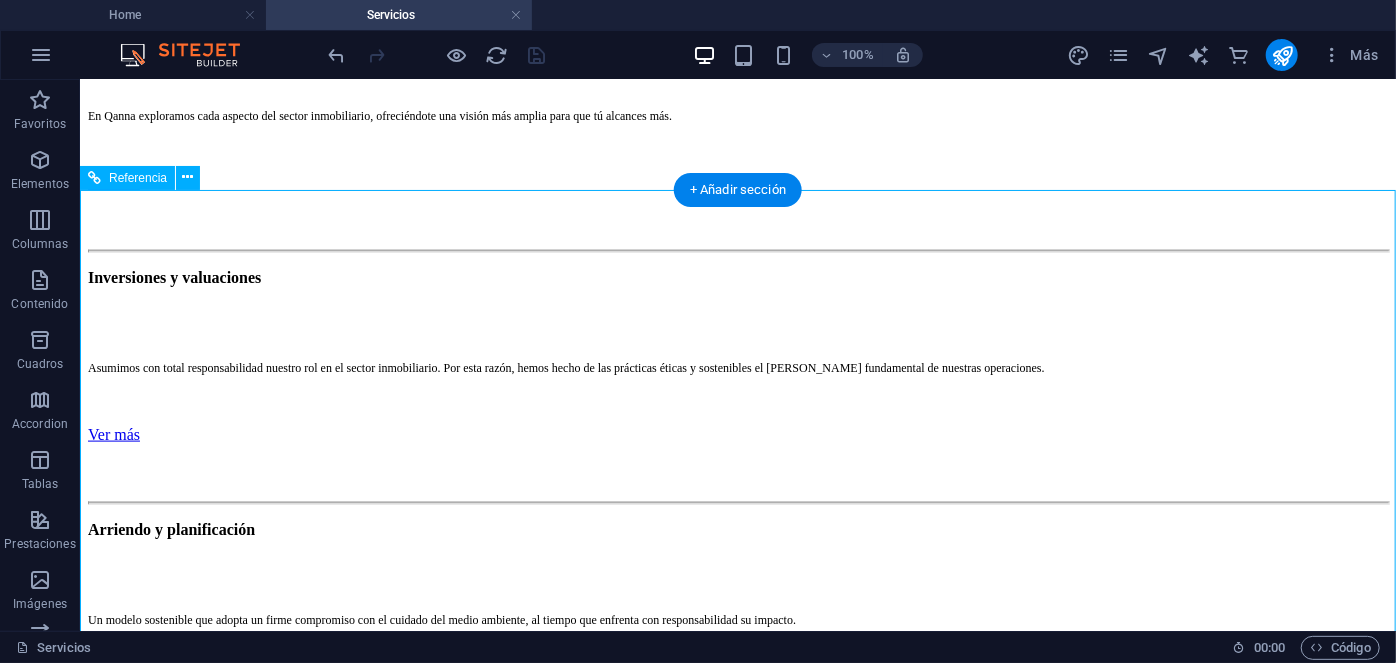 click on "LATAM Inversiones Visión Vertical Gestión Común   Escala Capital  Markets  Grupo Aricanpin [GEOGRAPHIC_DATA] VV Investment Houston Brokerage IC Asset Management" at bounding box center [187, 2384] 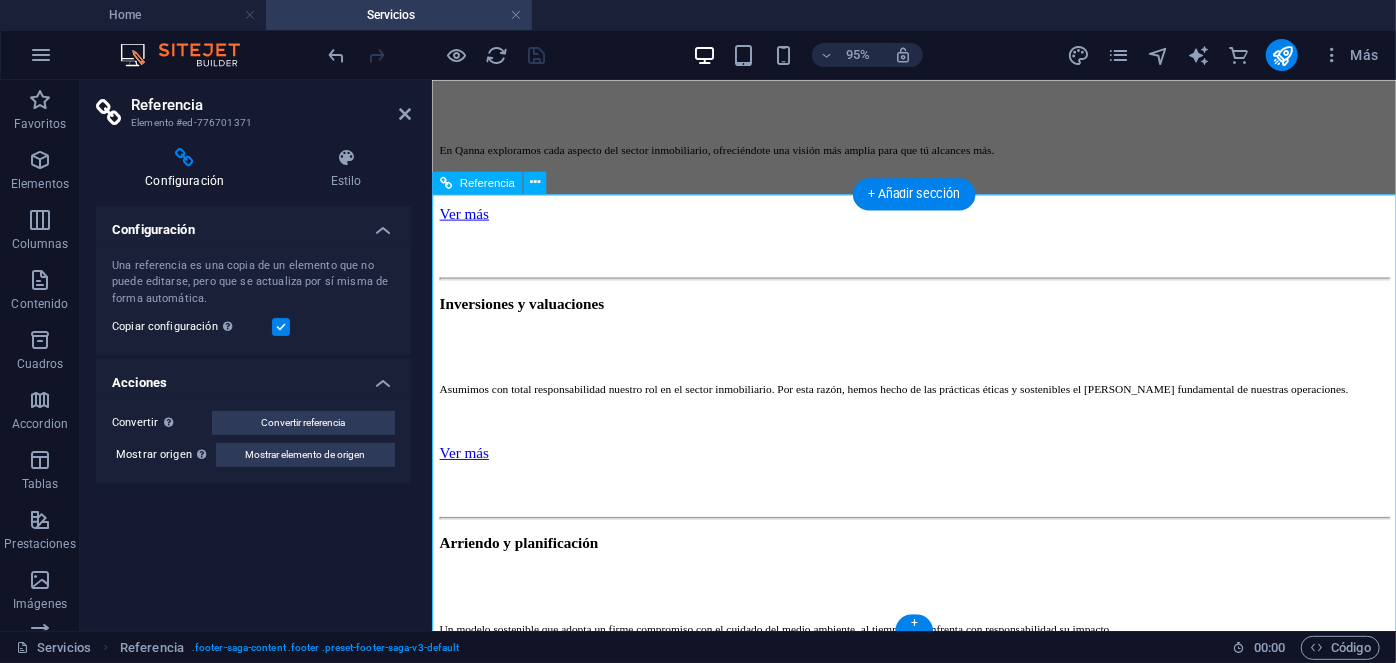 click on "LATAM Inversiones Visión Vertical Gestión Común   Escala Capital  Markets  Grupo Aricanpin [GEOGRAPHIC_DATA] VV Investment Houston Brokerage IC Asset Management" at bounding box center [539, 2422] 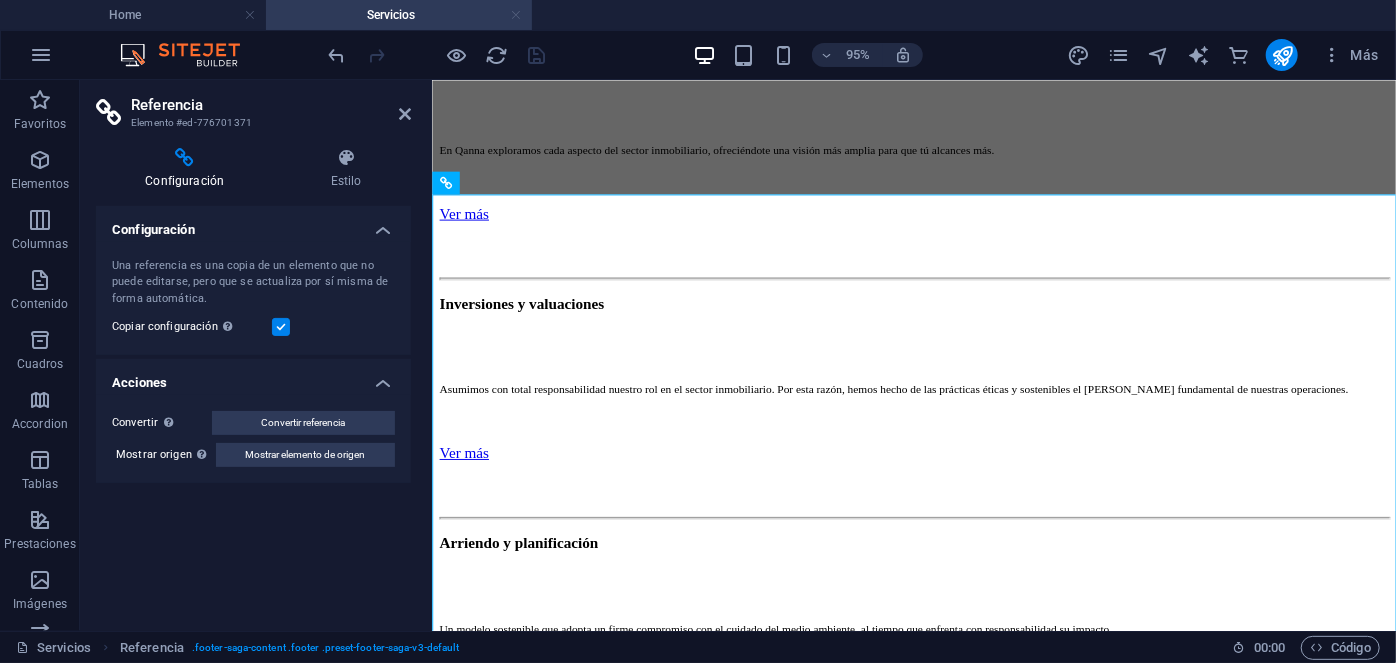 click at bounding box center [516, 15] 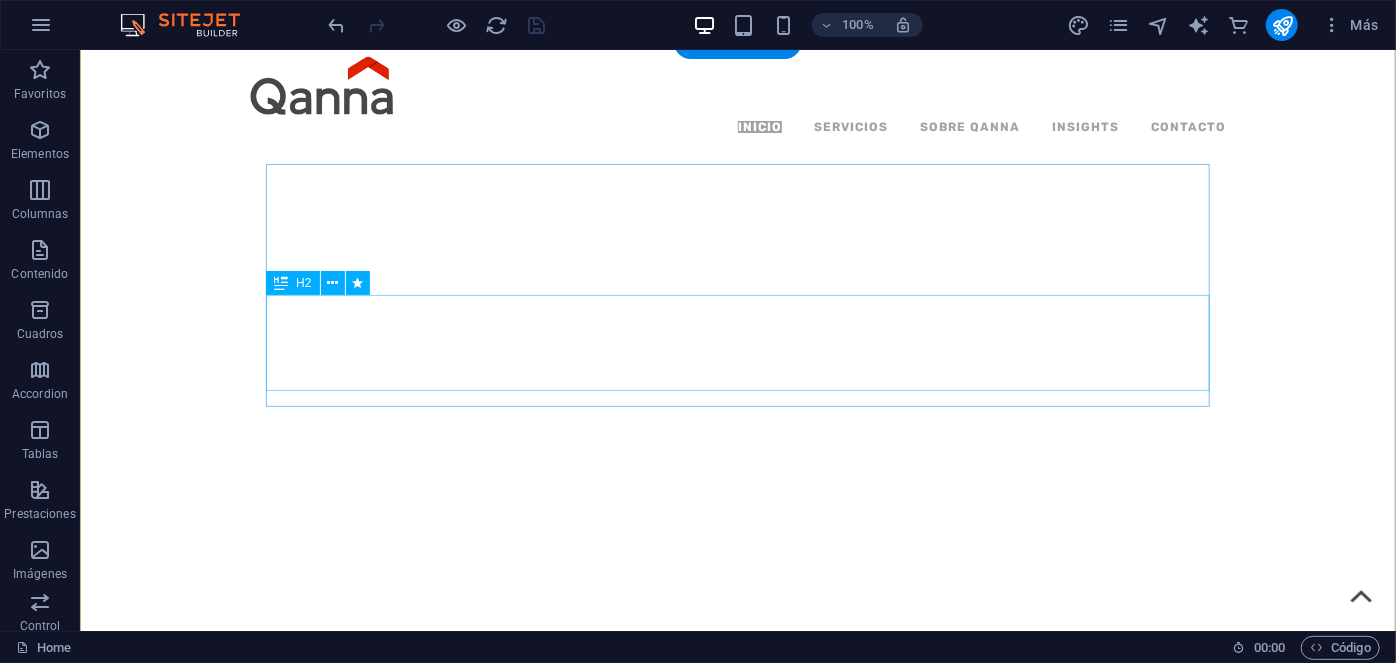 scroll, scrollTop: 2584, scrollLeft: 0, axis: vertical 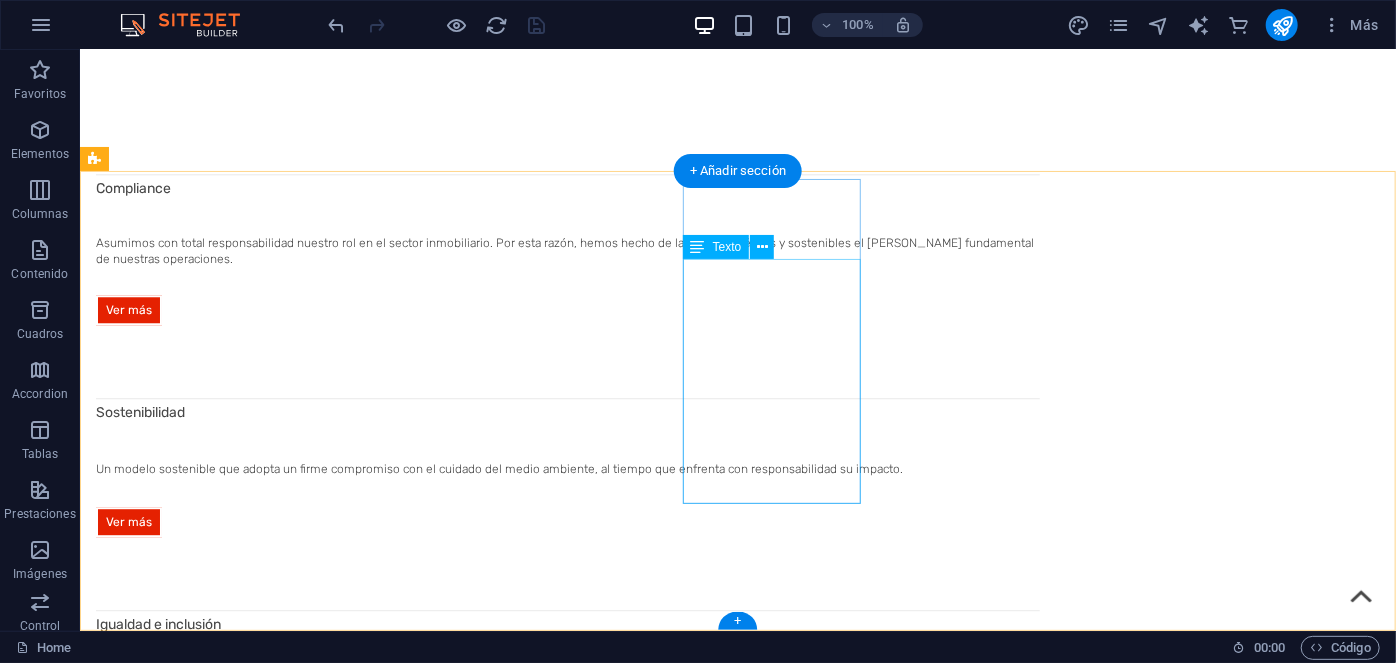 click on "LATAM Inversiones Visión Vertical Gestión Común   Escala Capital  Markets  Grupo Aricanpin [GEOGRAPHIC_DATA] VV Investment Houston Brokerage IC Asset Management" at bounding box center [187, 4447] 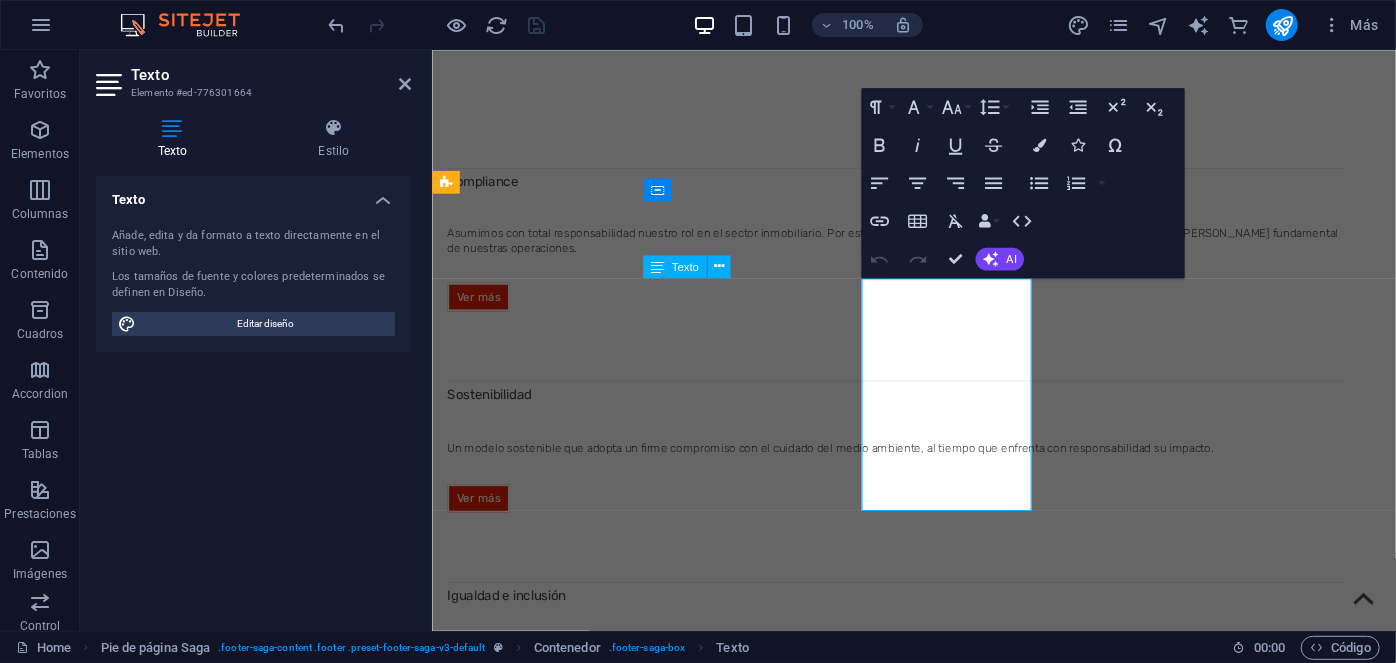 scroll, scrollTop: 2553, scrollLeft: 0, axis: vertical 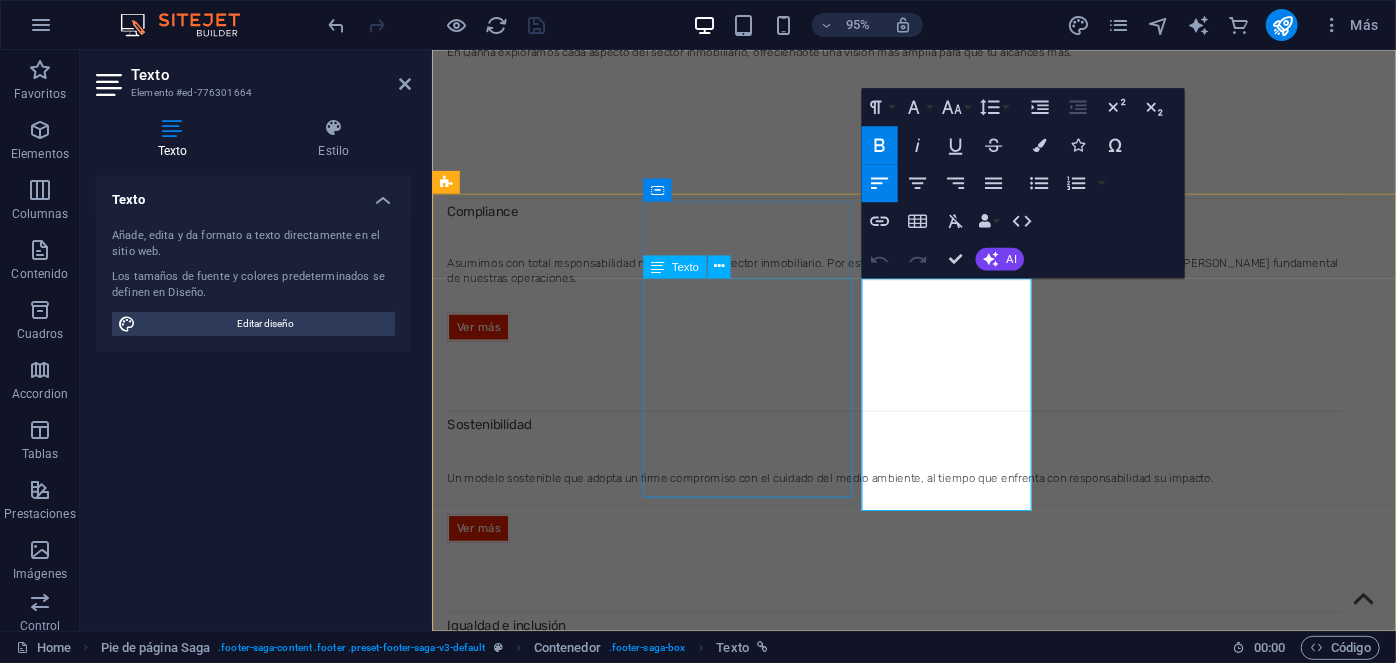drag, startPoint x: 929, startPoint y: 304, endPoint x: 855, endPoint y: 293, distance: 74.8131 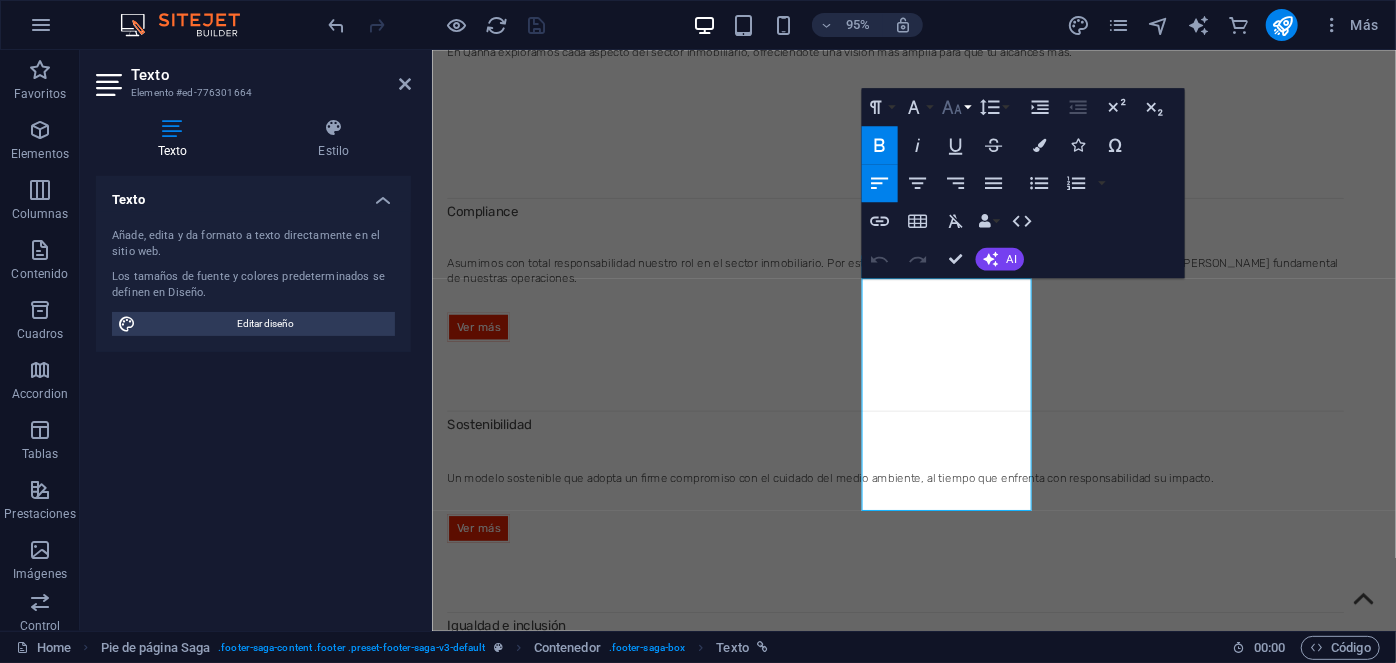 click 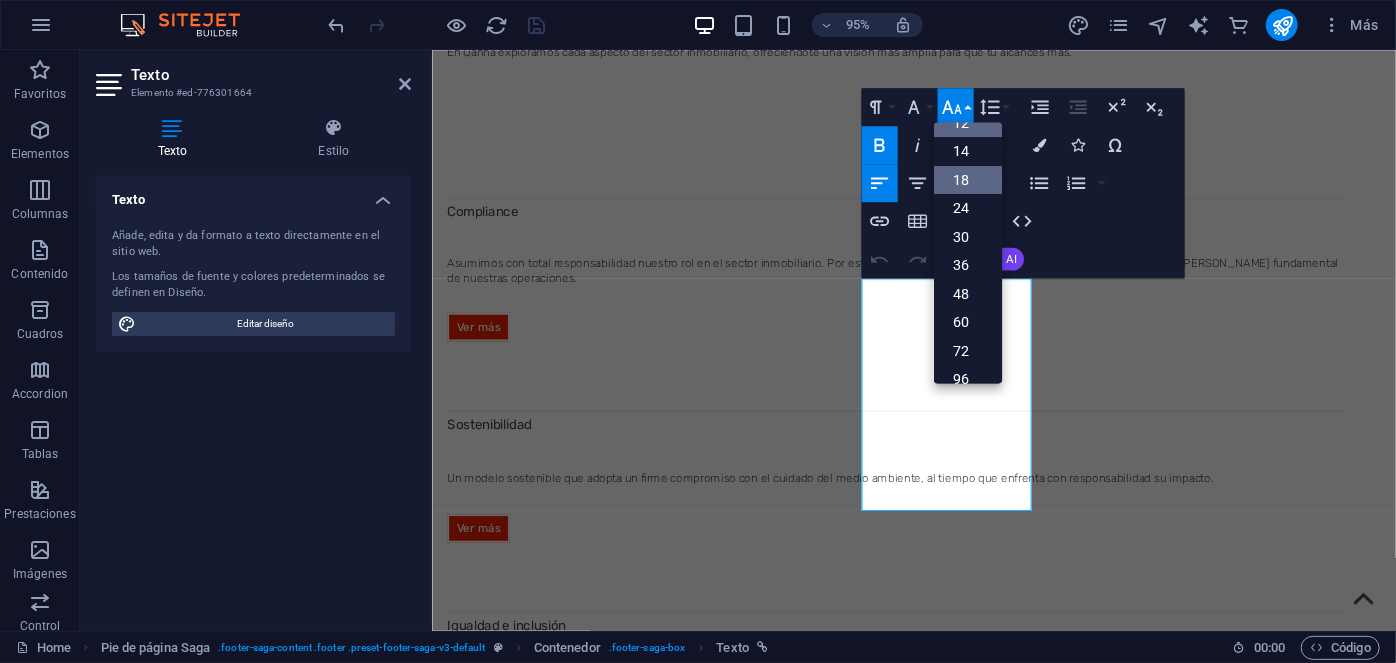 scroll, scrollTop: 80, scrollLeft: 0, axis: vertical 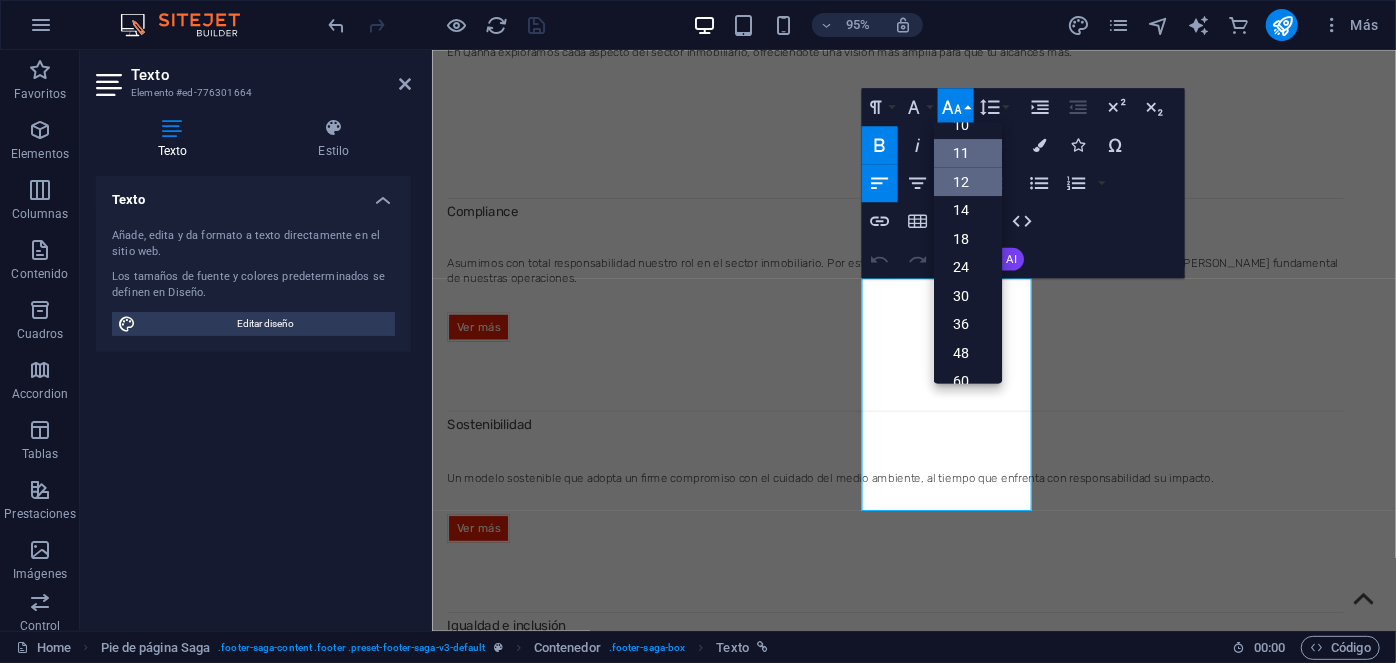 click on "11" at bounding box center [968, 153] 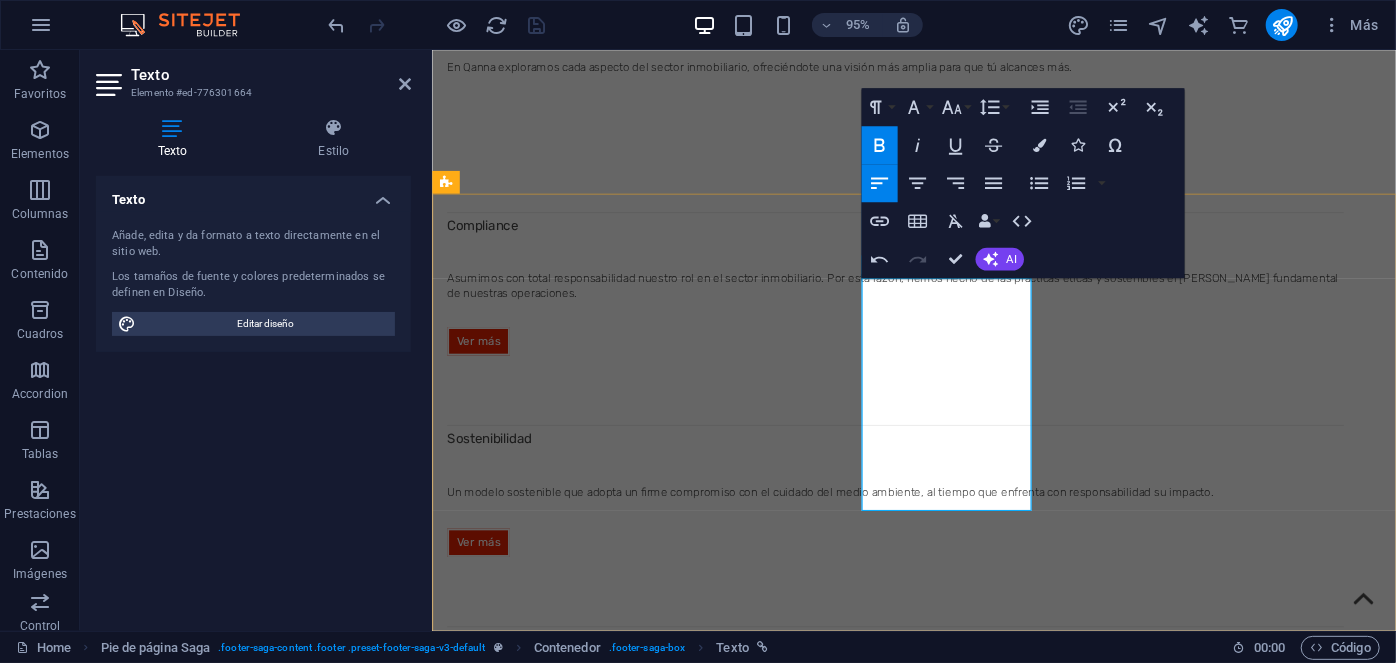 drag, startPoint x: 923, startPoint y: 421, endPoint x: 880, endPoint y: 417, distance: 43.185646 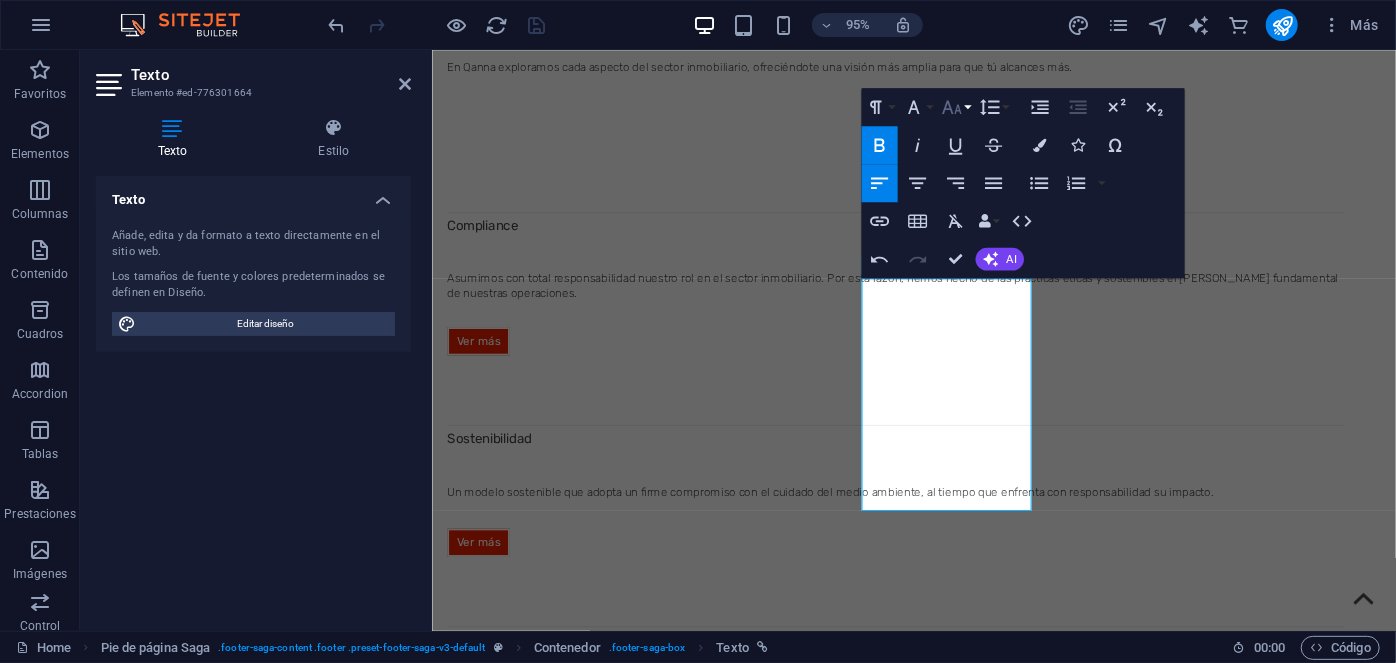 click 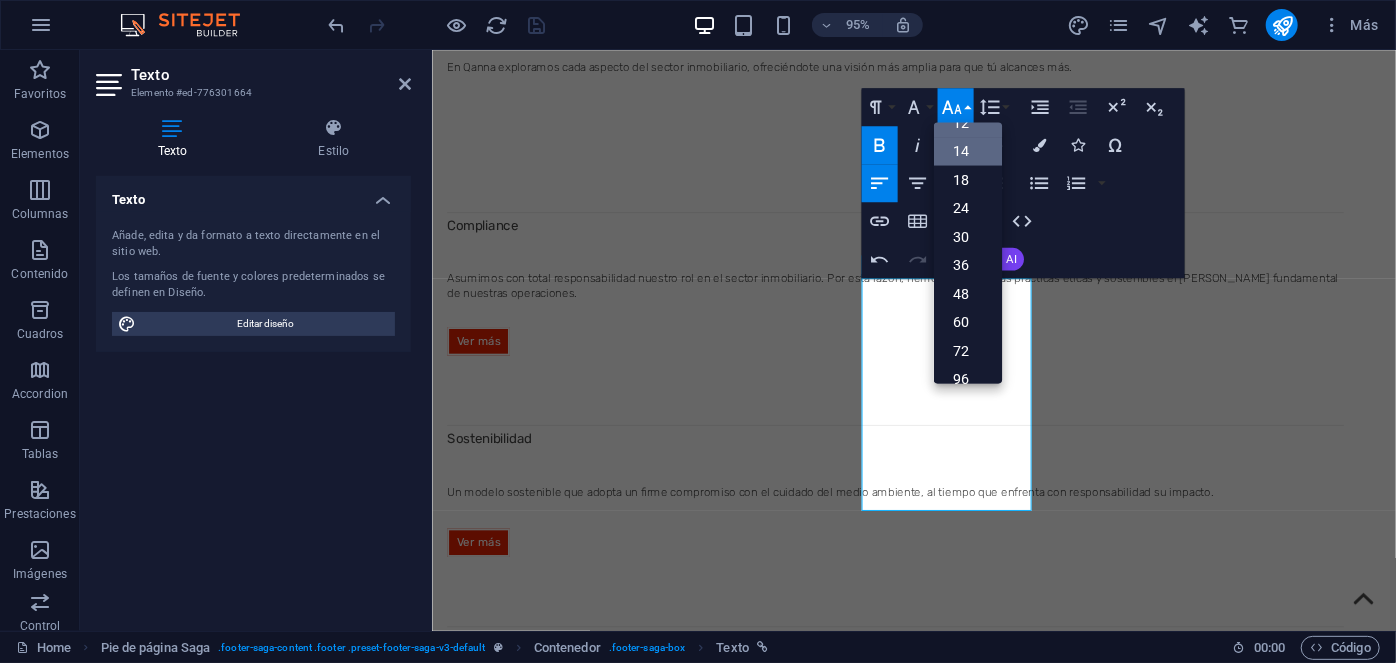 scroll, scrollTop: 84, scrollLeft: 0, axis: vertical 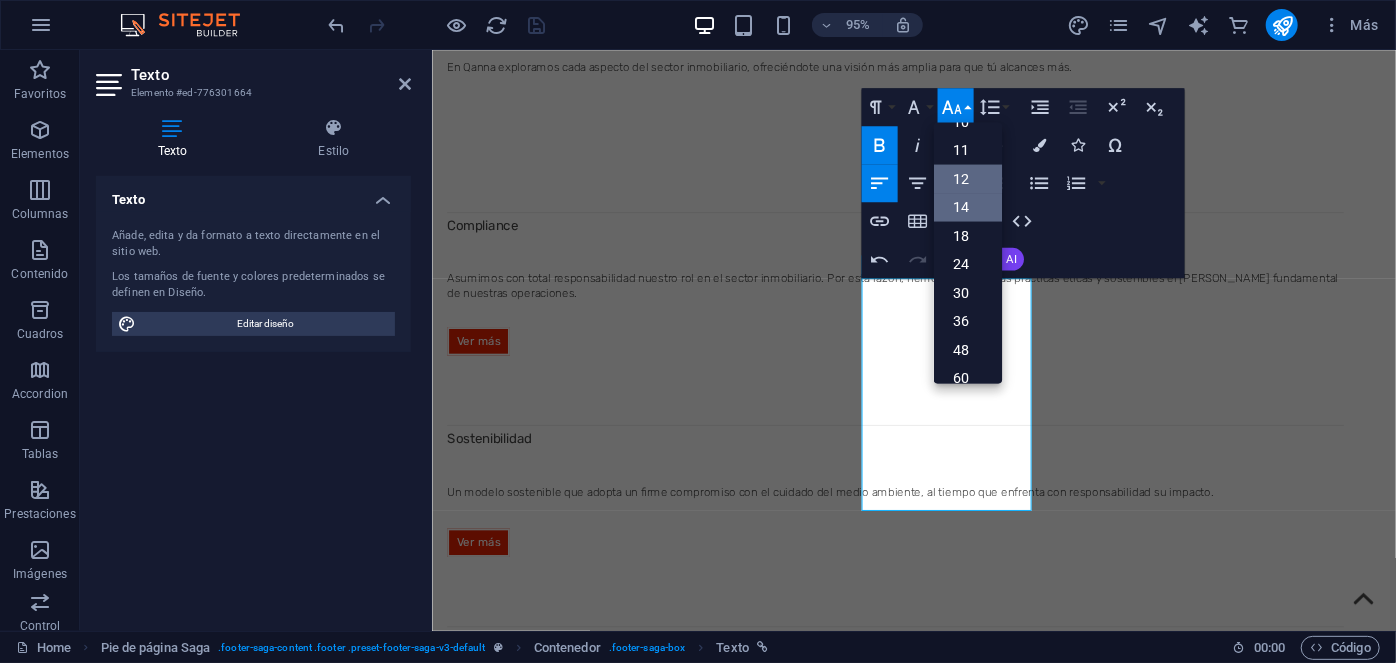 click on "11" at bounding box center (968, 149) 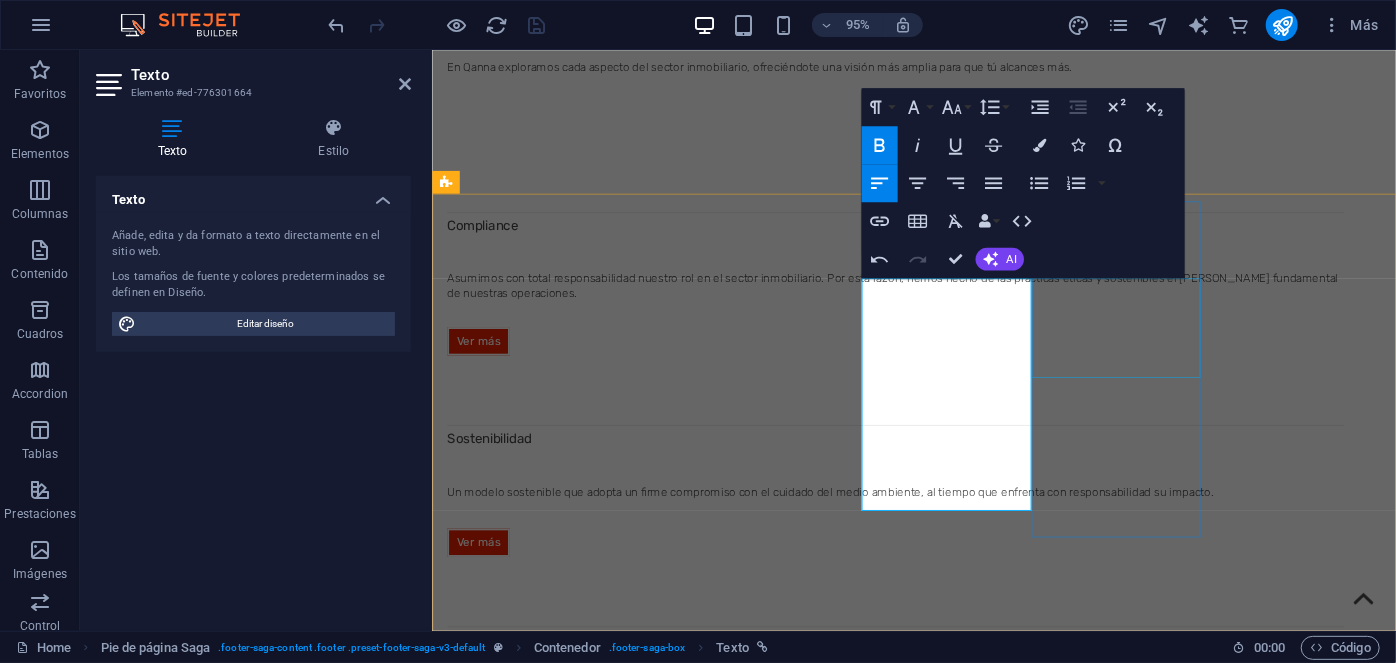 click on "Sostenibilidad Compliance Aviso Legal Igualdad e inclusión Canal de denuncias" at bounding box center [539, 4574] 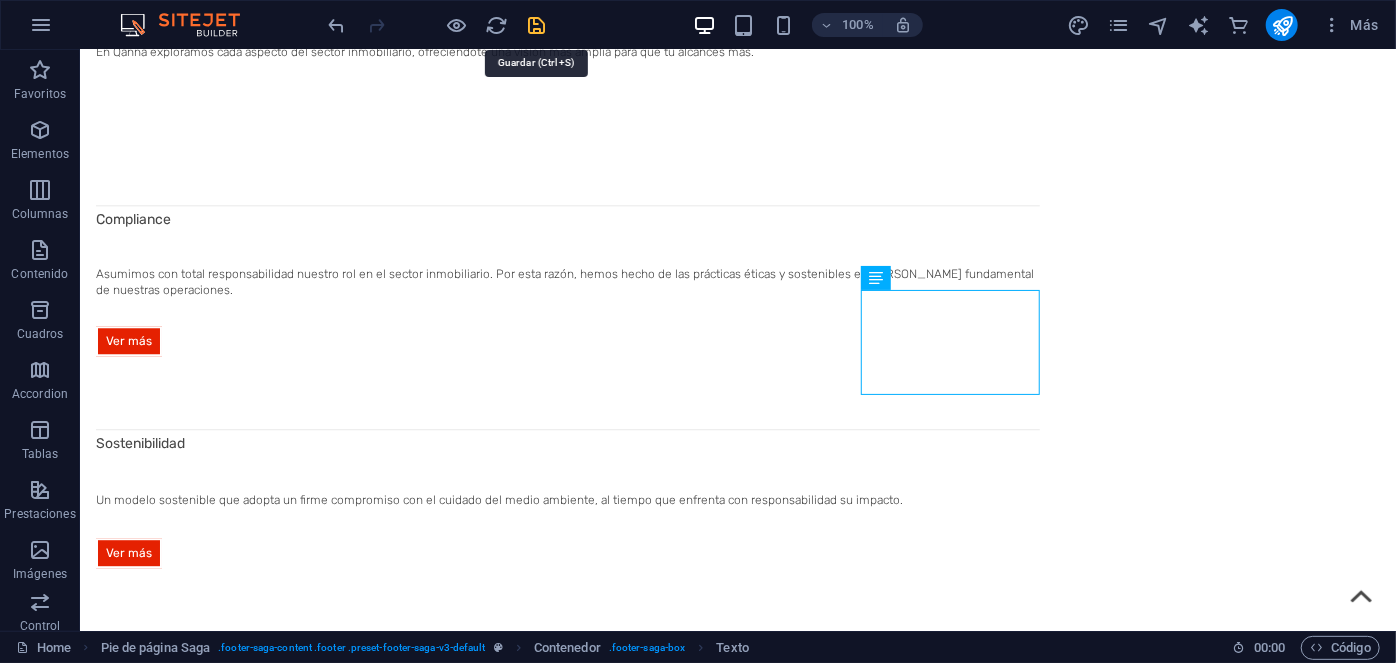 click at bounding box center (537, 25) 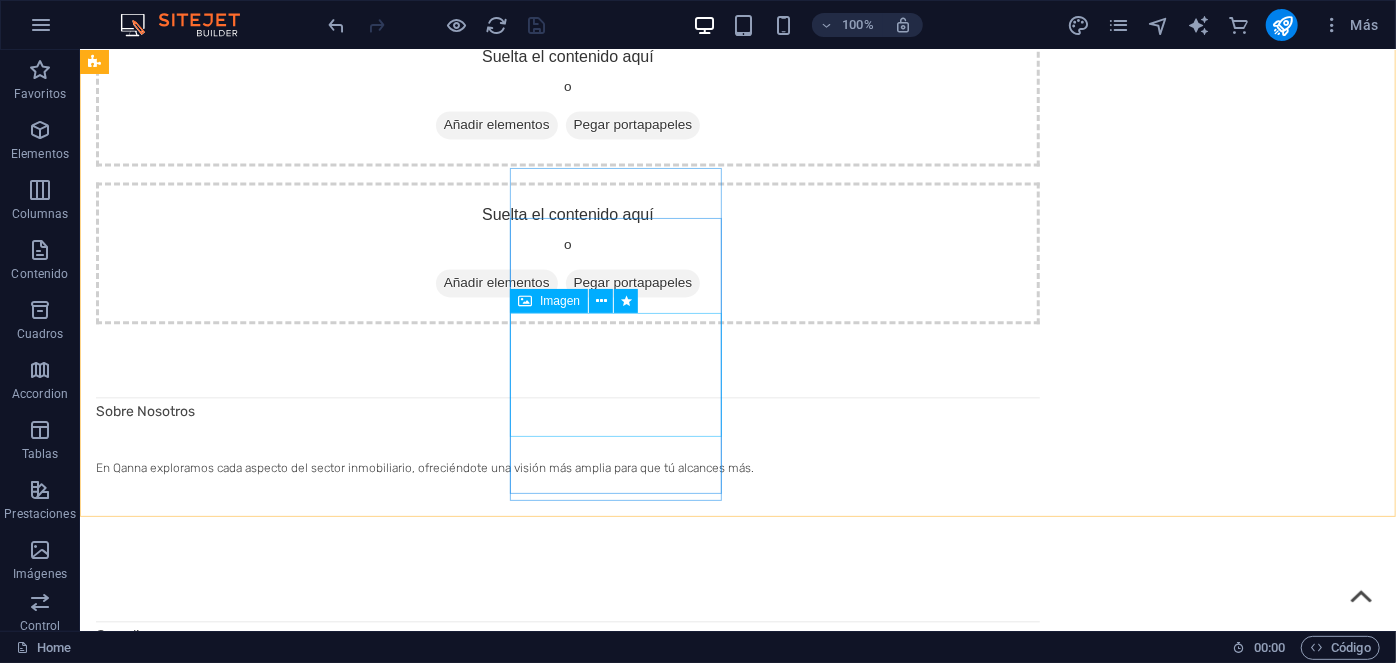 scroll, scrollTop: 2584, scrollLeft: 0, axis: vertical 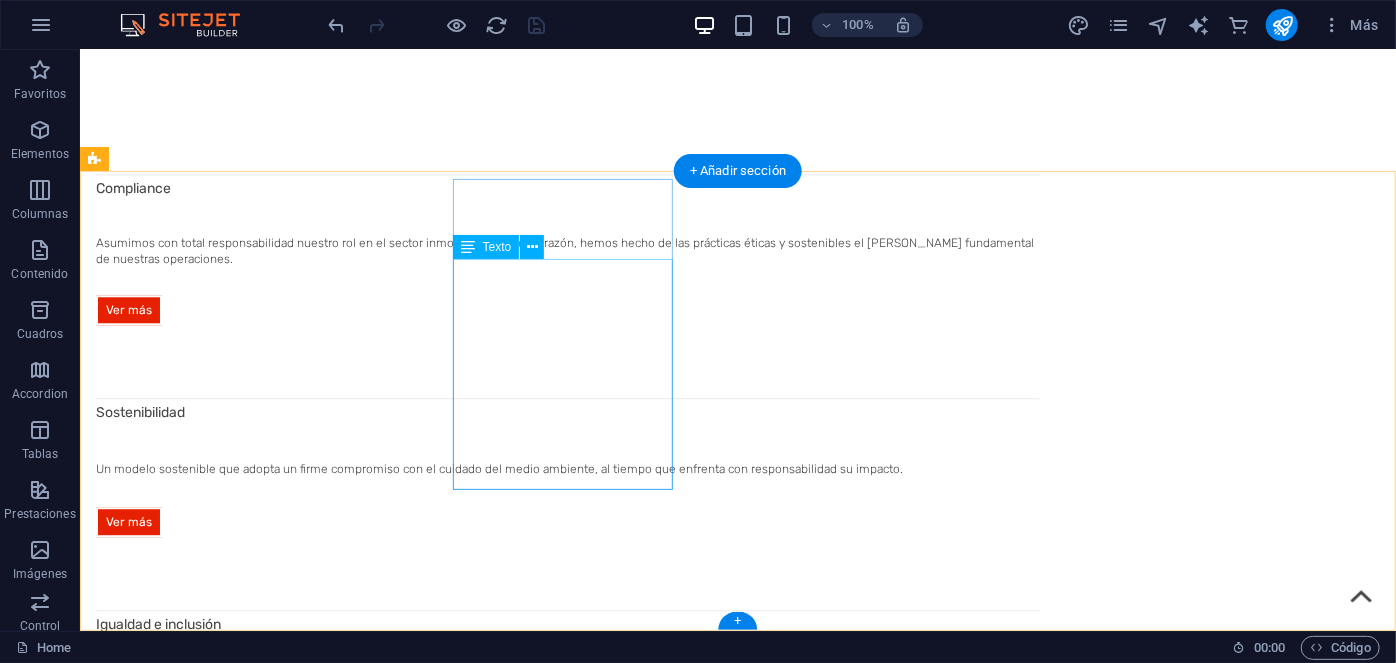 click on "Implementación de las IFRS Chile DFL 458-1976 LGUC Ley 20.448 MK3 Ley 21.442 Copropiedad Inmob iliaria Ley 21.643 [PERSON_NAME] 20.393 Responsabilidad Penal Ley 21.595 Delitos Económicos Ley 21.561 40 Horas Semanales Ley 20.296 Ascensores Ley 20.123 Subcontratación DS 38-2020 Grupos Electrógenos" at bounding box center (197, 4129) 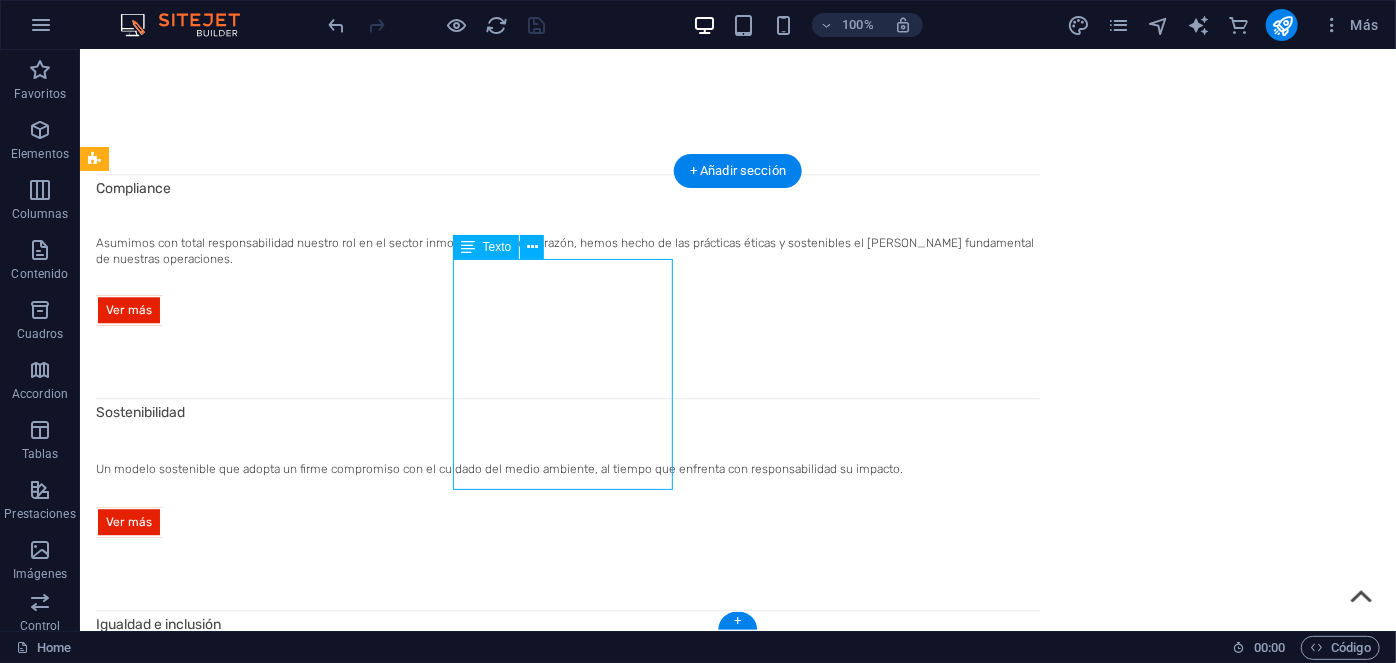 click on "Implementación de las IFRS Chile DFL 458-1976 LGUC Ley 20.448 MK3 Ley 21.442 Copropiedad Inmob iliaria Ley 21.643 [PERSON_NAME] 20.393 Responsabilidad Penal Ley 21.595 Delitos Económicos Ley 21.561 40 Horas Semanales Ley 20.296 Ascensores Ley 20.123 Subcontratación DS 38-2020 Grupos Electrógenos" at bounding box center [197, 4129] 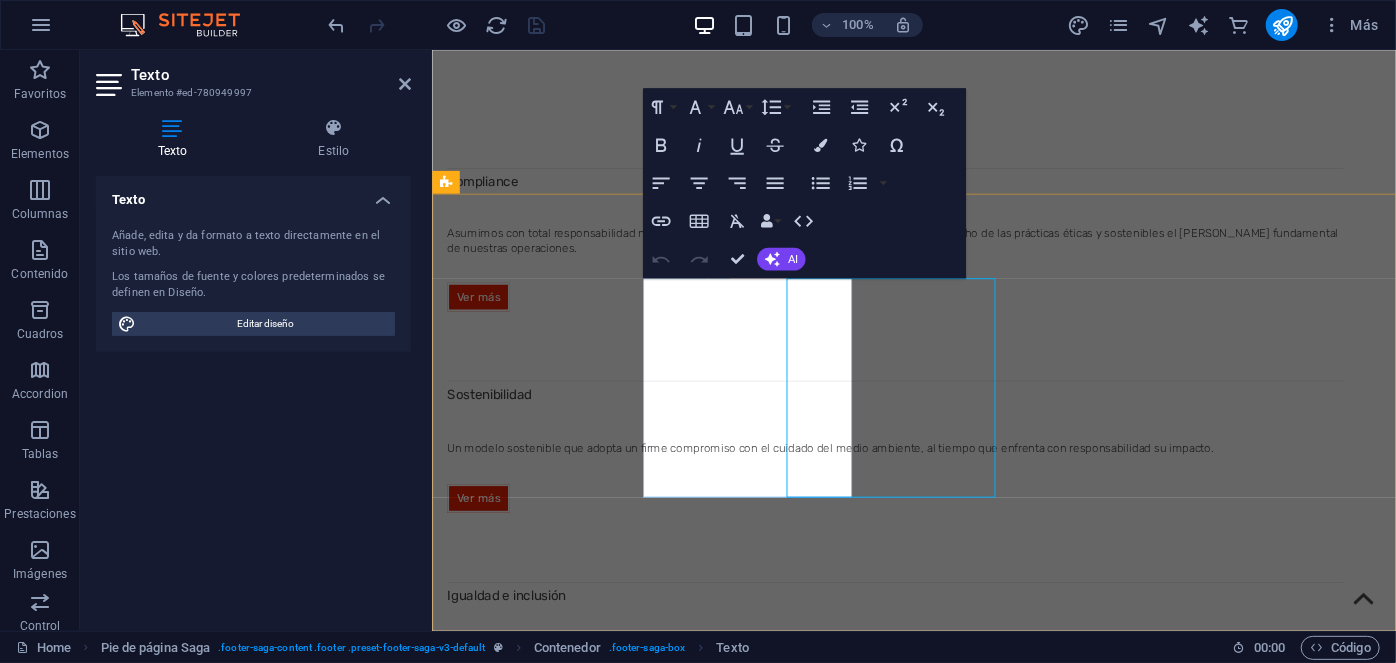 scroll, scrollTop: 2553, scrollLeft: 0, axis: vertical 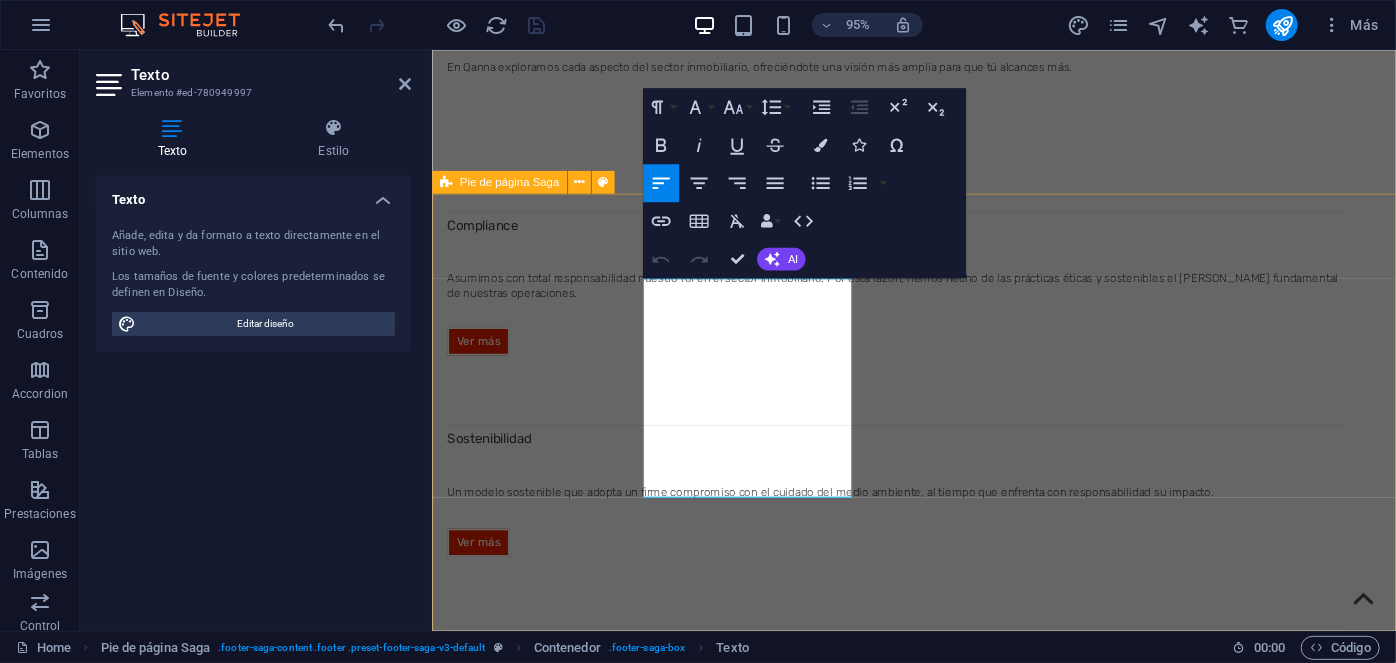 drag, startPoint x: 841, startPoint y: 508, endPoint x: 614, endPoint y: 524, distance: 227.56317 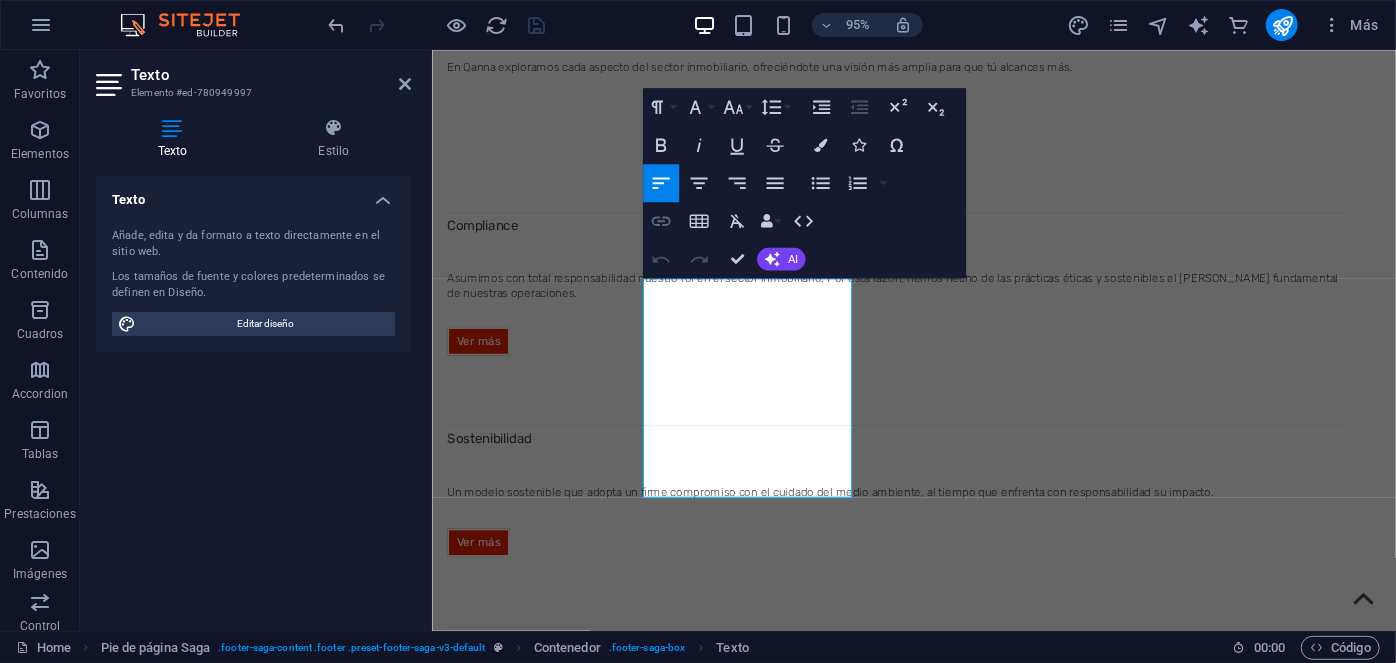 click 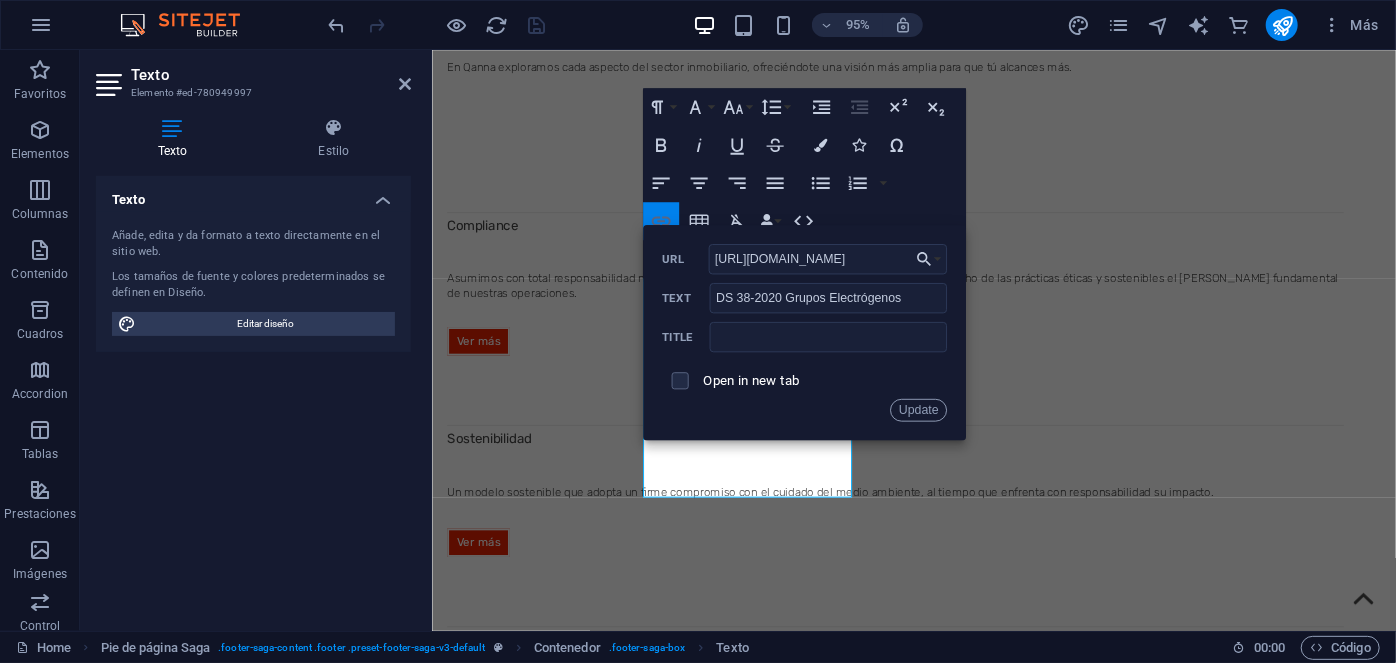 scroll, scrollTop: 0, scrollLeft: 112, axis: horizontal 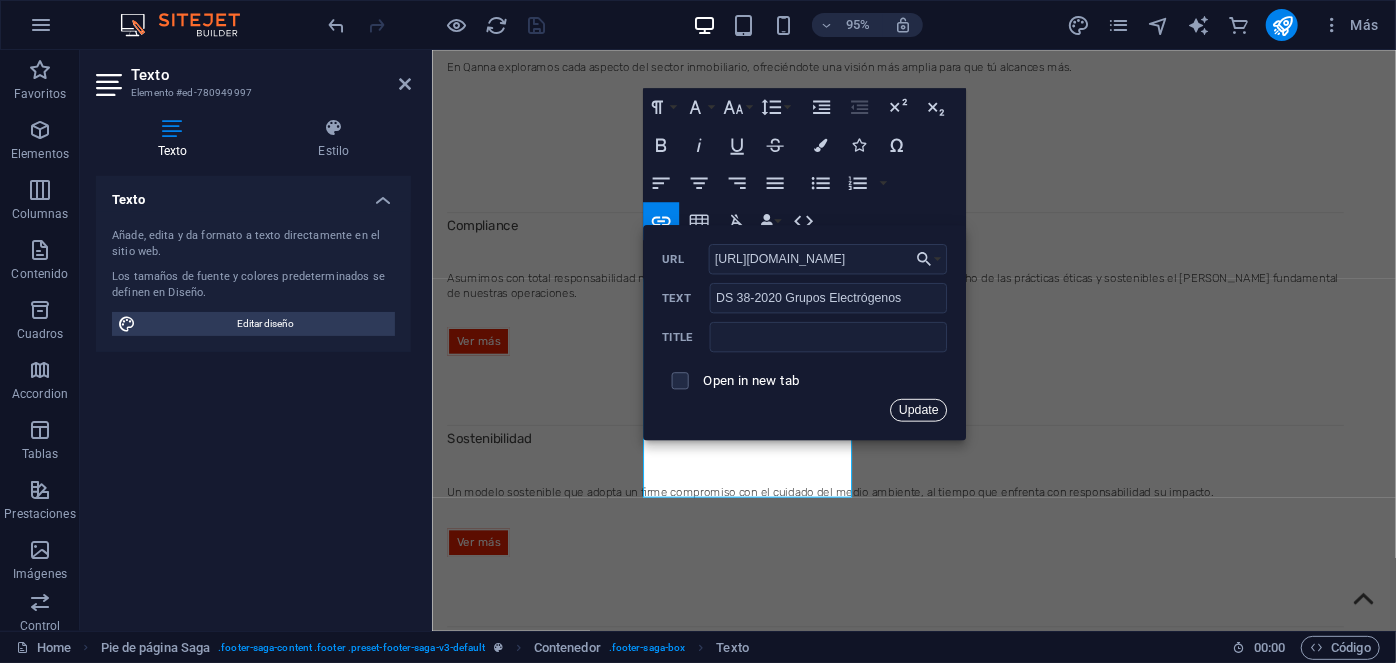 click on "Update" at bounding box center (918, 410) 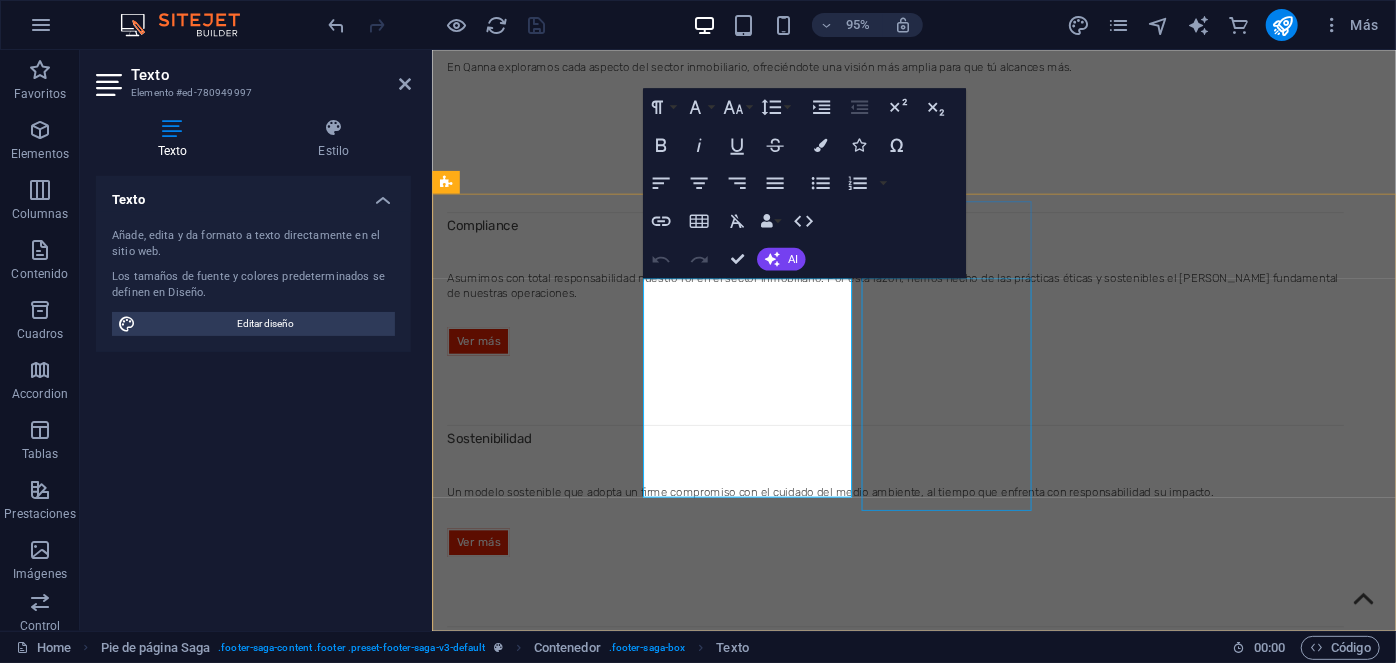 scroll, scrollTop: 0, scrollLeft: 0, axis: both 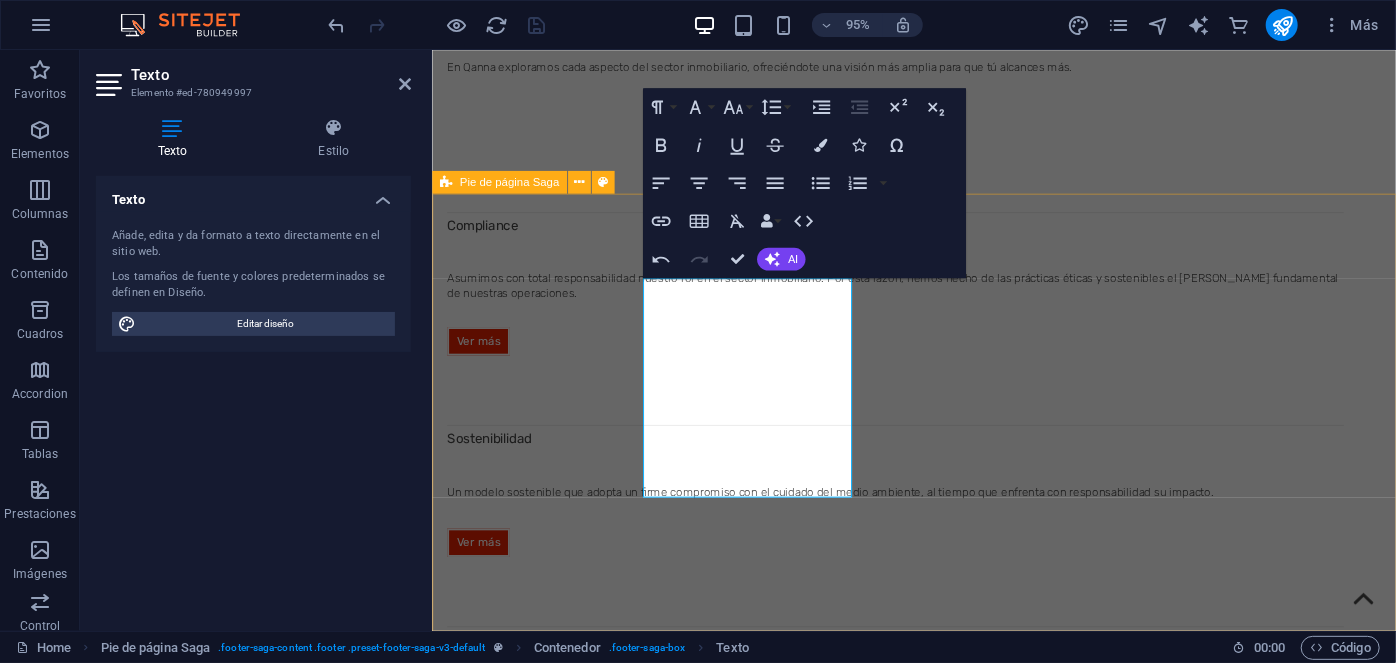drag, startPoint x: 801, startPoint y: 488, endPoint x: 640, endPoint y: 495, distance: 161.1521 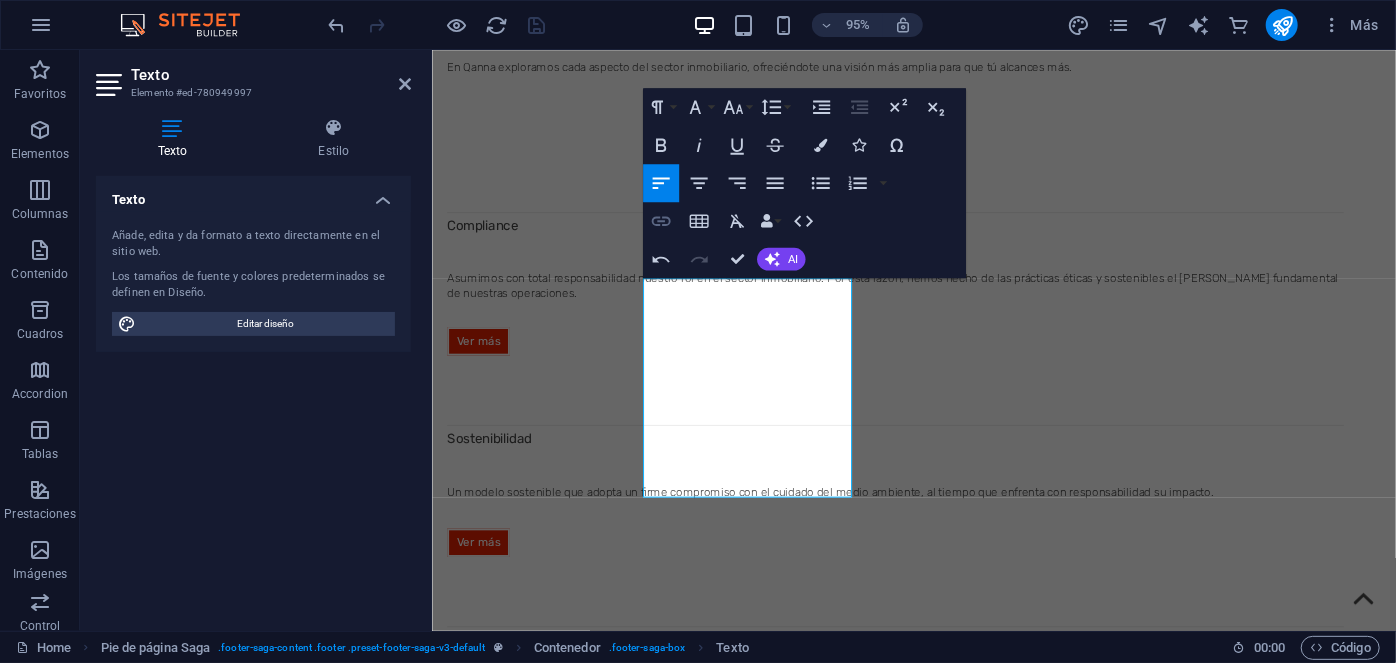 type on "[URL][DOMAIN_NAME]" 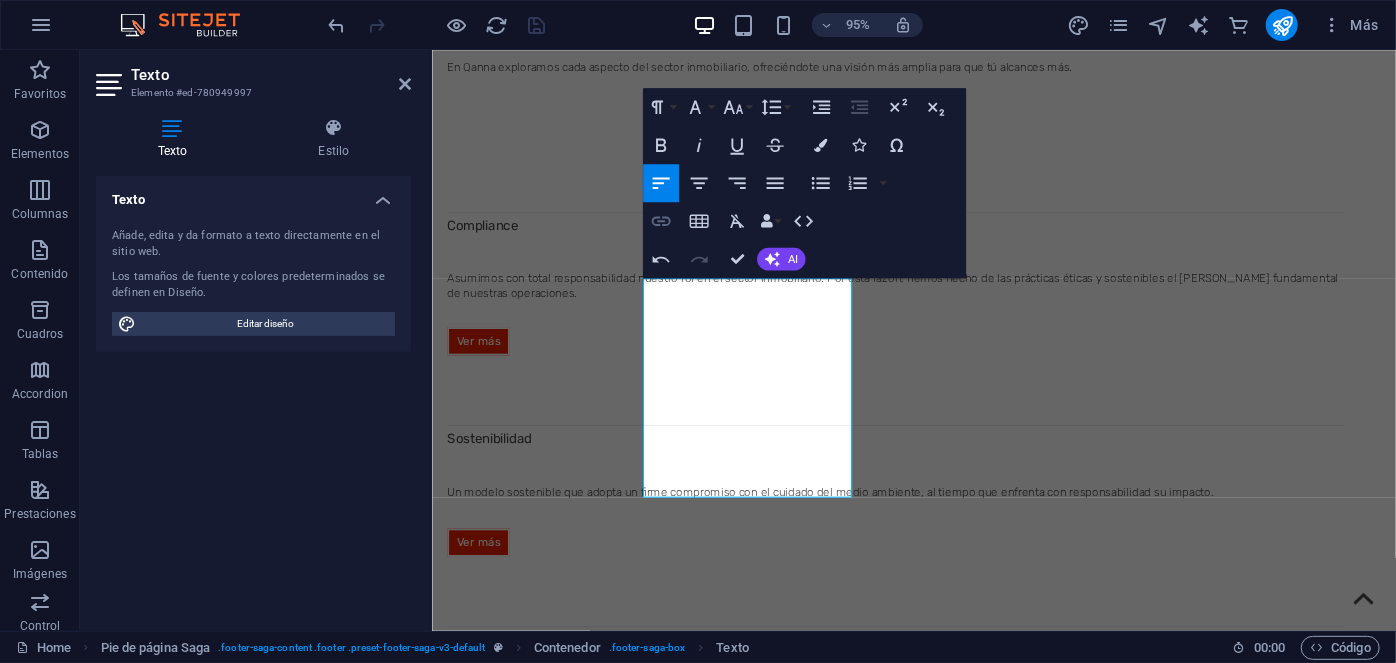 type on "Ley 20.123 Subcontratación" 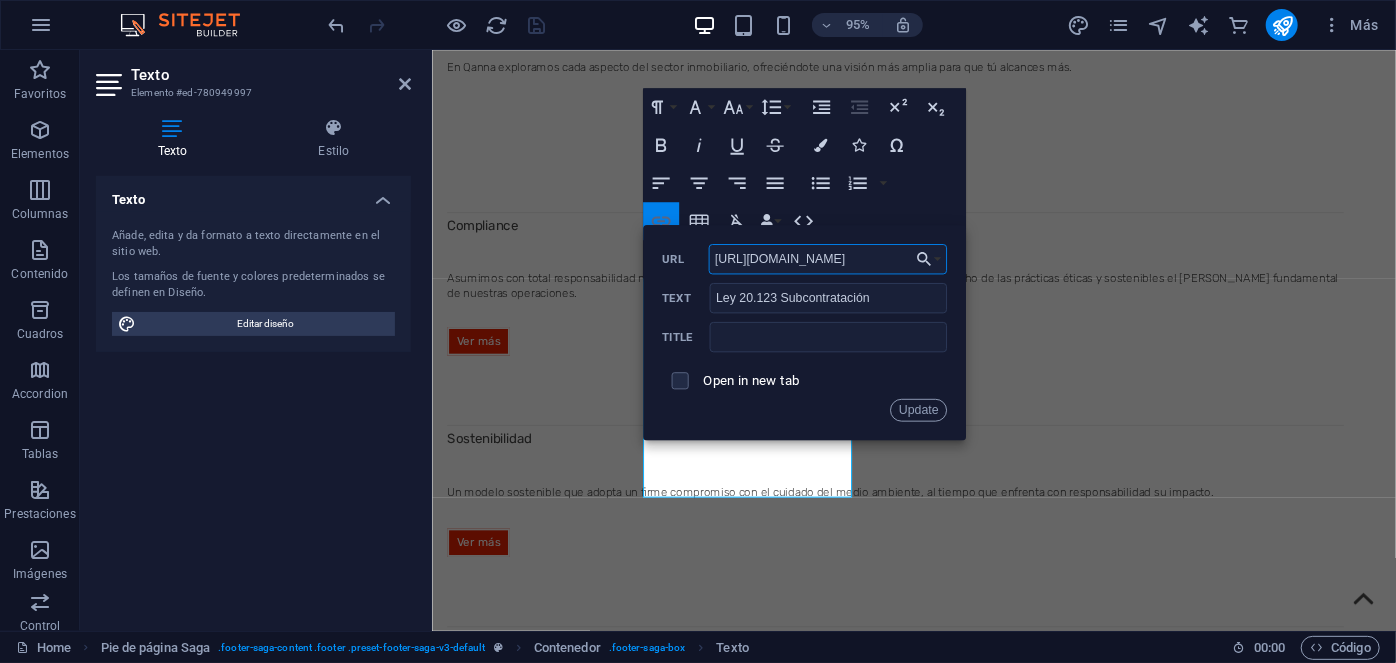 scroll, scrollTop: 0, scrollLeft: 106, axis: horizontal 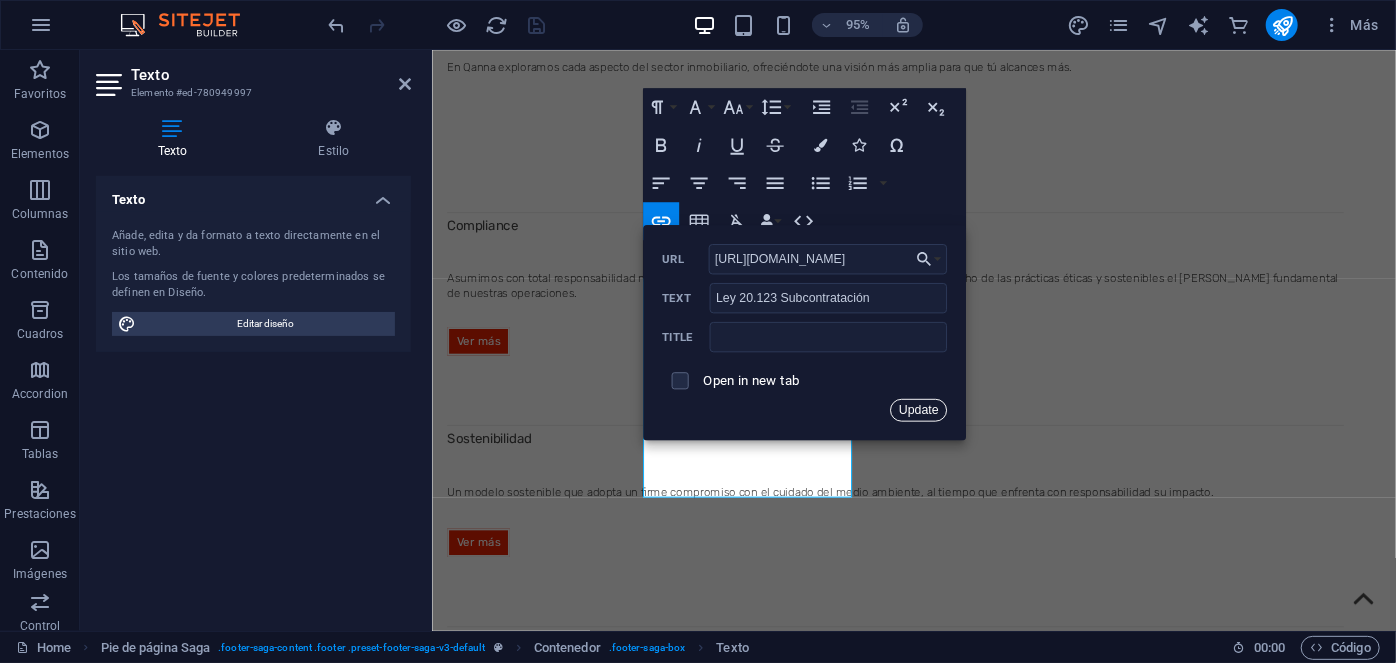 click on "Update" at bounding box center (918, 410) 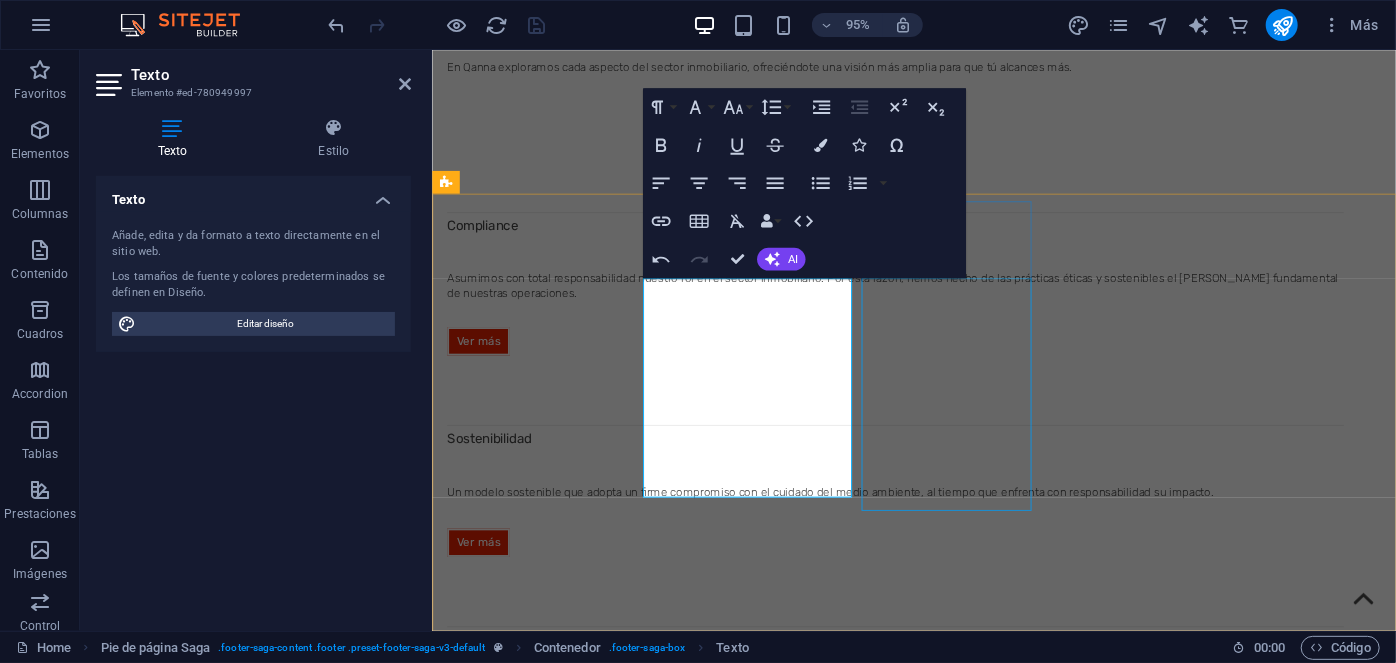 scroll, scrollTop: 0, scrollLeft: 0, axis: both 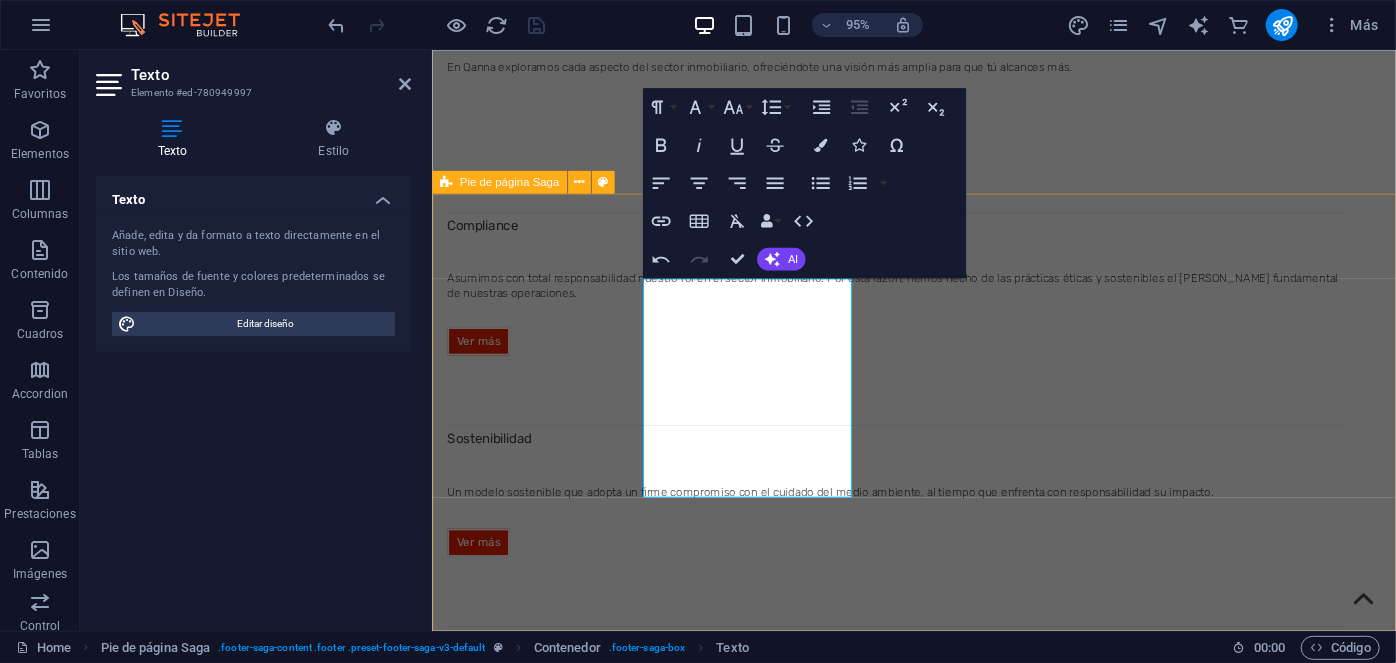 drag, startPoint x: 788, startPoint y: 464, endPoint x: 610, endPoint y: 467, distance: 178.02528 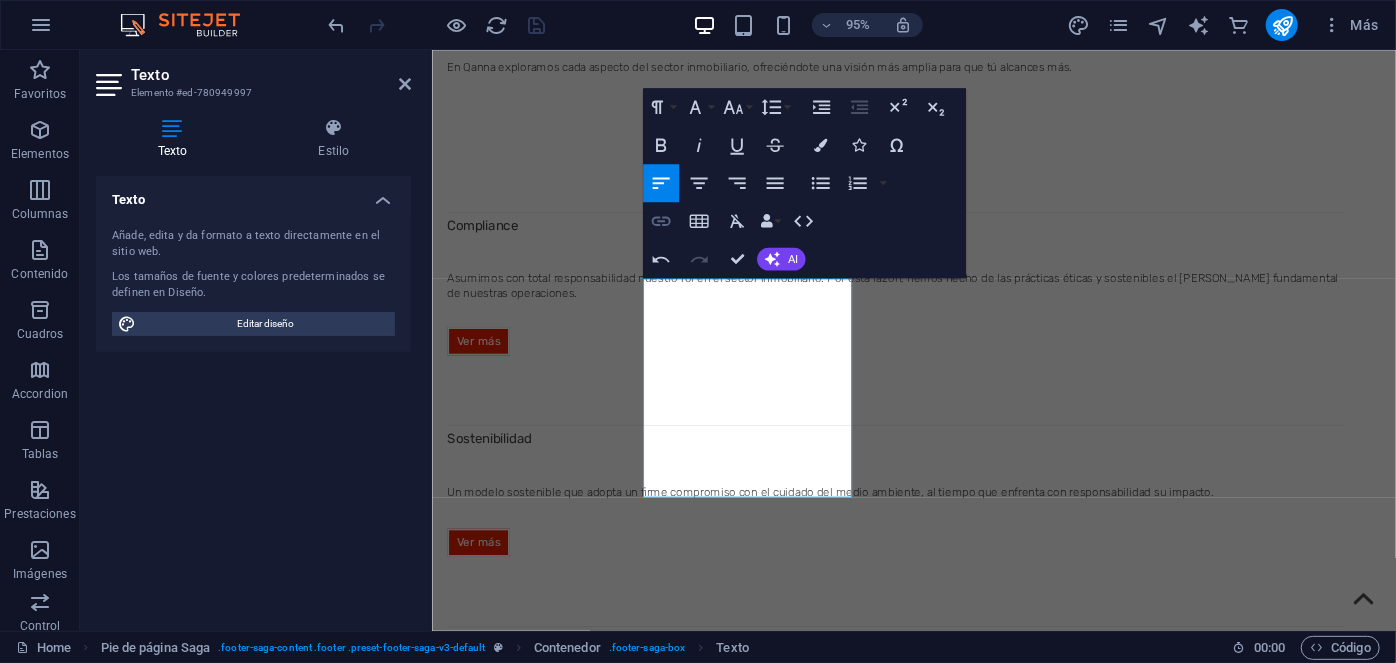 type on "[URL][DOMAIN_NAME]" 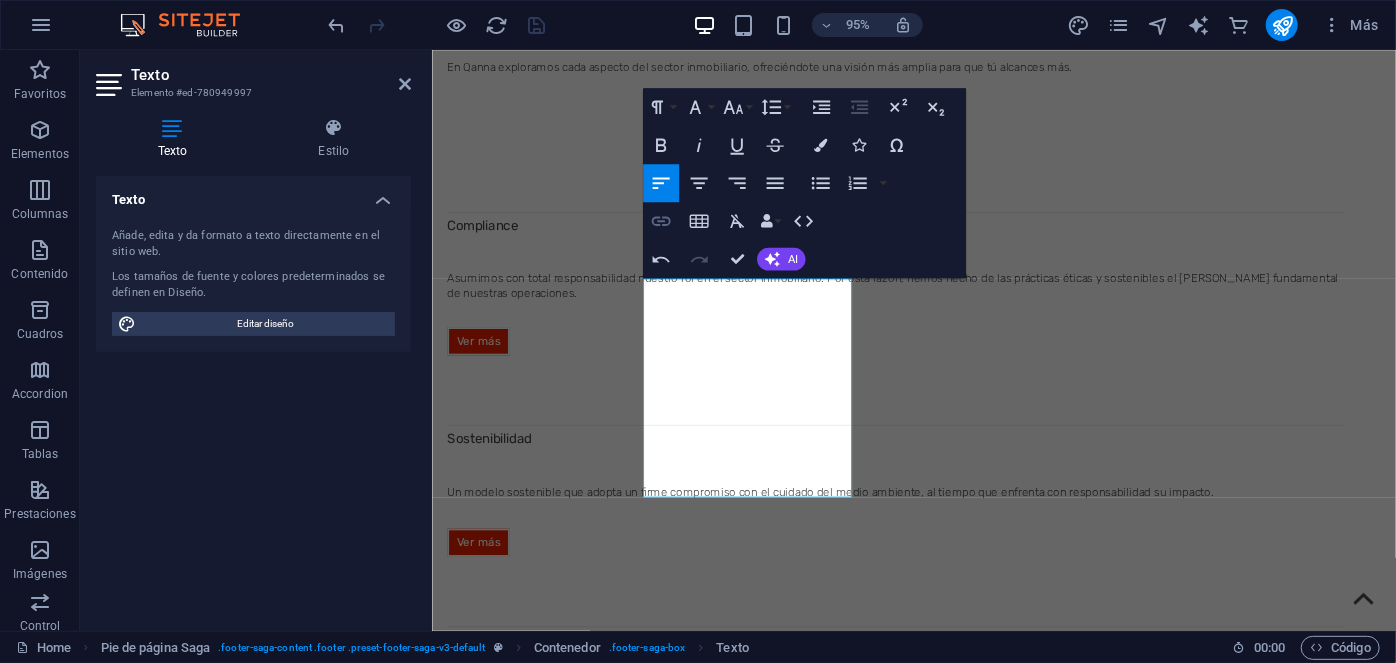 type on "Ley 20.296 Ascensores" 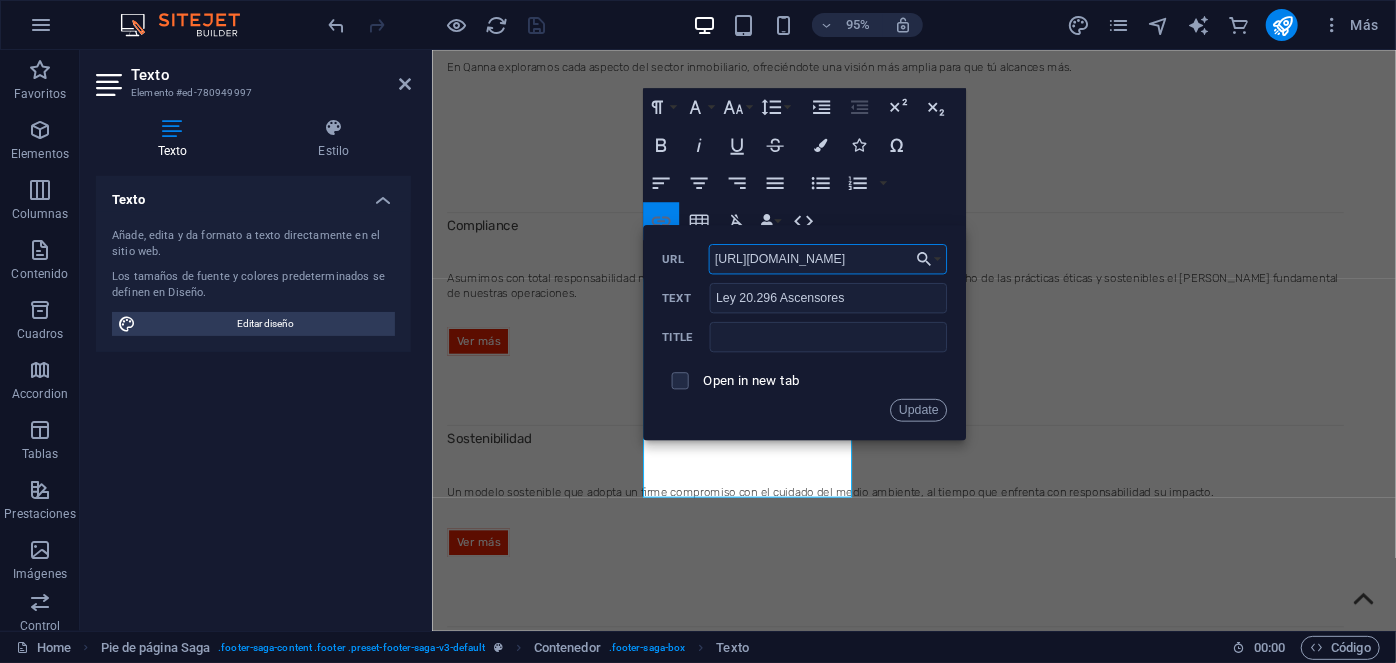 scroll, scrollTop: 0, scrollLeft: 106, axis: horizontal 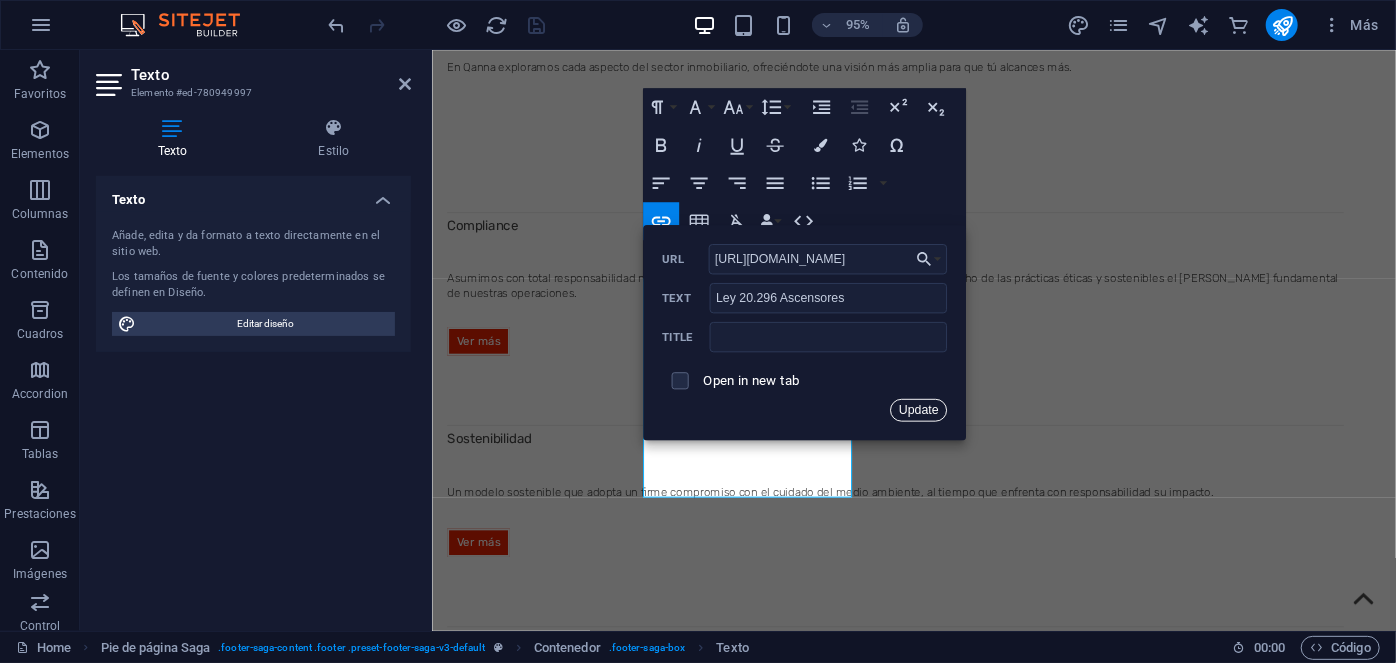 click on "Update" at bounding box center (918, 410) 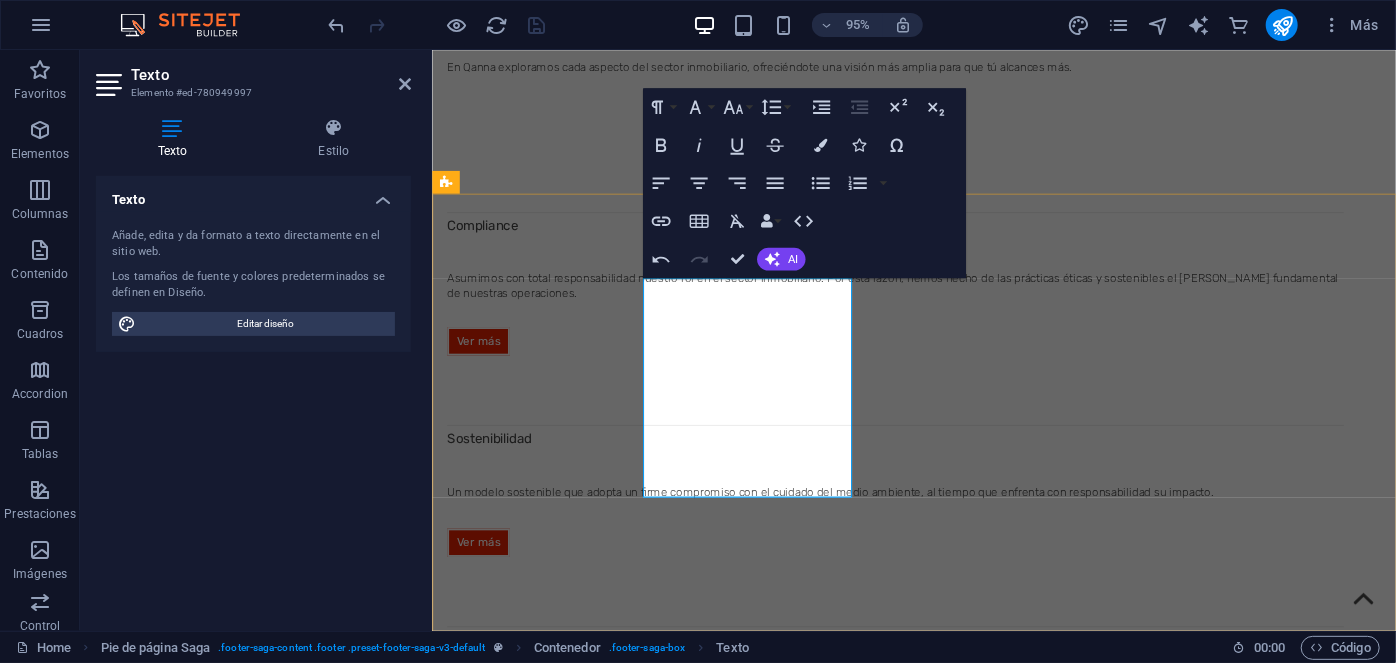 click on "Ley 20.296 Ascensores" at bounding box center [503, 4065] 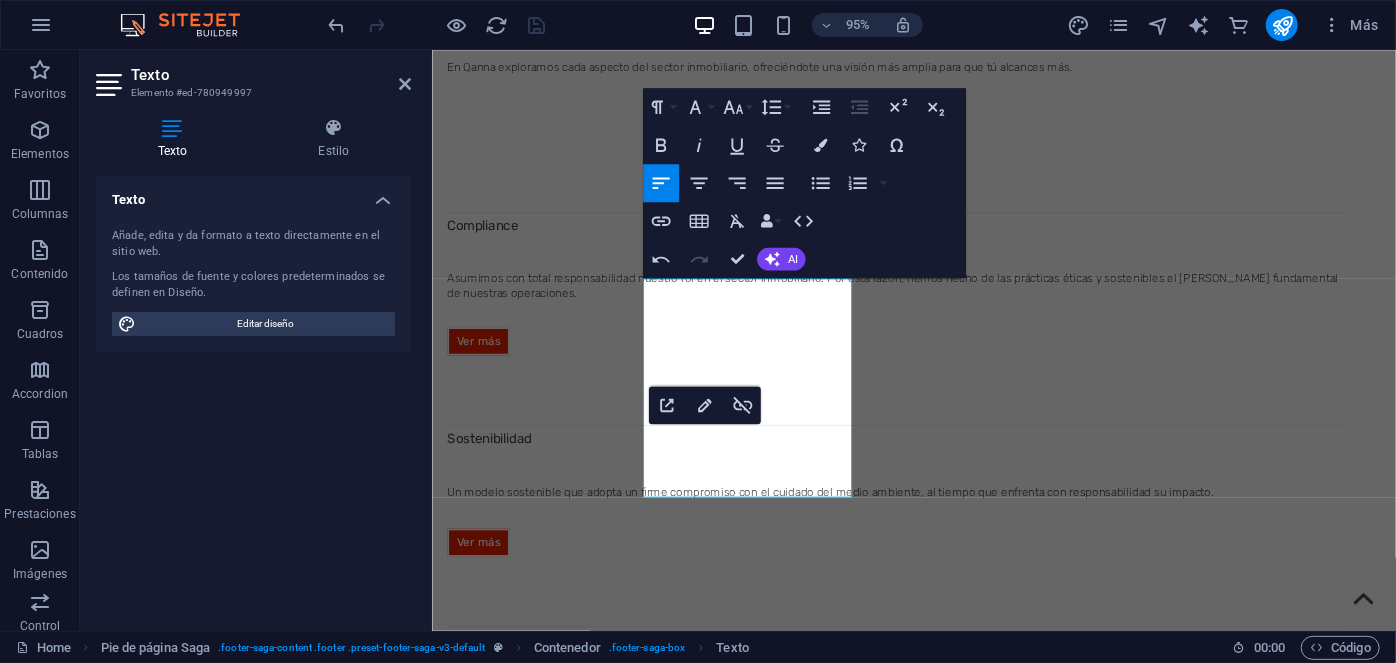 click on "Paragraph Format Normal Heading 1 Heading 2 Heading 3 Heading 4 Heading 5 Heading 6 Code Font Family Arial [US_STATE] Impact Tahoma Times New [PERSON_NAME] Verdana Assistant CreatoDisplay Thin FPRuUUymsaYpRh73MTQJug DM Sans EB Garamond [PERSON_NAME] Book numuI lgTlmbc5VsCiPh3g Gontserrat Regular RxjA1Ongr9Z oR6INu8 rw Gravity Regular aS Re 62QfQ6r2VGIfgaGg Inter LouisGeorgeCafe EkC5agAsfJR_Ctz1D_Grzw LouisGeorgeCafe mn2iFrutkmPOfIKArSY0dA LouisGeorgeCafeBold uaI nC Jp0nvqZvnYkIuCw LouisGeorgeCafeLight yBlNji3iIDccfOUTH6 BPA M PLUS Rounded 1c [PERSON_NAME] Noto Sans Georgian Nunito Sans [PERSON_NAME] Trial Regular I jRY9UITxSqC34ZB4LZ6A [PERSON_NAME] Trial RegularItalic p_a84udvc6JvlE eRIbxJw Poppins Roboto Rubik TTChocolatesTrialMedium 2xXoil6X2L93Dz35cyWTrw TTChocolatesTrialMedium KHEuf 0pREzj0iP1vIsNDA TTChocolatesTrialMedium pBMk2ZKzwvwkIK0SLbN3tQ TTChocolatesTrialRegular gkS2aQrF0GLmx6ppkSs7iw TTChocolatesTrialRegular1 AxyLzWhFyfRQ_ApjO9doaQ TTChocolatesTrialRegular1 MaZSN18_k6Y0XIX3YHZ9GA Font Size 8 9 10 11 12 14 18 24 30 36 48 60 72 96" at bounding box center [804, 183] 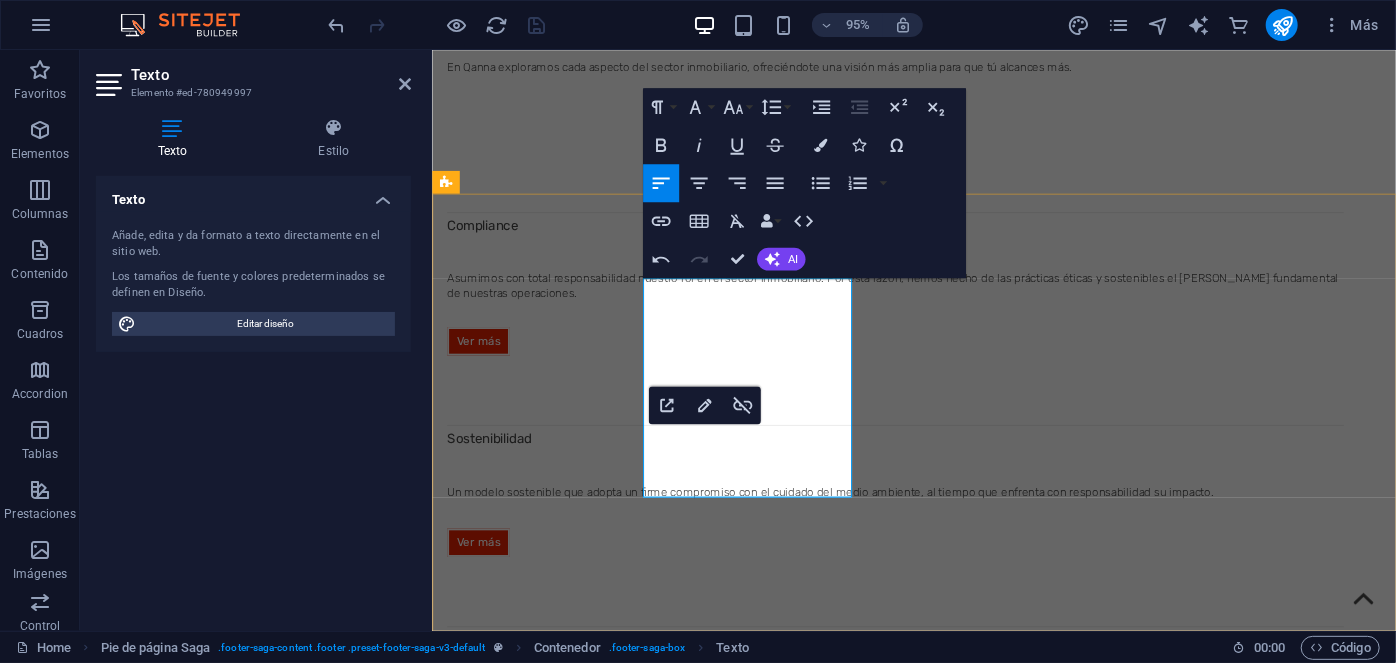 click on "DS 38-2020 Grupos Electrógenos" at bounding box center [530, 4107] 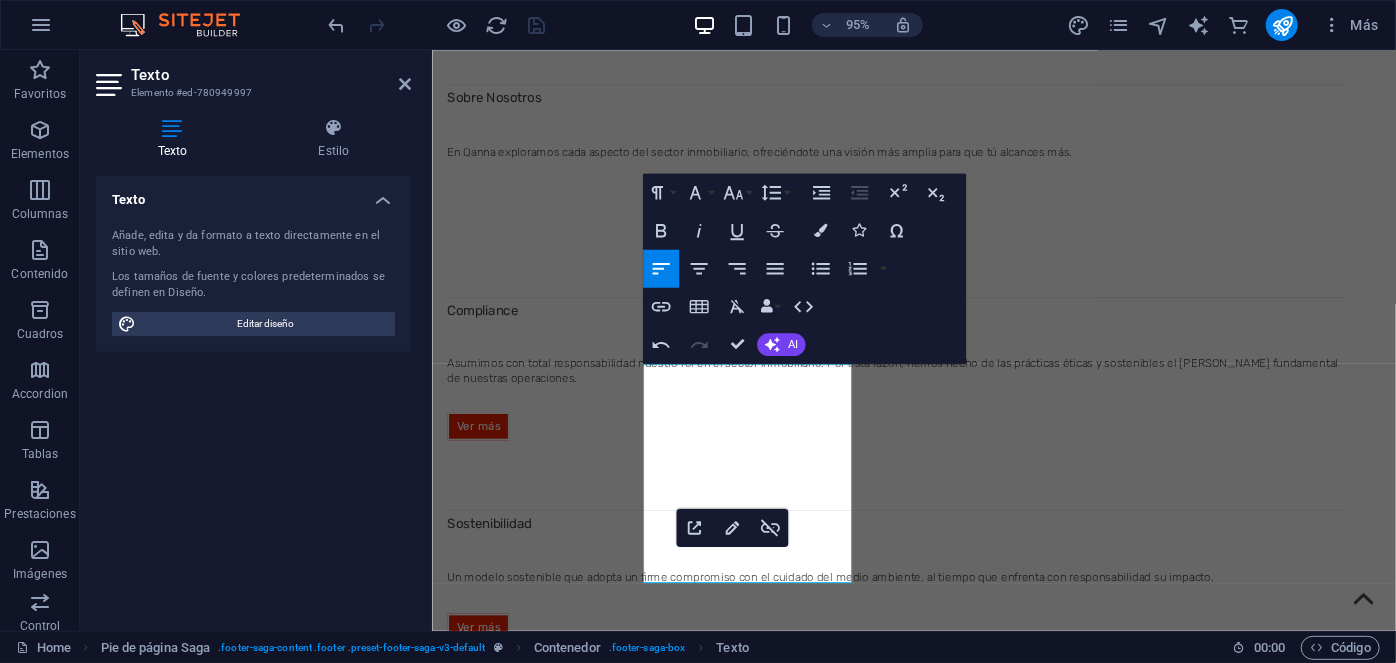 scroll, scrollTop: 2462, scrollLeft: 0, axis: vertical 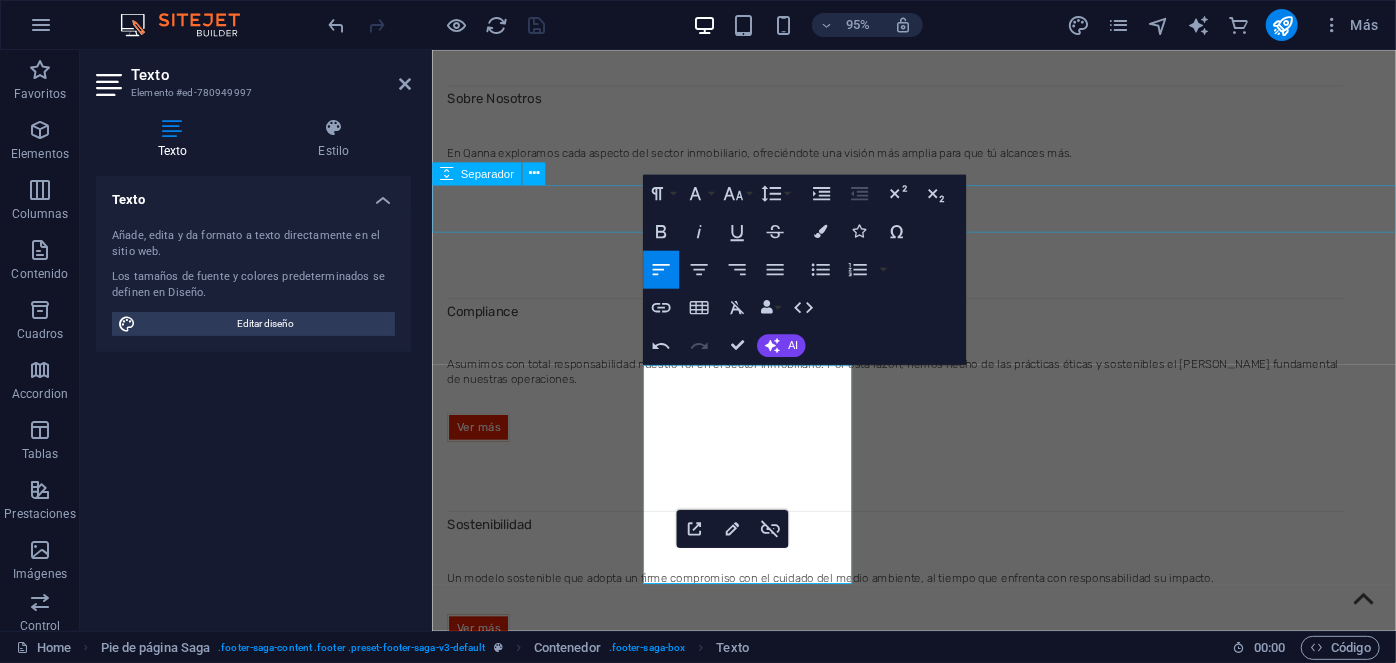 click at bounding box center [938, 3662] 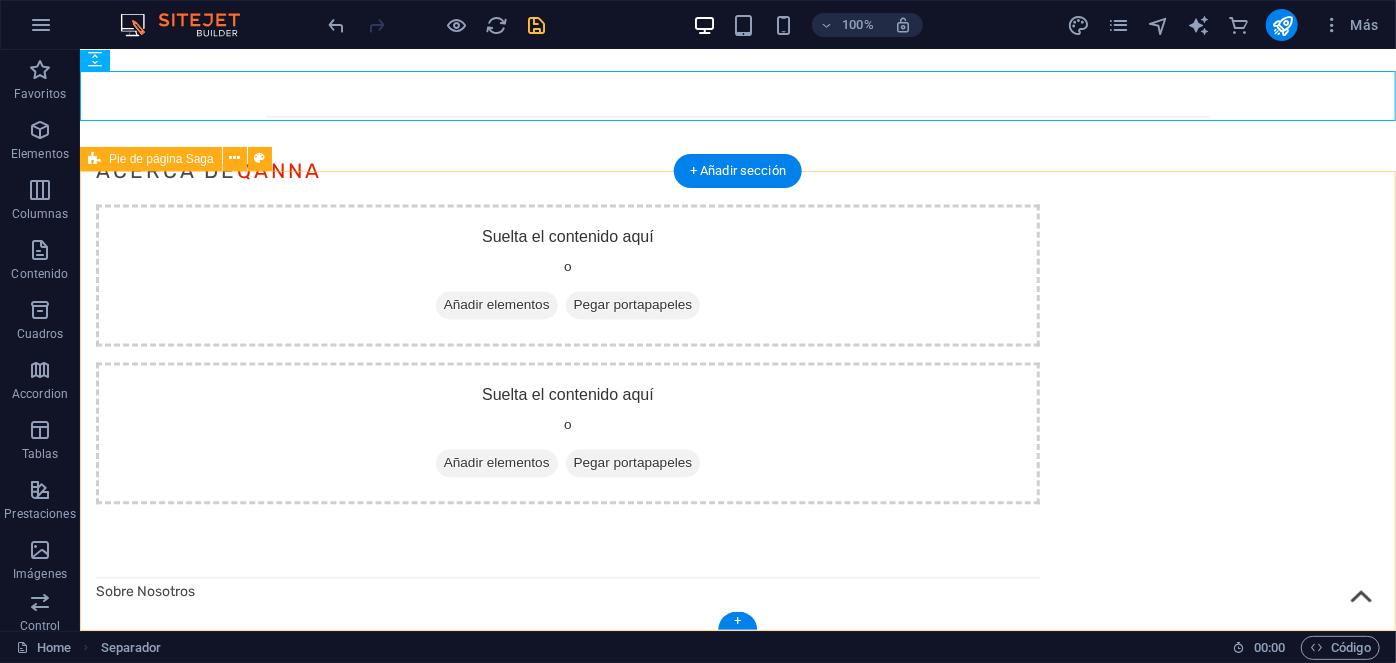 scroll, scrollTop: 2584, scrollLeft: 0, axis: vertical 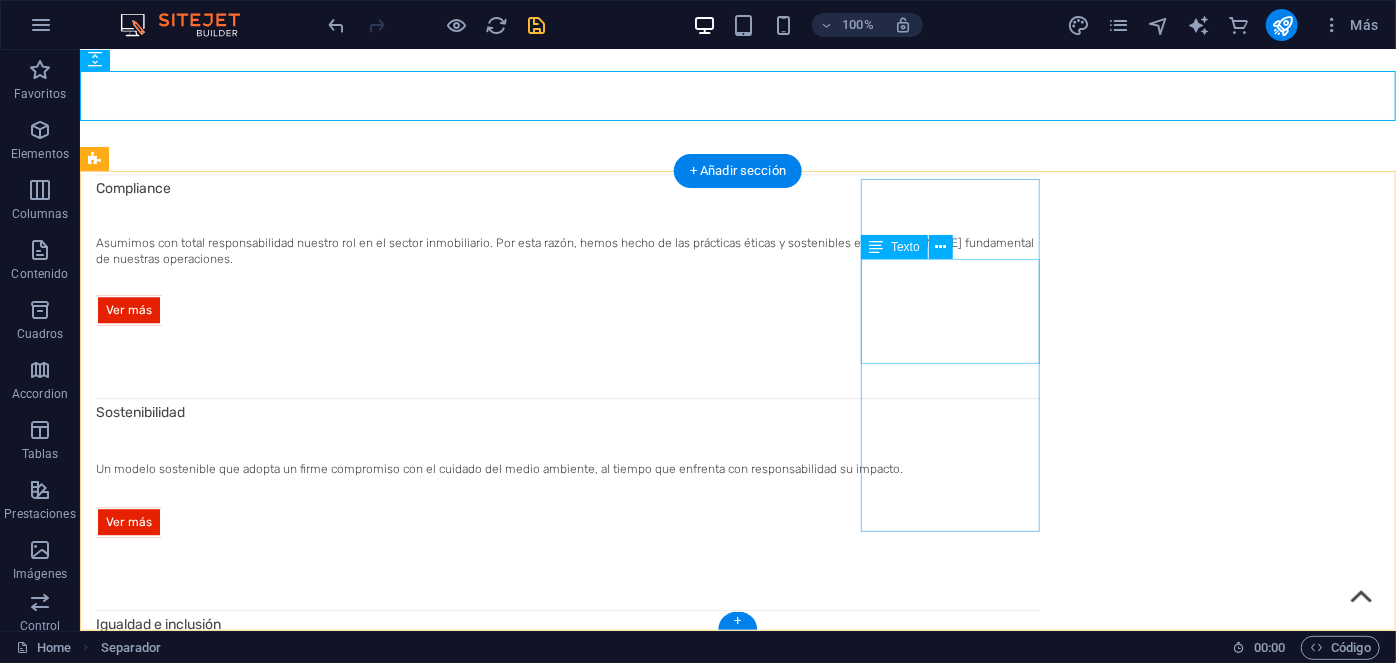 click on "Sostenibilidad Compliance Aviso Legal Igualdad e inclusión Canal de denuncias" at bounding box center (187, 4702) 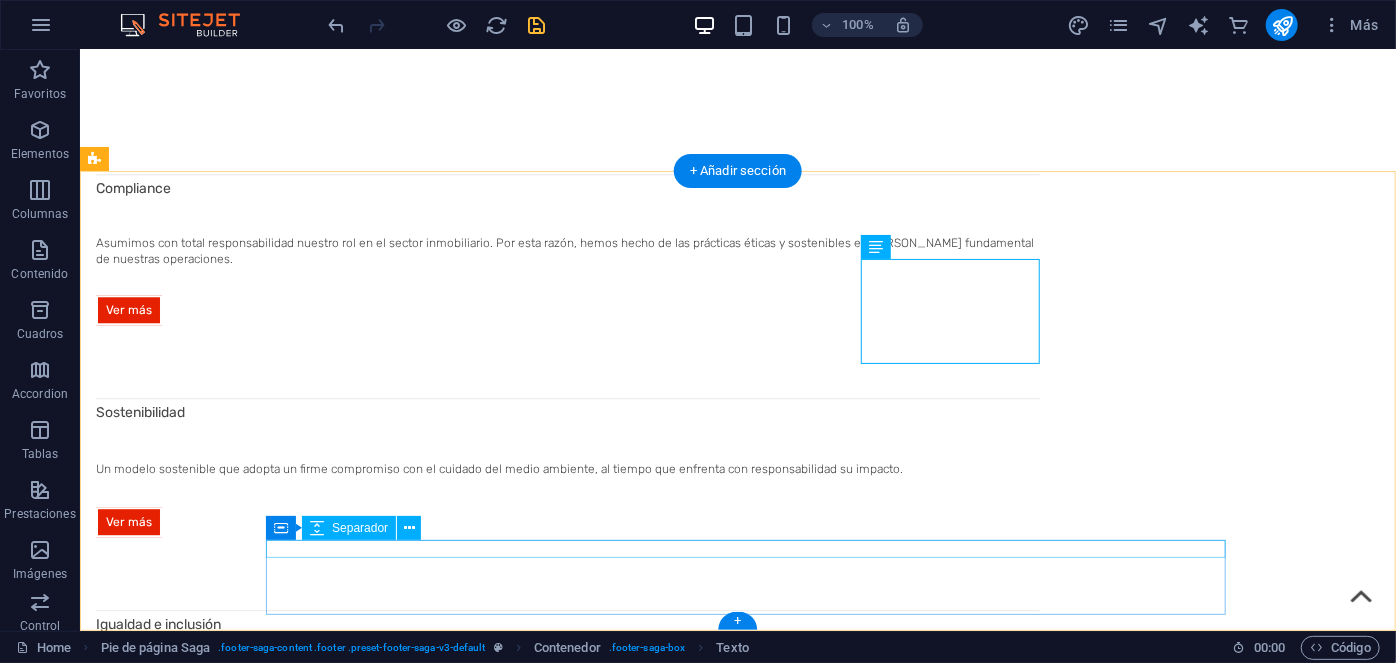 click at bounding box center (575, 5117) 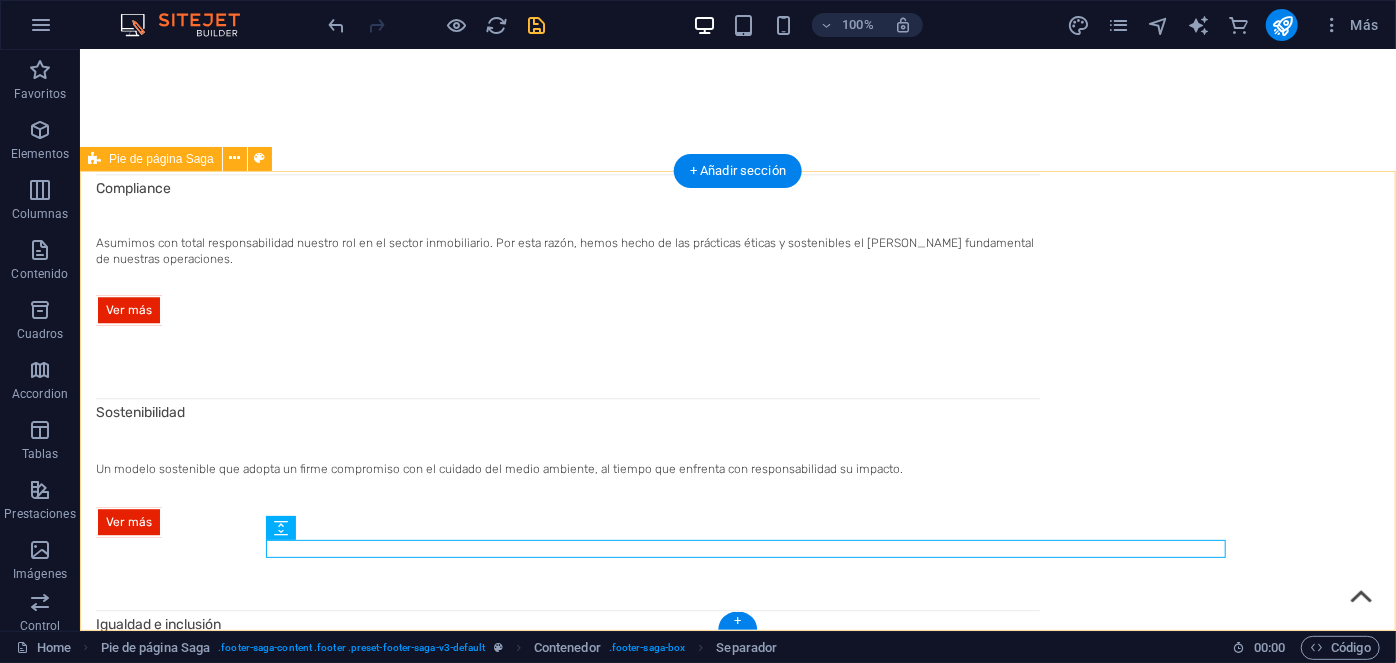 click on "CONTENIDO RELACIONADO Implementación de las IFRS Chile DFL 458-1976 LGUC Ley 20.448 MK3 Ley 21.442 Copropiedad Inmob iliaria Ley 21.643 [PERSON_NAME] 20.393 Responsabilidad Penal Ley 21.595 Delitos Económicos Ley 21.561 40 Horas Semanales Ley 20.296 Ascensores Ley 20.123 Subcontratación DS 38-2020 Grupos Electrógenos NUESTRAS ALIANZAS LATAM Inversiones Visión Vertical Gestión Común   Escala Capital  Markets  Grupo Aricanpin USA VV Investment Houston Brokerage IC Asset Management RESPONSABILIDAD  Sostenibilidad Compliance Aviso Legal Igualdad e inclusión Canal de denuncias Navegación Inicio Servicios Sobre Qanna Insights Contacto                SÍGUENOS Qanna S.A. Servicios e Inversiones Inmobiliarias. [STREET_ADDRESS]. Email:  [EMAIL_ADDRESS][DOMAIN_NAME]  | Teléfono:  [PHONE_NUMBER] Todos los Derechos Reservados © Copyright [DATE] - [DATE]" at bounding box center (737, 4486) 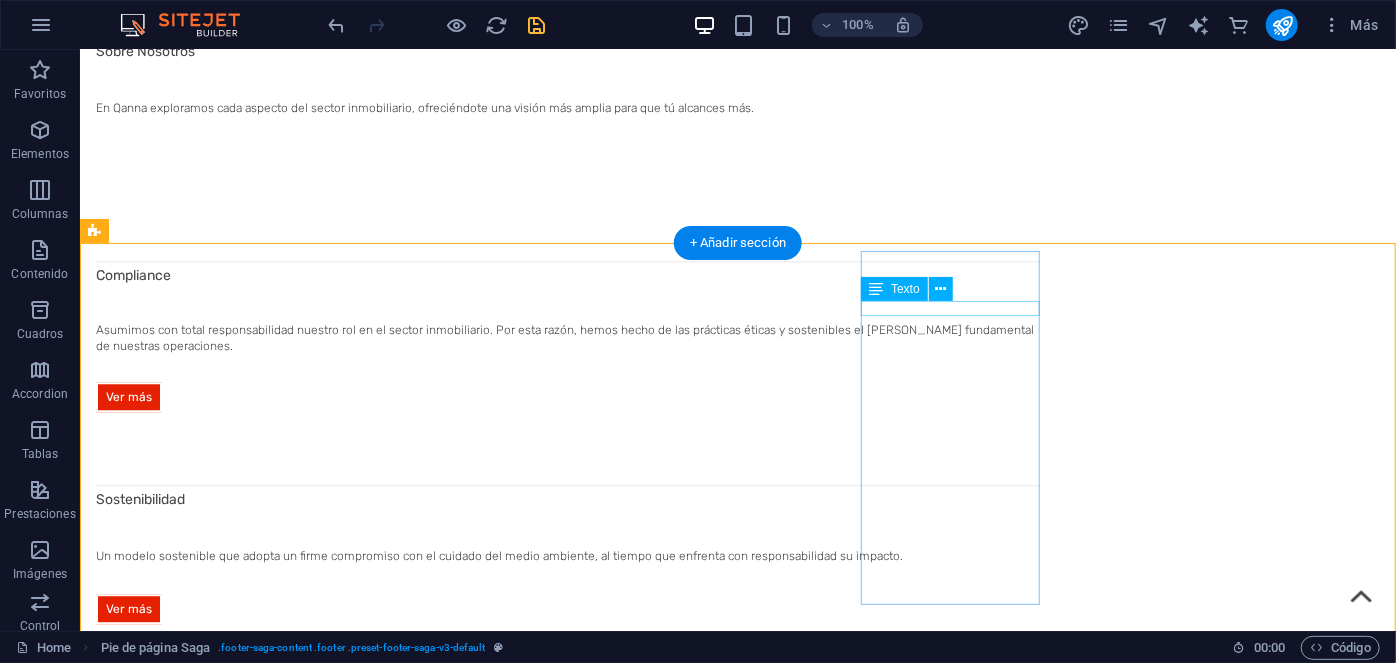 scroll, scrollTop: 2493, scrollLeft: 0, axis: vertical 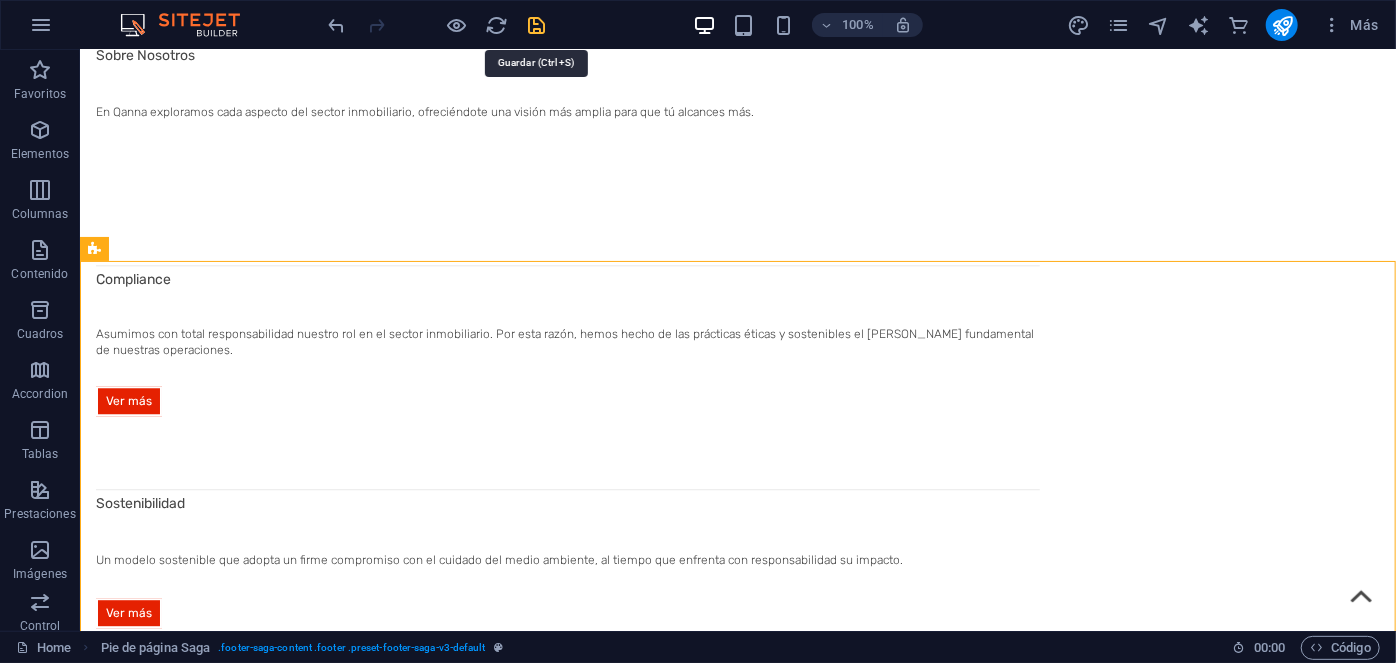 click at bounding box center (537, 25) 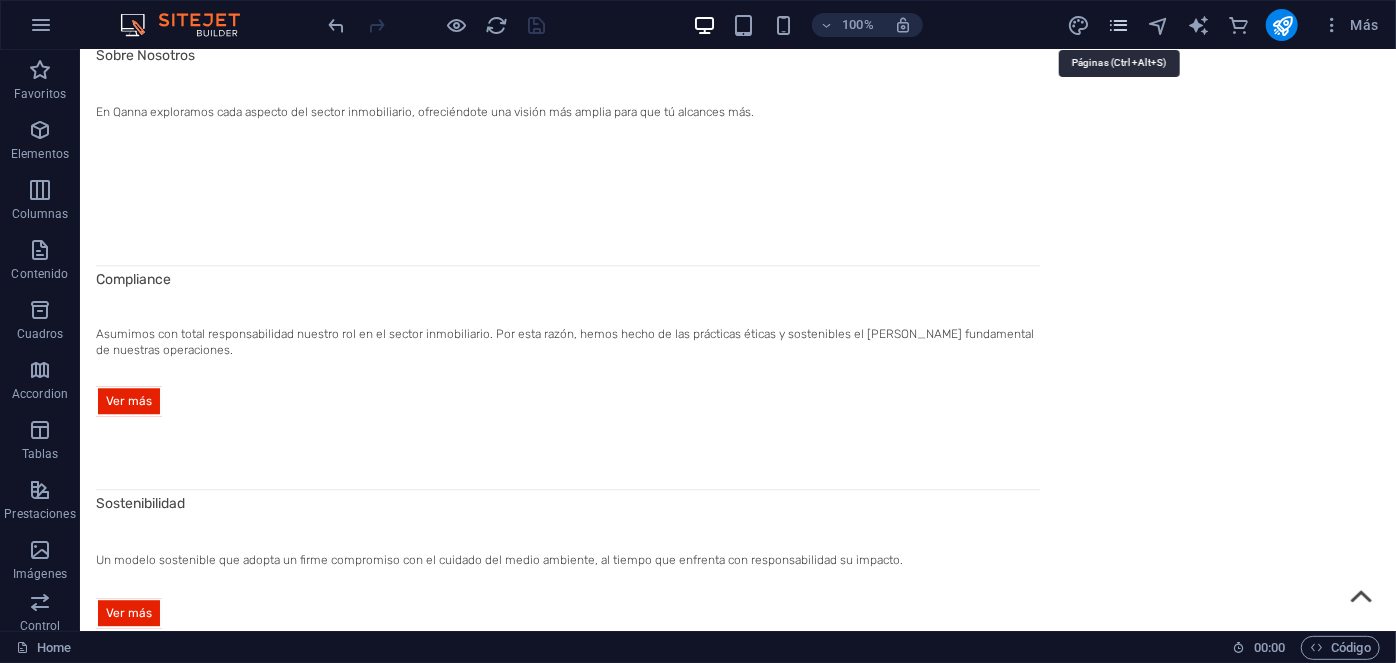 click at bounding box center (1118, 25) 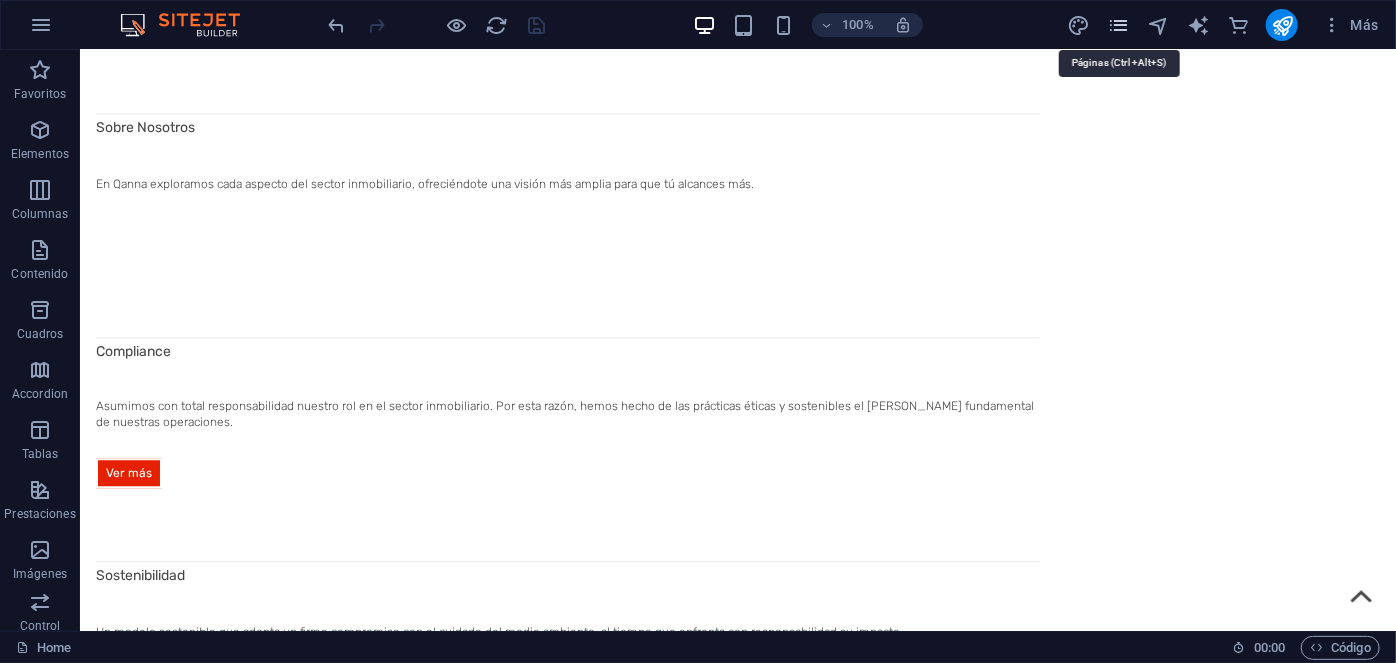 scroll, scrollTop: 2438, scrollLeft: 0, axis: vertical 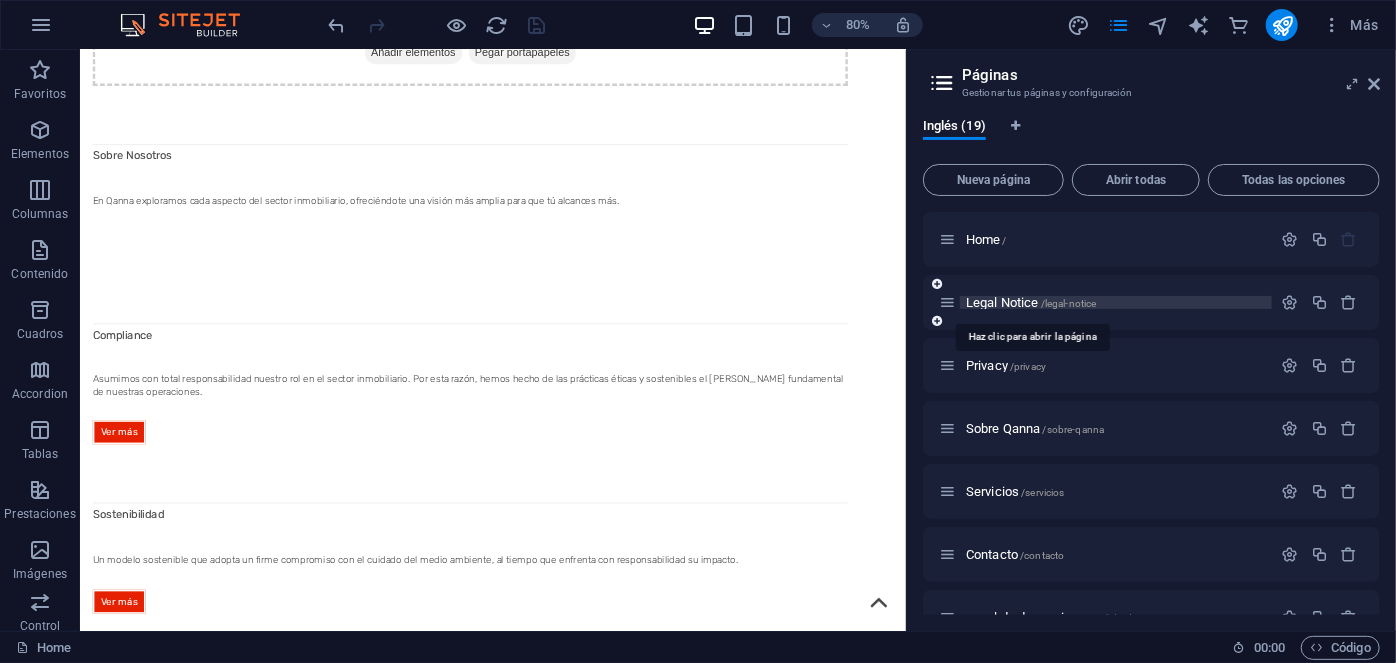click on "/legal-notice" at bounding box center (1069, 303) 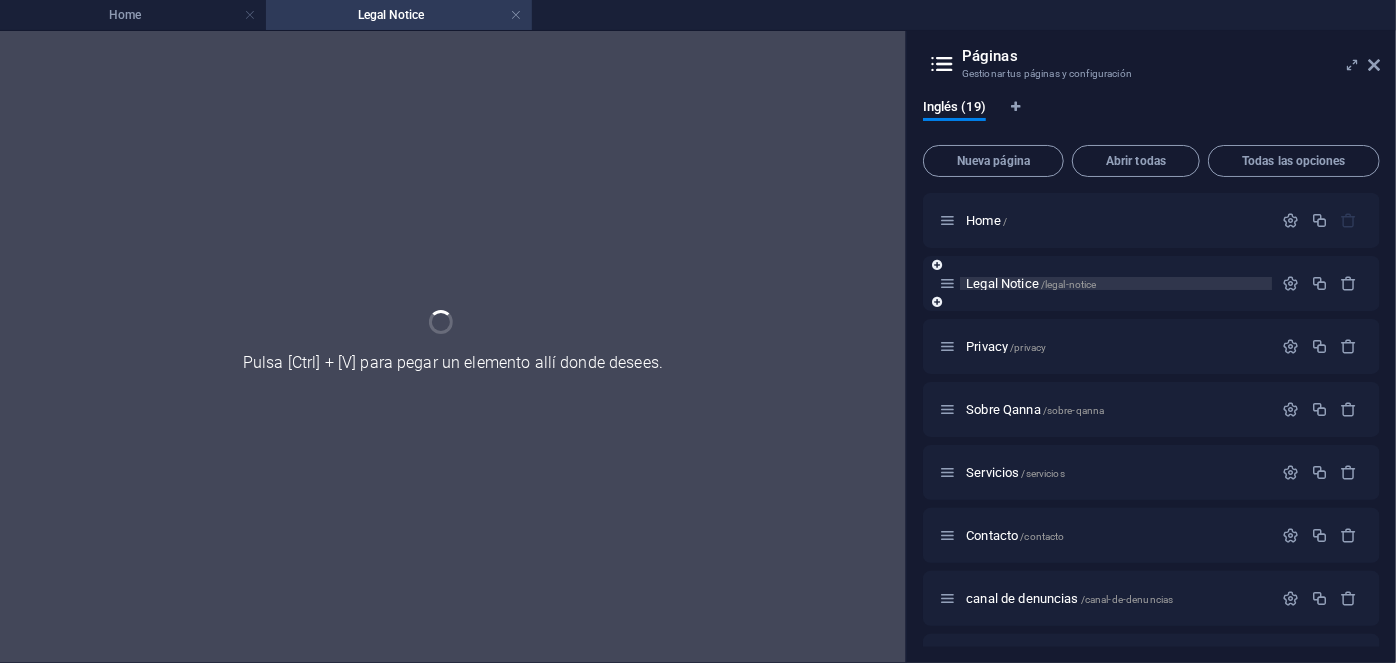 scroll, scrollTop: 0, scrollLeft: 0, axis: both 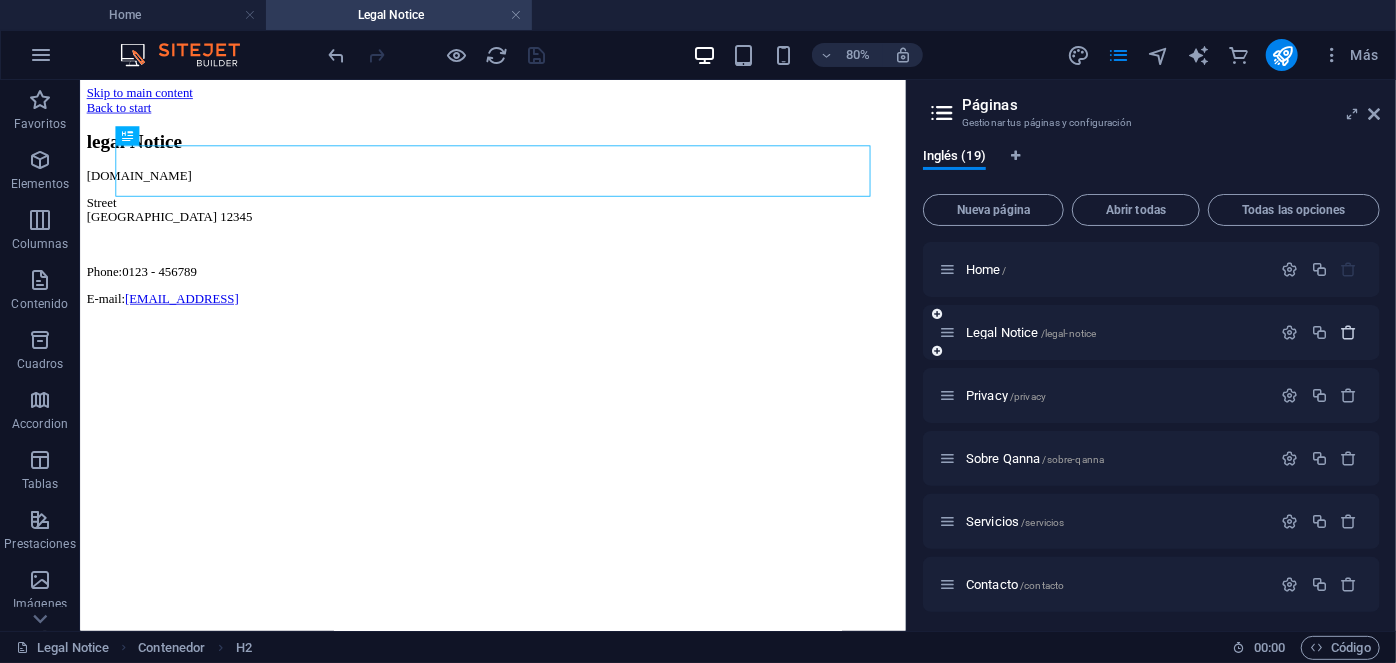 click at bounding box center (1349, 332) 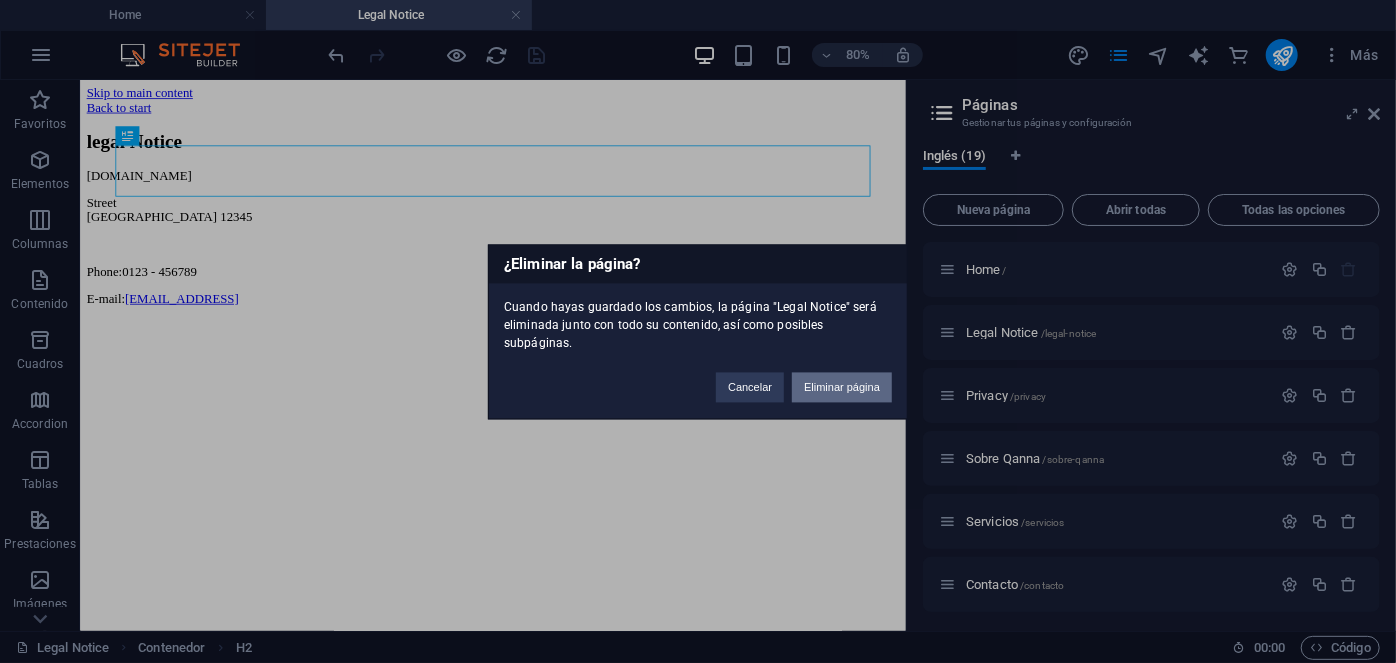 click on "Eliminar página" at bounding box center (842, 387) 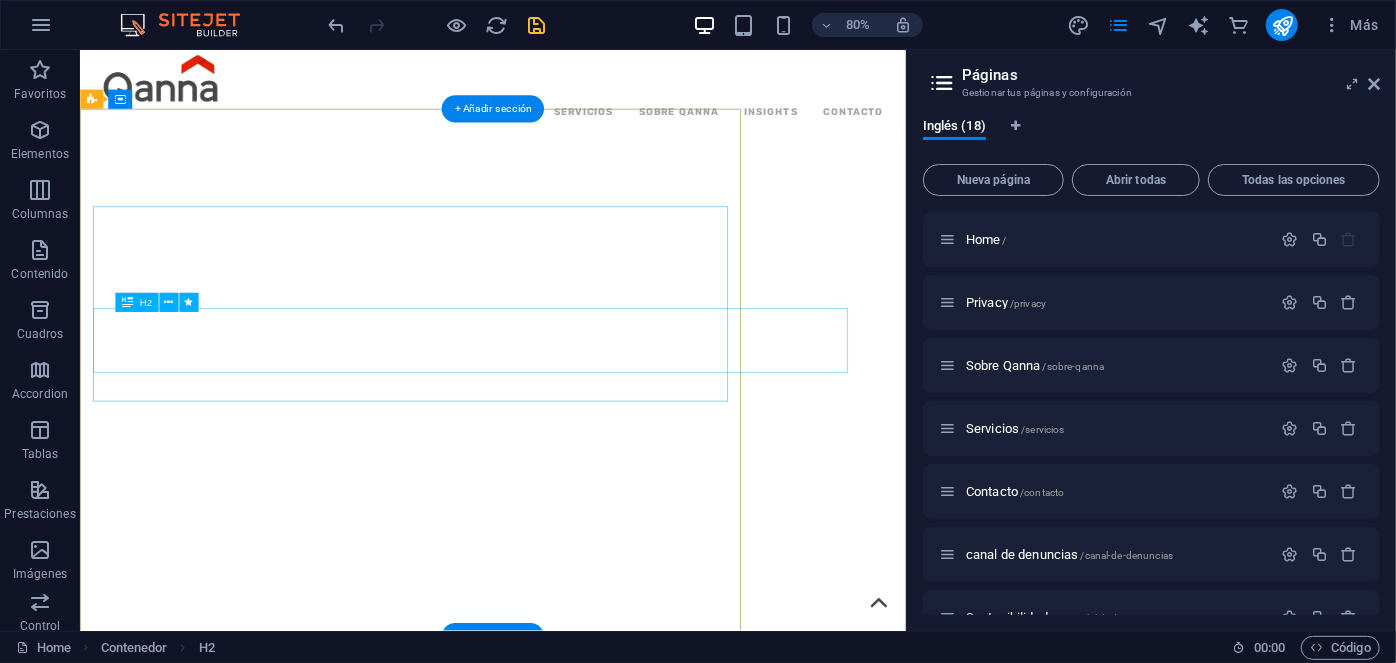 scroll, scrollTop: 2402, scrollLeft: 0, axis: vertical 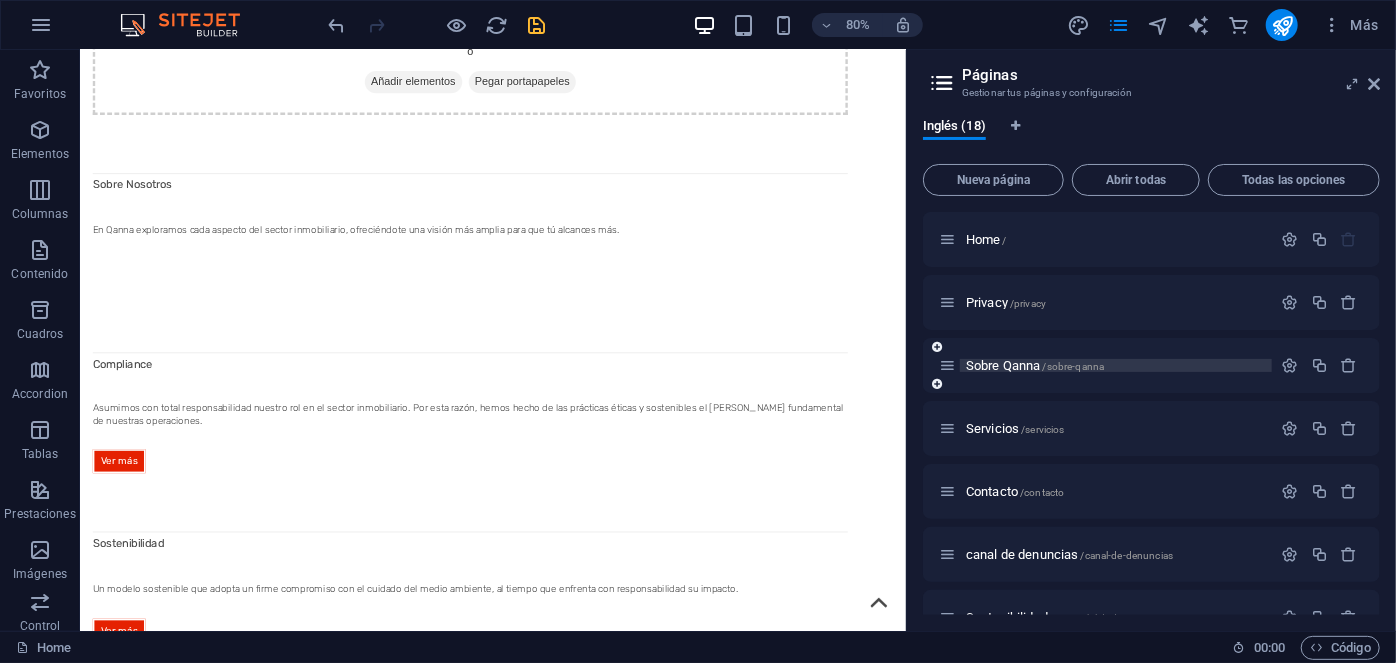 click on "Sobre Qanna /sobre-qanna" at bounding box center (1035, 365) 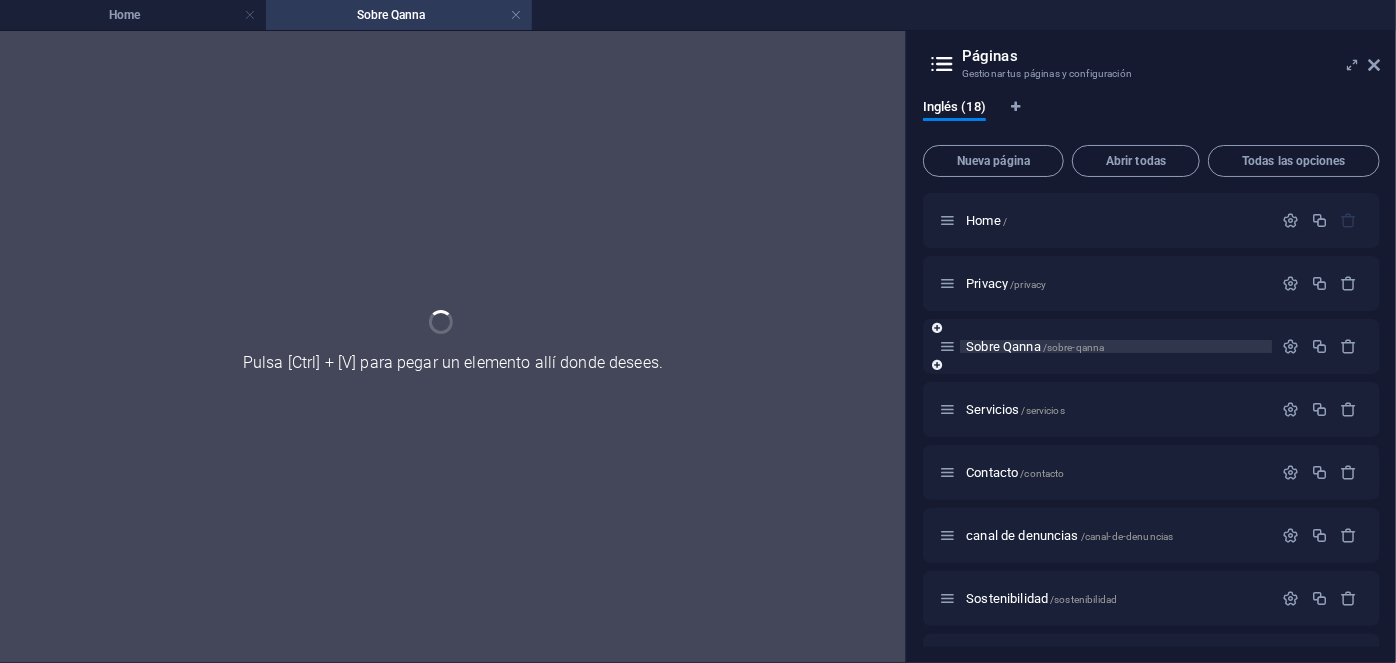 scroll, scrollTop: 0, scrollLeft: 0, axis: both 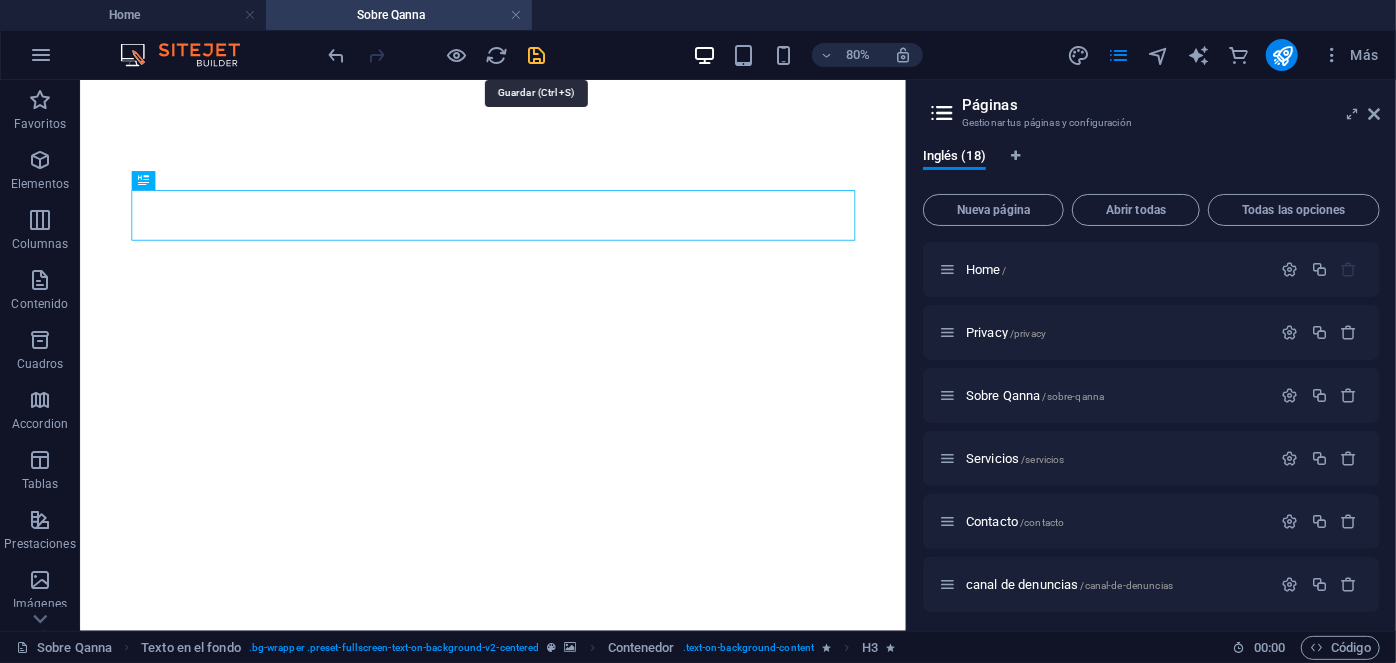 click at bounding box center [537, 55] 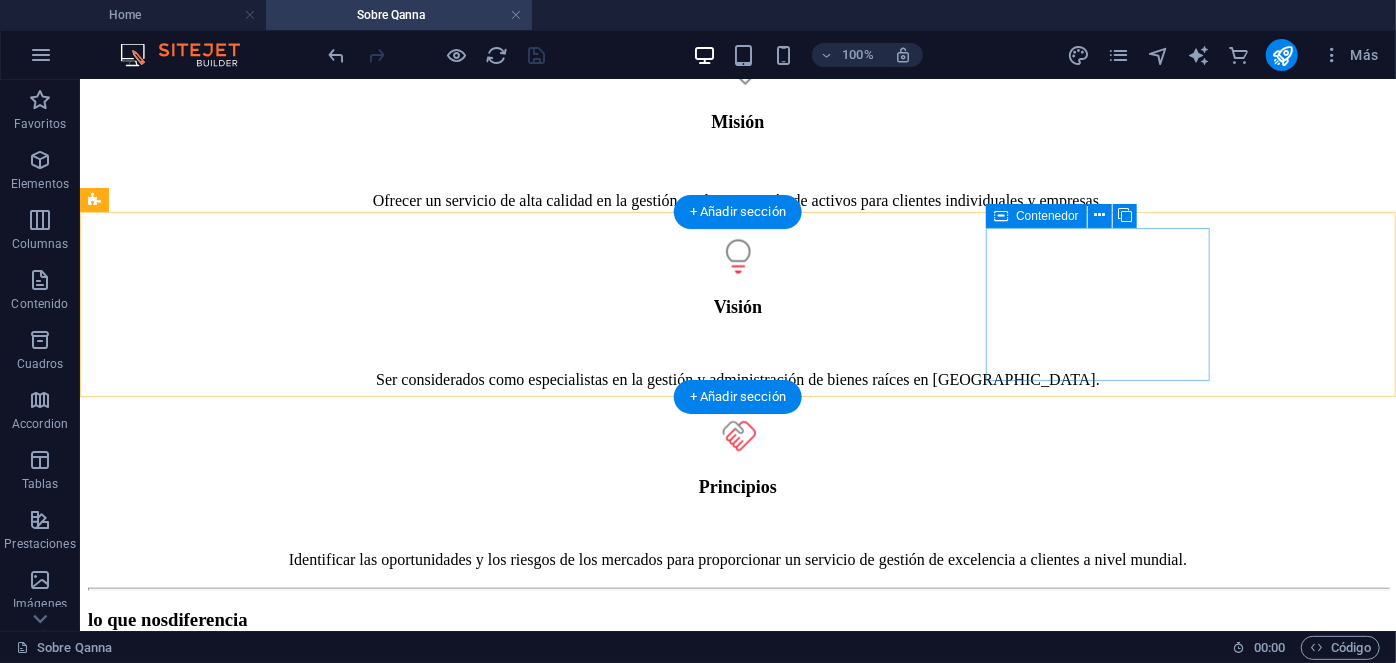 scroll, scrollTop: 755, scrollLeft: 0, axis: vertical 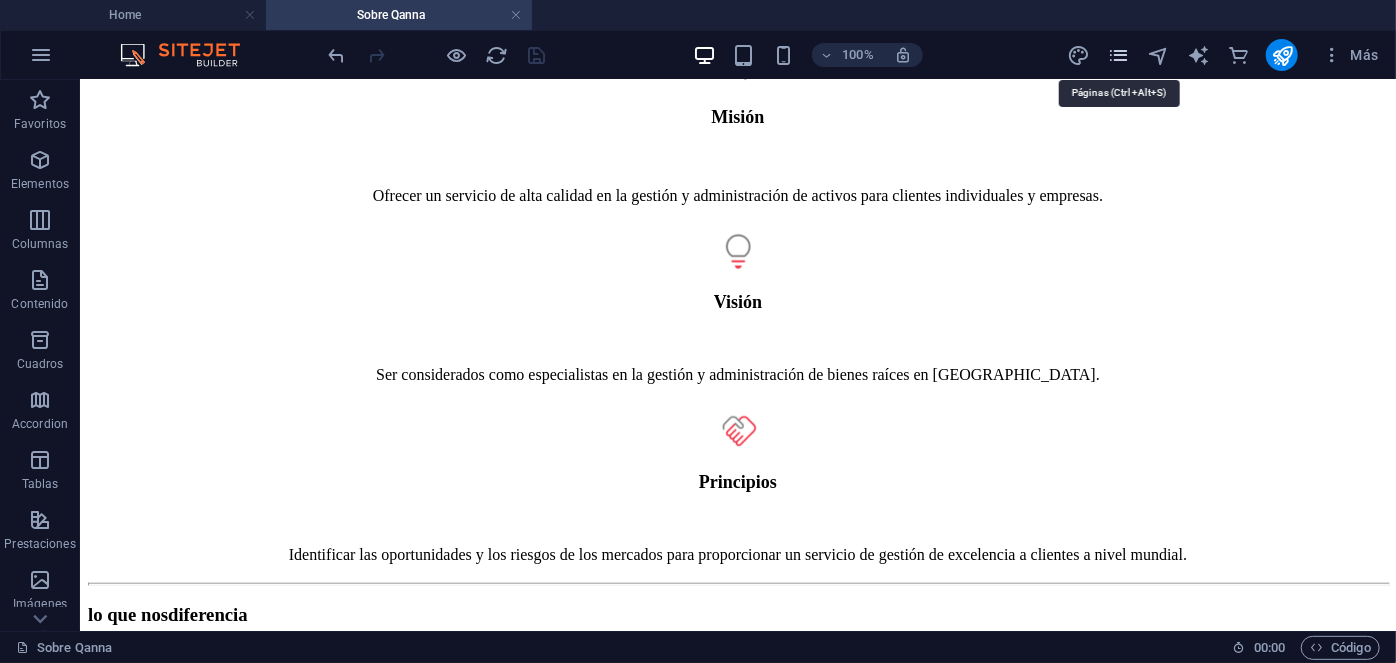 click at bounding box center (1118, 55) 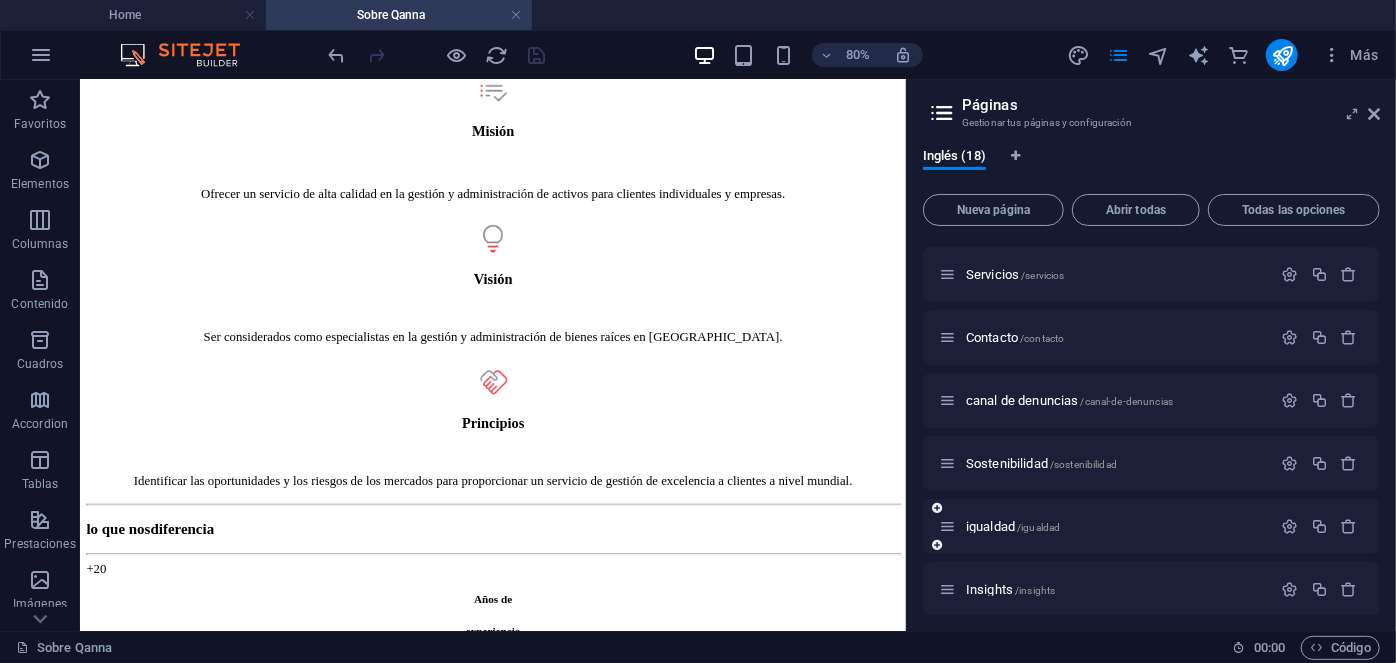 scroll, scrollTop: 0, scrollLeft: 0, axis: both 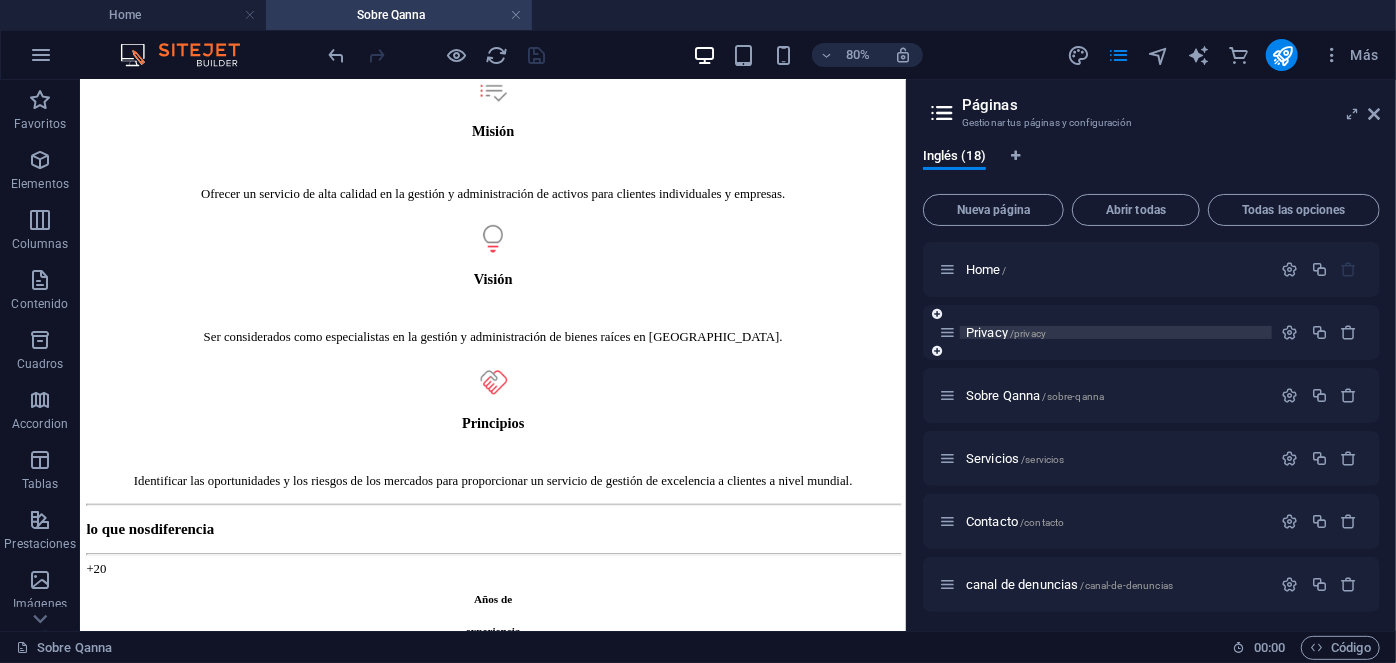 click on "Privacy /privacy" at bounding box center [1006, 332] 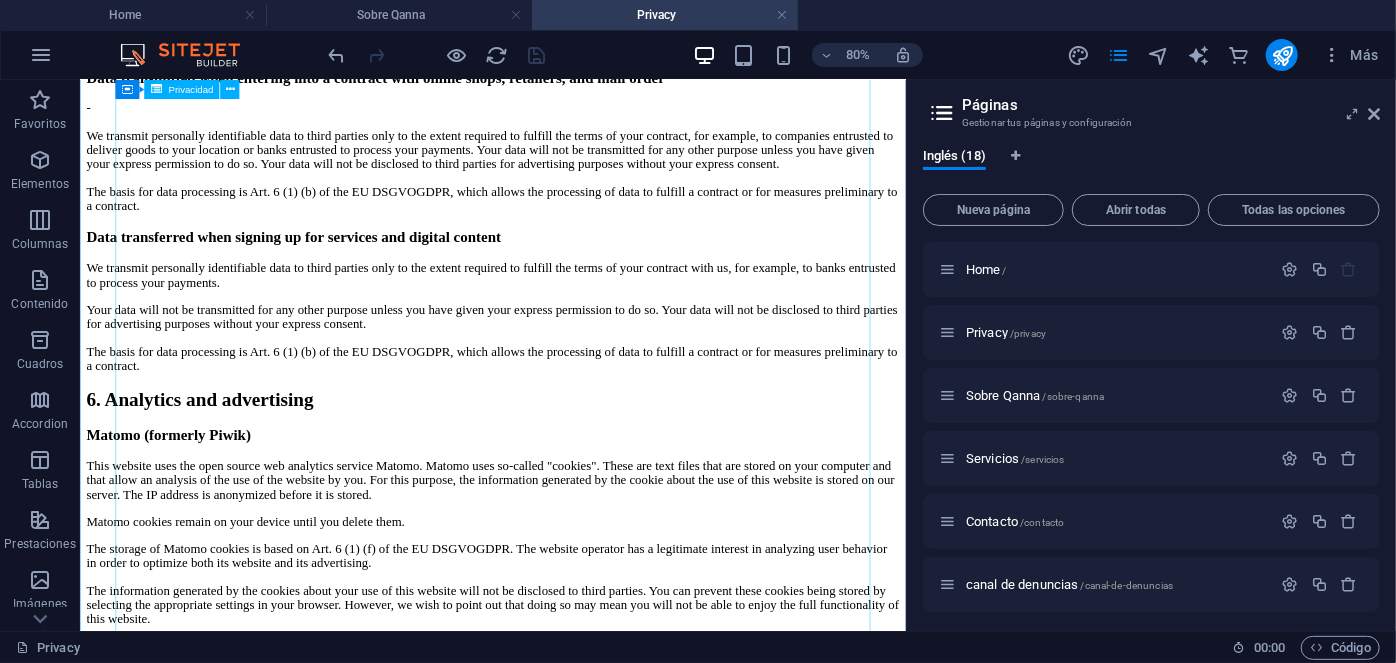 scroll, scrollTop: 3035, scrollLeft: 0, axis: vertical 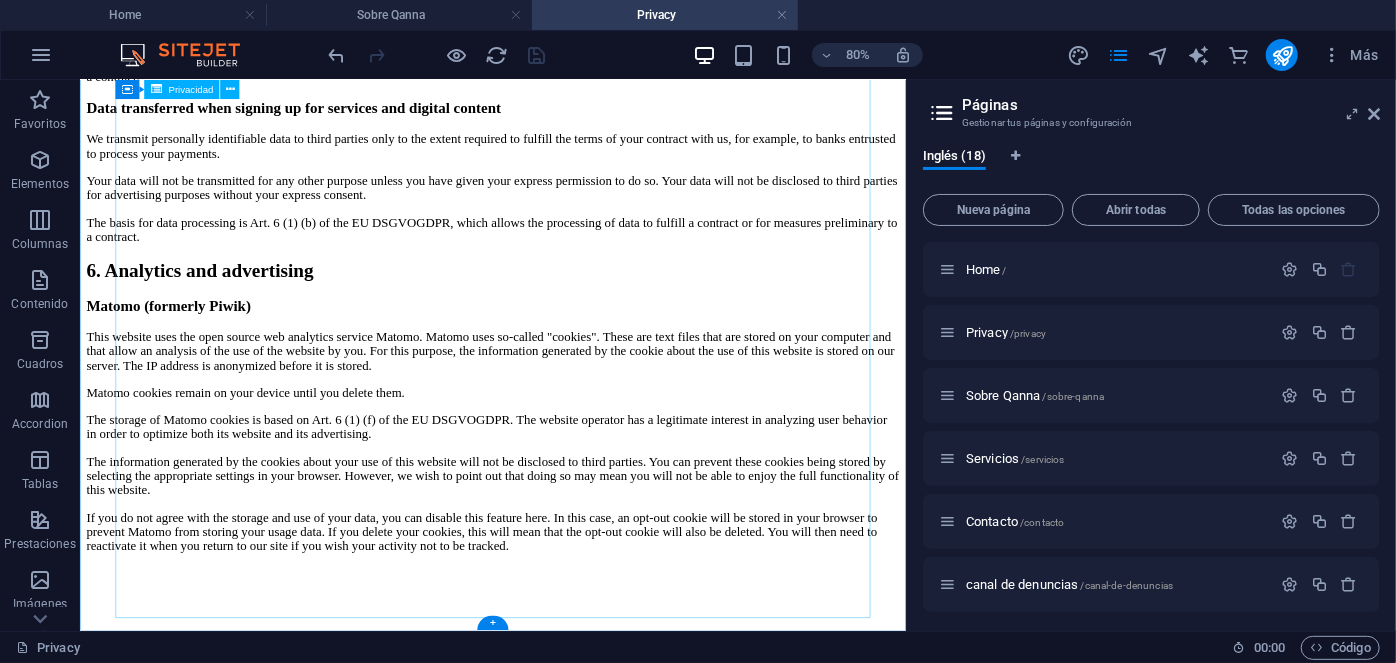 click on "Privacy Policy
An overview of data protection
General
The following gives a simple overview of what kind of personal information we collect, why we collect them and how we handle your data when you are visiting or using our website. Personal information is any data with which you could be personally identified. Detailed information on the subject of data protection can be found in our privacy policy found below.
Data collection on our website
Who is responsible for the data collection on this website?
The data collected on this website are processed by the website operator. The operator's contact details can be found in the website's required legal notice.
How do we collect your data?
Some data are collected when you provide them to us. This could, for example, be data you enter in a contact form.
What do we use your data for?
Part of the data is collected to ensure the proper functioning of the website. Other data can be used to analyze how visitors use the site." at bounding box center (595, -887) 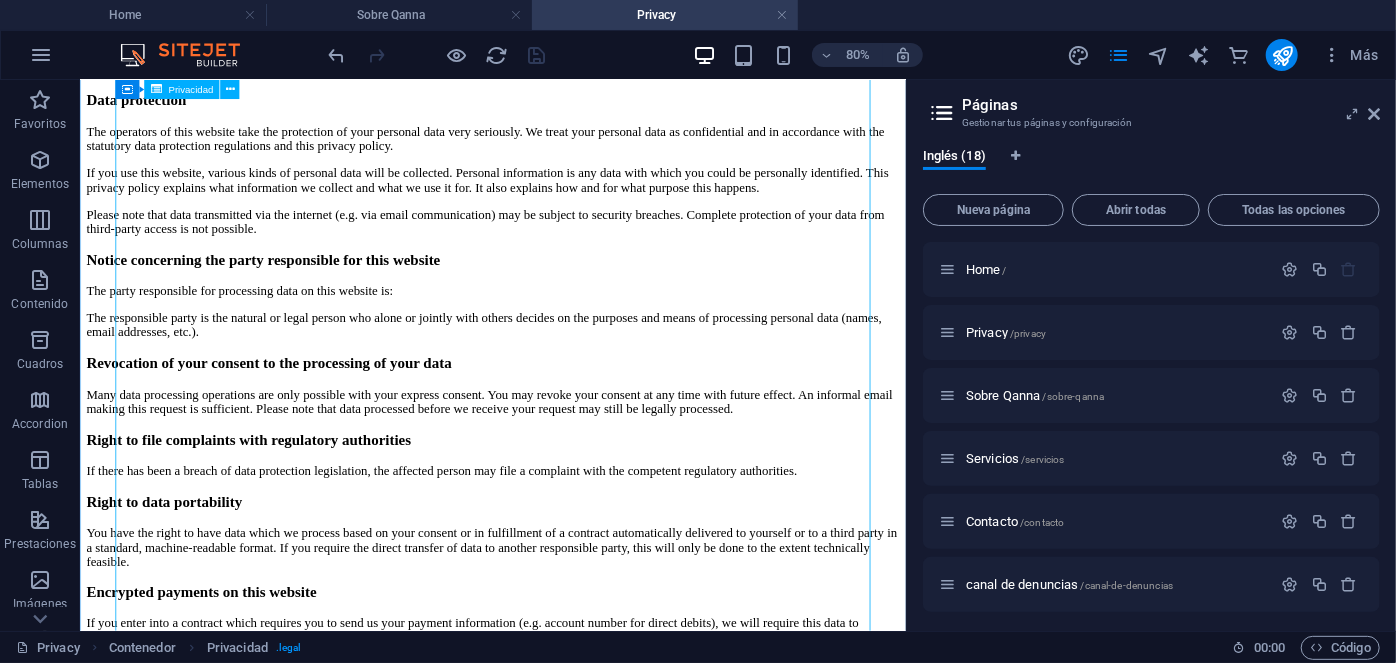 scroll, scrollTop: 0, scrollLeft: 0, axis: both 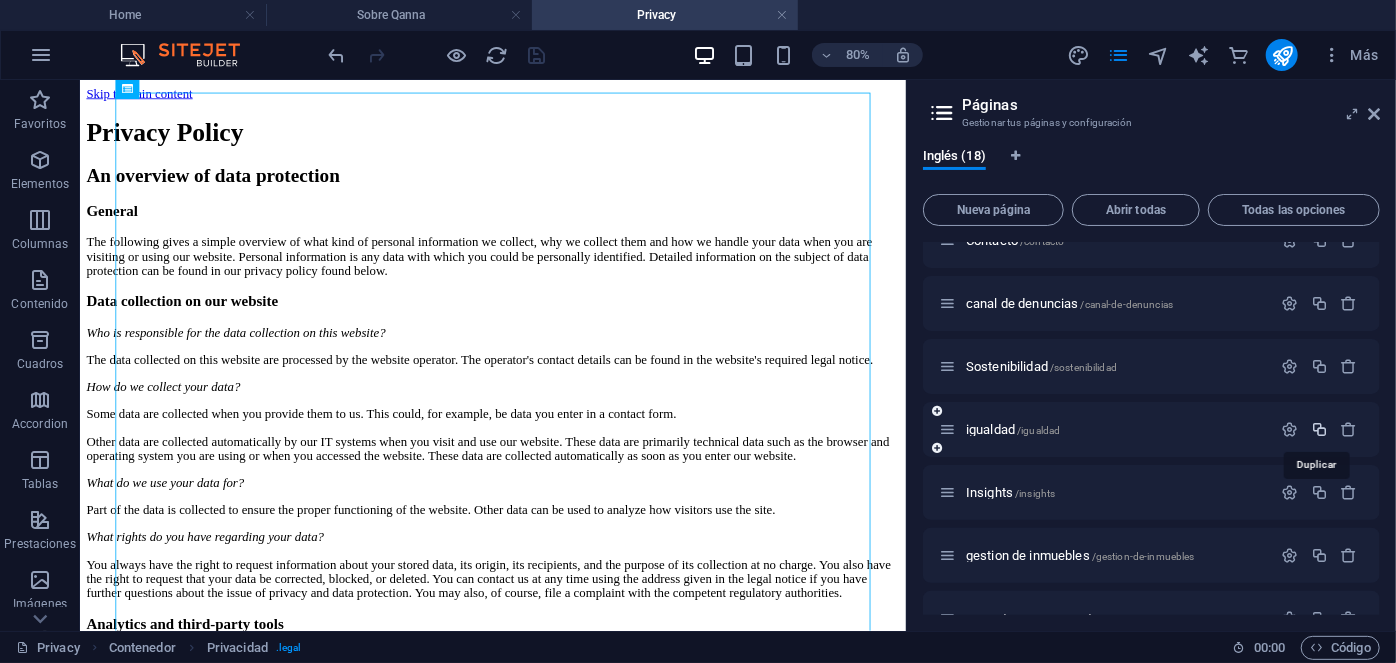 click at bounding box center (1319, 429) 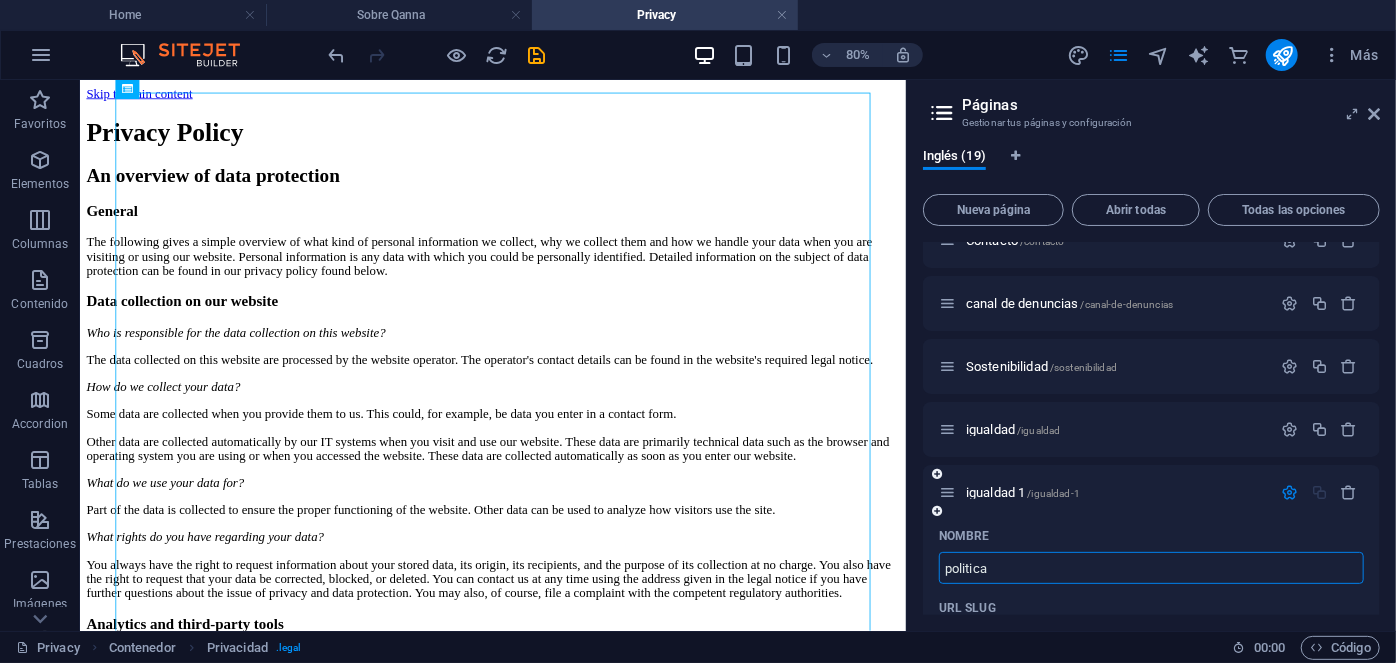 type on "politica" 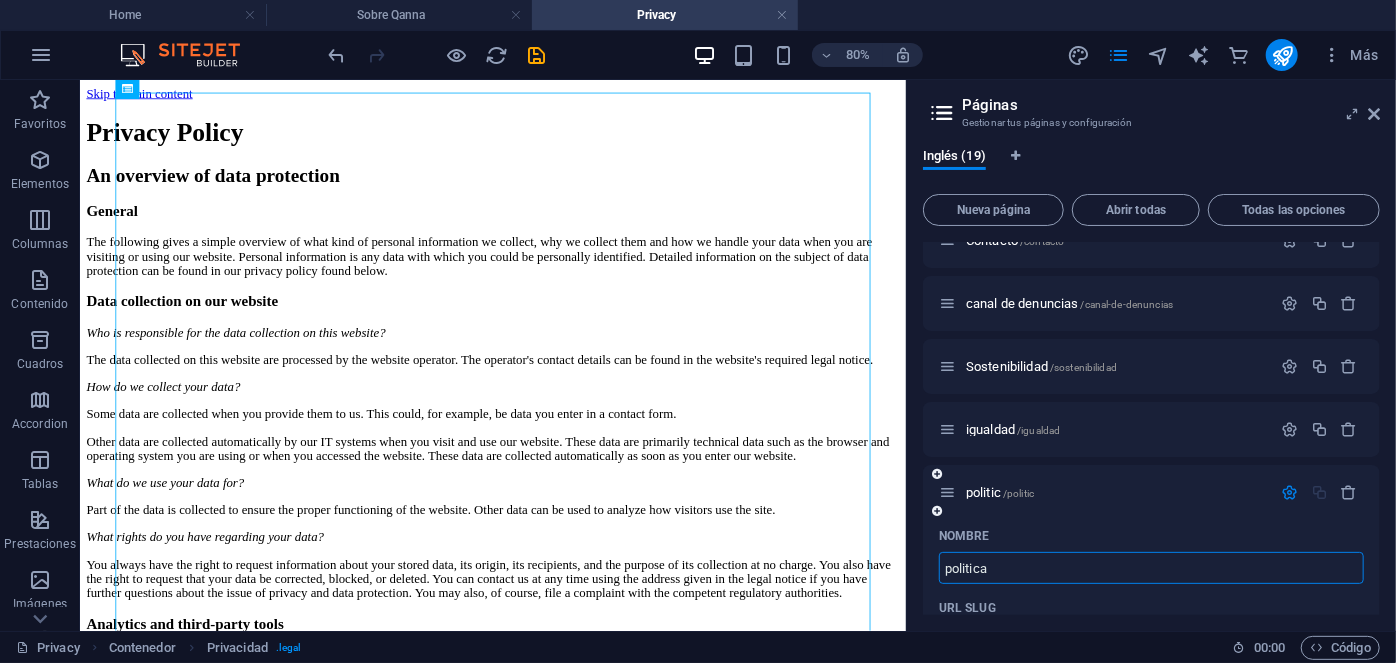 type on "/politic" 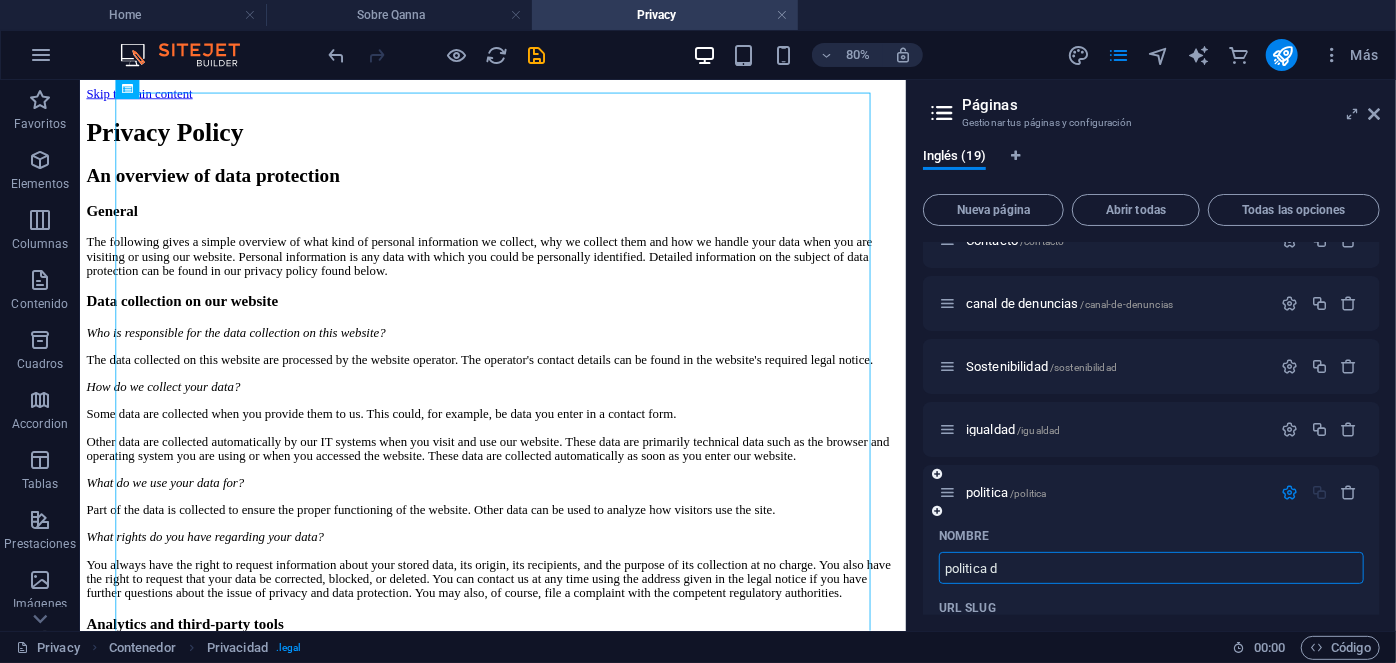 type on "/politica" 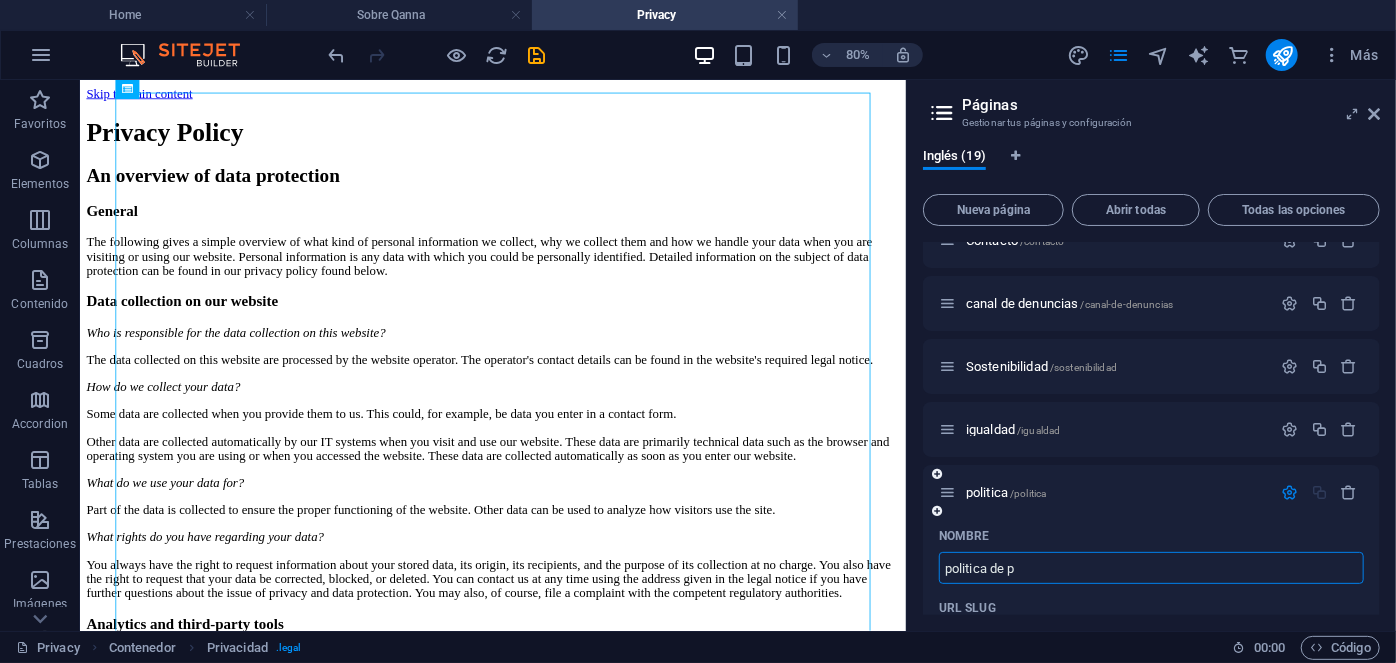 type on "politica de pr" 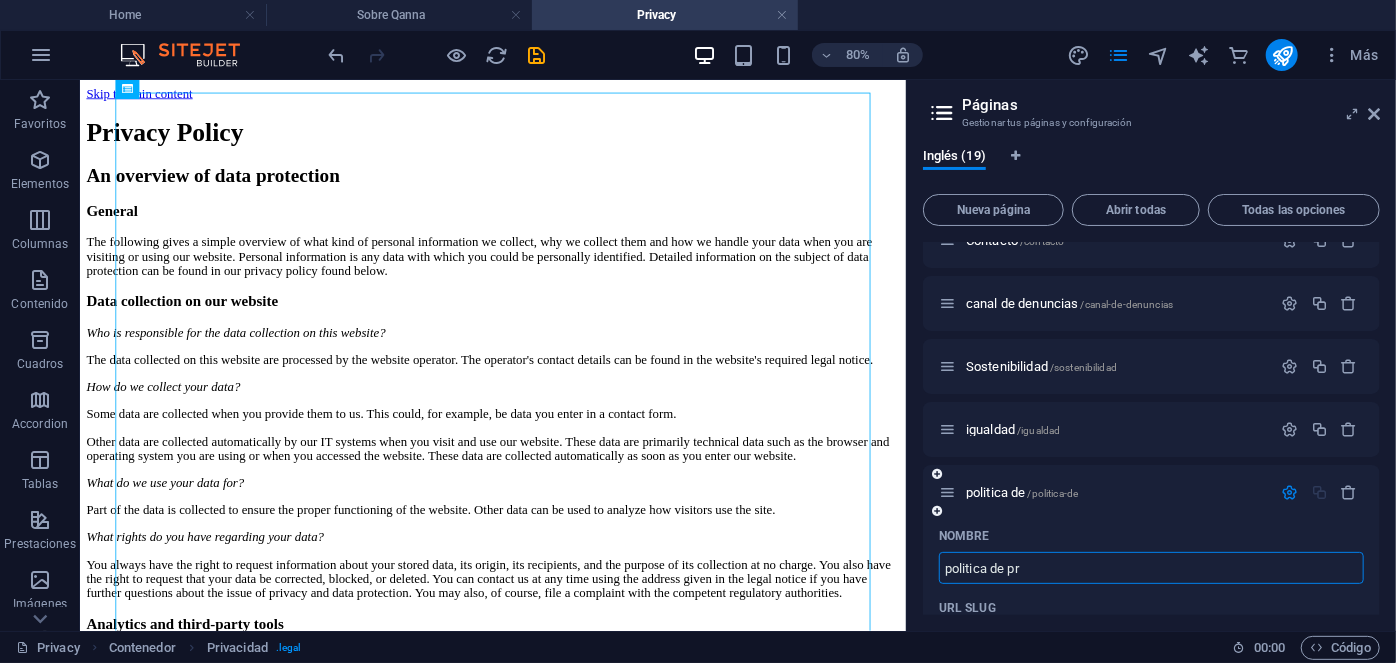 type on "/politica-de" 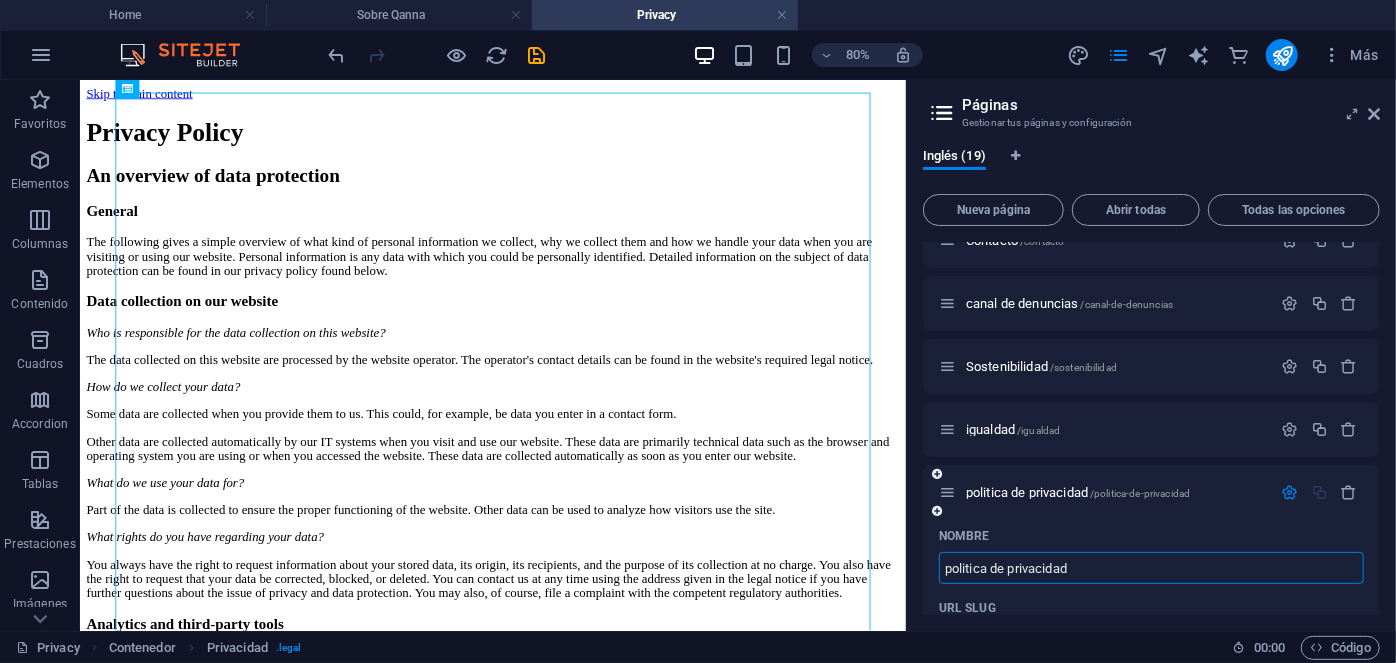 type on "politica de privacidad" 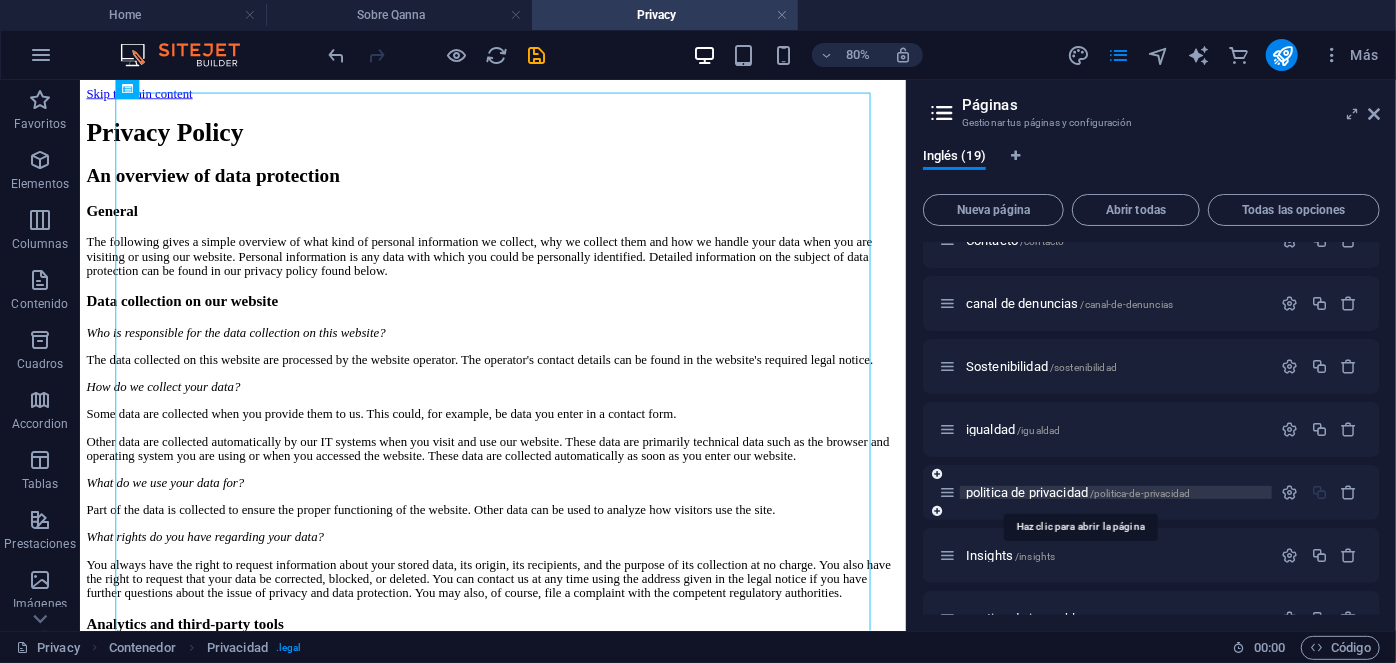 click on "politica de privacidad /politica-de-privacidad" at bounding box center (1078, 492) 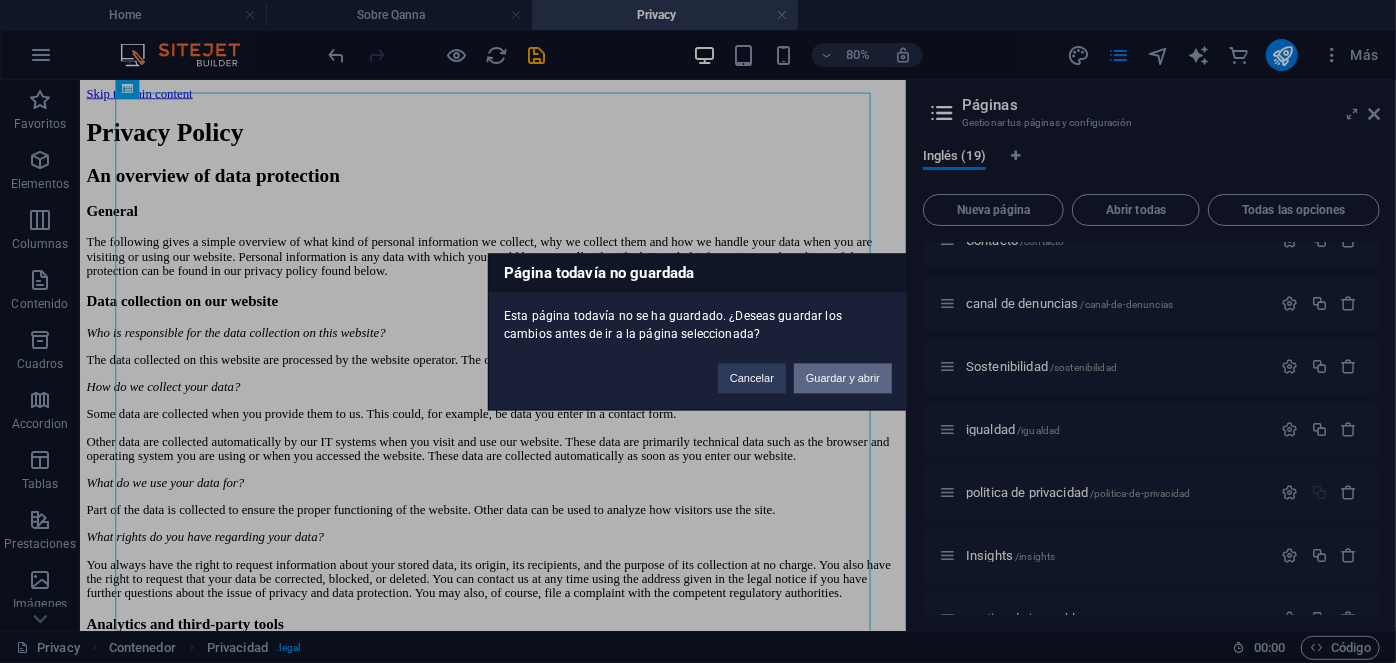 click on "Guardar y abrir" at bounding box center [843, 378] 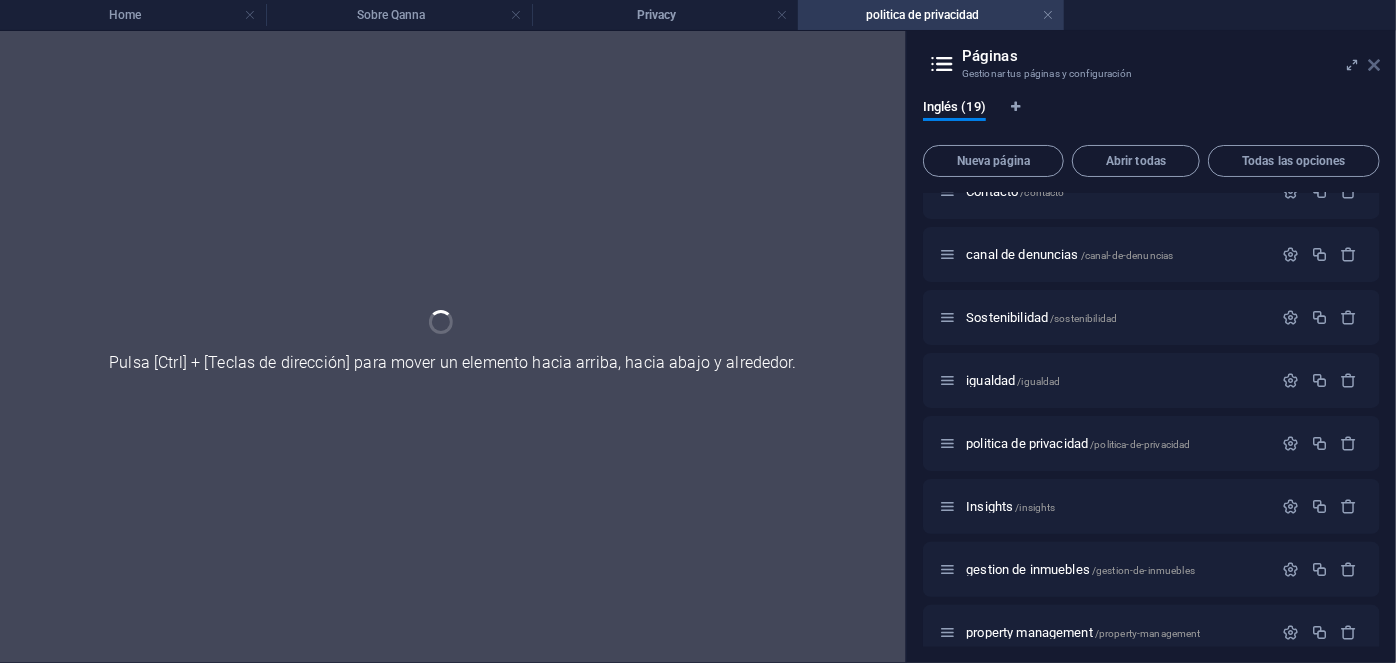 click at bounding box center [1374, 65] 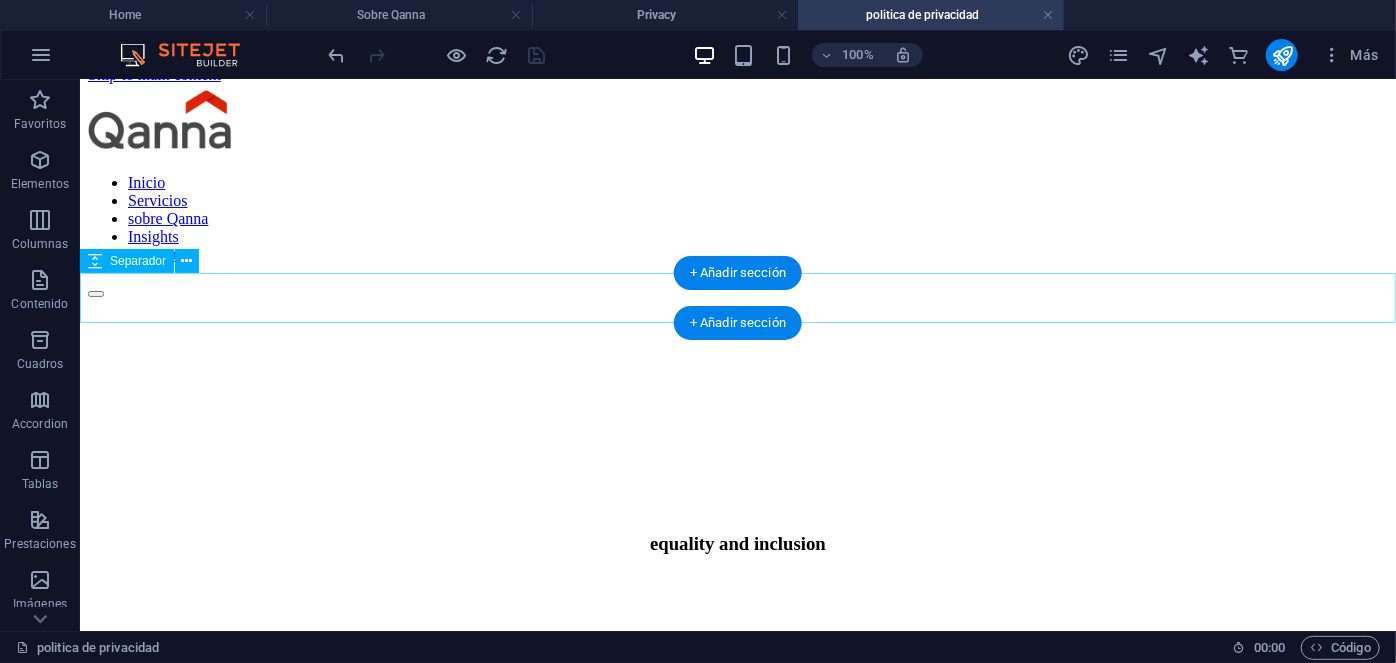 scroll, scrollTop: 0, scrollLeft: 0, axis: both 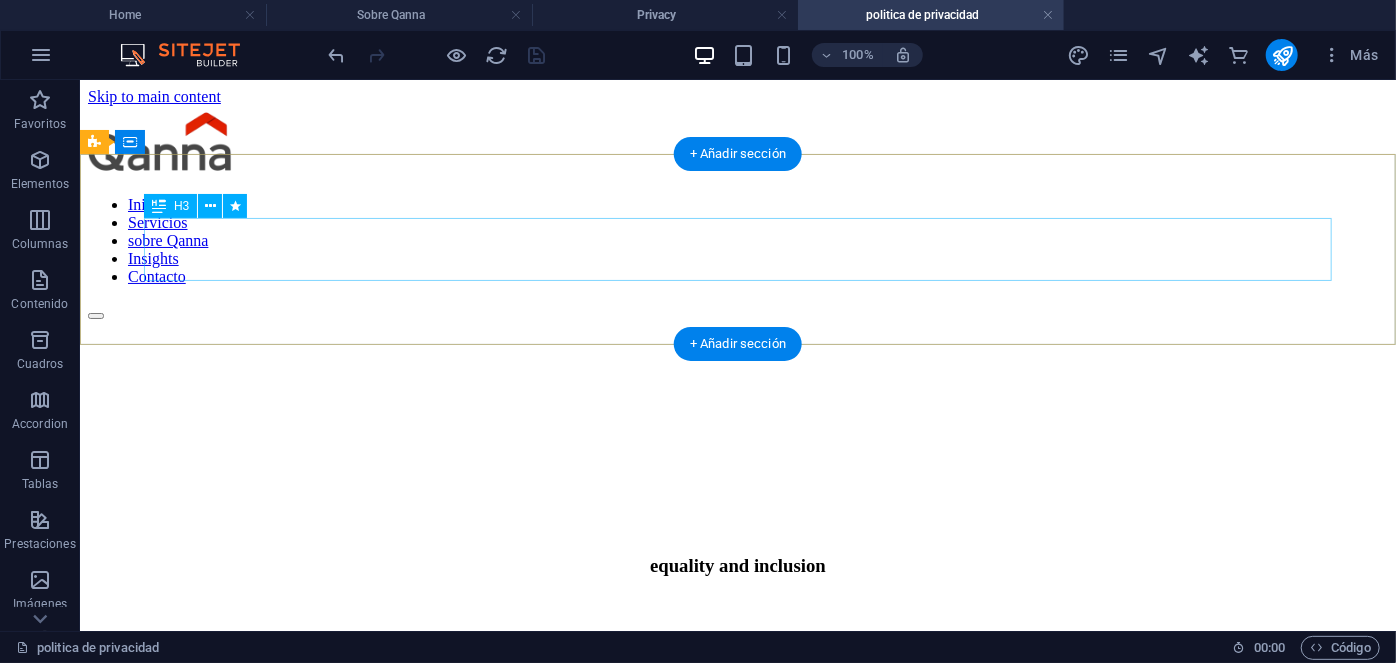 click on "equality and inclusion" at bounding box center (737, 554) 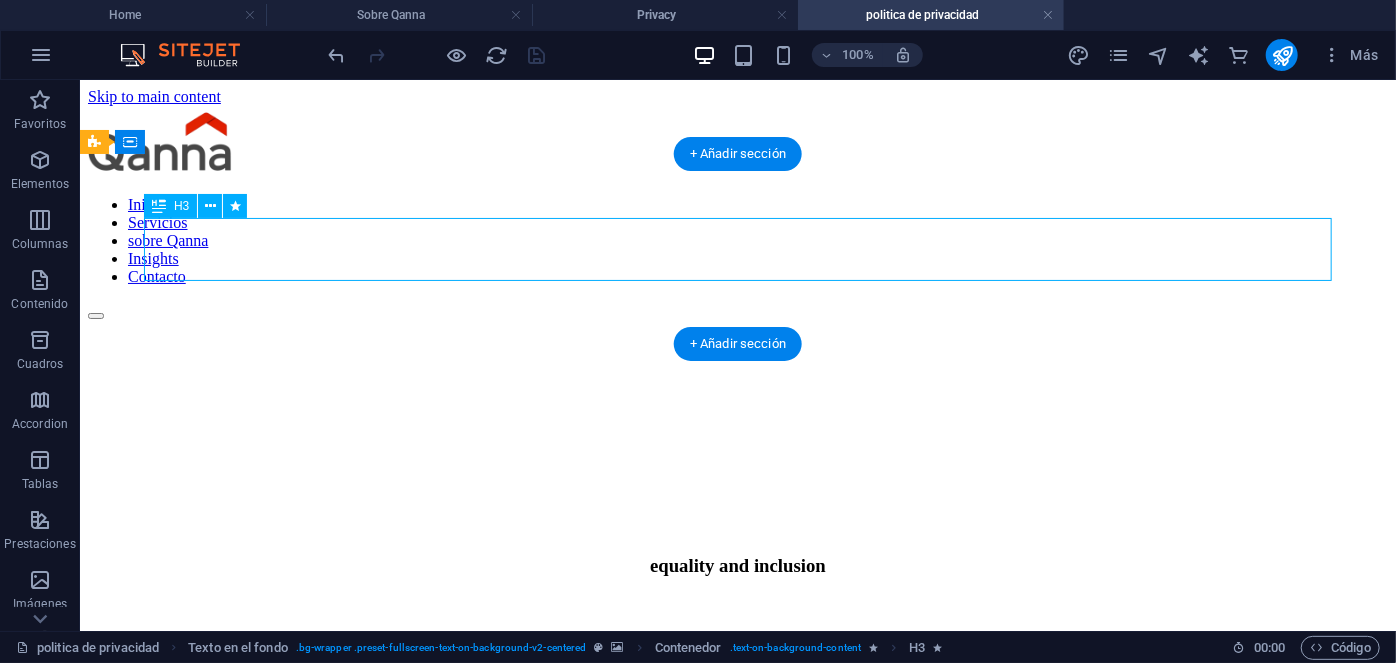 click on "equality and inclusion" at bounding box center (737, 554) 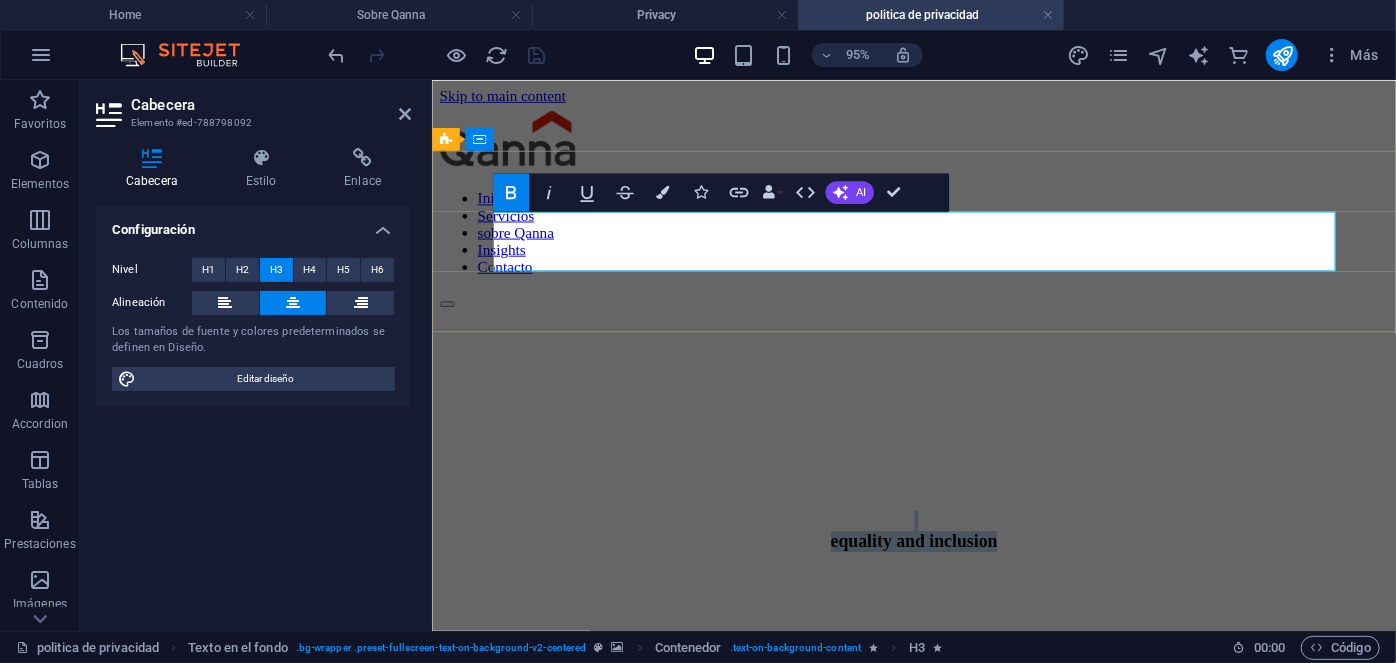 type 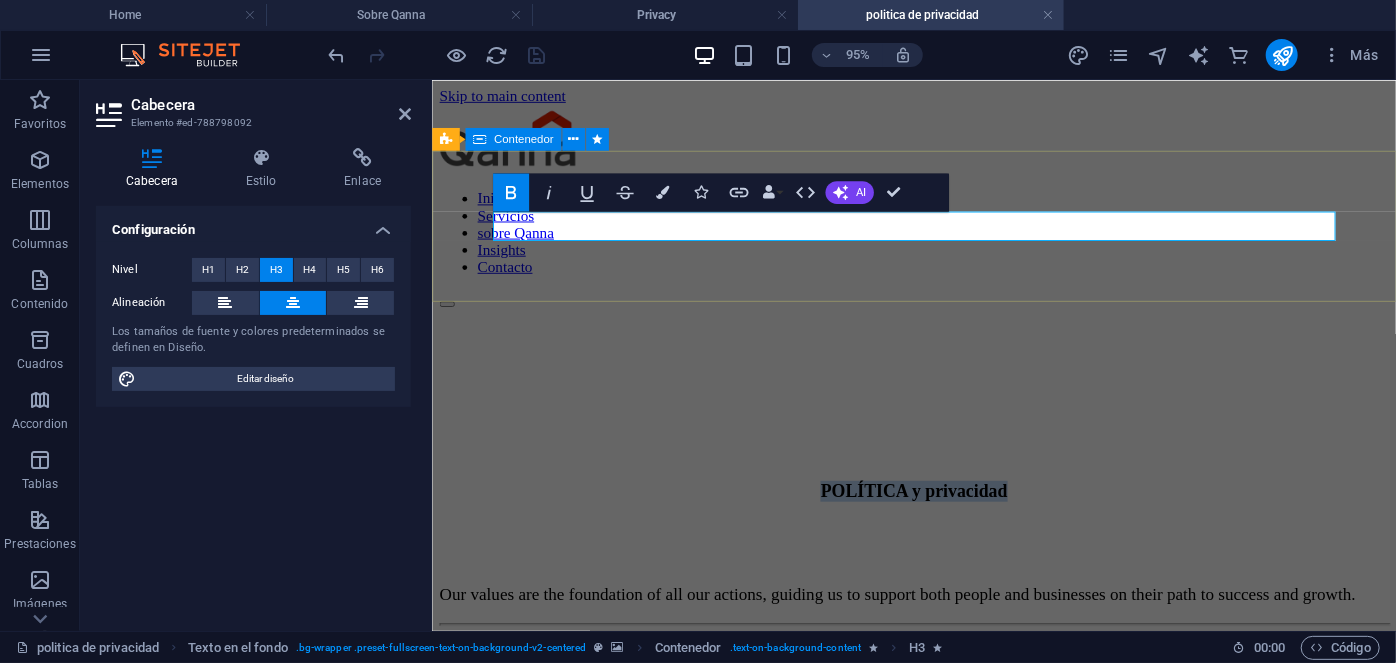 drag, startPoint x: 1109, startPoint y: 223, endPoint x: 742, endPoint y: 191, distance: 368.39246 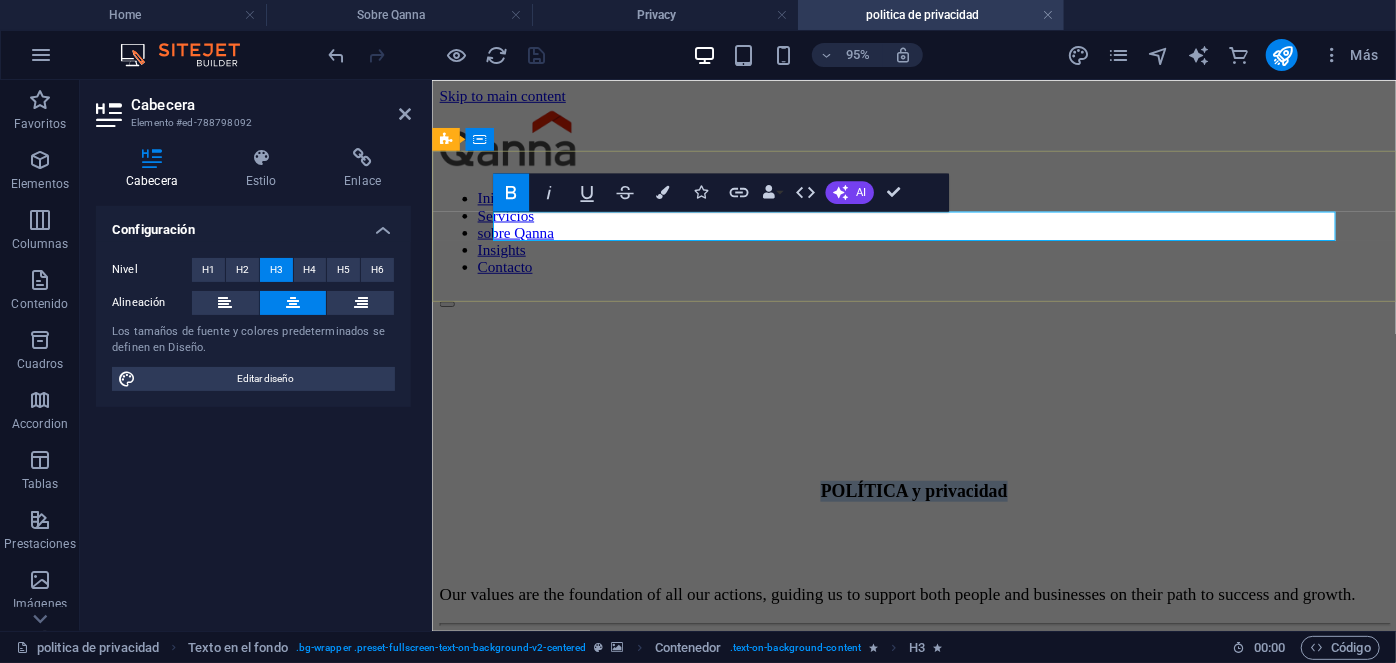 copy on "POLÍTICA y privacidad" 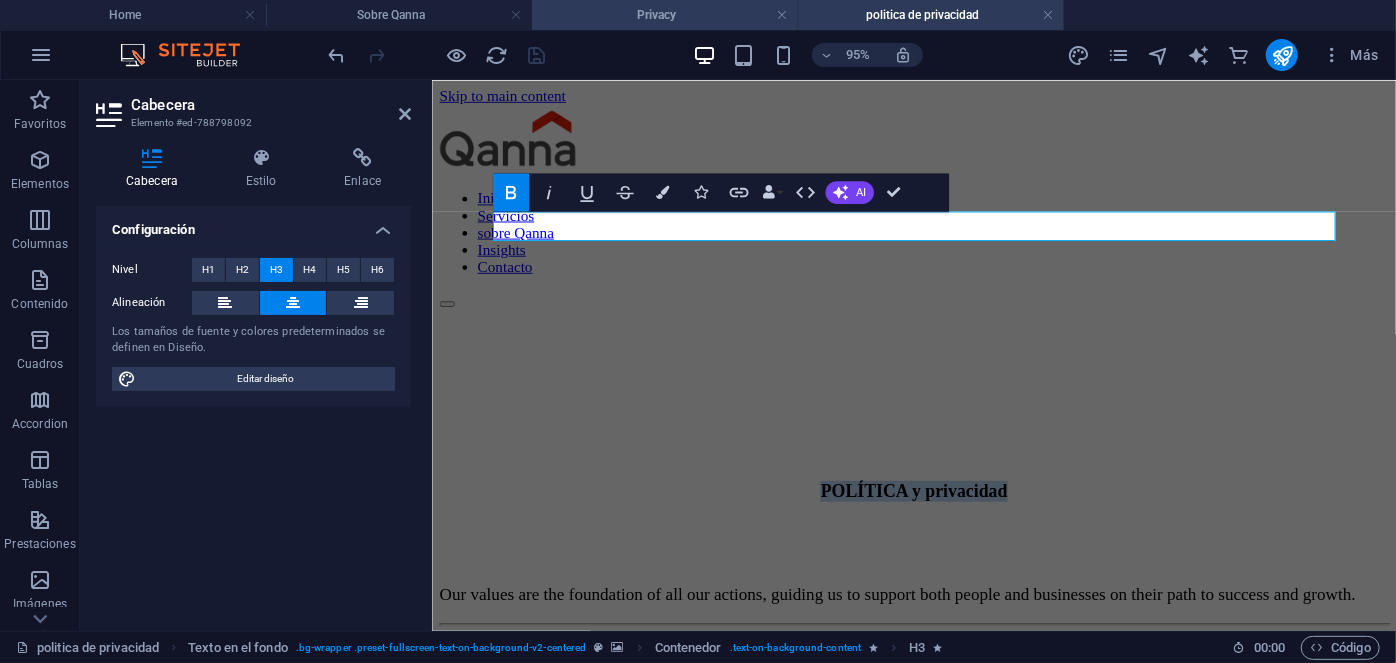 click on "Privacy" at bounding box center (665, 15) 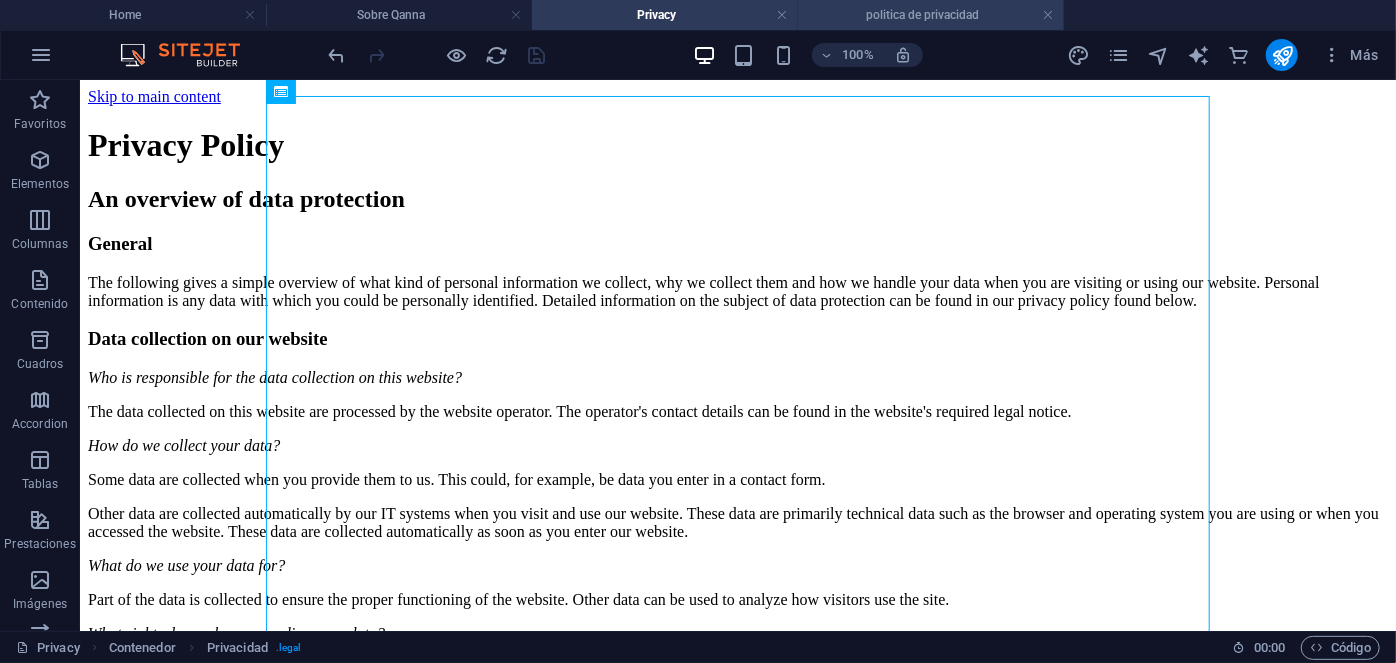 click on "politica de privacidad" at bounding box center [931, 15] 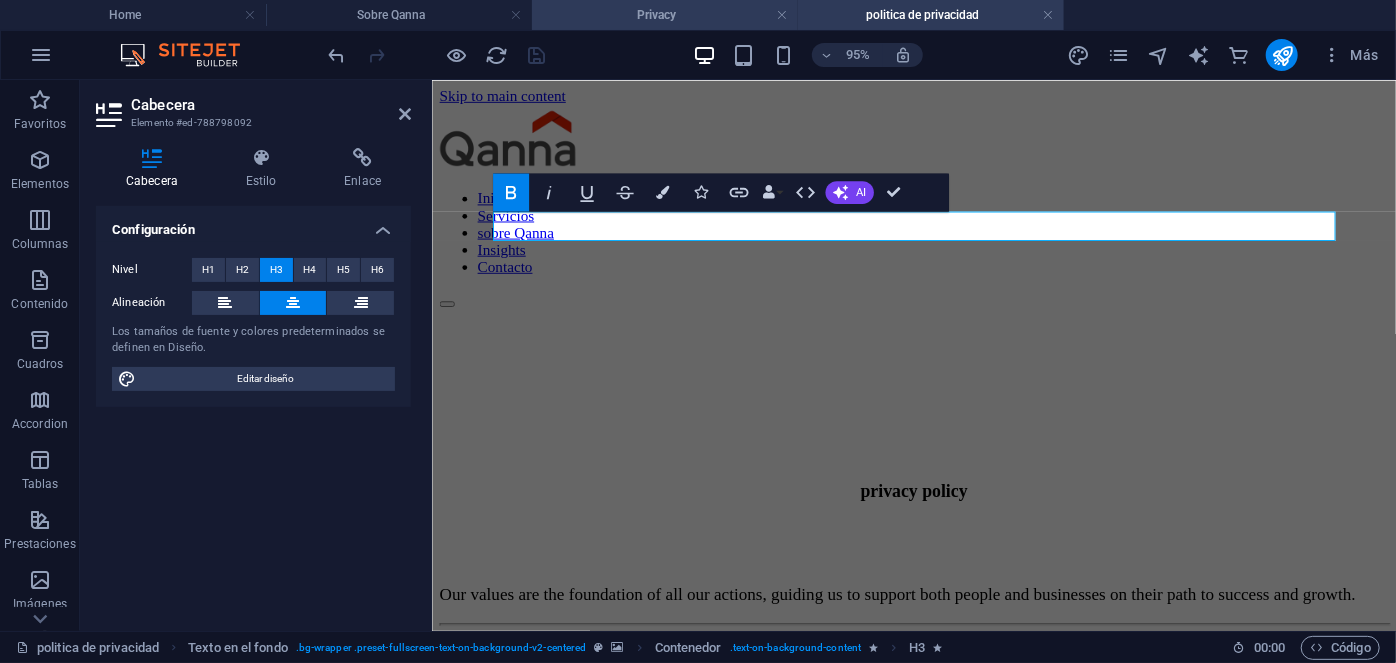 click on "Privacy" at bounding box center (665, 15) 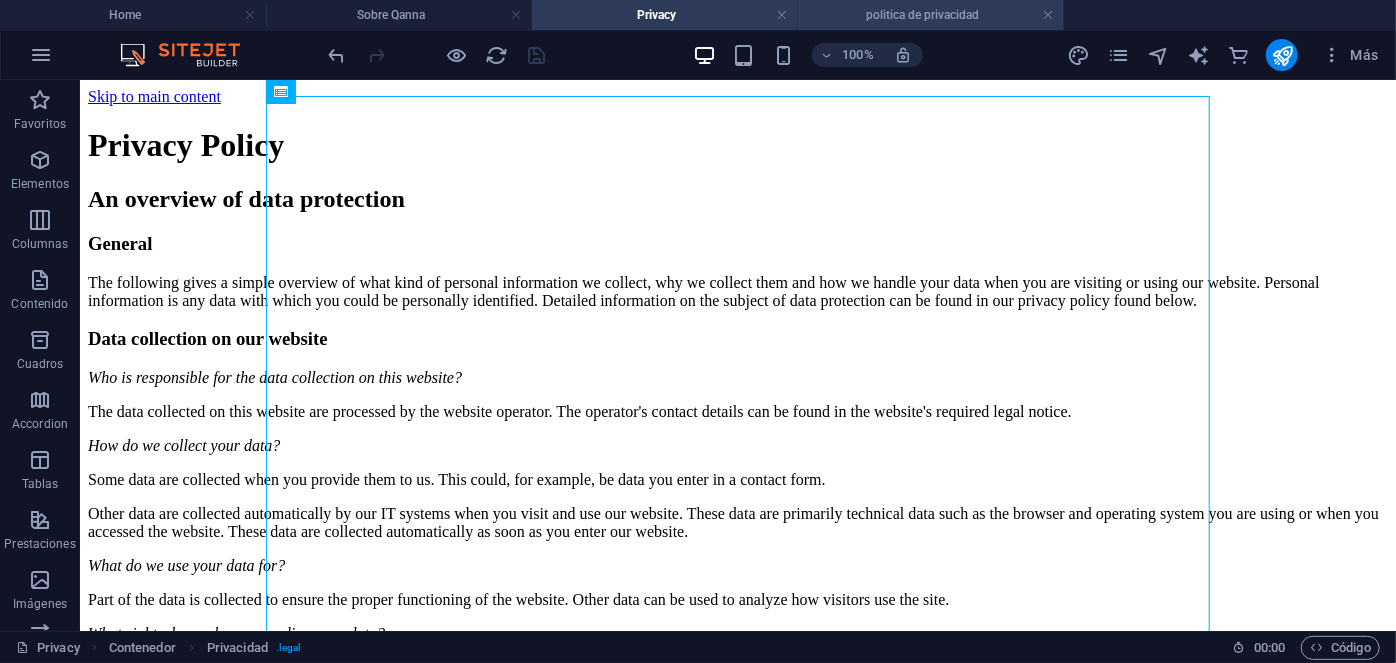 click on "politica de privacidad" at bounding box center (931, 15) 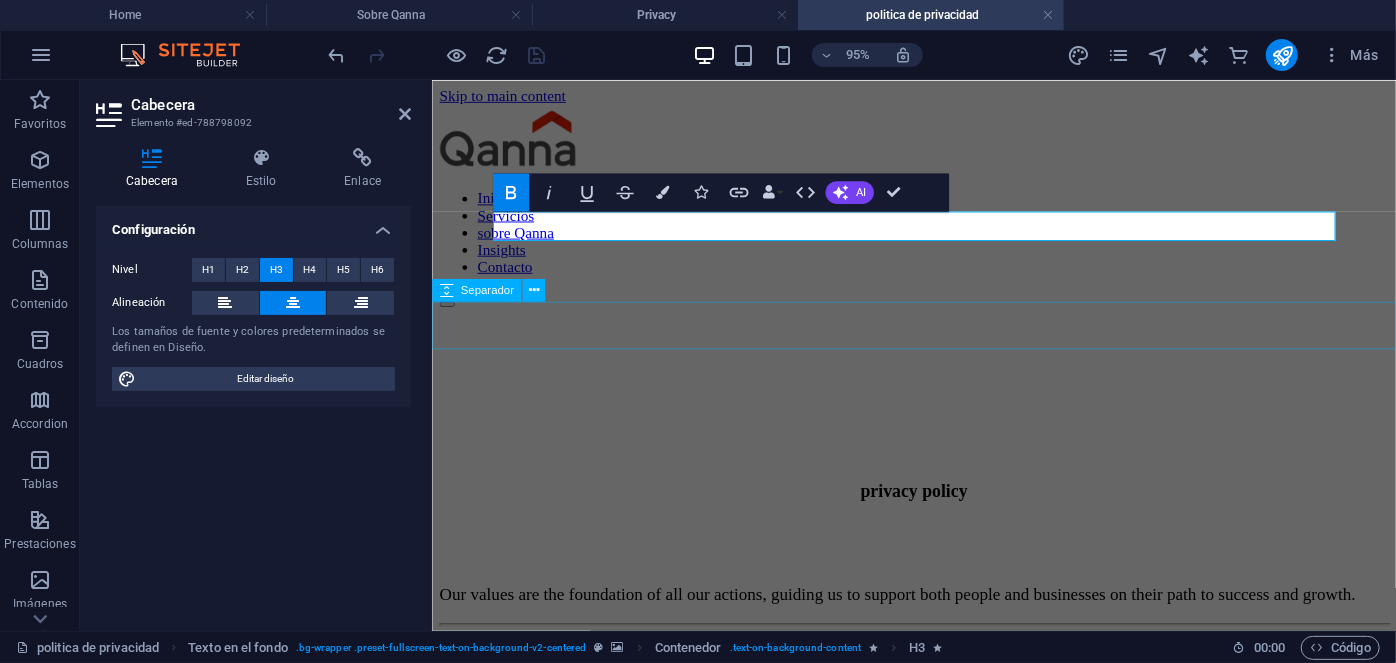 click at bounding box center [938, 568] 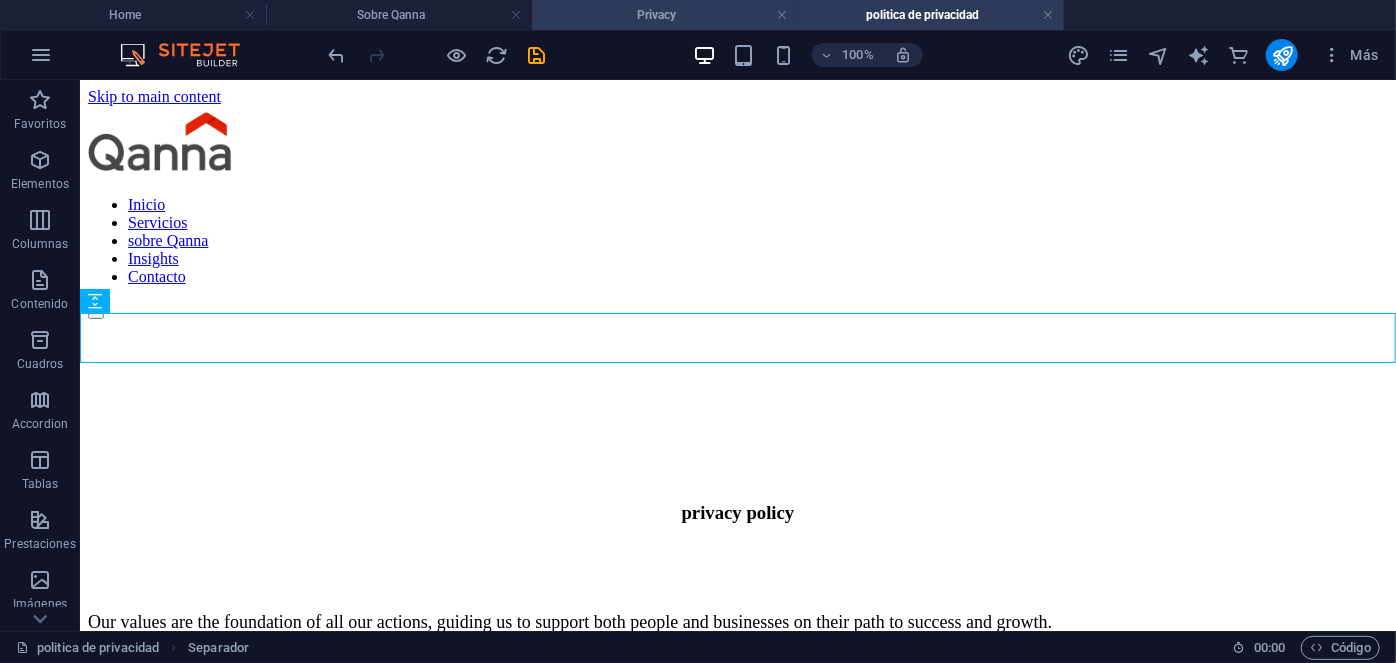 click on "Privacy" at bounding box center (665, 15) 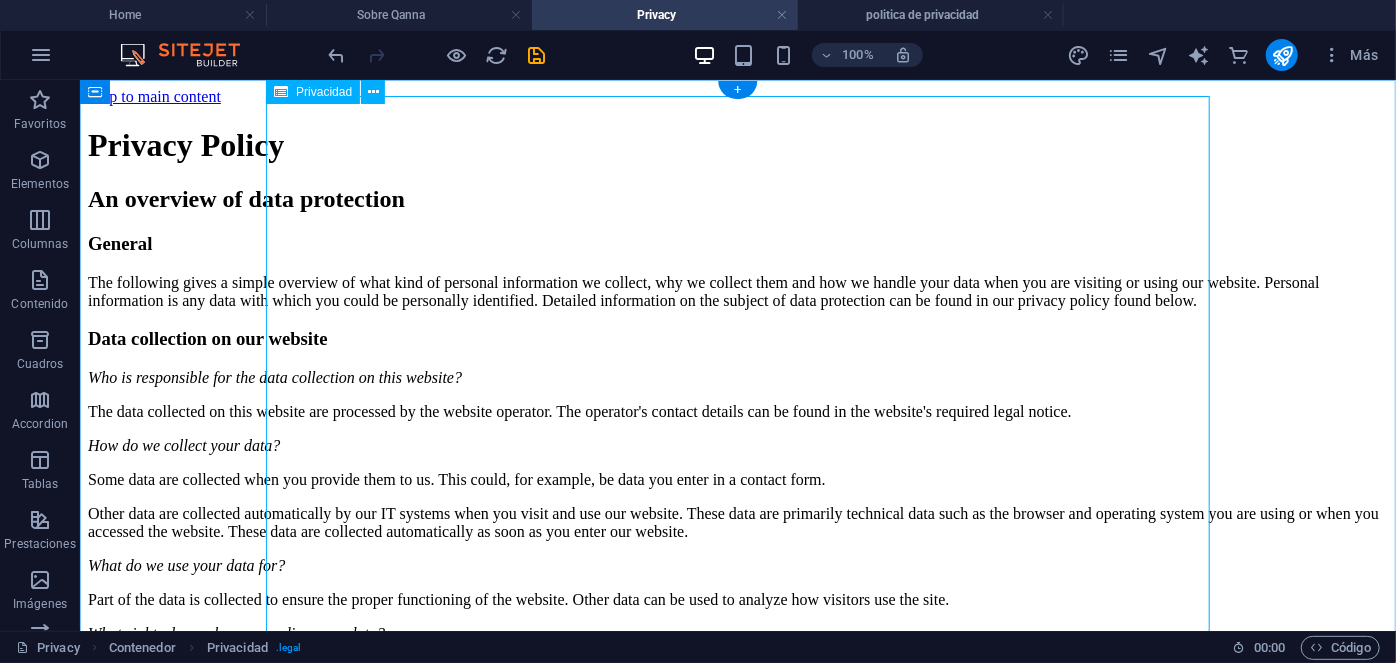 click on "Privacy Policy
An overview of data protection
General
The following gives a simple overview of what kind of personal information we collect, why we collect them and how we handle your data when you are visiting or using our website. Personal information is any data with which you could be personally identified. Detailed information on the subject of data protection can be found in our privacy policy found below.
Data collection on our website
Who is responsible for the data collection on this website?
The data collected on this website are processed by the website operator. The operator's contact details can be found in the website's required legal notice.
How do we collect your data?
Some data are collected when you provide them to us. This could, for example, be data you enter in a contact form.
What do we use your data for?
Part of the data is collected to ensure the proper functioning of the website. Other data can be used to analyze how visitors use the site." at bounding box center (737, 1995) 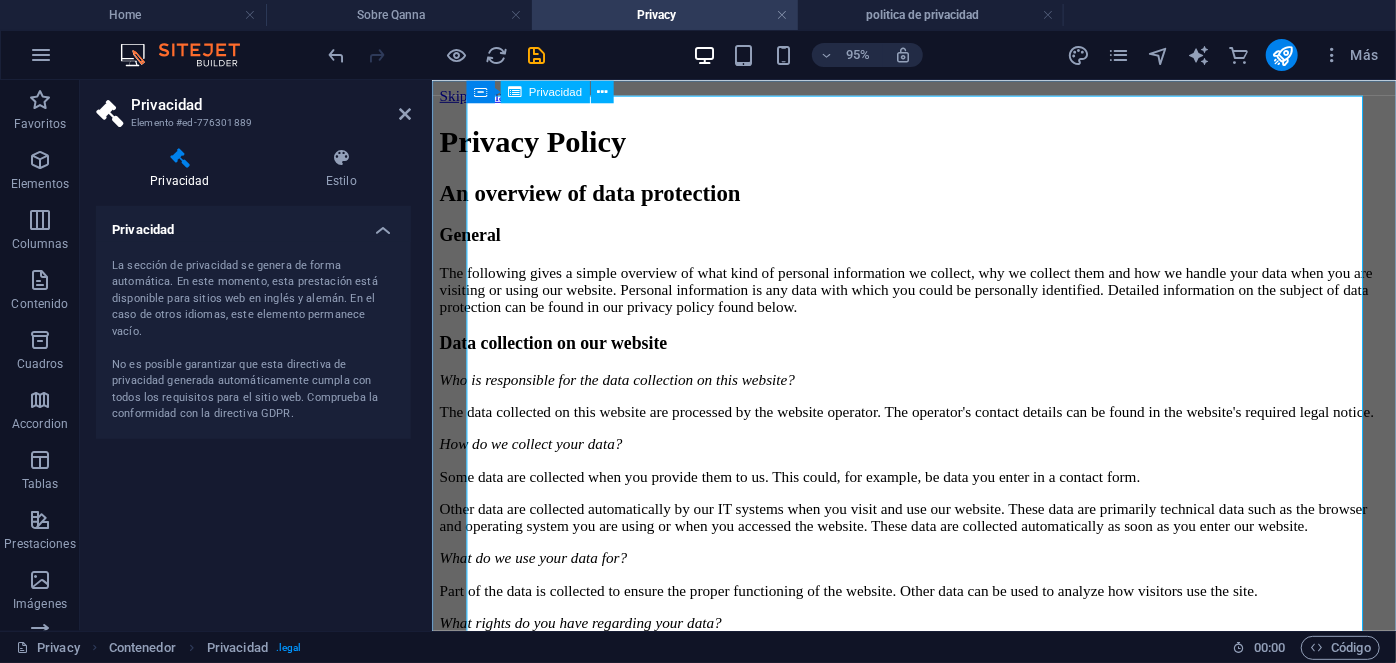 click on "Privacy Policy
An overview of data protection
General
The following gives a simple overview of what kind of personal information we collect, why we collect them and how we handle your data when you are visiting or using our website. Personal information is any data with which you could be personally identified. Detailed information on the subject of data protection can be found in our privacy policy found below.
Data collection on our website
Who is responsible for the data collection on this website?
The data collected on this website are processed by the website operator. The operator's contact details can be found in the website's required legal notice.
How do we collect your data?
Some data are collected when you provide them to us. This could, for example, be data you enter in a contact form.
What do we use your data for?
Part of the data is collected to ensure the proper functioning of the website. Other data can be used to analyze how visitors use the site." at bounding box center (938, 2176) 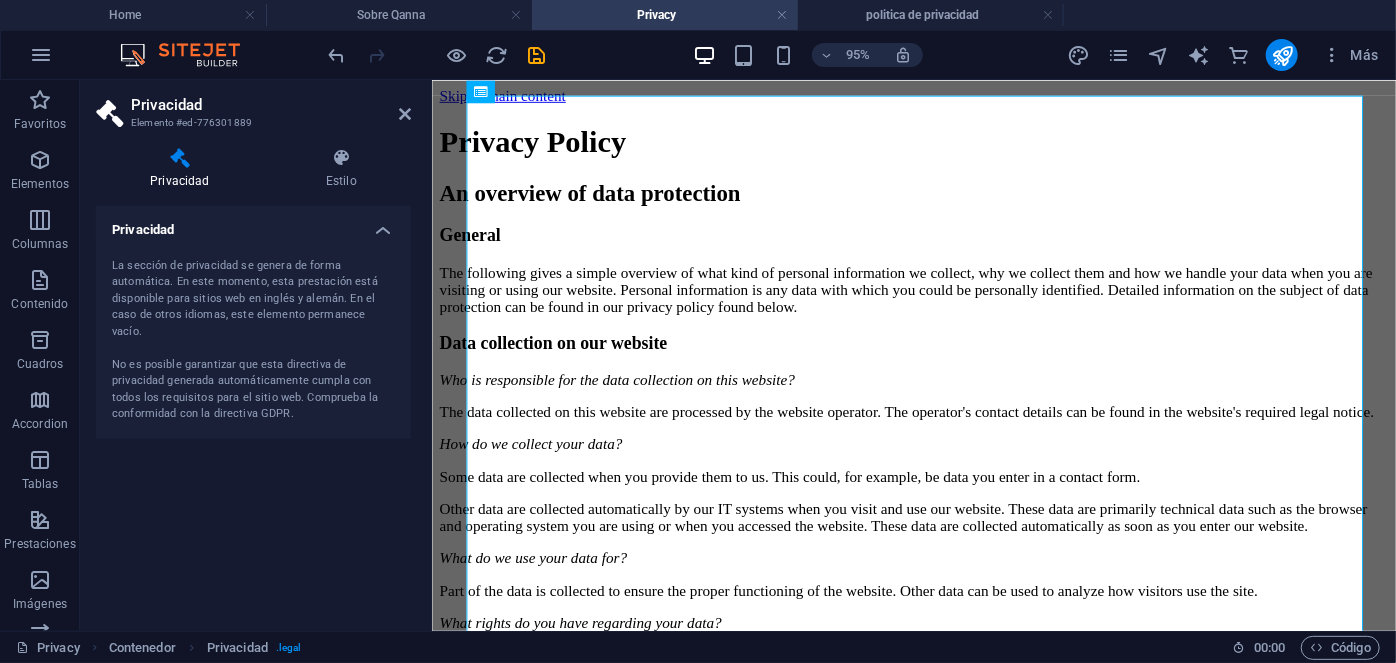 click on "Privacidad" at bounding box center (253, 224) 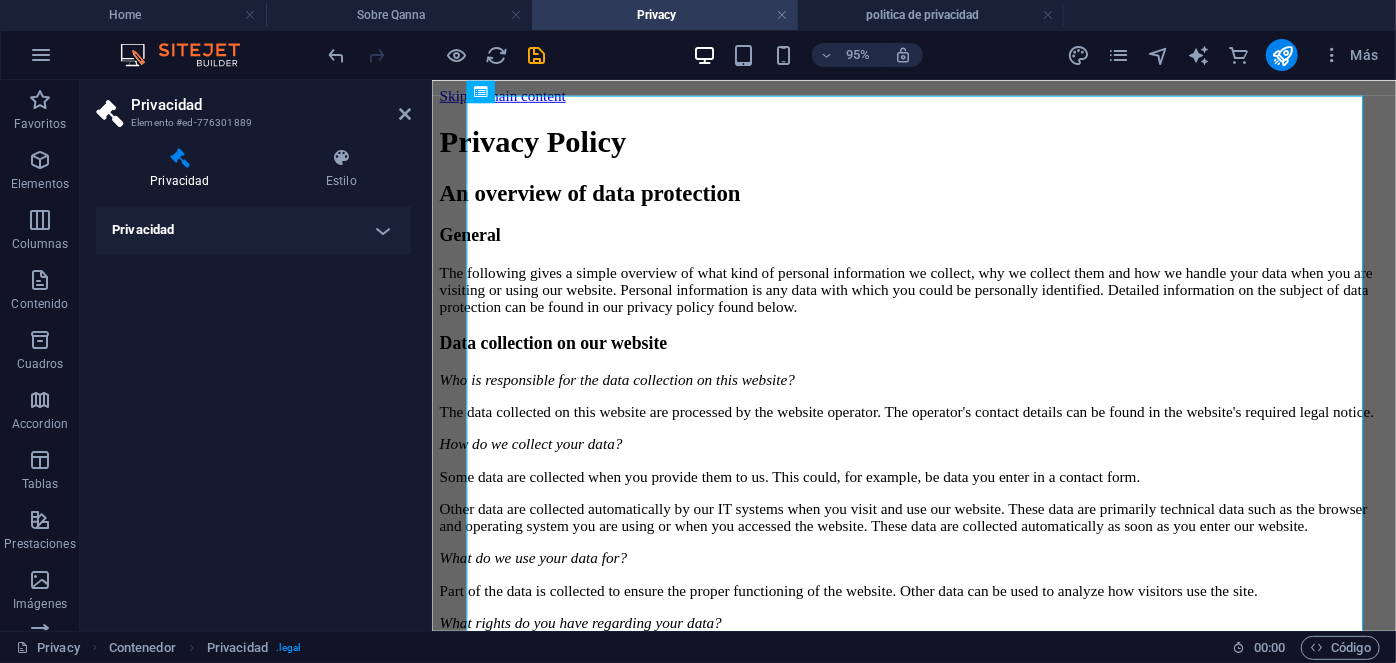 click on "Privacidad" at bounding box center (253, 230) 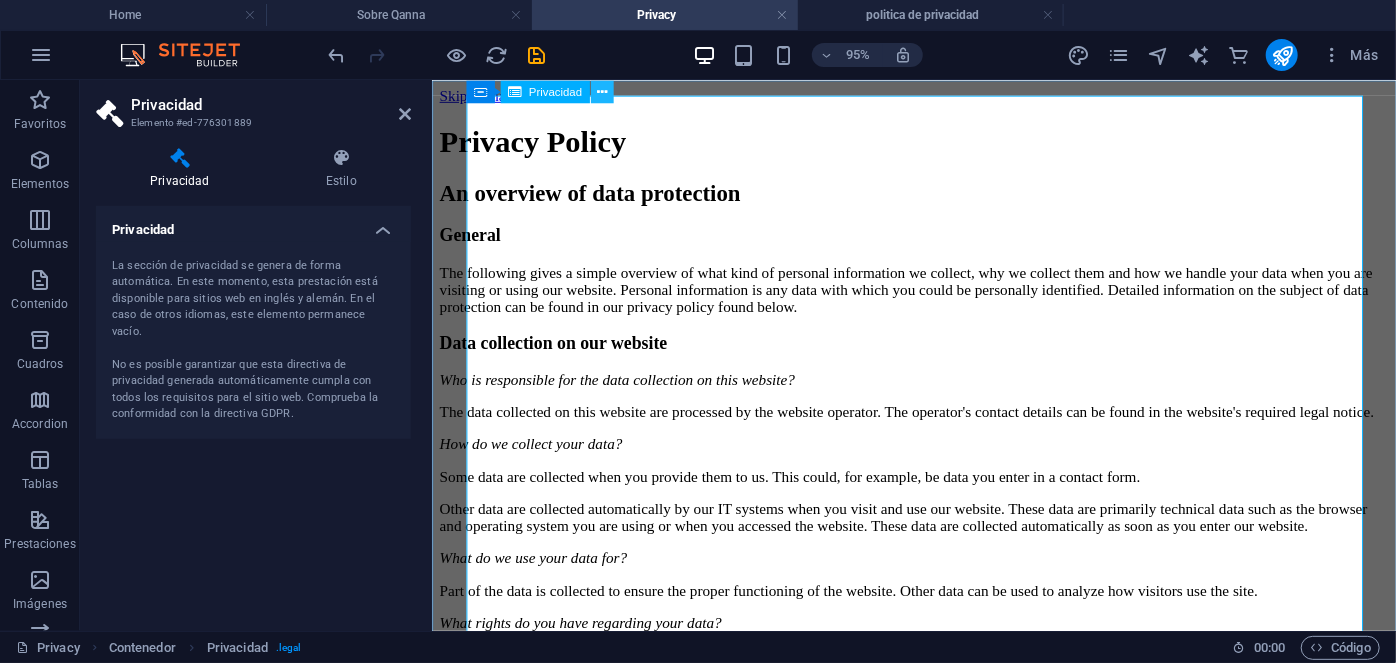 click at bounding box center (602, 91) 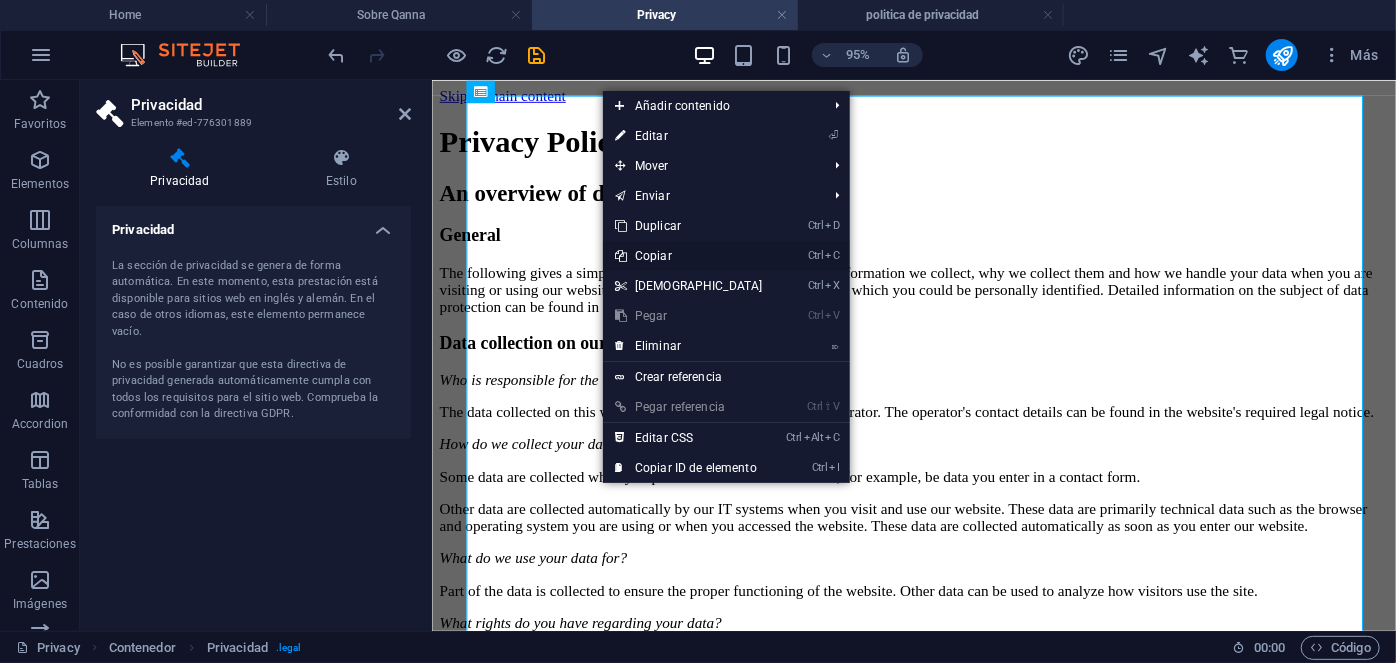 click on "Ctrl C  Copiar" at bounding box center [689, 256] 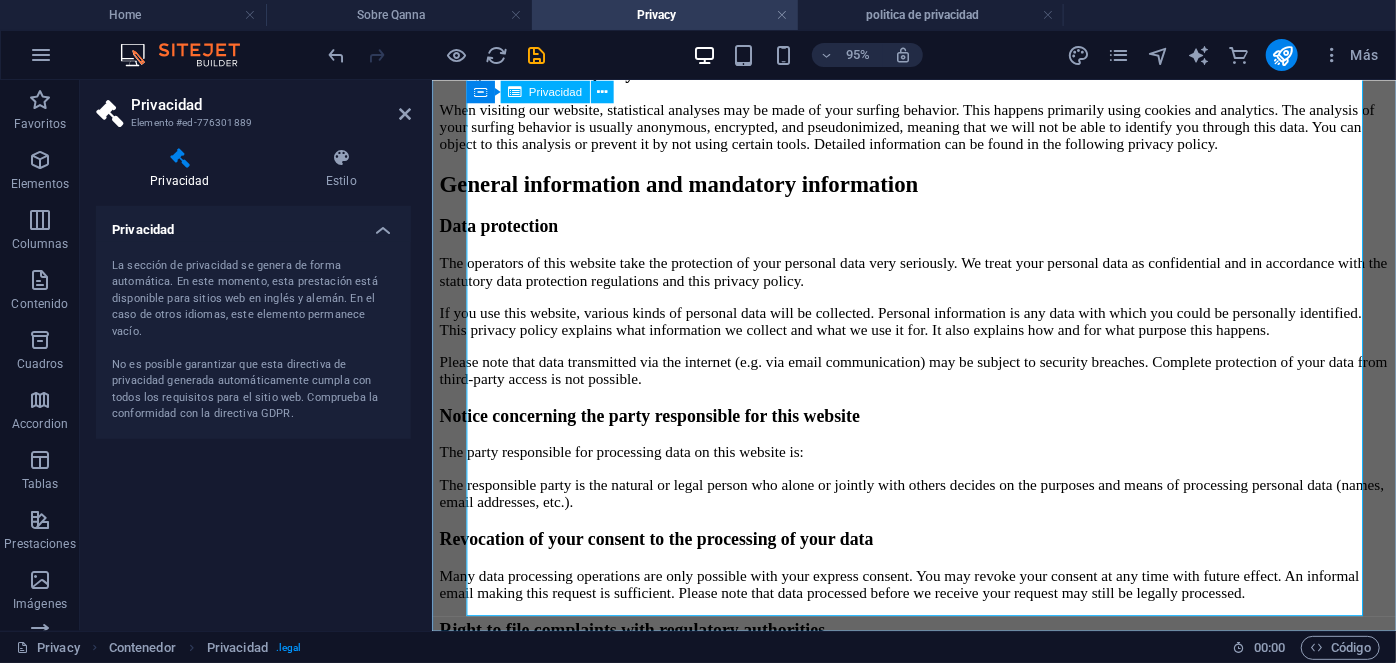 scroll, scrollTop: 3144, scrollLeft: 0, axis: vertical 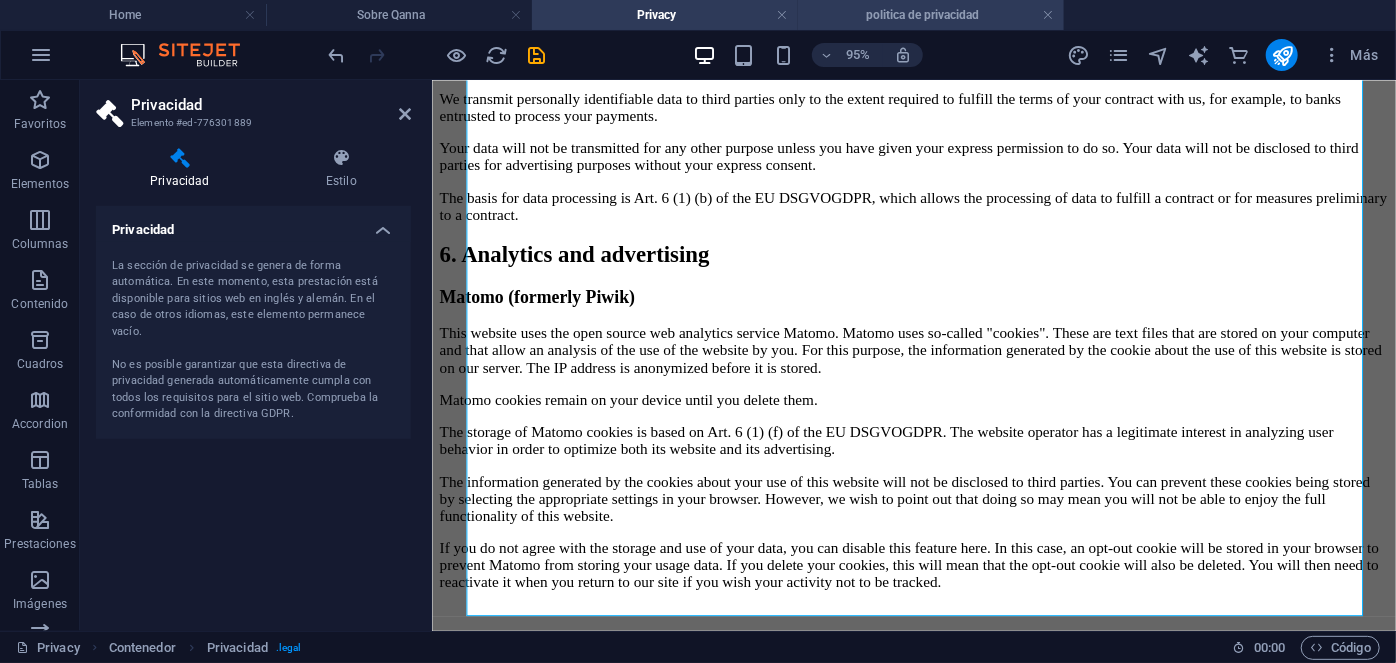 click on "politica de privacidad" at bounding box center [931, 15] 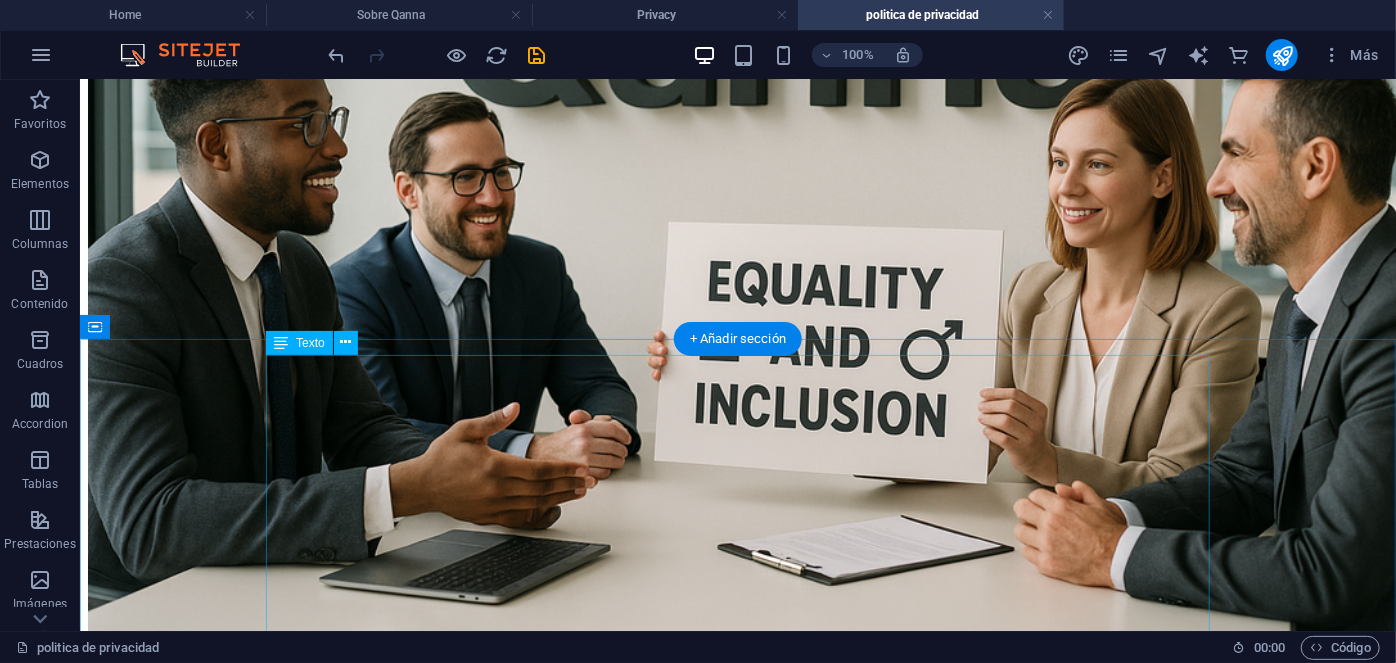scroll, scrollTop: 930, scrollLeft: 0, axis: vertical 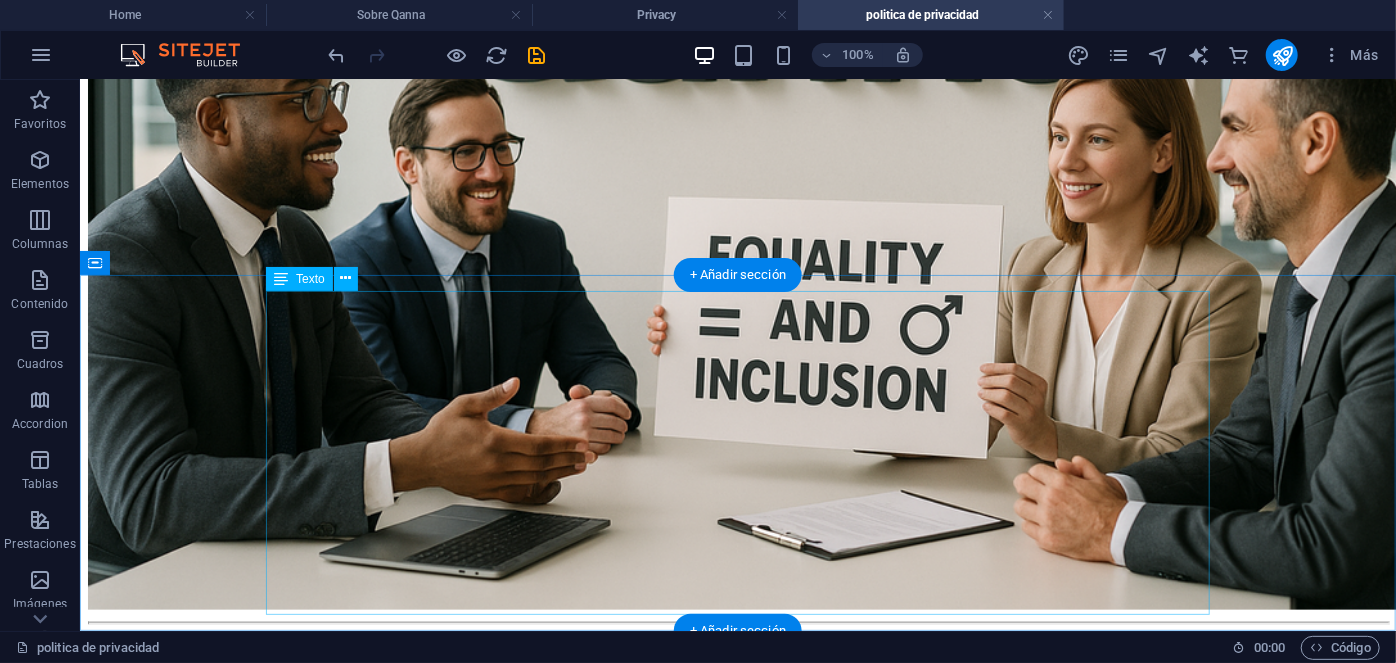 click on "With the goal of creating an environment where everyone feels valued, respected, and listened to, as well as reinforcing a true sense of belonging, we have implemented our Employee Business Resource Groups, designed to reflect the great diversity that characterizes our people. In addition, we have teams composed of employees and leaders who actively participate in supporting the efforts of our areas and lines of business, both locally and regionally. We are deeply committed to the professional development of our workforce. Our strategy is based on a comprehensive vision of growth, structured around three essential pillars: practical on-the-job learning (60%), personalized mentoring and coaching (30%), and formal academic training (10%). To this end, we provide tools and resources designed to strengthen key skills, allowing our employees to maximize their performance in their current roles while preparing for future professional challenges." at bounding box center (737, 780) 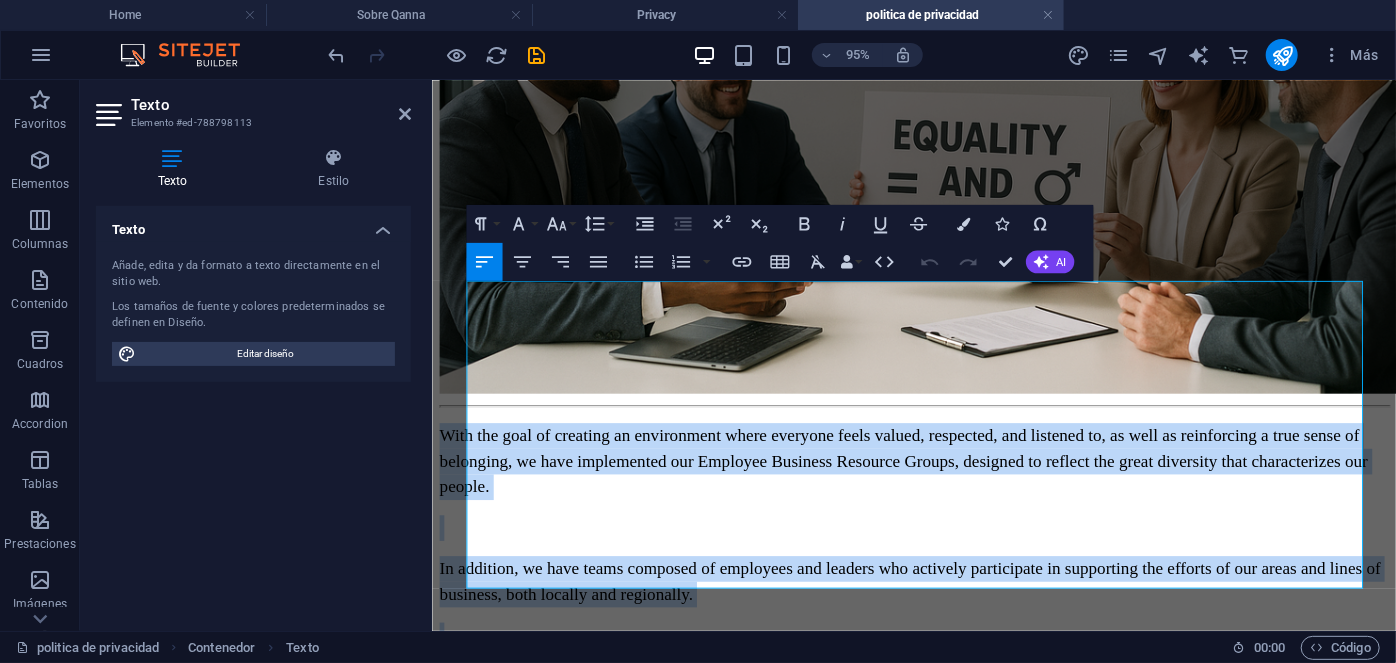drag, startPoint x: 955, startPoint y: 595, endPoint x: 287, endPoint y: 230, distance: 761.21545 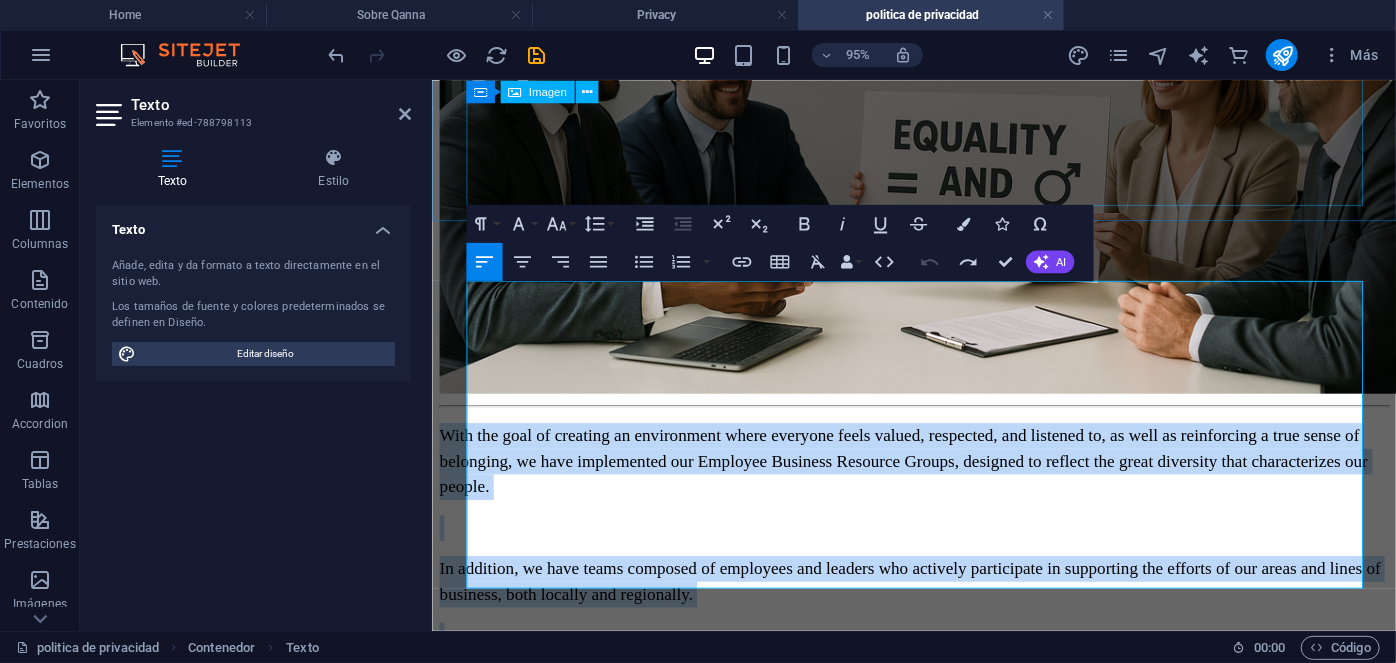 click at bounding box center (938, 73) 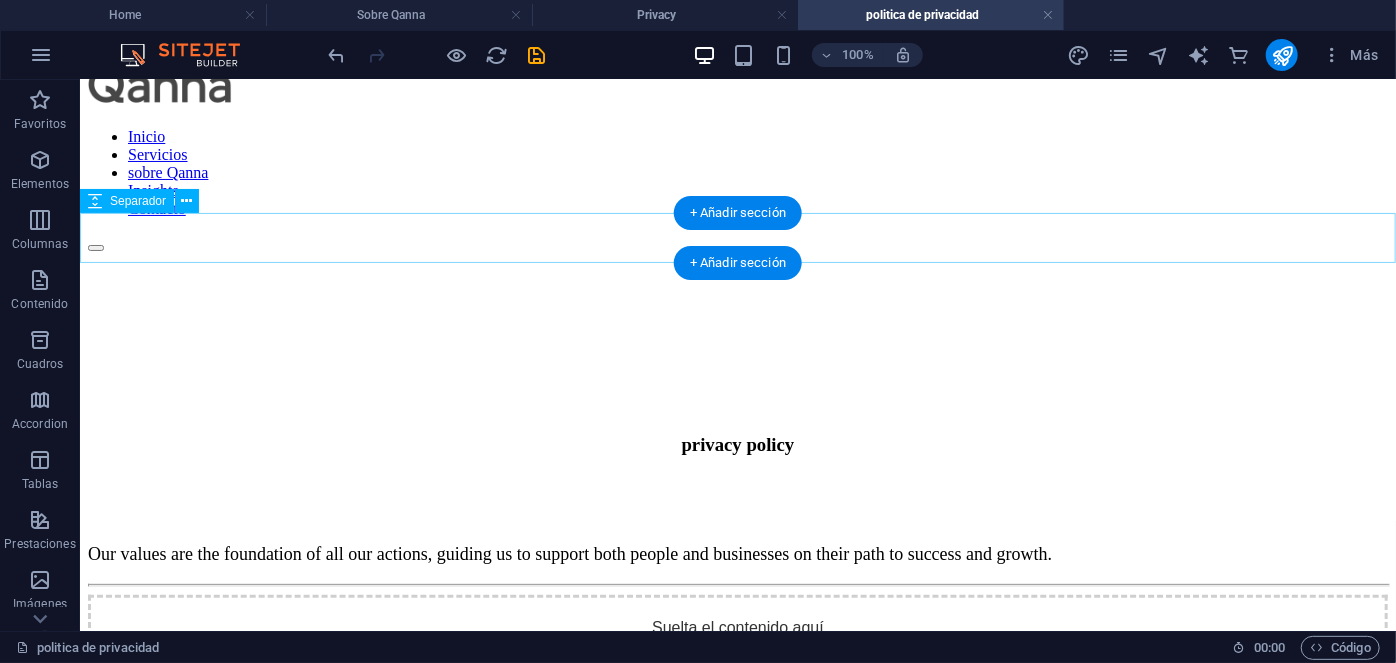 scroll, scrollTop: 0, scrollLeft: 0, axis: both 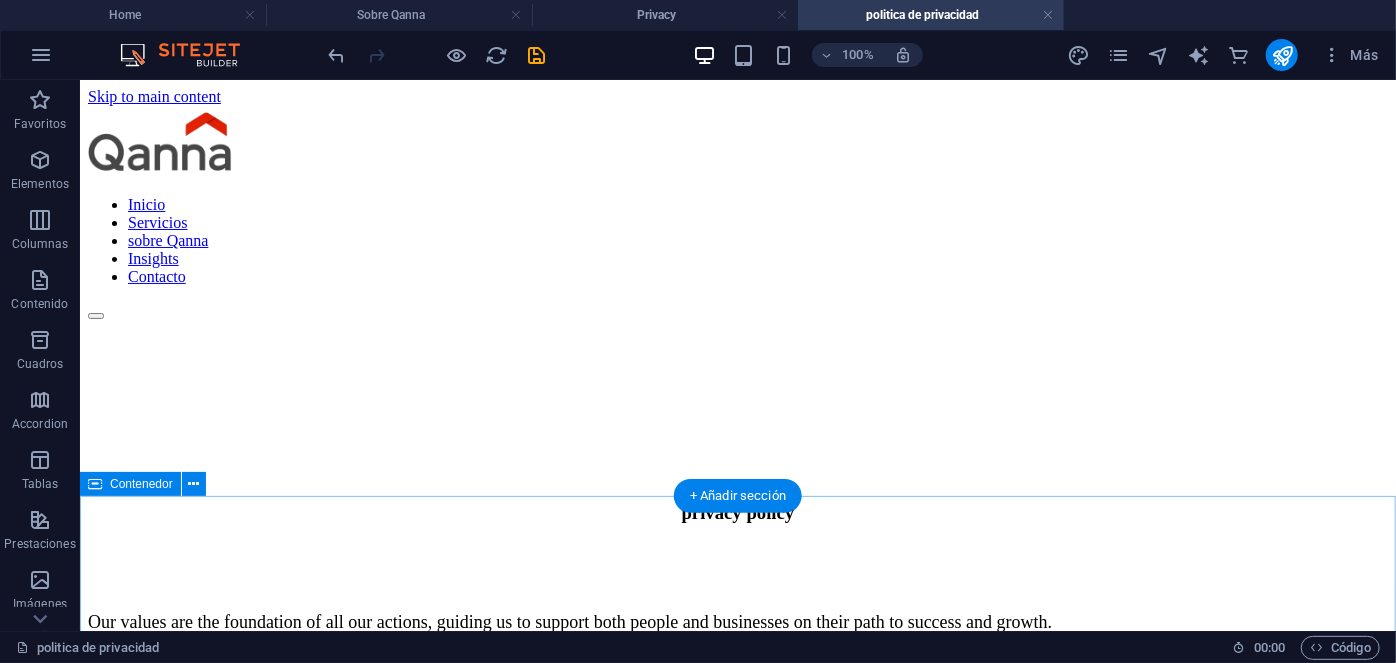 click on "Suelta el contenido aquí o  Añadir elementos  Pegar portapapeles" at bounding box center (737, 733) 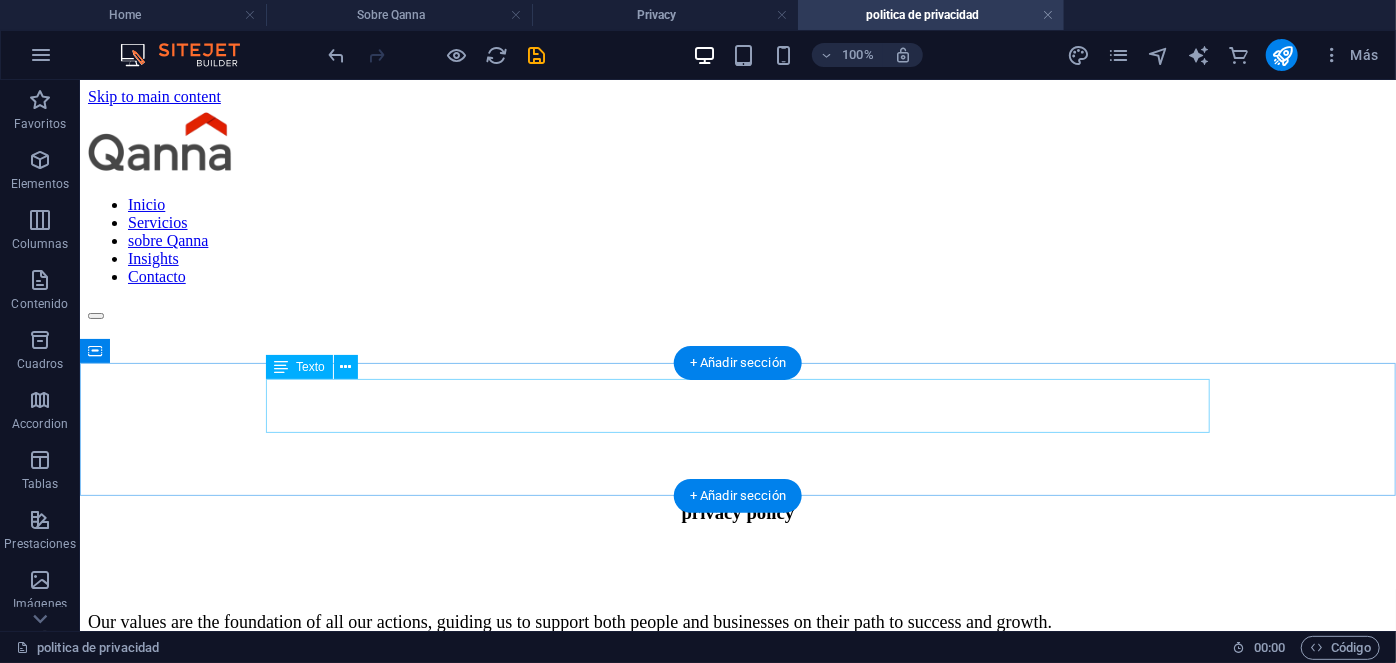 click on "Our values are the foundation of all our actions, guiding us to support both people and businesses on their path to success and growth." at bounding box center [737, 621] 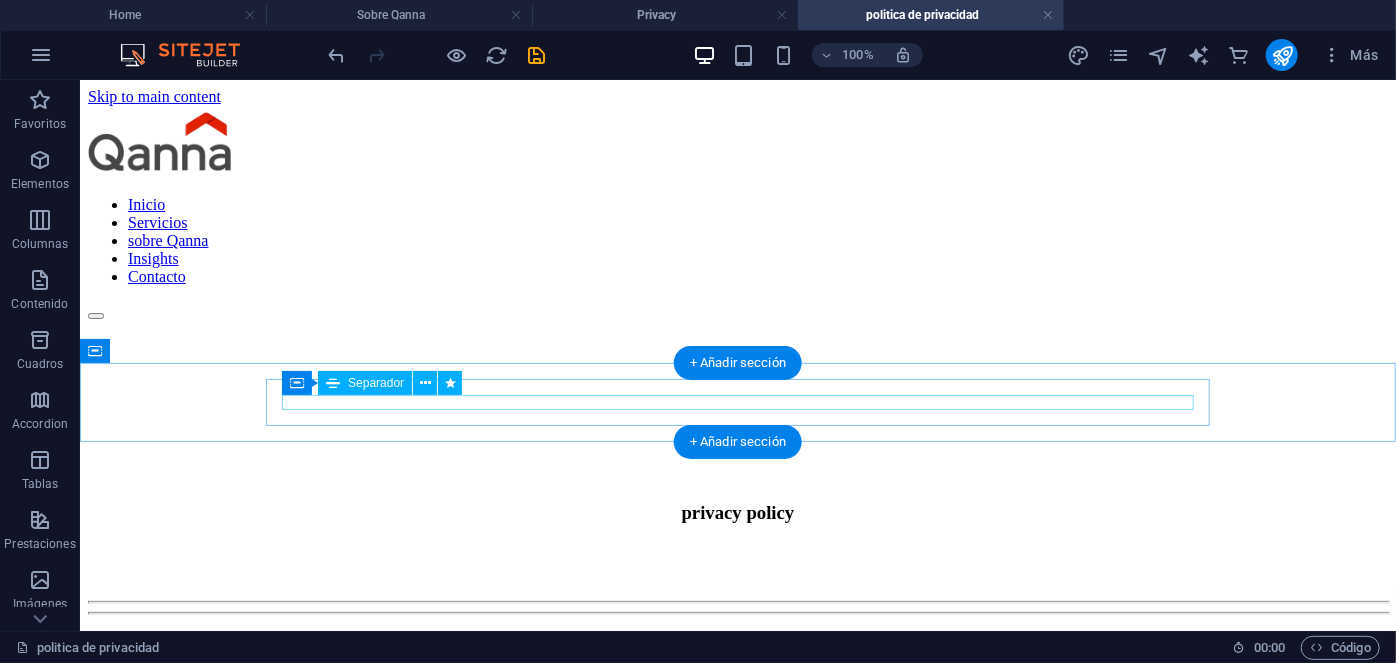 click at bounding box center [737, 601] 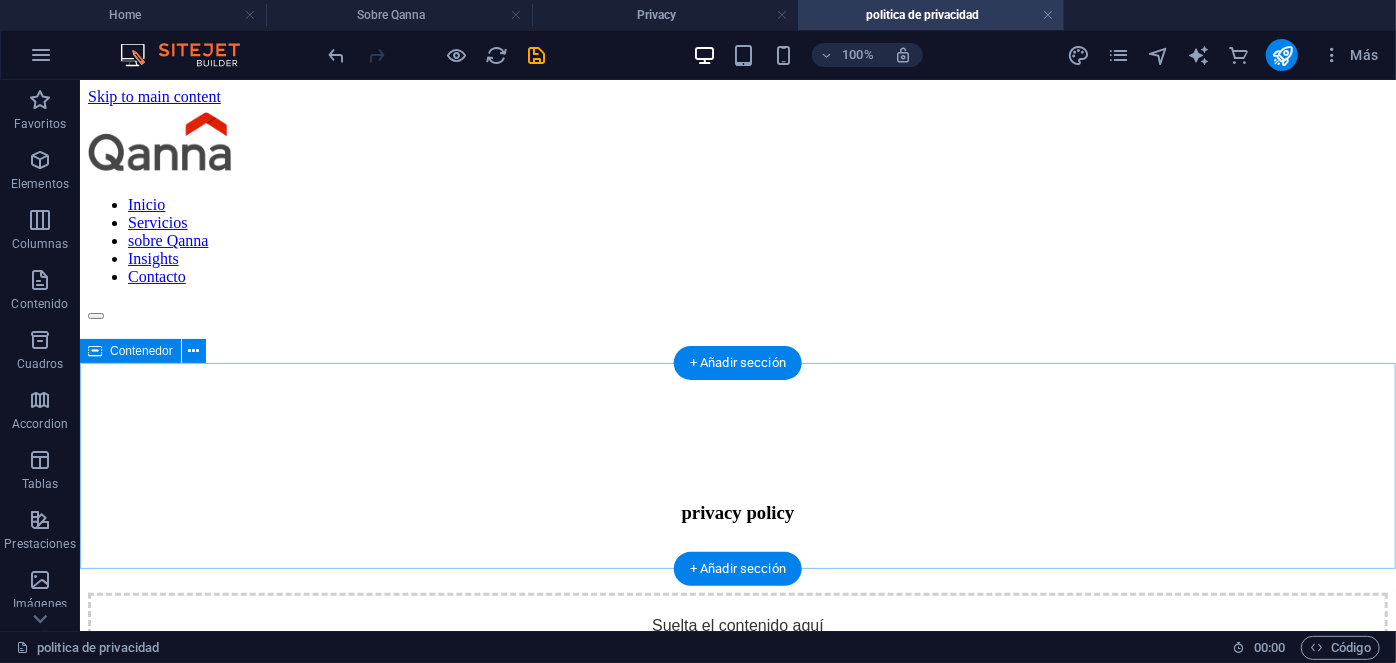 click on "Suelta el contenido aquí o  Añadir elementos  Pegar portapapeles" at bounding box center (737, 663) 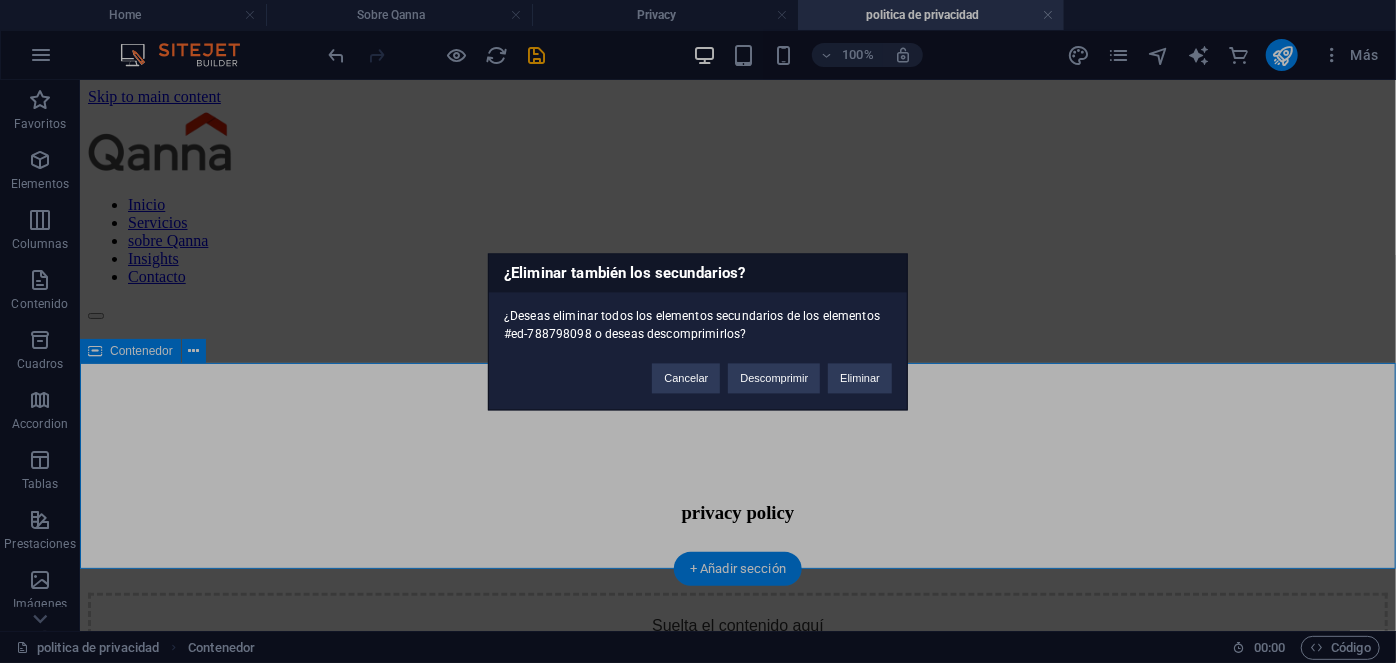 type 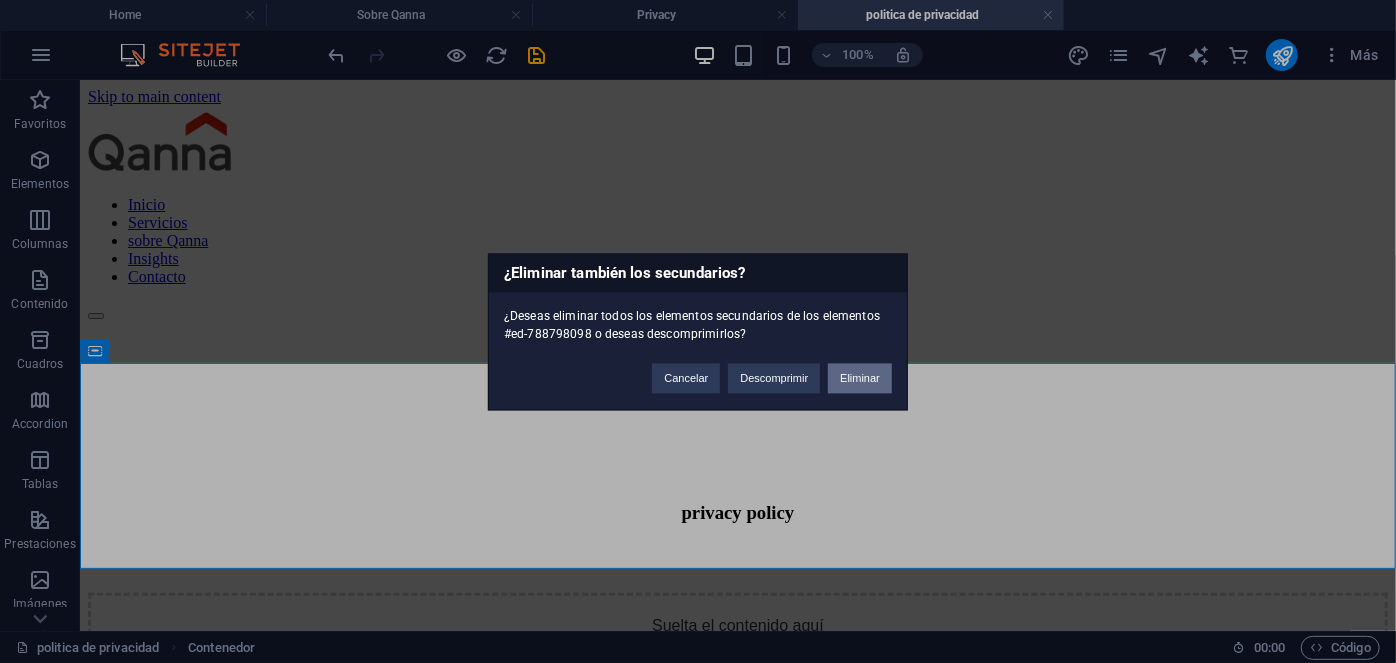 click on "Eliminar" at bounding box center (860, 378) 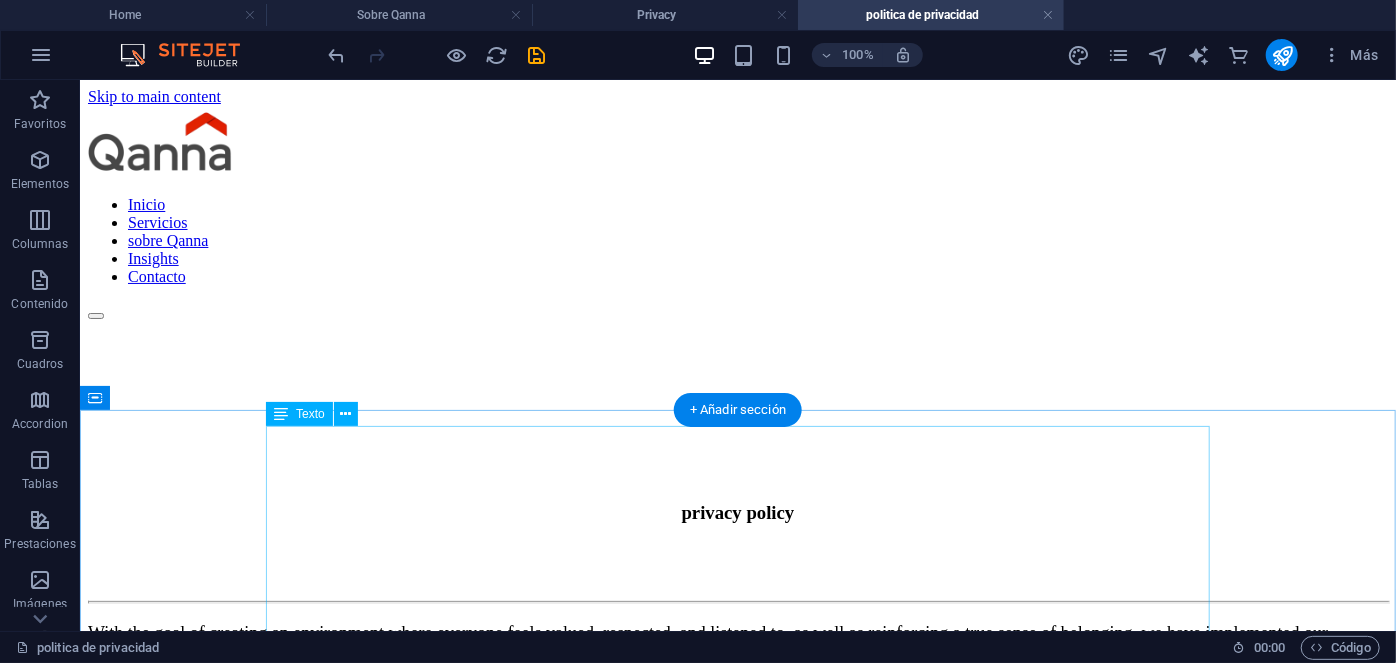 click on "With the goal of creating an environment where everyone feels valued, respected, and listened to, as well as reinforcing a true sense of belonging, we have implemented our Employee Business Resource Groups, designed to reflect the great diversity that characterizes our people. In addition, we have teams composed of employees and leaders who actively participate in supporting the efforts of our areas and lines of business, both locally and regionally. We are deeply committed to the professional development of our workforce. Our strategy is based on a comprehensive vision of growth, structured around three essential pillars: practical on-the-job learning (60%), personalized mentoring and coaching (30%), and formal academic training (10%). To this end, we provide tools and resources designed to strengthen key skills, allowing our employees to maximize their performance in their current roles while preparing for future professional challenges." at bounding box center [737, 759] 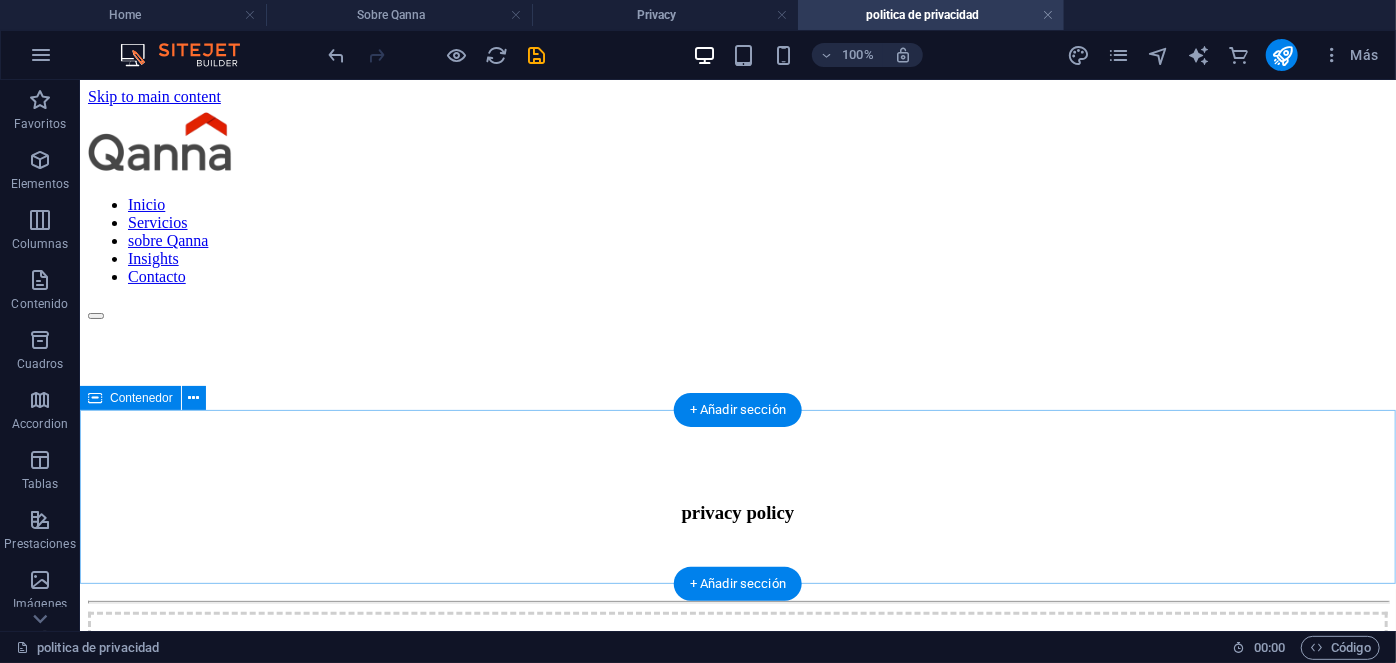 click on "Suelta el contenido aquí o  Añadir elementos  Pegar portapapeles" at bounding box center [737, 682] 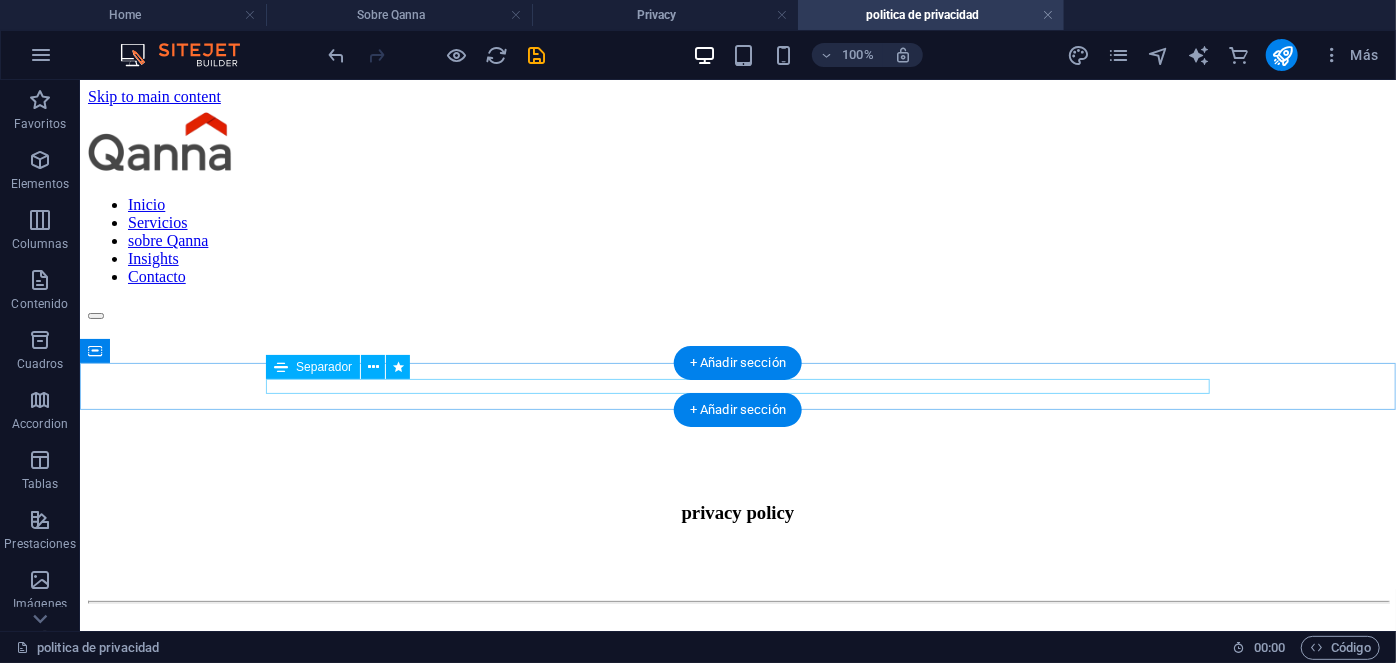 click at bounding box center [737, 601] 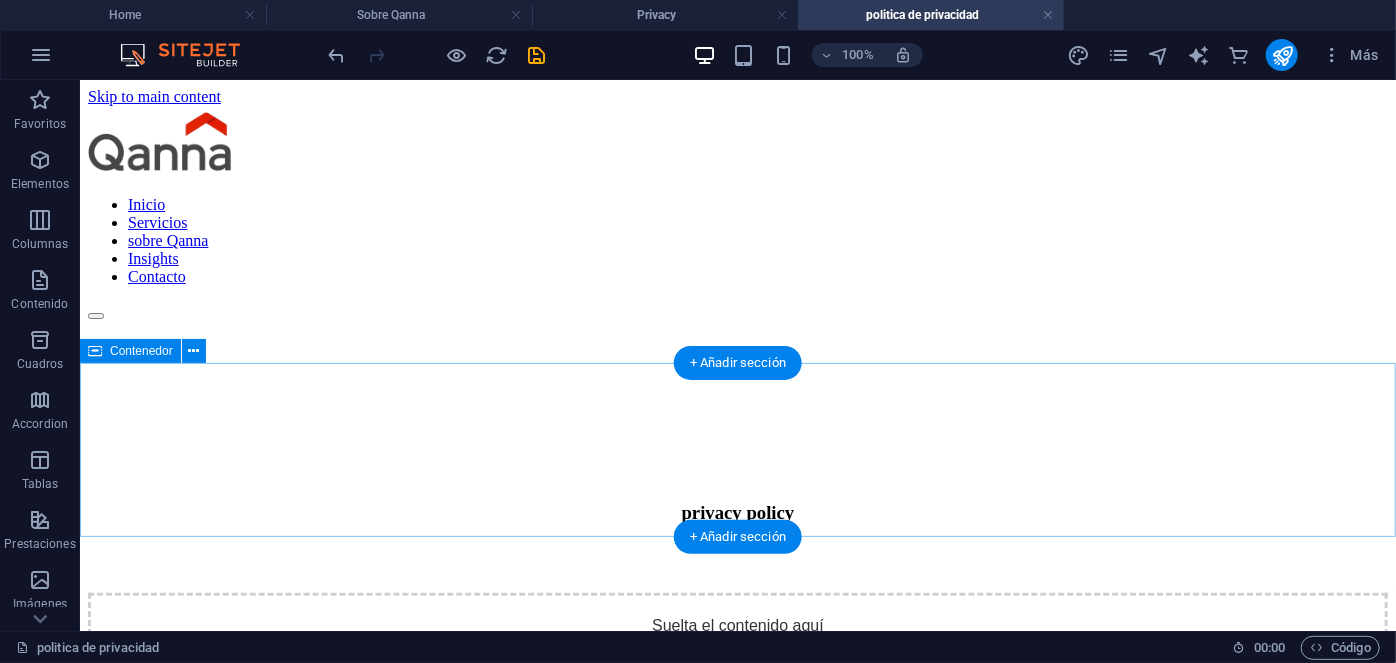 click on "Suelta el contenido aquí o  Añadir elementos  Pegar portapapeles" at bounding box center [737, 663] 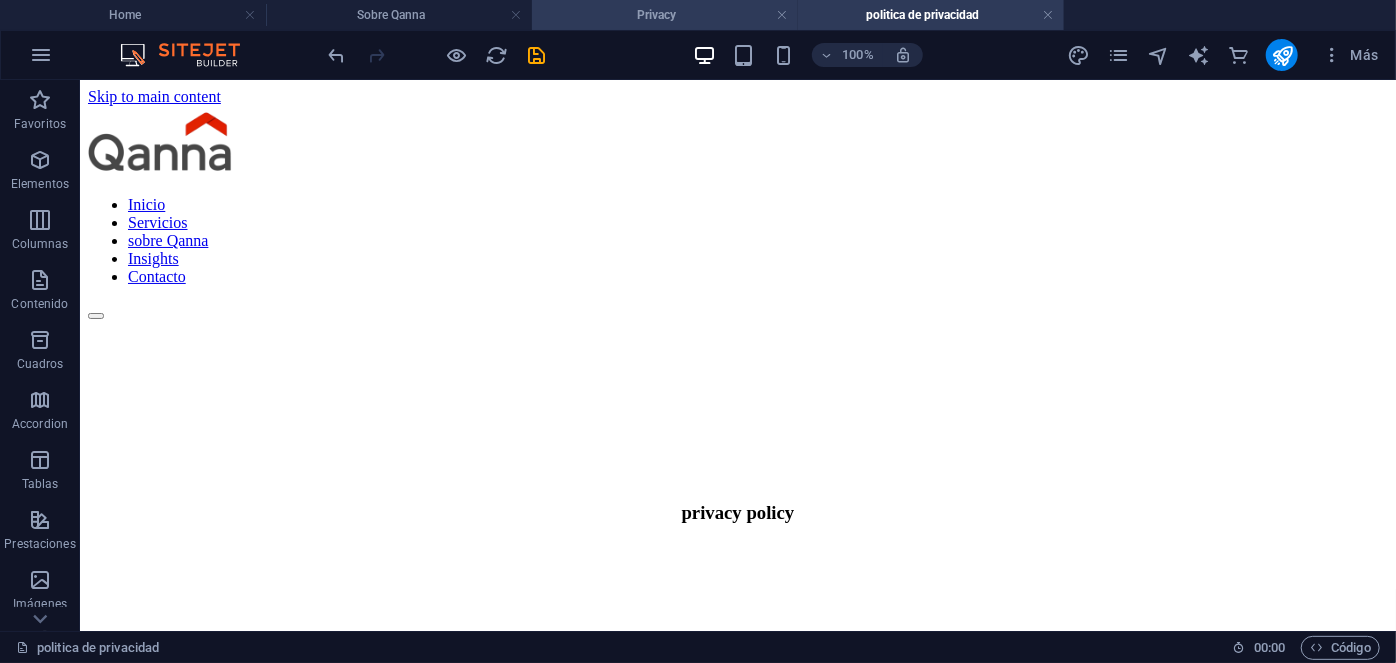 click on "Privacy" at bounding box center [665, 15] 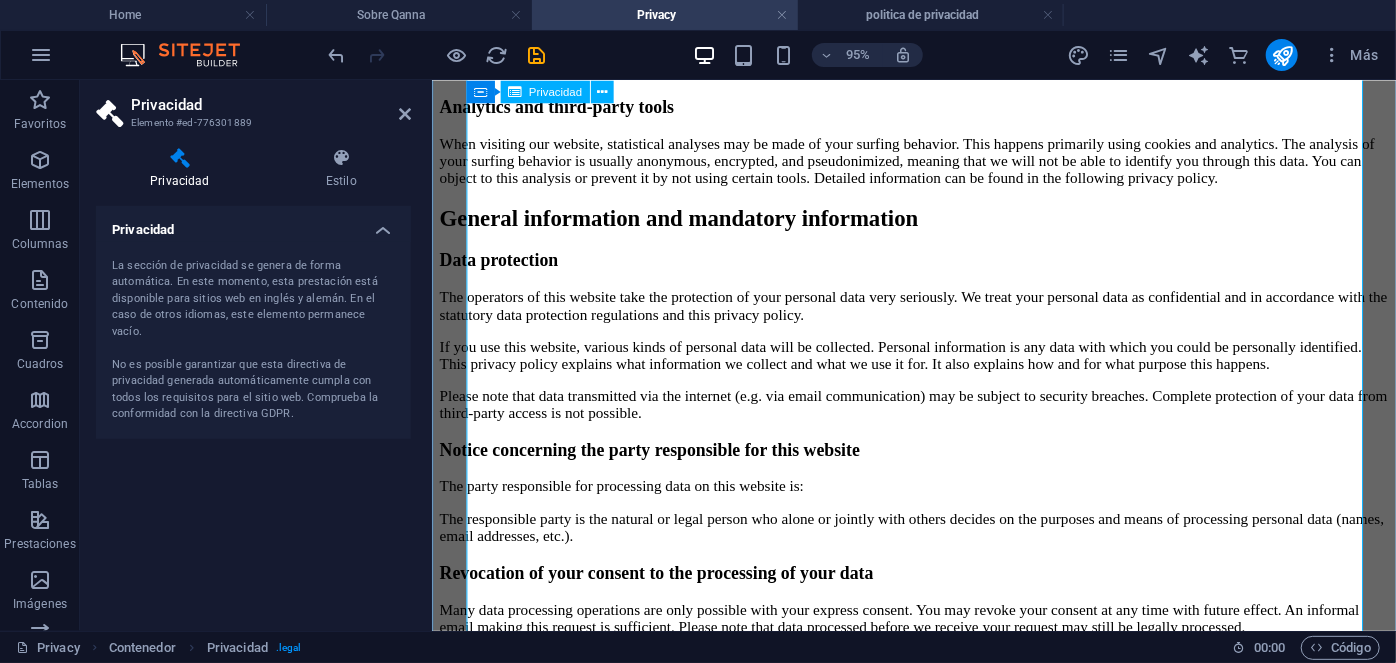 scroll, scrollTop: 0, scrollLeft: 0, axis: both 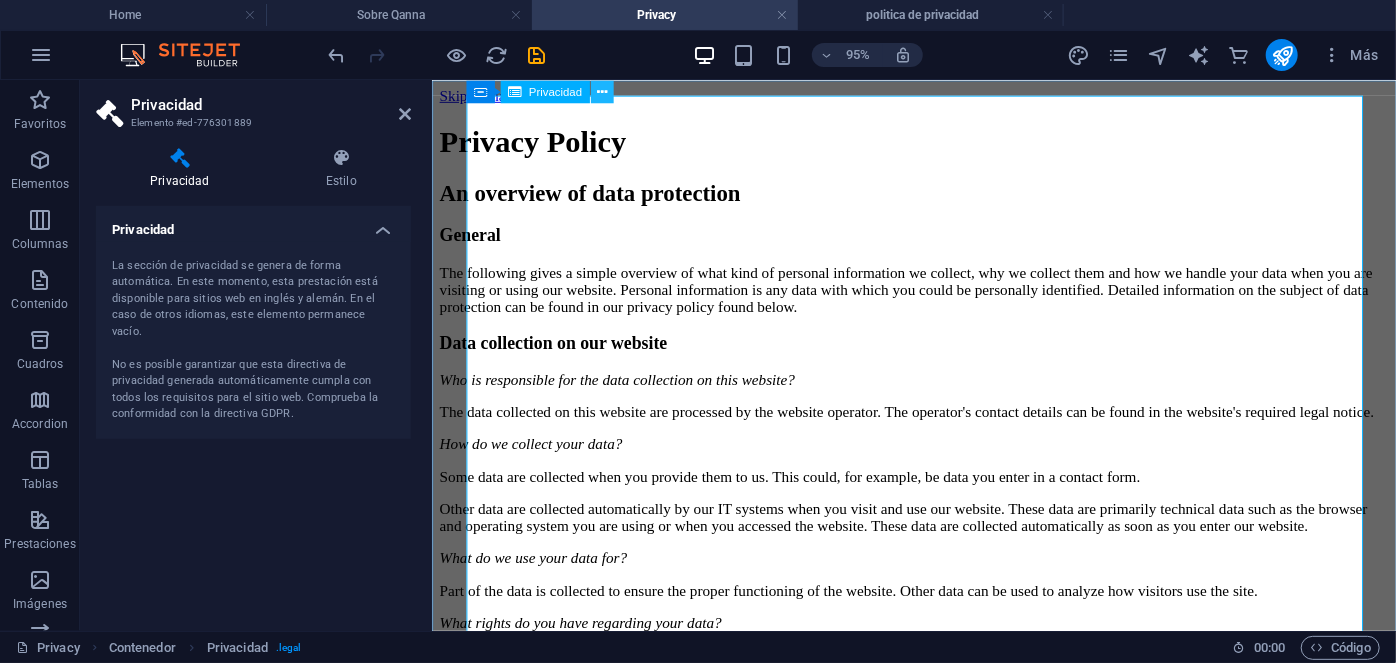 click at bounding box center [602, 91] 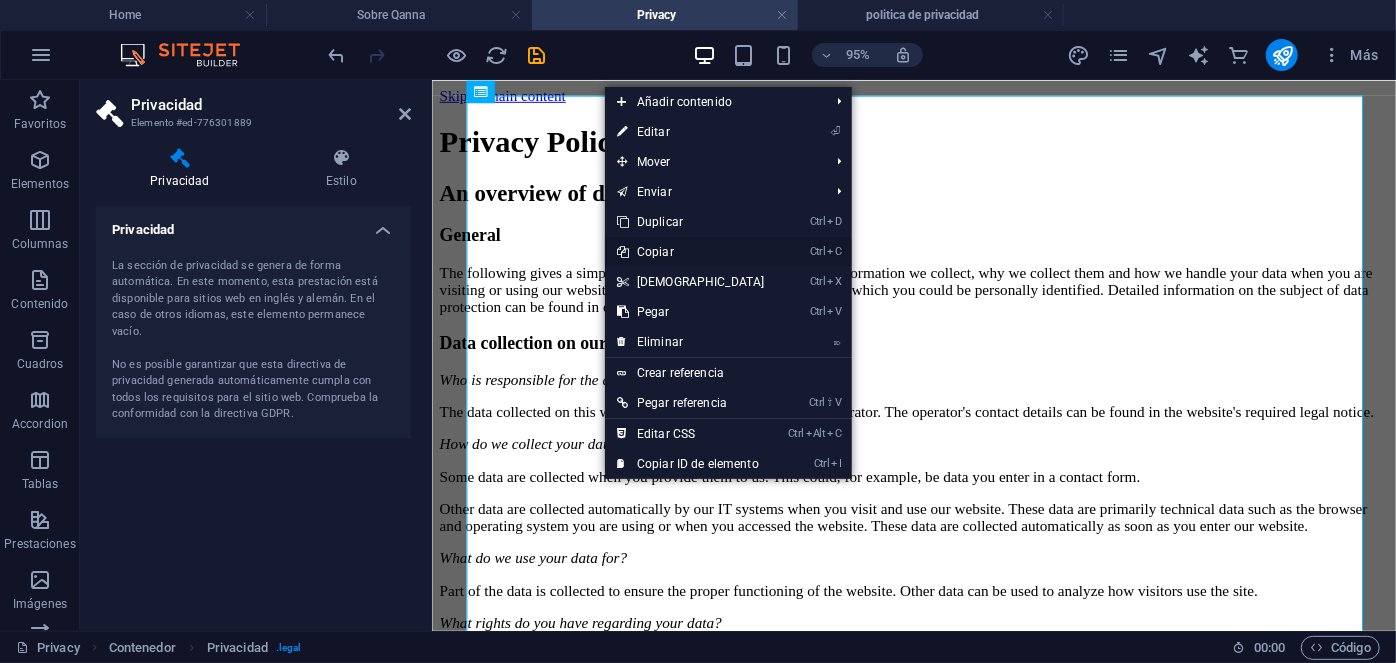 click on "Ctrl C  Copiar" at bounding box center (691, 252) 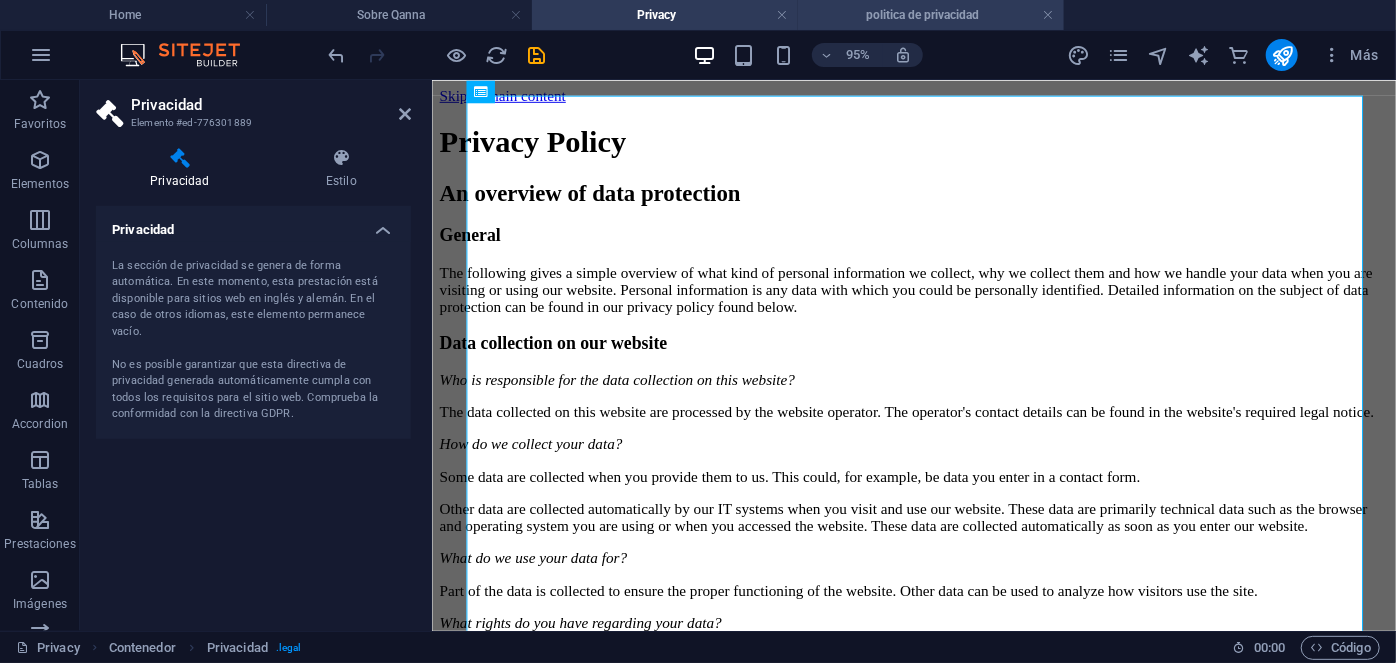 click on "politica de privacidad" at bounding box center (931, 15) 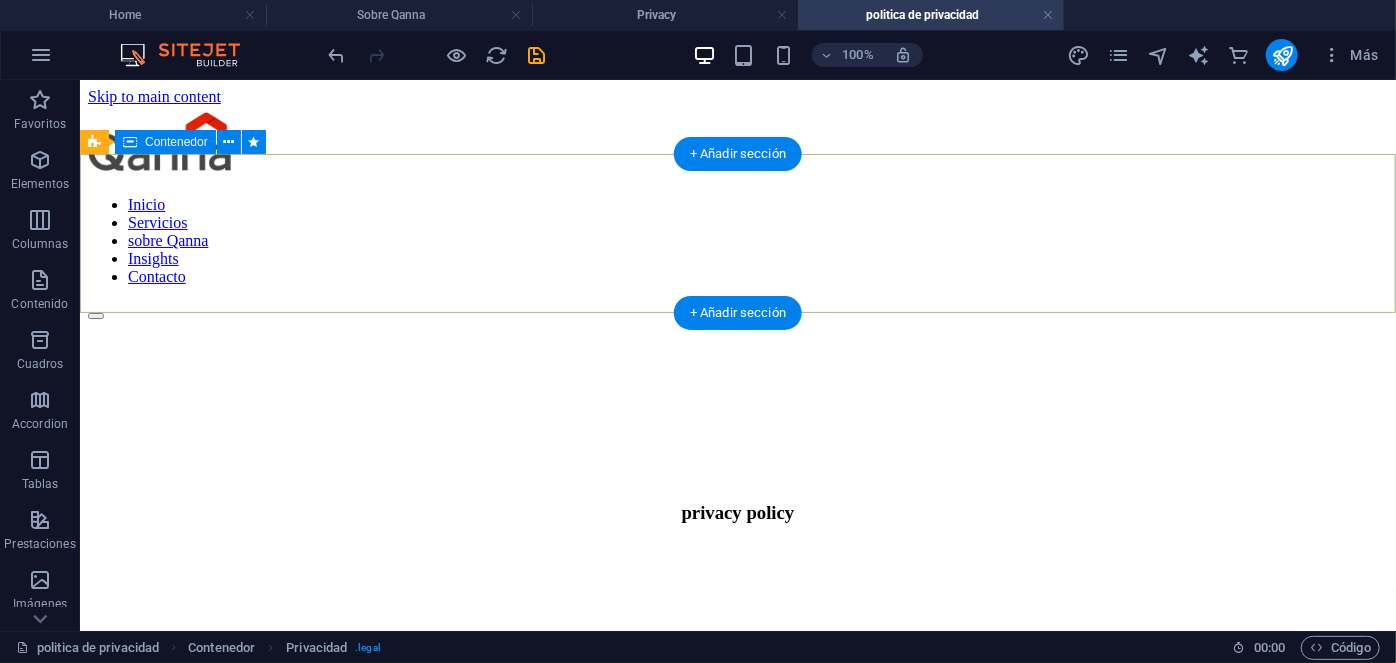 click on "privacy policy" at bounding box center [737, 512] 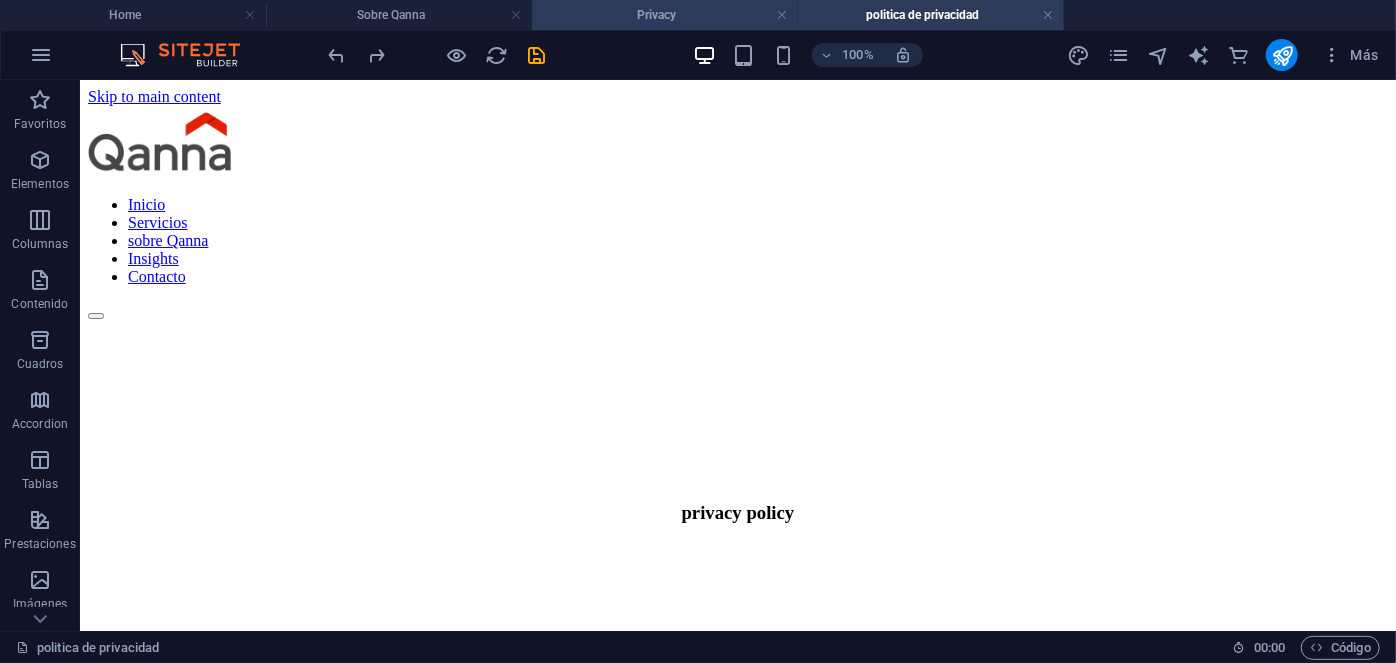 click on "Privacy" at bounding box center (665, 15) 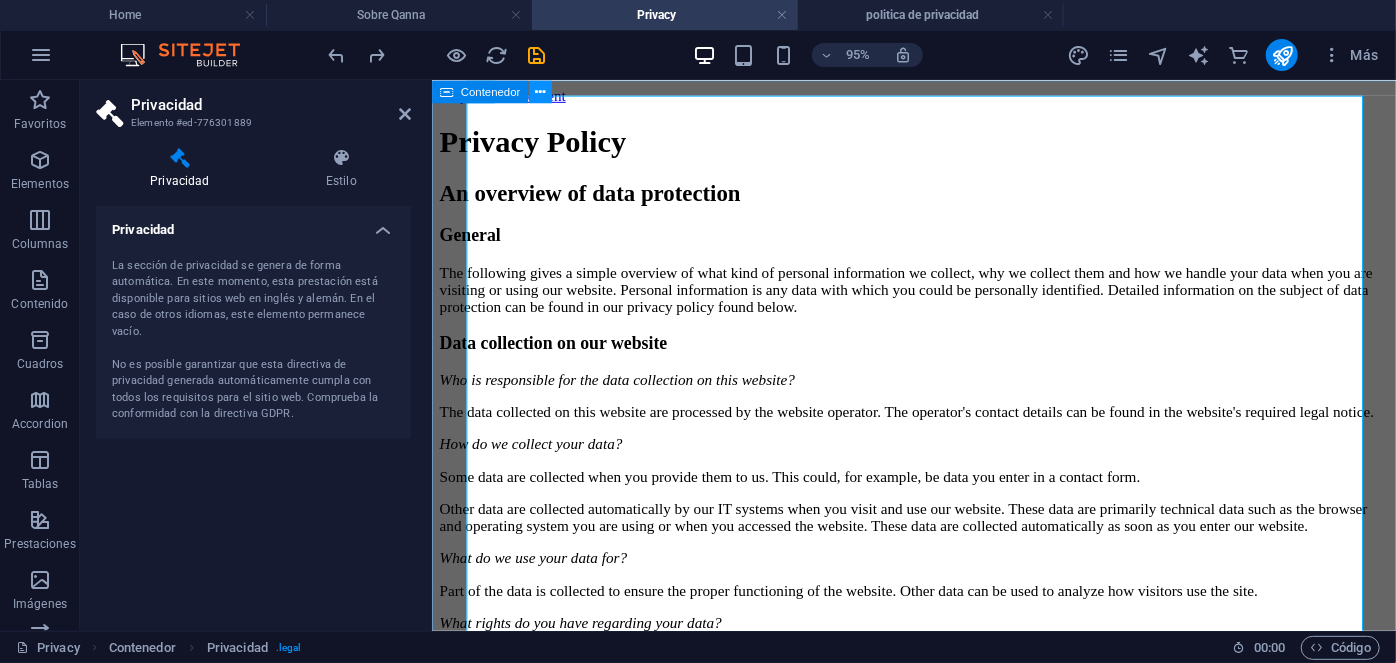 click at bounding box center (540, 91) 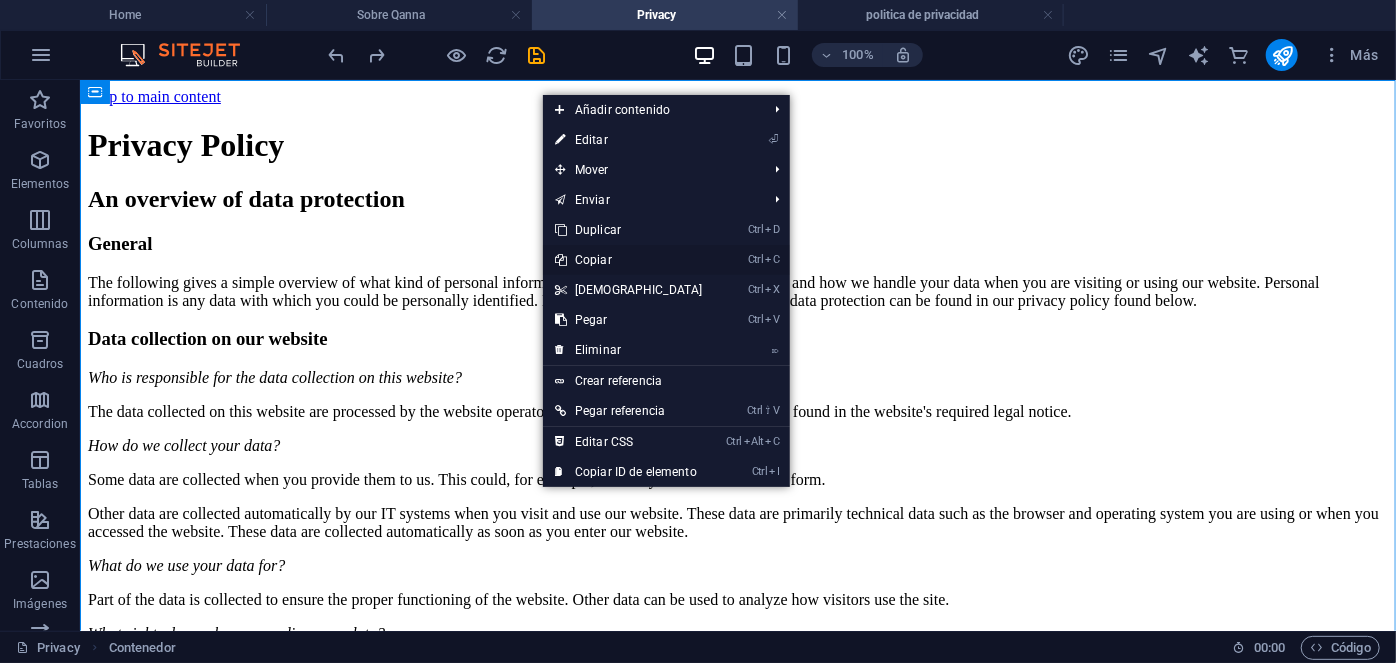 click on "Ctrl C  Copiar" at bounding box center [629, 260] 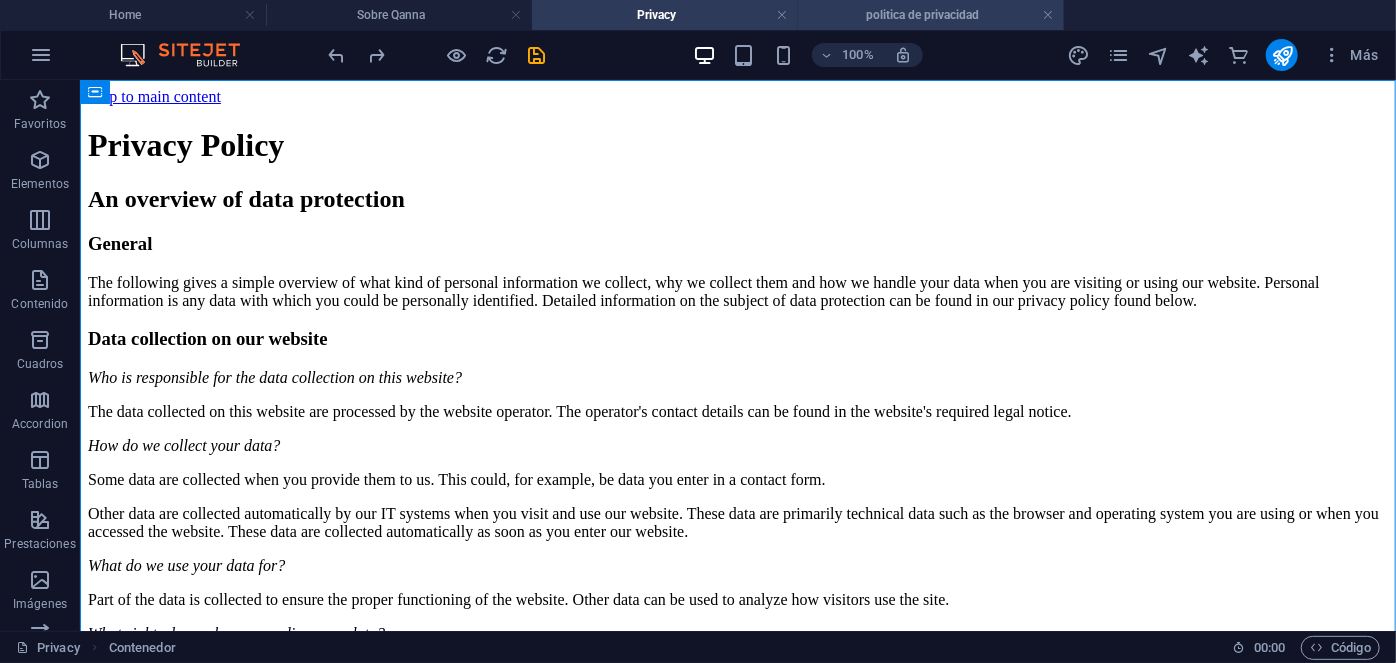 click on "politica de privacidad" at bounding box center [931, 15] 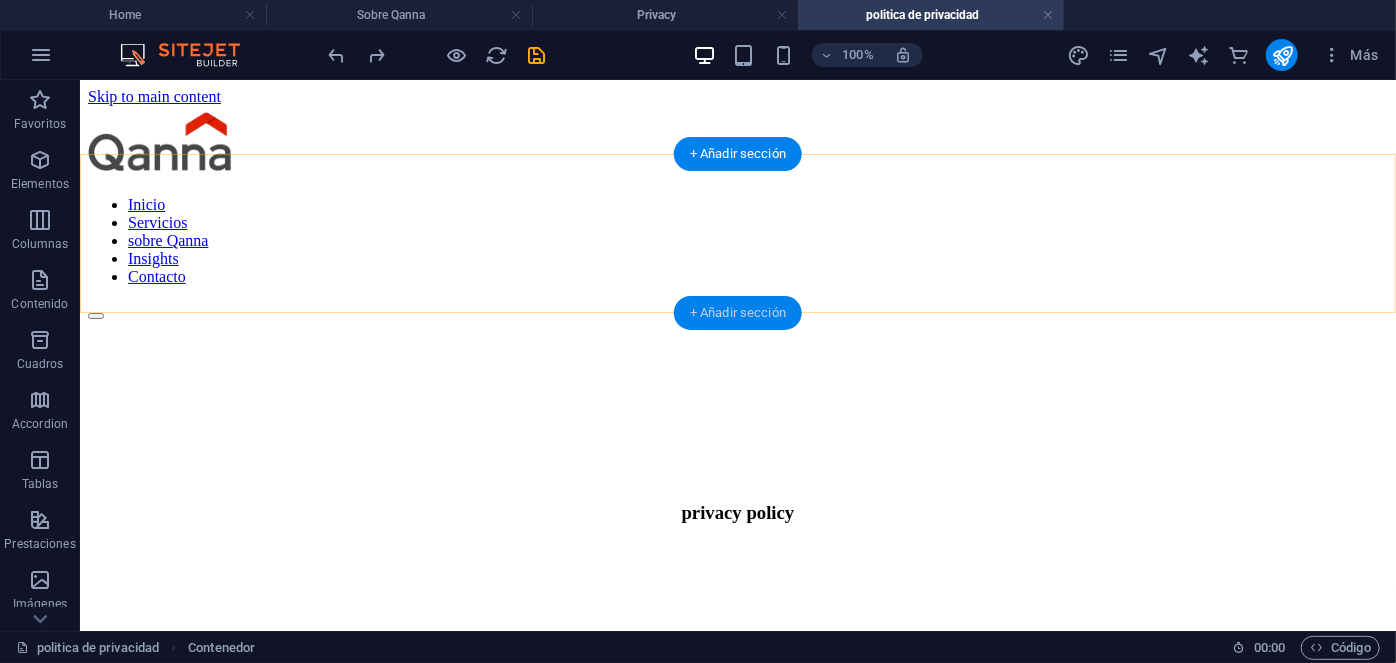 click on "+ Añadir sección" at bounding box center [738, 313] 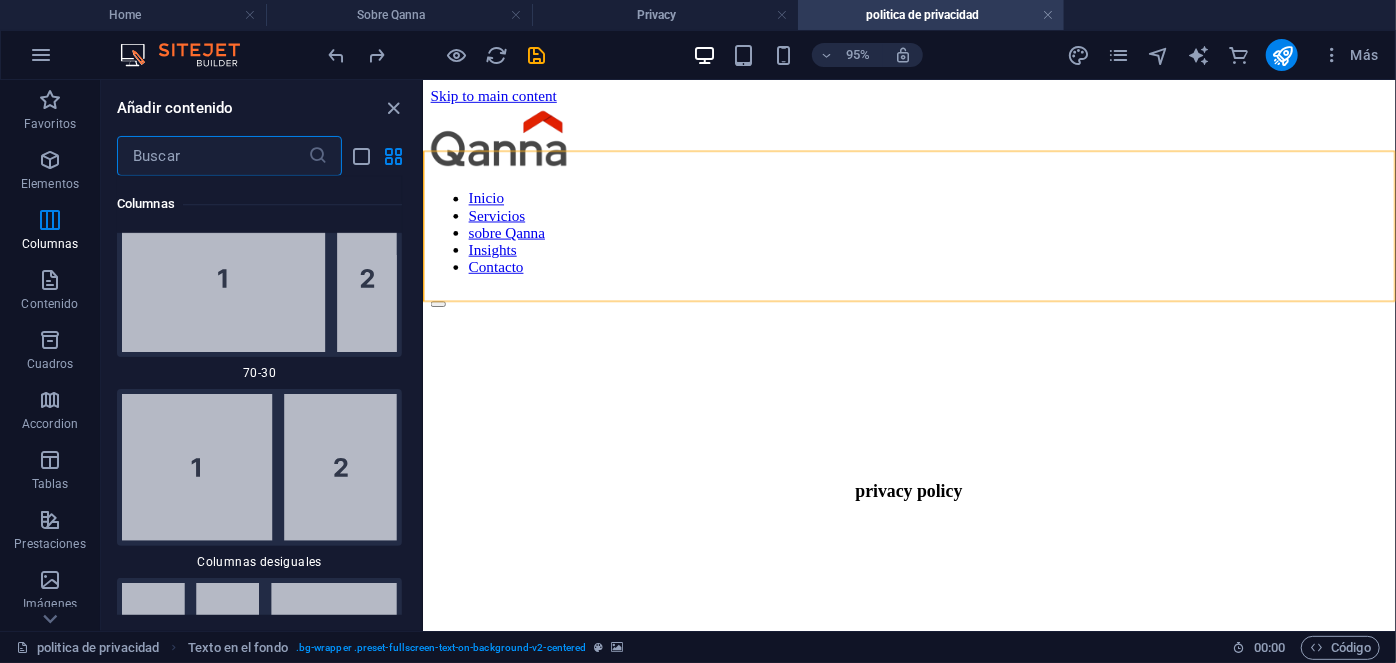 scroll, scrollTop: 0, scrollLeft: 0, axis: both 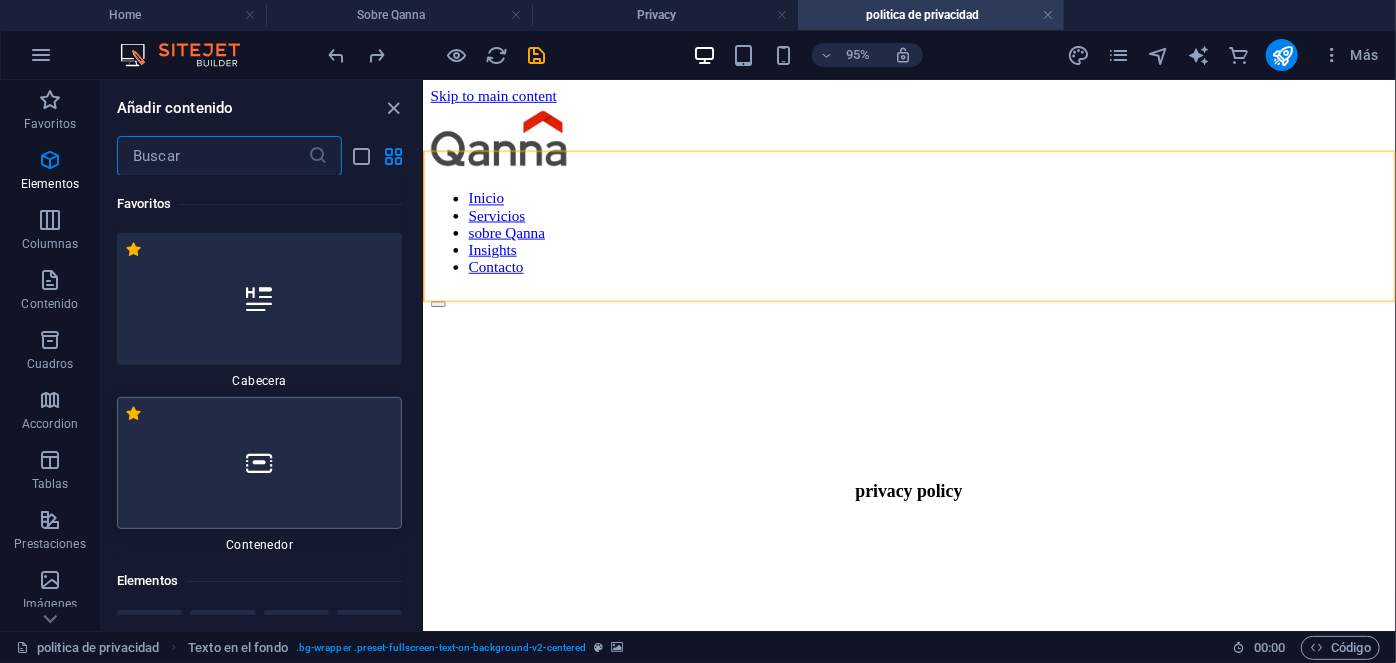 click at bounding box center (259, 463) 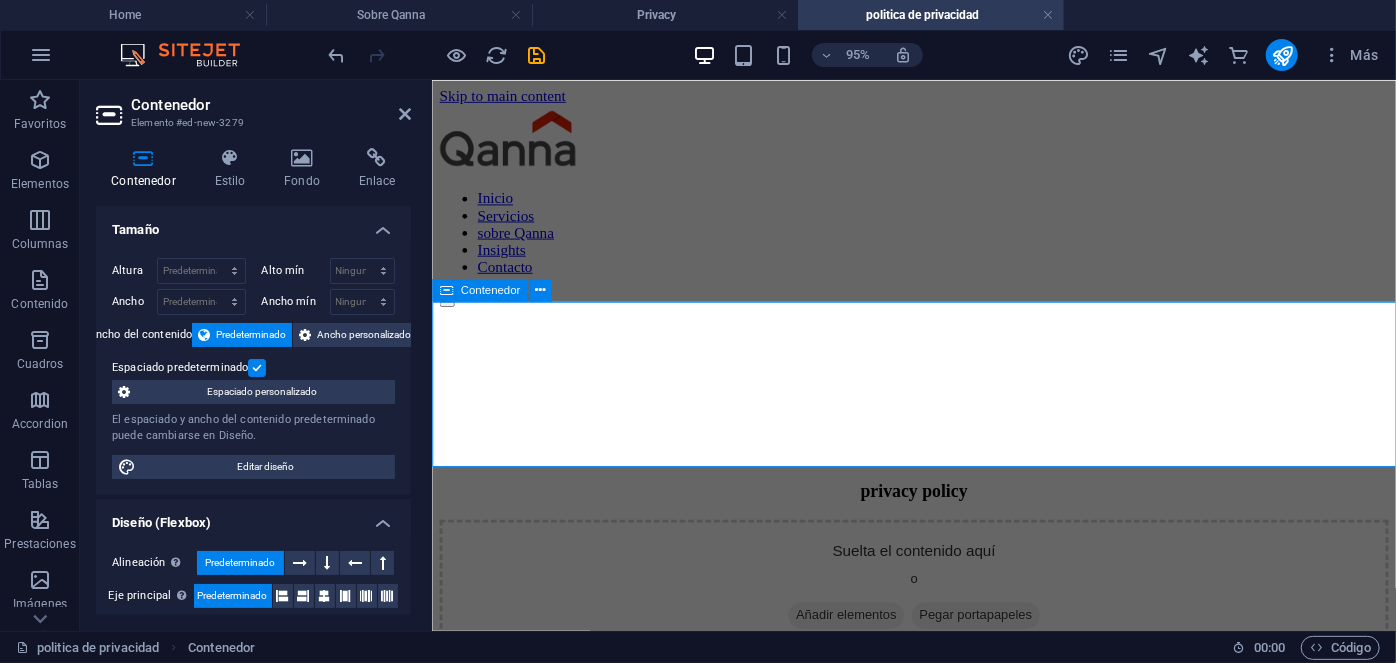 click on "Suelta el contenido aquí o  Añadir elementos  Pegar portapapeles" at bounding box center (938, 614) 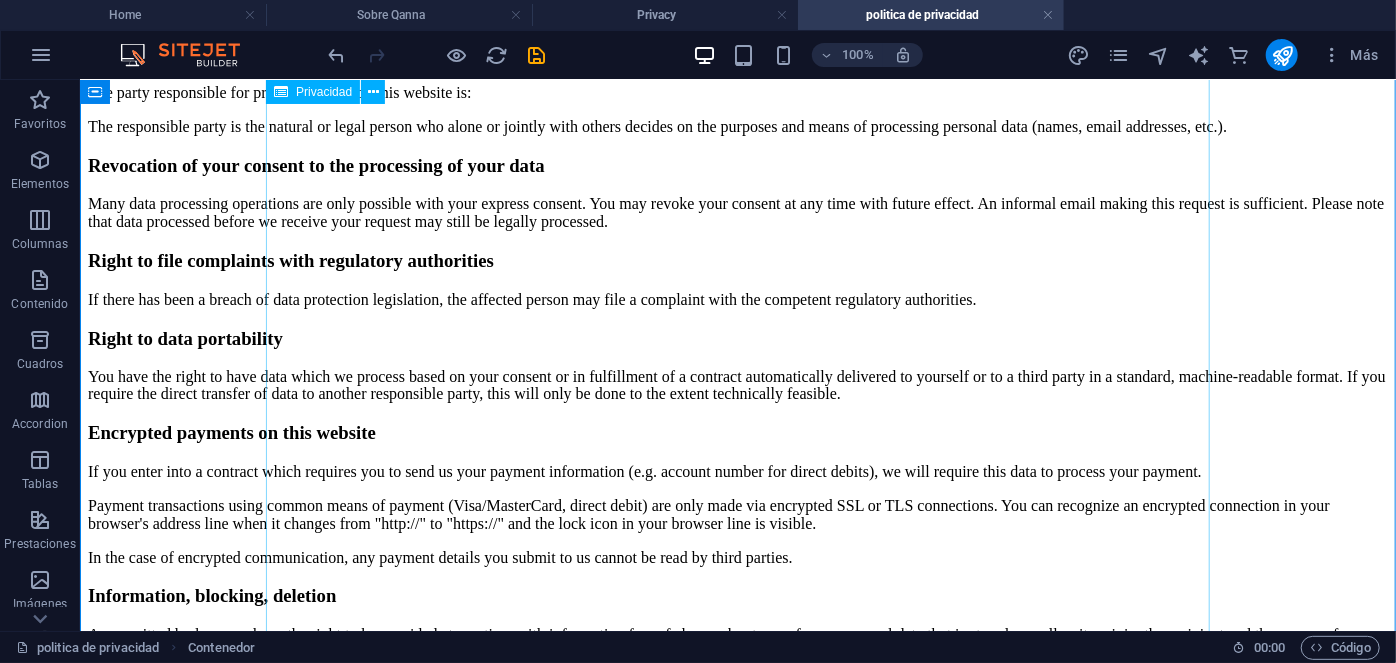 scroll, scrollTop: 1608, scrollLeft: 0, axis: vertical 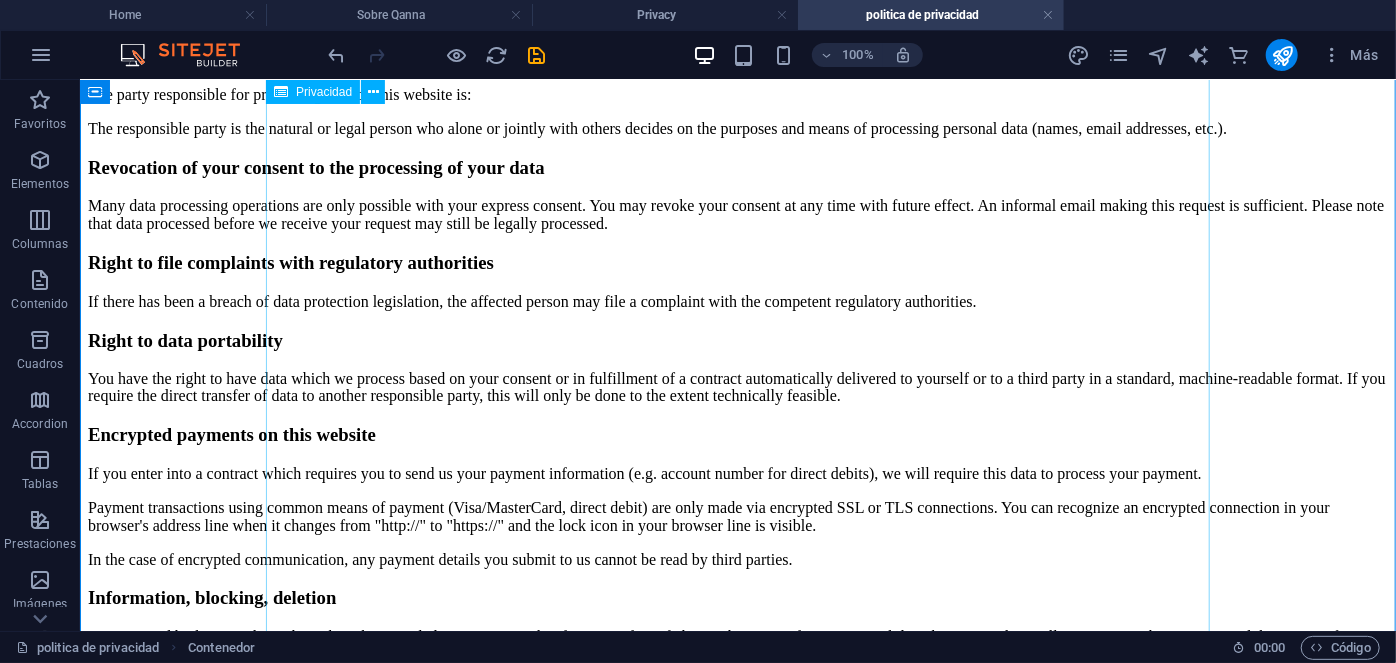 click on "Privacy Policy
An overview of data protection
General
The following gives a simple overview of what kind of personal information we collect, why we collect them and how we handle your data when you are visiting or using our website. Personal information is any data with which you could be personally identified. Detailed information on the subject of data protection can be found in our privacy policy found below.
Data collection on our website
Who is responsible for the data collection on this website?
The data collected on this website are processed by the website operator. The operator's contact details can be found in the website's required legal notice.
How do we collect your data?
Some data are collected when you provide them to us. This could, for example, be data you enter in a contact form.
What do we use your data for?
Part of the data is collected to ensure the proper functioning of the website. Other data can be used to analyze how visitors use the site." at bounding box center (737, 966) 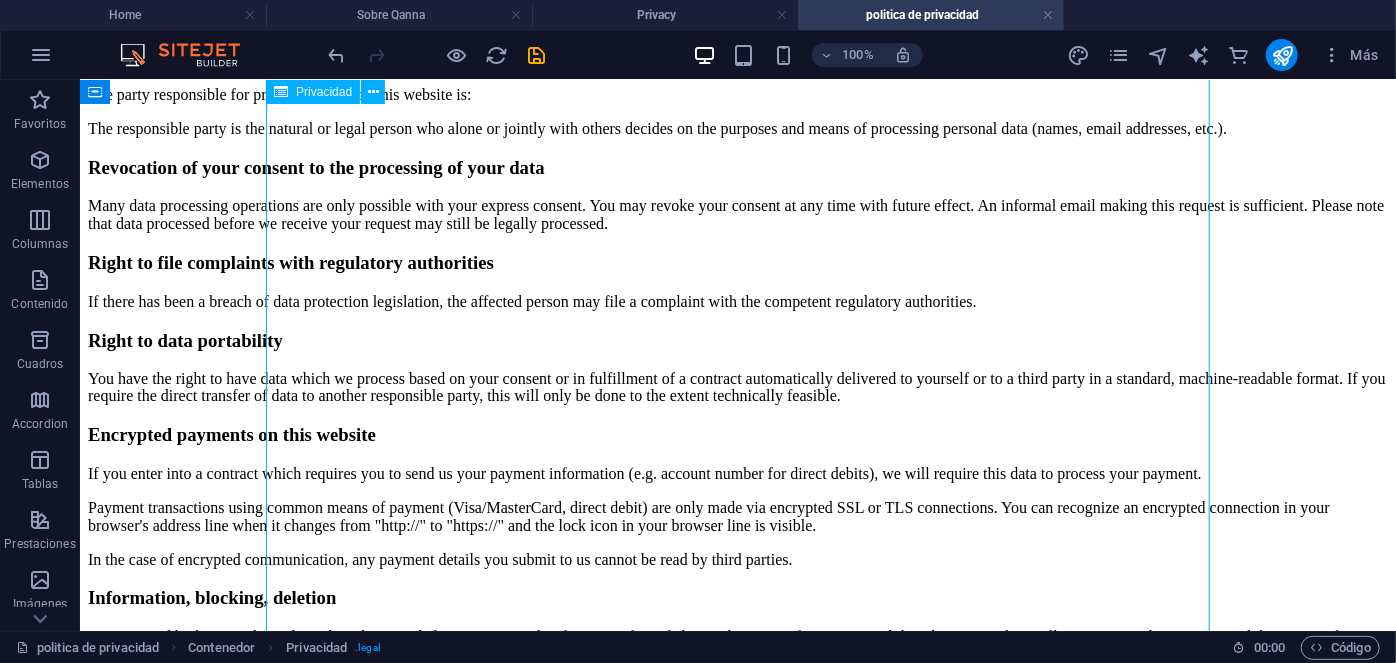 click on "Privacy Policy
An overview of data protection
General
The following gives a simple overview of what kind of personal information we collect, why we collect them and how we handle your data when you are visiting or using our website. Personal information is any data with which you could be personally identified. Detailed information on the subject of data protection can be found in our privacy policy found below.
Data collection on our website
Who is responsible for the data collection on this website?
The data collected on this website are processed by the website operator. The operator's contact details can be found in the website's required legal notice.
How do we collect your data?
Some data are collected when you provide them to us. This could, for example, be data you enter in a contact form.
What do we use your data for?
Part of the data is collected to ensure the proper functioning of the website. Other data can be used to analyze how visitors use the site." at bounding box center (737, 966) 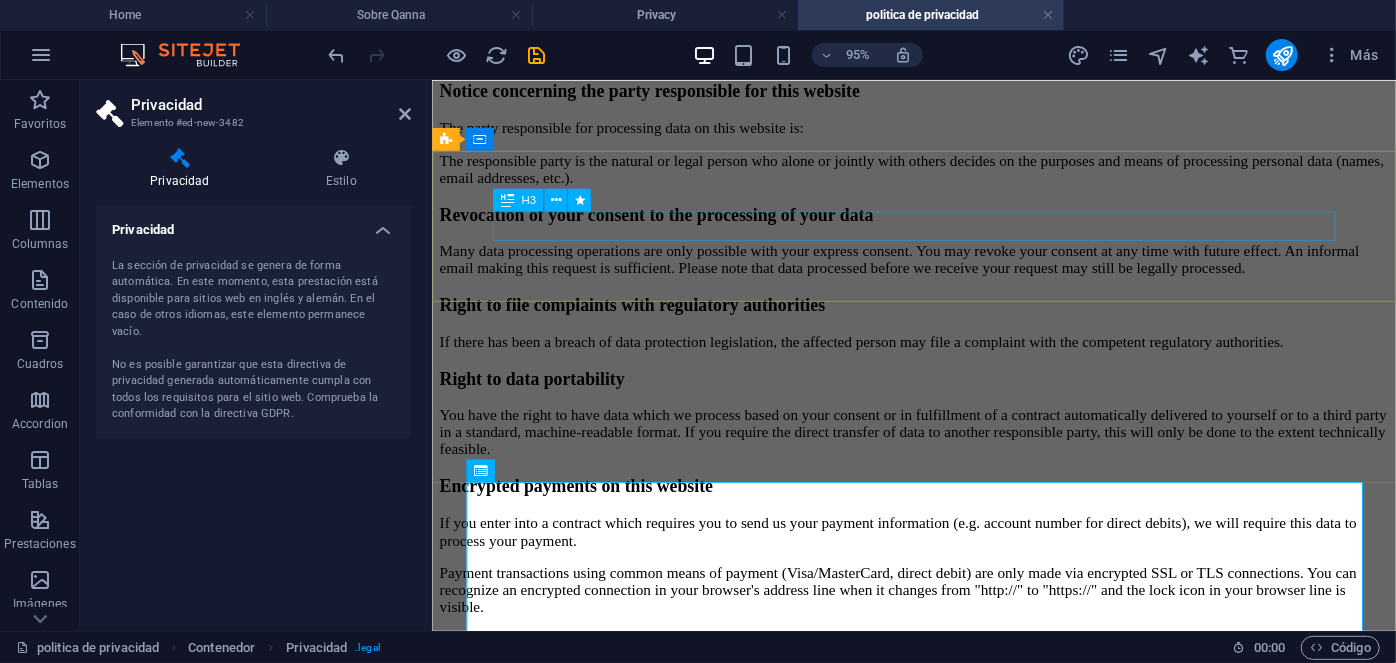 scroll, scrollTop: 0, scrollLeft: 0, axis: both 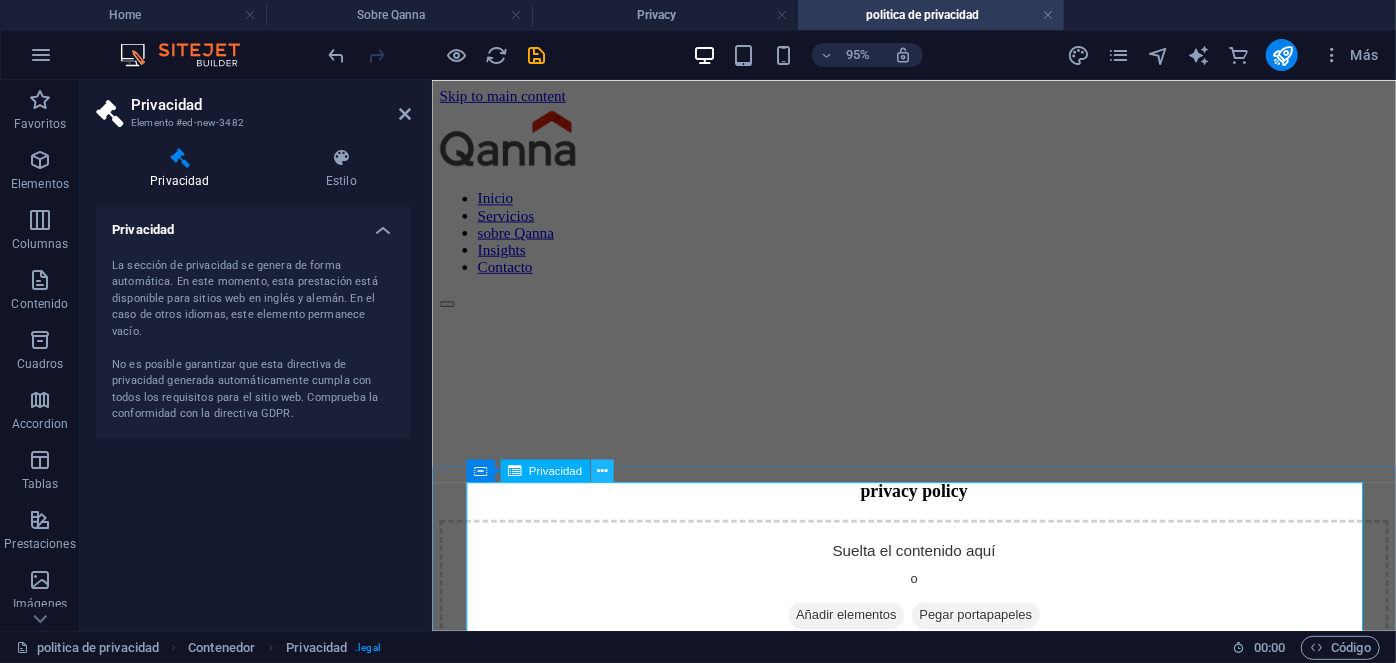 click at bounding box center [602, 471] 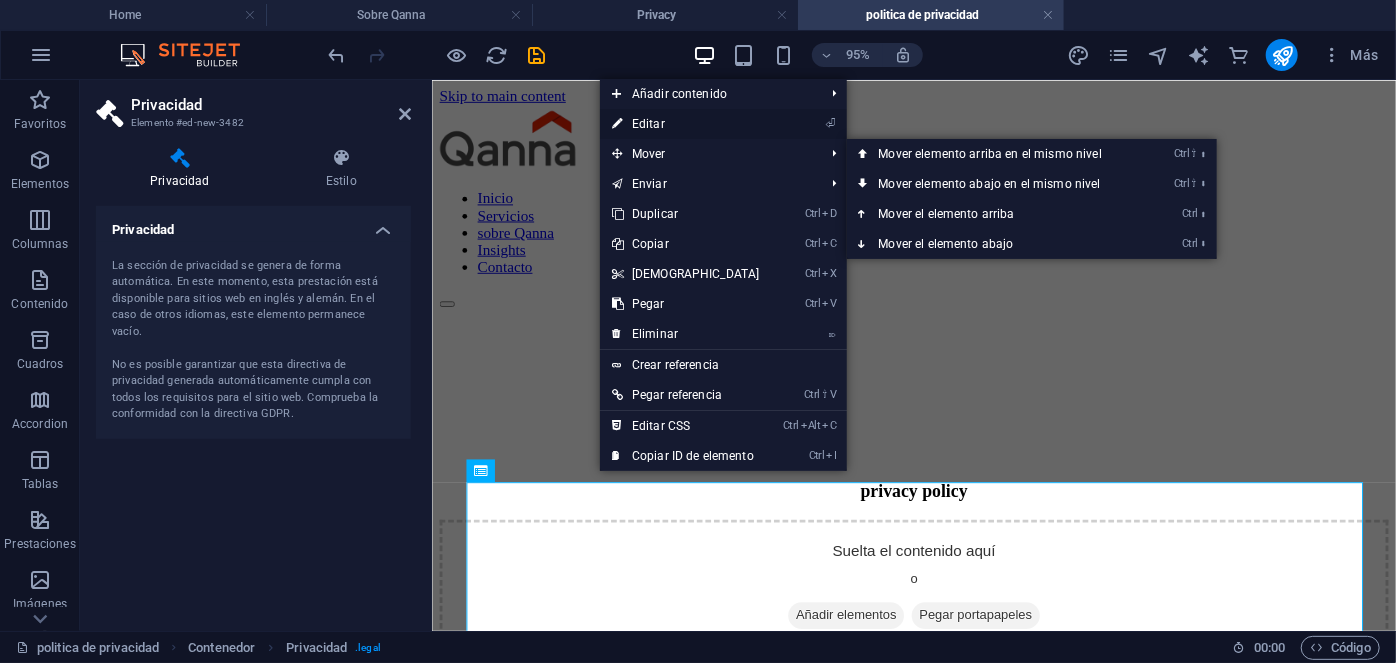 click on "⏎  Editar" at bounding box center (686, 124) 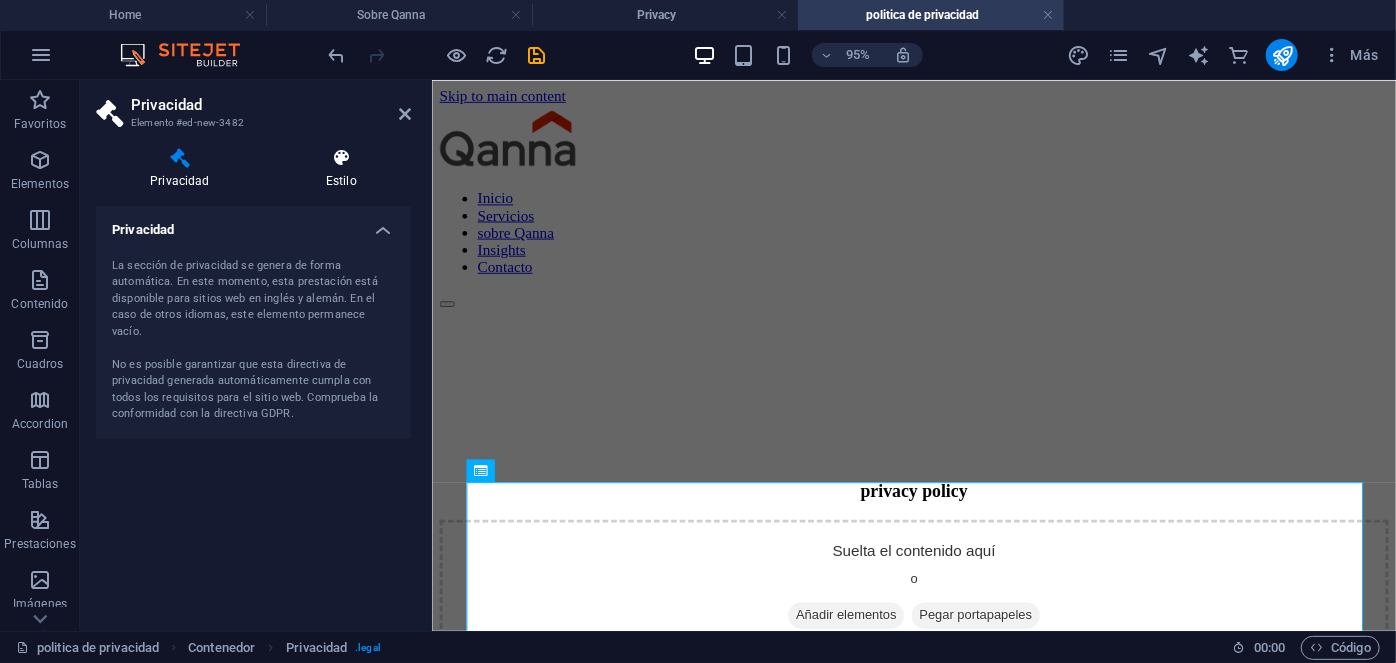click on "Estilo" at bounding box center [341, 169] 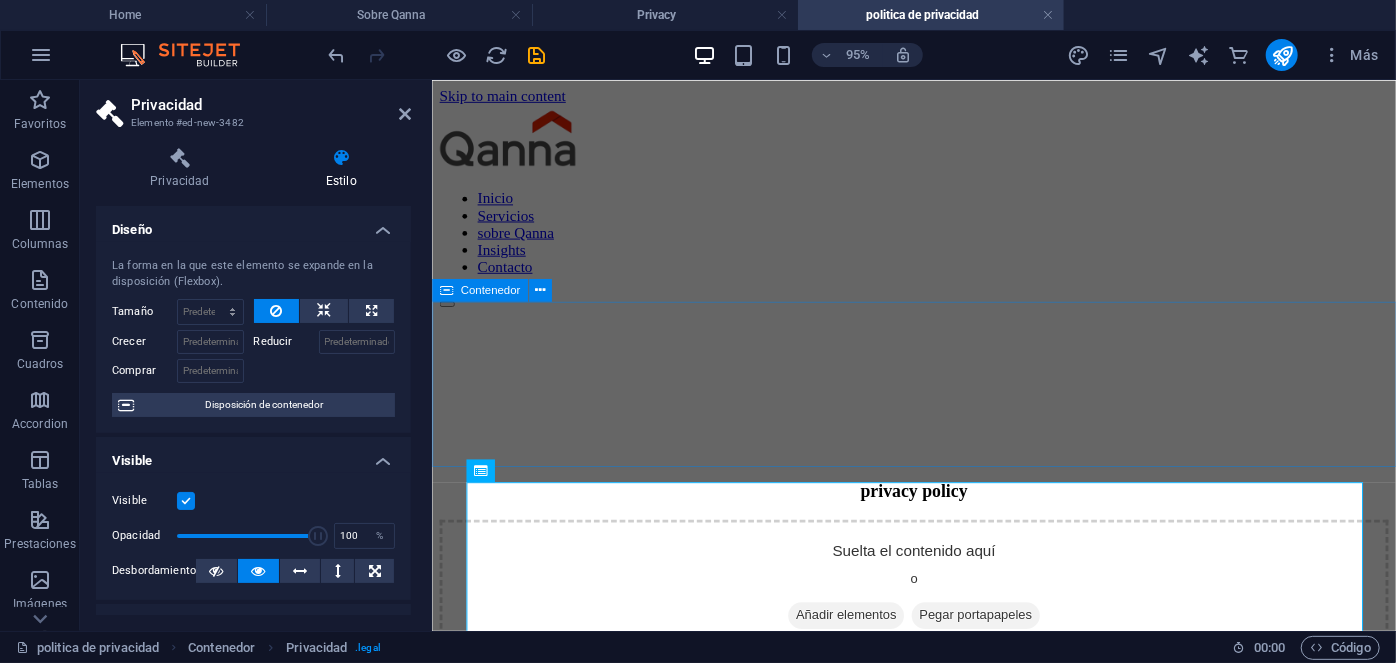 click on "Suelta el contenido aquí o  Añadir elementos  Pegar portapapeles" at bounding box center [938, 614] 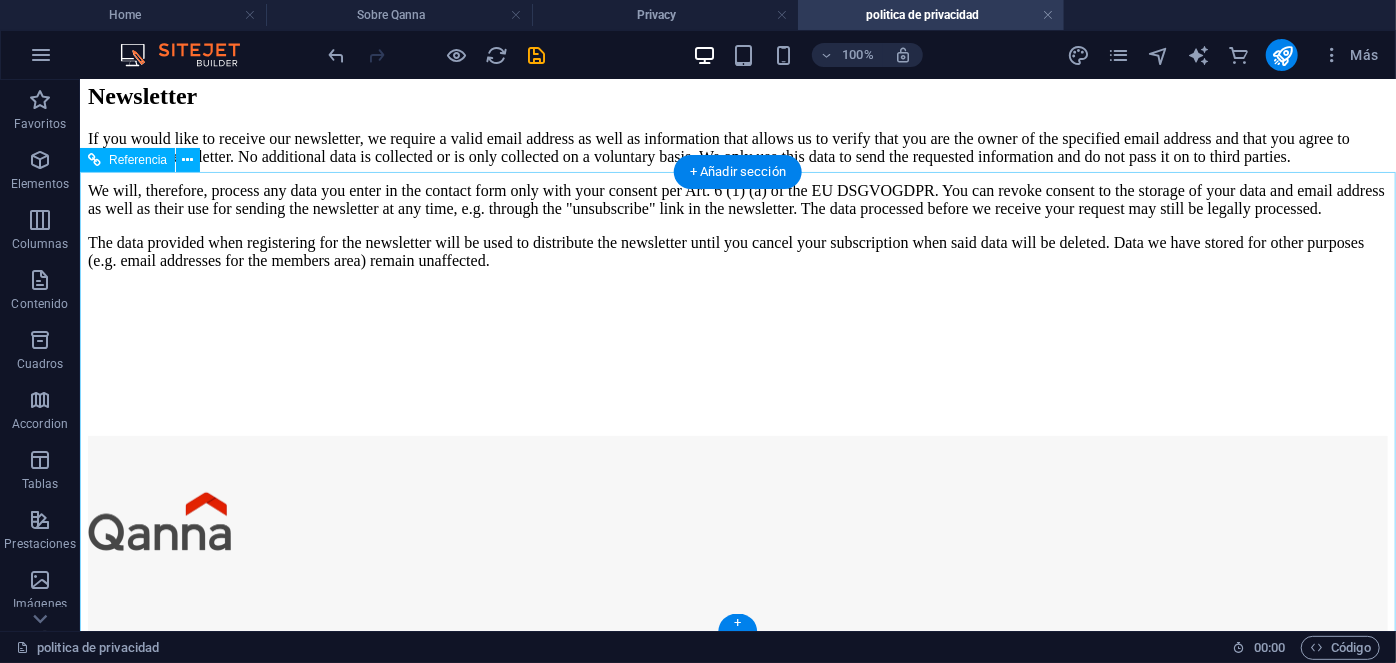 scroll, scrollTop: 4016, scrollLeft: 0, axis: vertical 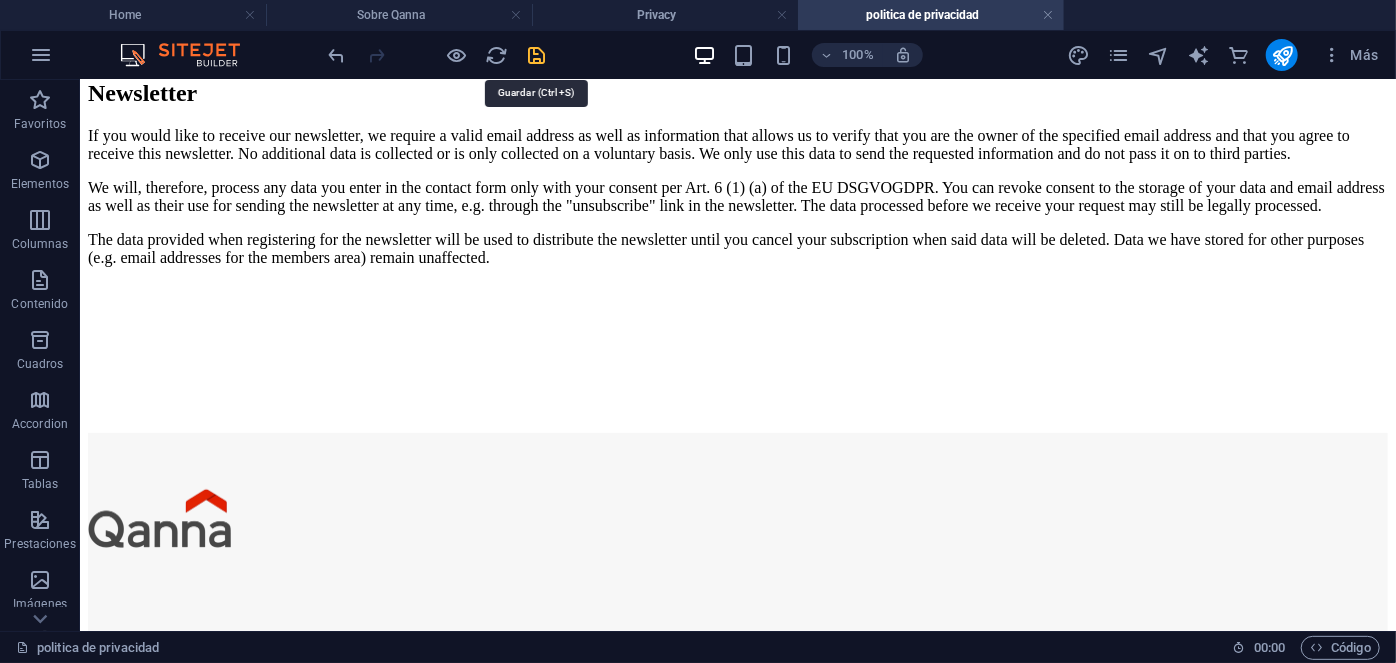 click at bounding box center [537, 55] 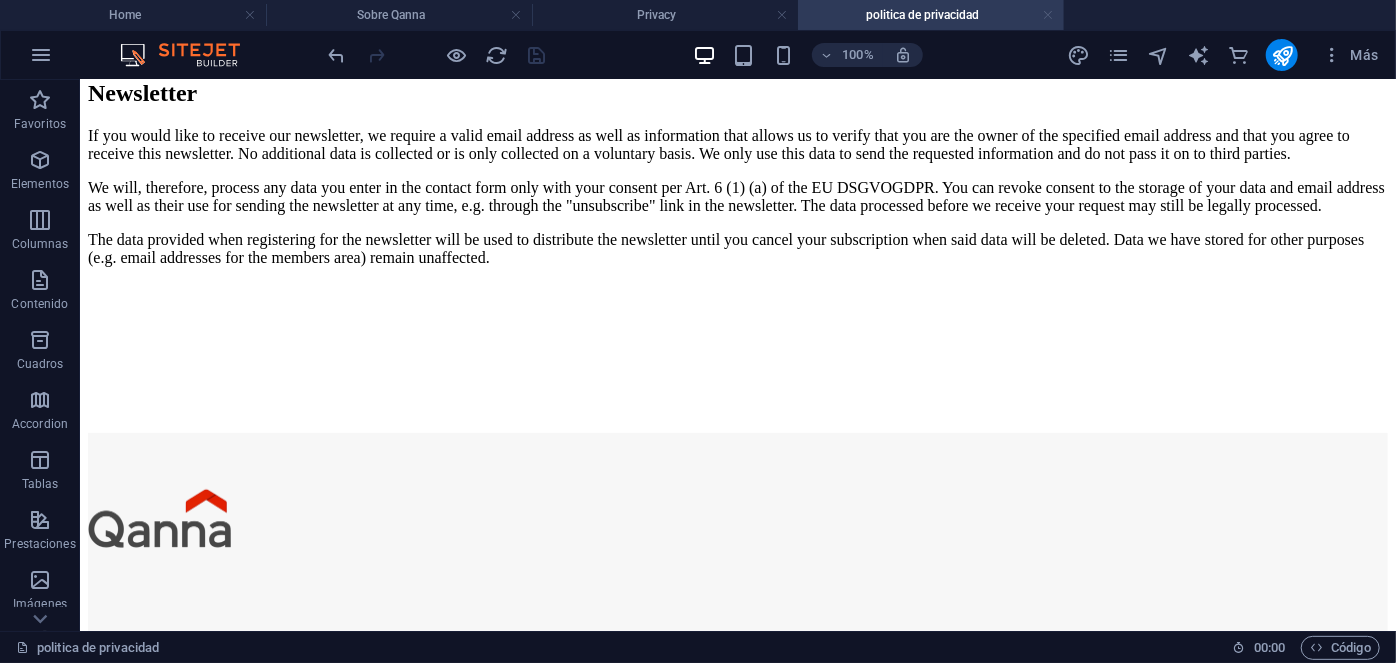 click at bounding box center [1048, 15] 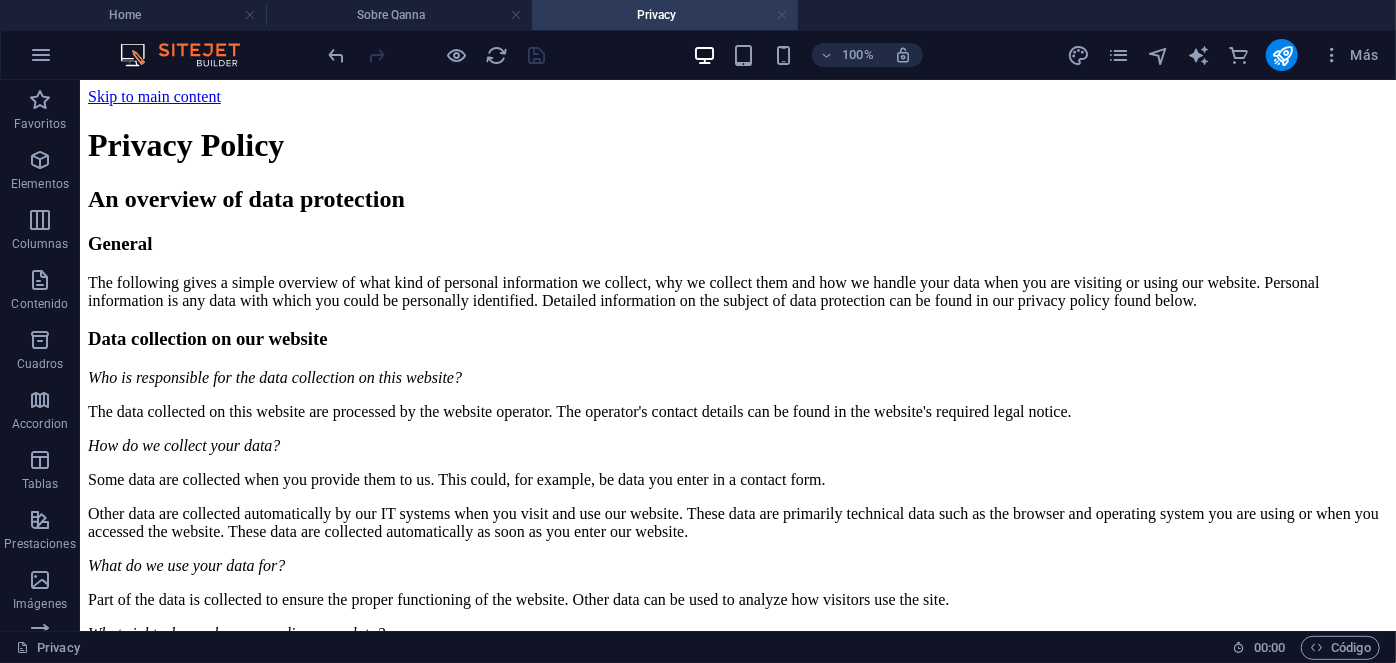 click at bounding box center [782, 15] 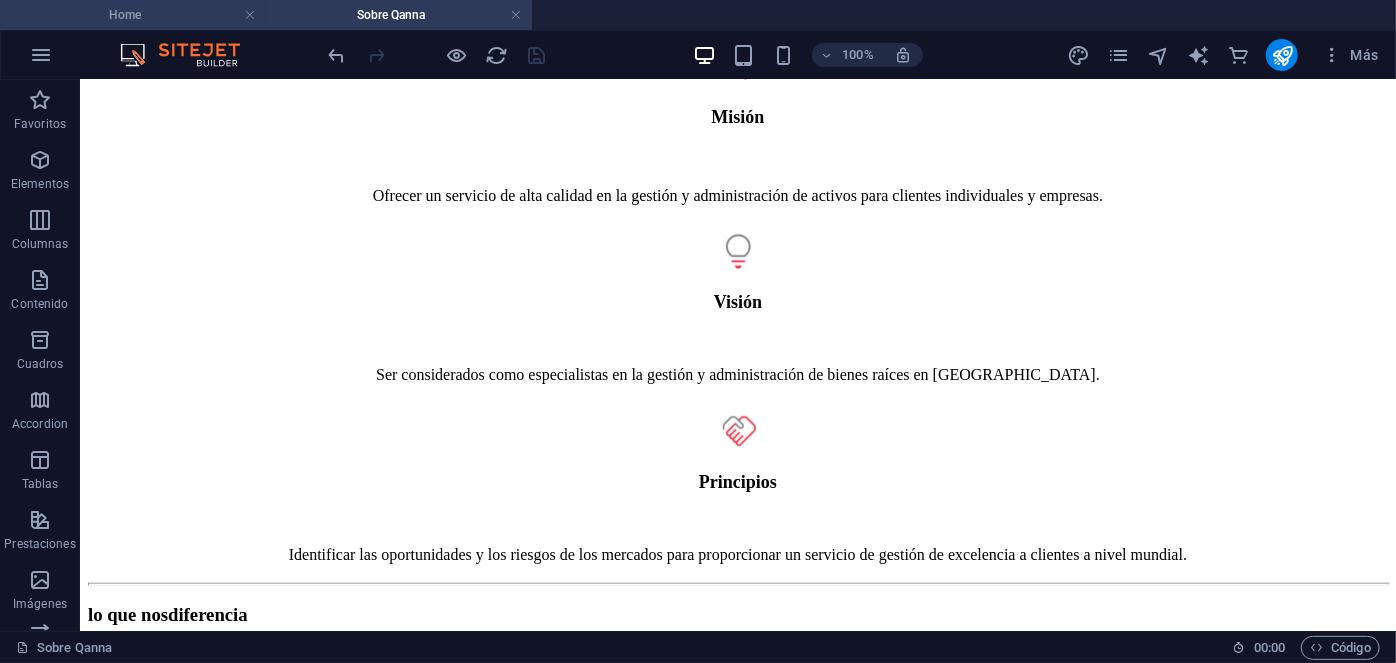 click on "Home" at bounding box center (133, 15) 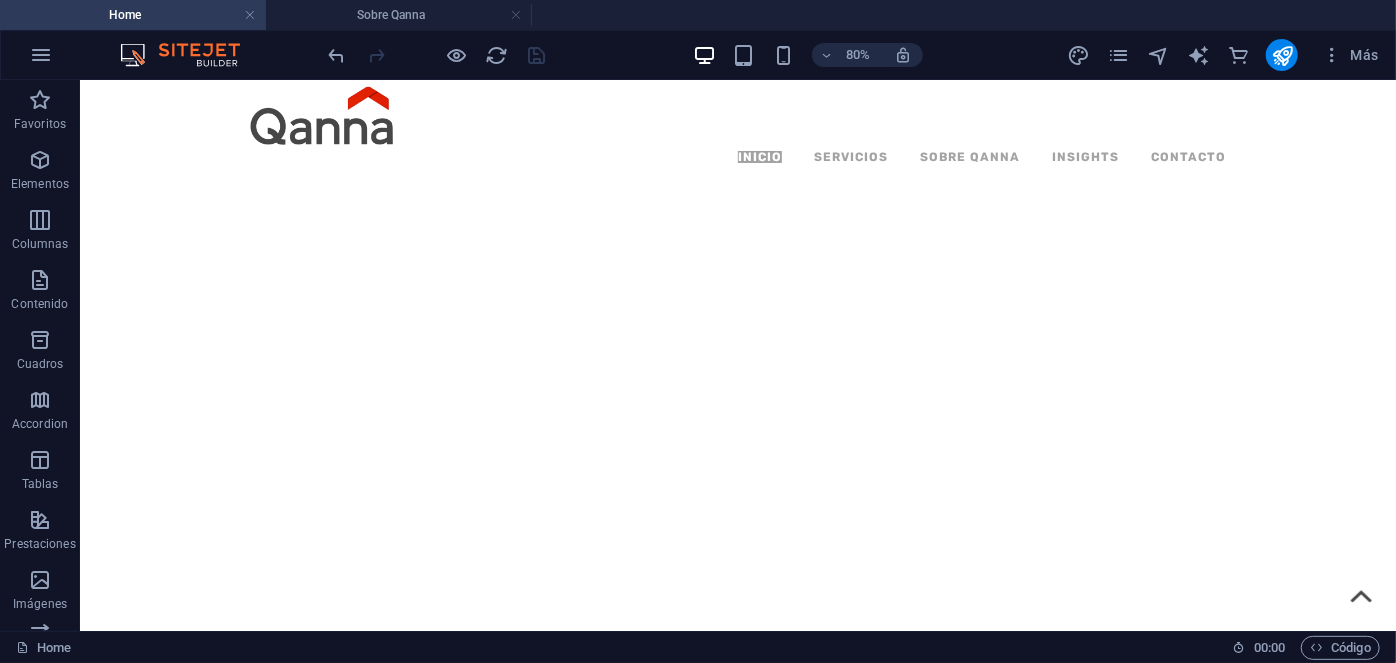 scroll, scrollTop: 2402, scrollLeft: 0, axis: vertical 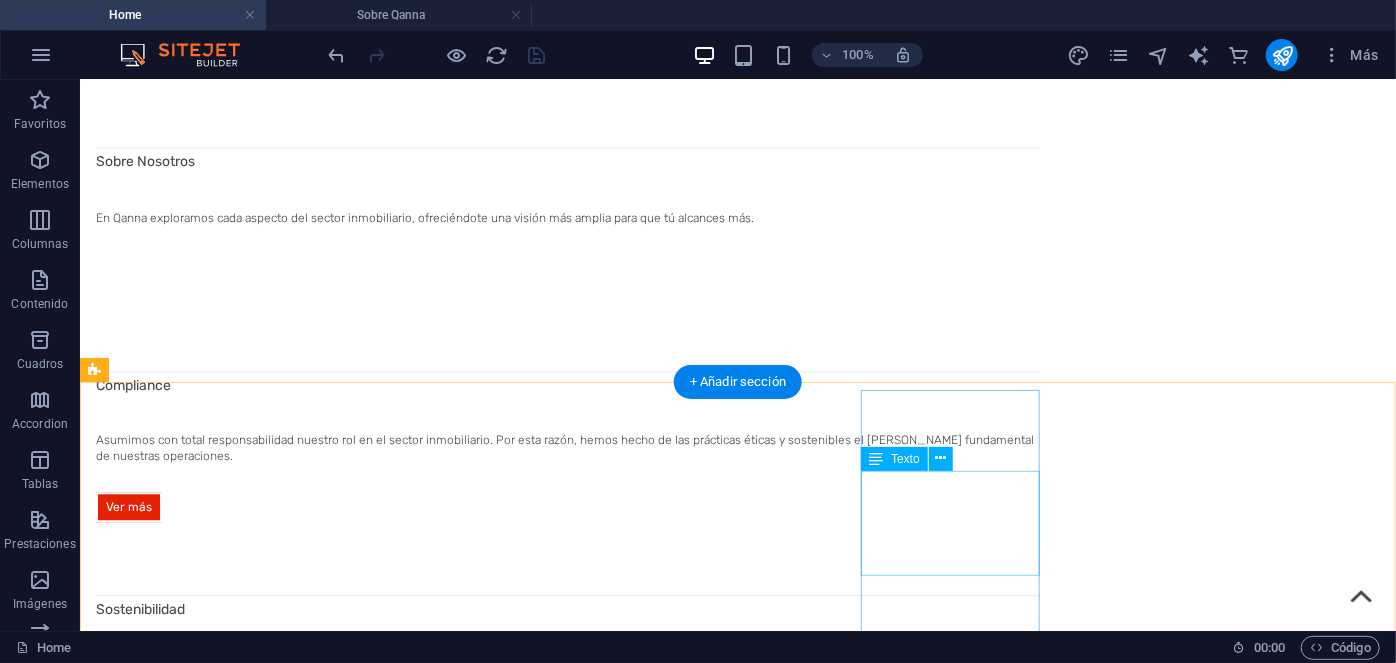 click on "Sostenibilidad Compliance Aviso Legal Igualdad e inclusión Canal de denuncias" at bounding box center (187, 4899) 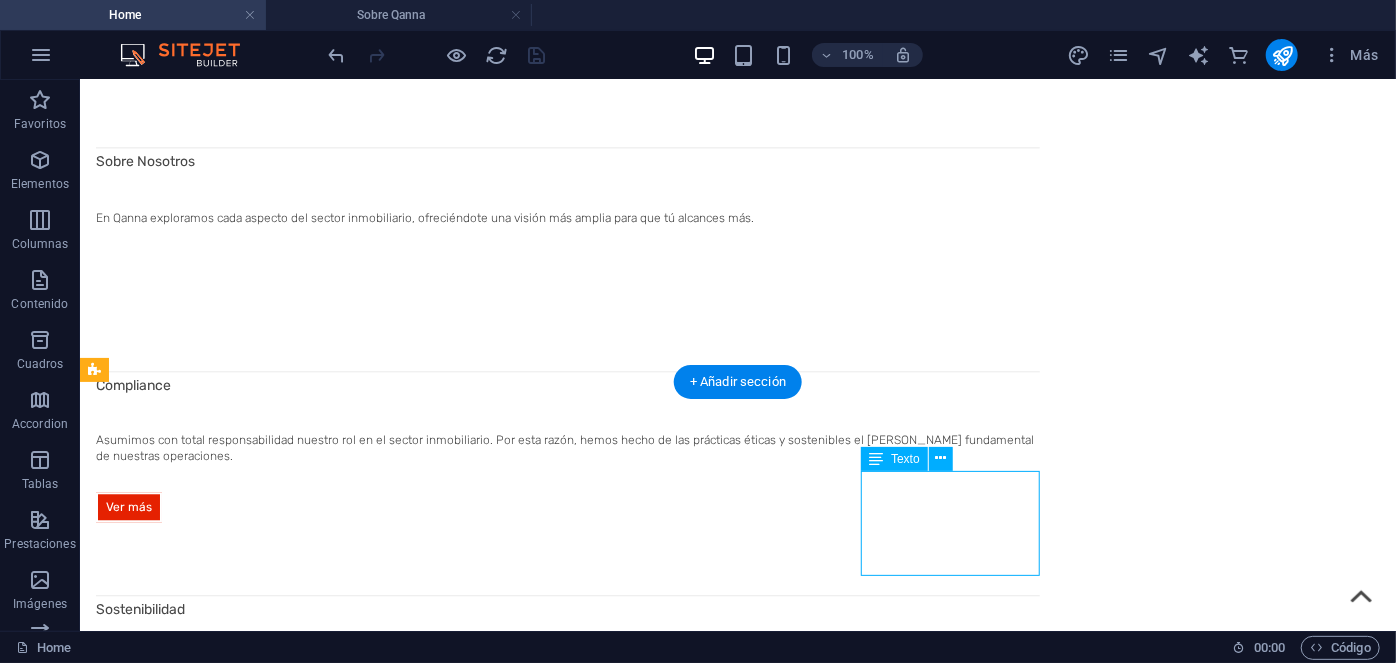 click on "Sostenibilidad Compliance Aviso Legal Igualdad e inclusión Canal de denuncias" at bounding box center [187, 4899] 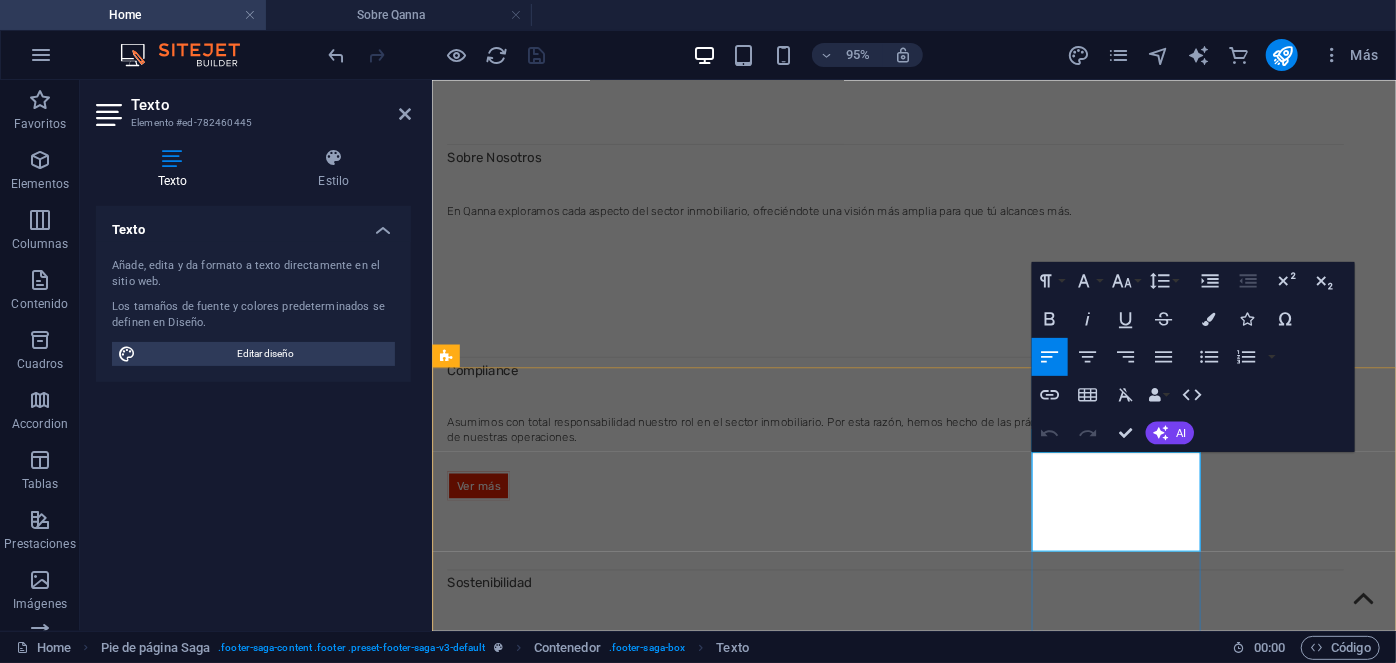 click on "Compliance" at bounding box center [539, 4704] 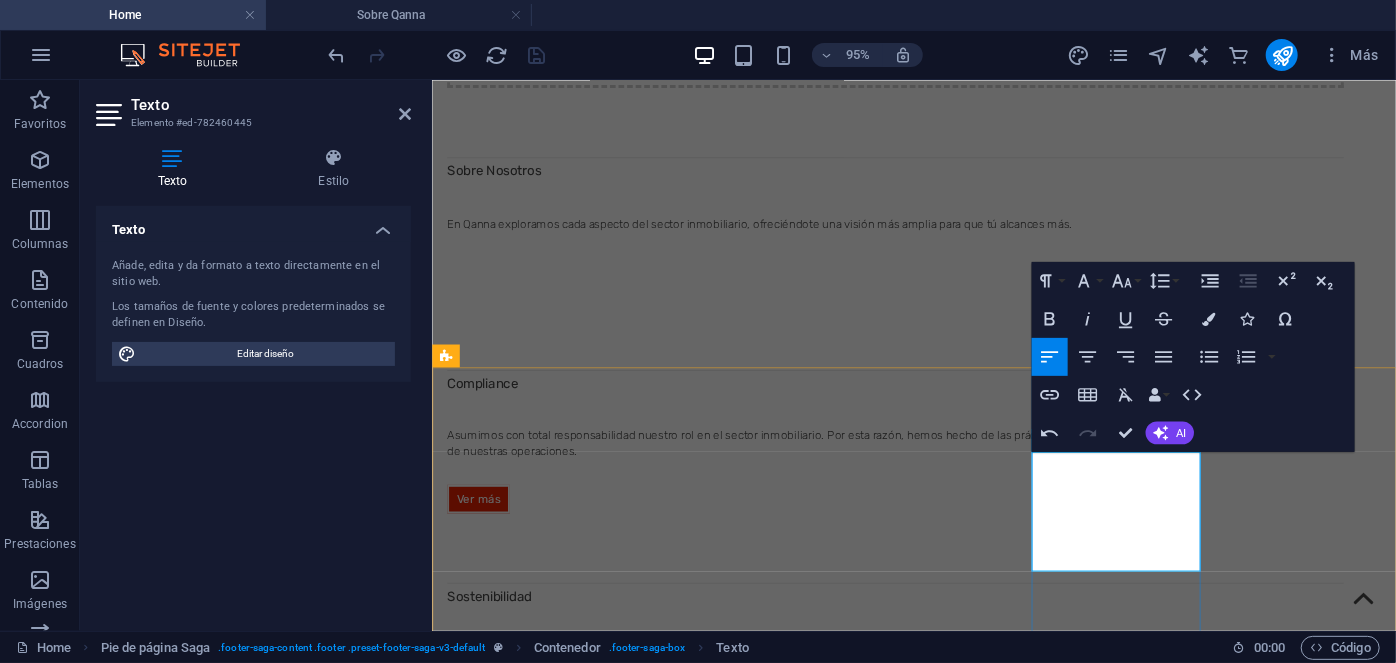 type 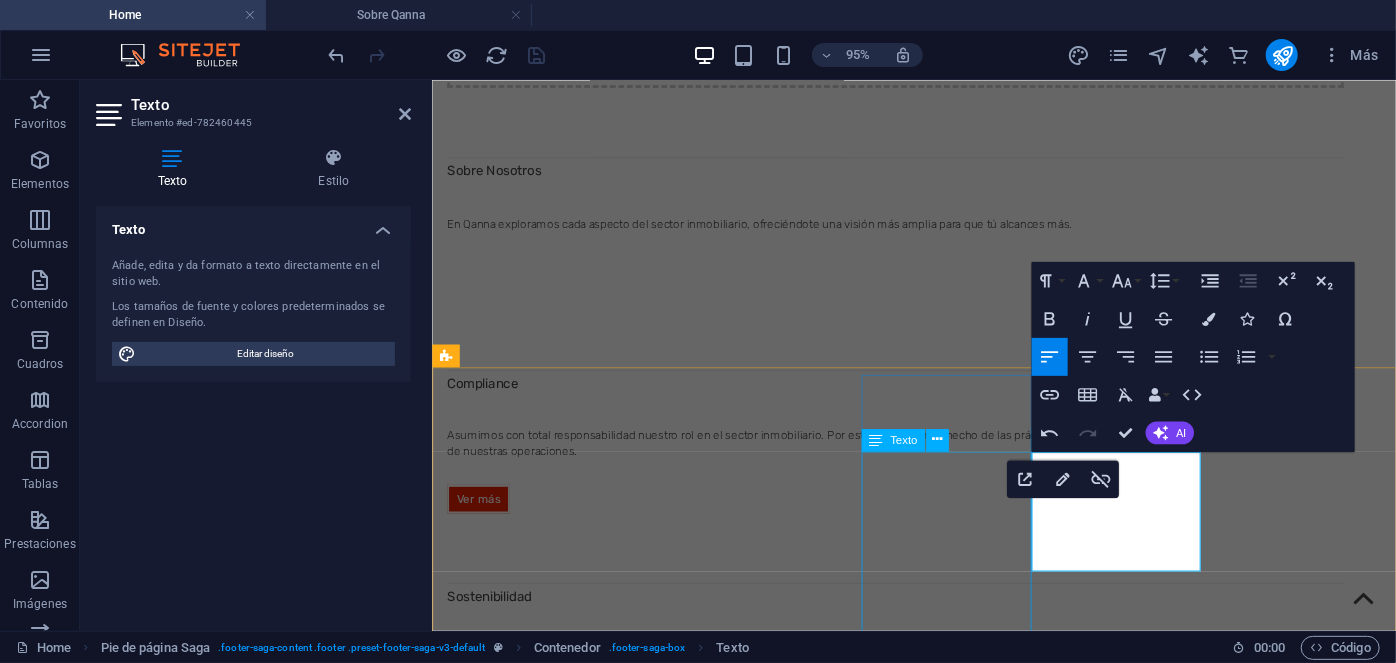 drag, startPoint x: 1182, startPoint y: 525, endPoint x: 1060, endPoint y: 525, distance: 122 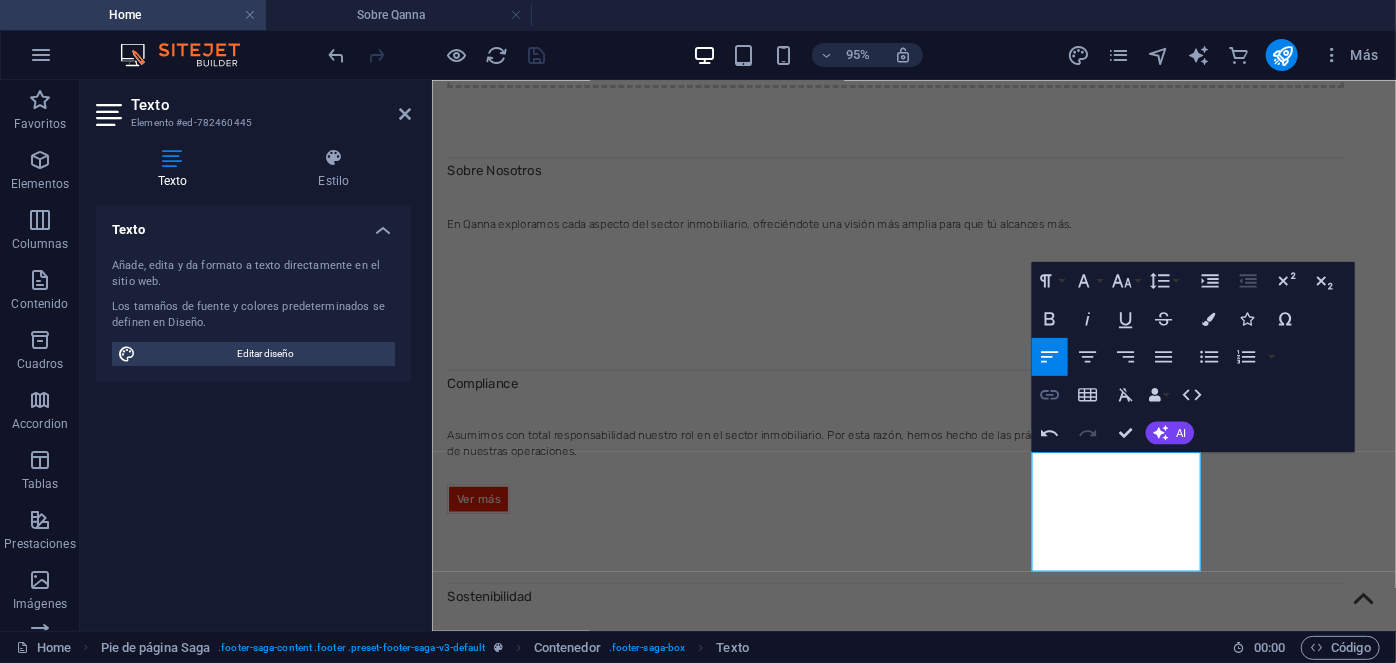 click 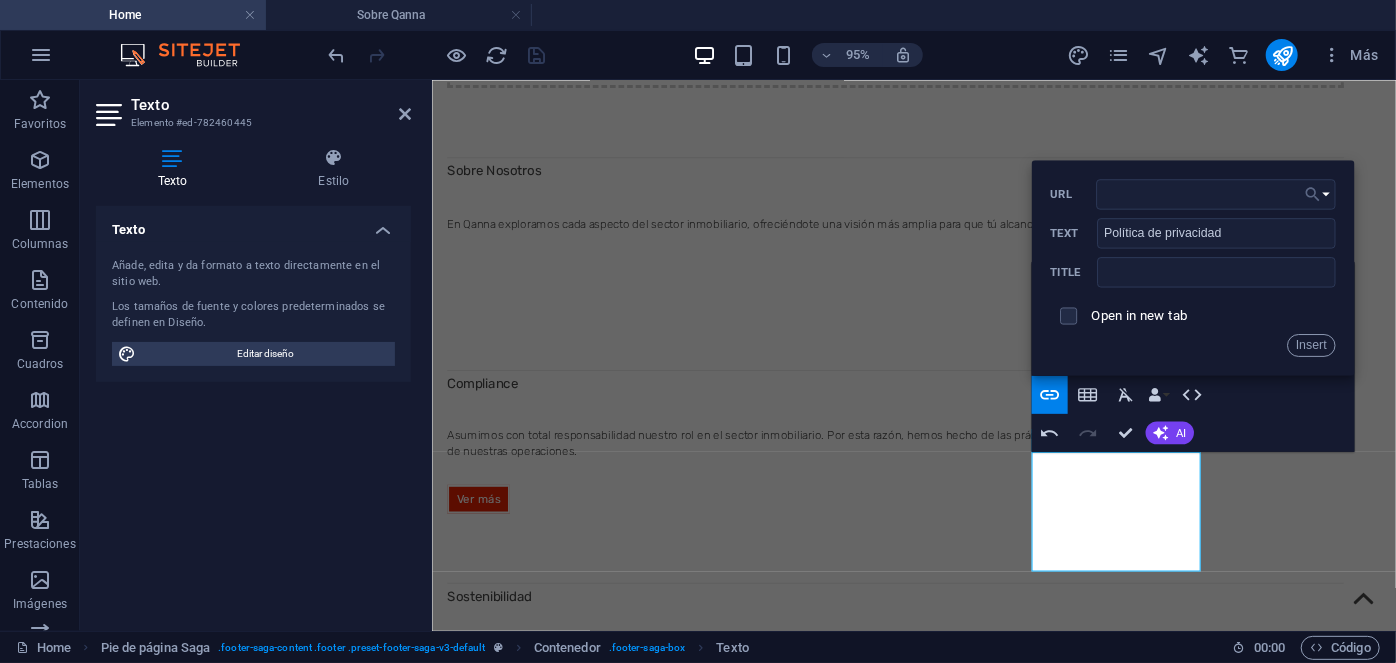 click 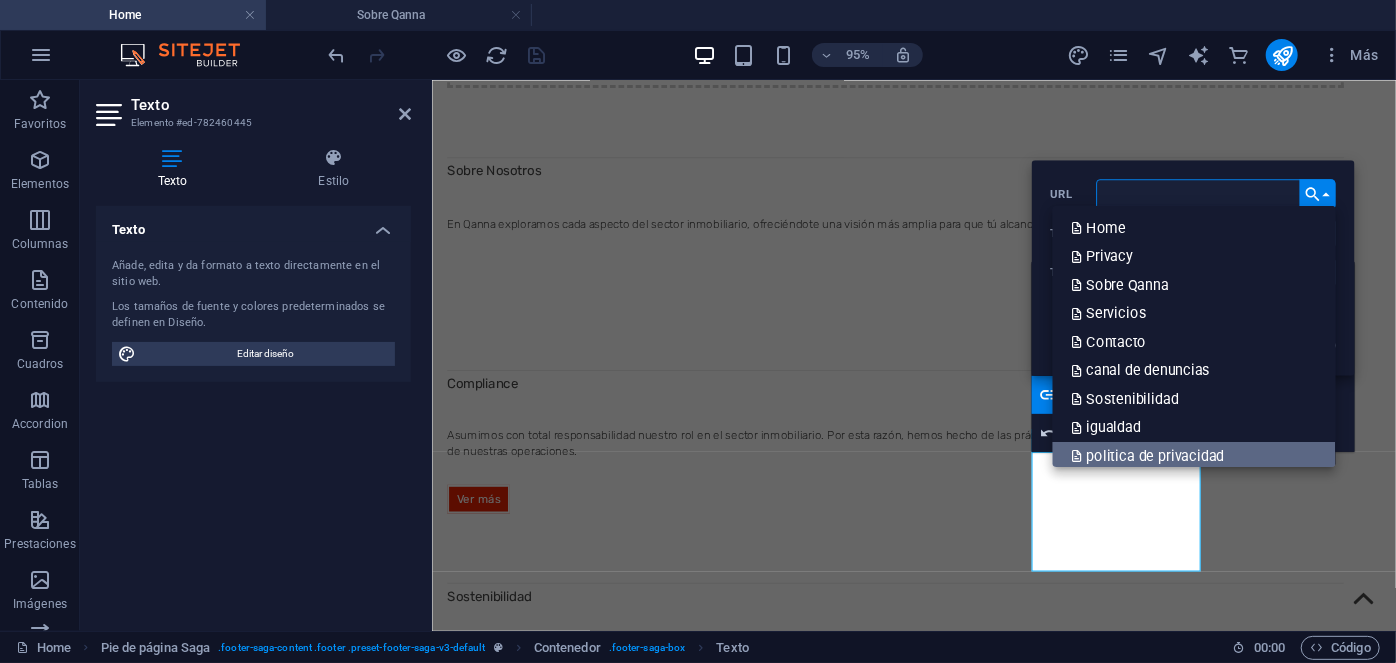 click on "politica de privacidad" at bounding box center [1149, 455] 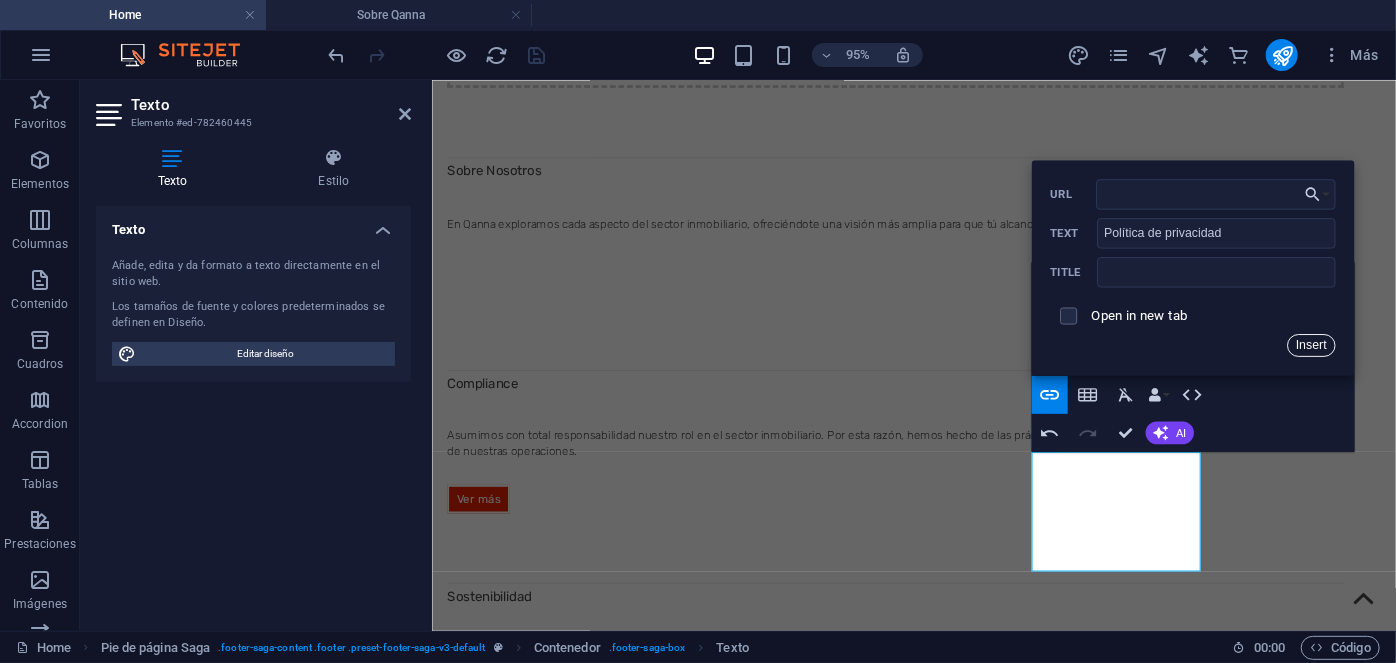 click on "Insert" at bounding box center (1311, 344) 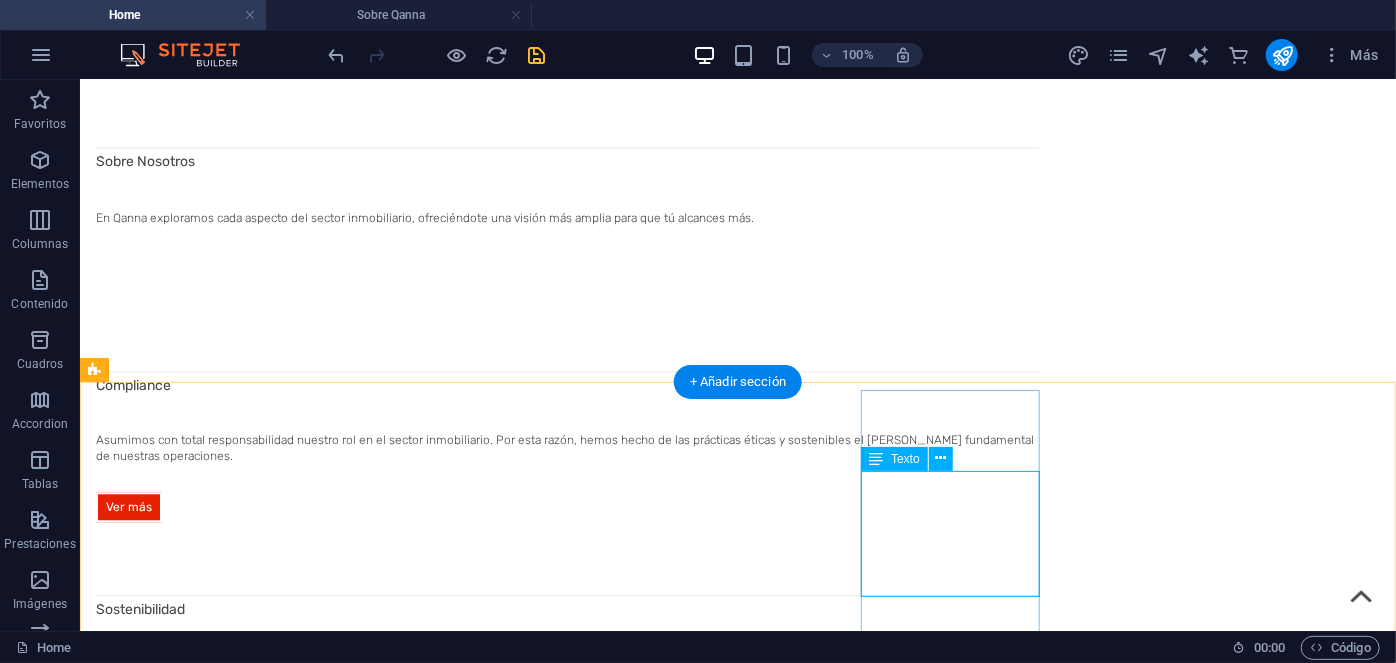 click on "Sostenibilidad Compliance Política de privacidad Aviso Legal Igualdad e inclusión Canal de denuncias" at bounding box center [187, 4910] 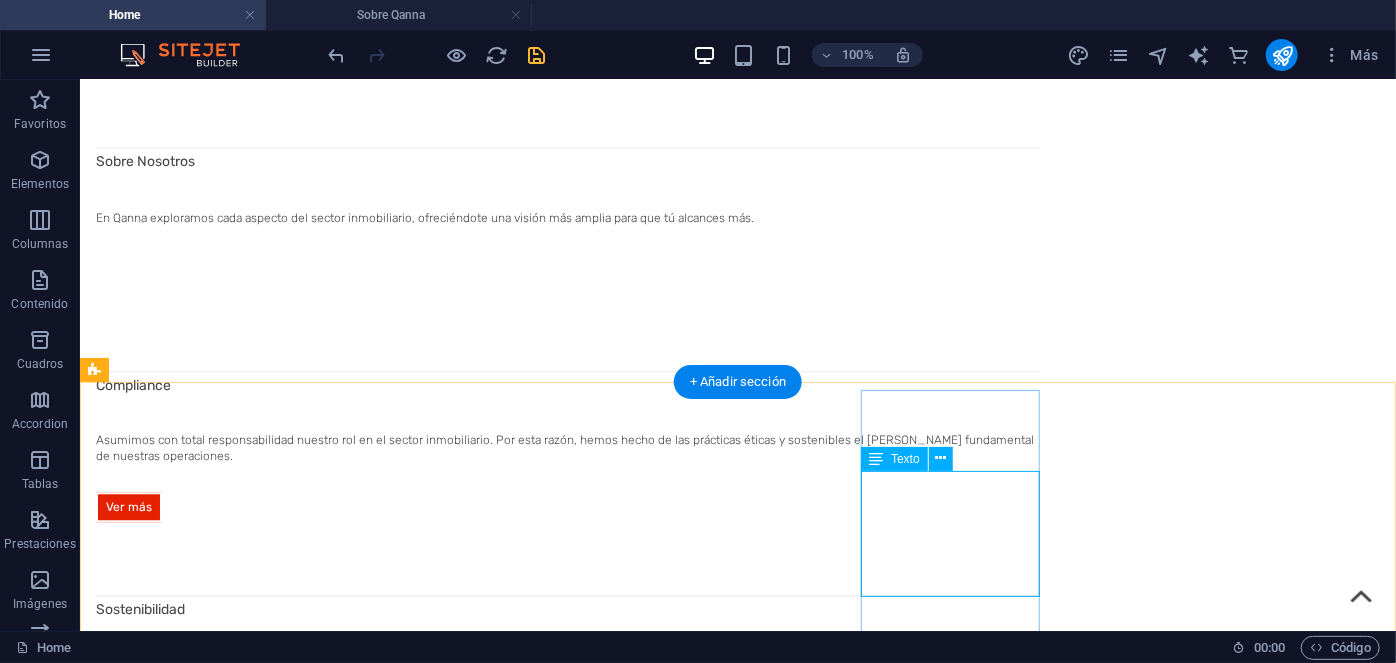 click on "Sostenibilidad Compliance Política de privacidad Aviso Legal Igualdad e inclusión Canal de denuncias" at bounding box center [187, 4910] 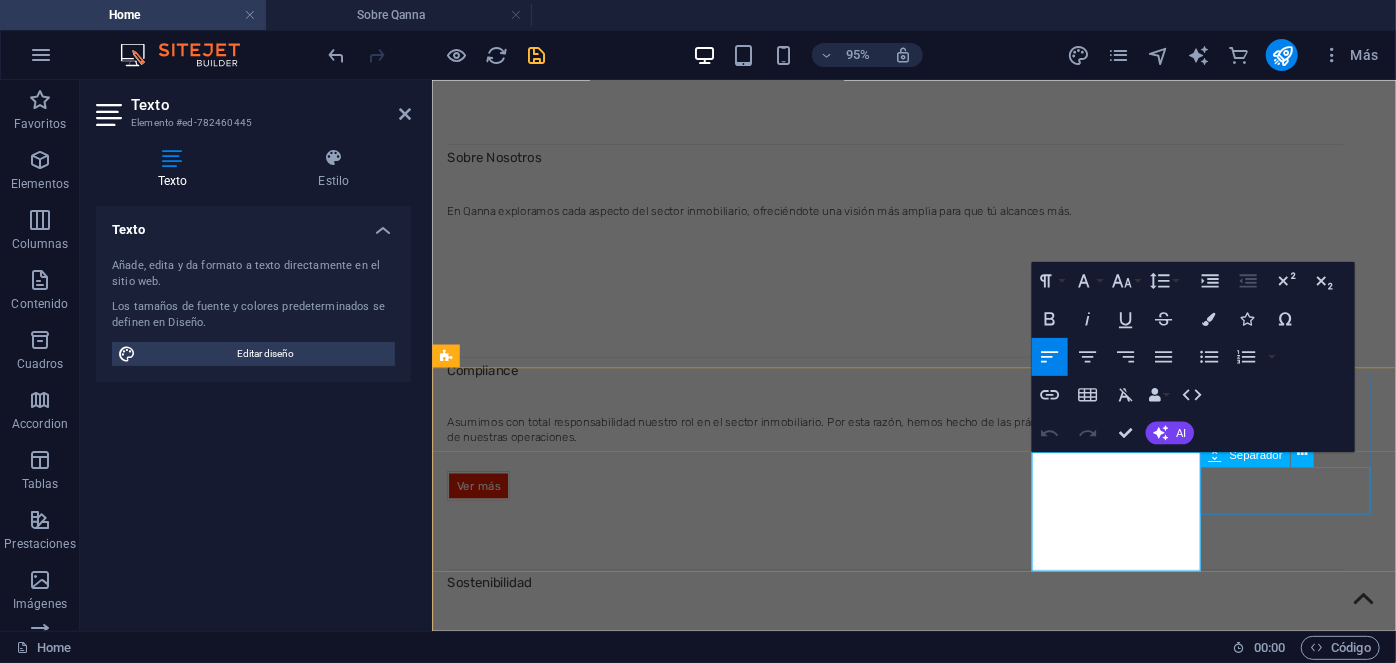 click at bounding box center (539, 5118) 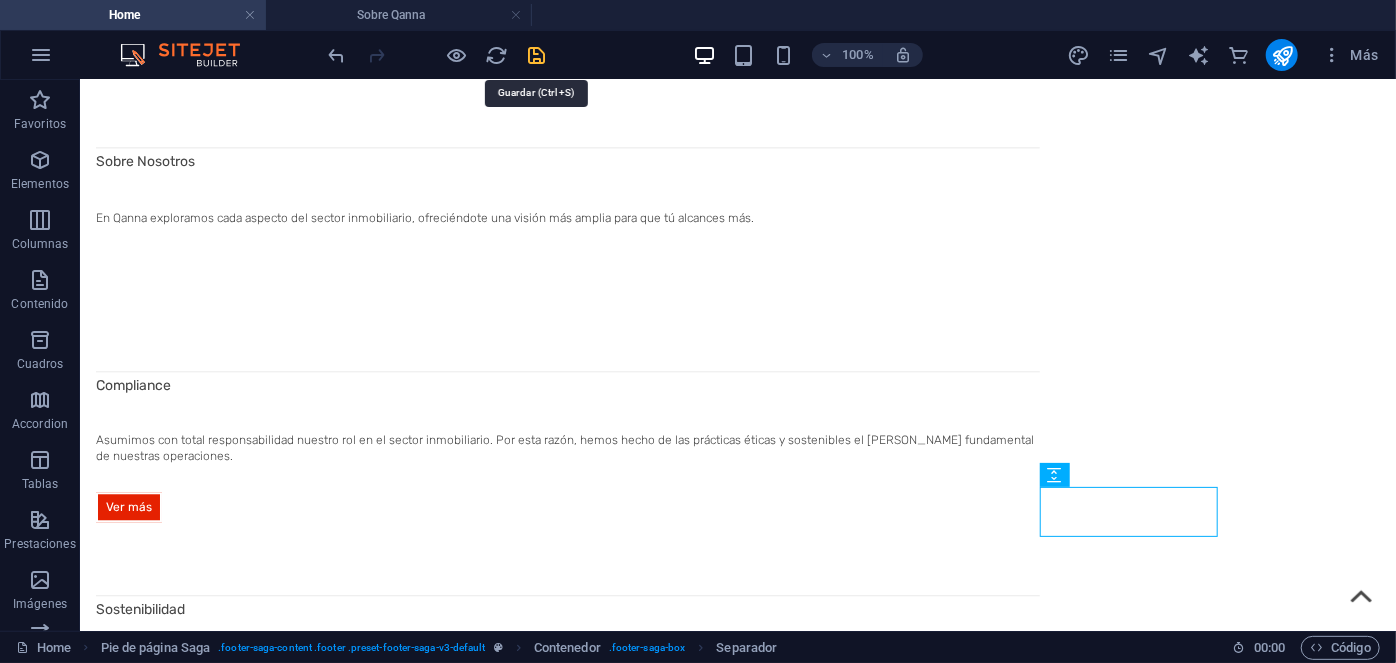 click at bounding box center [537, 55] 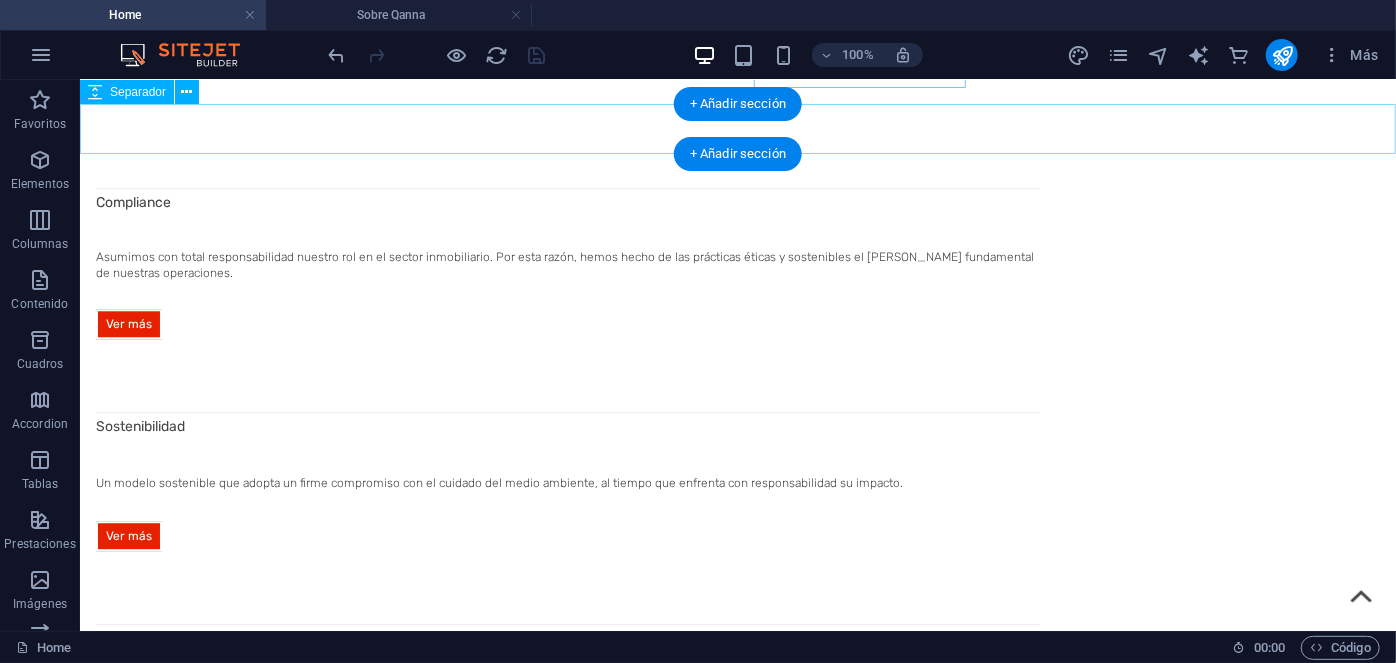 scroll, scrollTop: 2589, scrollLeft: 0, axis: vertical 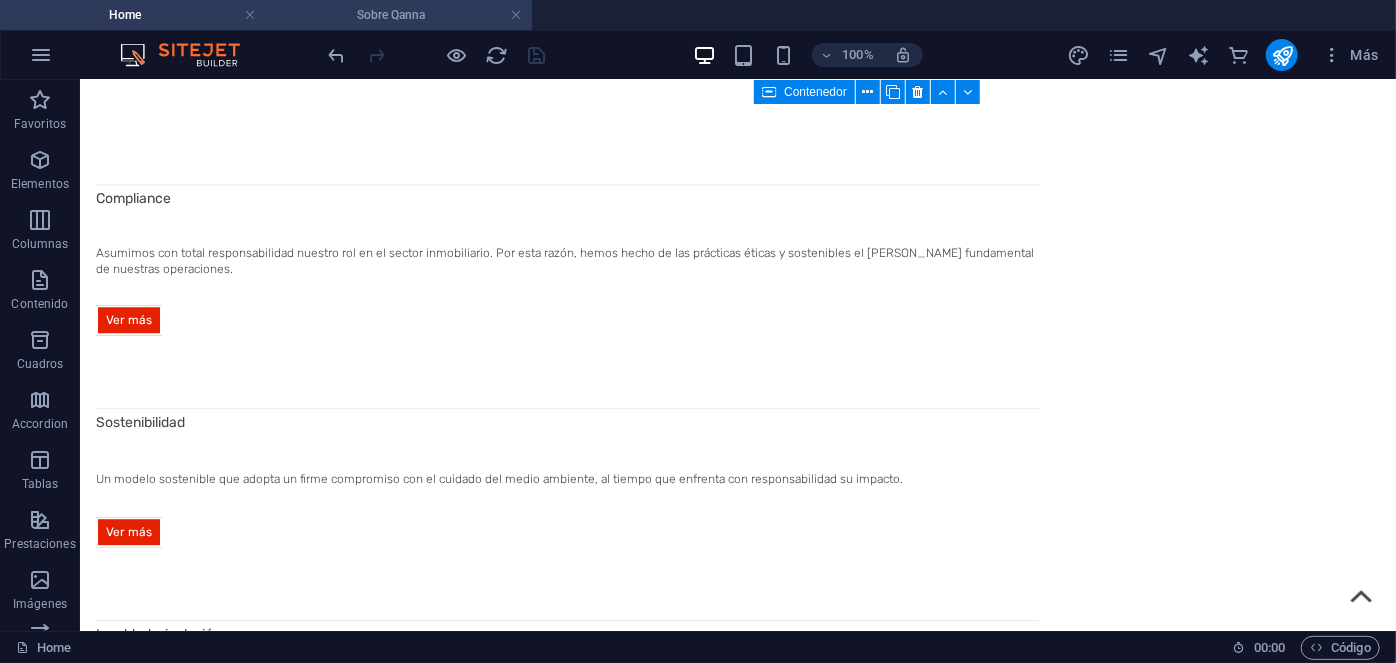 click on "Sobre Qanna" at bounding box center (399, 15) 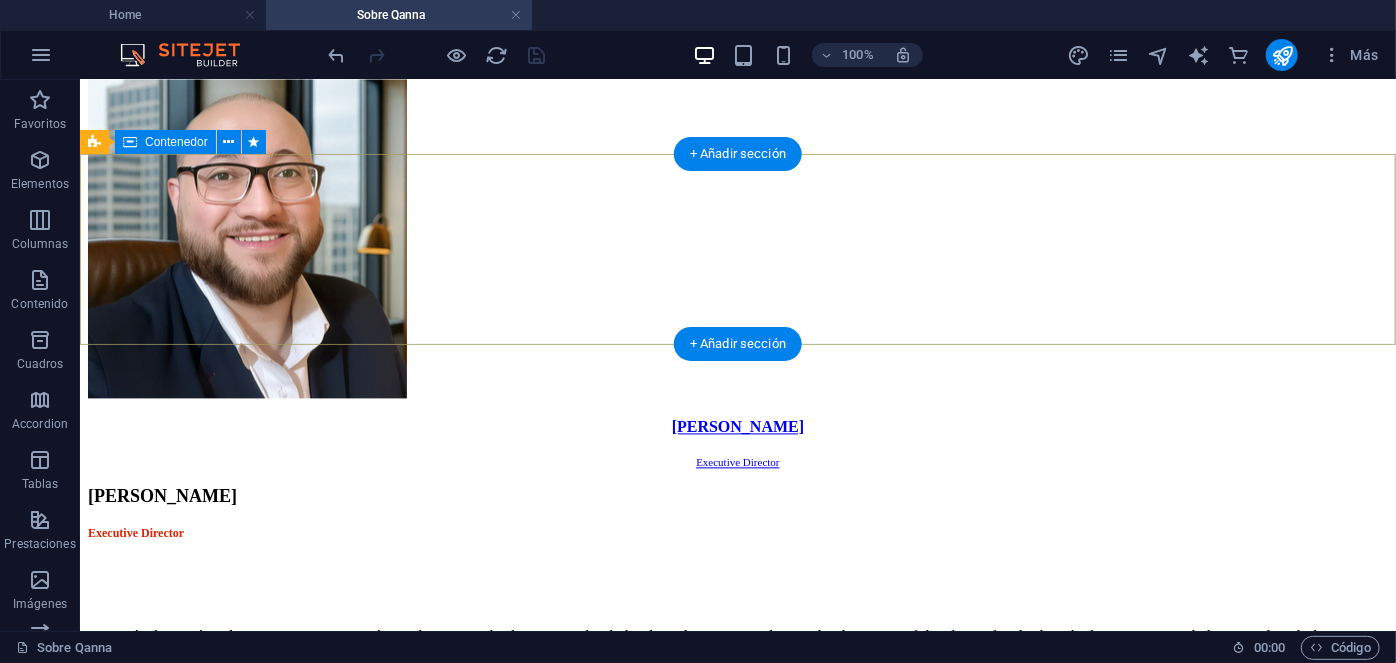 scroll, scrollTop: 0, scrollLeft: 0, axis: both 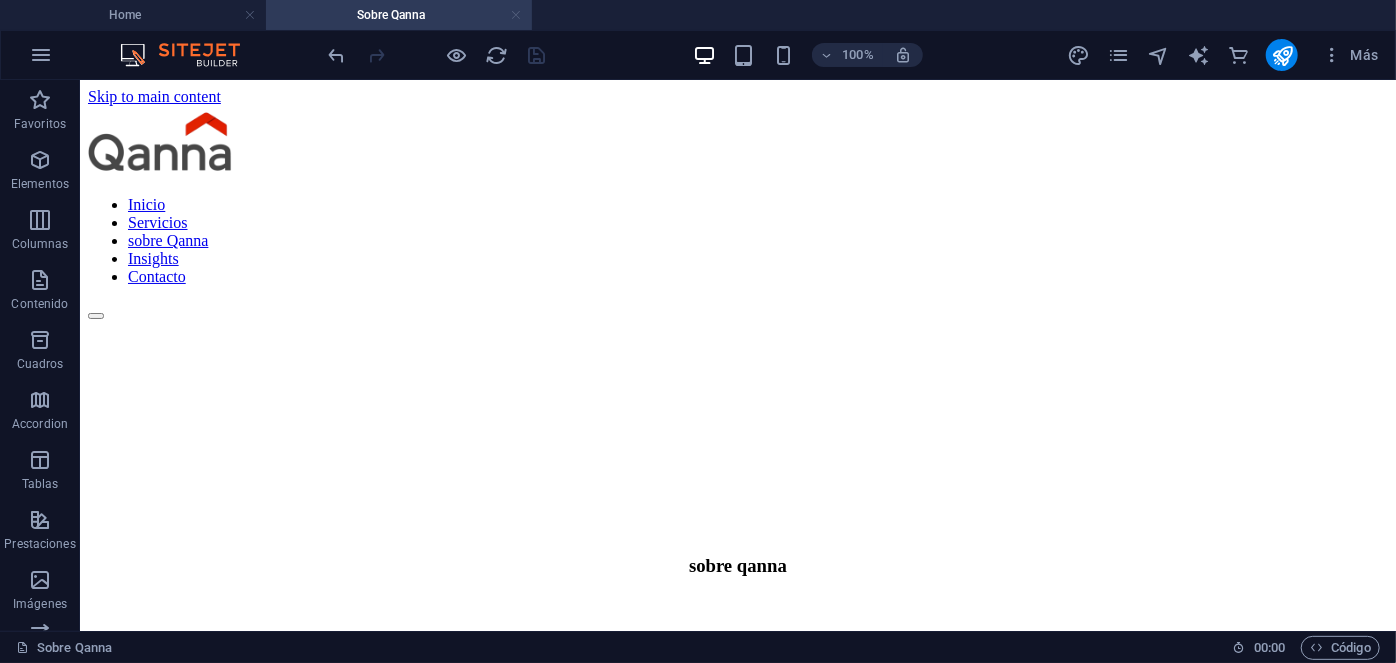 click at bounding box center [516, 15] 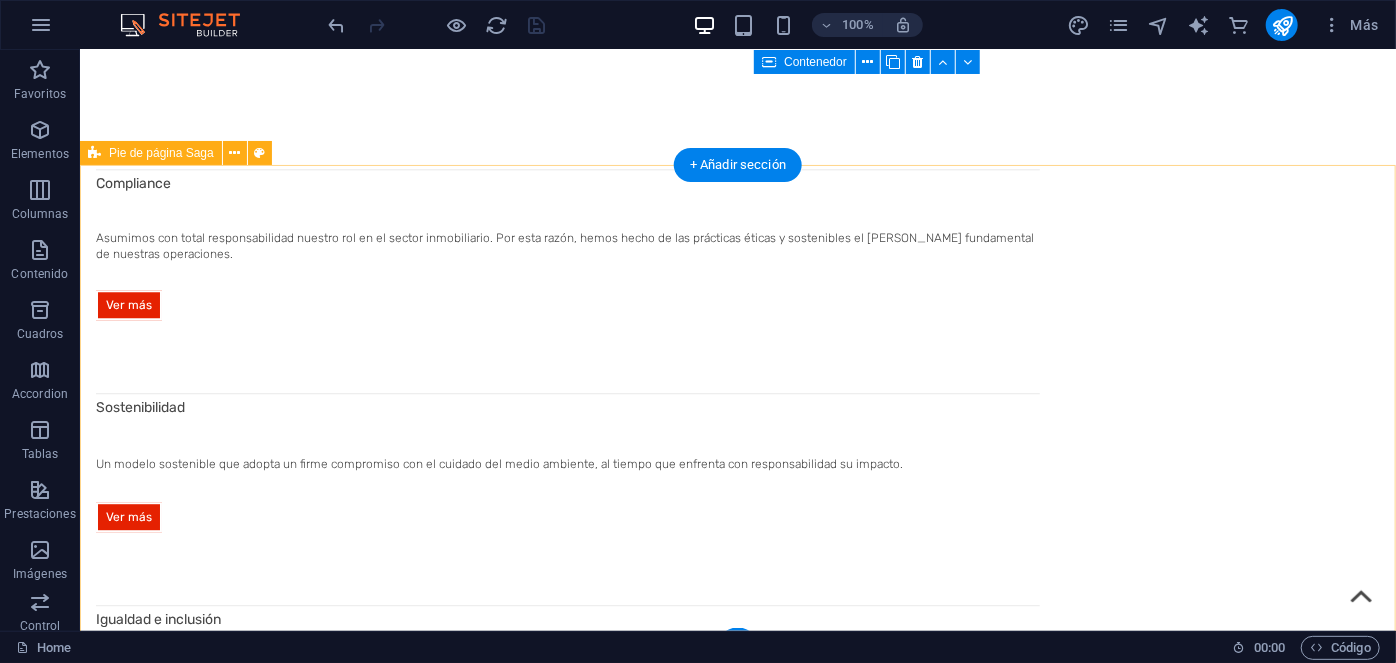scroll, scrollTop: 0, scrollLeft: 0, axis: both 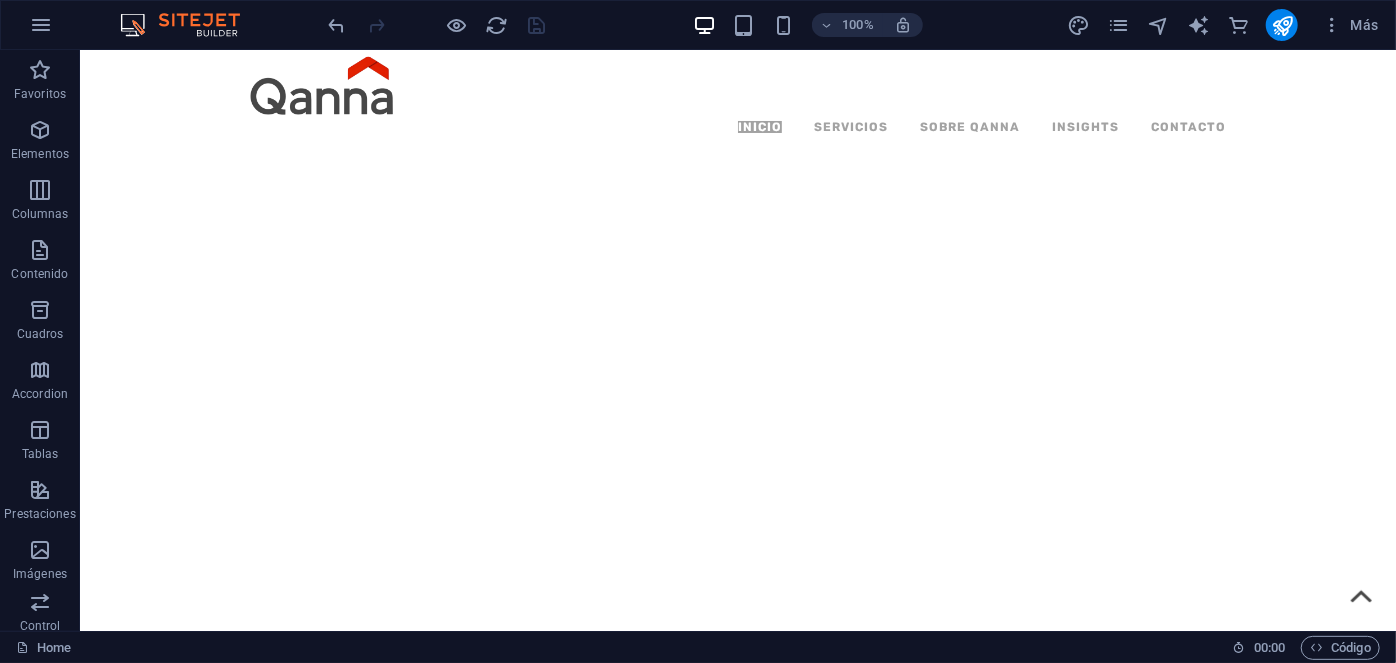 click on "Más" at bounding box center [1226, 25] 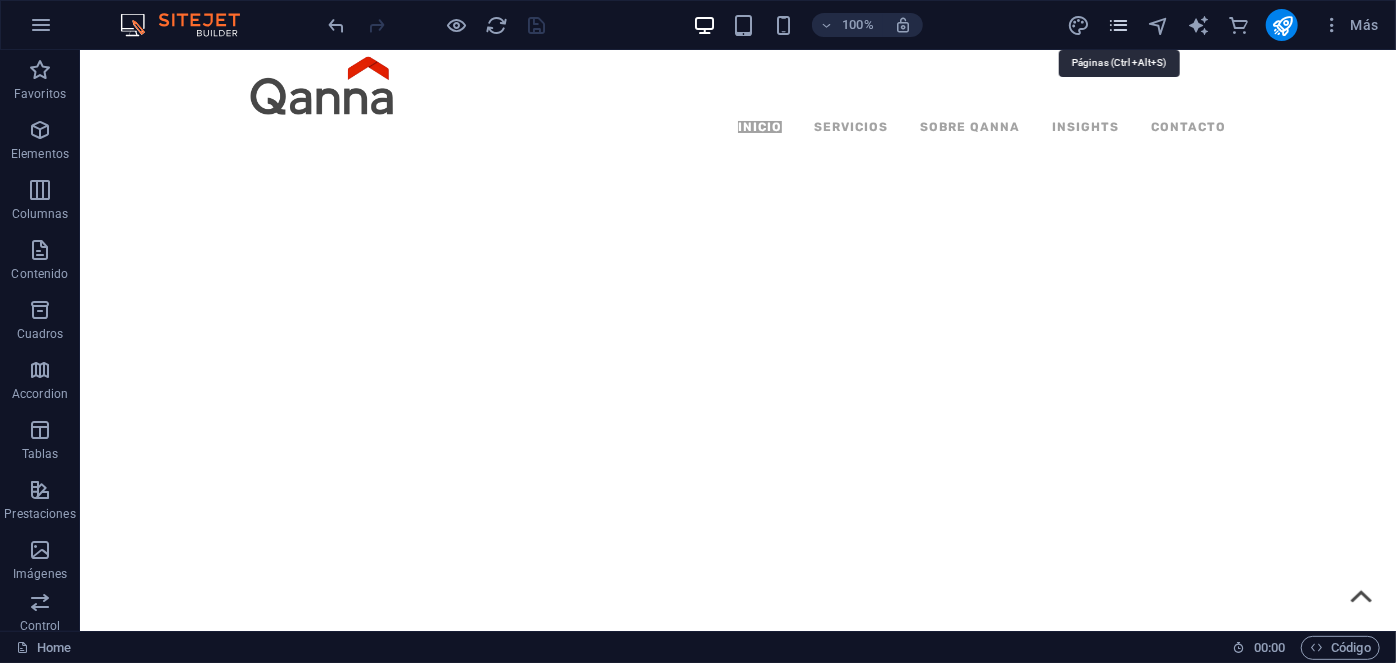 click at bounding box center [1118, 25] 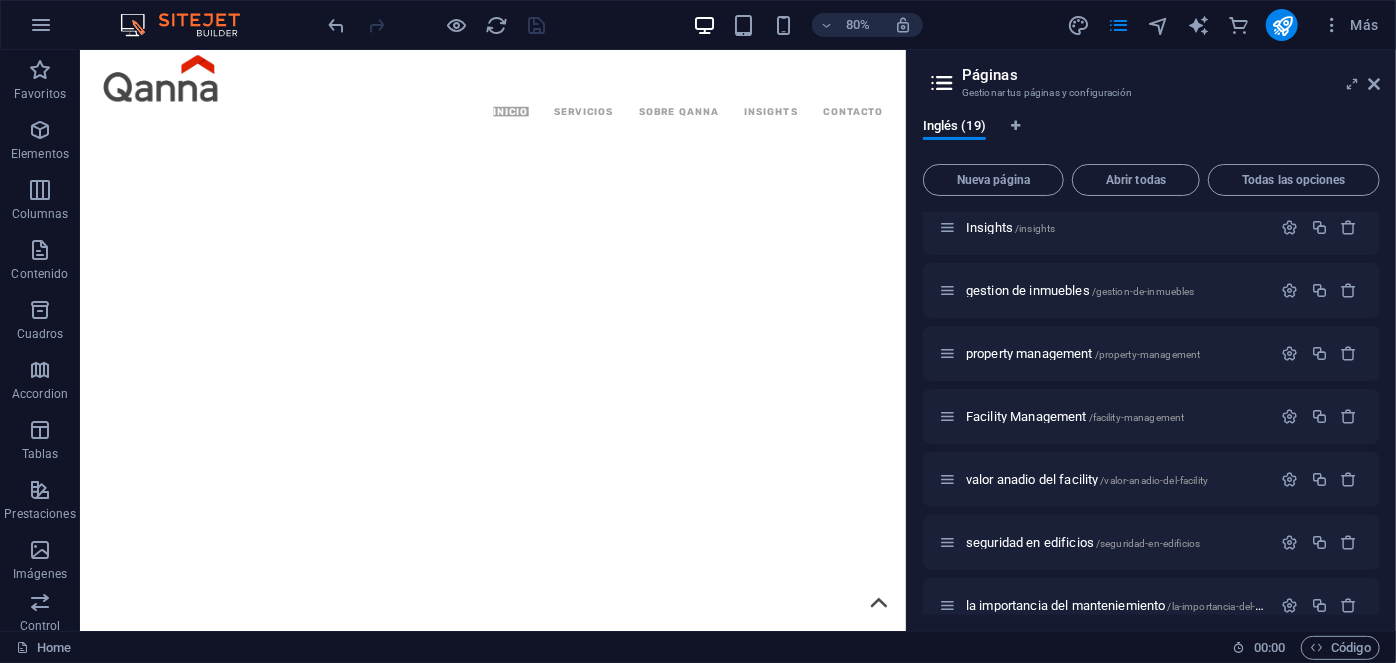 scroll, scrollTop: 580, scrollLeft: 0, axis: vertical 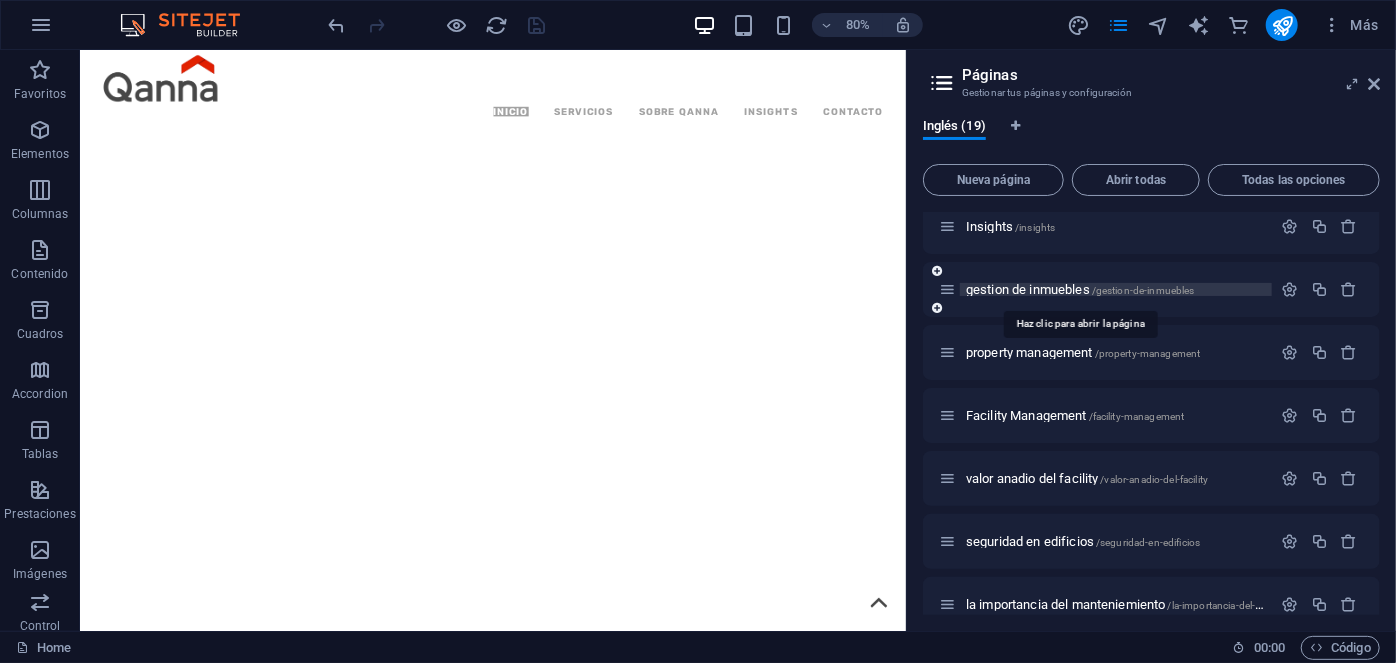 click on "gestion de inmuebles /gestion-de-inmuebles" at bounding box center (1080, 289) 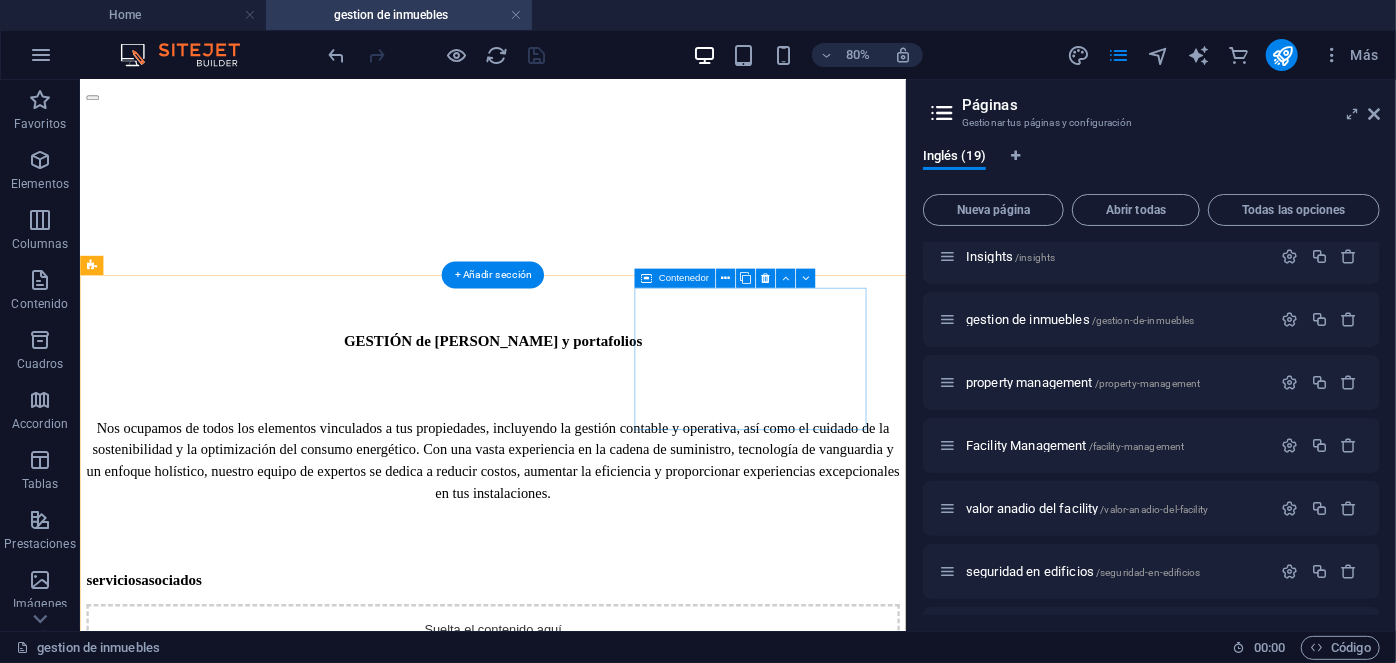scroll, scrollTop: 0, scrollLeft: 0, axis: both 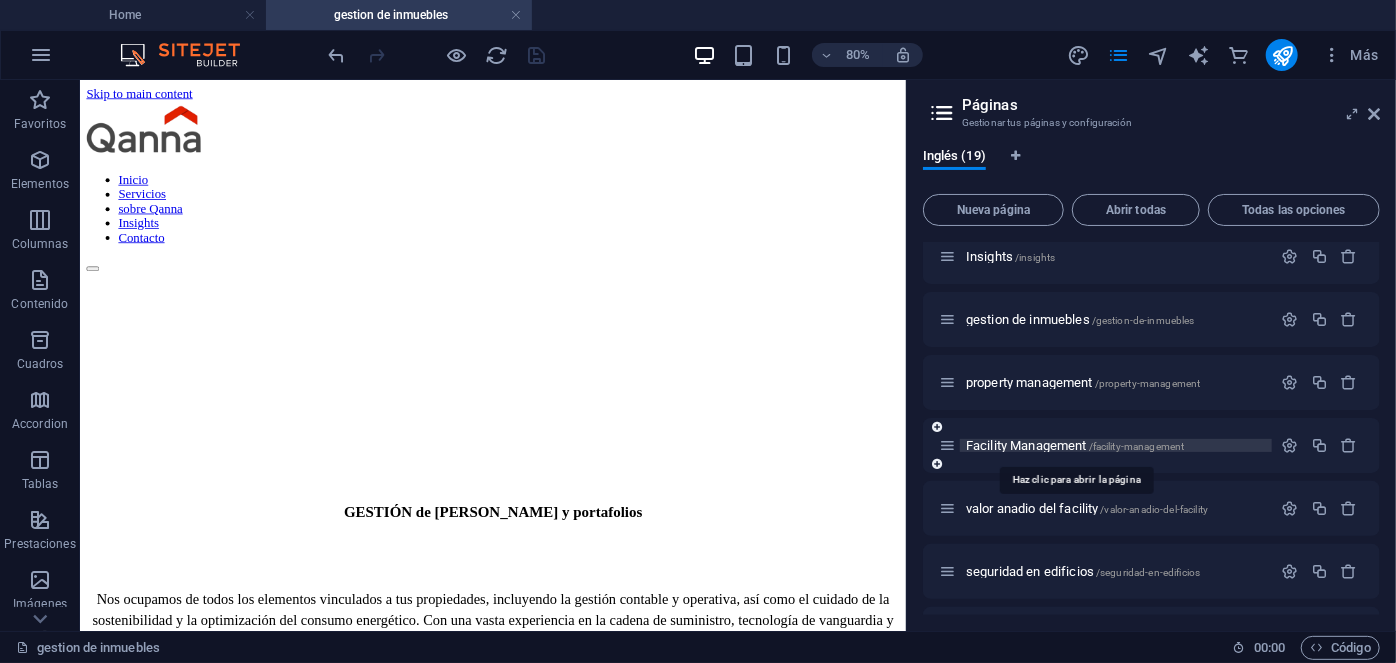 click on "Facility Management /facility-management" at bounding box center (1075, 445) 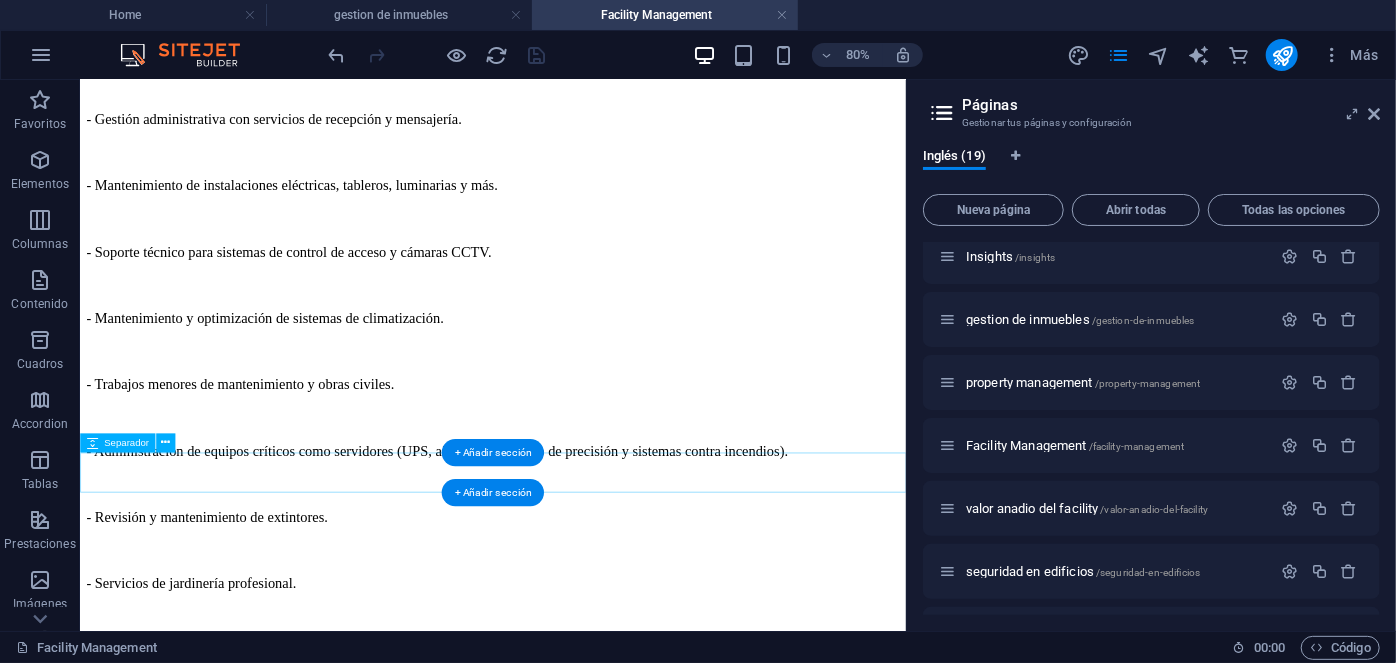 scroll, scrollTop: 4905, scrollLeft: 0, axis: vertical 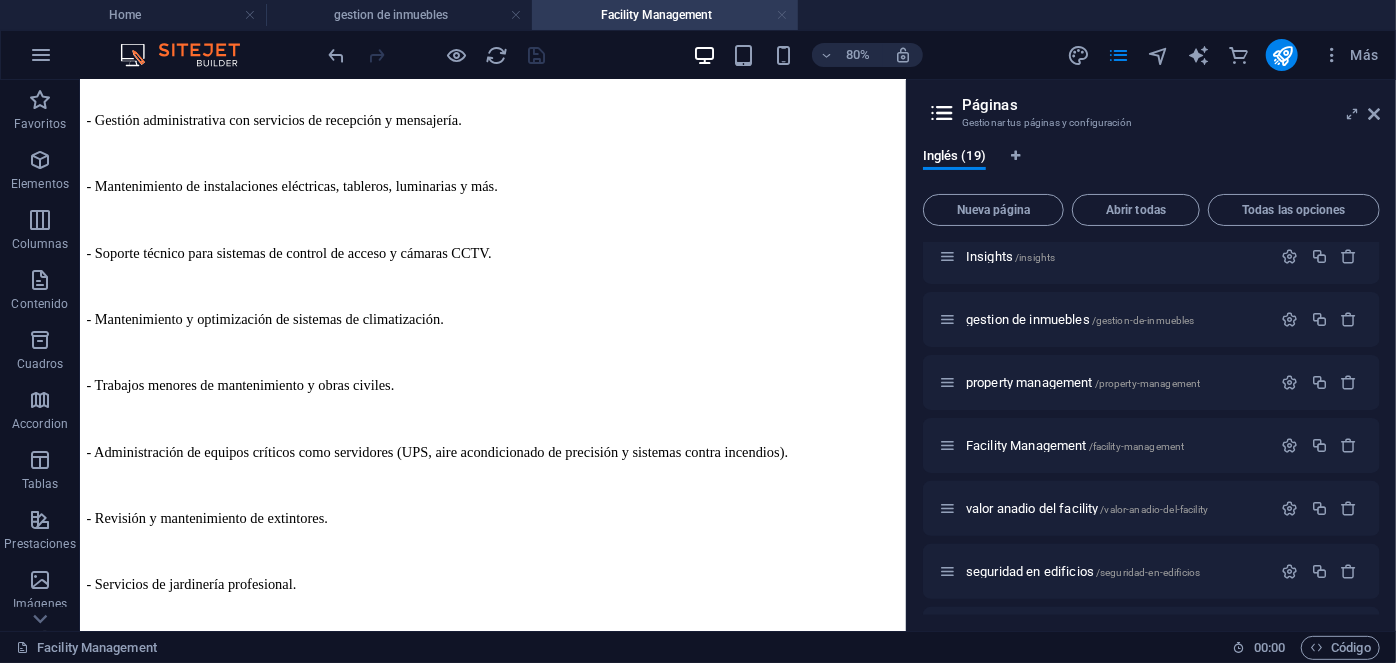 click at bounding box center [782, 15] 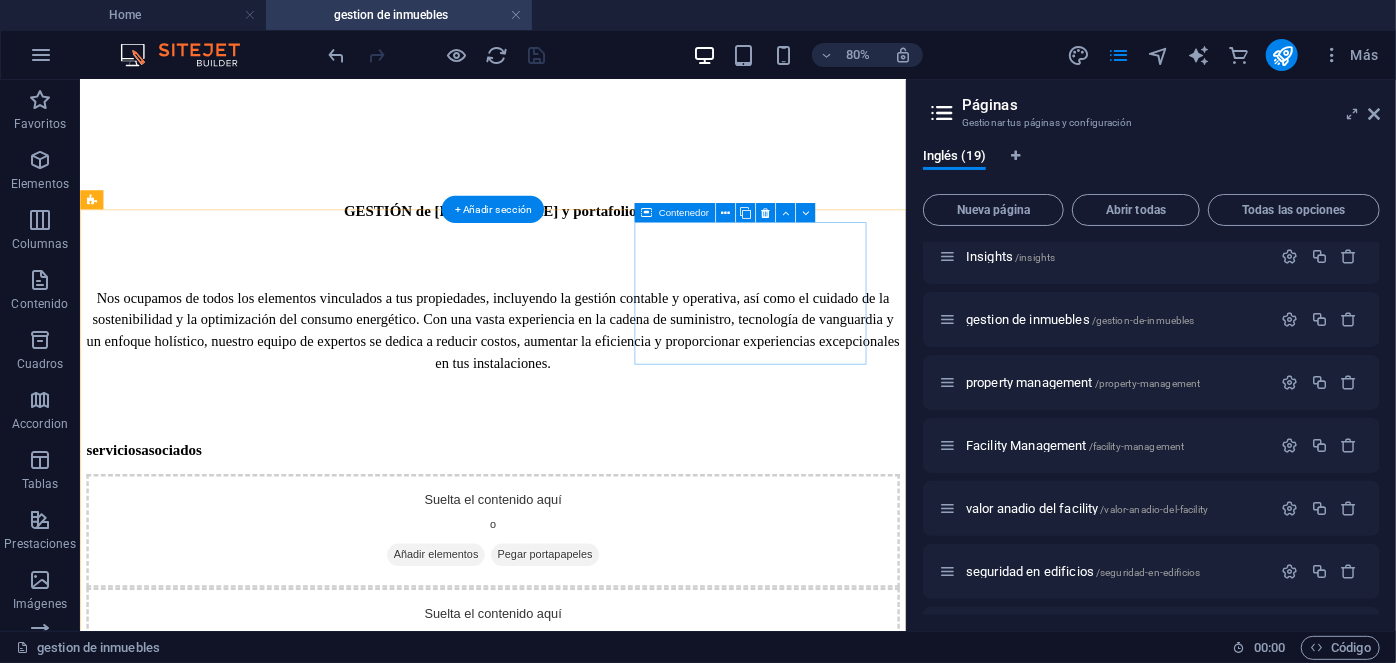 scroll, scrollTop: 381, scrollLeft: 0, axis: vertical 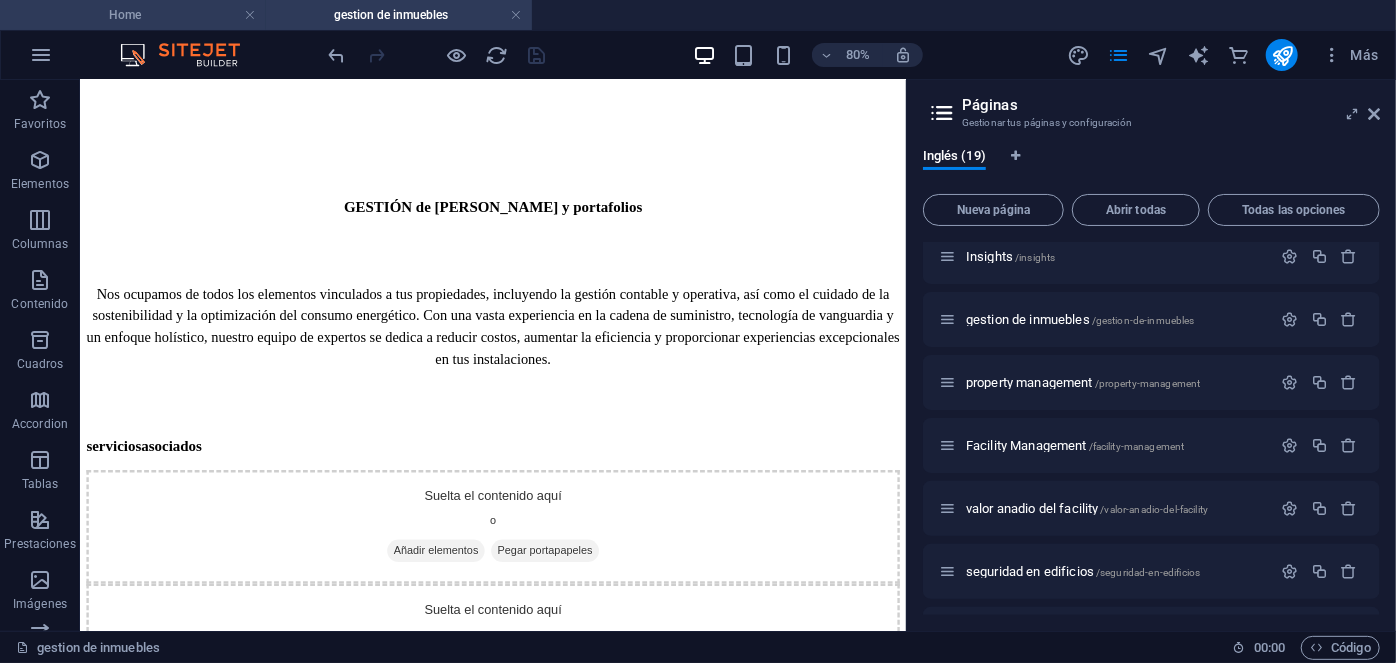 click on "Home" at bounding box center [133, 15] 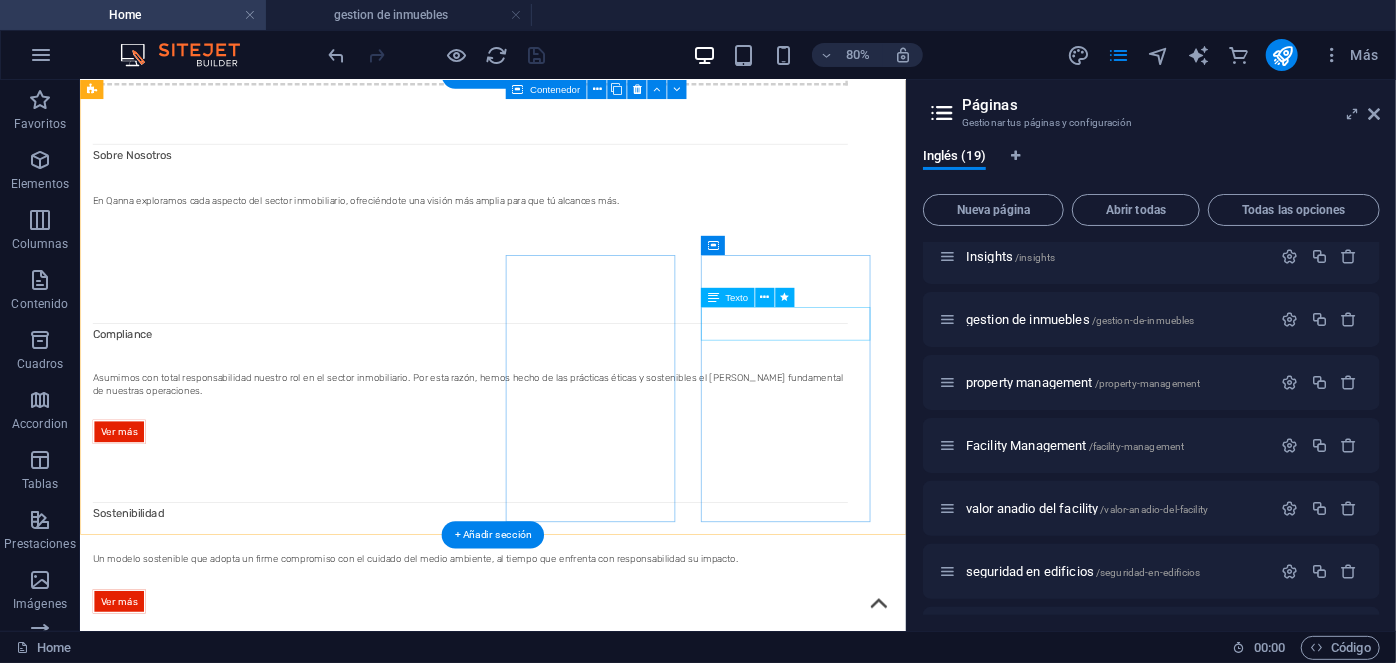 scroll, scrollTop: 0, scrollLeft: 0, axis: both 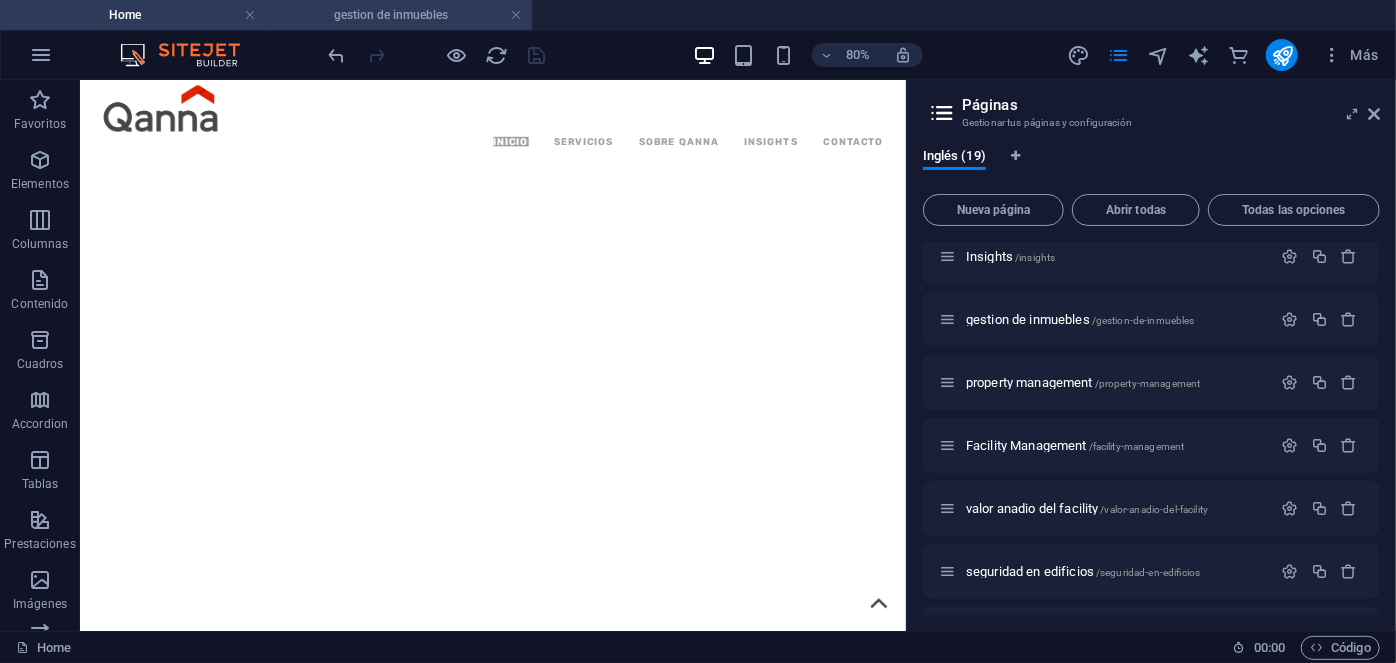 click on "gestion de inmuebles" at bounding box center [399, 15] 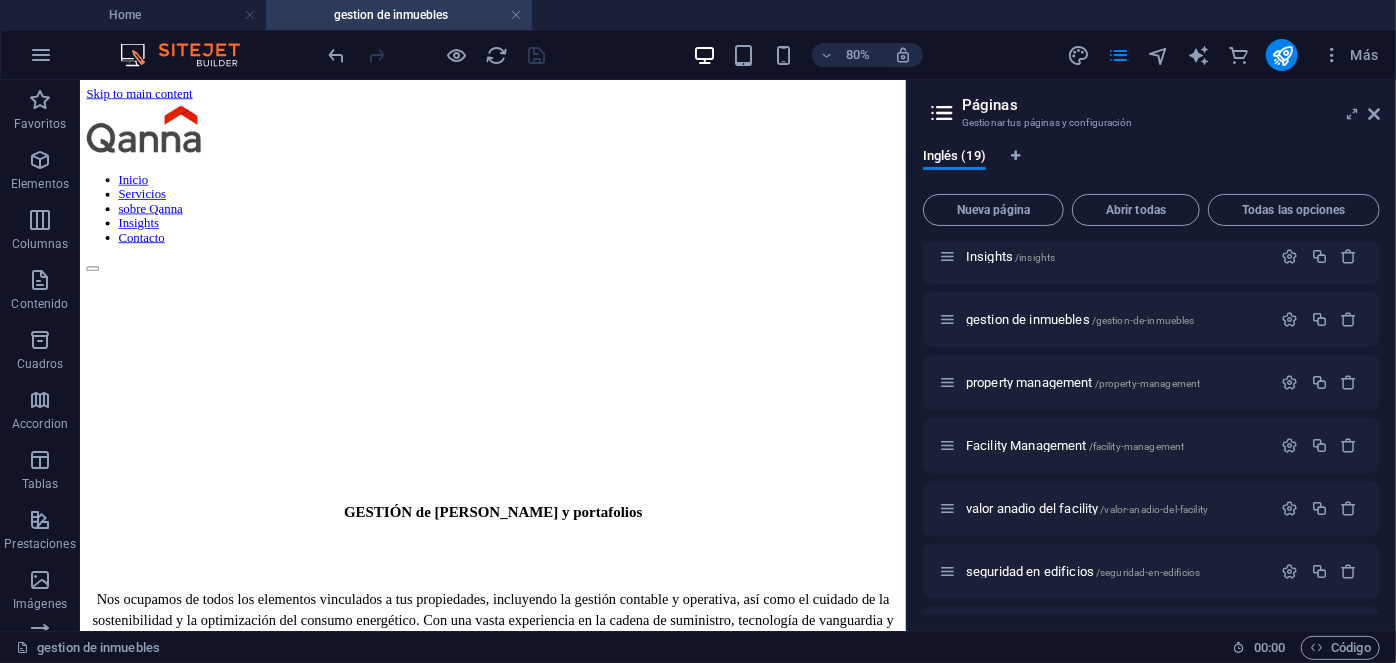 scroll, scrollTop: 381, scrollLeft: 0, axis: vertical 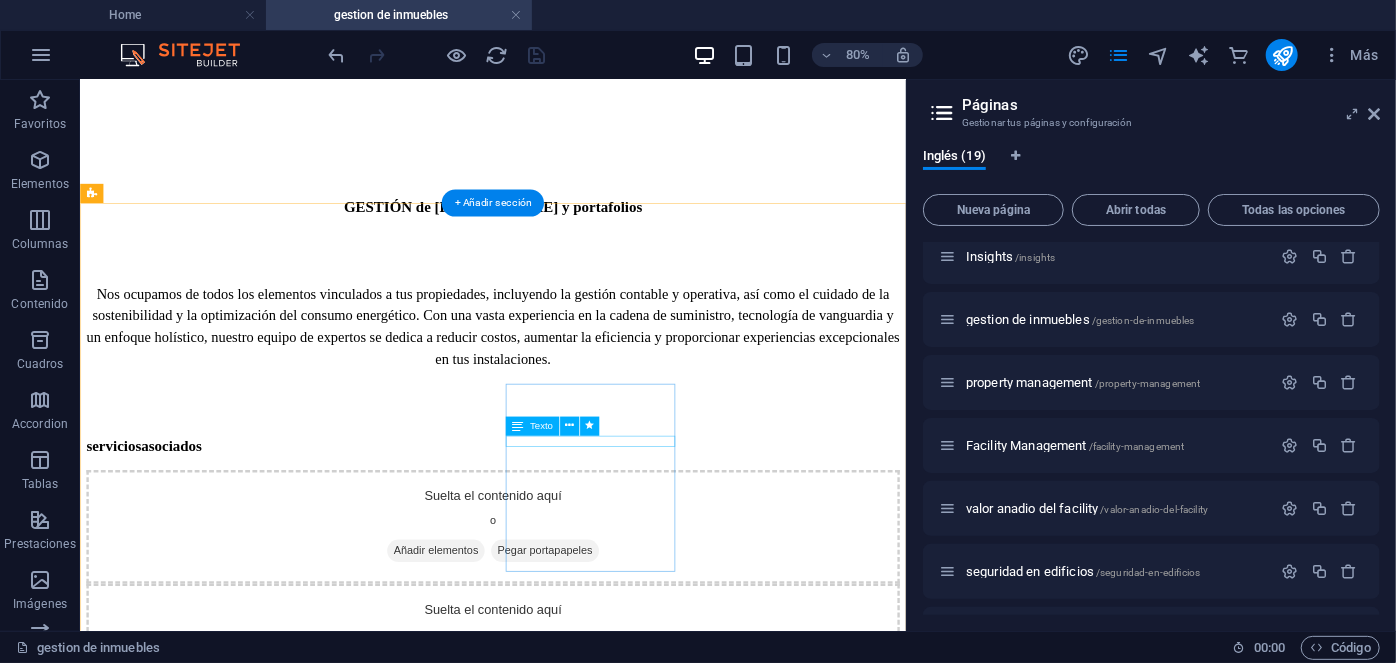 click on "Gestión de espacios de trabajo" at bounding box center [595, 1474] 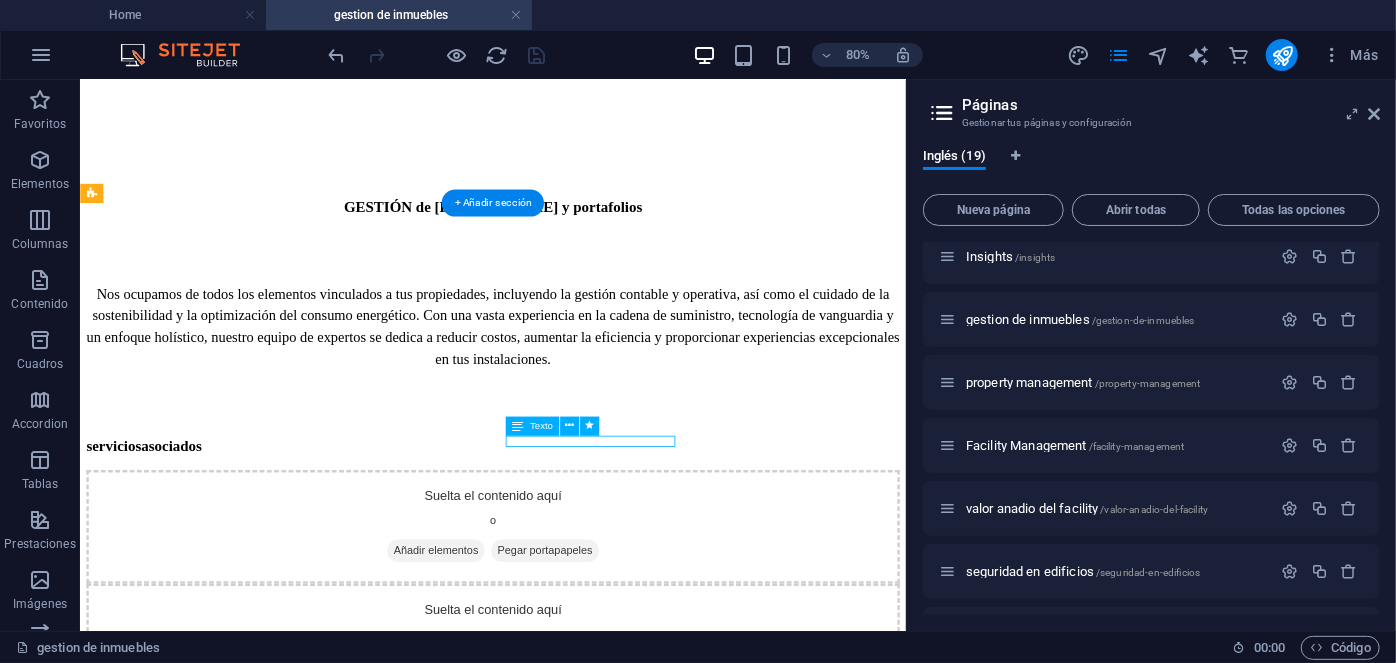 click on "Gestión de espacios de trabajo" at bounding box center (595, 1474) 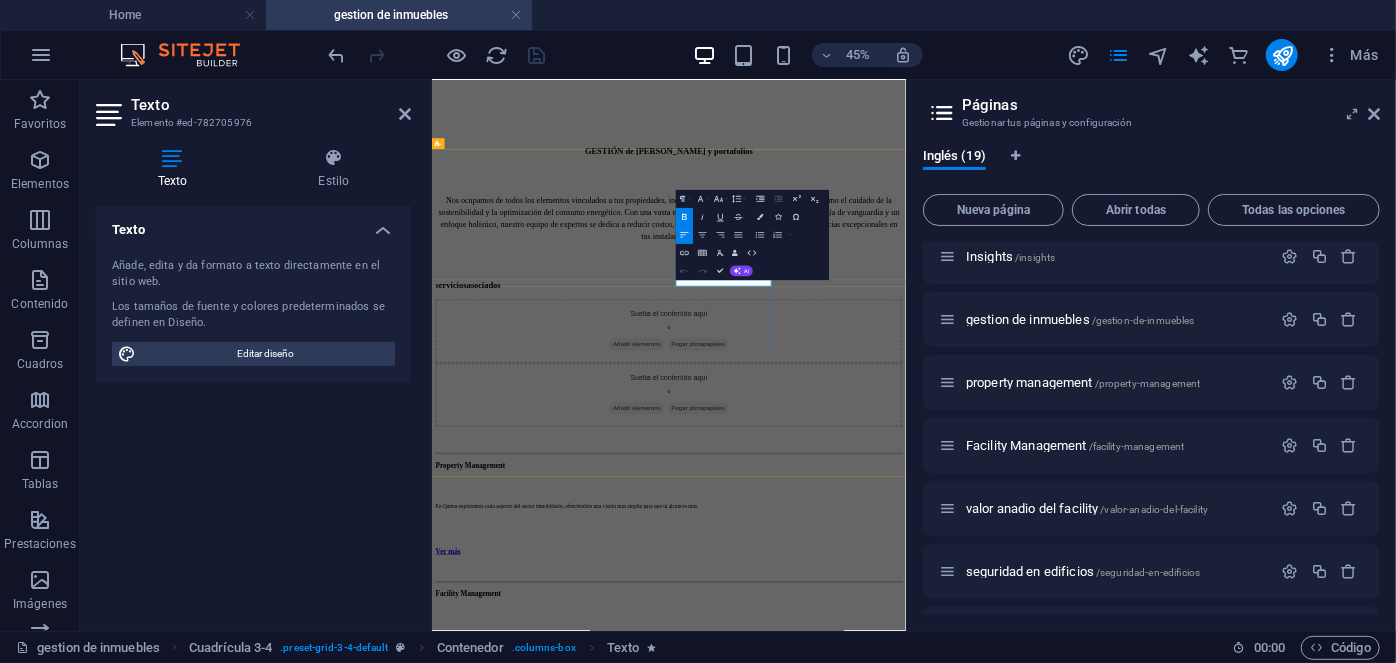click on "Gestión de espacios de trabajo" at bounding box center [542, 1473] 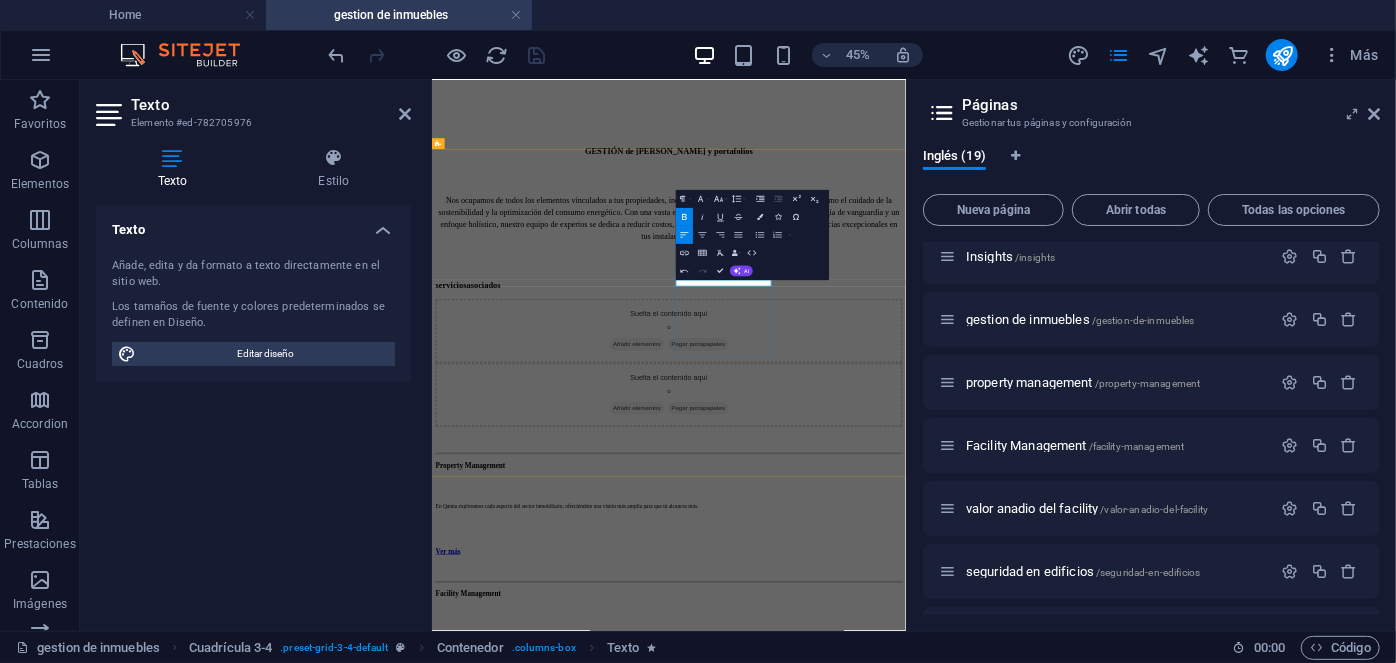 type 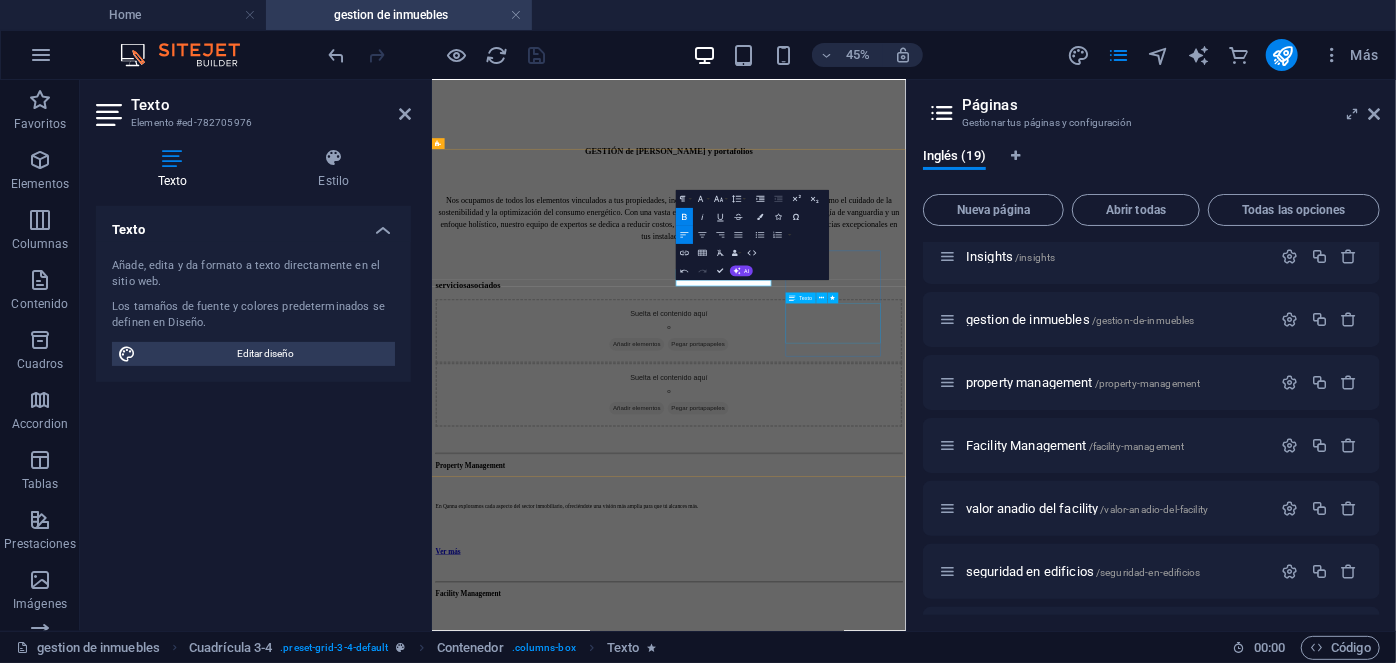 click on "Una cultura inclusiva es clave para el éxito de toda organización. Por ello, nos enfocamos en ofrecer a nuestros empleados un entorno donde se sientan seguros de si mismos." at bounding box center [957, 1831] 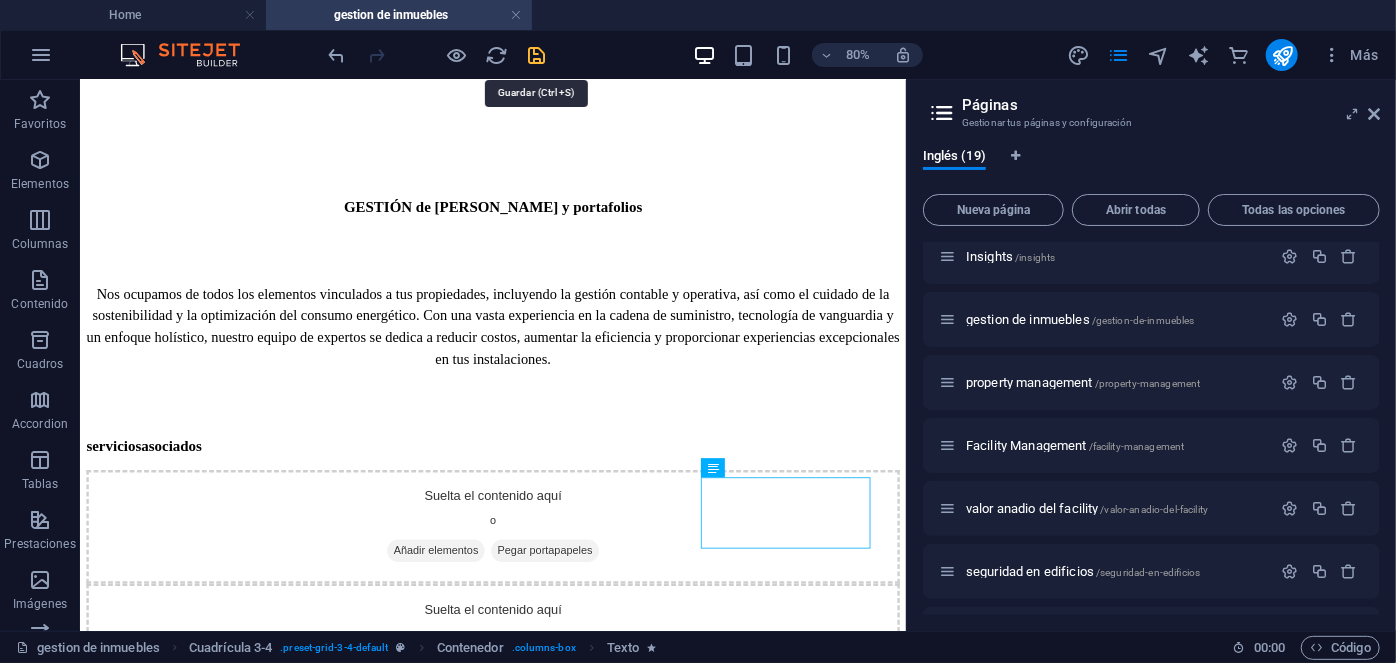 click at bounding box center (537, 55) 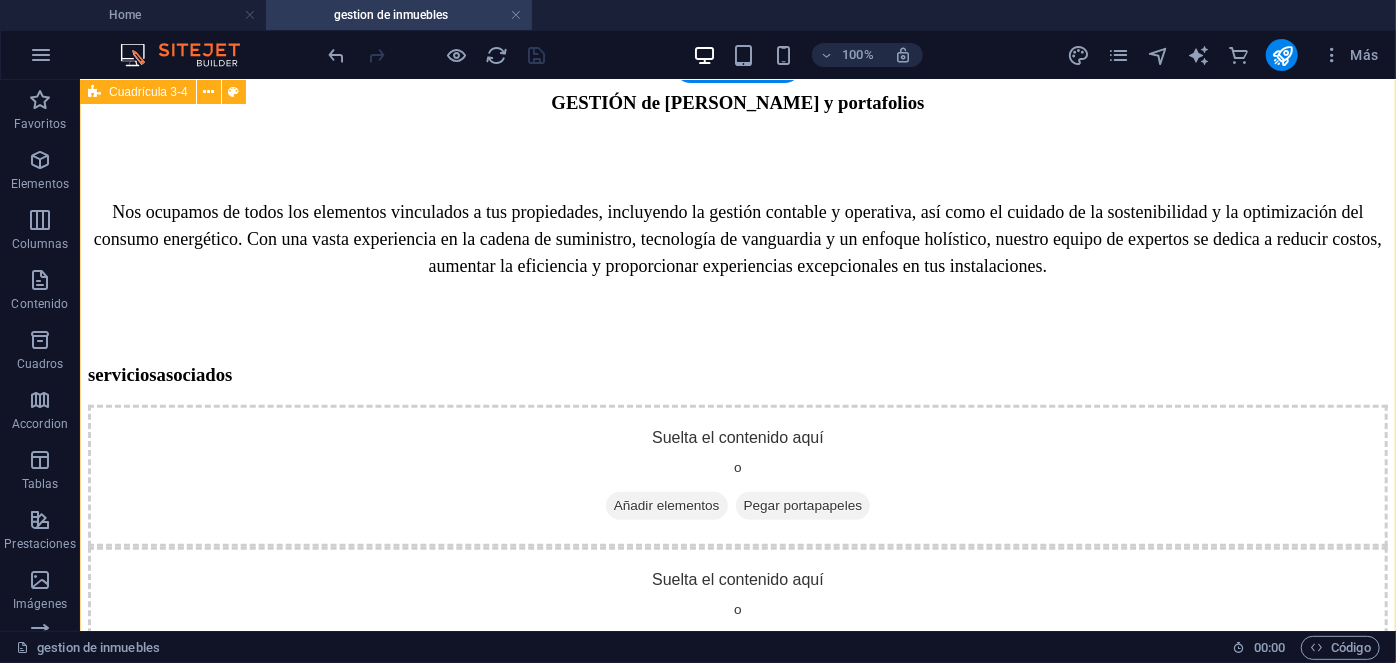 scroll, scrollTop: 516, scrollLeft: 0, axis: vertical 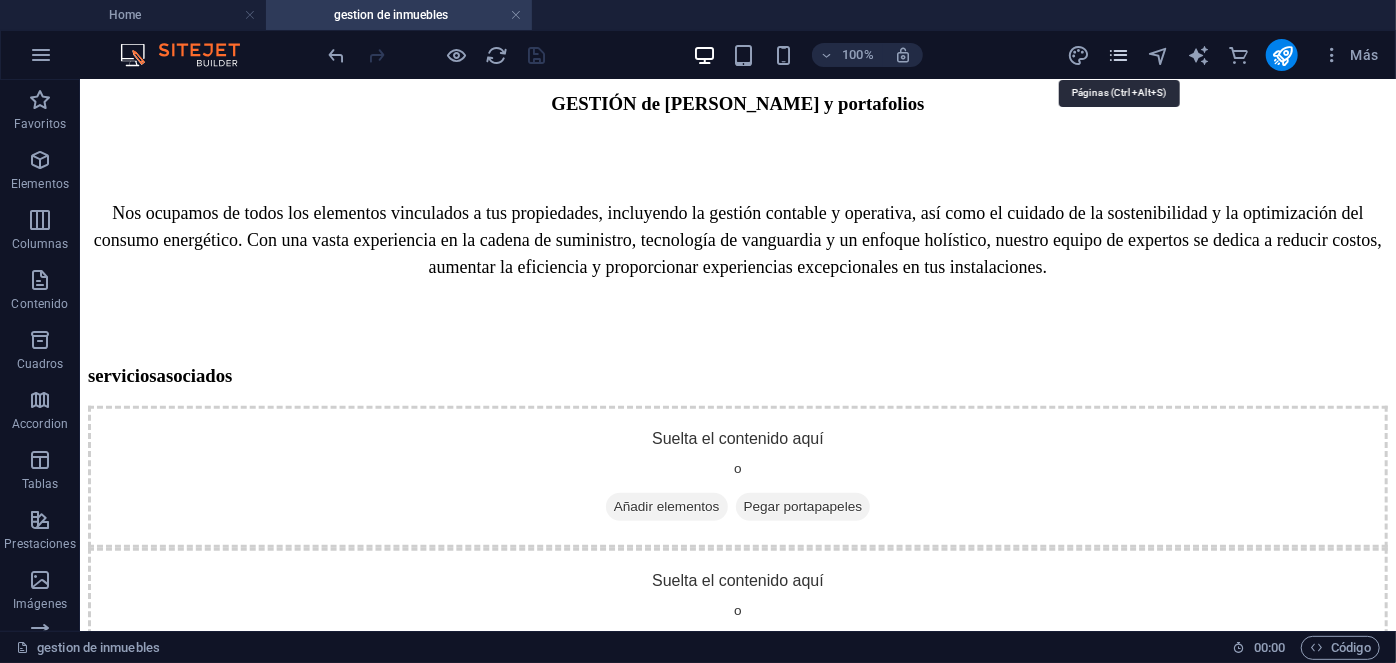 click at bounding box center (1118, 55) 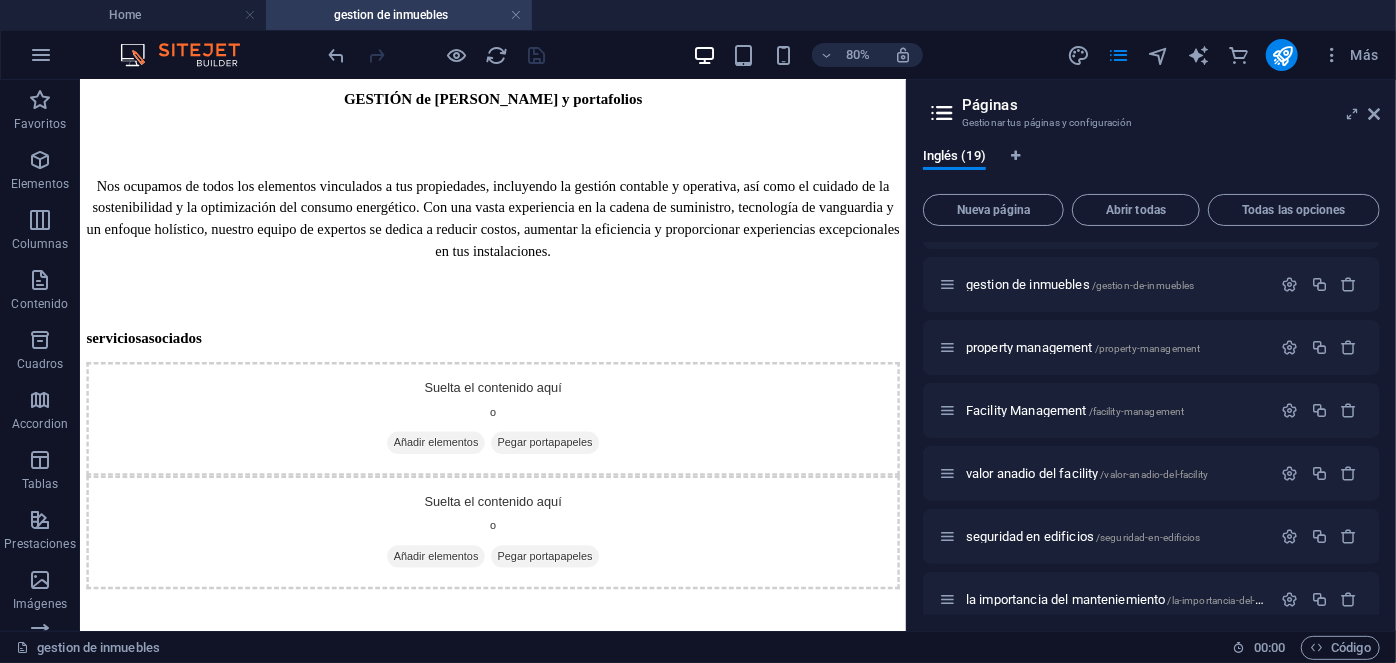 scroll, scrollTop: 622, scrollLeft: 0, axis: vertical 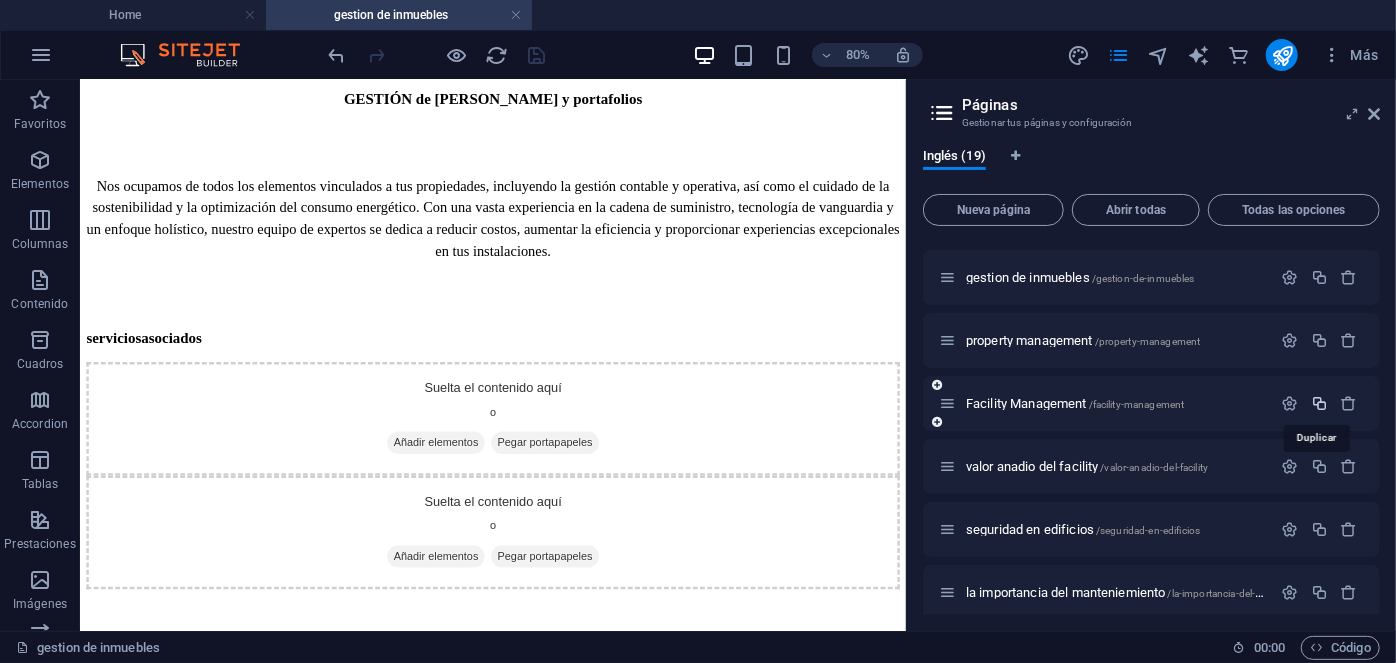 click at bounding box center (1319, 403) 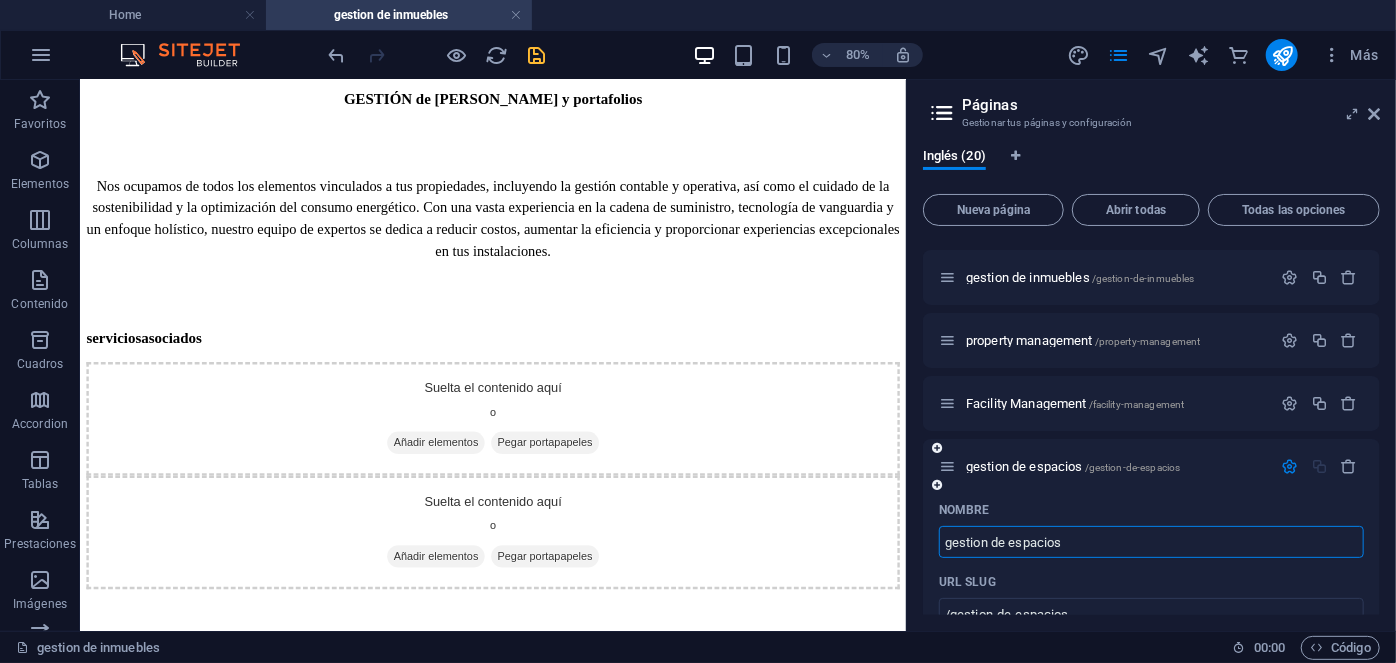 type on "gestion de espacios" 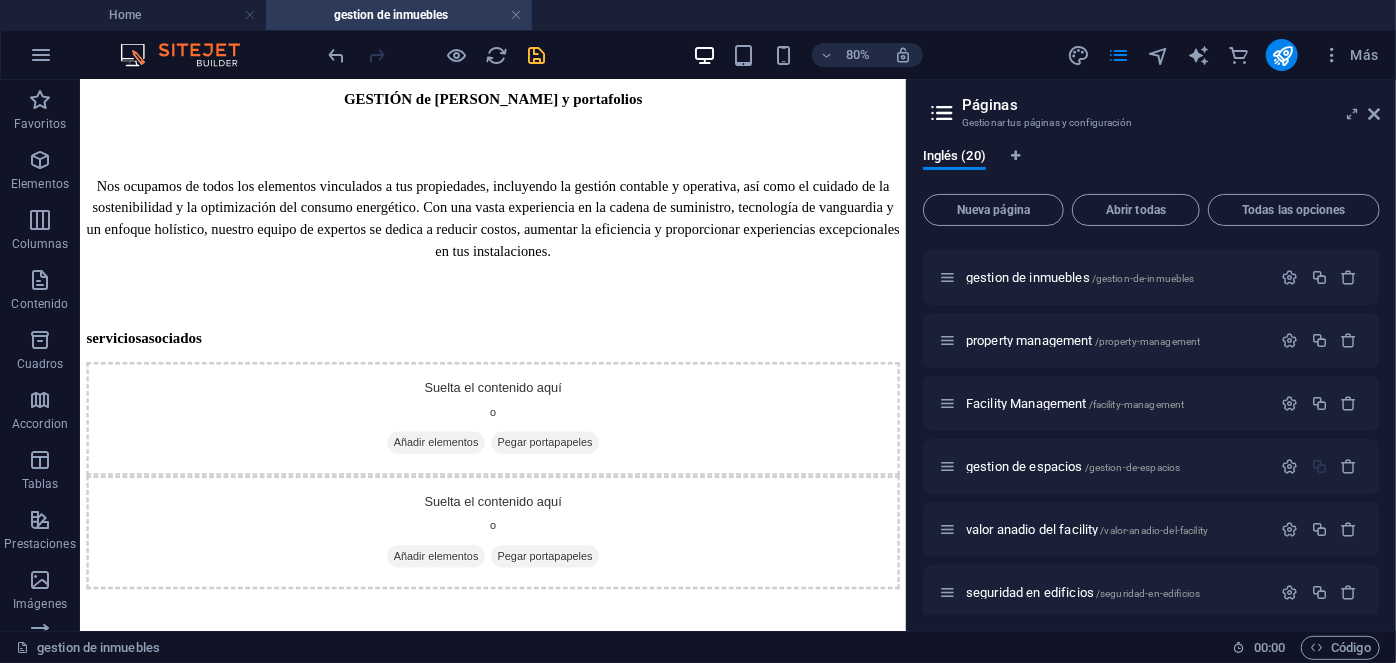 click at bounding box center [437, 55] 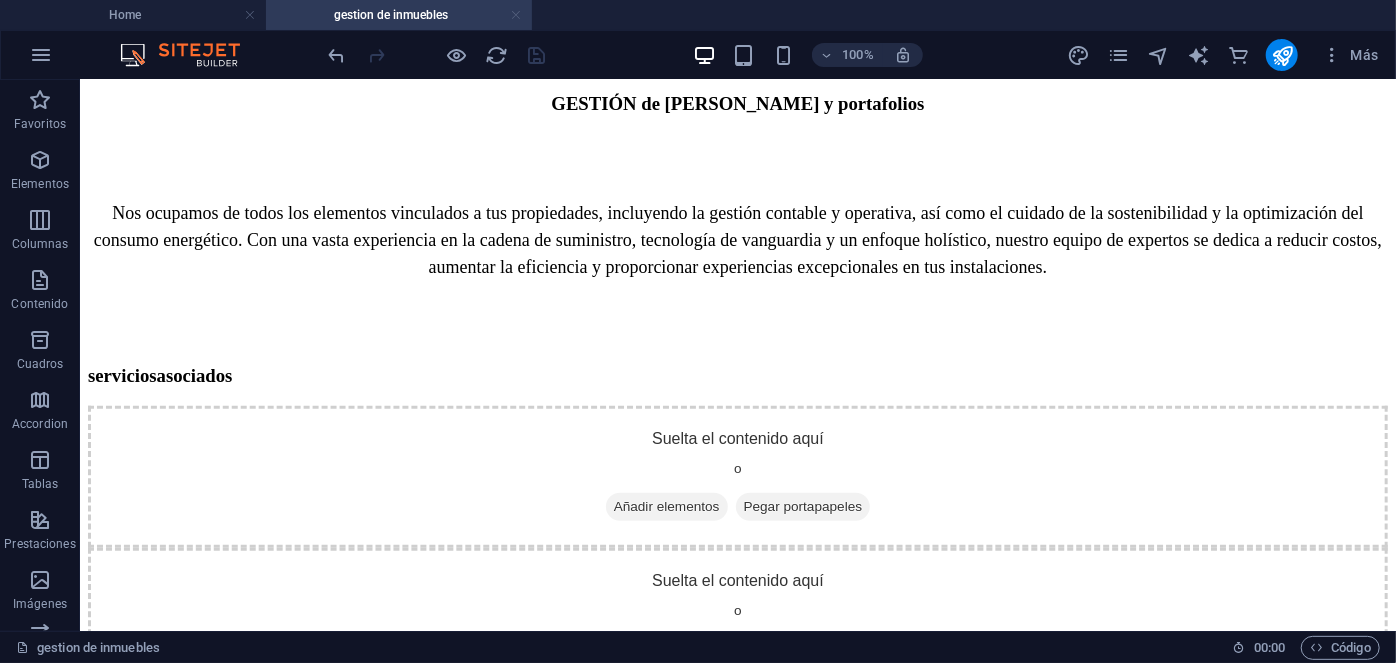 click at bounding box center [516, 15] 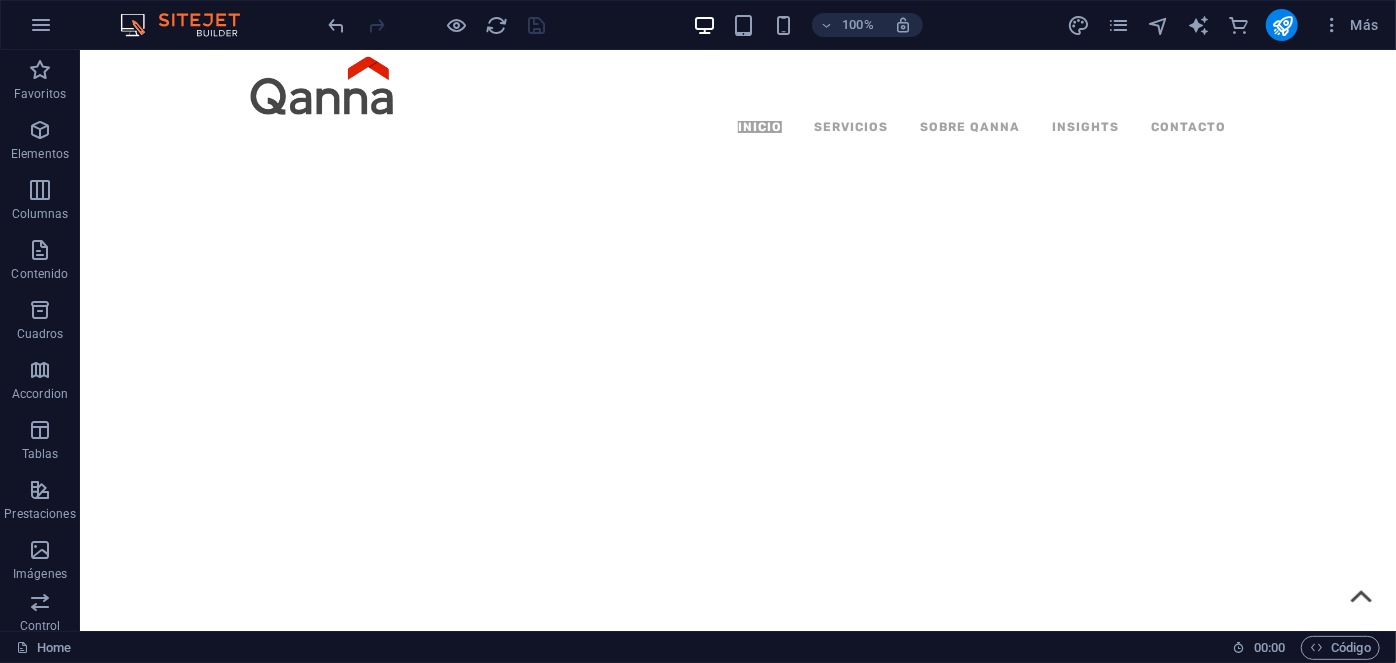 click on "Más" at bounding box center [1226, 25] 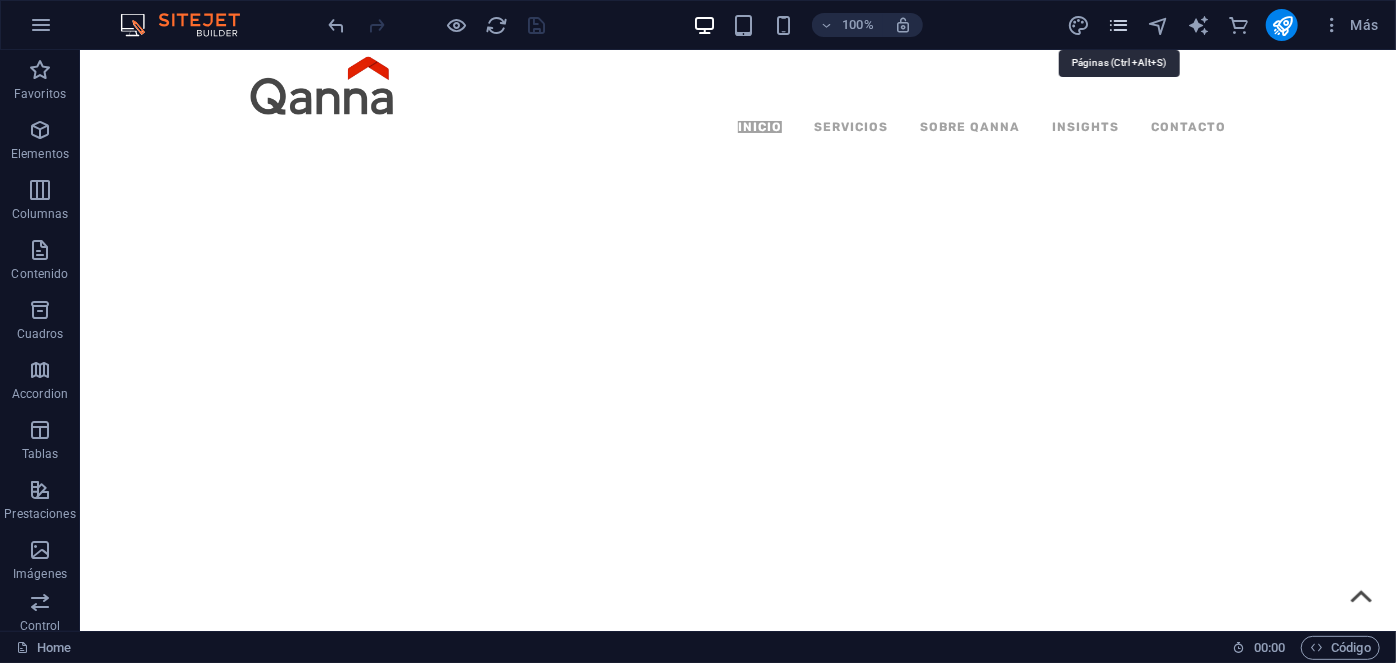 click at bounding box center (1118, 25) 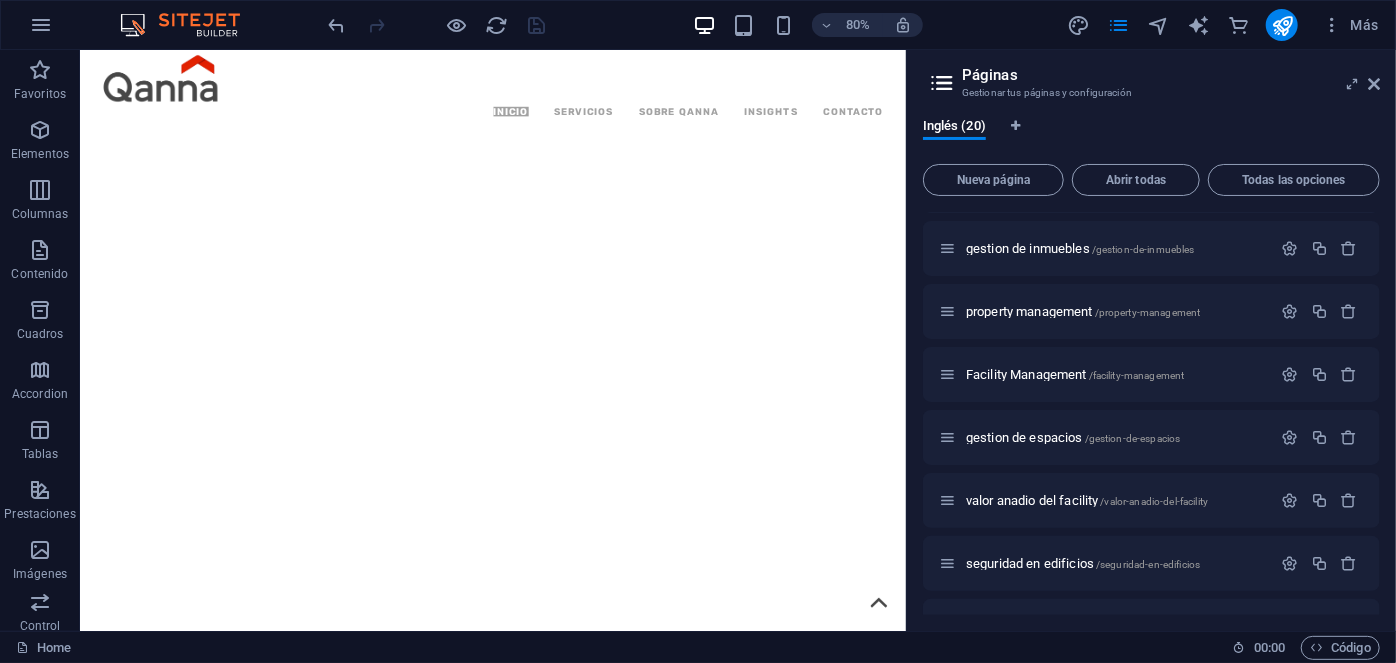 scroll, scrollTop: 625, scrollLeft: 0, axis: vertical 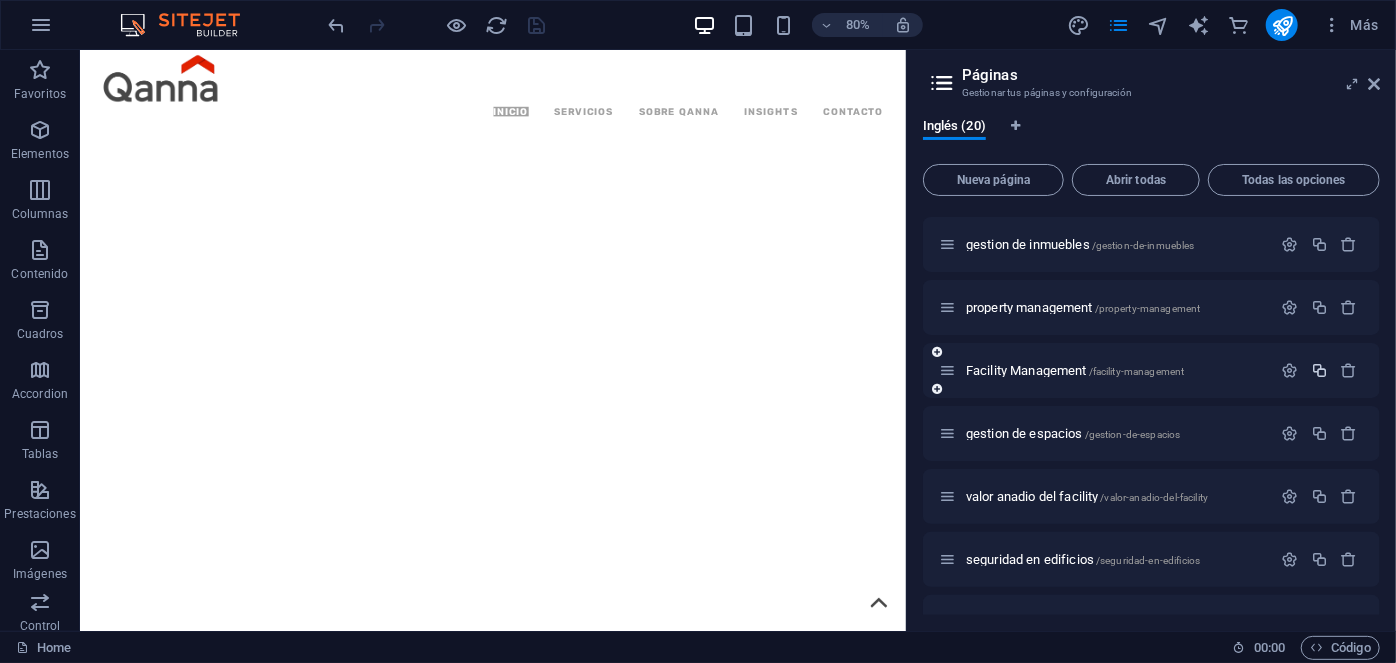 click at bounding box center (1319, 370) 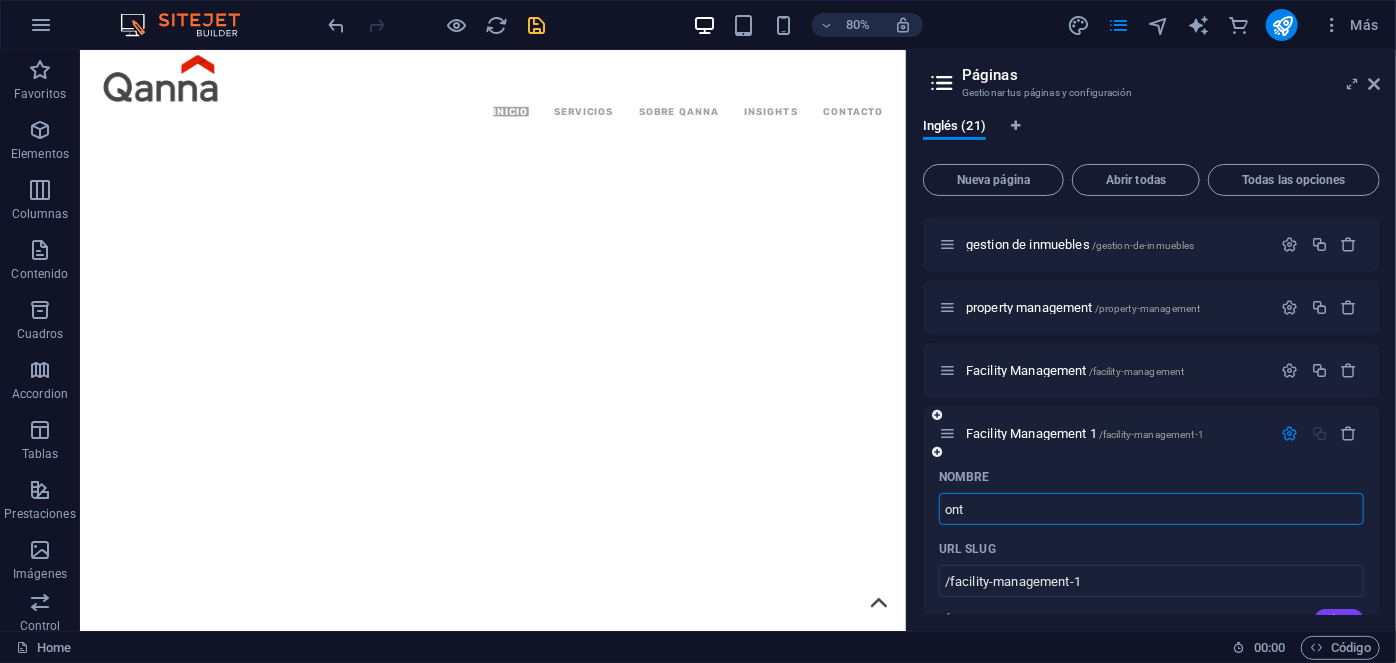 type on "ont" 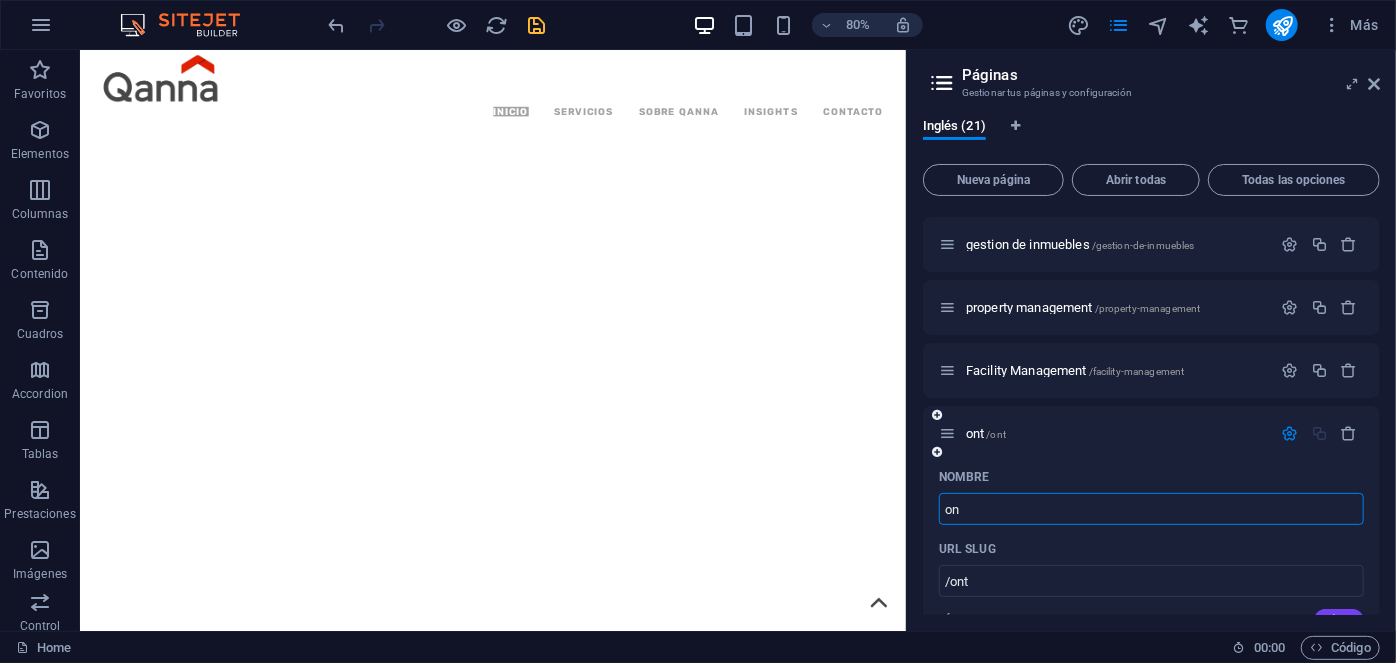 type on "ony" 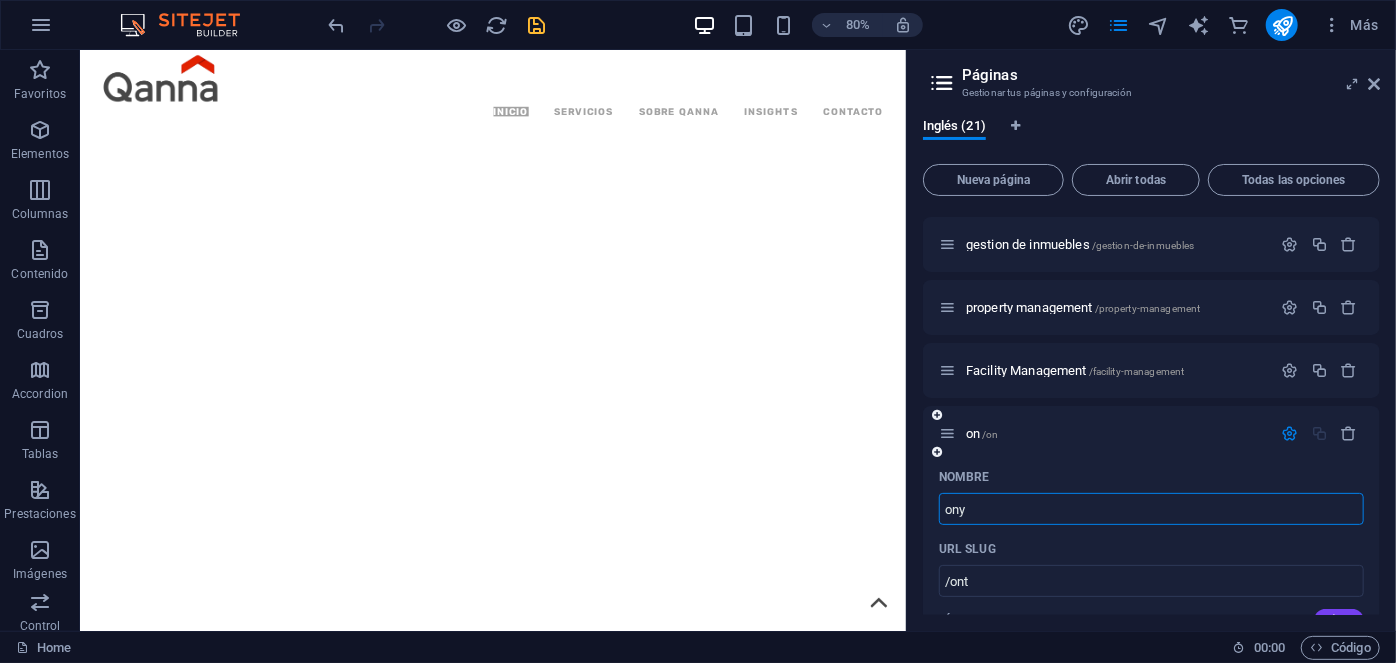 type on "/on" 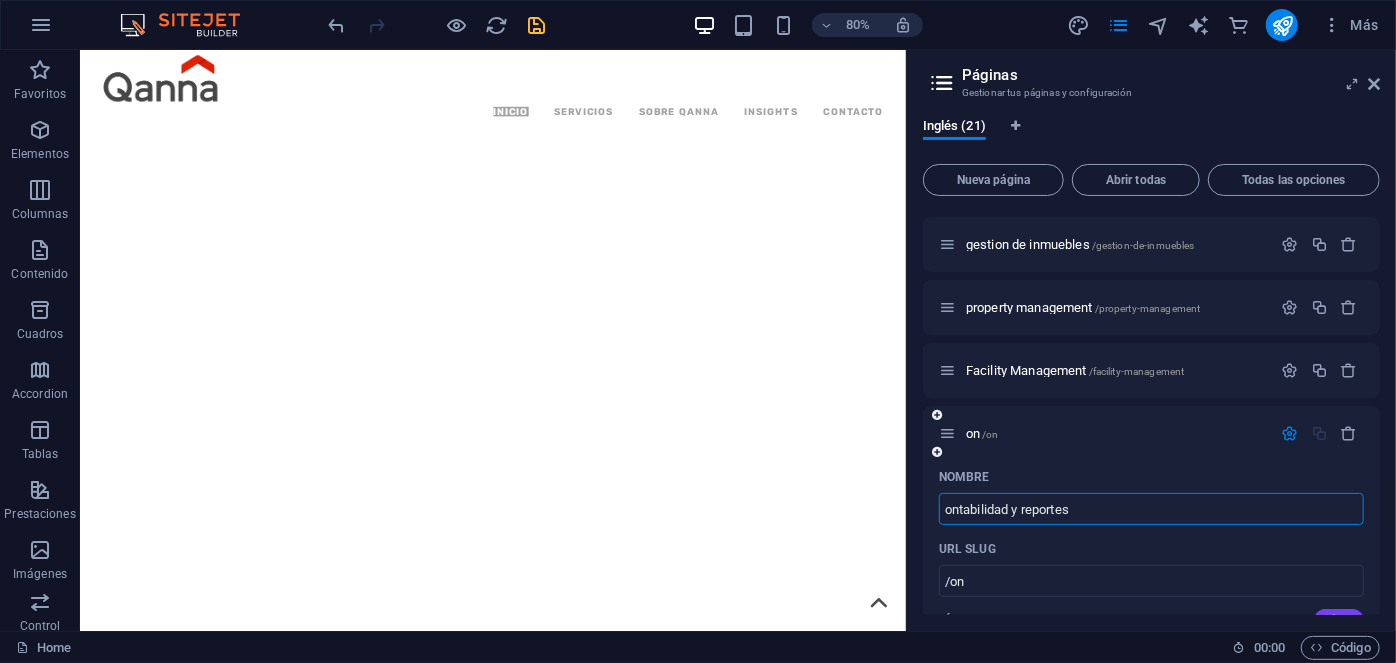 type on "ontabilidad y reportes" 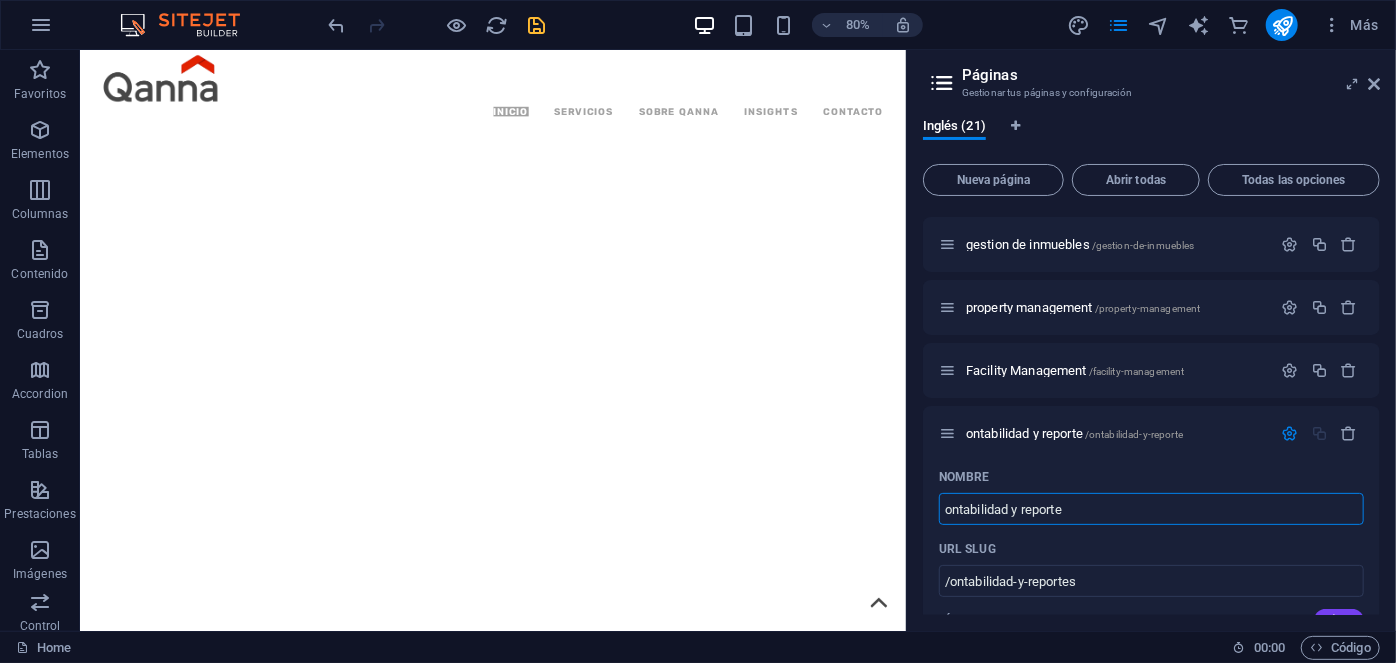 type on "ontabilidad y reporte" 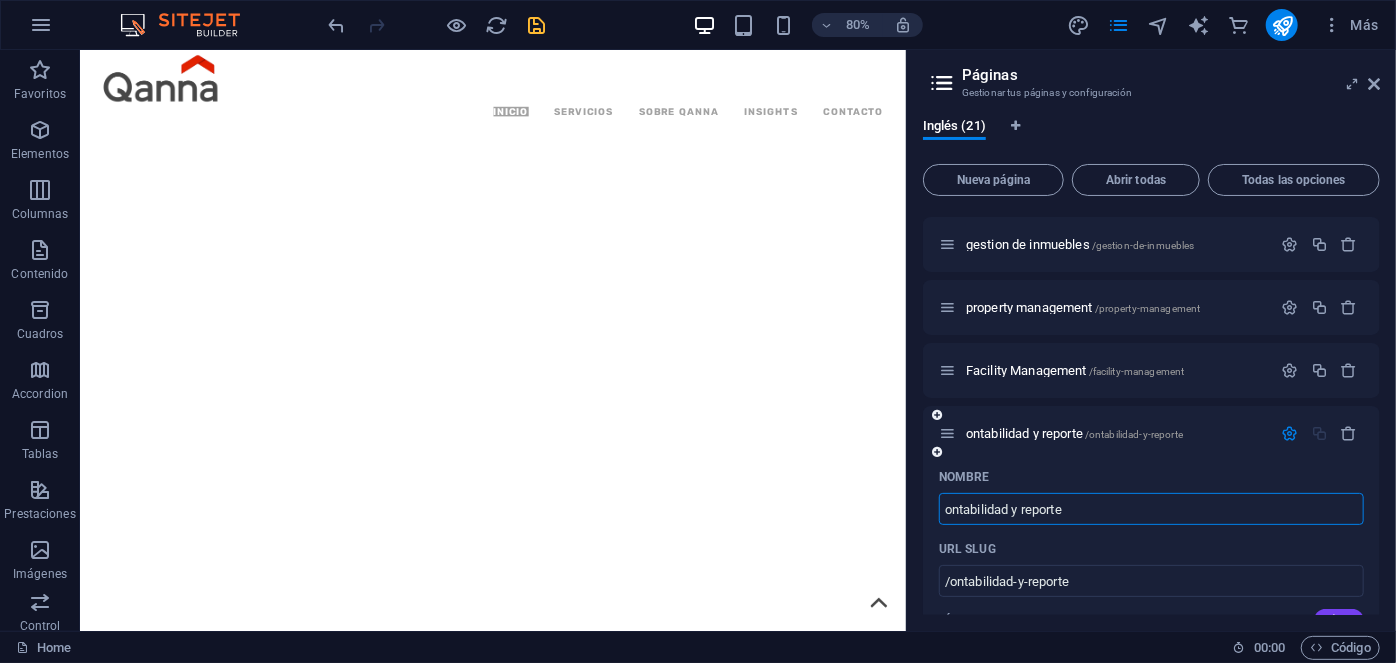 click at bounding box center [1290, 433] 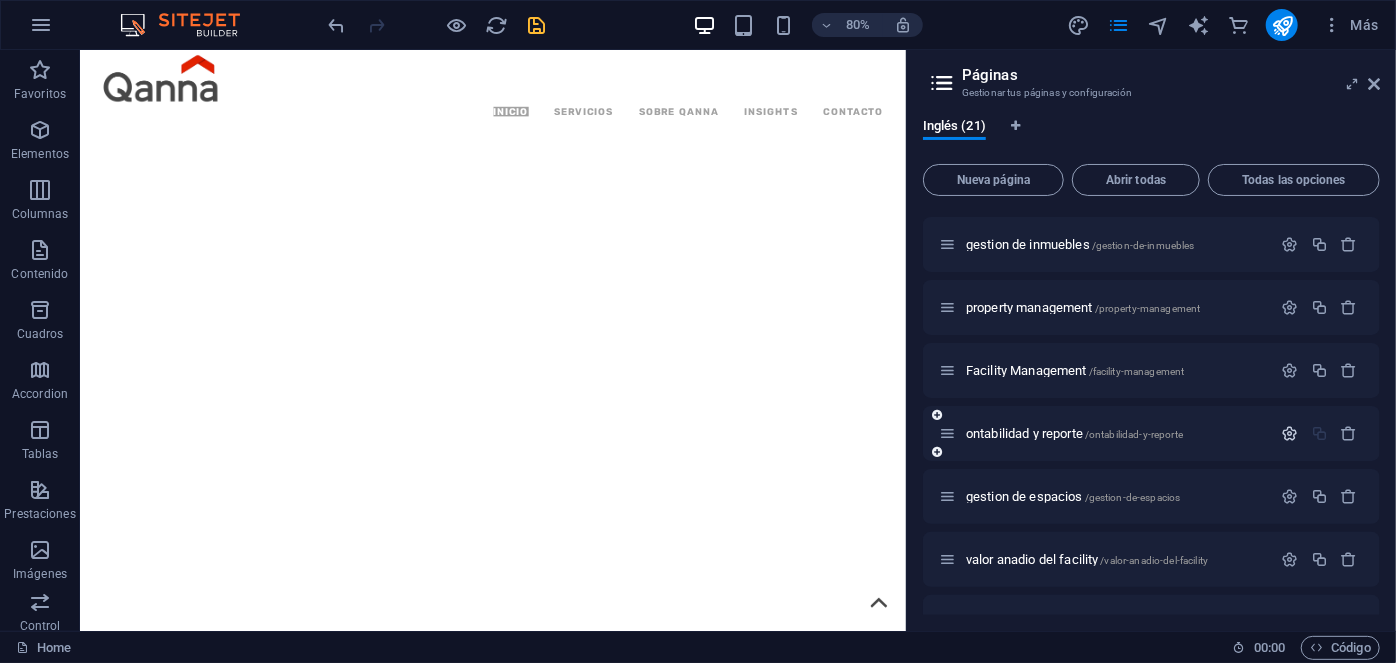click at bounding box center [1290, 433] 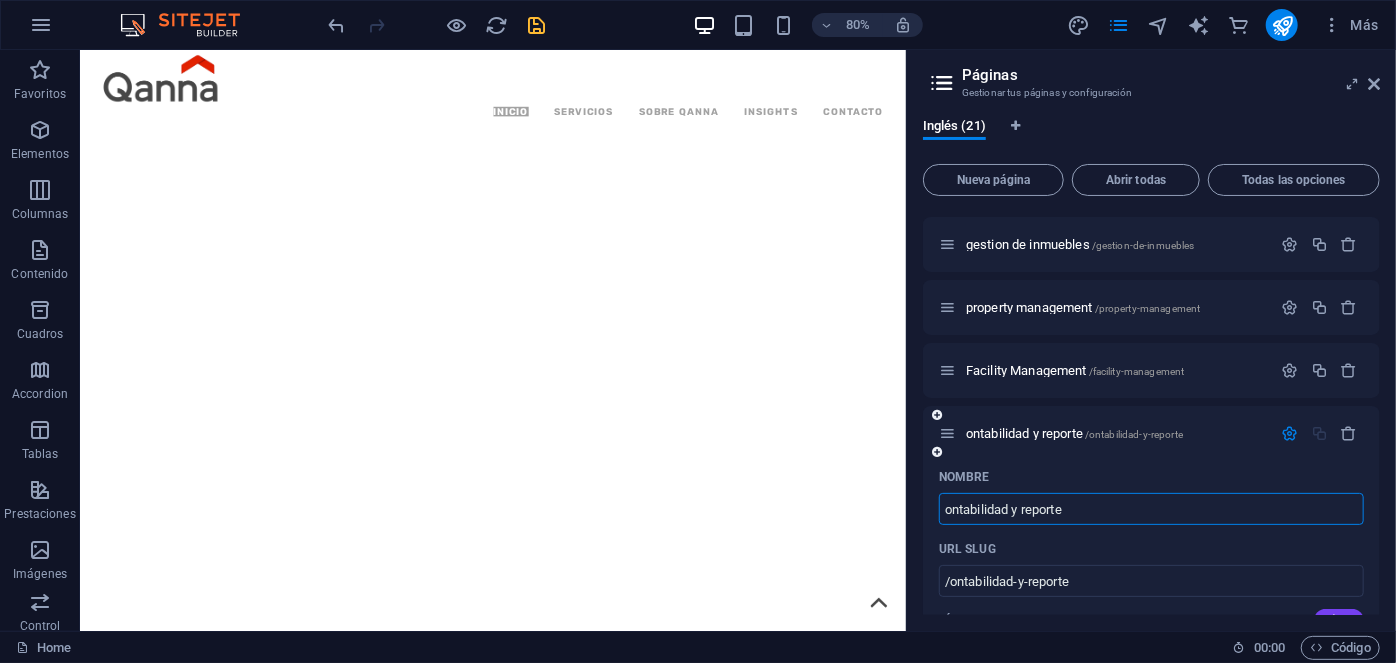 click on "ontabilidad y reporte" at bounding box center [1151, 509] 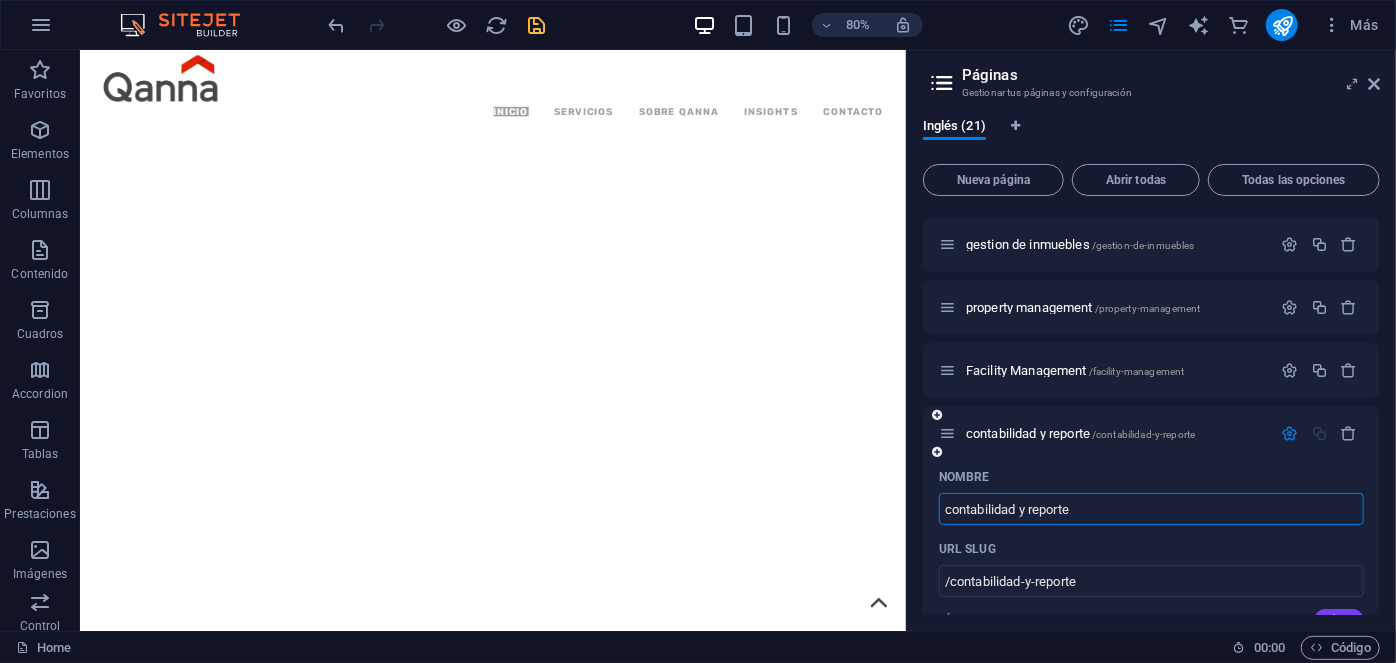 type on "contabilidad y reporte" 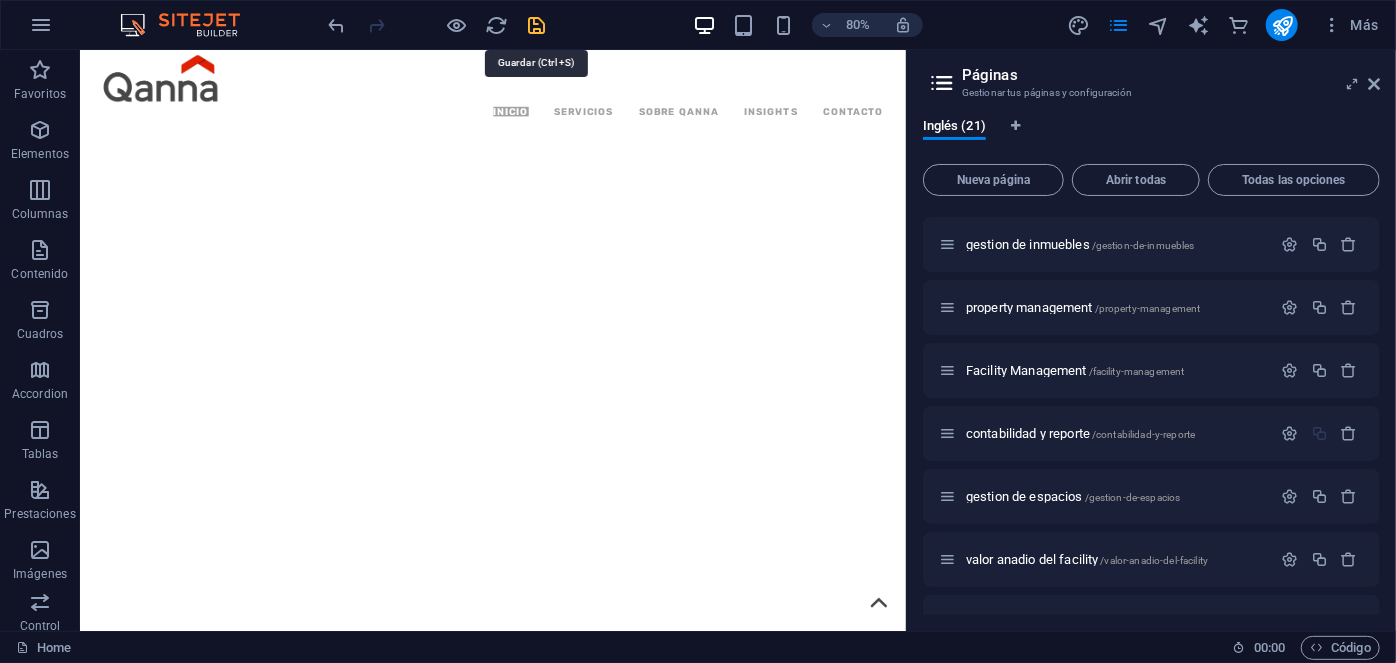click at bounding box center [537, 25] 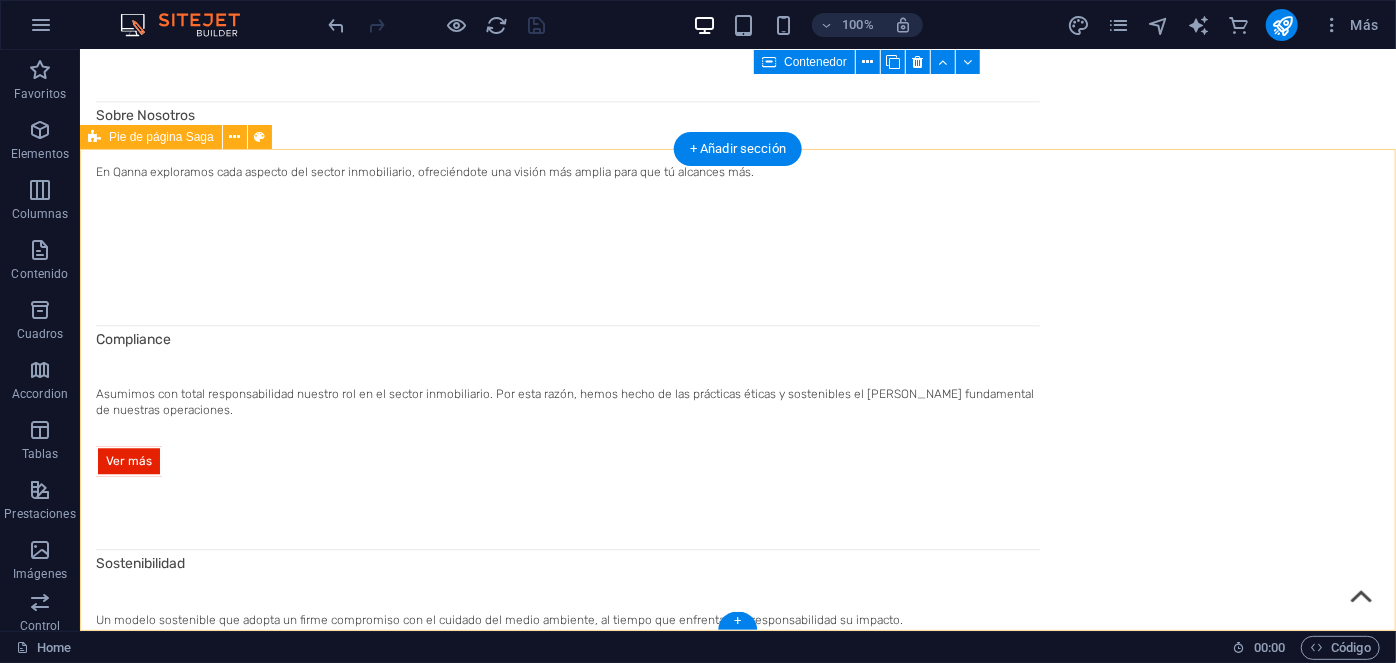 scroll, scrollTop: 2605, scrollLeft: 0, axis: vertical 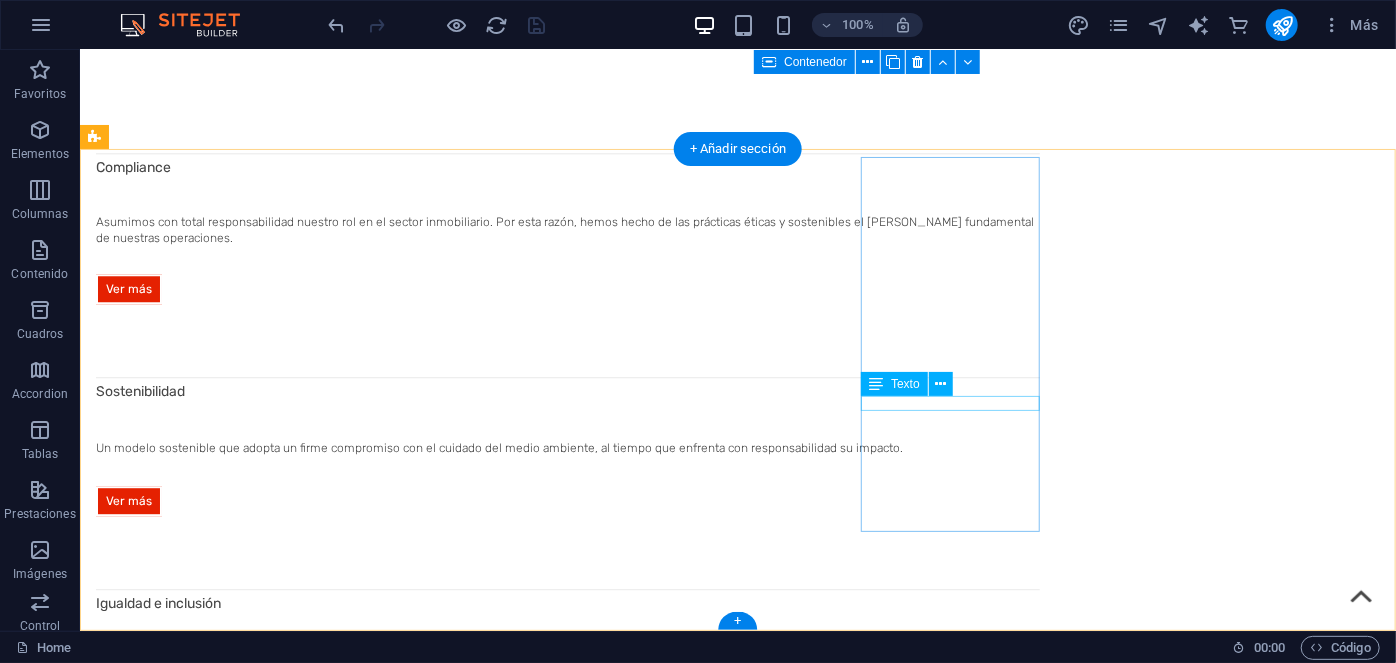 click on "Navegación" at bounding box center [187, 4794] 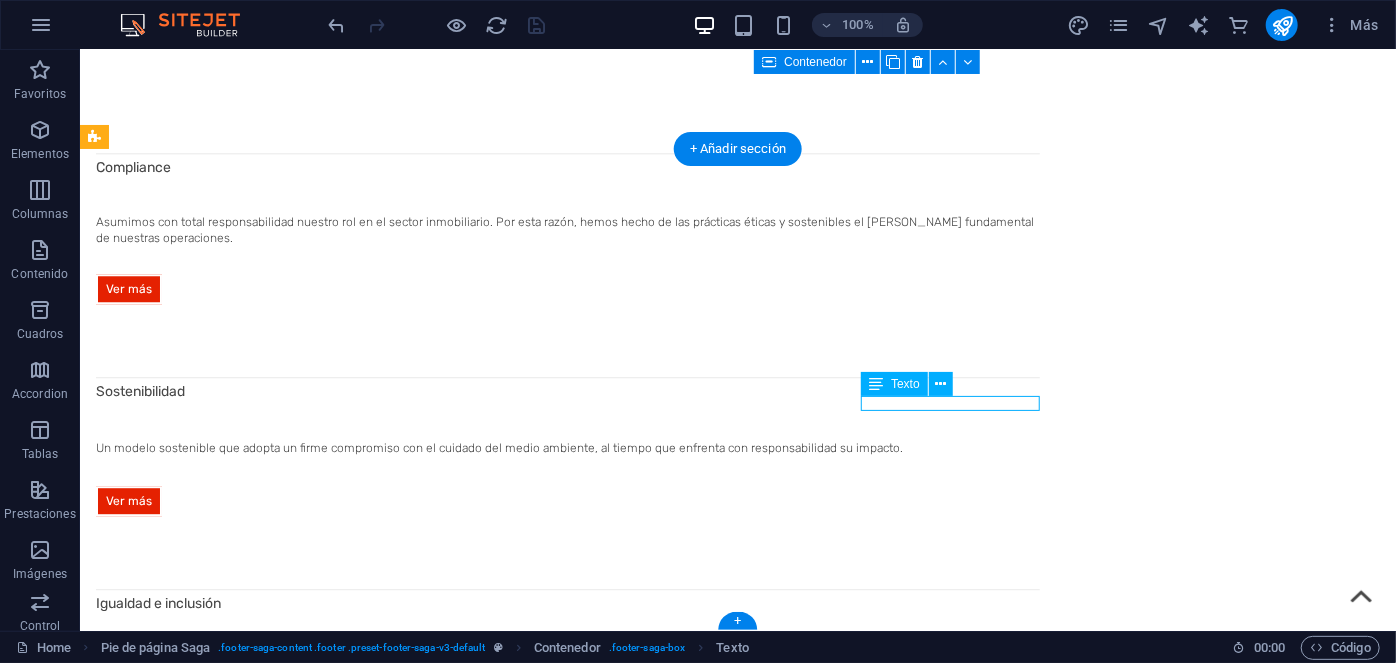 click on "Navegación" at bounding box center [187, 4794] 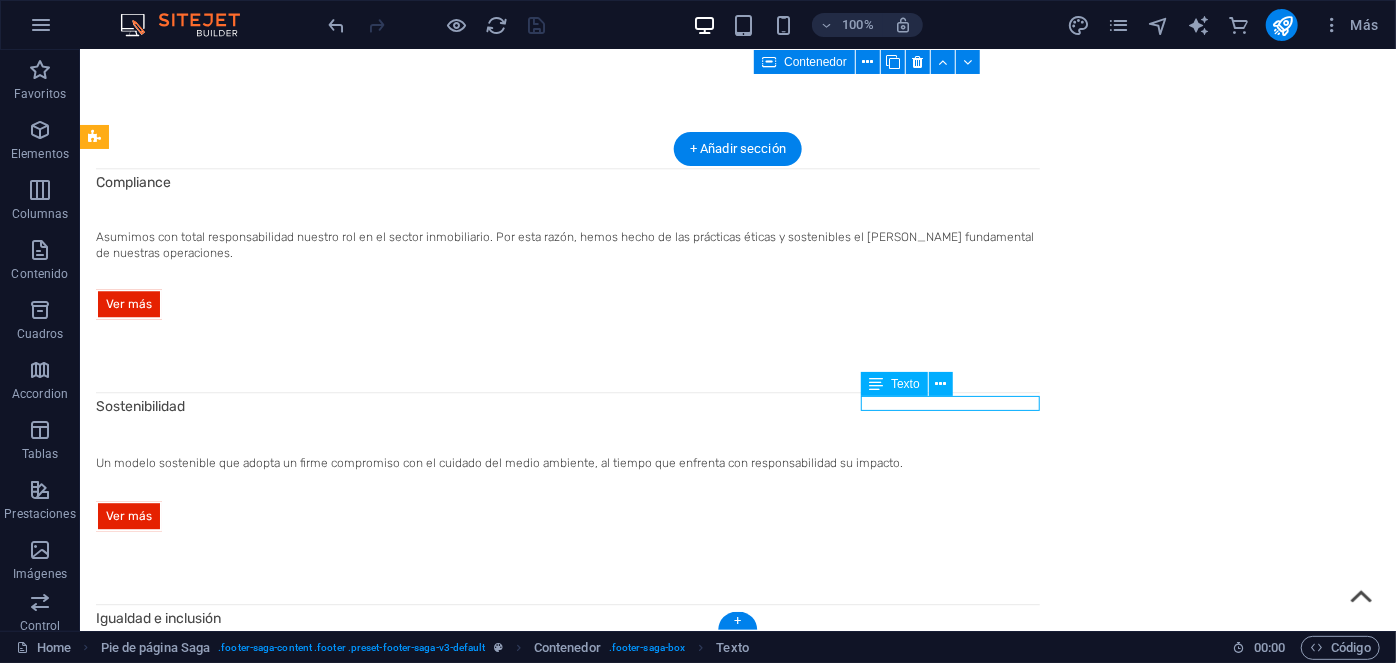 scroll, scrollTop: 2574, scrollLeft: 0, axis: vertical 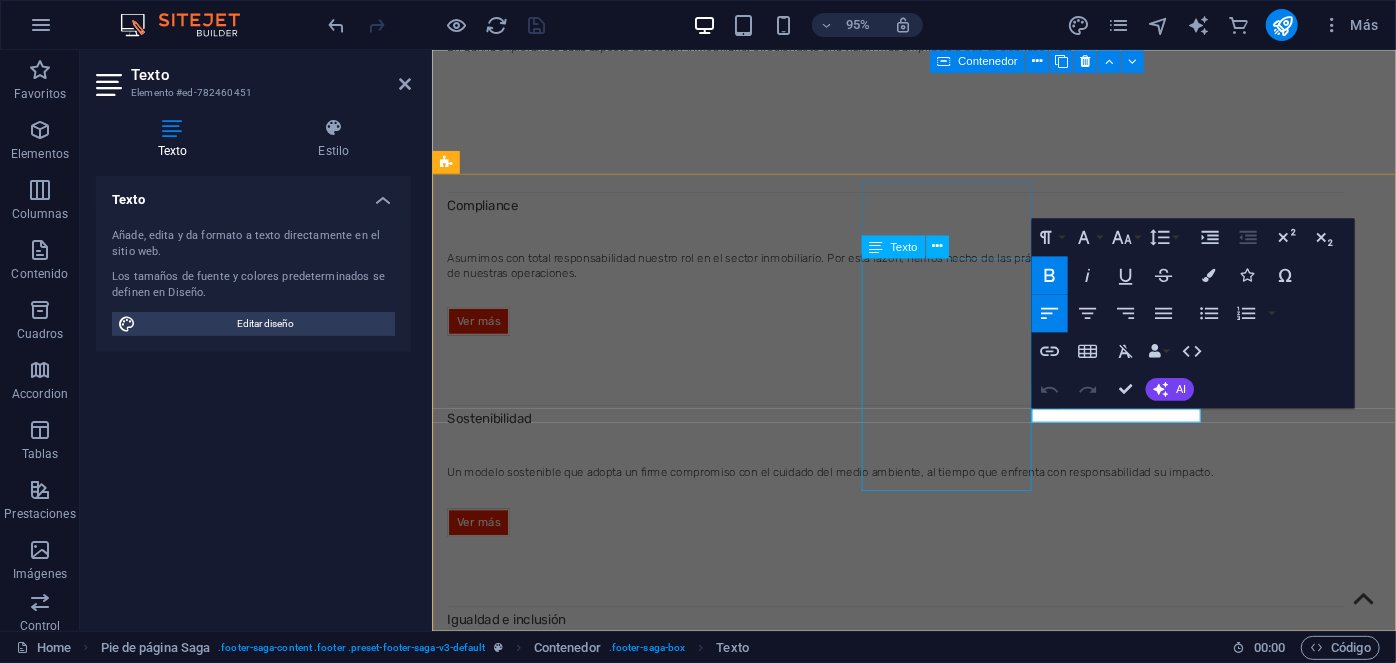 drag, startPoint x: 1147, startPoint y: 437, endPoint x: 1040, endPoint y: 432, distance: 107.11676 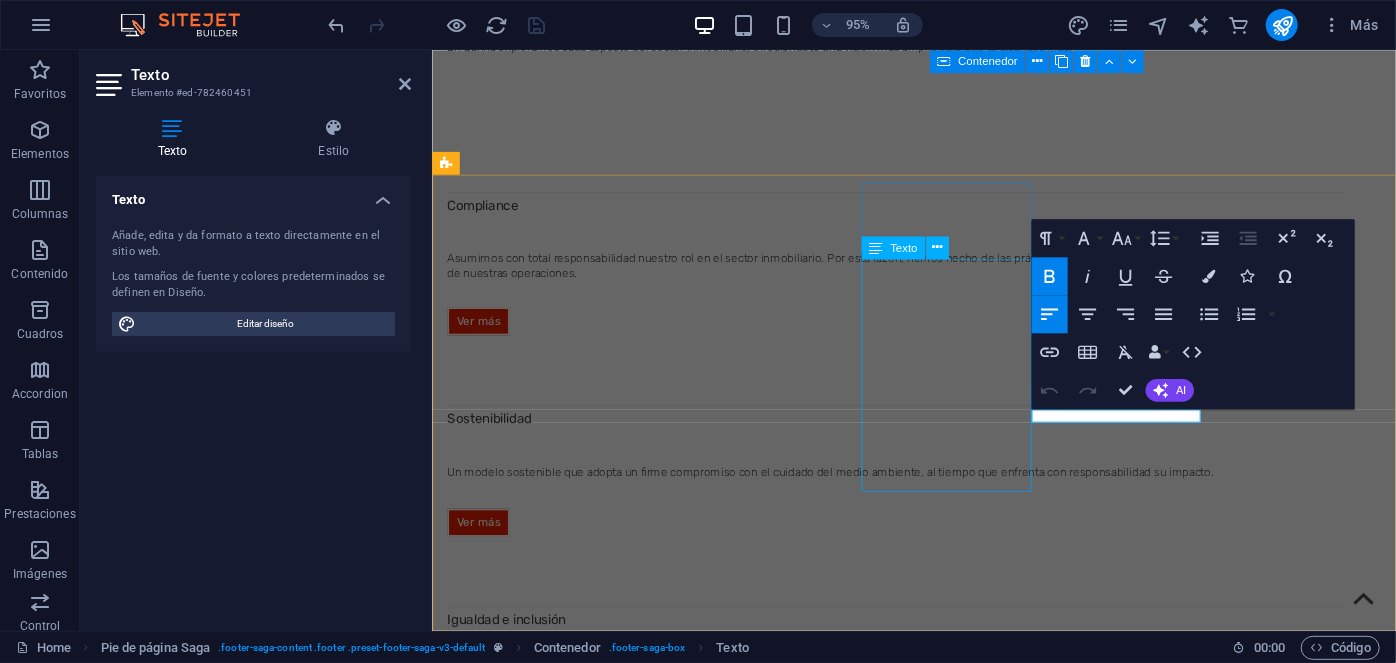 scroll, scrollTop: 2573, scrollLeft: 0, axis: vertical 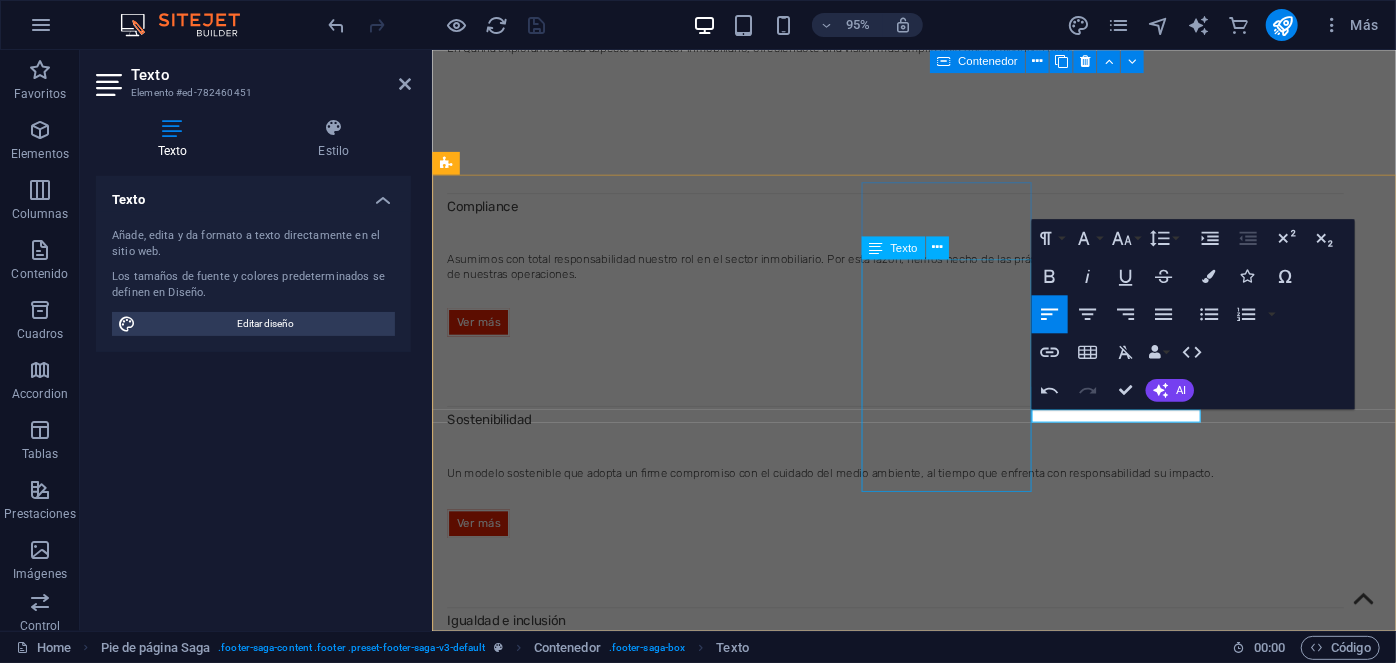 drag, startPoint x: 1183, startPoint y: 432, endPoint x: 1028, endPoint y: 432, distance: 155 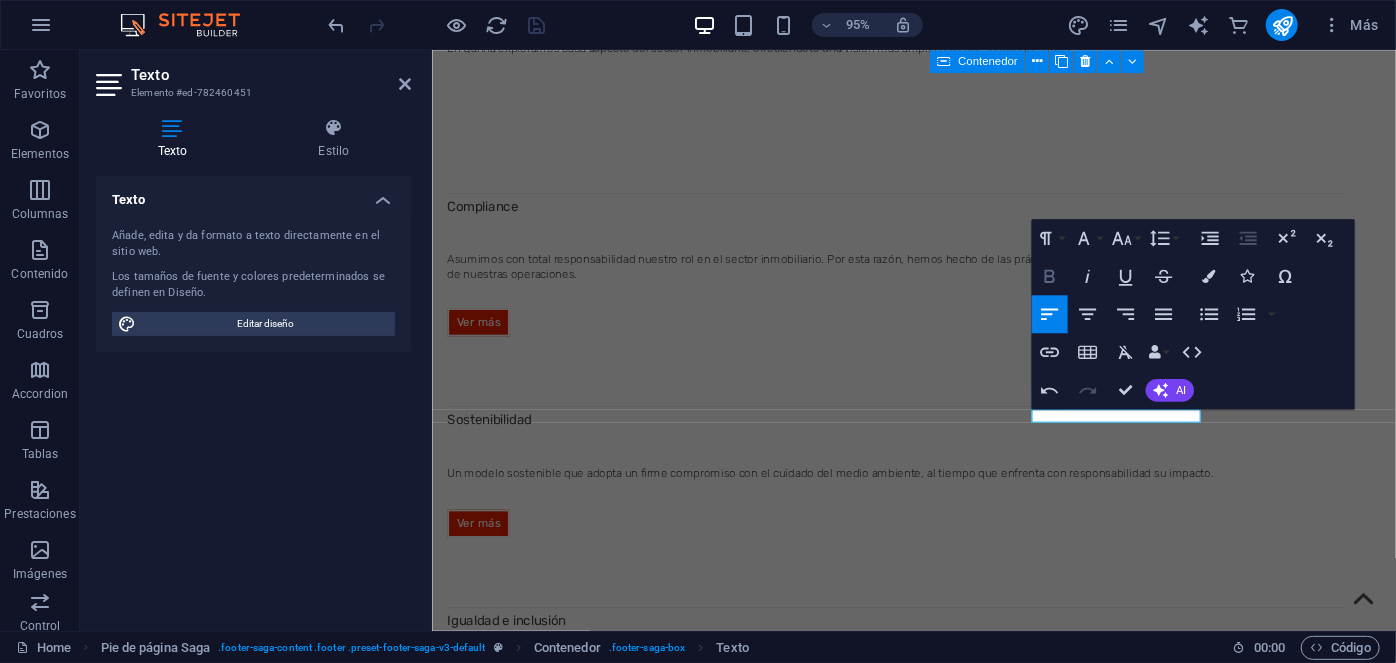 click 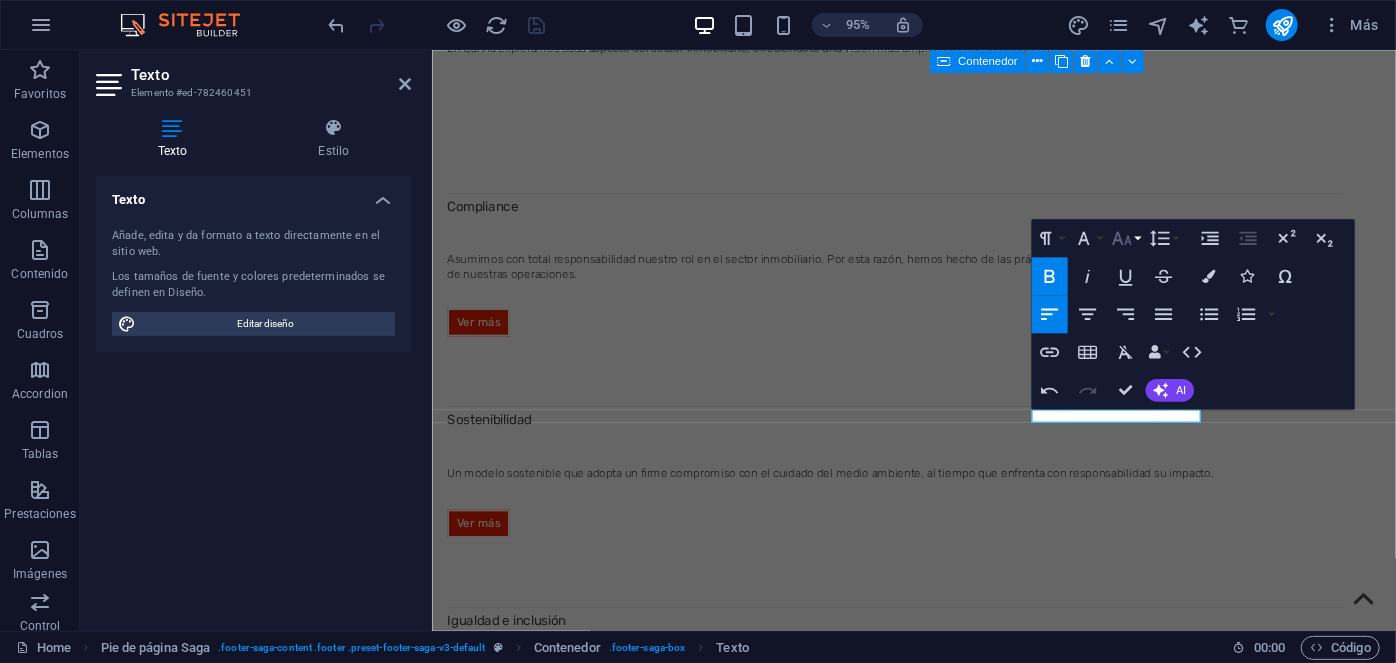 click 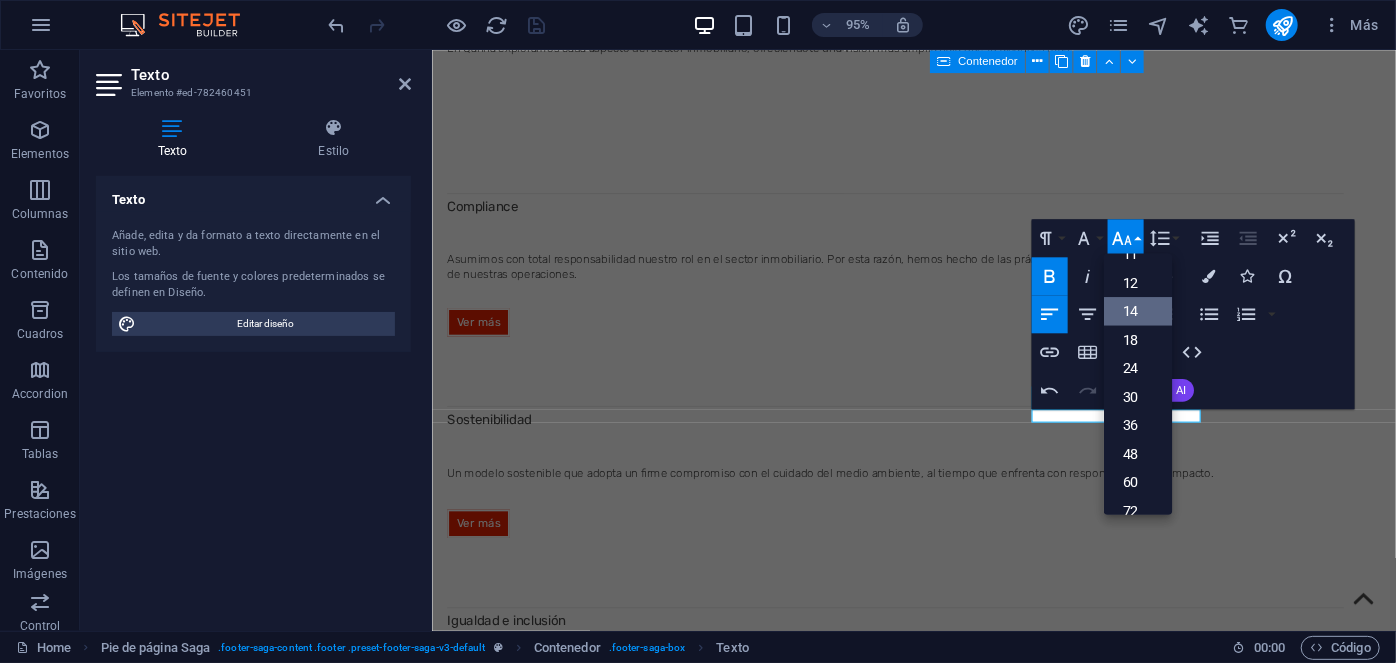 scroll, scrollTop: 109, scrollLeft: 0, axis: vertical 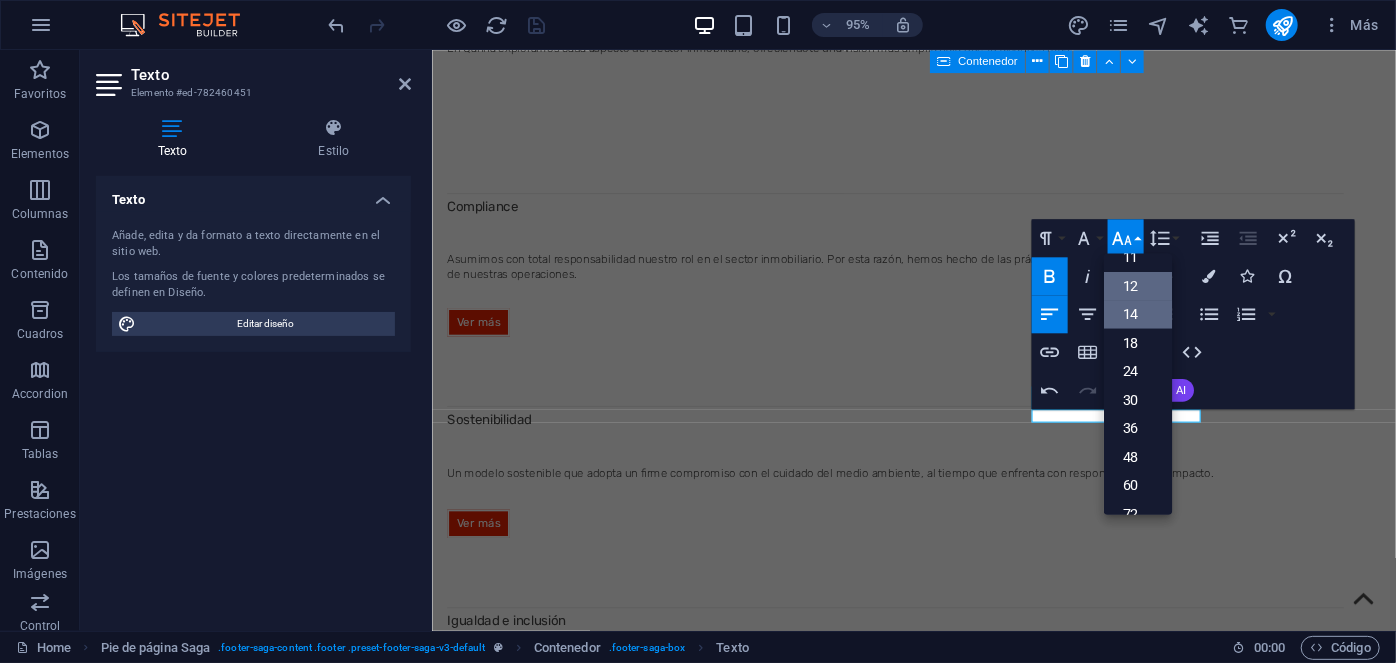 click on "12" at bounding box center (1137, 285) 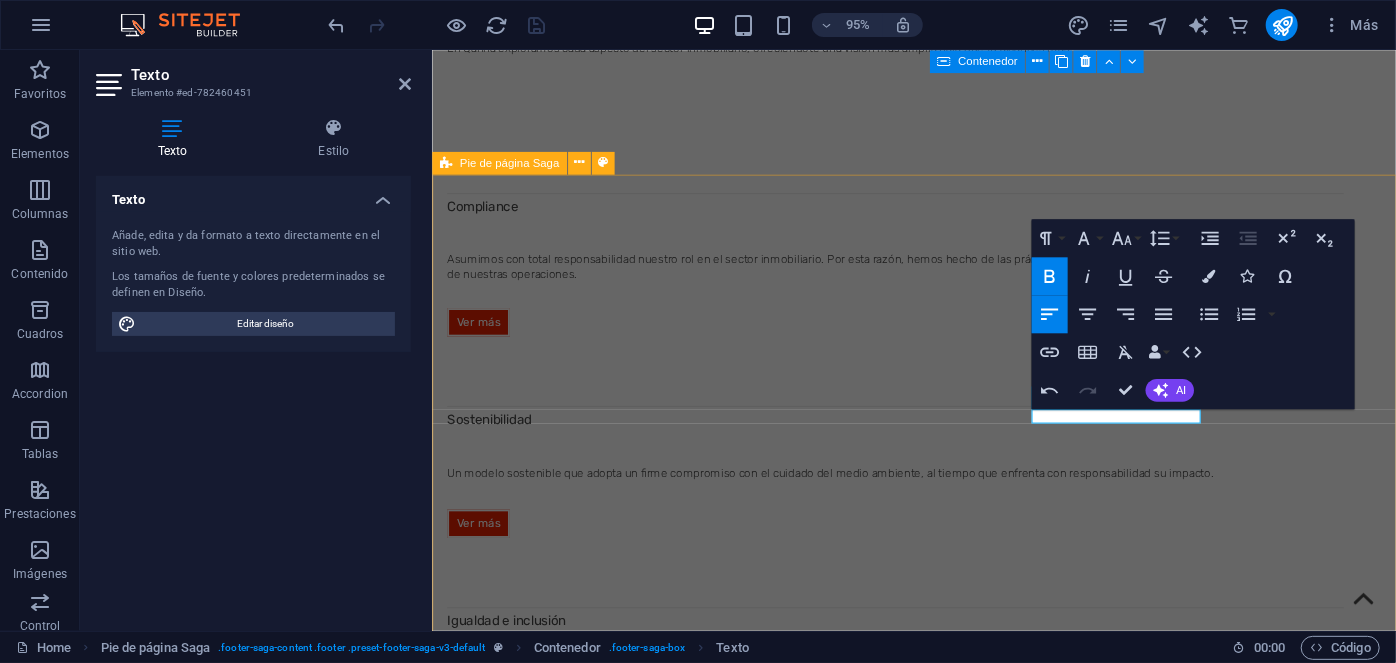 click on "CONTENIDO RELACIONADO Implementación de las IFRS Chile DFL 458-1976 LGUC Ley 20.448 MK3 Ley 21.442 Copropiedad Inmob iliaria Ley 21.643 [PERSON_NAME] 20.393 Responsabilidad Penal Ley 21.595 Delitos Económicos Ley 21.561 40 Horas Semanales Ley 20.296 Ascensores Ley 20.123 Subcontratación DS 38-2020 Grupos Electrógenos NUESTRAS ALIANZAS LATAM Inversiones Visión Vertical Gestión Común   Escala Capital  Markets  Grupo Aricanpin USA VV Investment Houston Brokerage IC Asset Management RESPONSABILIDAD  Sostenibilidad Compliance Política de privacidad Aviso Legal Igualdad e inclusión Canal de denuncias NAVEGACIÓN Inicio Servicios Sobre Qanna Insights Contacto                SÍGUENOS Qanna S.A. Servicios e Inversiones Inmobiliarias. [STREET_ADDRESS]. Email:  [EMAIL_ADDRESS][DOMAIN_NAME]  | Teléfono:  [PHONE_NUMBER] Todos los Derechos Reservados © Copyright [DATE] - [DATE]" at bounding box center (938, 4349) 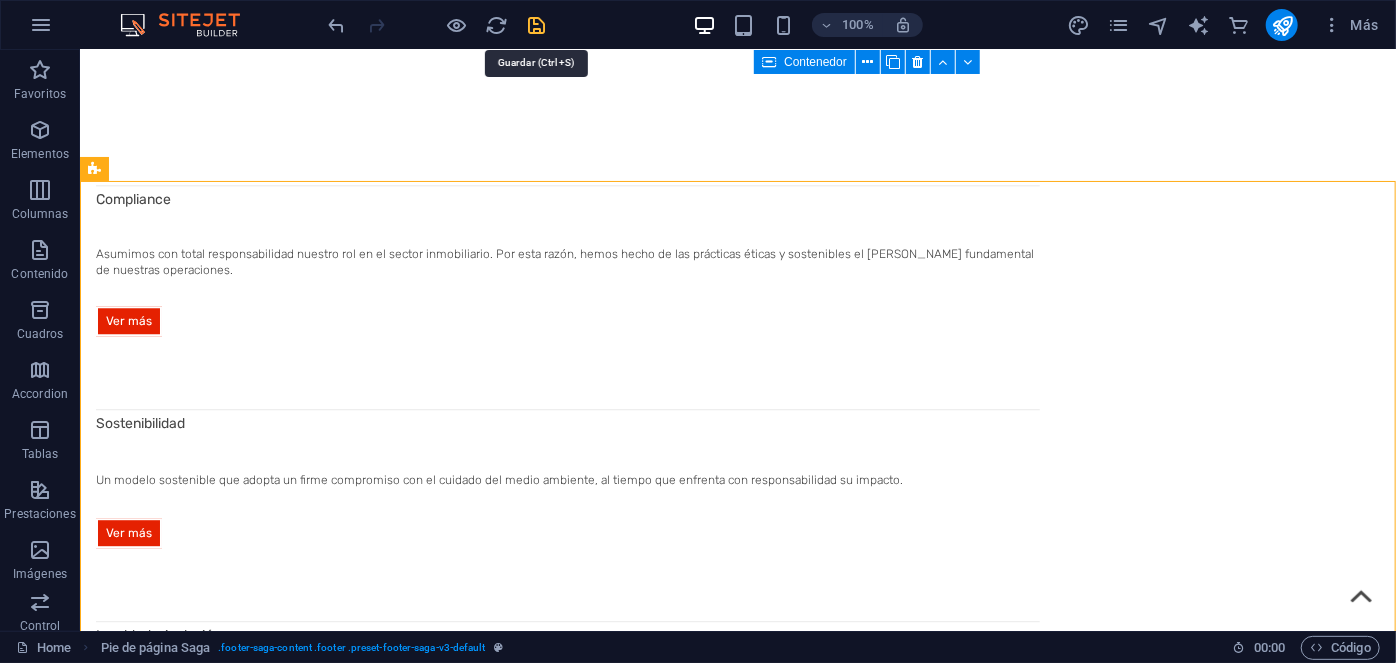 click at bounding box center [537, 25] 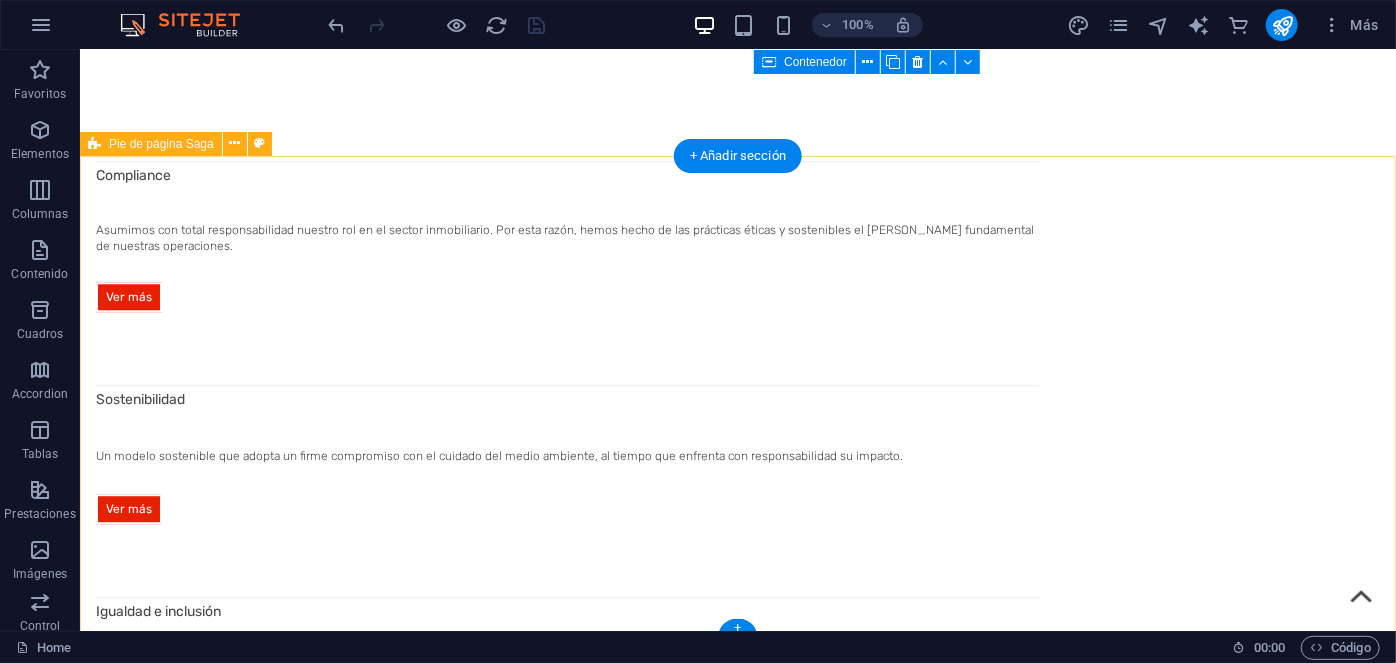 scroll, scrollTop: 2598, scrollLeft: 0, axis: vertical 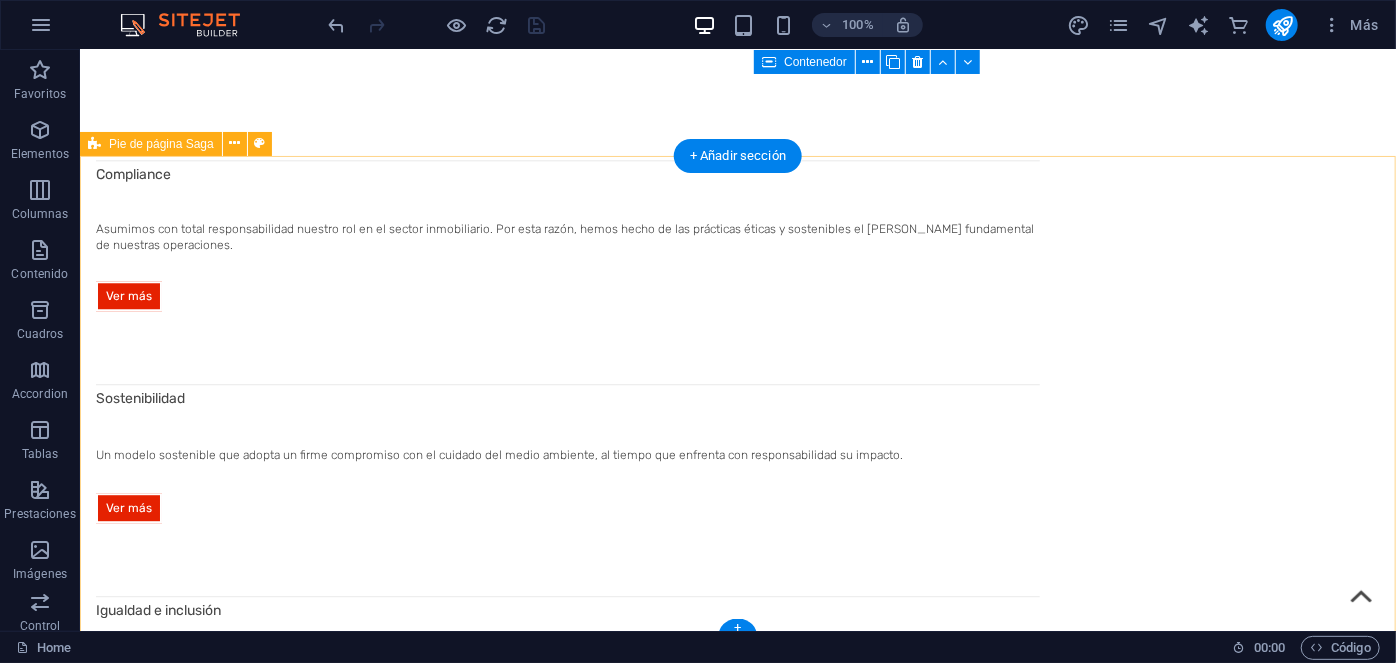 click on "CONTENIDO RELACIONADO Implementación de las IFRS Chile DFL 458-1976 LGUC Ley 20.448 MK3 Ley 21.442 Copropiedad Inmob iliaria Ley 21.643 [PERSON_NAME] 20.393 Responsabilidad Penal Ley 21.595 Delitos Económicos Ley 21.561 40 Horas Semanales Ley 20.296 Ascensores Ley 20.123 Subcontratación DS 38-2020 Grupos Electrógenos NUESTRAS ALIANZAS LATAM Inversiones Visión Vertical Gestión Común   Escala Capital  Markets  Grupo Aricanpin USA VV Investment Houston Brokerage IC Asset Management RESPONSABILIDAD  Sostenibilidad Compliance Política de privacidad Aviso Legal Igualdad e inclusión Canal de denuncias NAVEGACIÓN Inicio Servicios Sobre Qanna Insights Contacto                SÍGUENOS Qanna S.A. Servicios e Inversiones Inmobiliarias. [STREET_ADDRESS]. Email:  [EMAIL_ADDRESS][DOMAIN_NAME]  | Teléfono:  [PHONE_NUMBER] Todos los Derechos Reservados © Copyright [DATE] - [DATE]" at bounding box center (737, 4483) 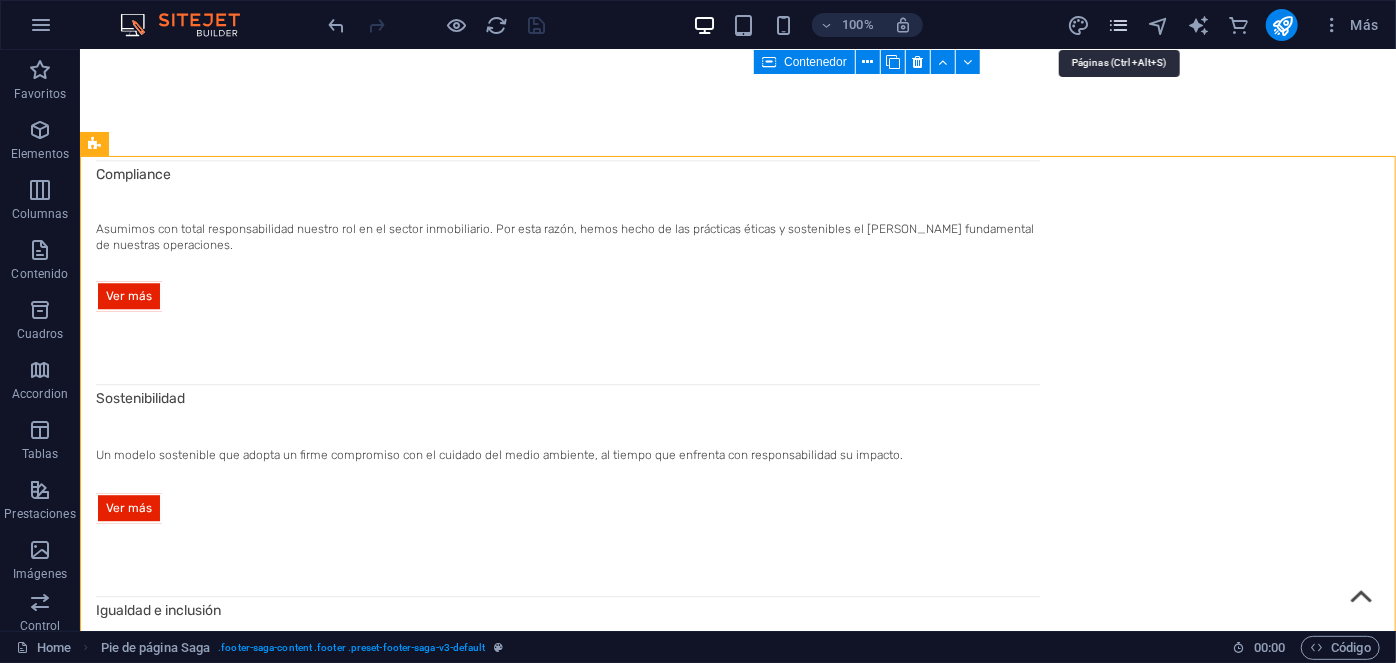 click at bounding box center [1118, 25] 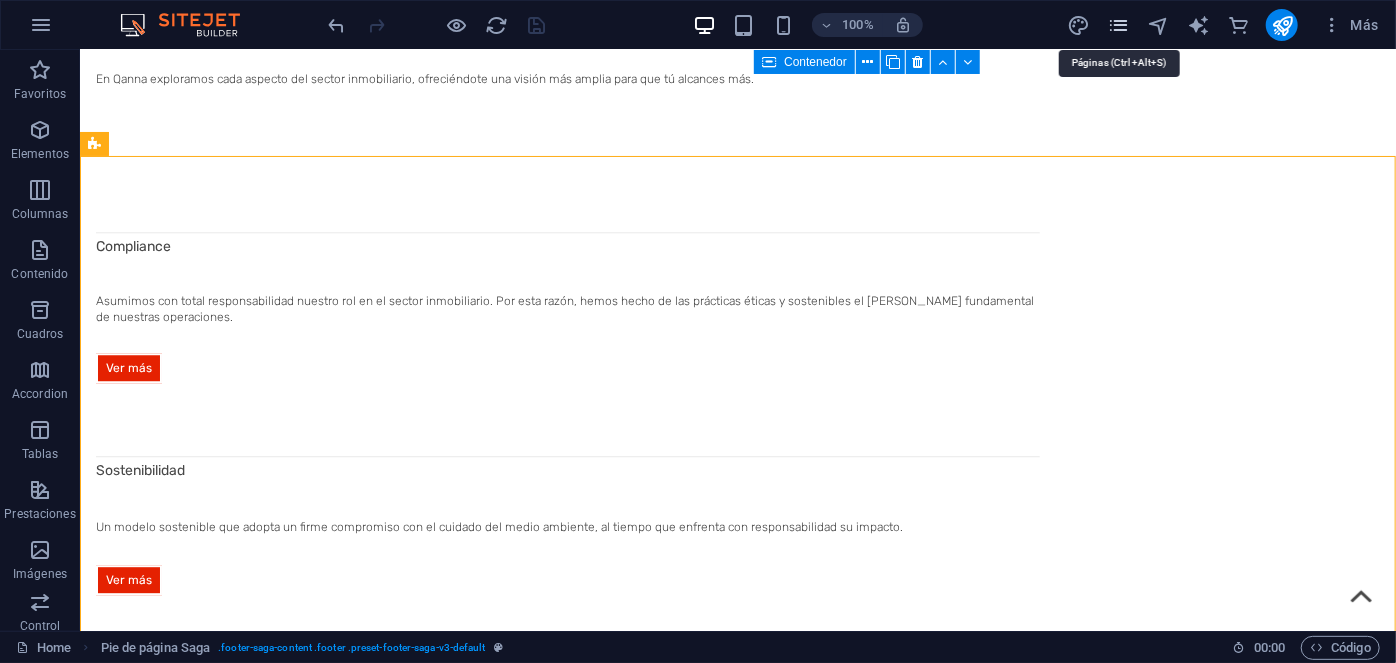 scroll, scrollTop: 2459, scrollLeft: 0, axis: vertical 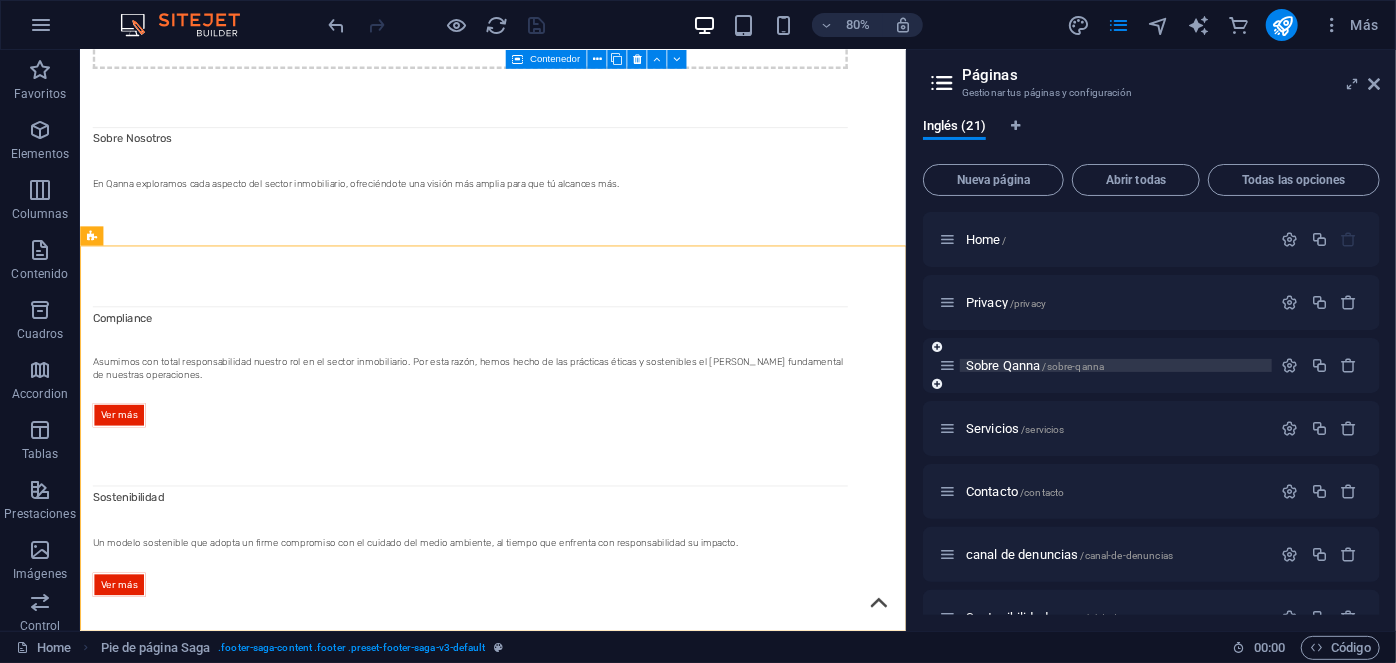 click on "Sobre Qanna /sobre-qanna" at bounding box center (1035, 365) 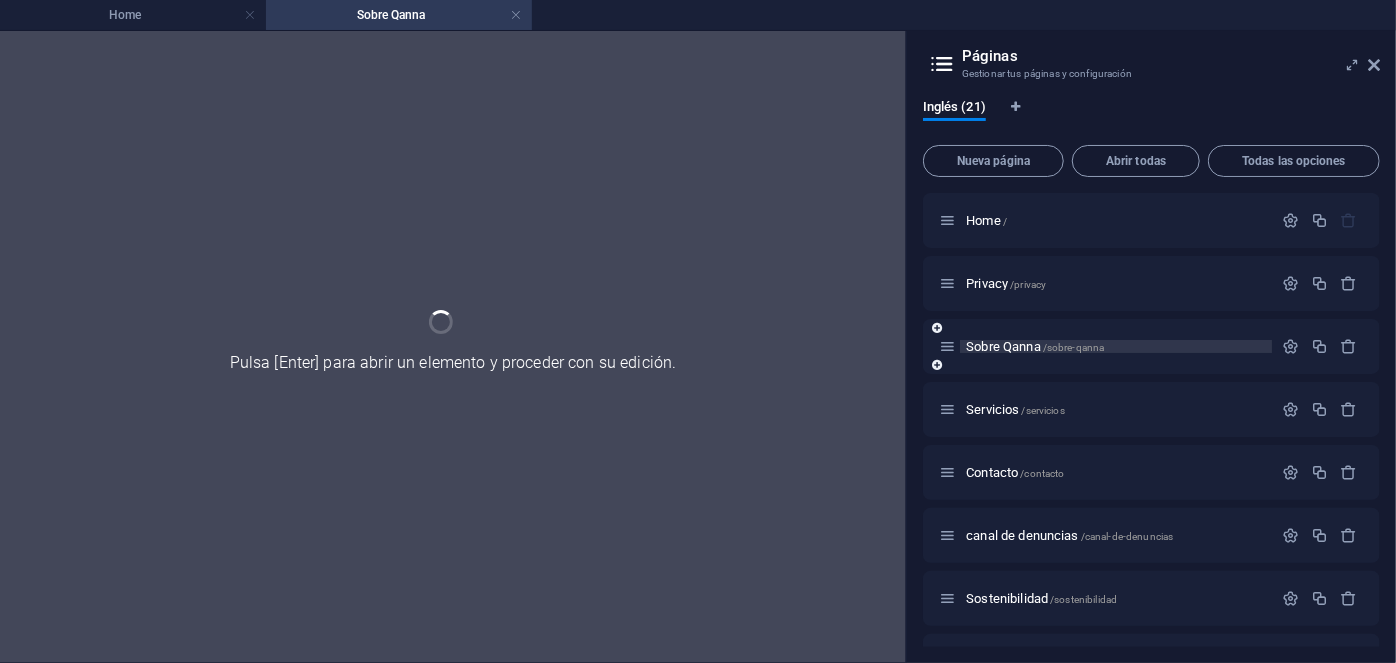 scroll, scrollTop: 0, scrollLeft: 0, axis: both 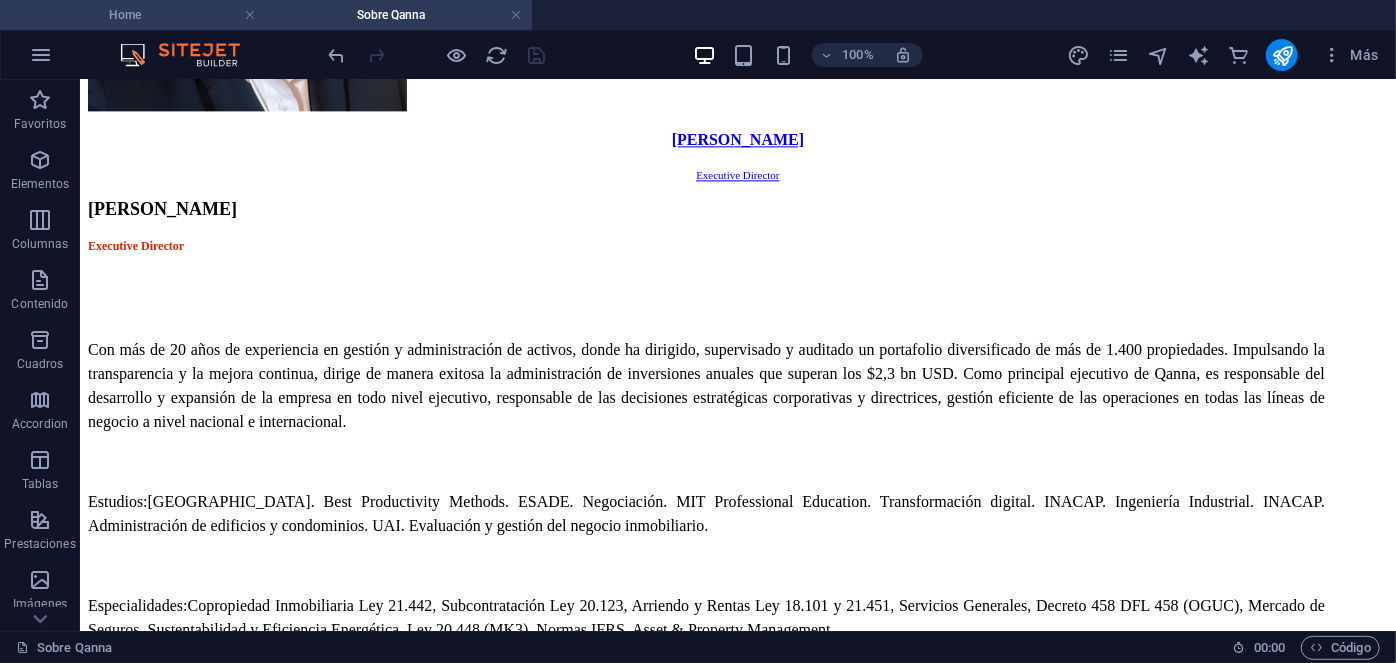 click on "Home" at bounding box center (133, 15) 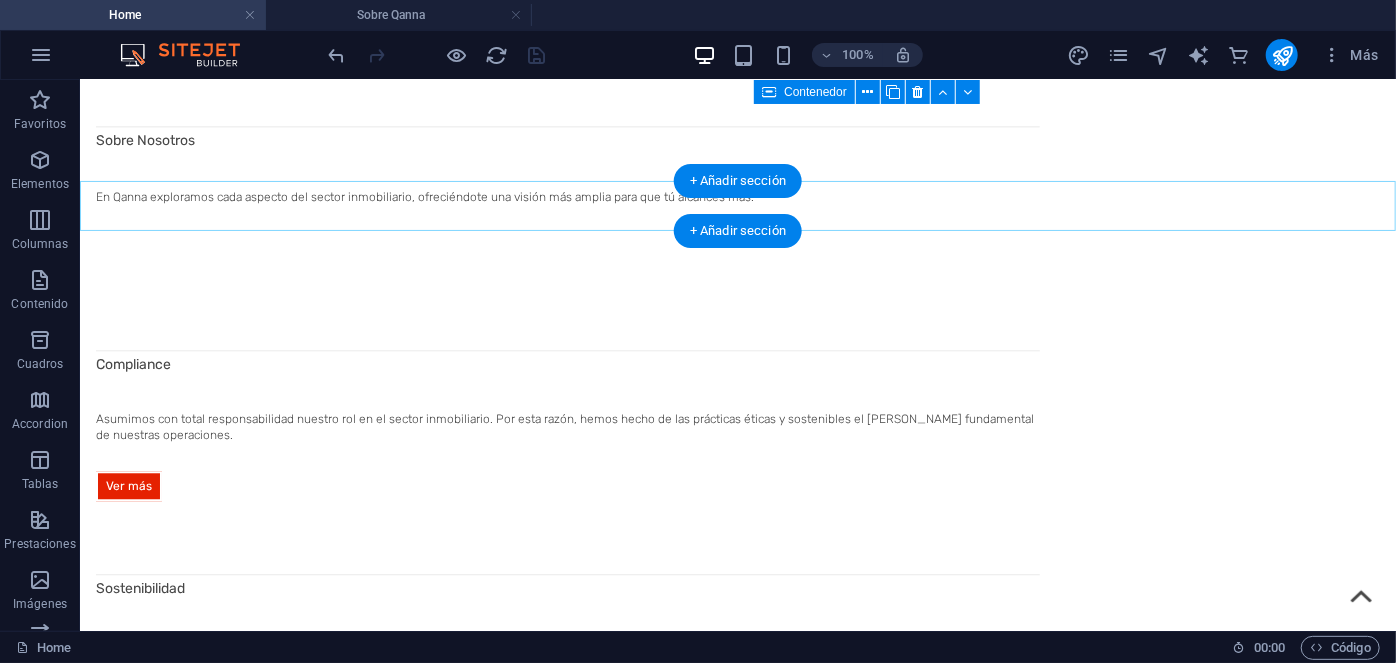 scroll, scrollTop: 2634, scrollLeft: 0, axis: vertical 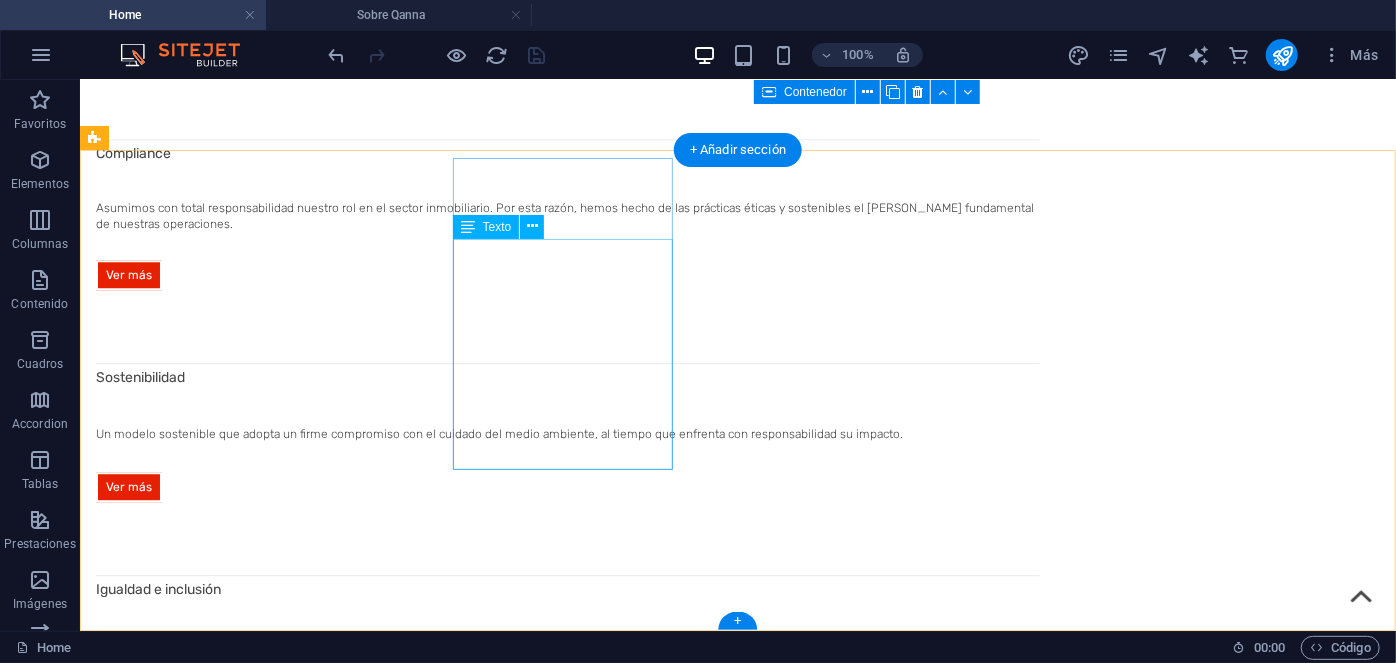 click on "Implementación de las IFRS Chile DFL 458-1976 LGUC Ley 20.448 MK3 Ley 21.442 Copropiedad Inmob iliaria Ley 21.643 [PERSON_NAME] 20.393 Responsabilidad Penal Ley 21.595 Delitos Económicos Ley 21.561 40 Horas Semanales Ley 20.296 Ascensores Ley 20.123 Subcontratación DS 38-2020 Grupos Electrógenos" at bounding box center (197, 4094) 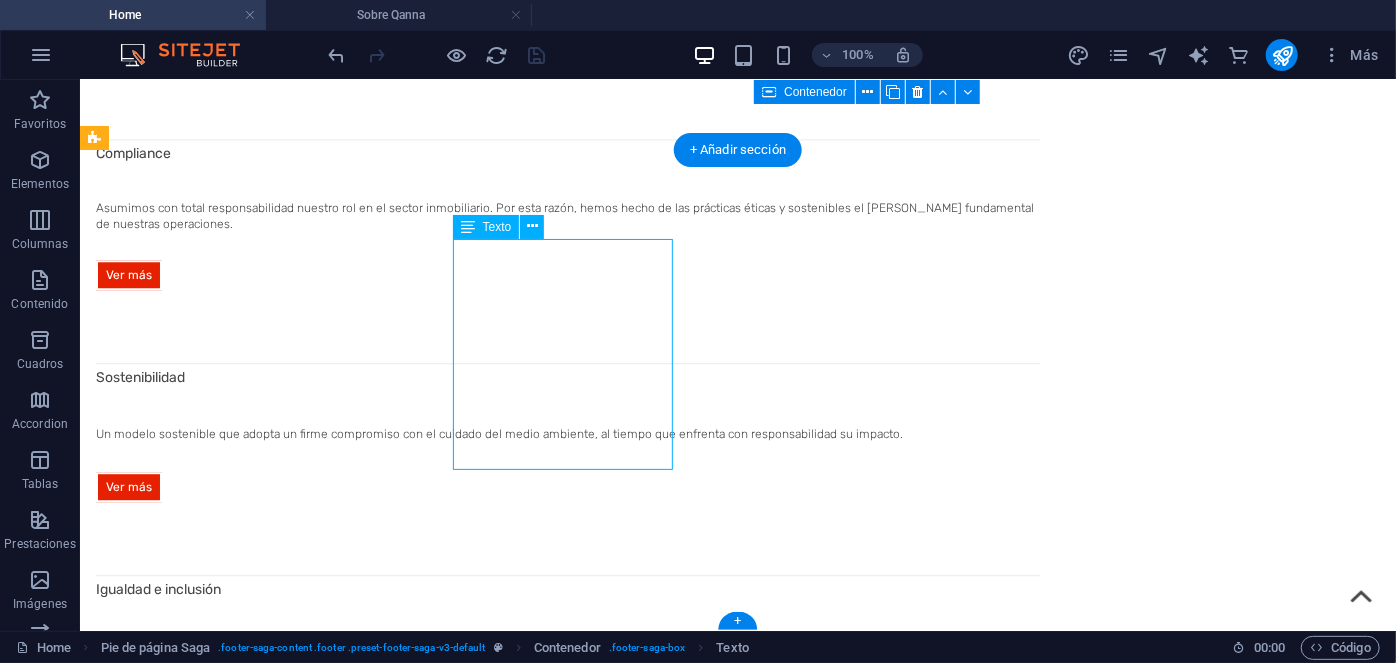 click on "Implementación de las IFRS Chile DFL 458-1976 LGUC Ley 20.448 MK3 Ley 21.442 Copropiedad Inmob iliaria Ley 21.643 [PERSON_NAME] 20.393 Responsabilidad Penal Ley 21.595 Delitos Económicos Ley 21.561 40 Horas Semanales Ley 20.296 Ascensores Ley 20.123 Subcontratación DS 38-2020 Grupos Electrógenos" at bounding box center (197, 4094) 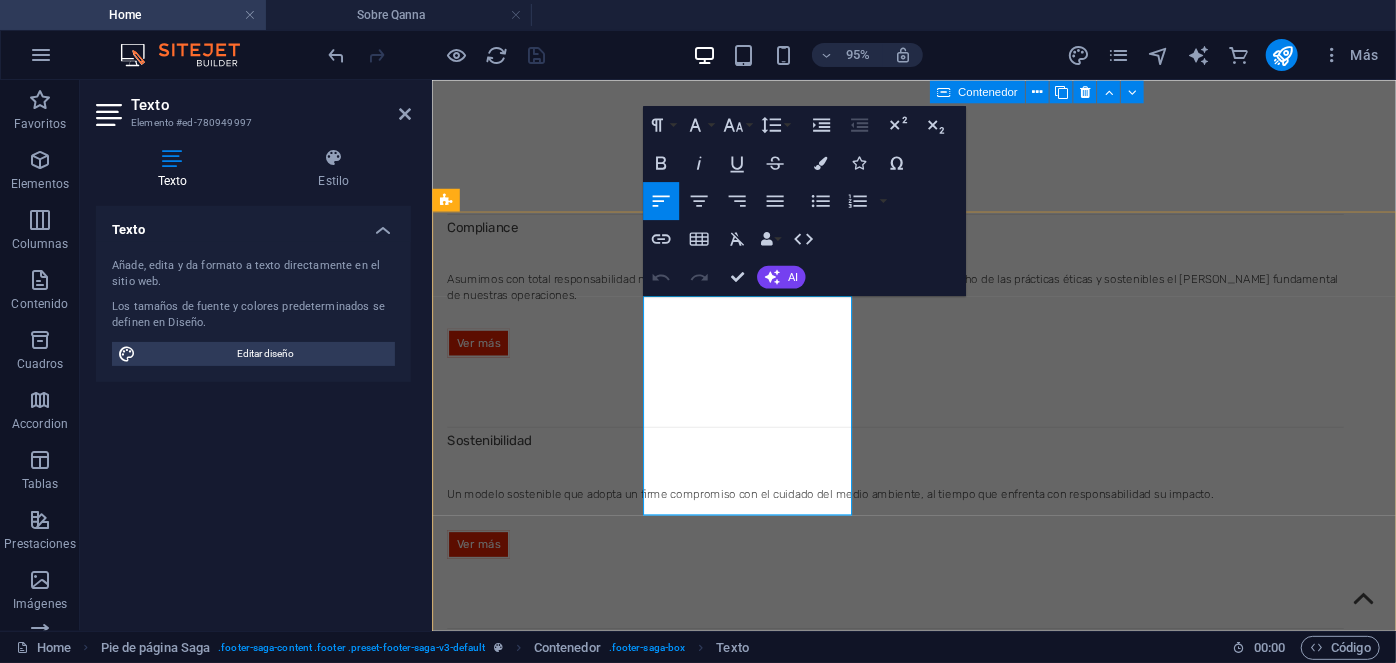 scroll, scrollTop: 2554, scrollLeft: 0, axis: vertical 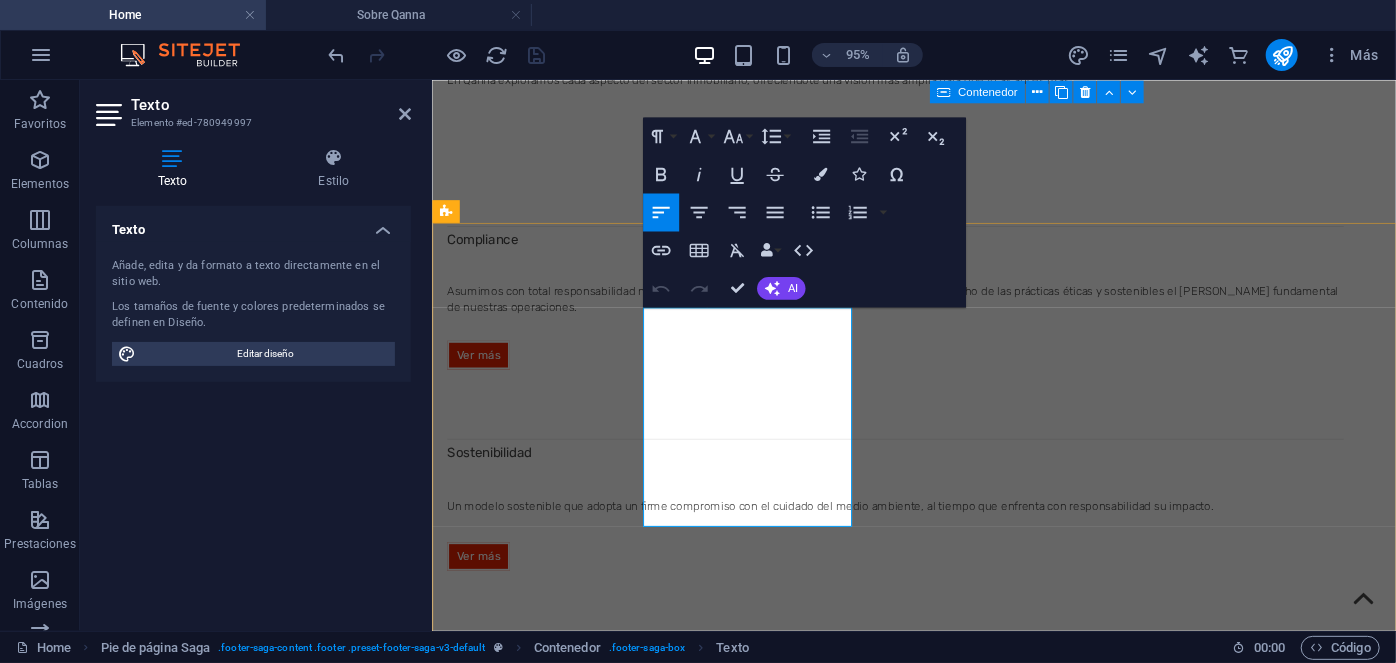click on "Implementación de las IFRS Chile" at bounding box center [549, 3909] 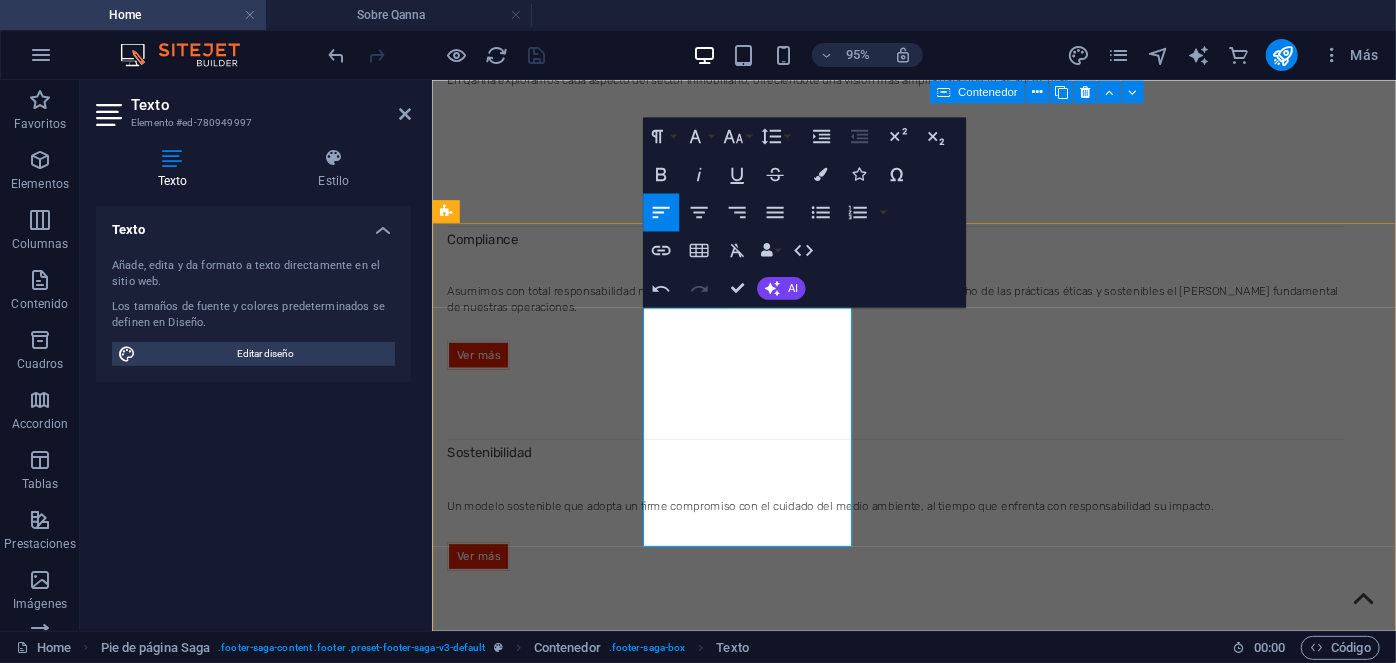 type 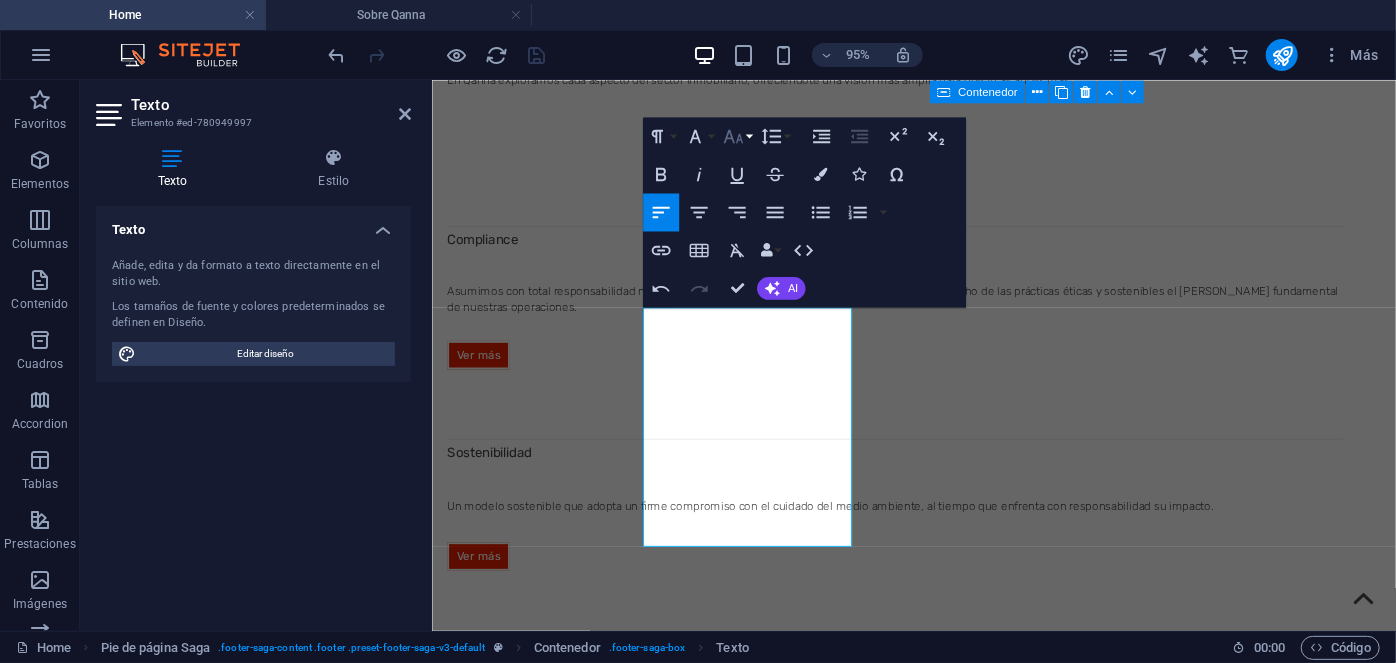 click 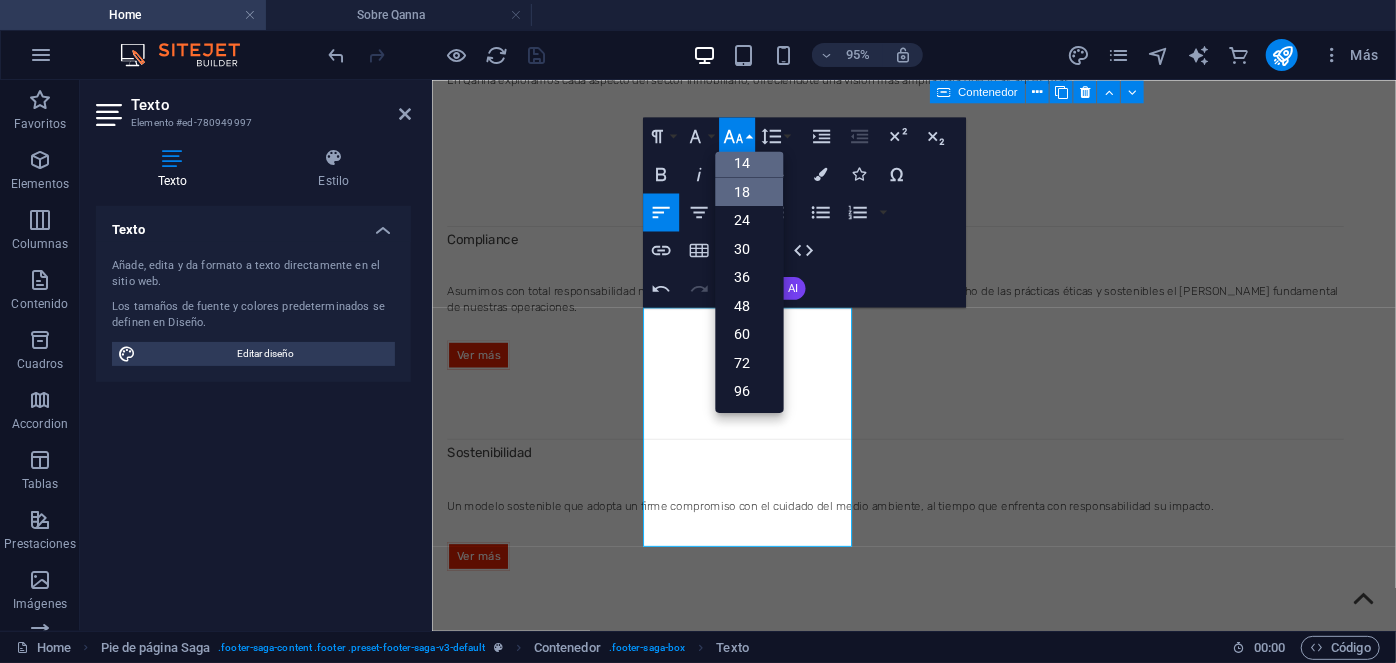 scroll, scrollTop: 127, scrollLeft: 0, axis: vertical 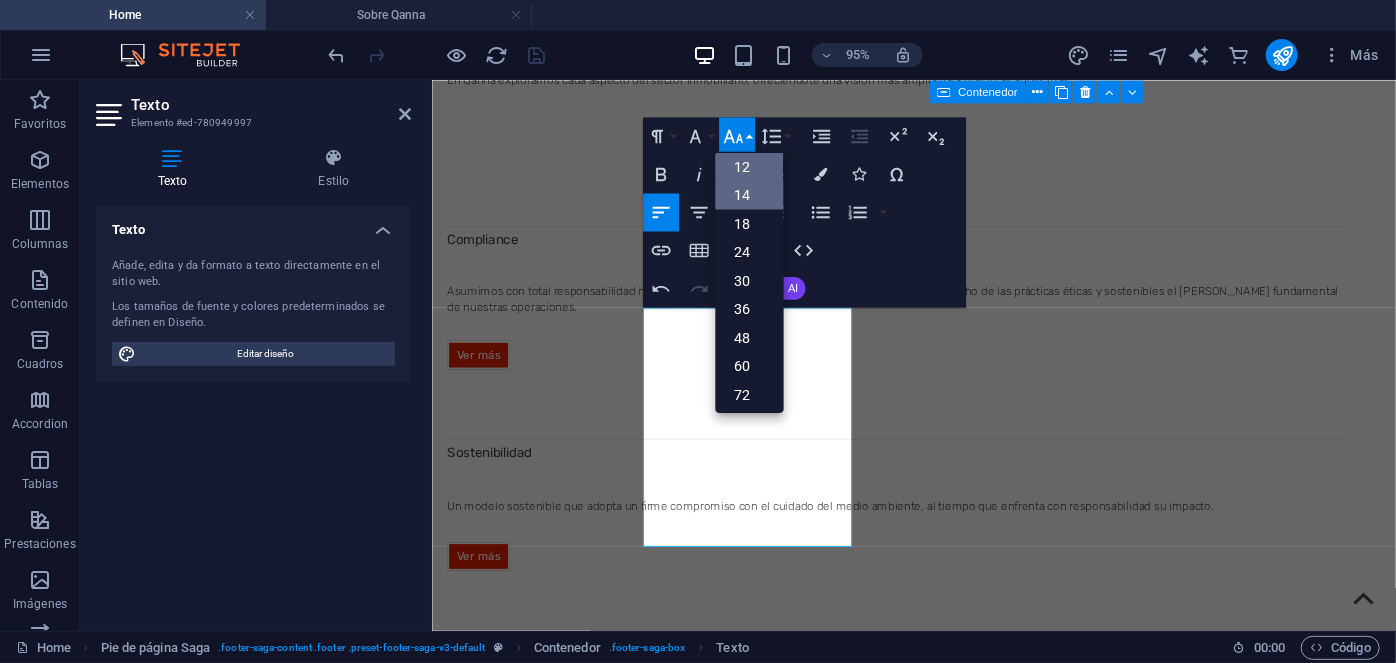 click on "12" at bounding box center [749, 166] 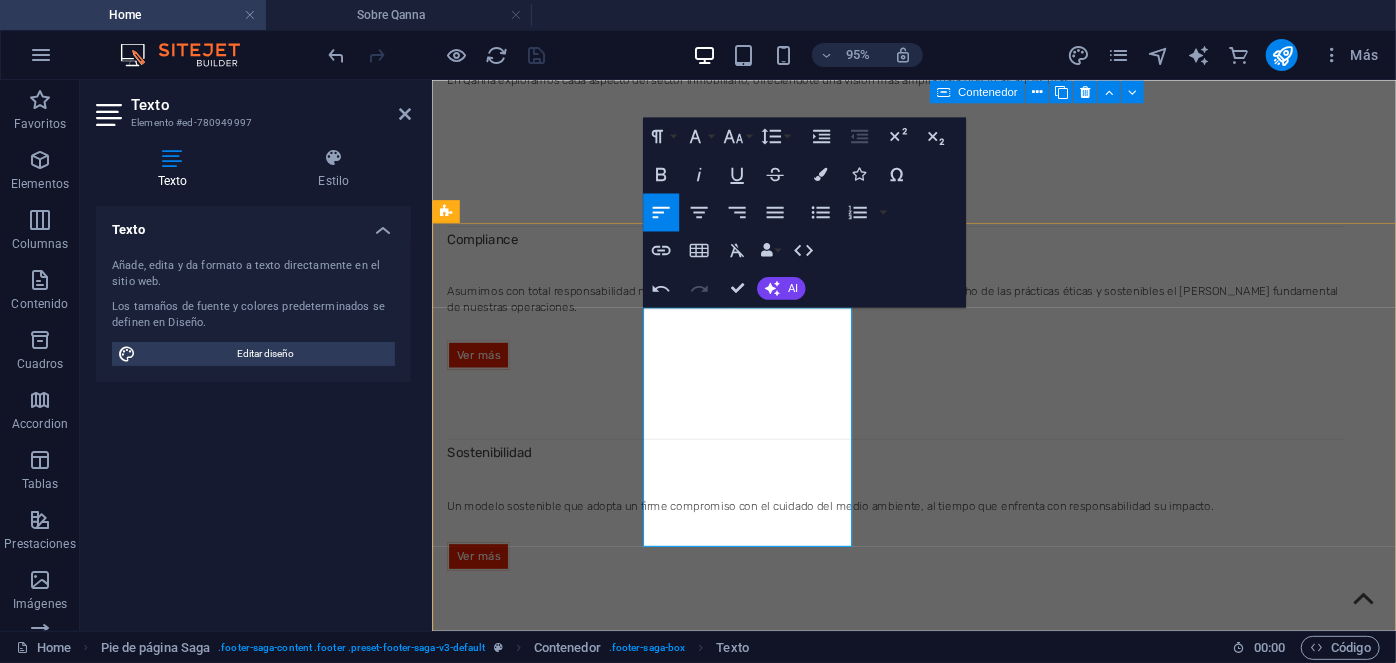 click on "Ley 18.045 Mercado de valores" at bounding box center (522, 3931) 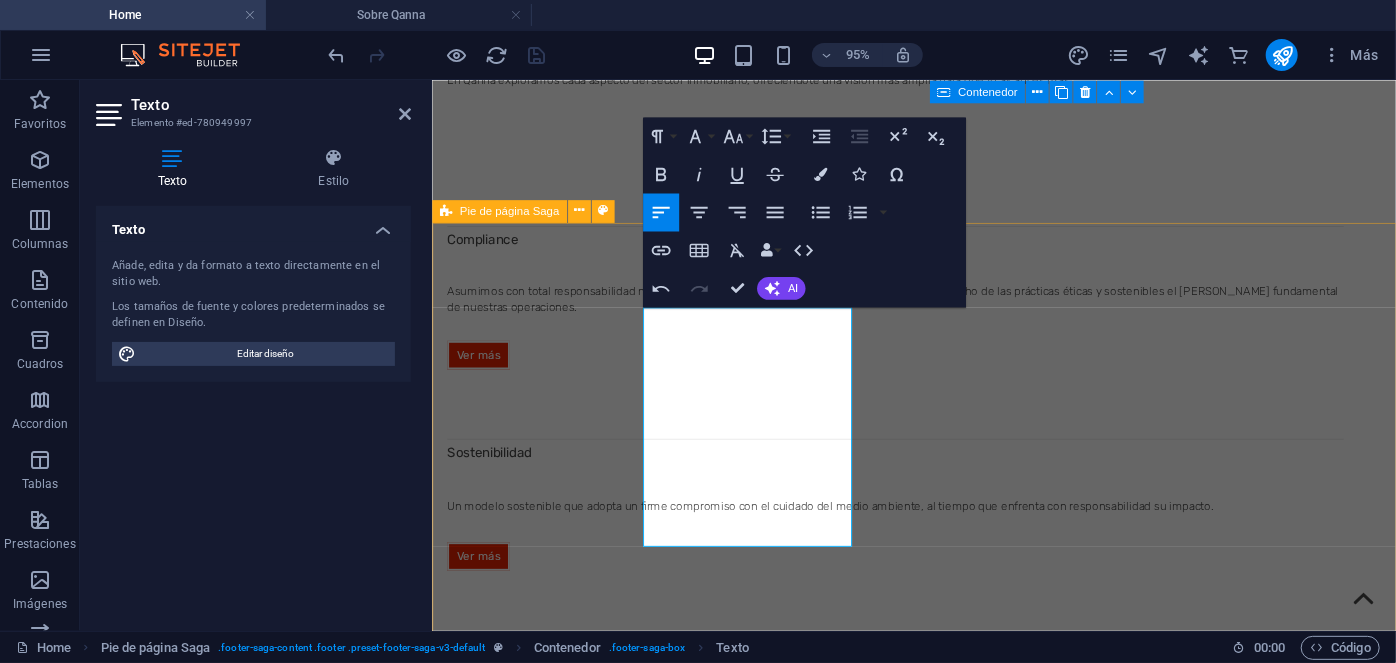 drag, startPoint x: 828, startPoint y: 347, endPoint x: 651, endPoint y: 346, distance: 177.00282 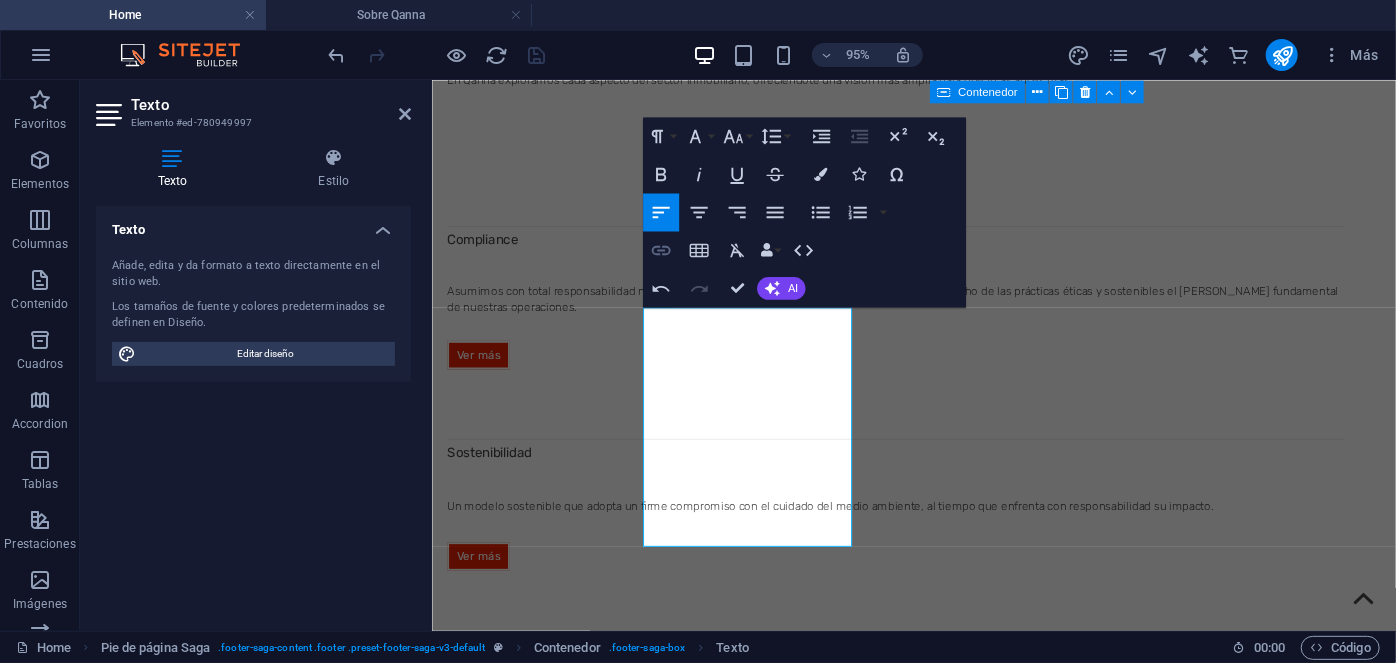 click 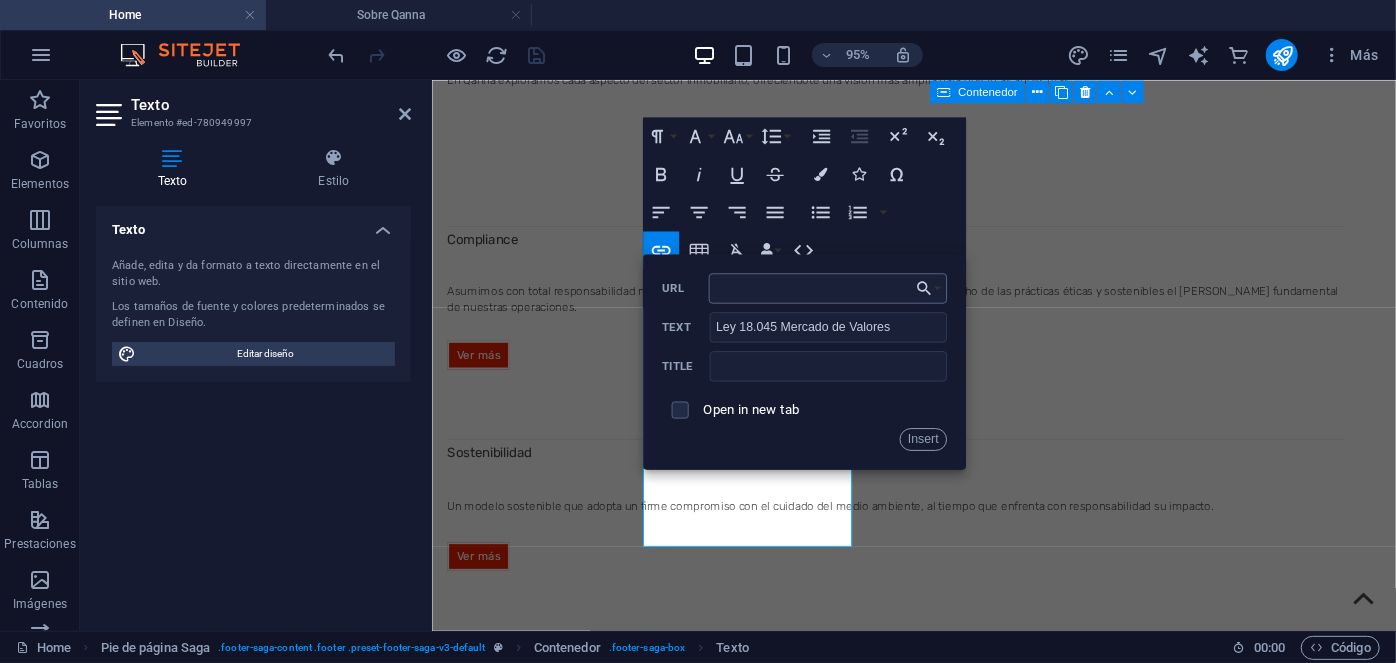 click on "URL" at bounding box center (827, 287) 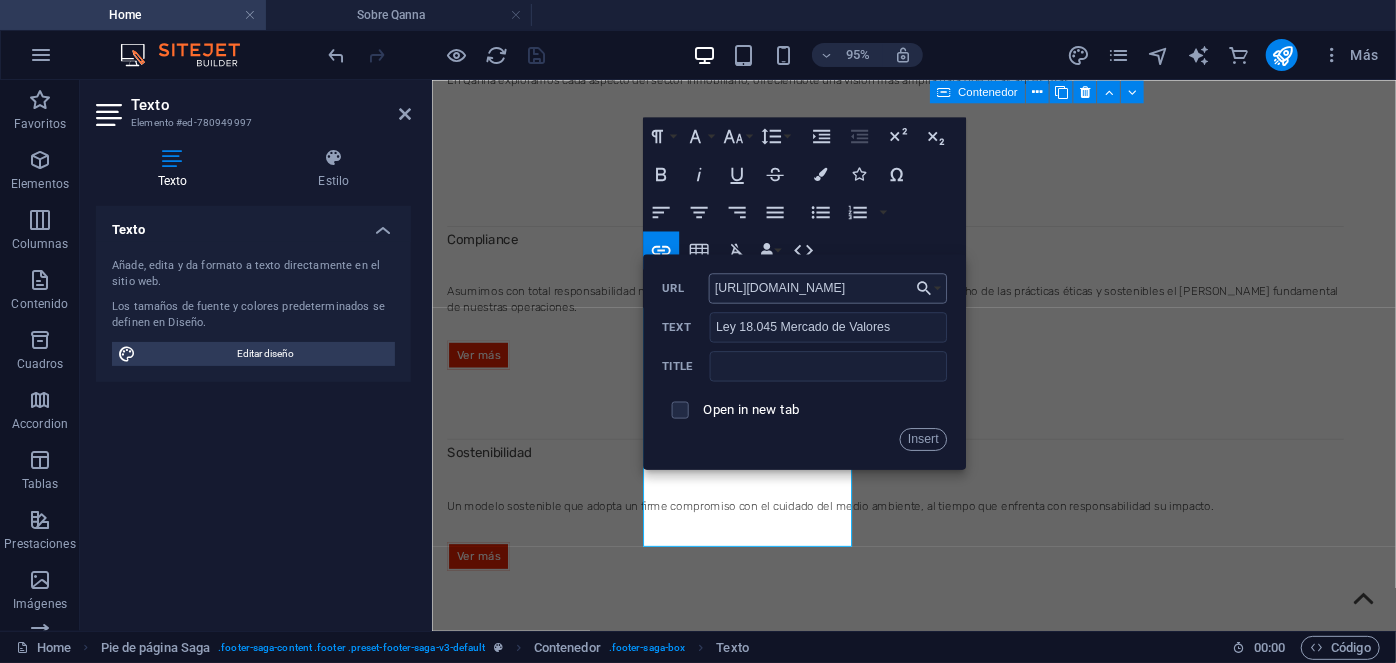 scroll, scrollTop: 0, scrollLeft: 98, axis: horizontal 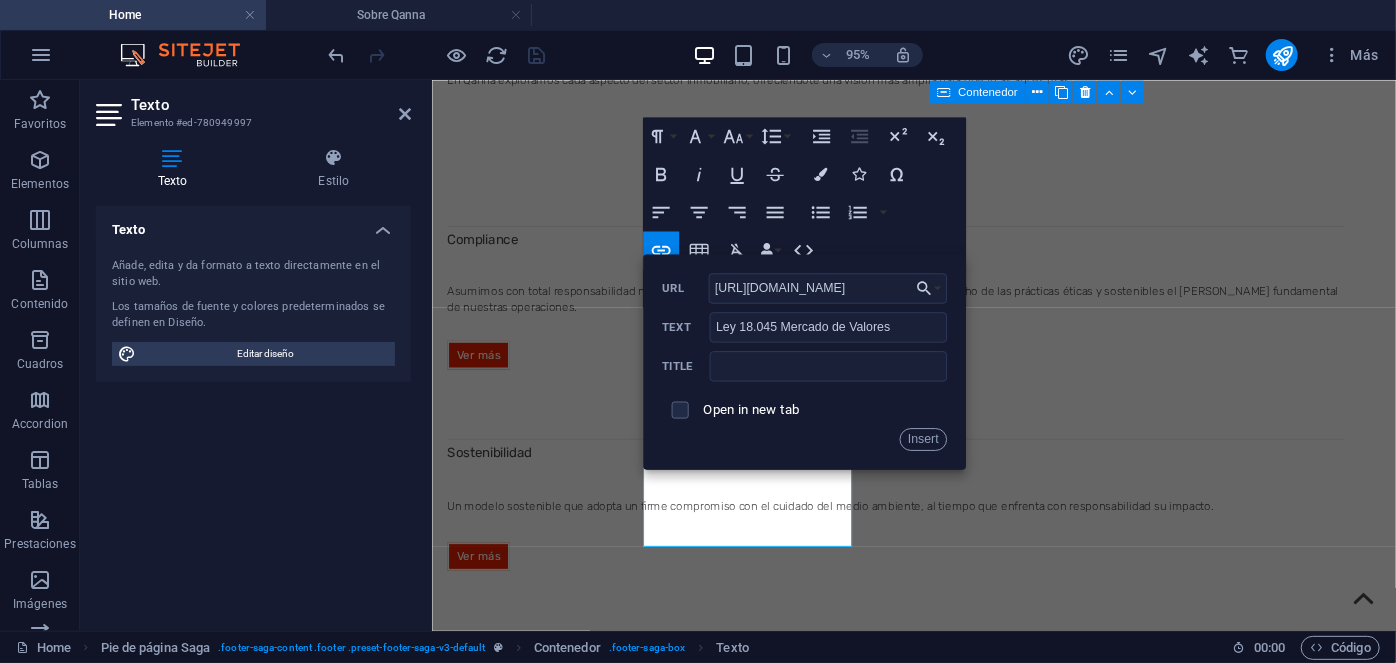 type on "[URL][DOMAIN_NAME]" 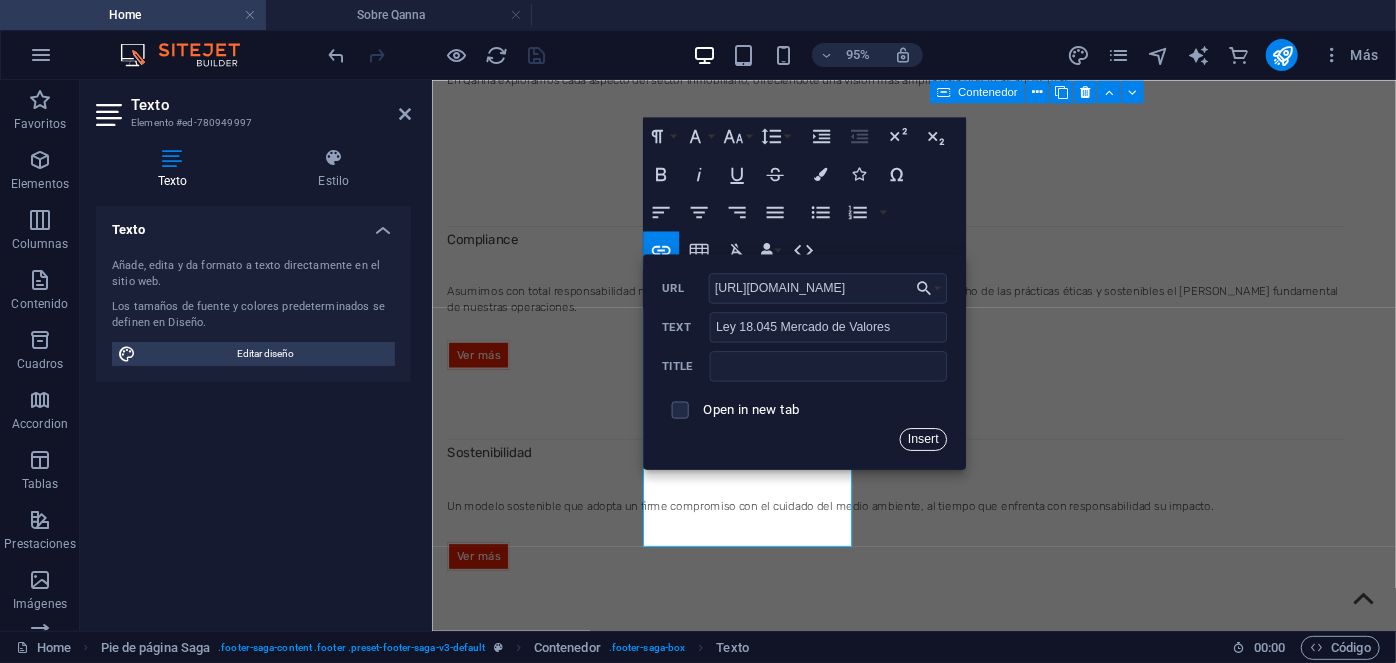 click on "Insert" at bounding box center (923, 438) 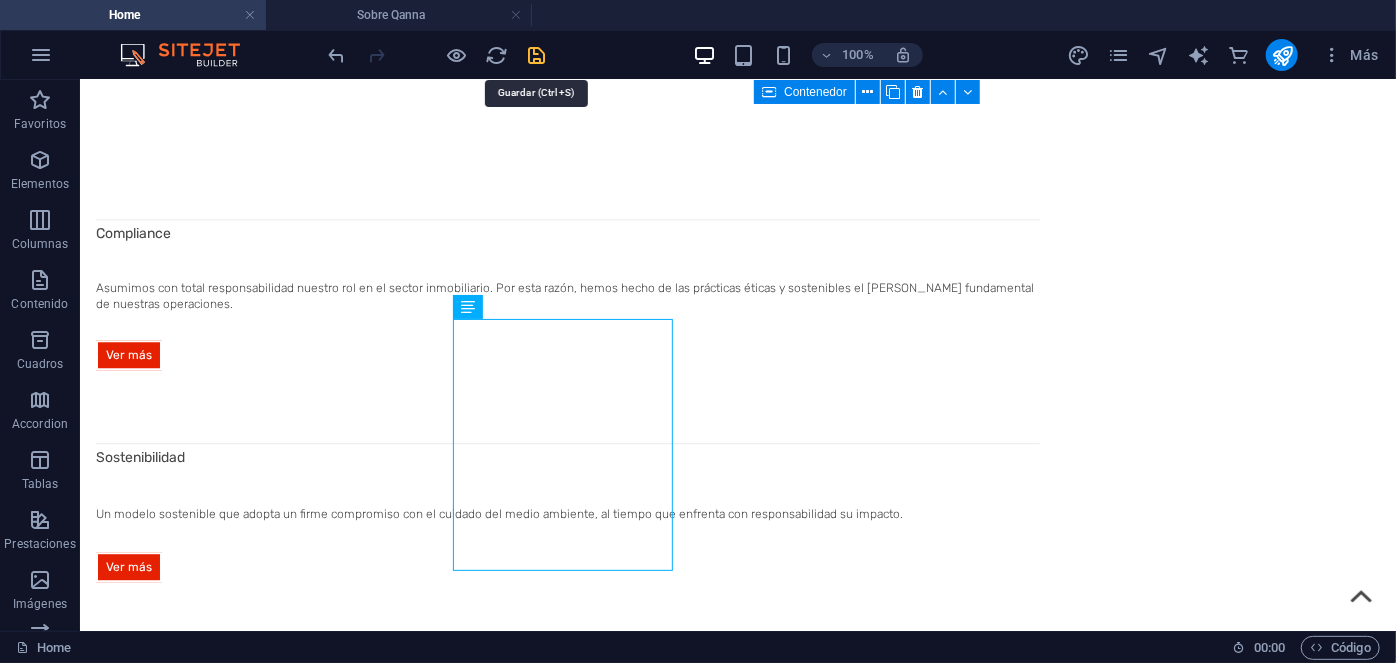 click at bounding box center (537, 55) 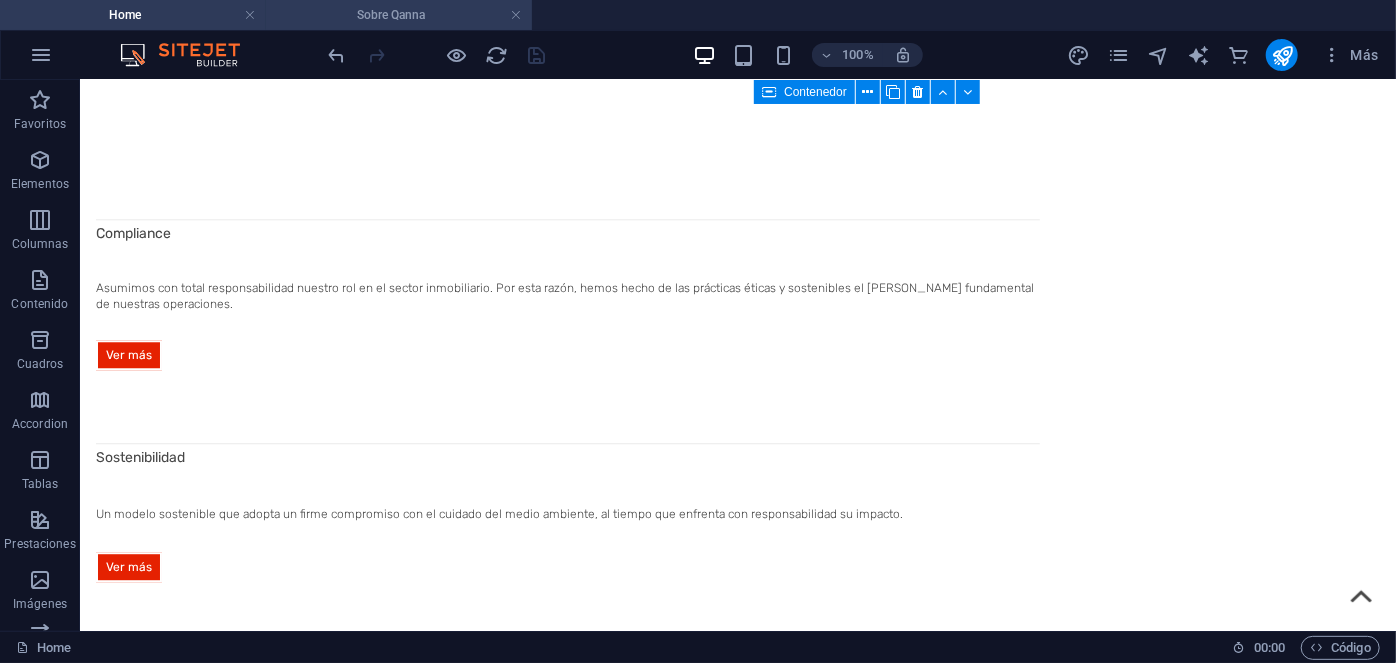 click on "Sobre Qanna" at bounding box center [399, 15] 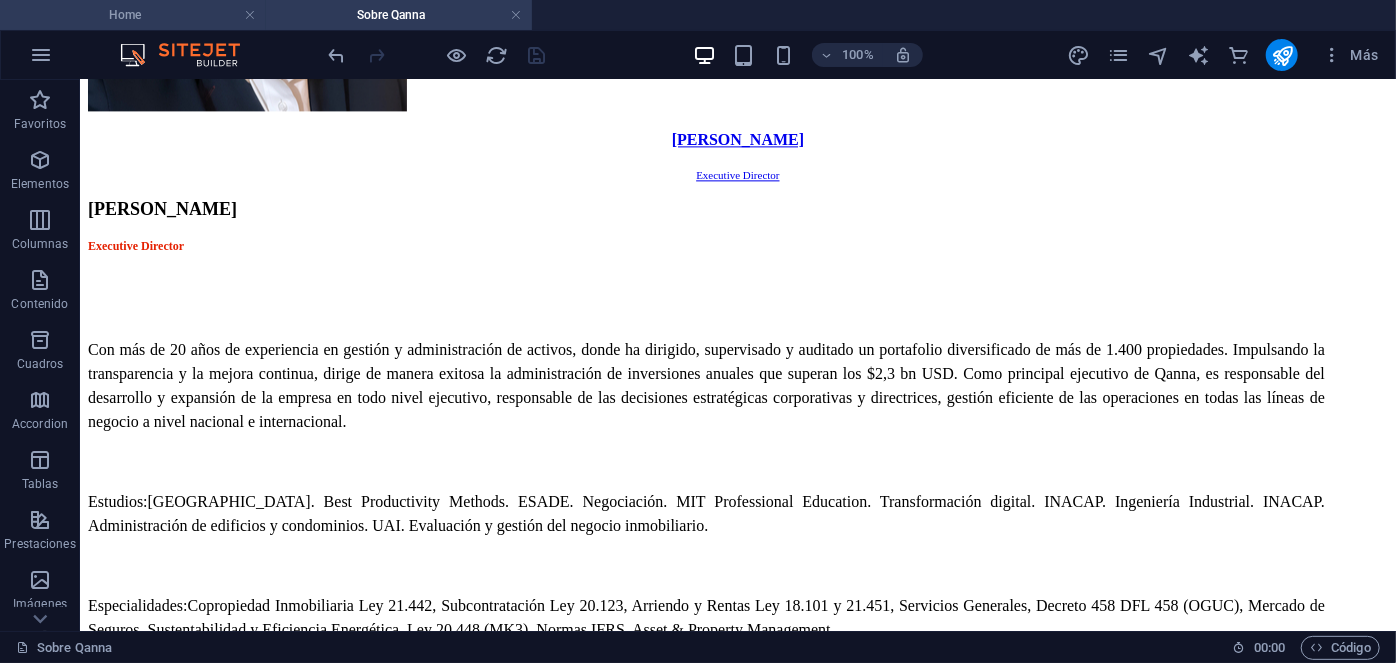 click on "Home" at bounding box center (133, 15) 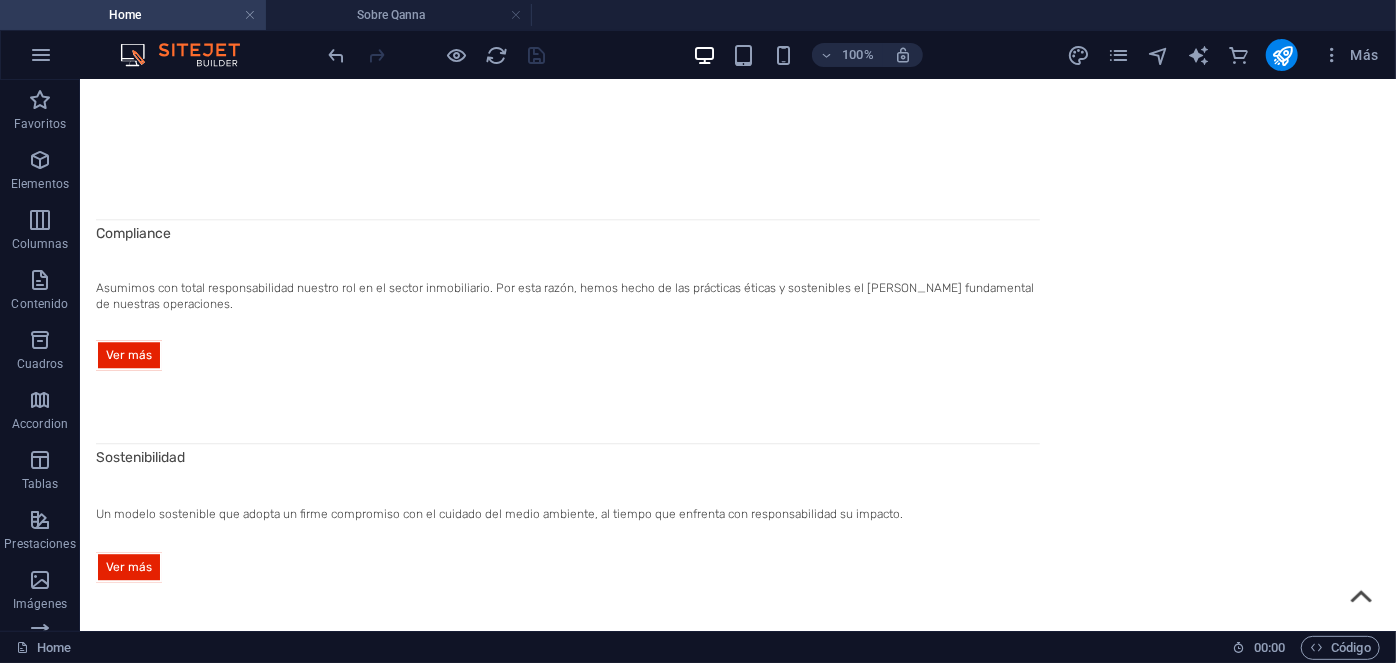 scroll, scrollTop: 0, scrollLeft: 0, axis: both 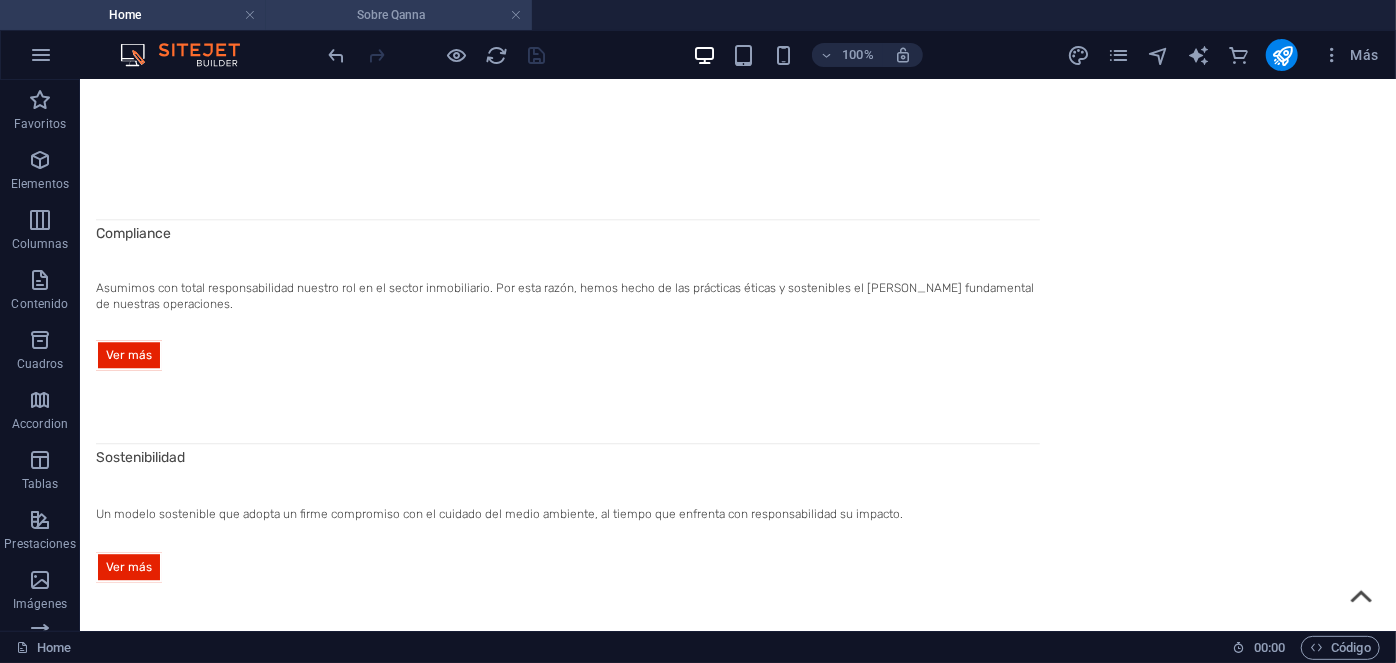 click on "Sobre Qanna" at bounding box center (399, 15) 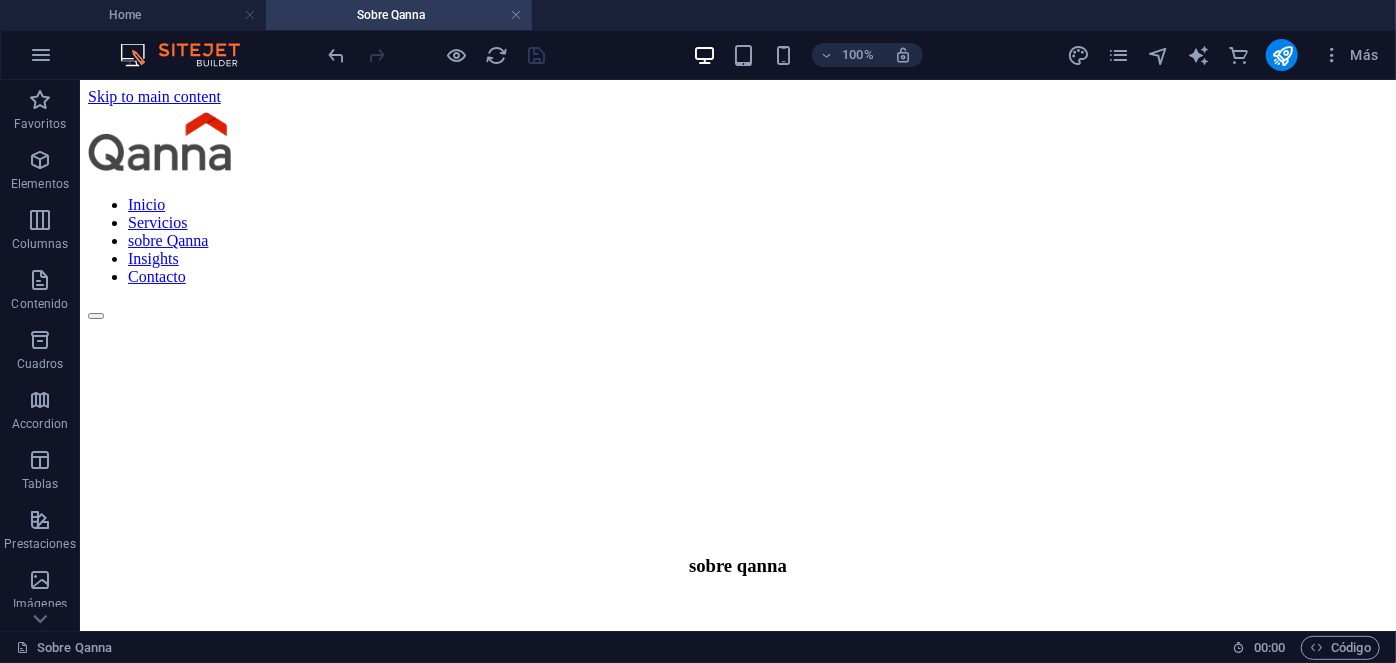 scroll, scrollTop: 2320, scrollLeft: 0, axis: vertical 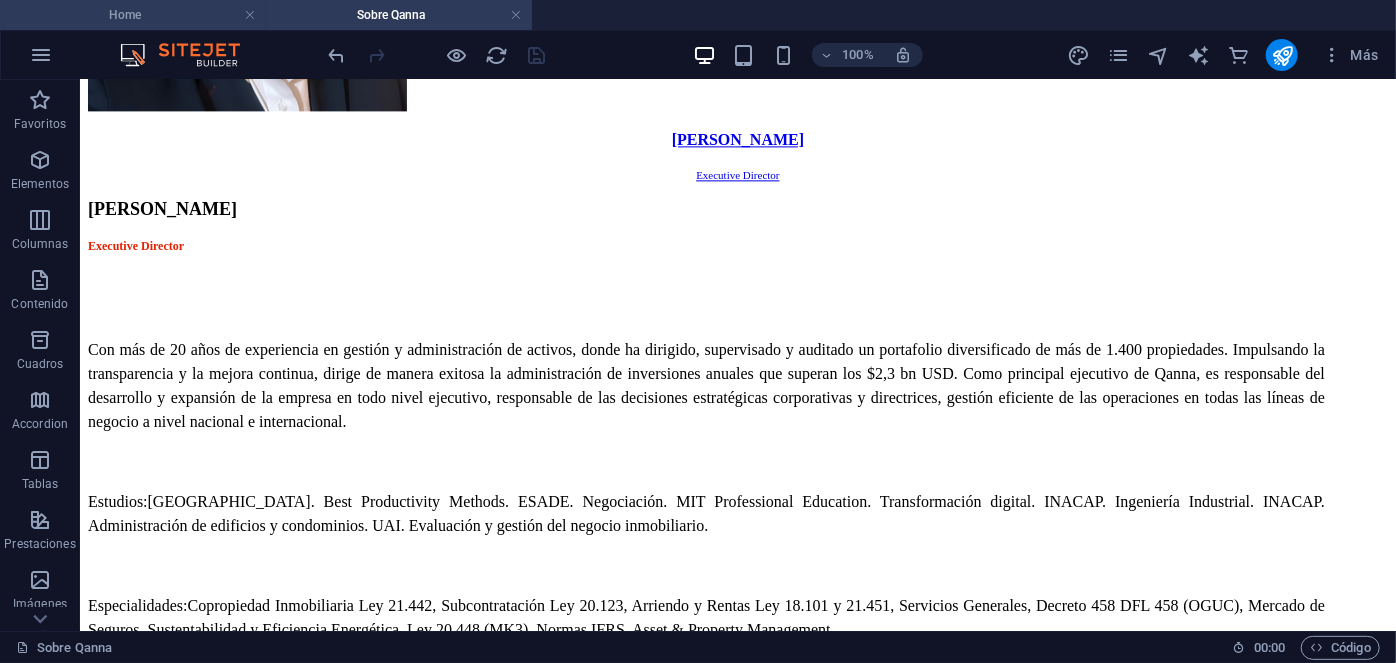 click on "Home" at bounding box center (133, 15) 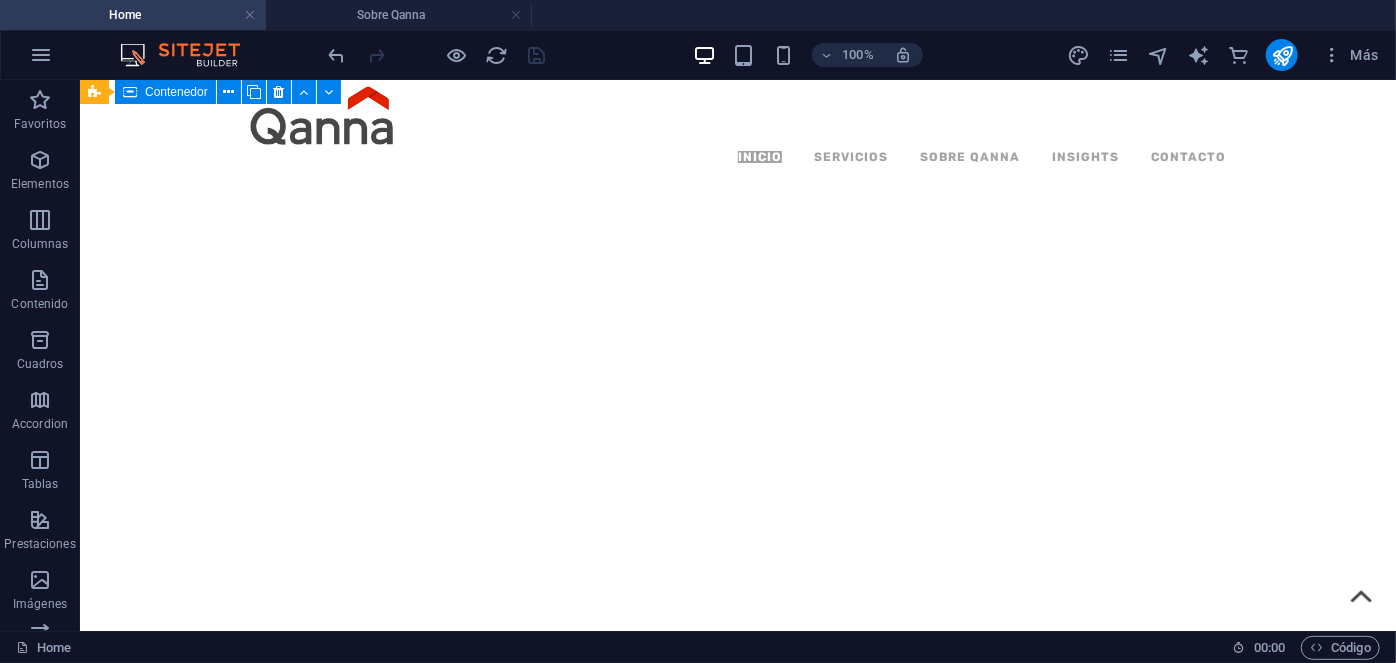 scroll, scrollTop: 2554, scrollLeft: 0, axis: vertical 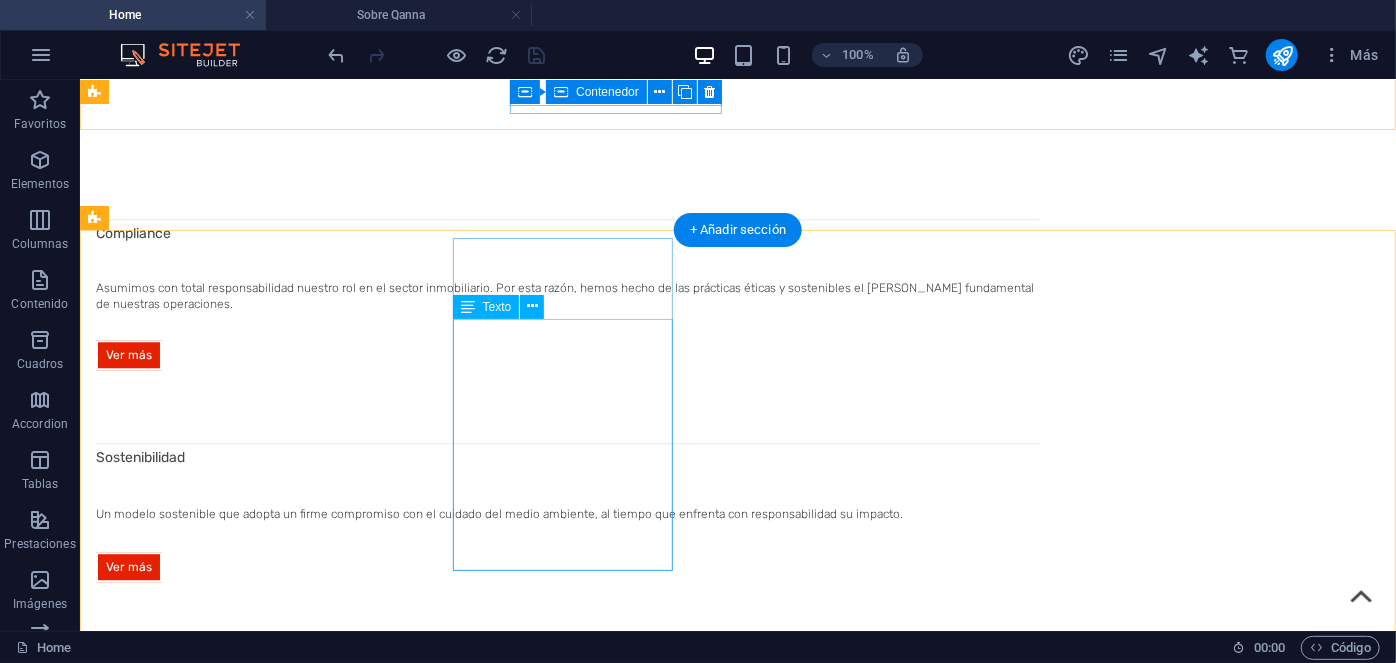 click on "Implementación de las IFRS Chile Ley 18.045 Mercado de Valores DFL 458-1976 LGUC Ley 20.448 MK3 Ley 21.442 Copropiedad Inmob iliaria Ley 21.643 [PERSON_NAME] 20.393 Responsabilidad Penal Ley 21.595 Delitos Económicos Ley 21.561 40 Horas Semanales Ley 20.296 Ascensores Ley 20.123 Subcontratación DS 38-2020 Grupos Electrógenos" at bounding box center [197, 4185] 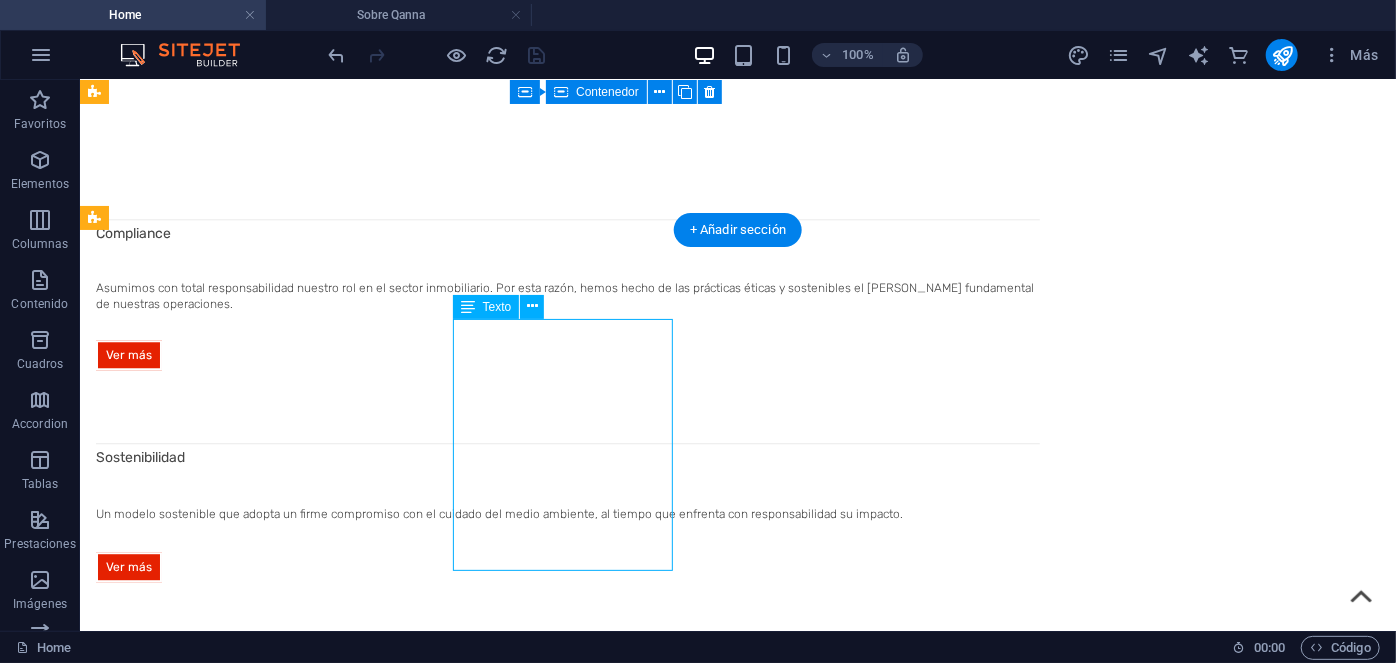 click on "Implementación de las IFRS Chile Ley 18.045 Mercado de Valores DFL 458-1976 LGUC Ley 20.448 MK3 Ley 21.442 Copropiedad Inmob iliaria Ley 21.643 [PERSON_NAME] 20.393 Responsabilidad Penal Ley 21.595 Delitos Económicos Ley 21.561 40 Horas Semanales Ley 20.296 Ascensores Ley 20.123 Subcontratación DS 38-2020 Grupos Electrógenos" at bounding box center (197, 4185) 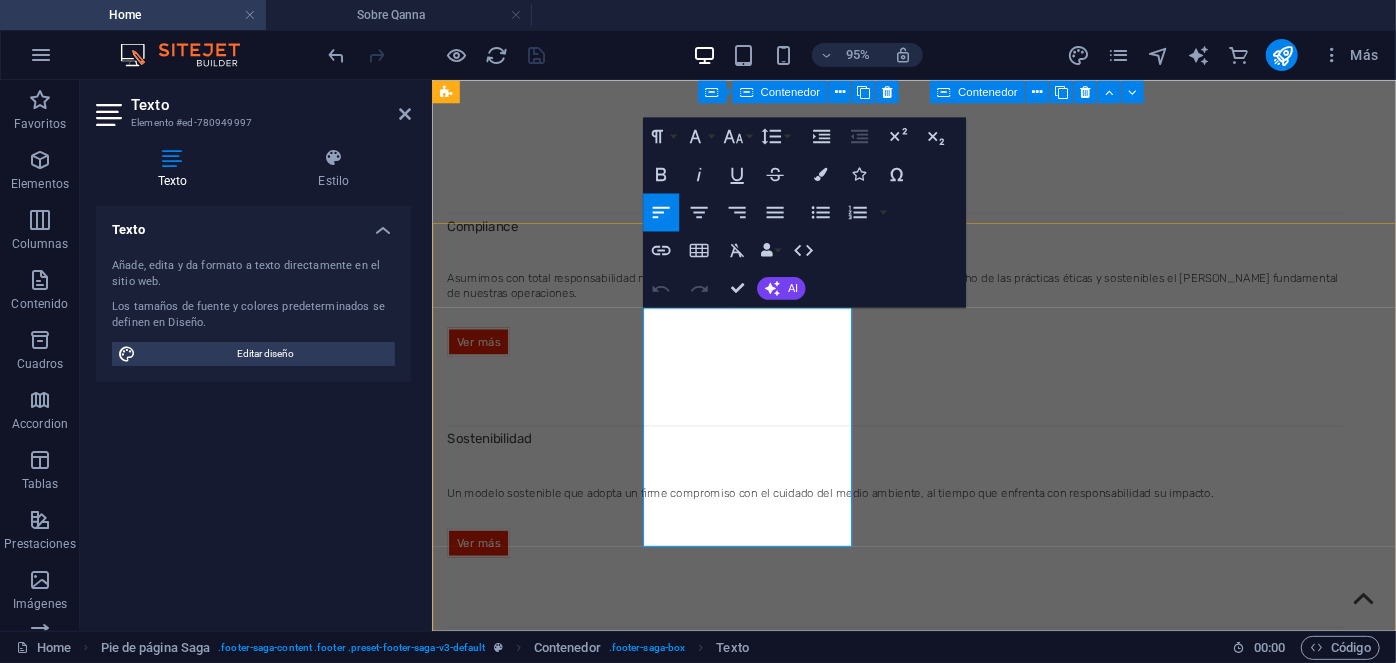 click on "Ley 18.045 Mercado de Valores" at bounding box center (549, 3916) 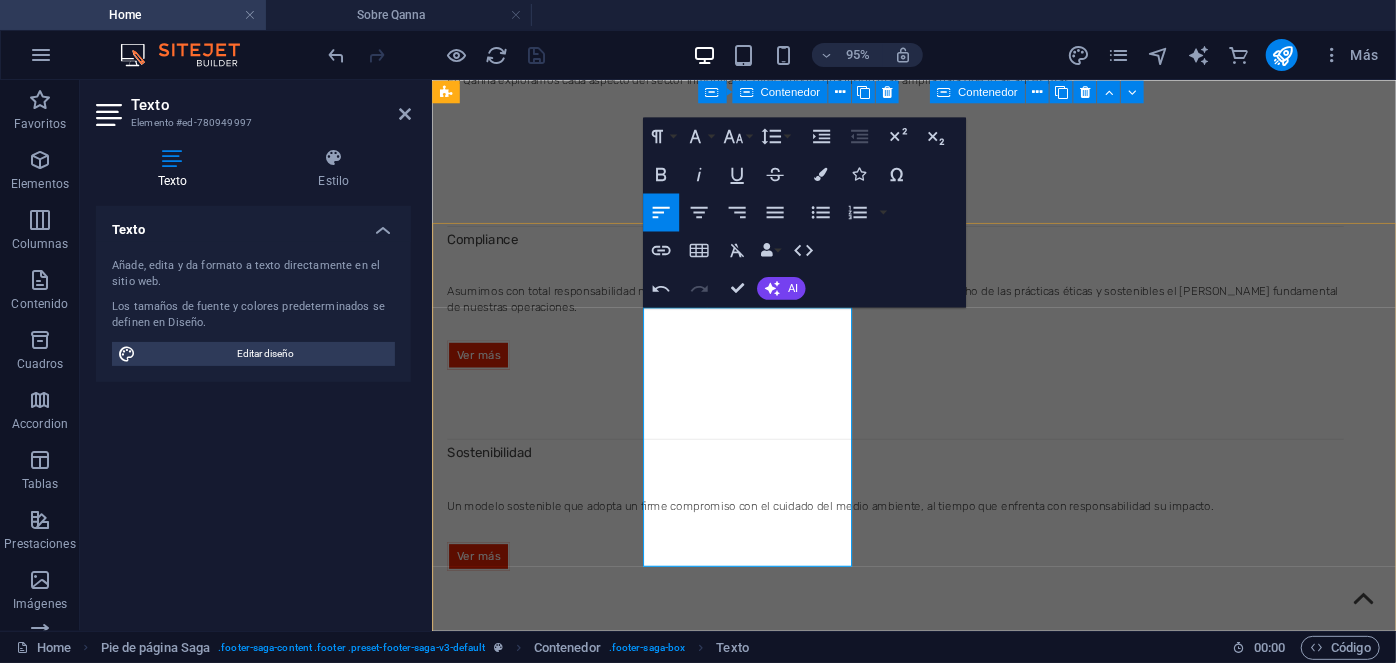 type 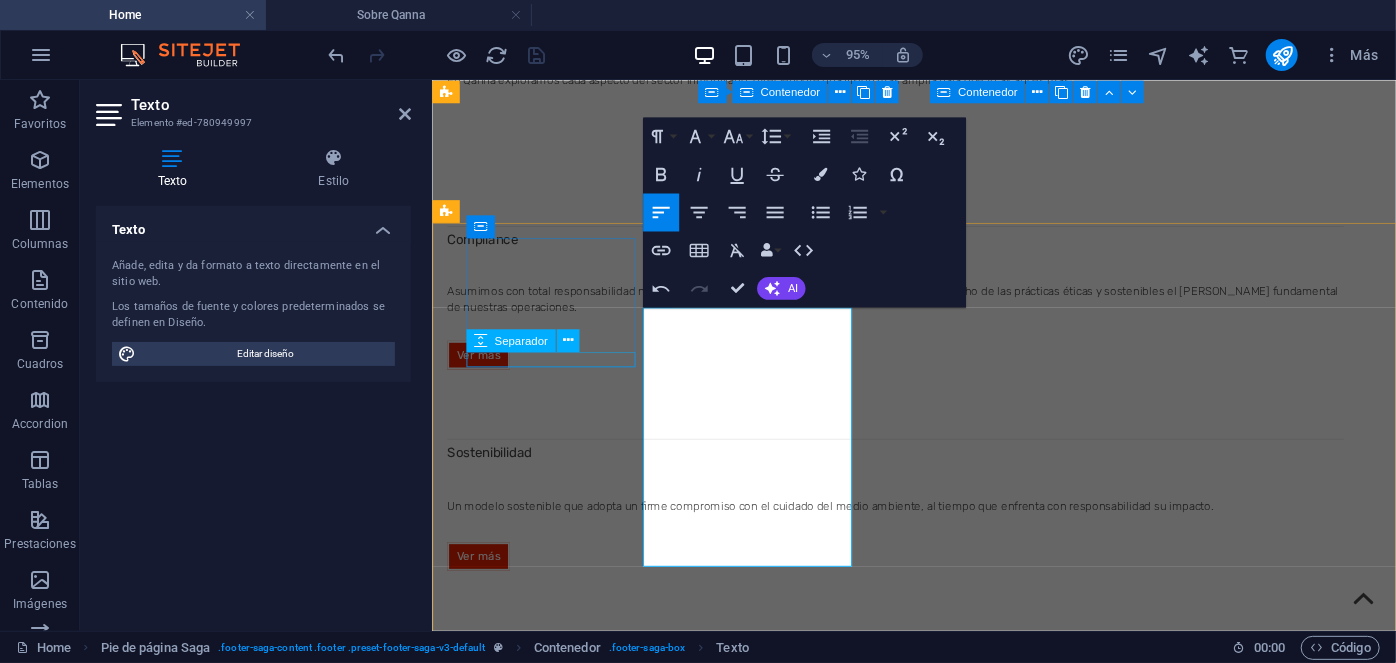 drag, startPoint x: 734, startPoint y: 369, endPoint x: 612, endPoint y: 370, distance: 122.0041 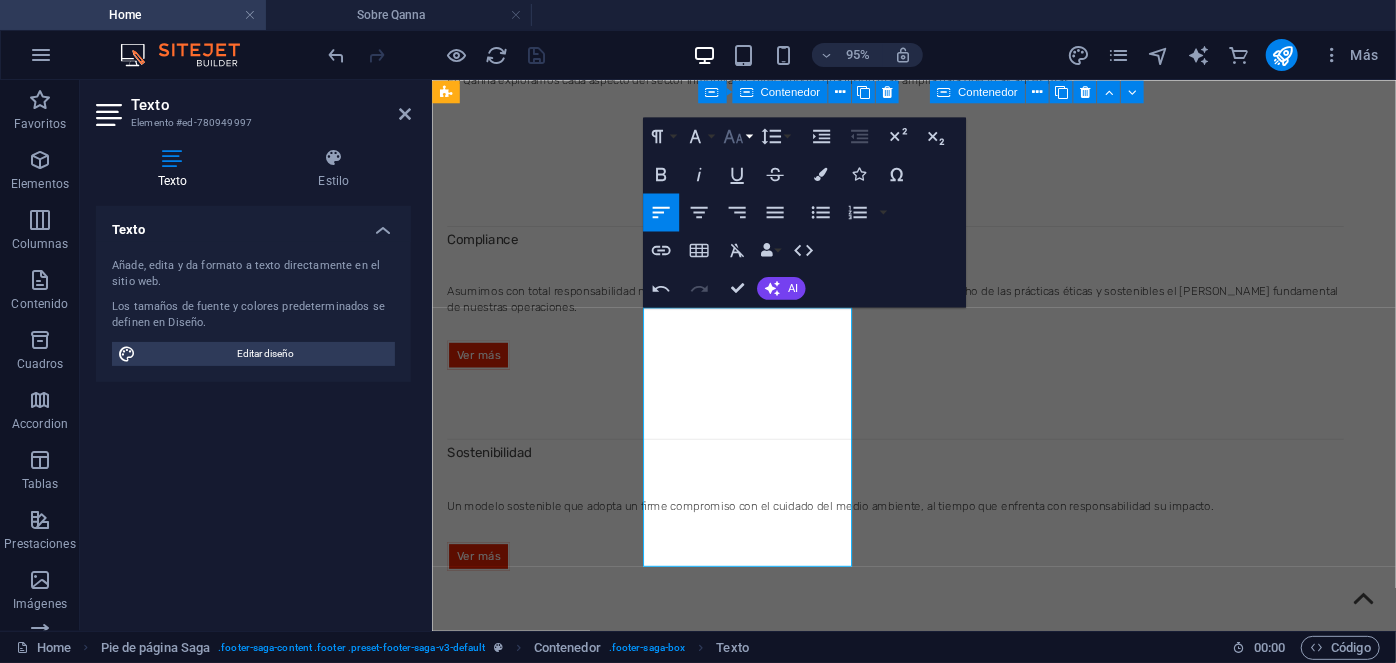 click on "Font Size" at bounding box center [737, 136] 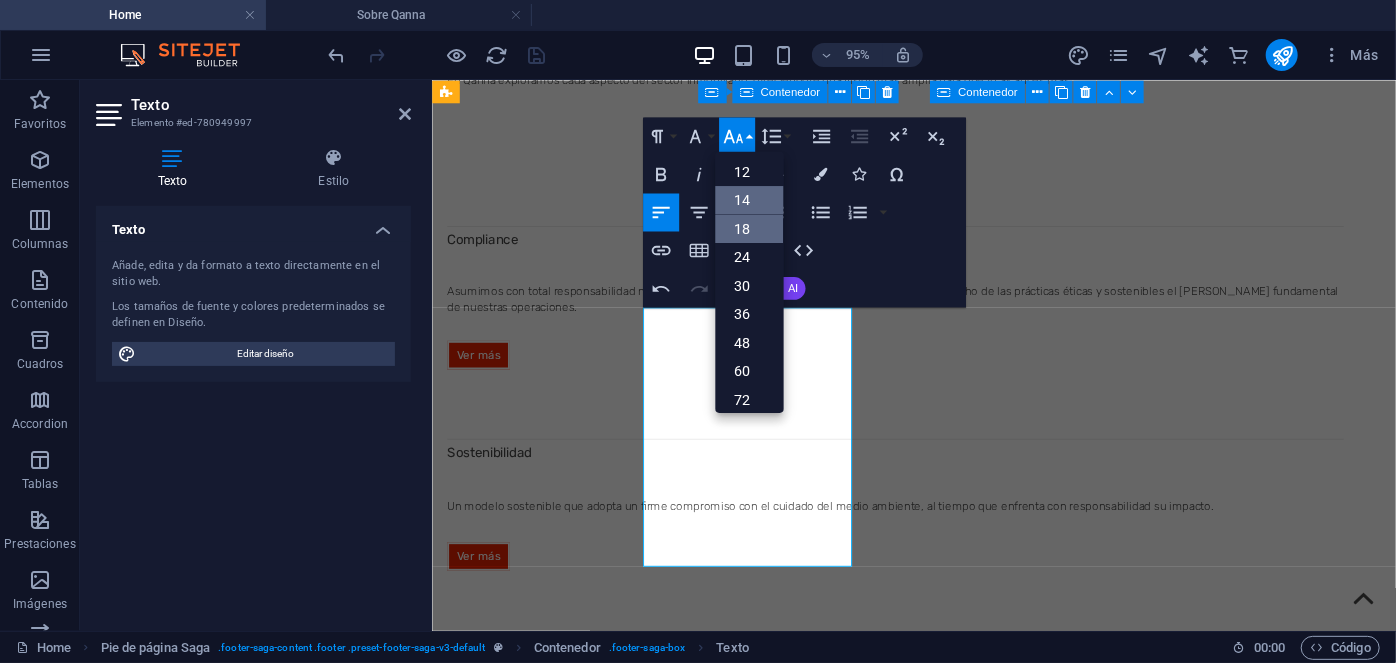scroll, scrollTop: 119, scrollLeft: 0, axis: vertical 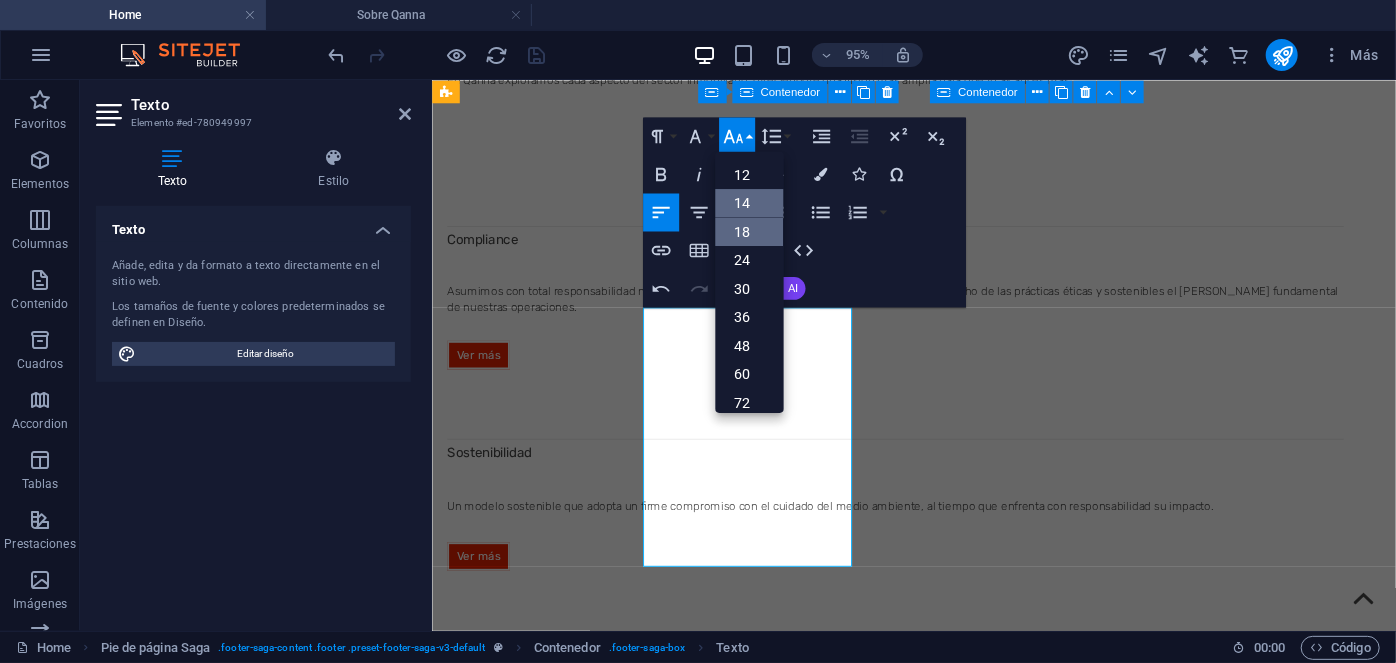 click on "12" at bounding box center [749, 173] 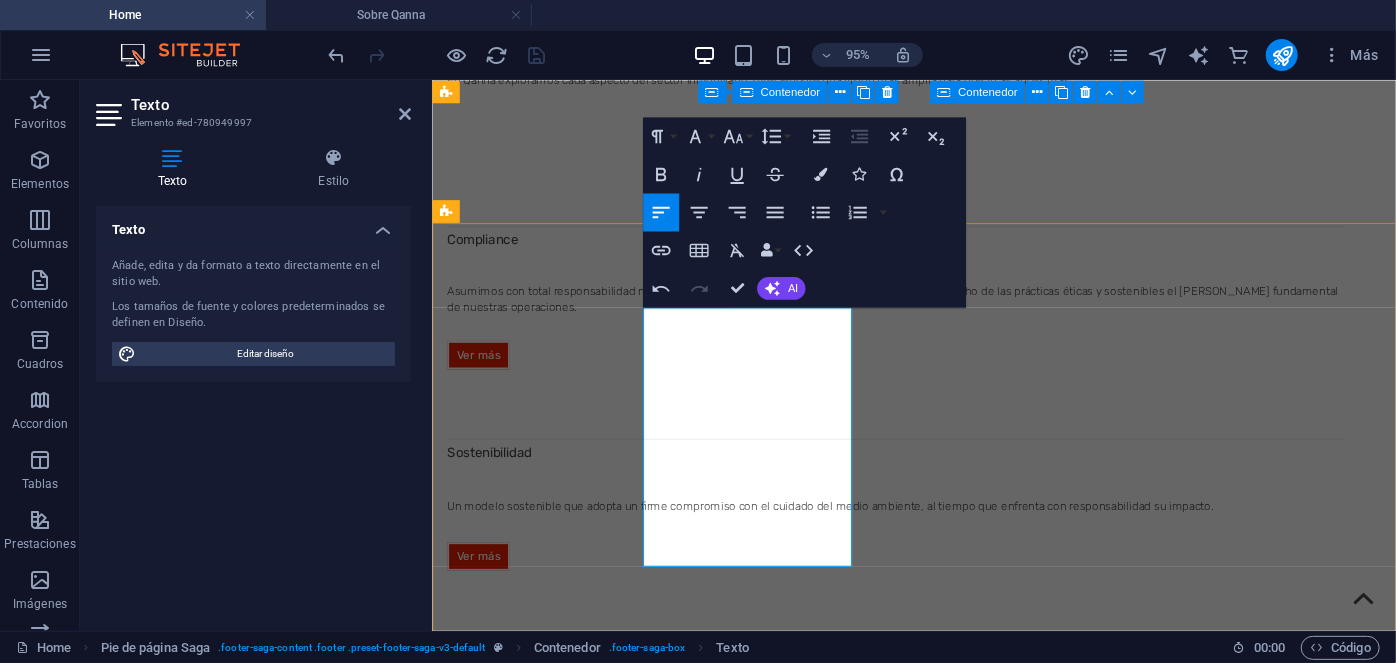 click on "Ley 20.715" at bounding box center [549, 3951] 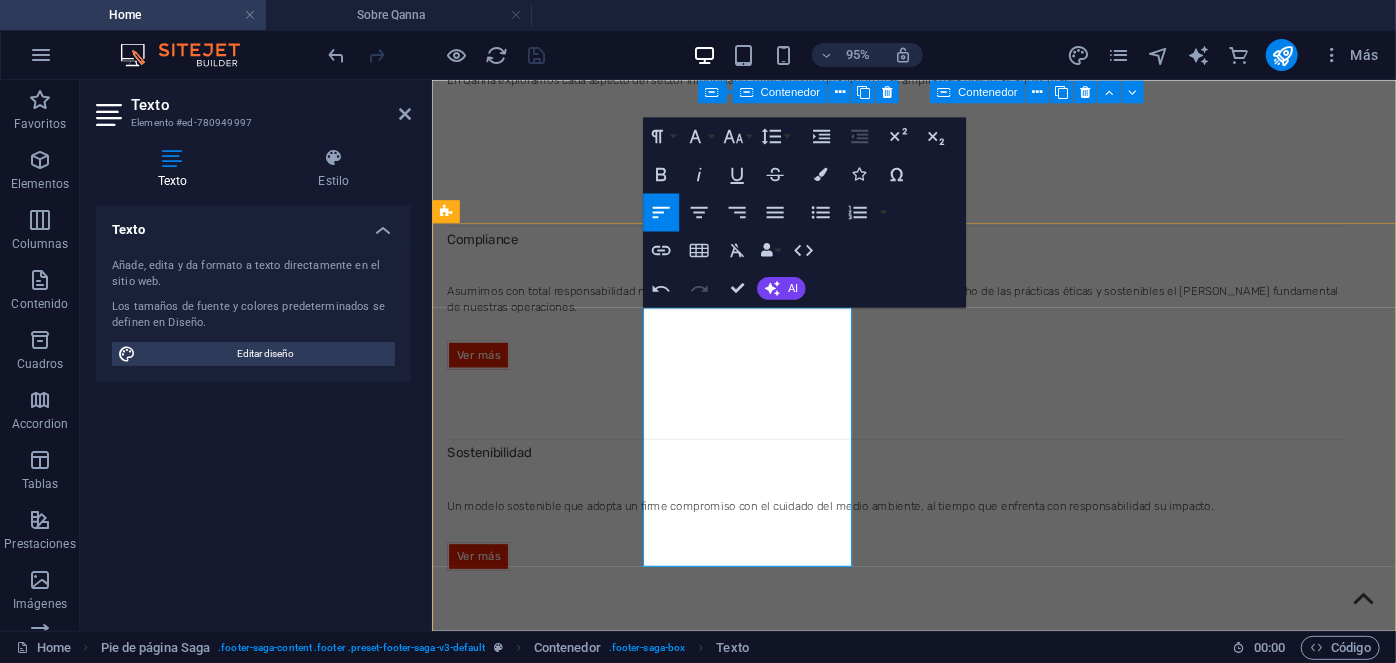 drag, startPoint x: 827, startPoint y: 369, endPoint x: 774, endPoint y: 369, distance: 53 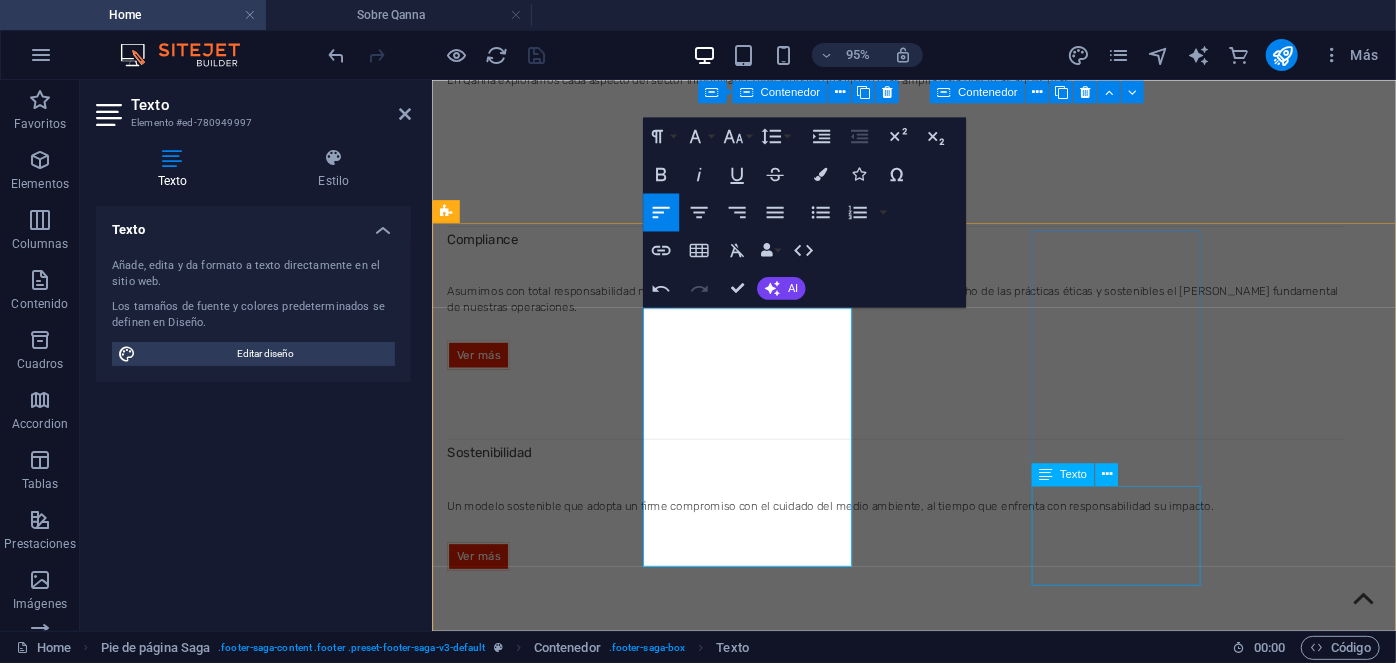 click on "Inicio" at bounding box center (539, 4775) 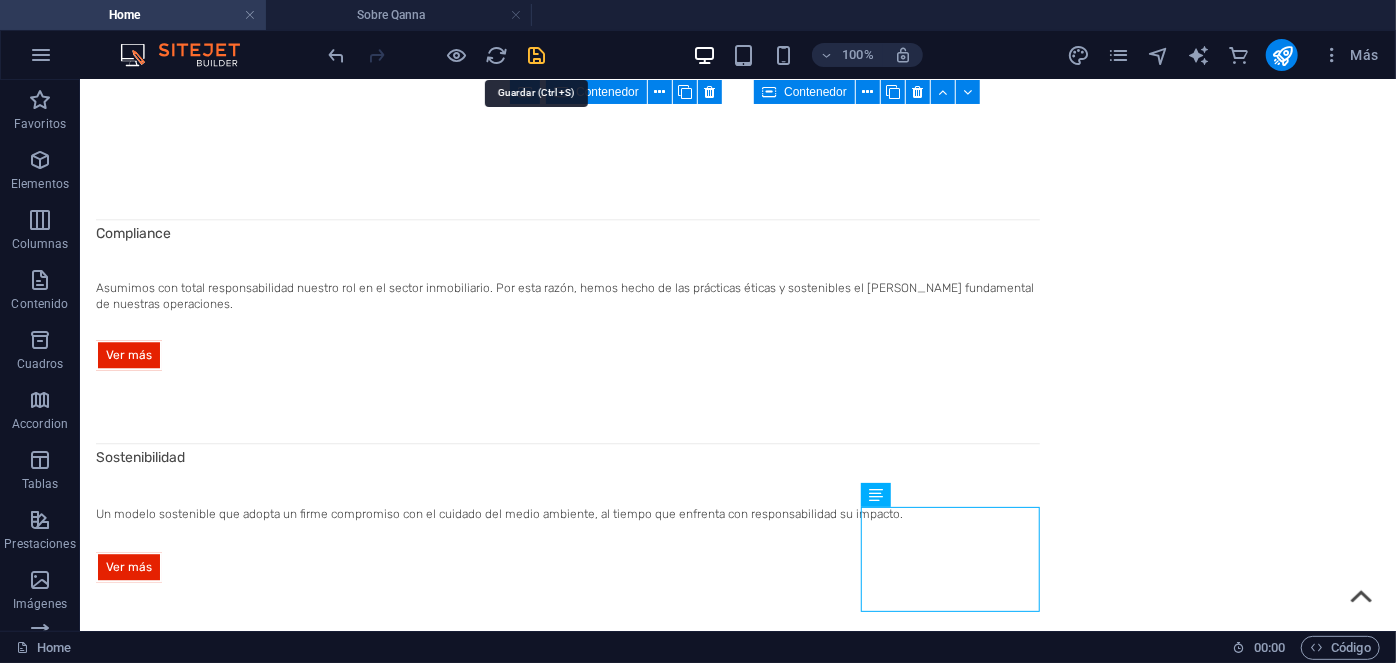 click at bounding box center (537, 55) 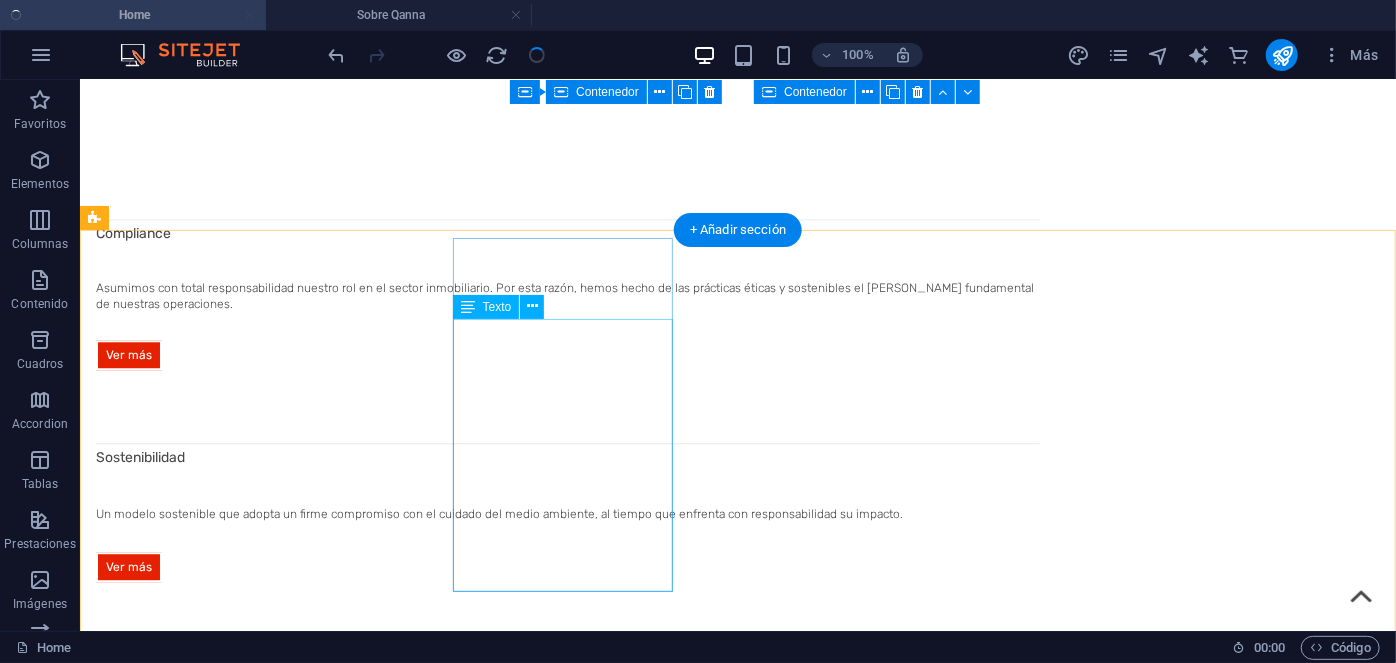 click on "Implementación de las IFRS Chile Ley 18.045 Mercado de Valores Ley 20.715 Protección  DFL 458-1976 LGUC Ley 20.448 MK3 Ley 21.442 Copropiedad Inmob iliaria Ley 21.643 [PERSON_NAME] 20.393 Responsabilidad Penal Ley 21.595 Delitos Económicos Ley 21.561 40 Horas Semanales Ley 20.296 Ascensores Ley 20.123 Subcontratación DS 38-2020 Grupos Electrógenos" at bounding box center [197, 4195] 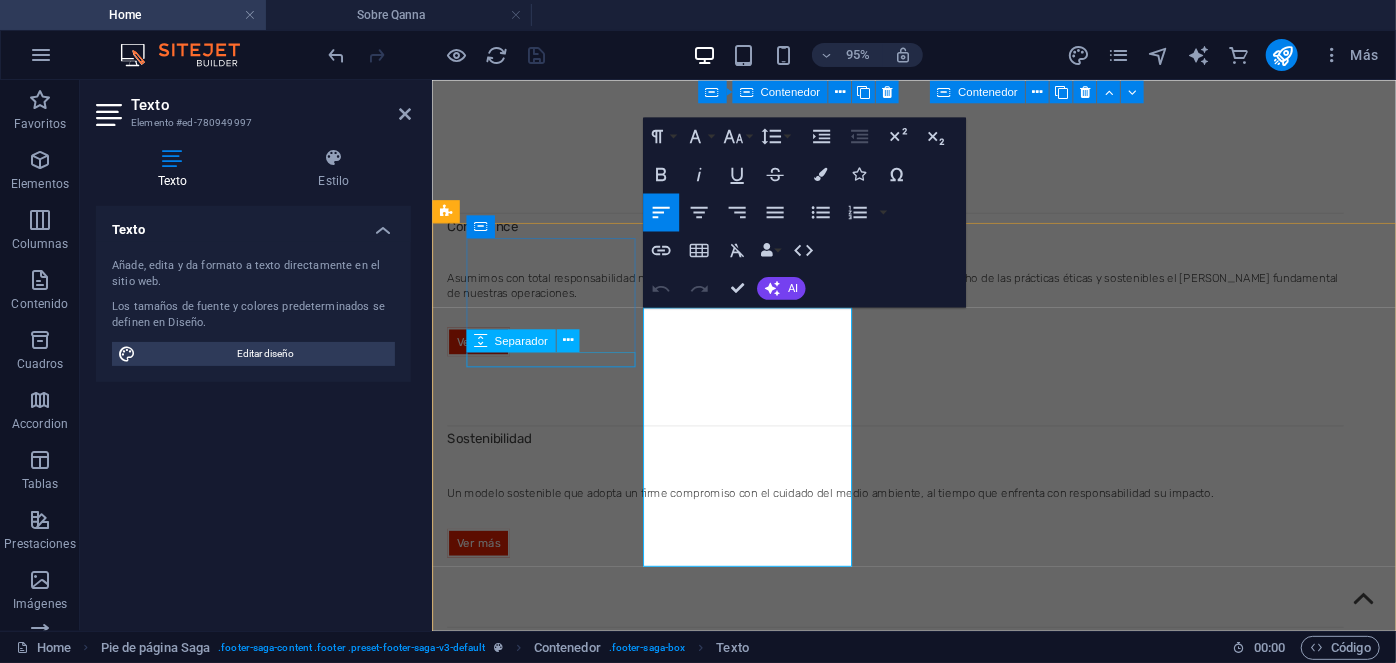 drag, startPoint x: 778, startPoint y: 374, endPoint x: 643, endPoint y: 375, distance: 135.00371 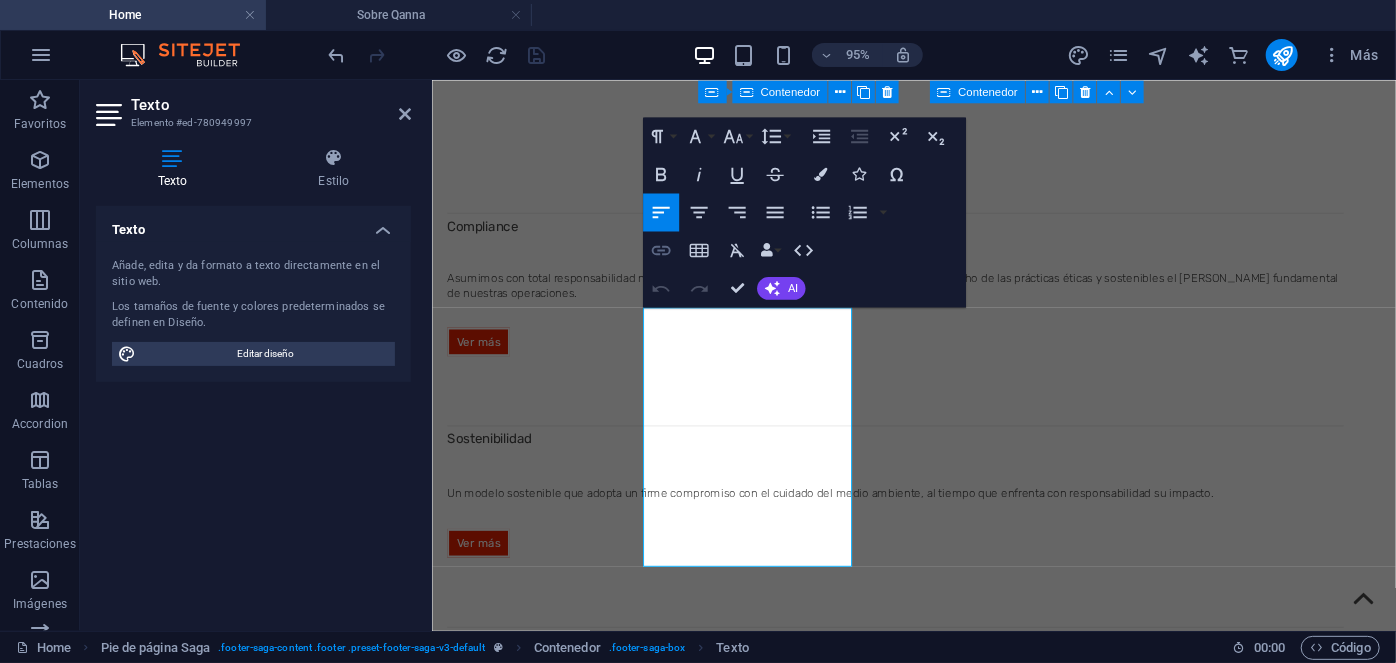 click 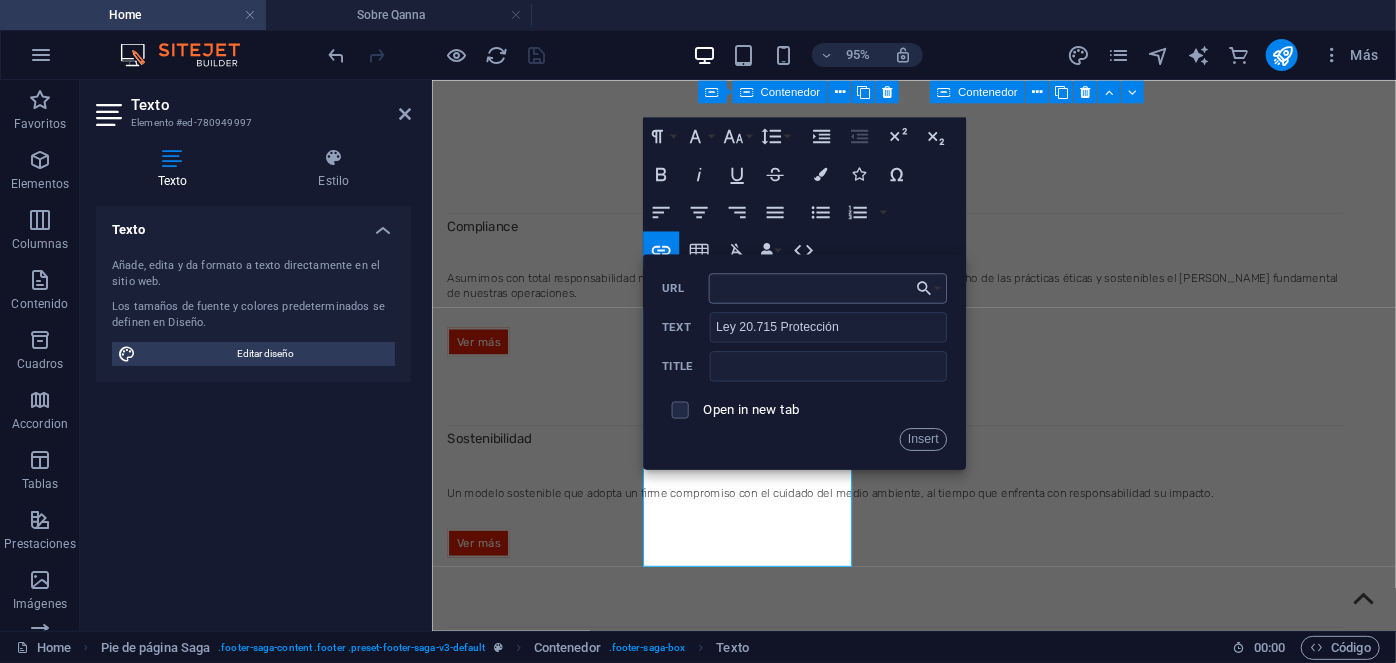 click on "URL" at bounding box center [827, 287] 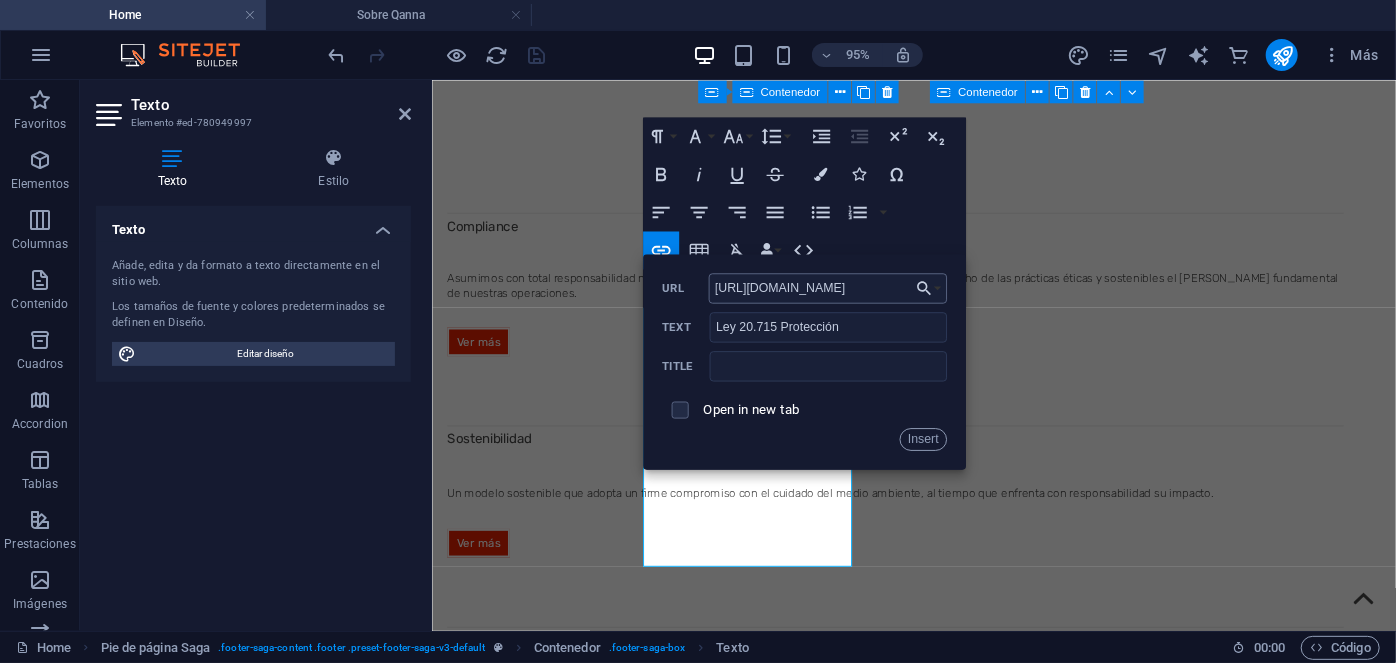 scroll, scrollTop: 0, scrollLeft: 113, axis: horizontal 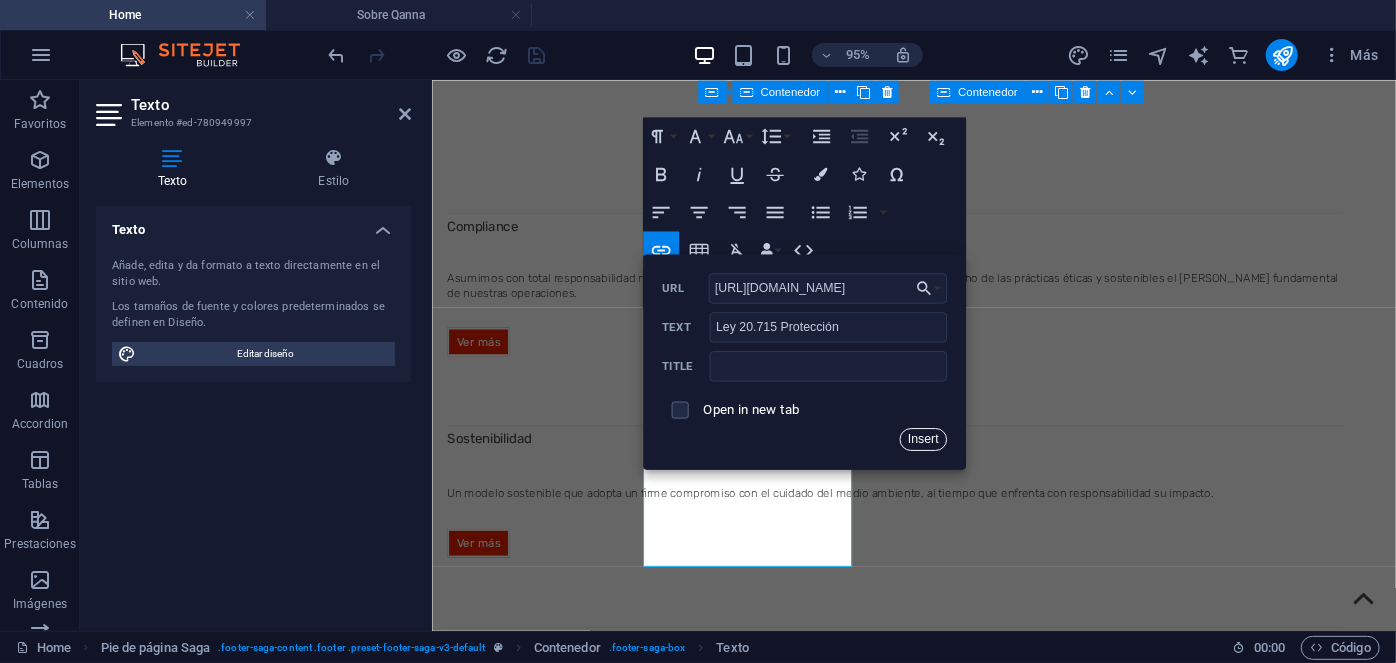 click on "Insert" at bounding box center [923, 438] 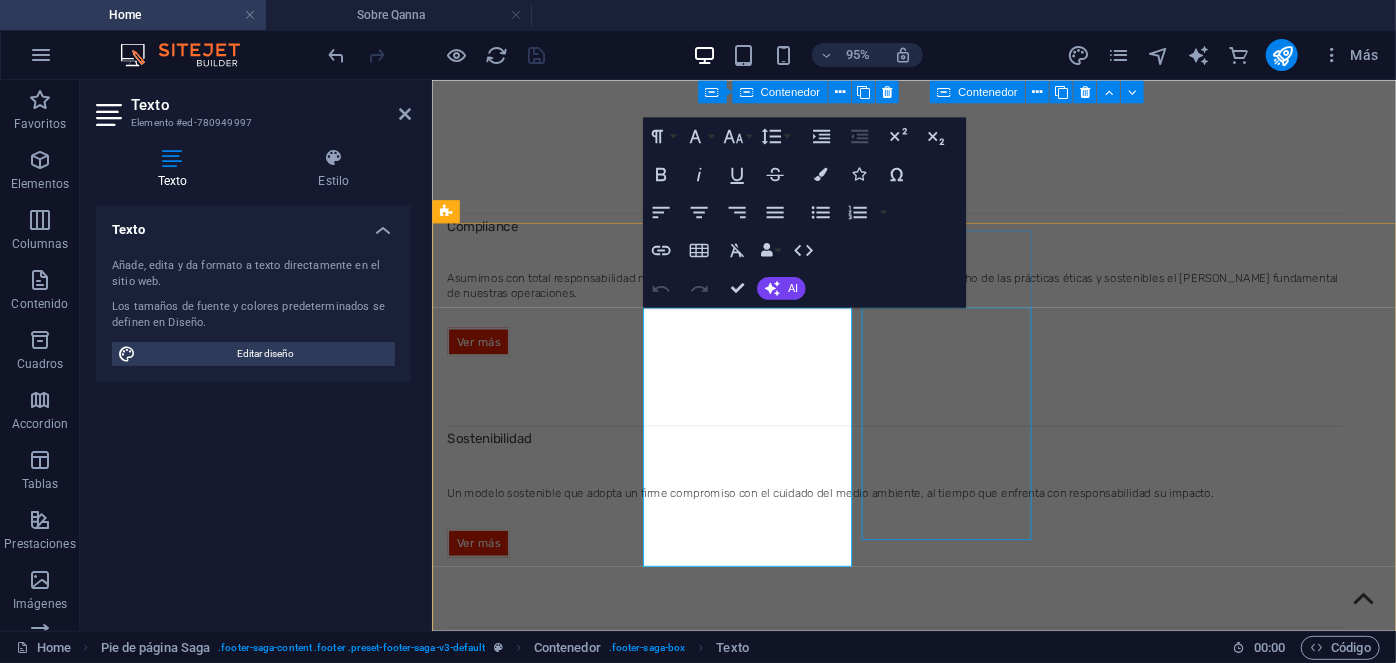 scroll, scrollTop: 0, scrollLeft: 0, axis: both 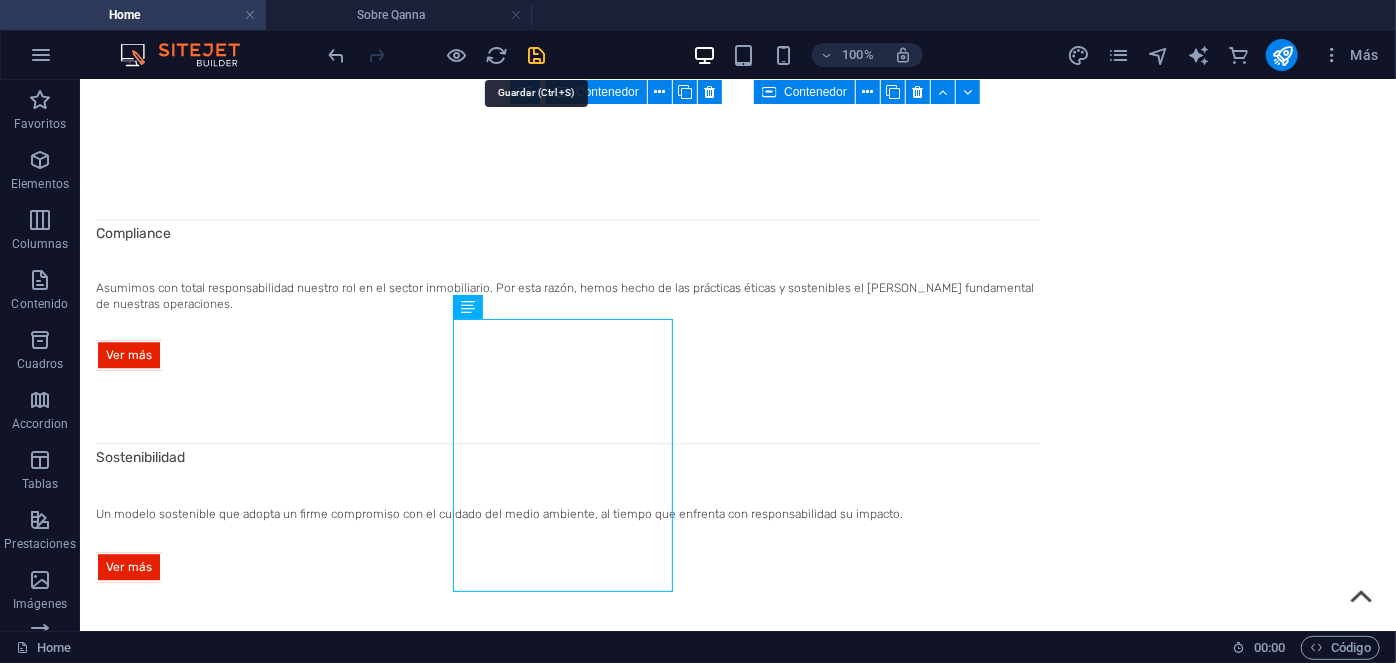 click at bounding box center (537, 55) 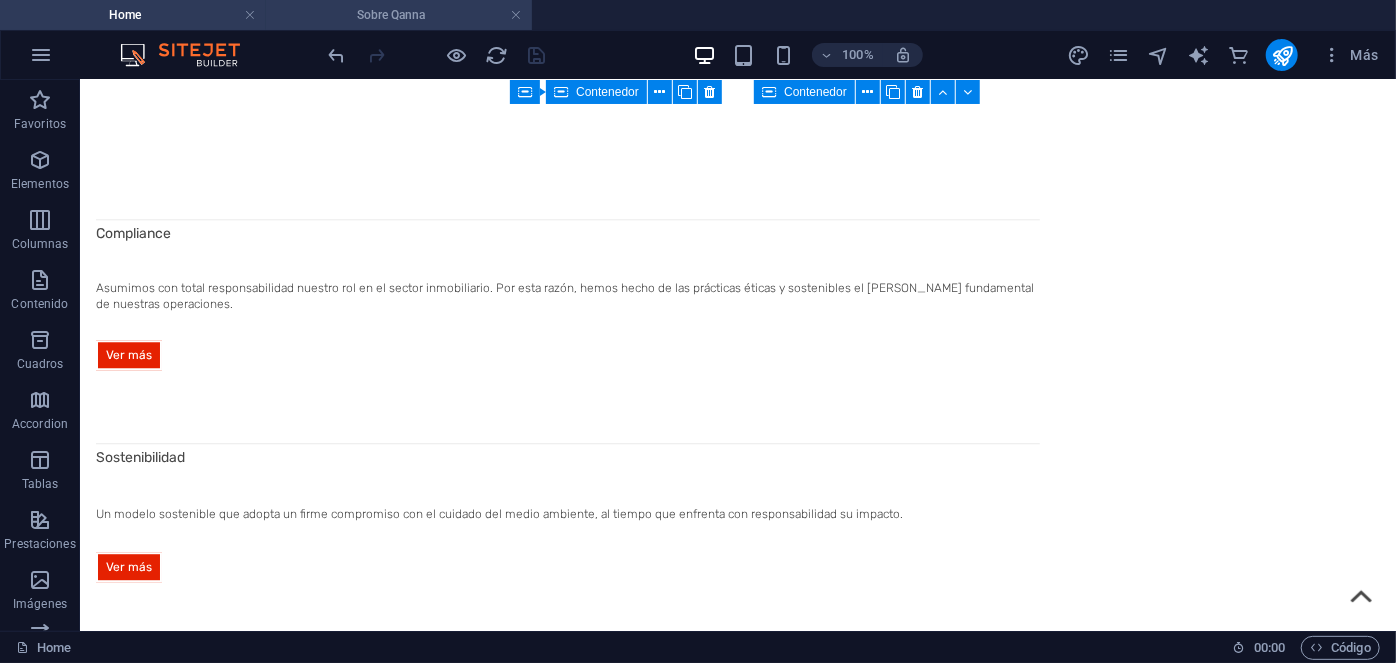 click on "Sobre Qanna" at bounding box center [399, 15] 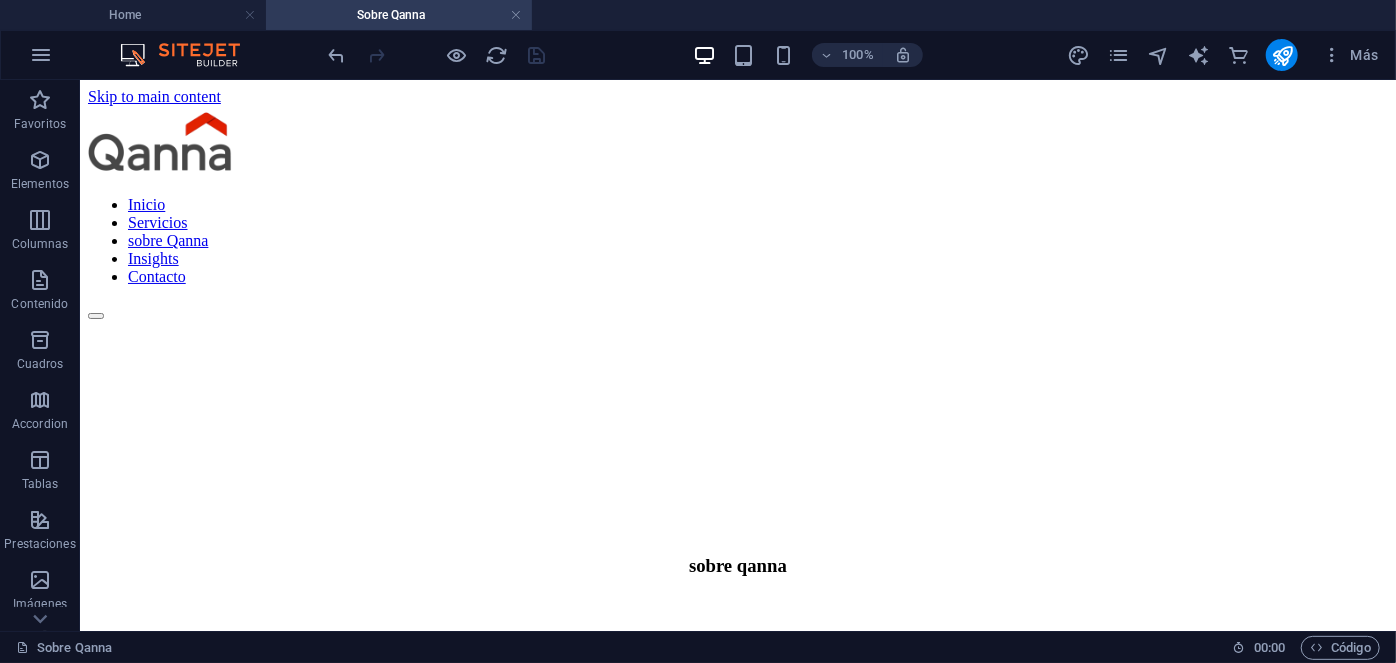 scroll, scrollTop: 2320, scrollLeft: 0, axis: vertical 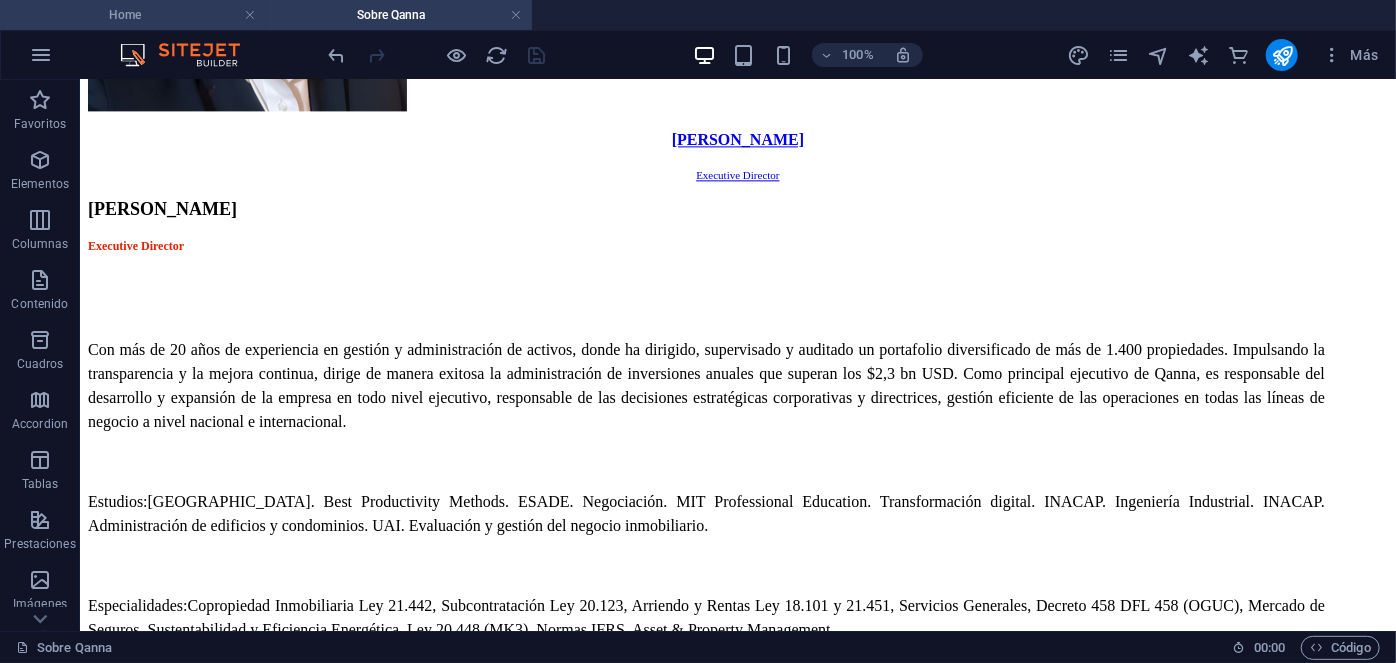 click on "Home" at bounding box center [133, 15] 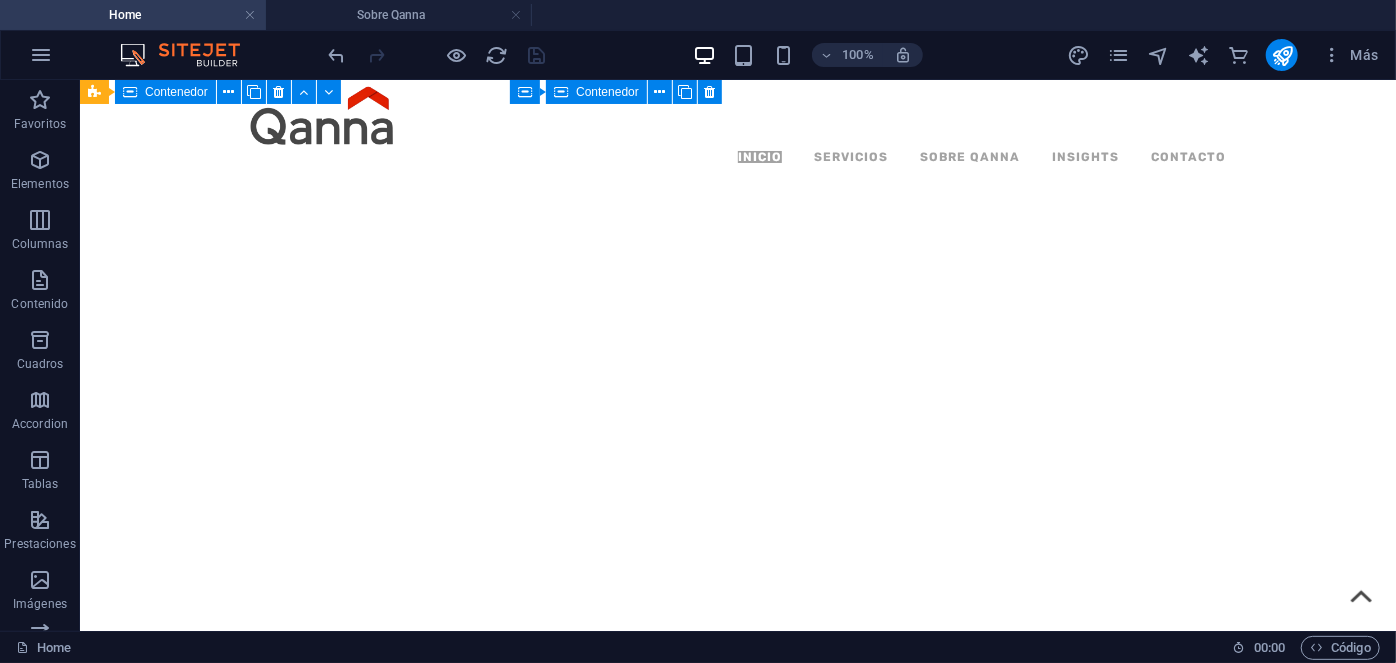 scroll, scrollTop: 2554, scrollLeft: 0, axis: vertical 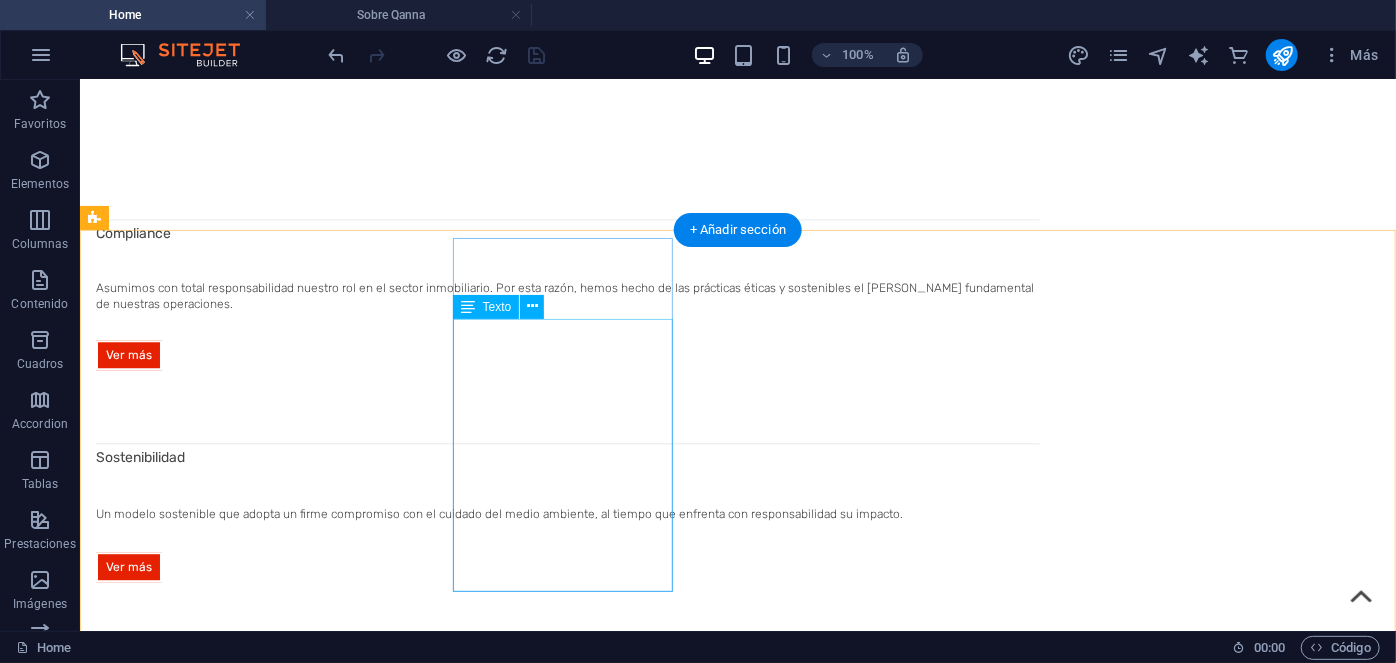 click on "Implementación de las IFRS Chile Ley 18.045 Mercado de Valores Ley 20.715 Protección   DFL 458-1976 LGUC Ley 20.448 MK3 Ley 21.442 Copropiedad Inmob iliaria Ley 21.643 [PERSON_NAME] 20.393 Responsabilidad Penal Ley 21.595 Delitos Económicos Ley 21.561 40 Horas Semanales Ley 20.296 Ascensores Ley 20.123 Subcontratación DS 38-2020 Grupos Electrógenos" at bounding box center (197, 4195) 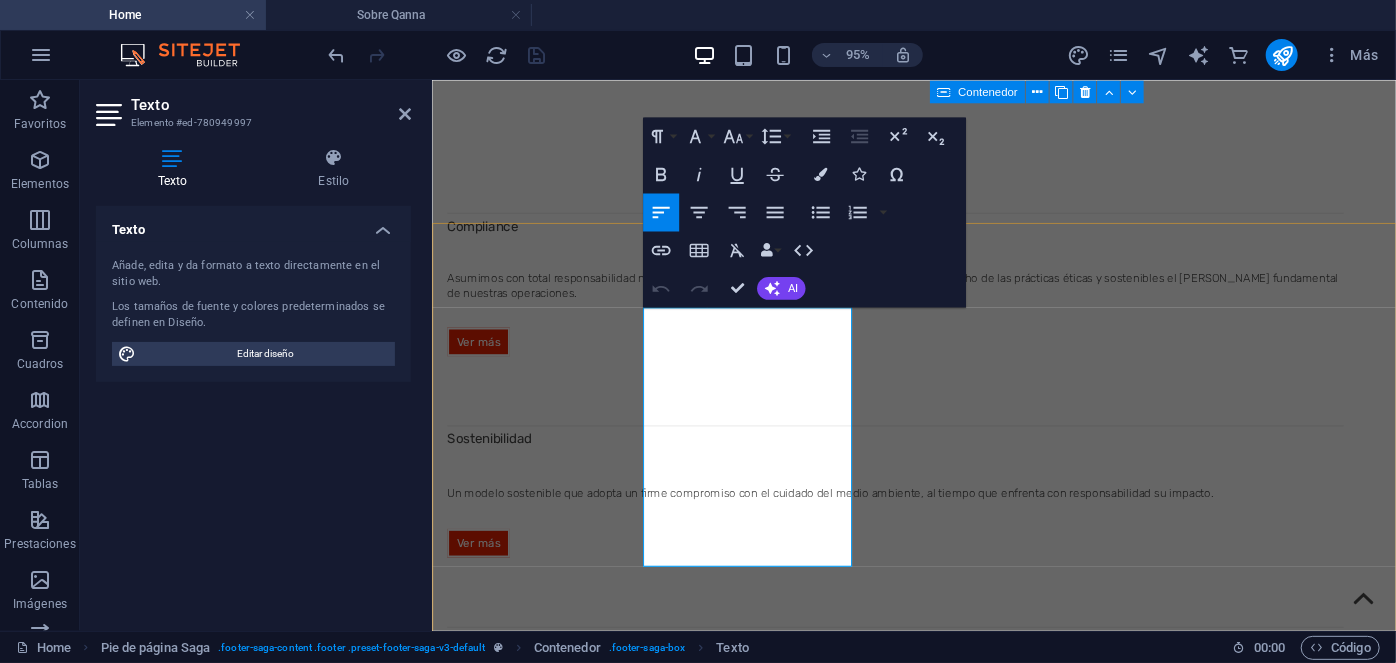click on "Ley 18.045 Mercado de Valores" at bounding box center [549, 3916] 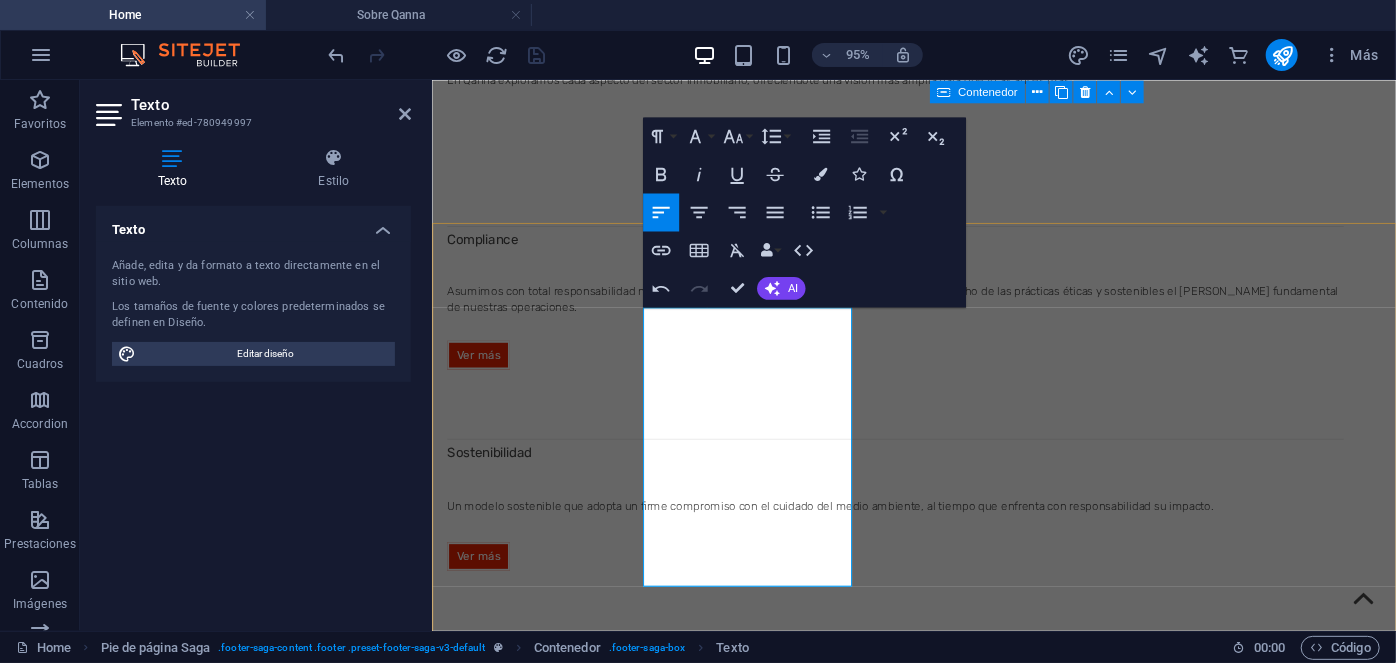 type 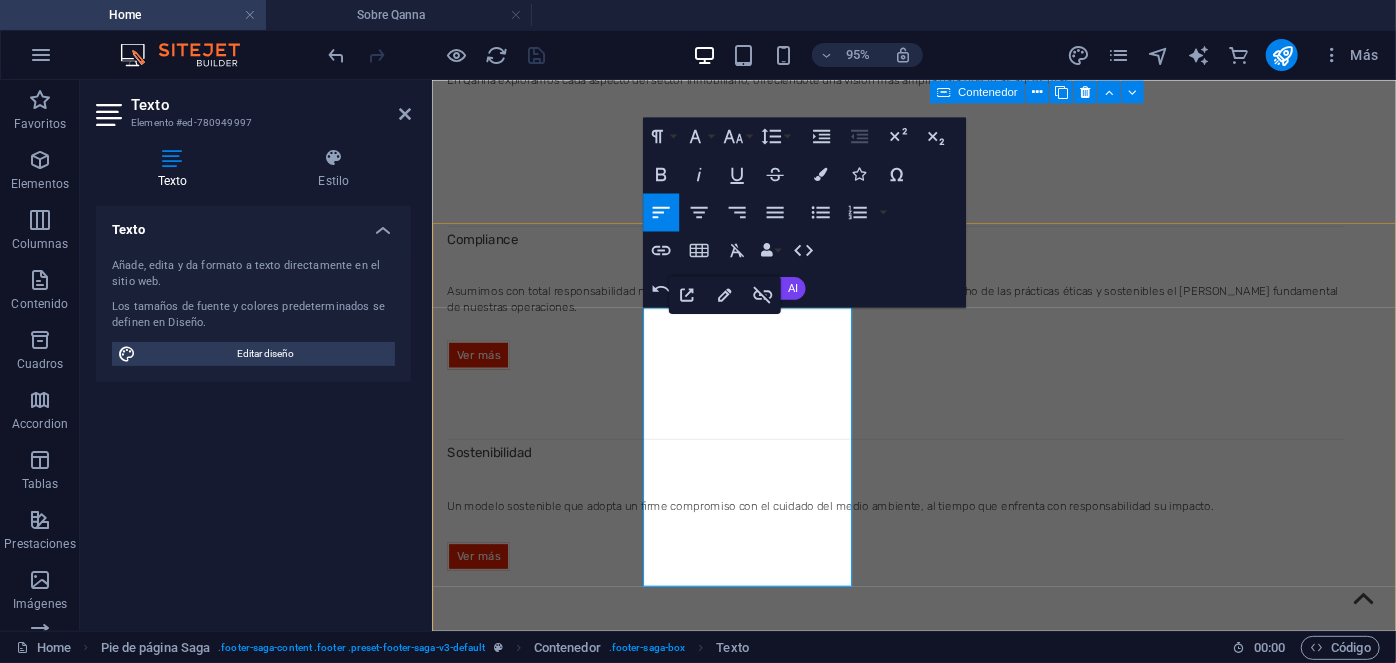 drag, startPoint x: 826, startPoint y: 363, endPoint x: 777, endPoint y: 370, distance: 49.497475 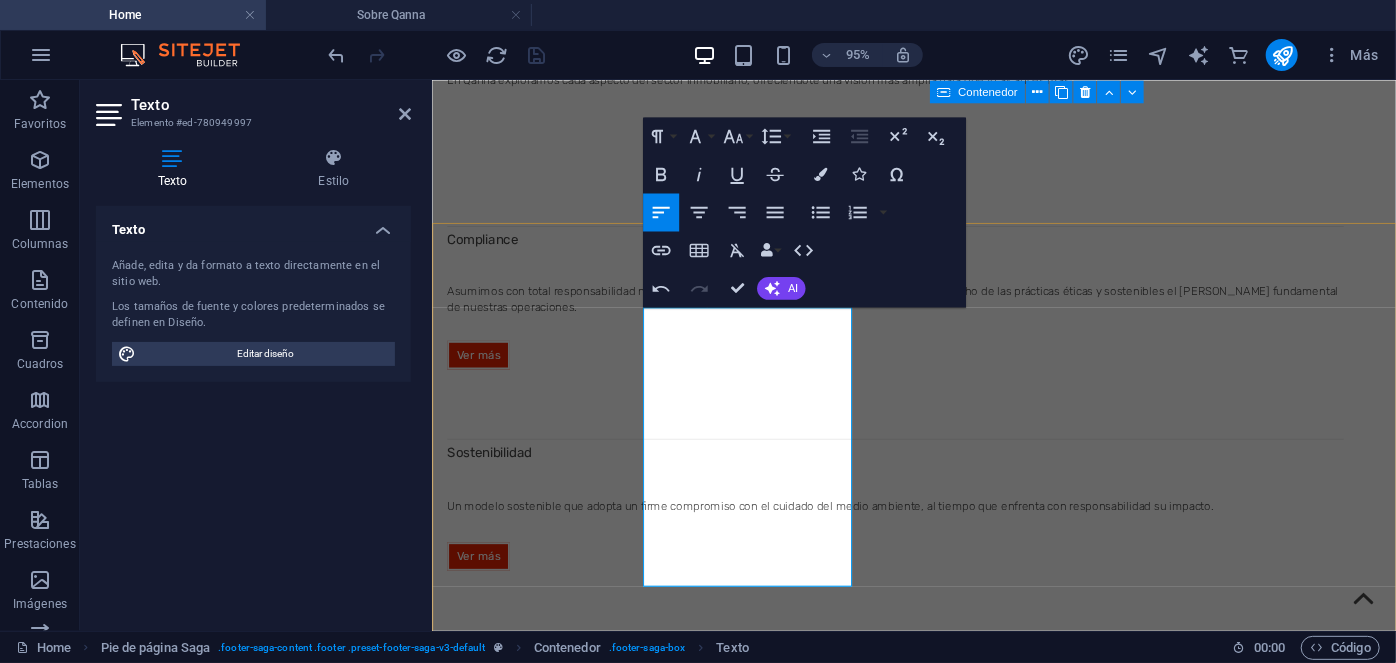 drag, startPoint x: 745, startPoint y: 370, endPoint x: 654, endPoint y: 368, distance: 91.02197 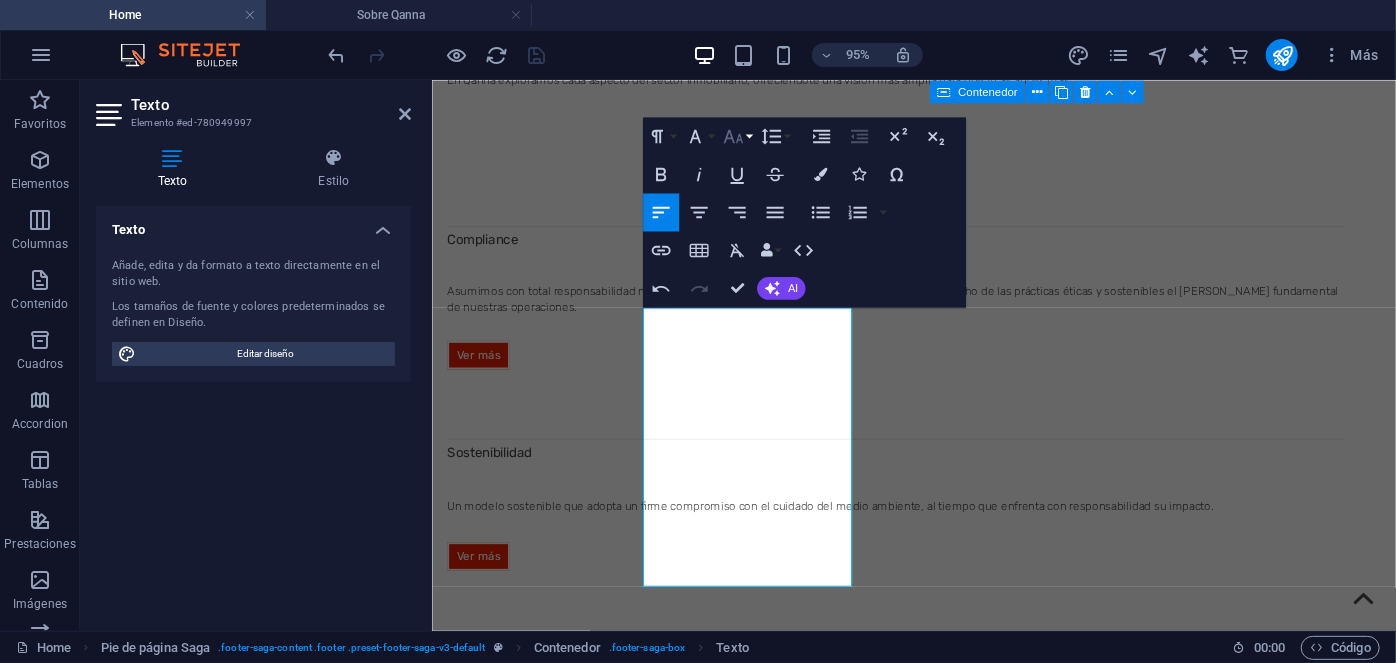 click on "Font Size" at bounding box center [737, 136] 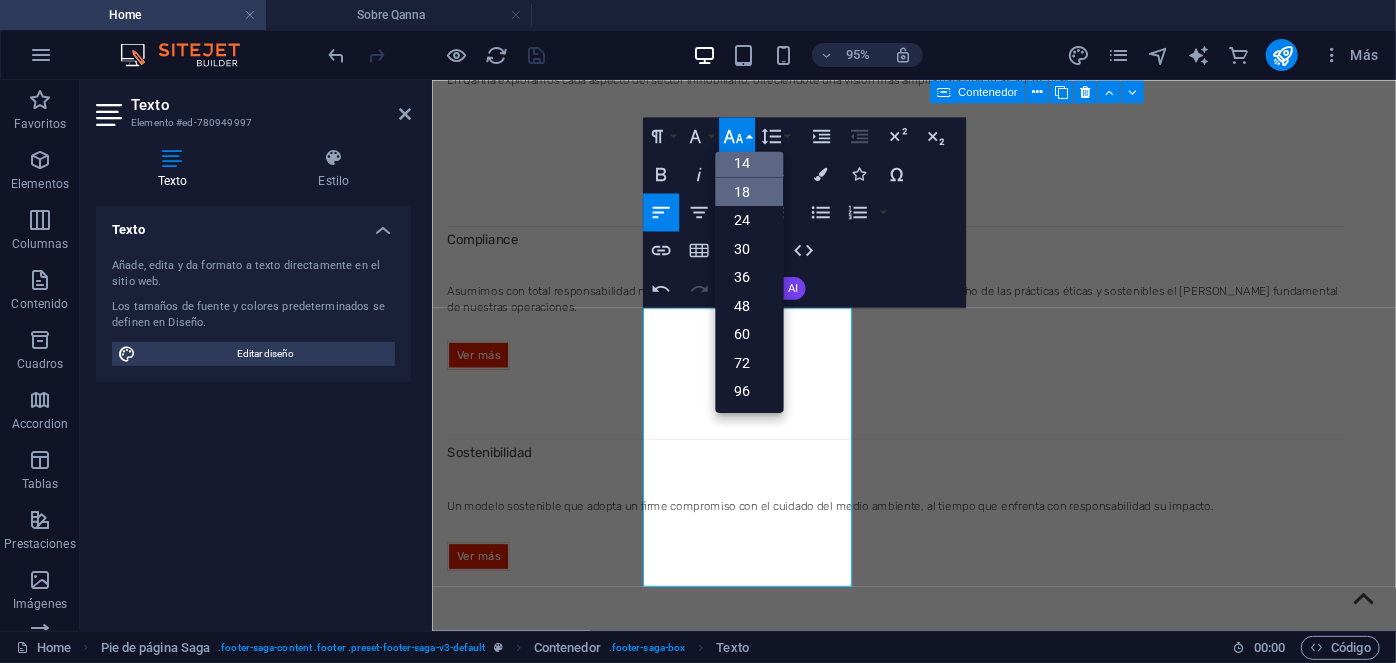 scroll, scrollTop: 129, scrollLeft: 0, axis: vertical 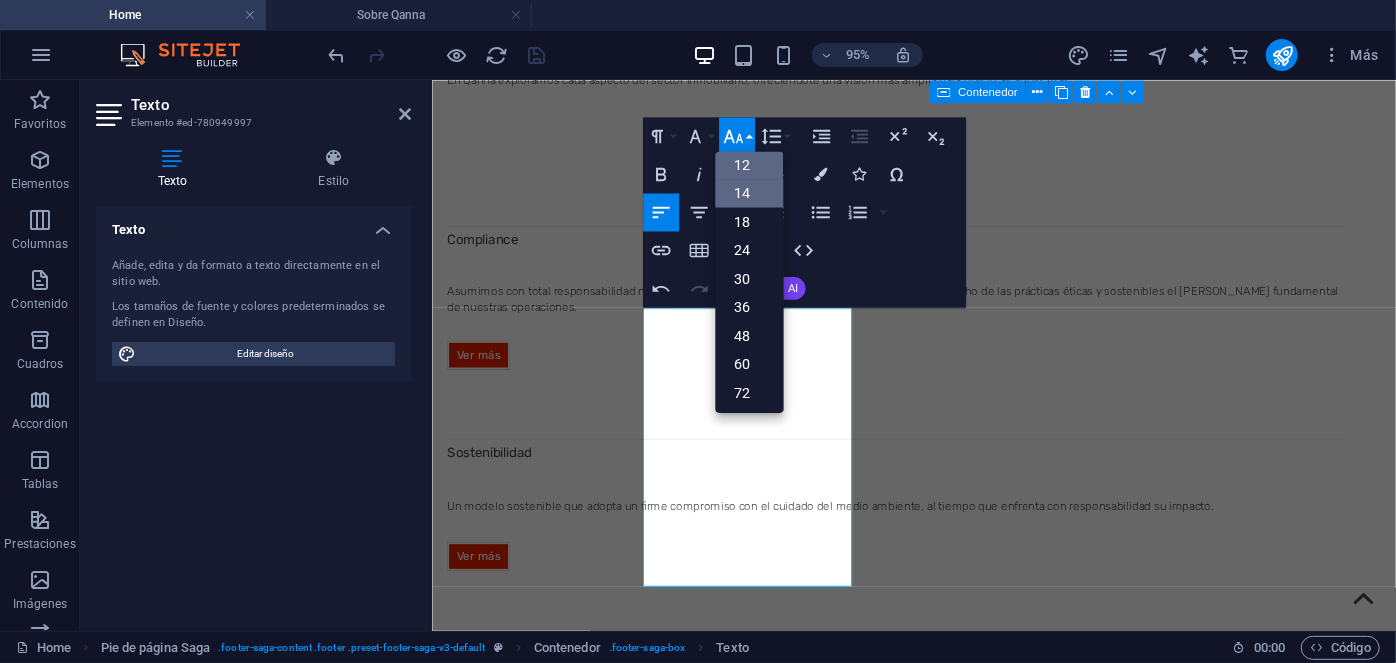click on "12" at bounding box center (749, 164) 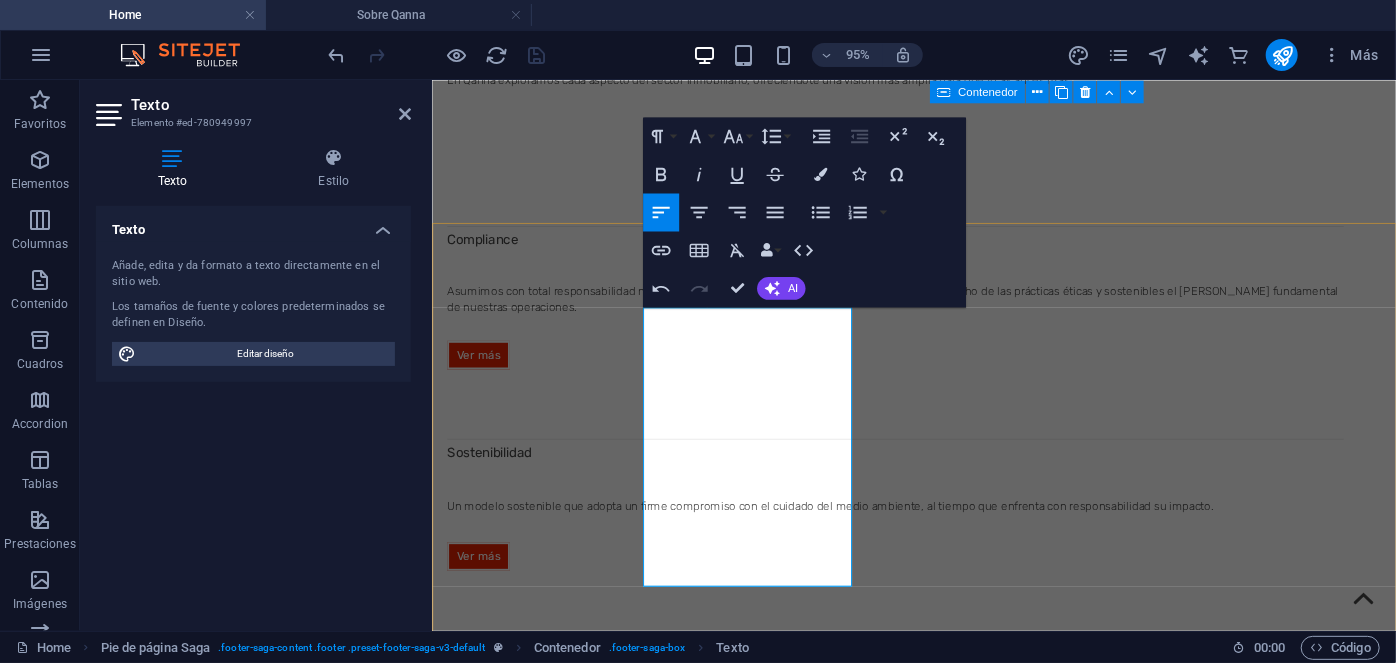 click on "Ley 19.301" at bounding box center (549, 3951) 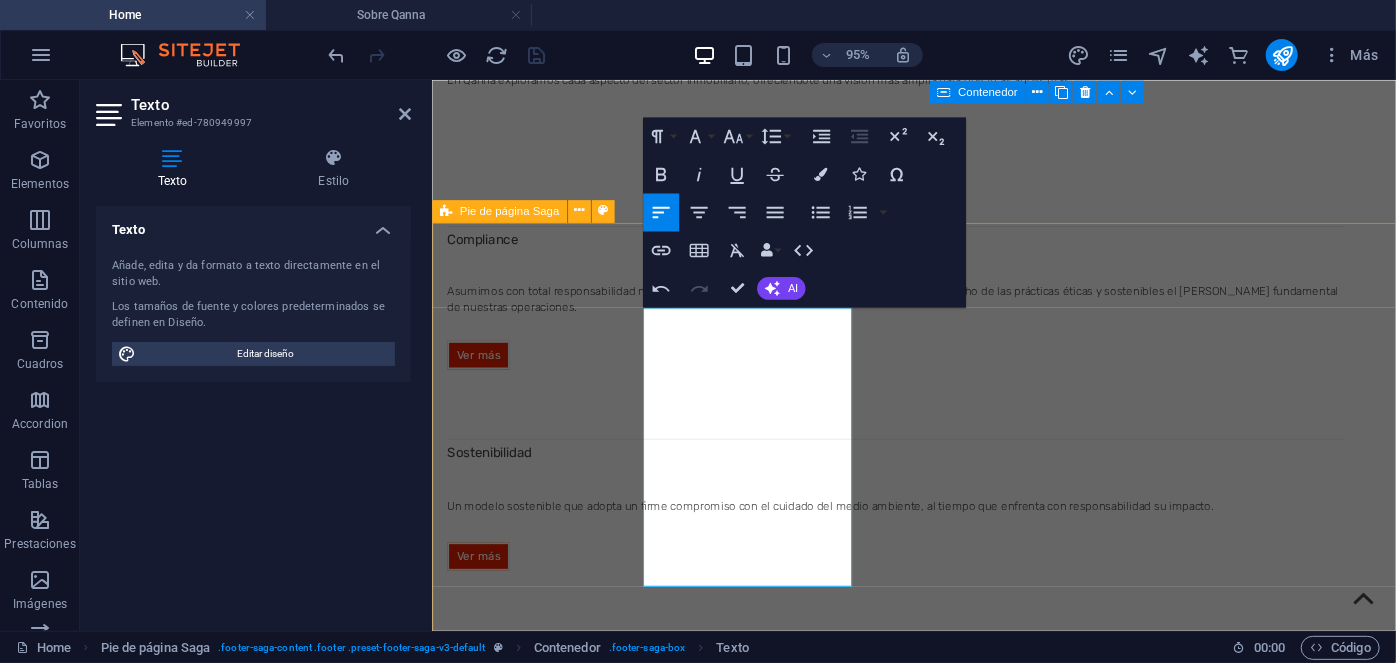 drag, startPoint x: 815, startPoint y: 373, endPoint x: 651, endPoint y: 373, distance: 164 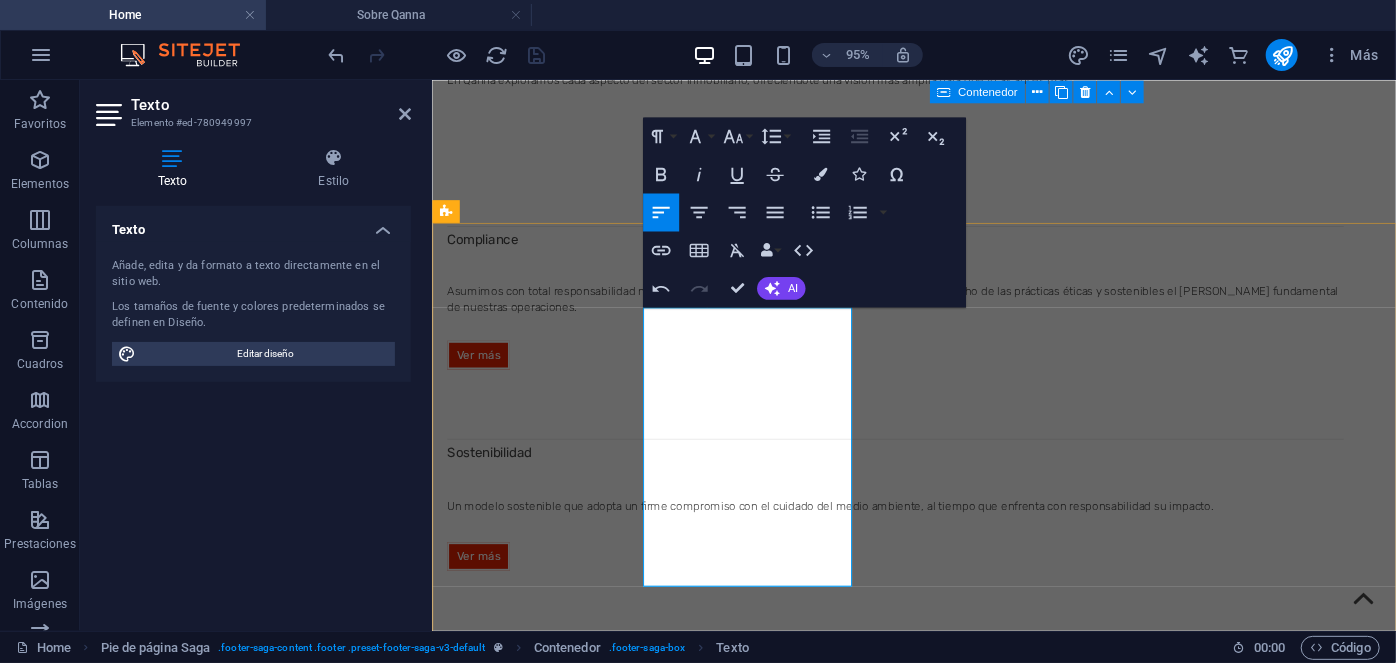 click on "Ley 19.301 Modifica DCLR" at bounding box center (549, 3951) 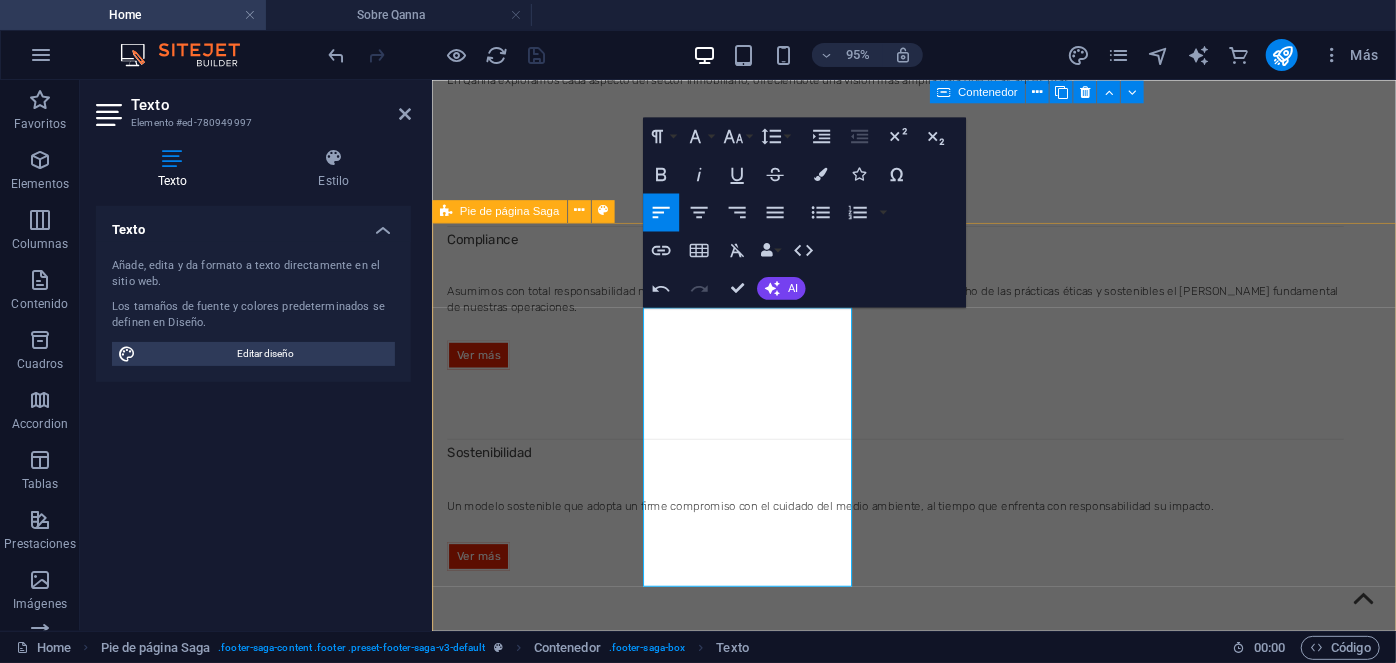 drag, startPoint x: 820, startPoint y: 377, endPoint x: 651, endPoint y: 371, distance: 169.10648 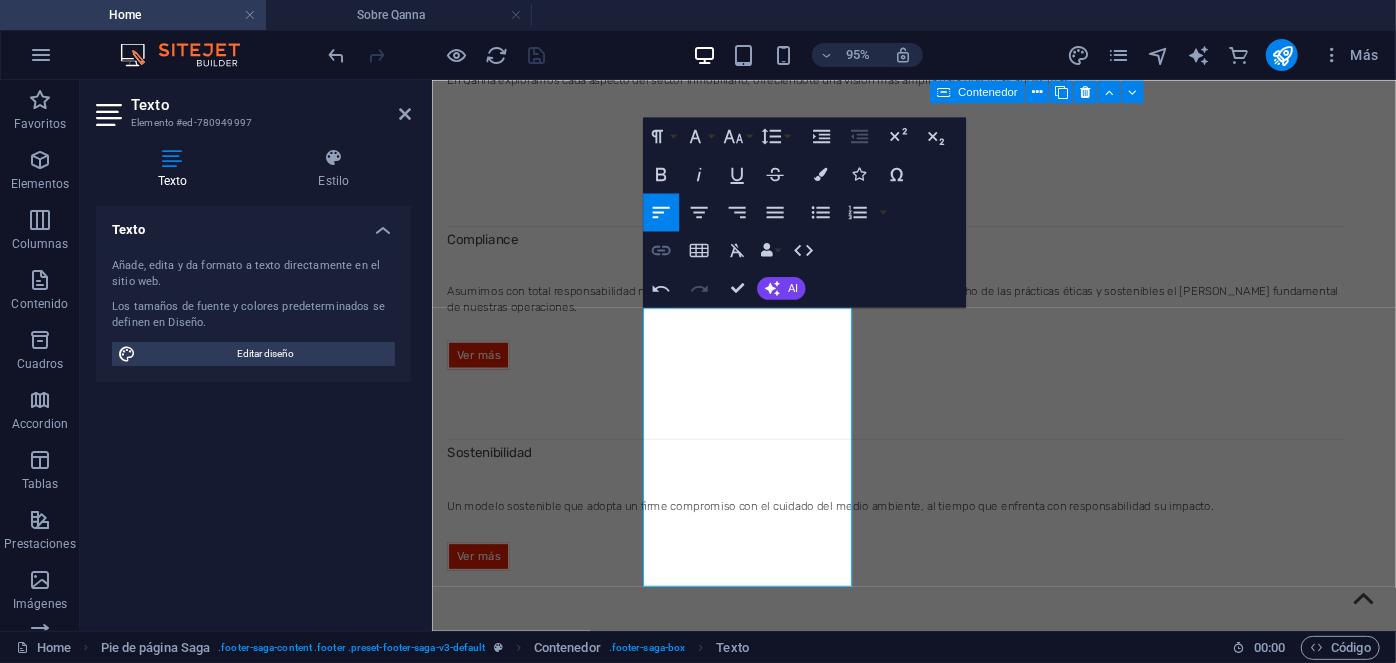 click 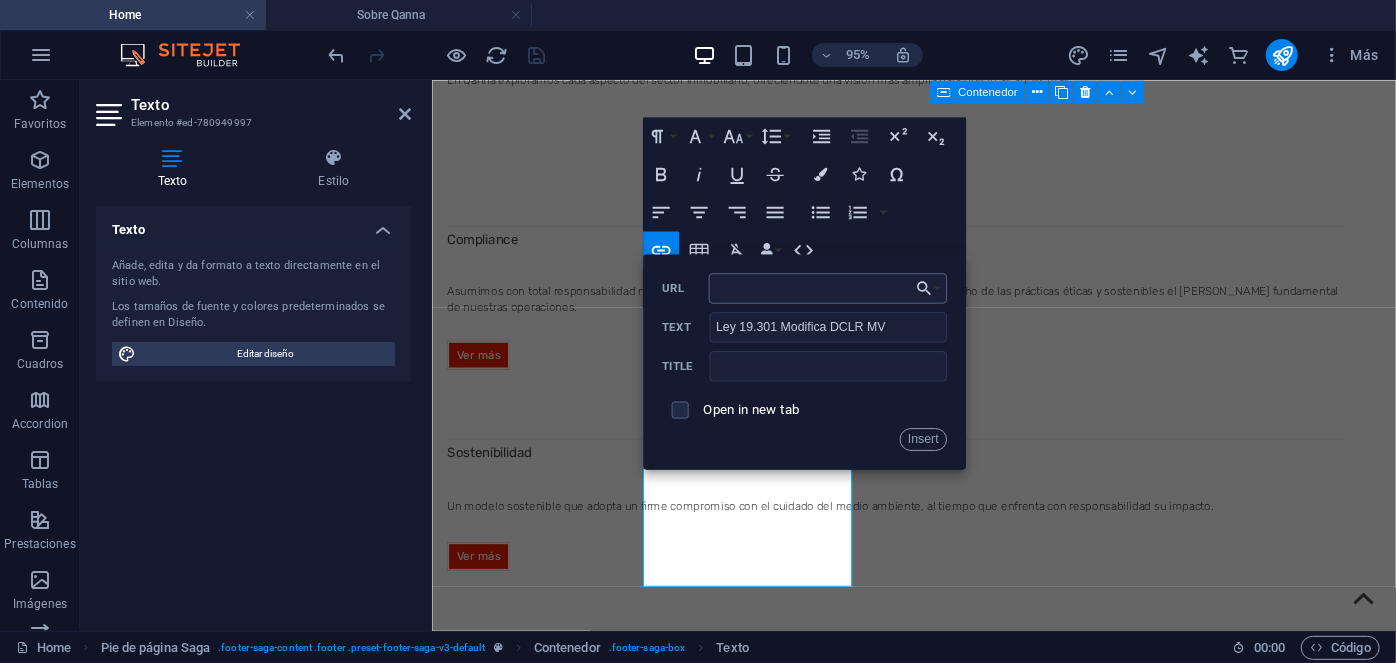 click on "URL" at bounding box center (827, 287) 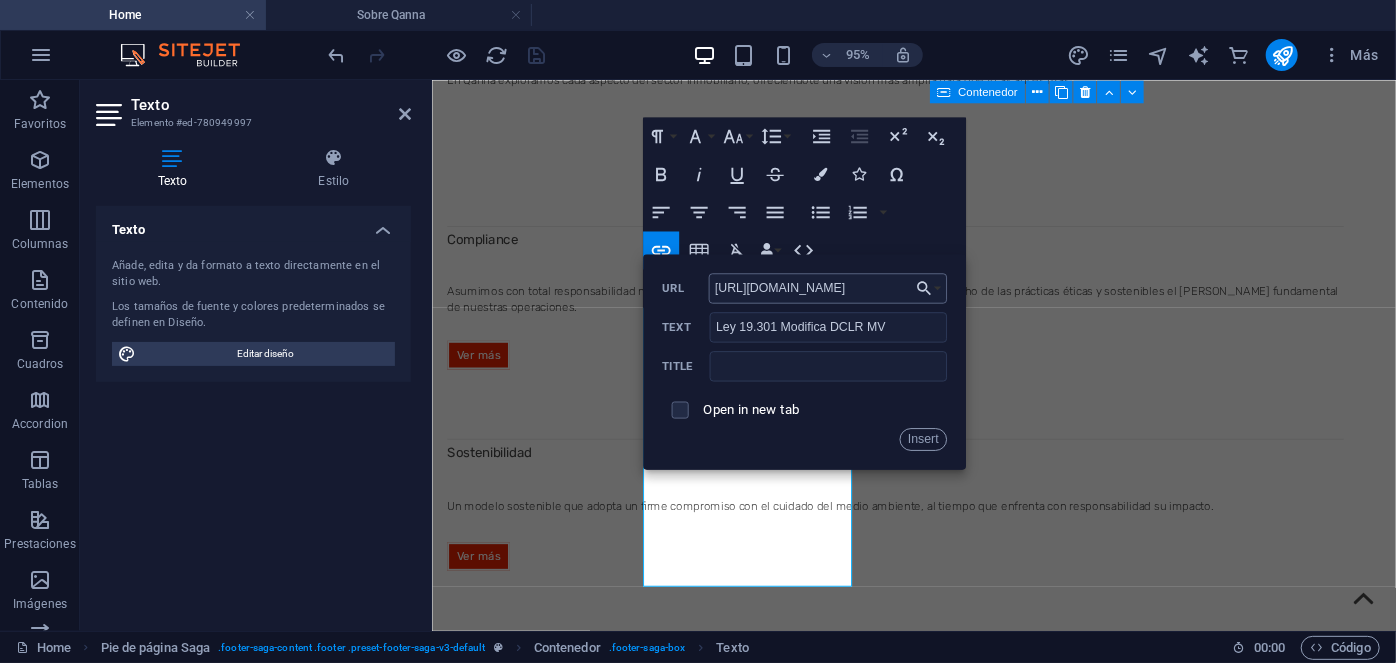 scroll, scrollTop: 0, scrollLeft: 113, axis: horizontal 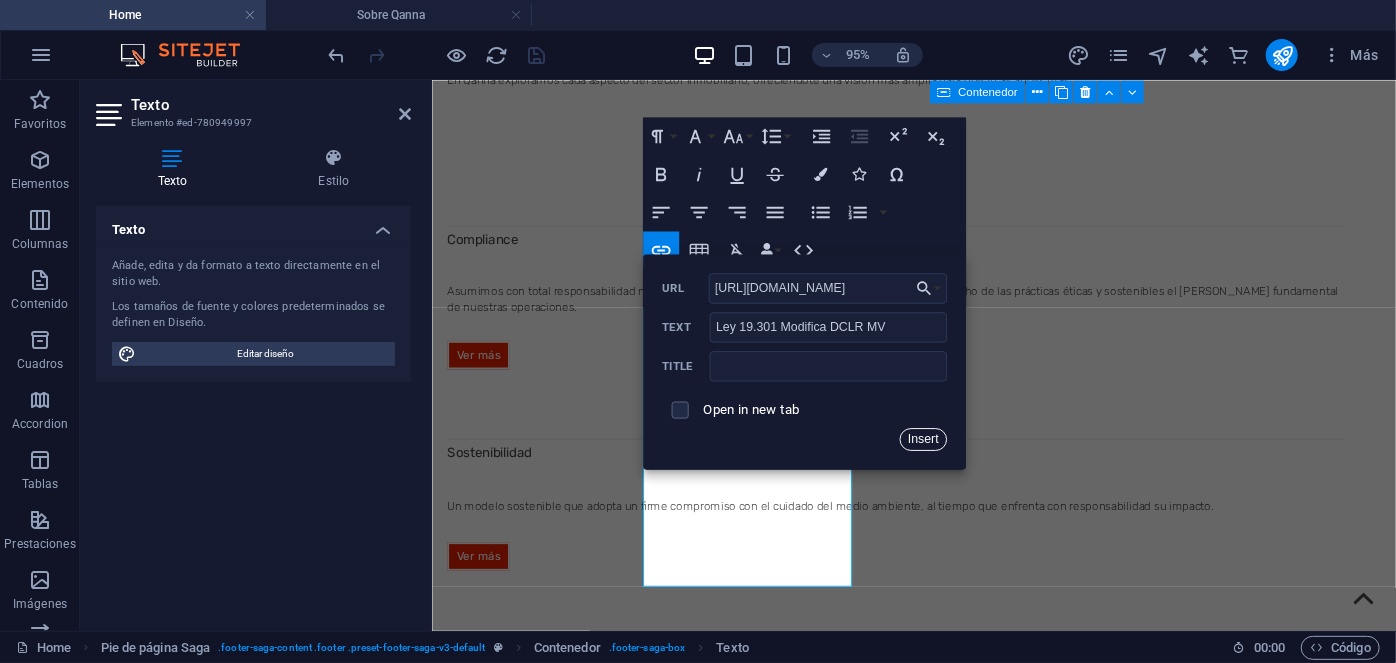 click on "Insert" at bounding box center (923, 438) 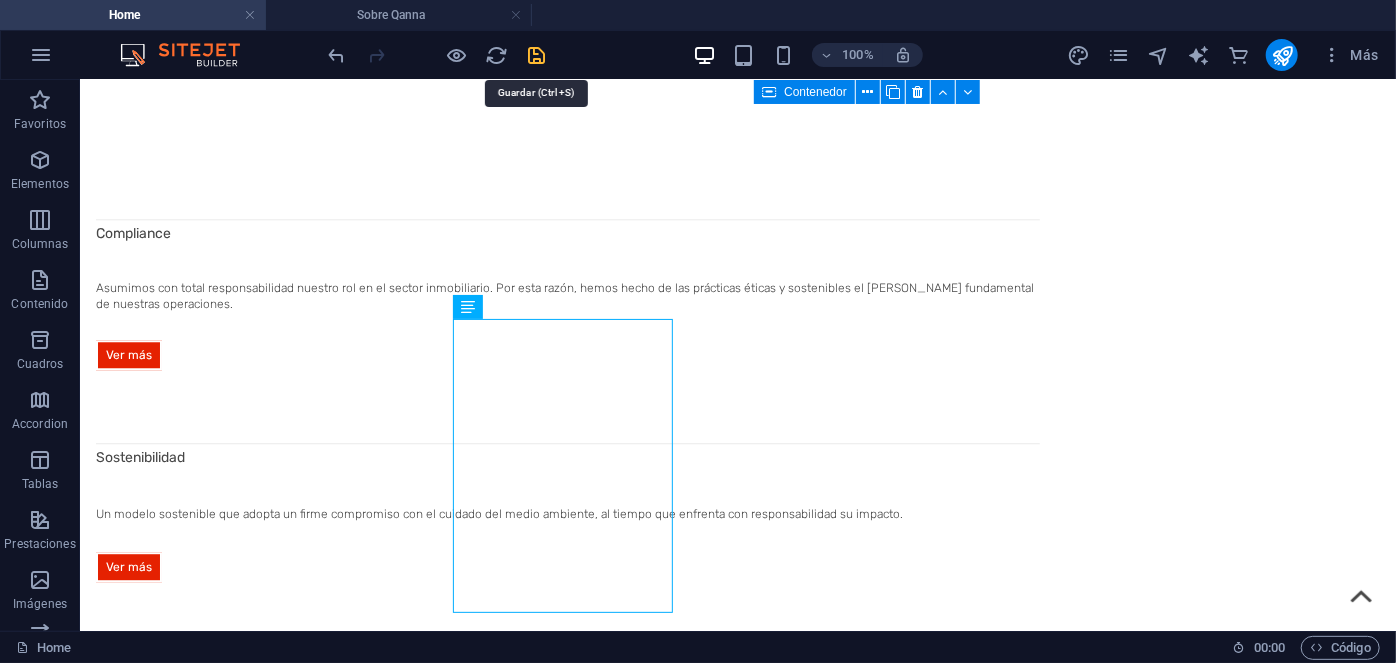 click at bounding box center [537, 55] 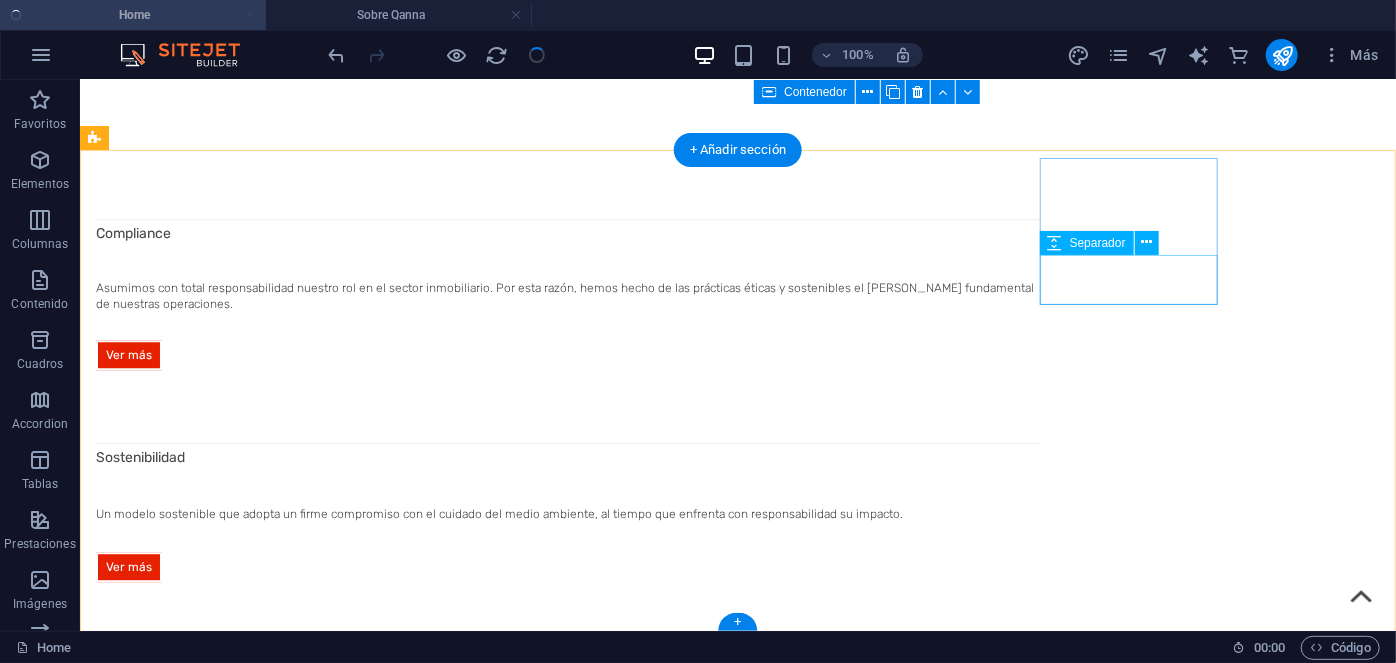 scroll, scrollTop: 2634, scrollLeft: 0, axis: vertical 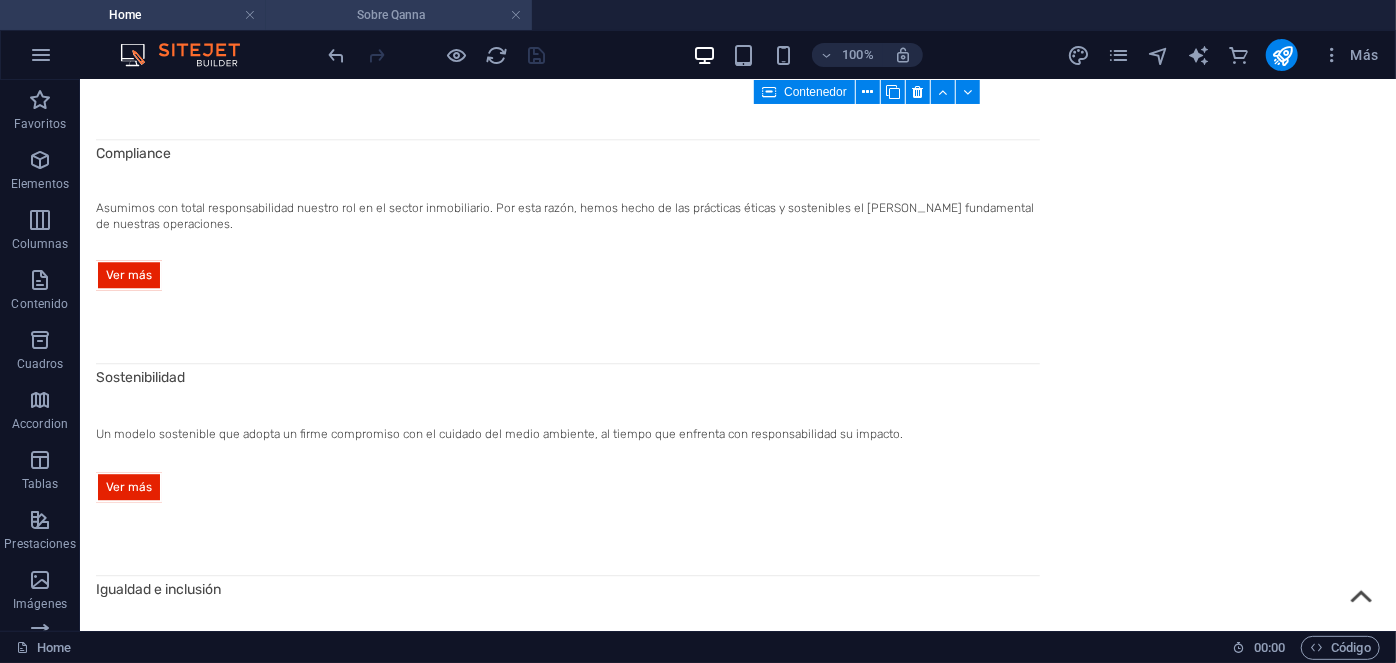 click on "Sobre Qanna" at bounding box center [399, 15] 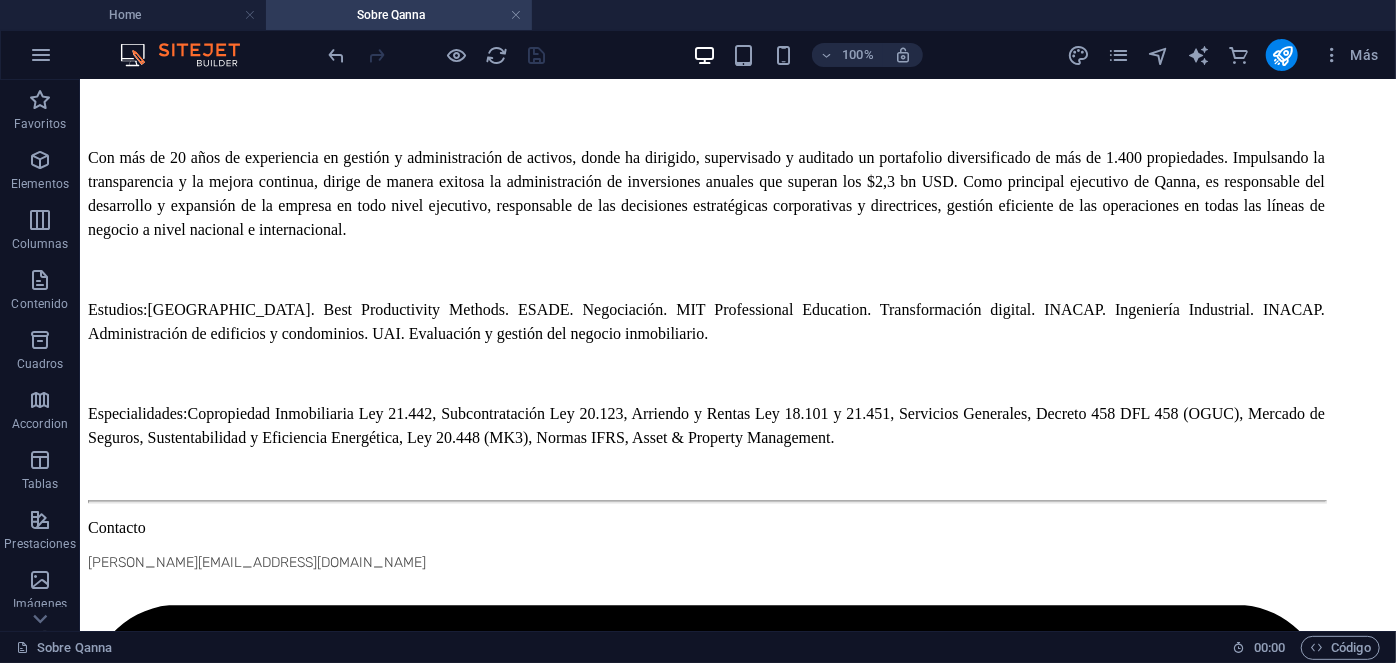 scroll, scrollTop: 0, scrollLeft: 0, axis: both 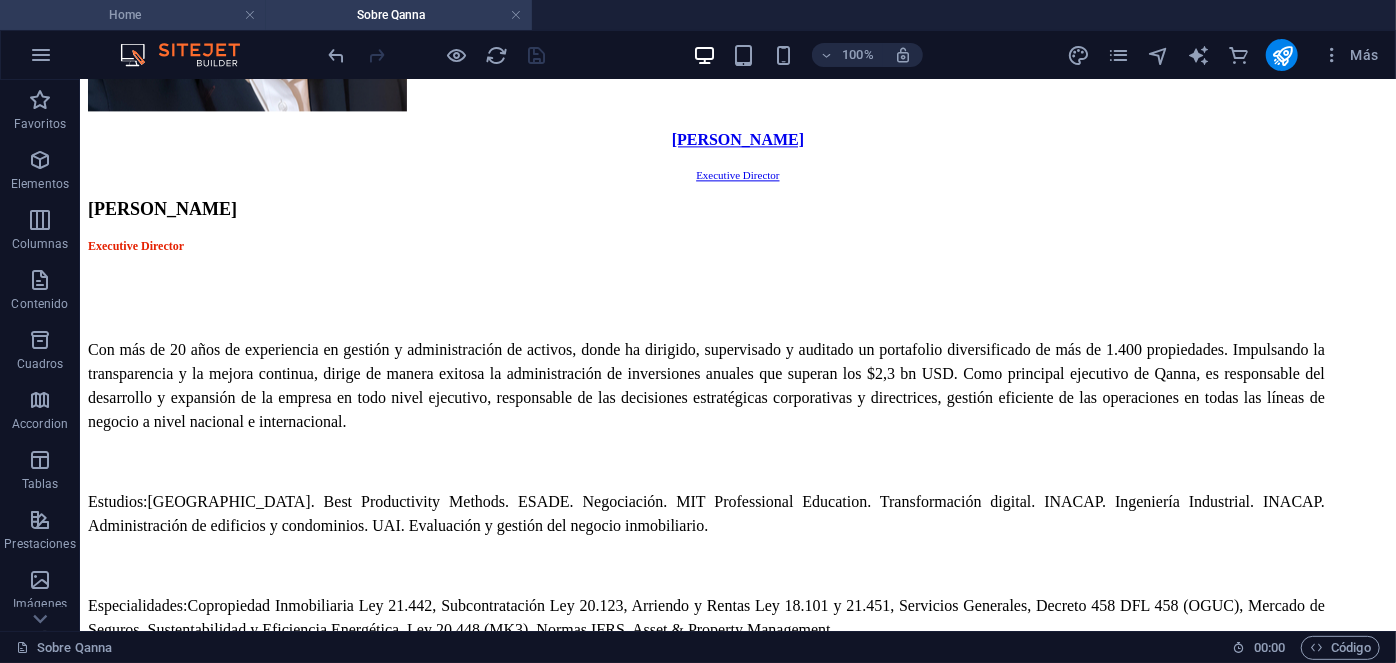 click on "Home" at bounding box center [133, 15] 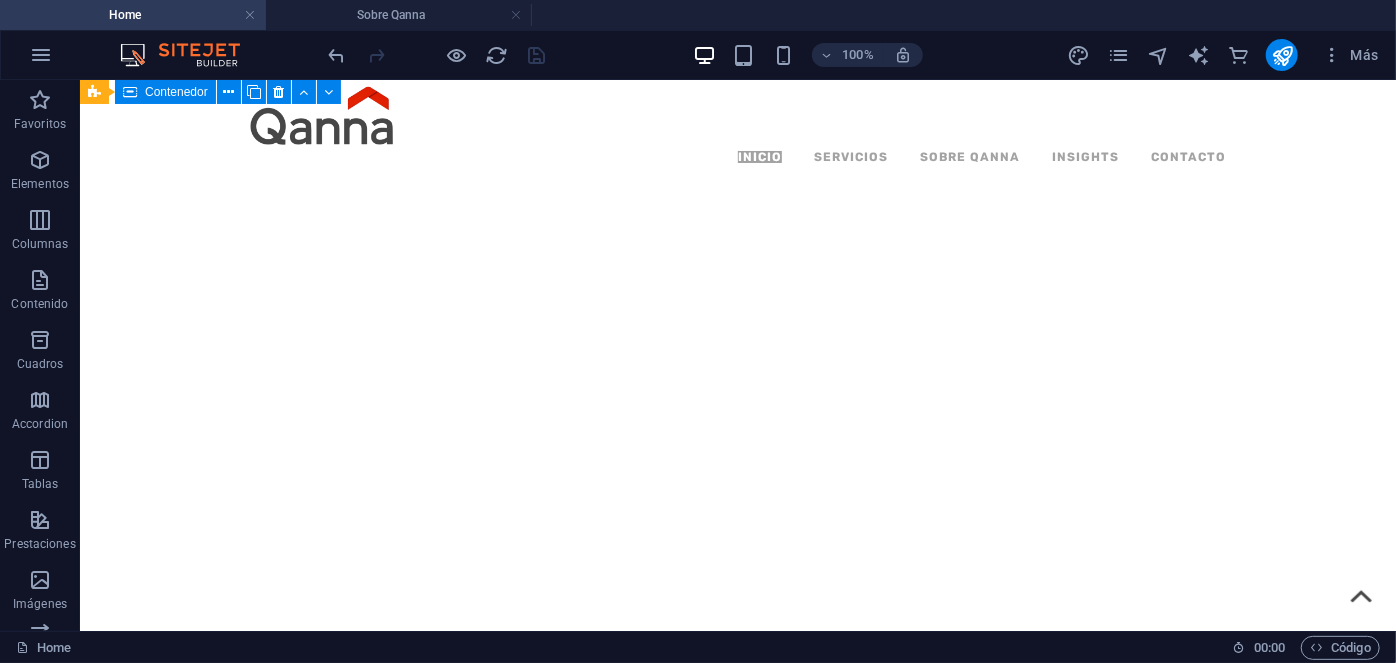 scroll, scrollTop: 2634, scrollLeft: 0, axis: vertical 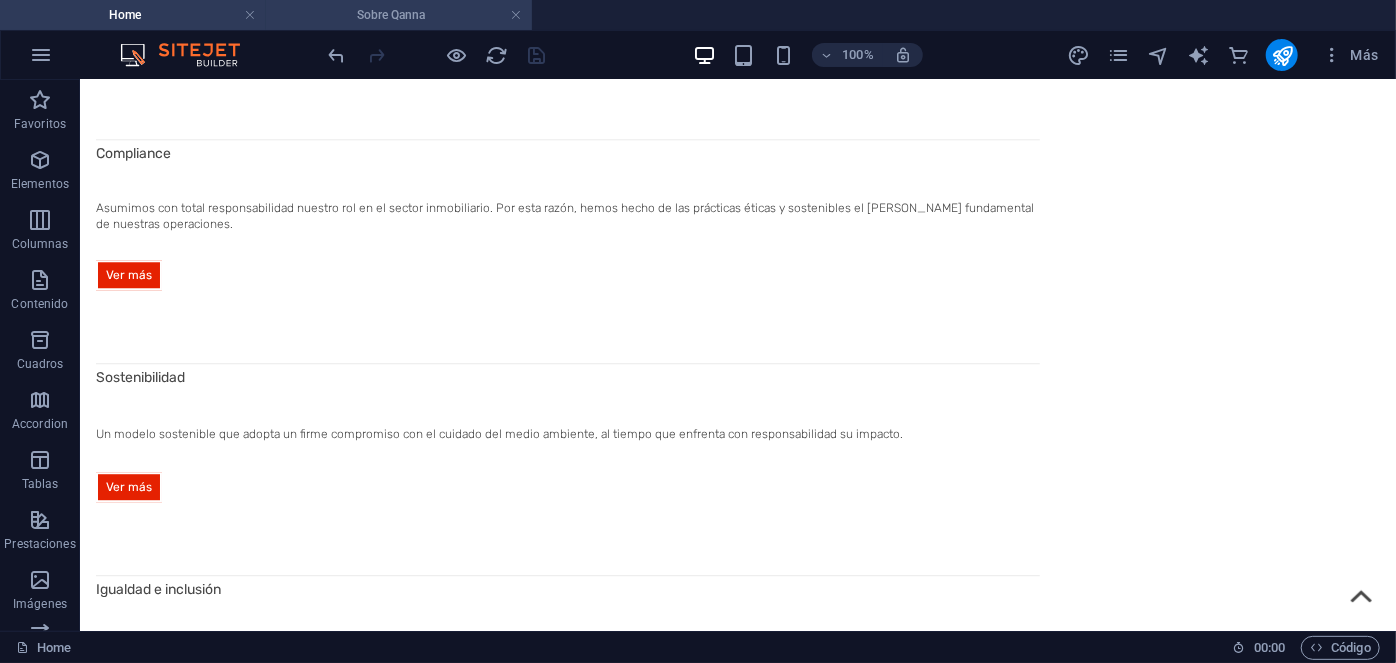 click on "Sobre Qanna" at bounding box center [399, 15] 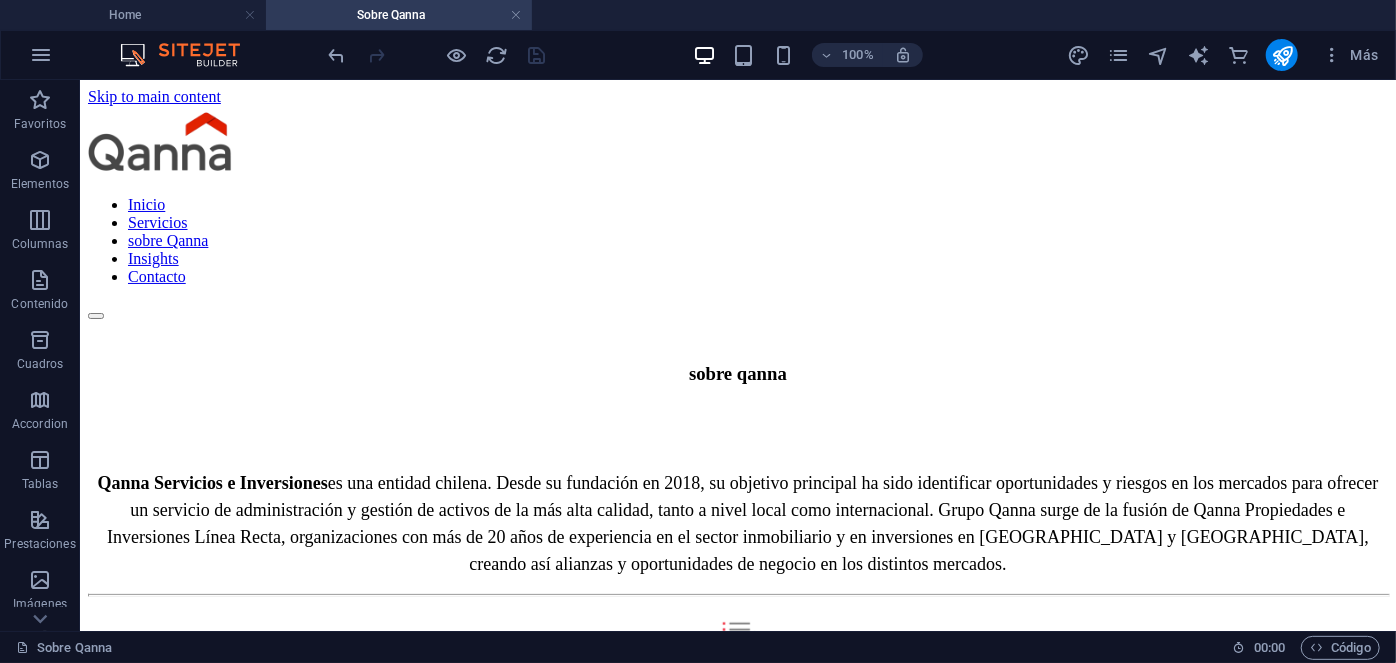 scroll, scrollTop: 2320, scrollLeft: 0, axis: vertical 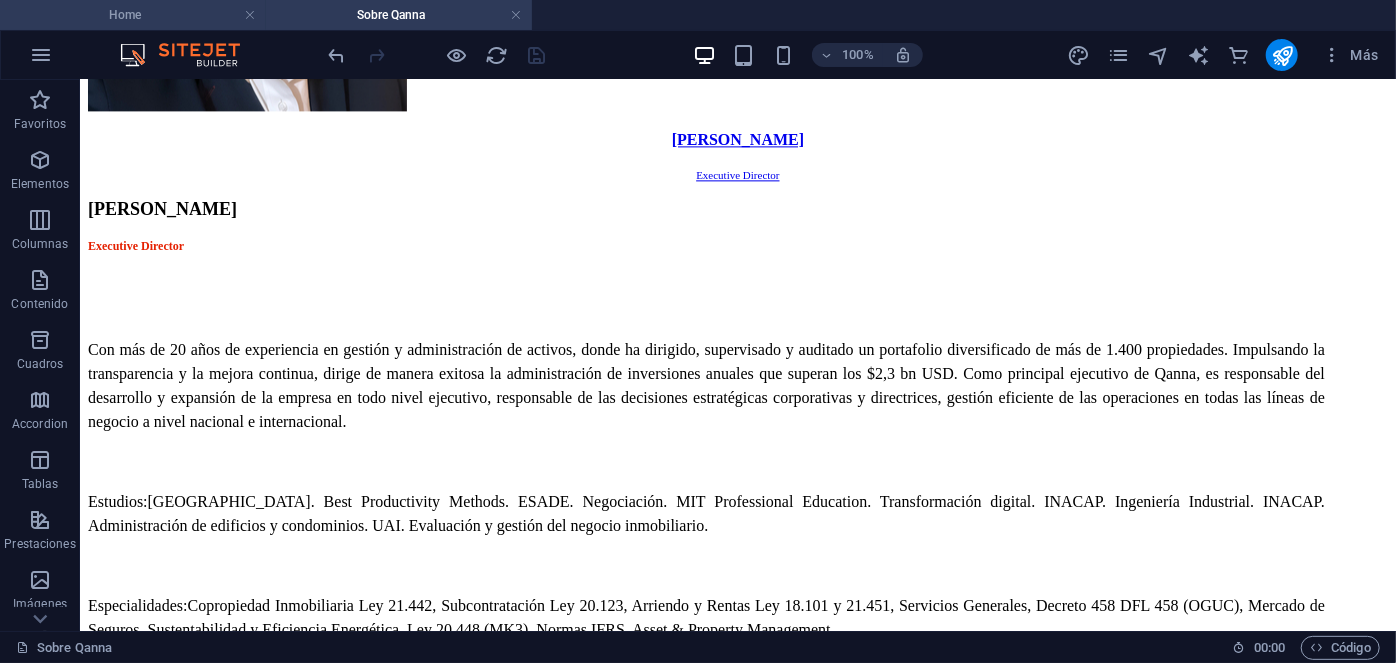 click on "Home" at bounding box center (133, 15) 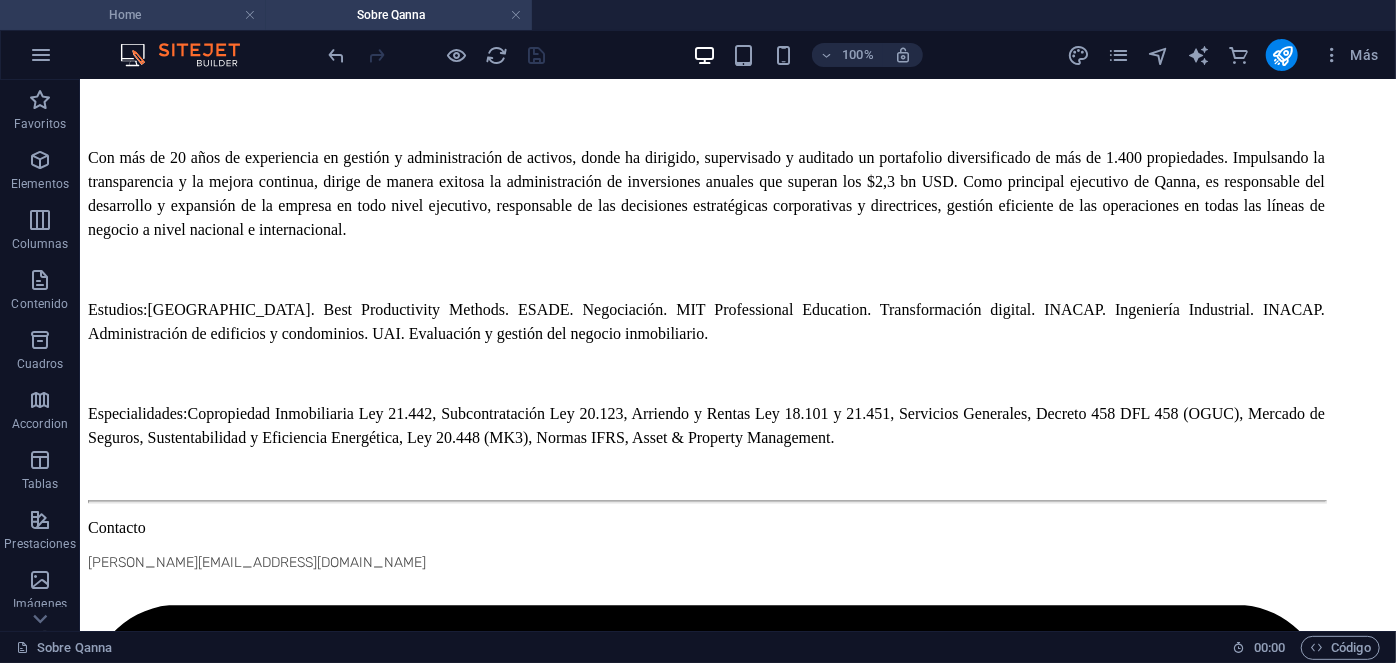 scroll, scrollTop: 0, scrollLeft: 0, axis: both 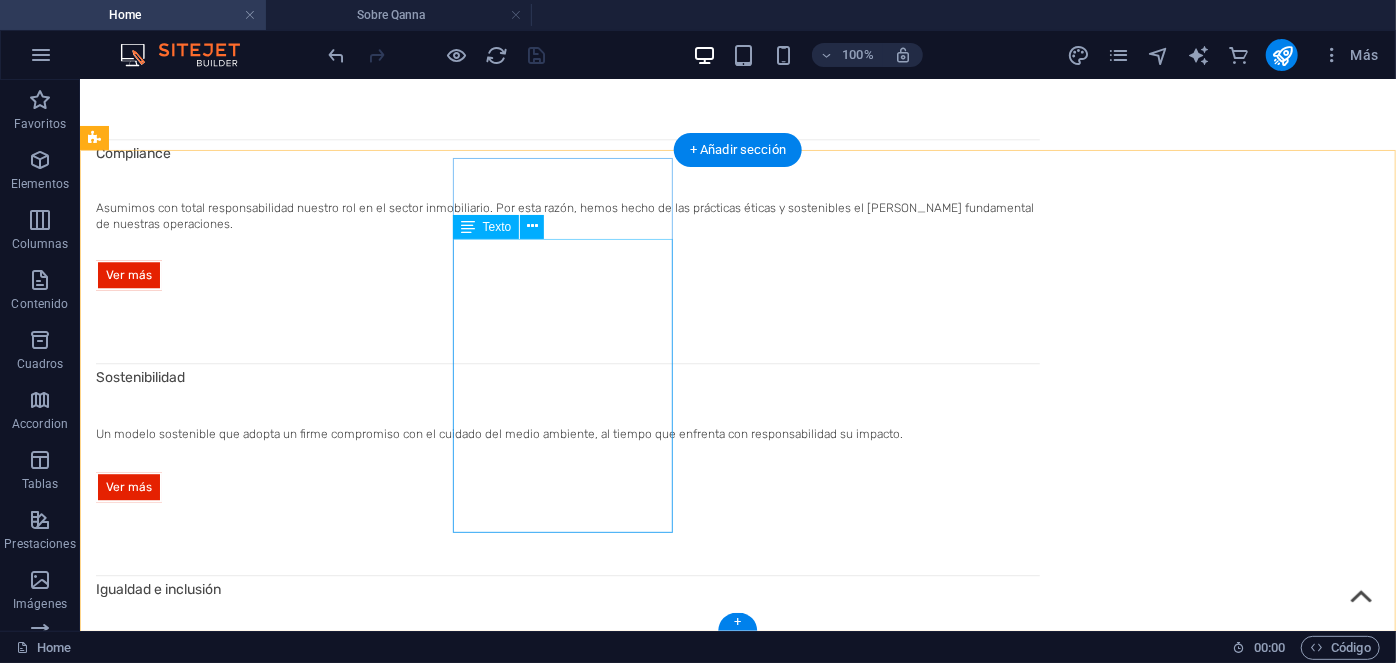 click on "Implementación de las IFRS Chile Ley 18.045 Mercado de Valores Ley 19.301 Modifica DCLR MV Ley 20.715 Protección   DFL 458-1976 LGUC Ley 20.448 MK3 Ley 21.442 Copropiedad Inmob iliaria Ley 21.643 [PERSON_NAME] 20.393 Responsabilidad Penal Ley 21.595 Delitos Económicos Ley 21.561 40 Horas Semanales Ley 20.296 Ascensores Ley 20.123 Subcontratación DS 38-2020 Grupos Electrógenos" at bounding box center (197, 4126) 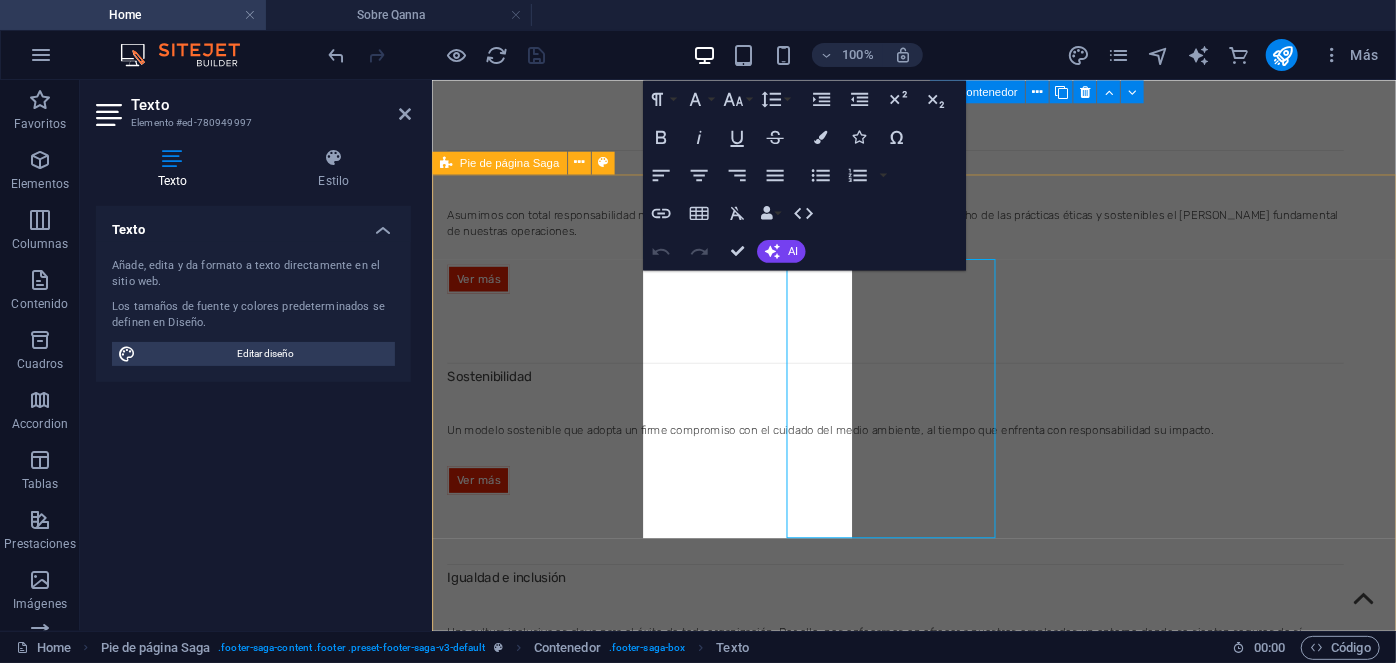 scroll, scrollTop: 2605, scrollLeft: 0, axis: vertical 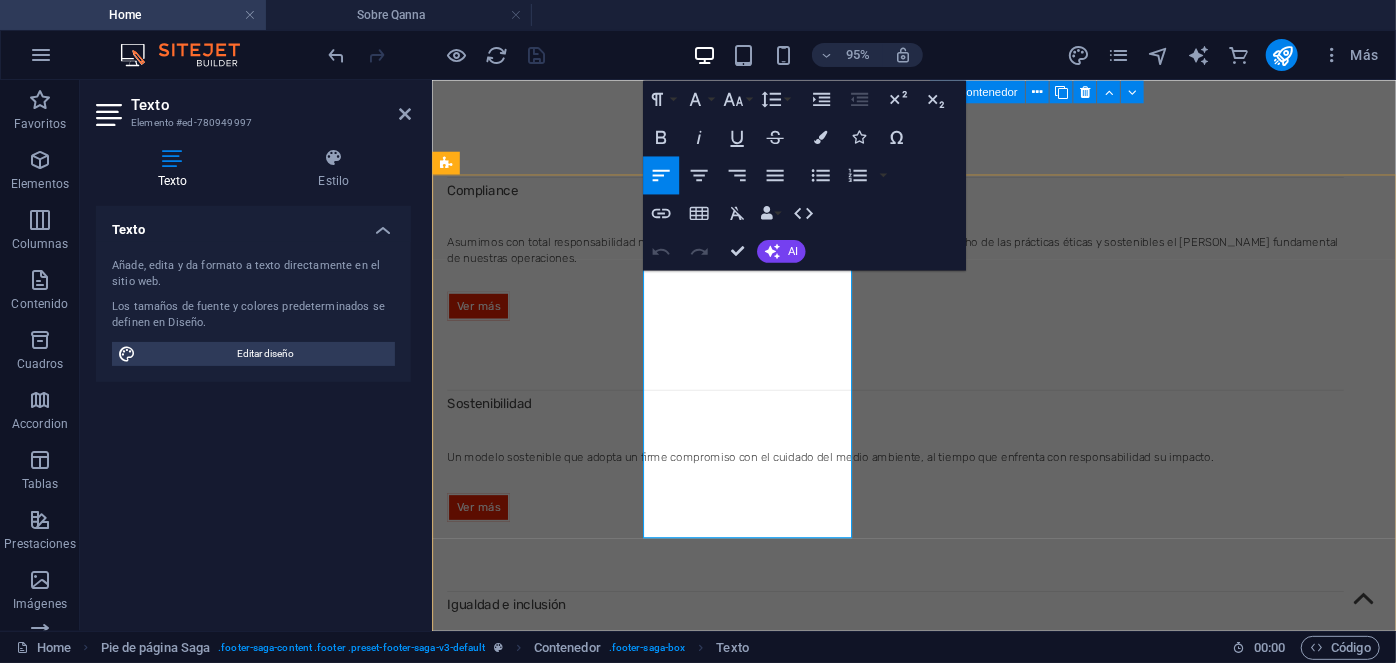 click on "Ley 19.301 Modifica DCLR MV" at bounding box center (549, 3900) 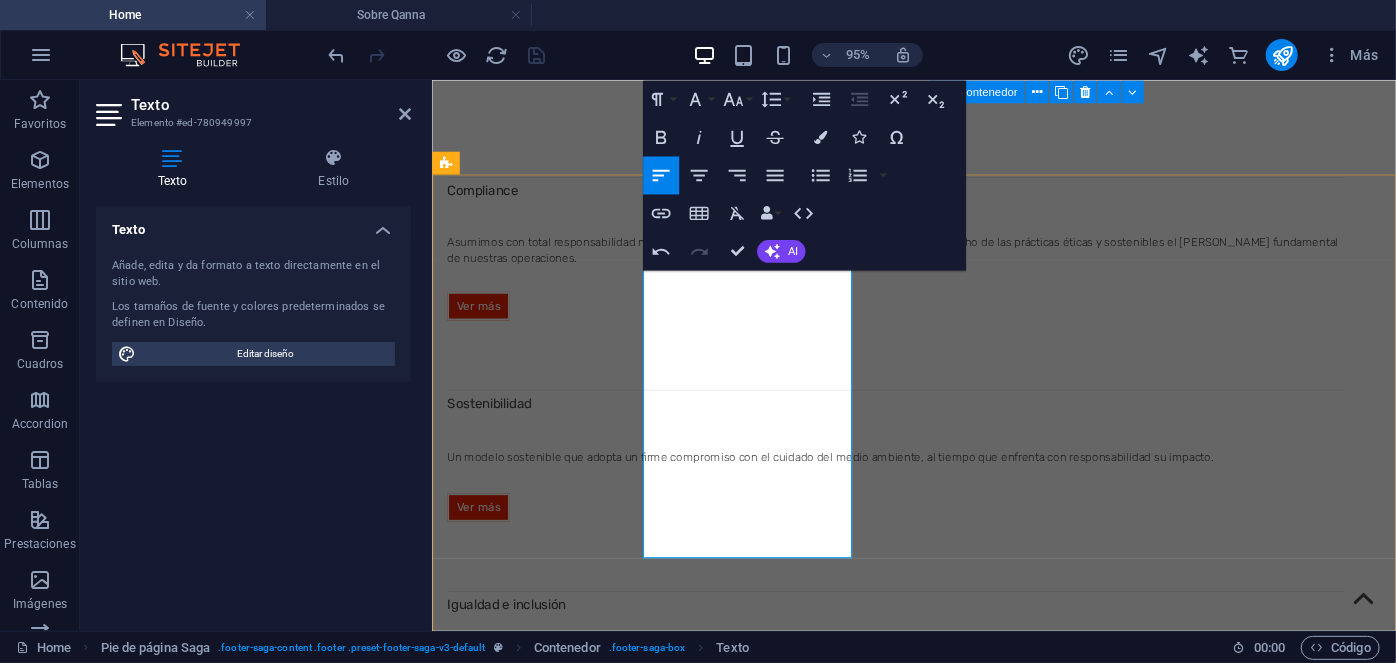 type 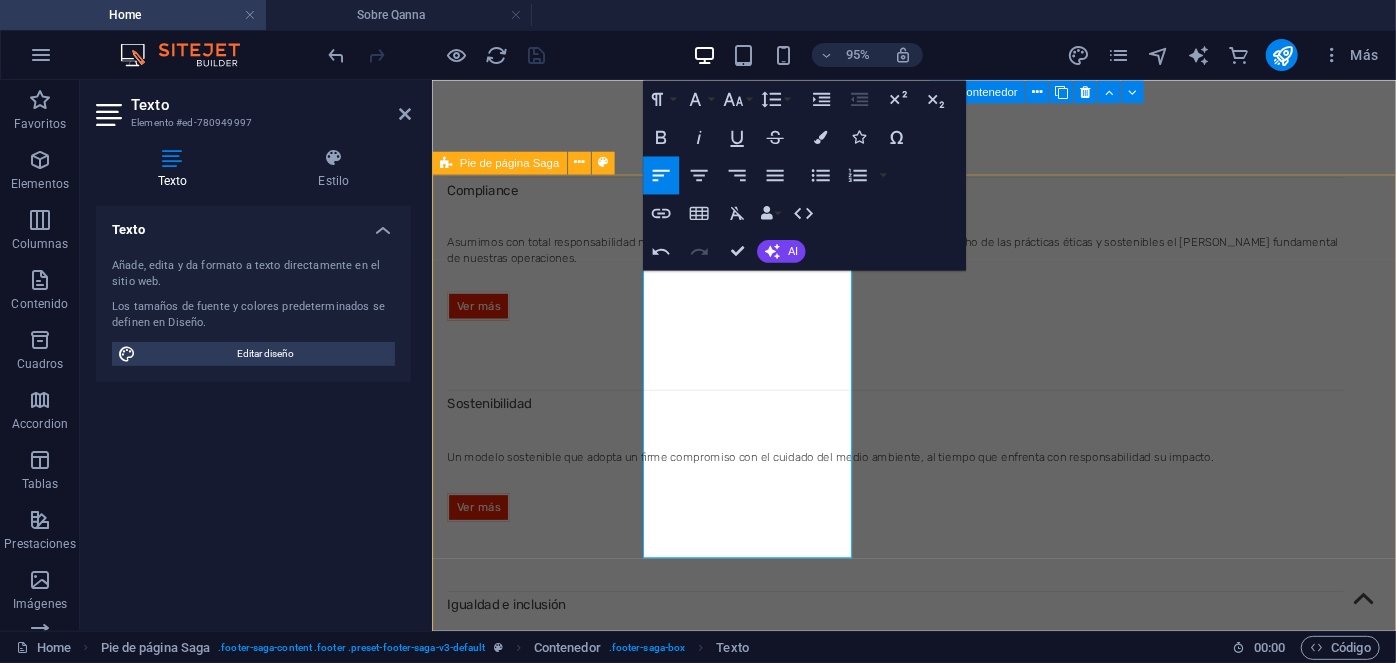 drag, startPoint x: 832, startPoint y: 344, endPoint x: 558, endPoint y: 332, distance: 274.26263 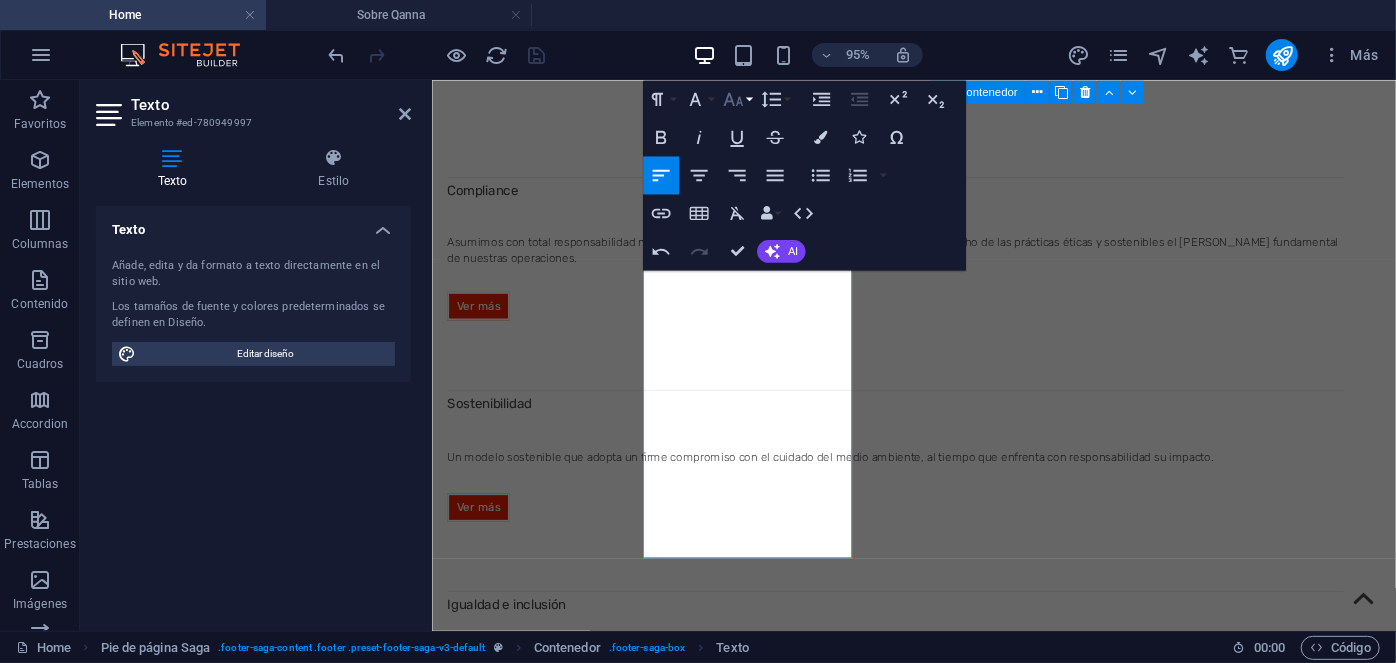 click on "Font Size" at bounding box center [737, 99] 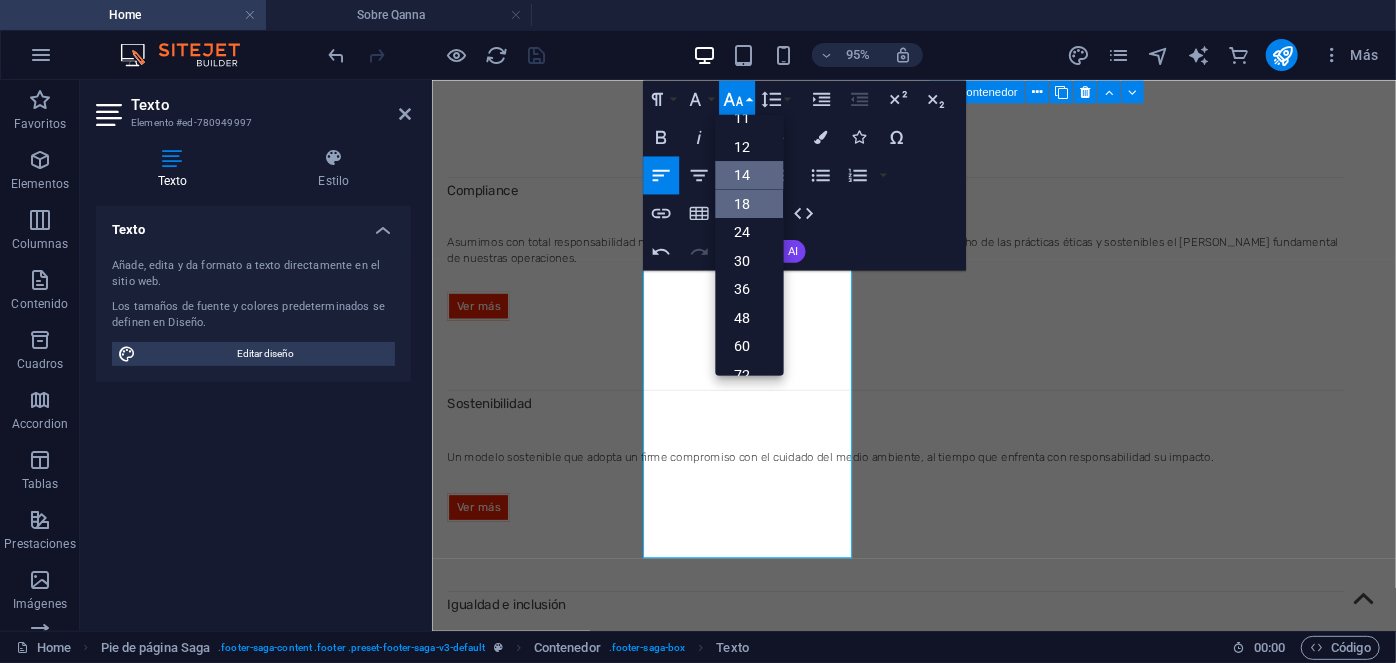 scroll, scrollTop: 96, scrollLeft: 0, axis: vertical 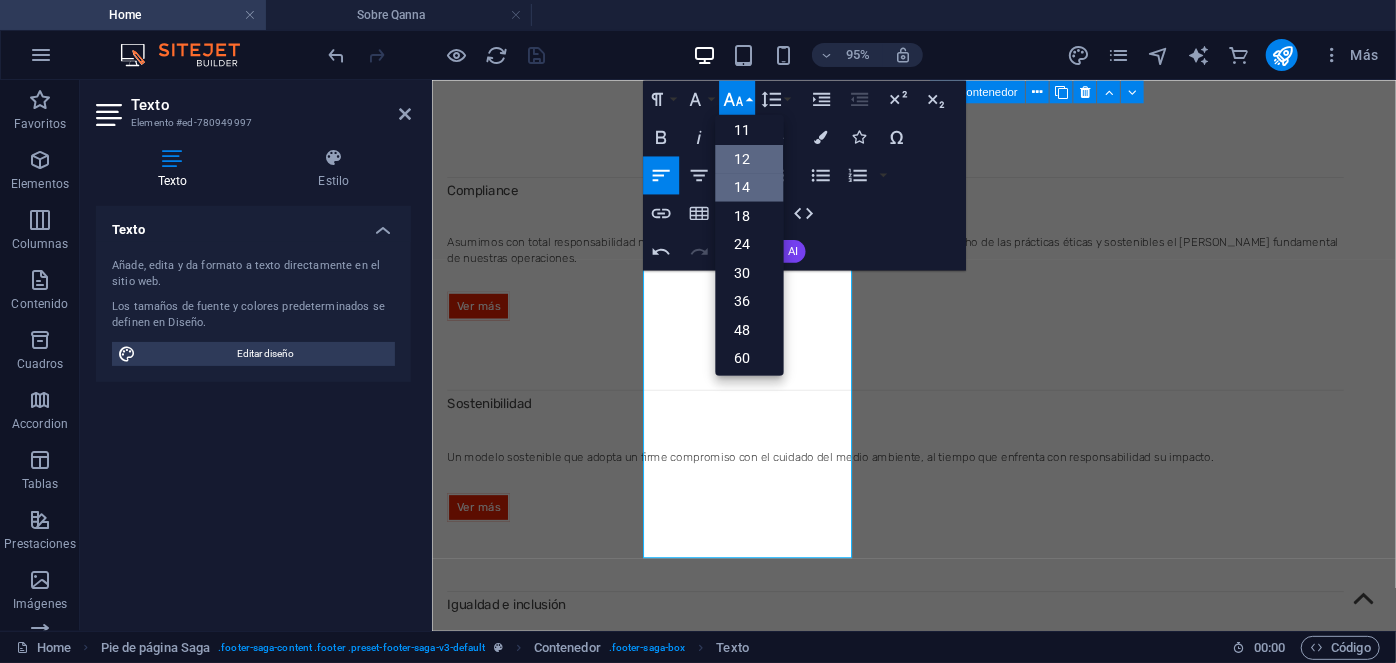 click on "12" at bounding box center (749, 159) 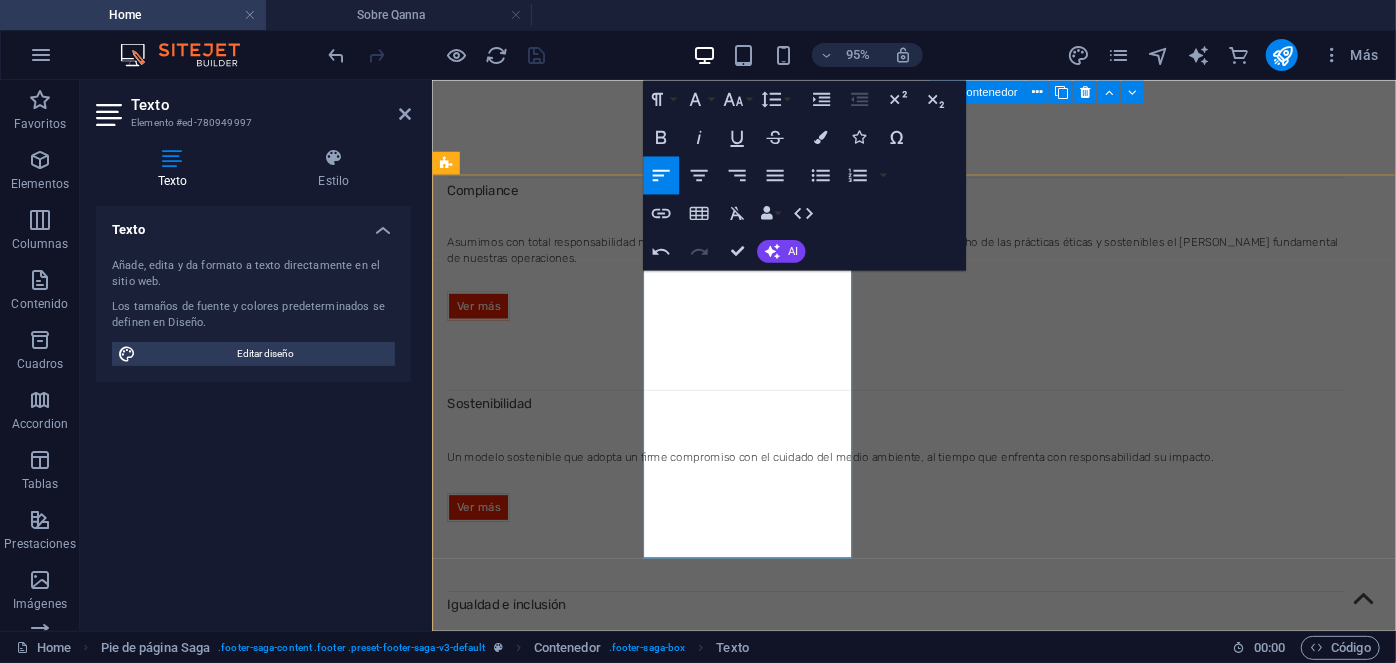 click on "Ley 21.000 Comisión MF" at bounding box center (549, 3921) 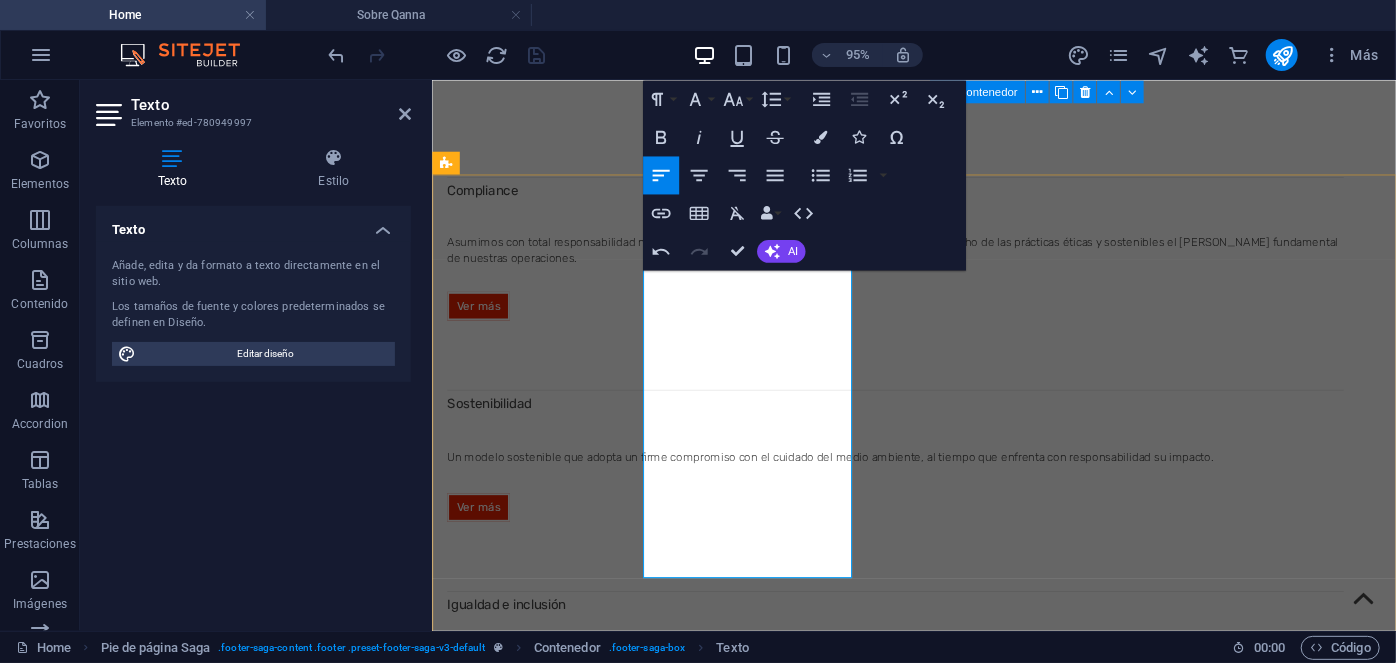 click on "Ley 21.000 Comisión Mercado Financiero" at bounding box center (520, 3932) 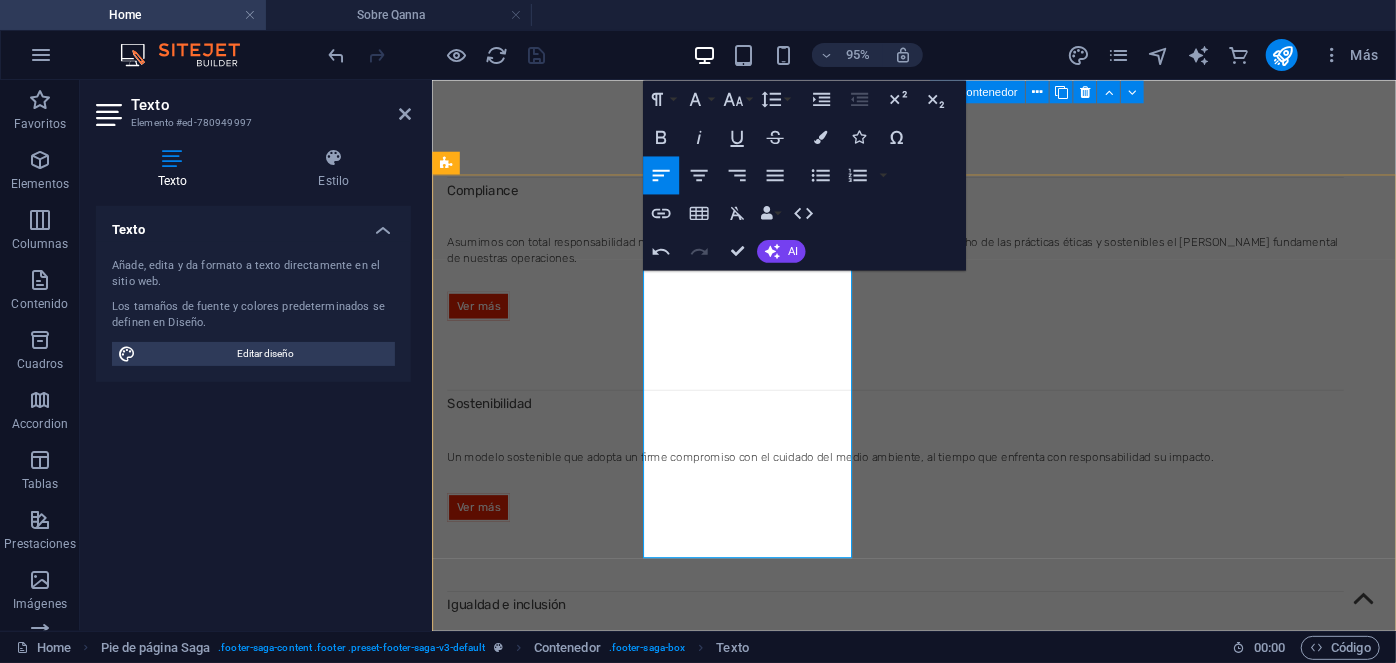 click on "Ley 21.000CMF" at bounding box center (480, 3922) 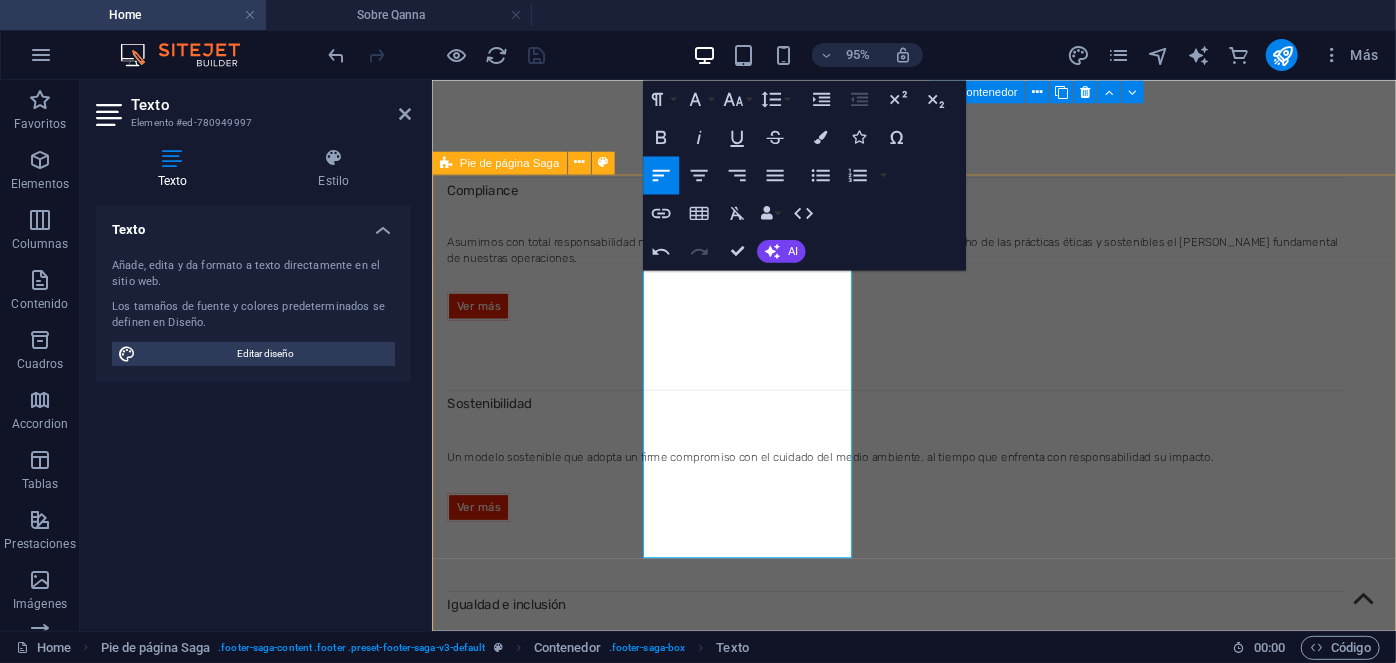 drag, startPoint x: 768, startPoint y: 344, endPoint x: 621, endPoint y: 341, distance: 147.03061 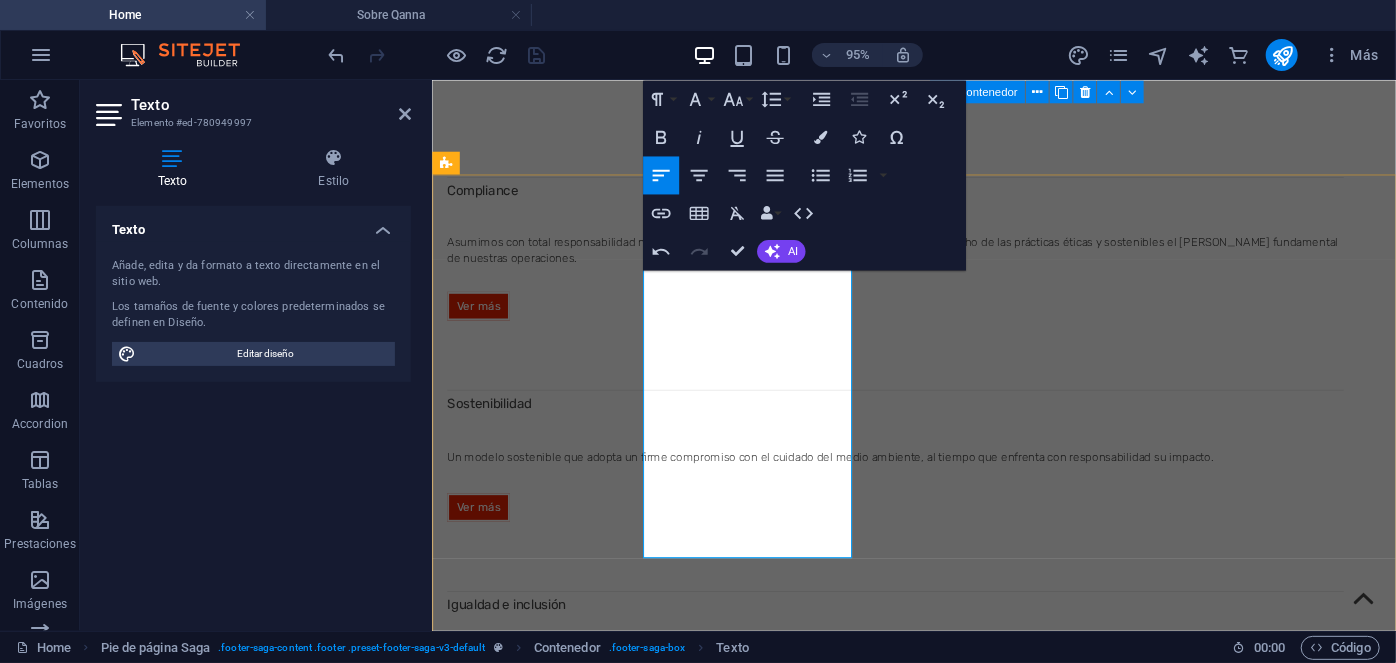 click on "Ley 21.000  CMF" at bounding box center (549, 3921) 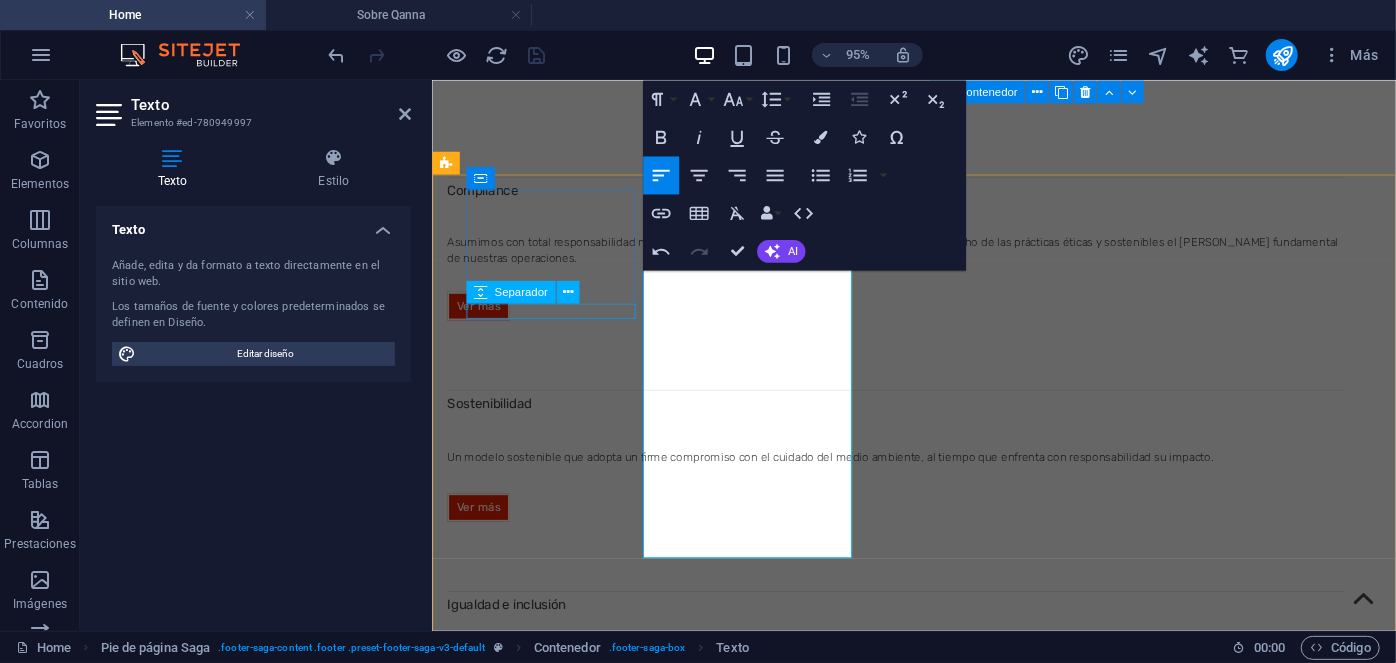 drag, startPoint x: 837, startPoint y: 340, endPoint x: 642, endPoint y: 331, distance: 195.20758 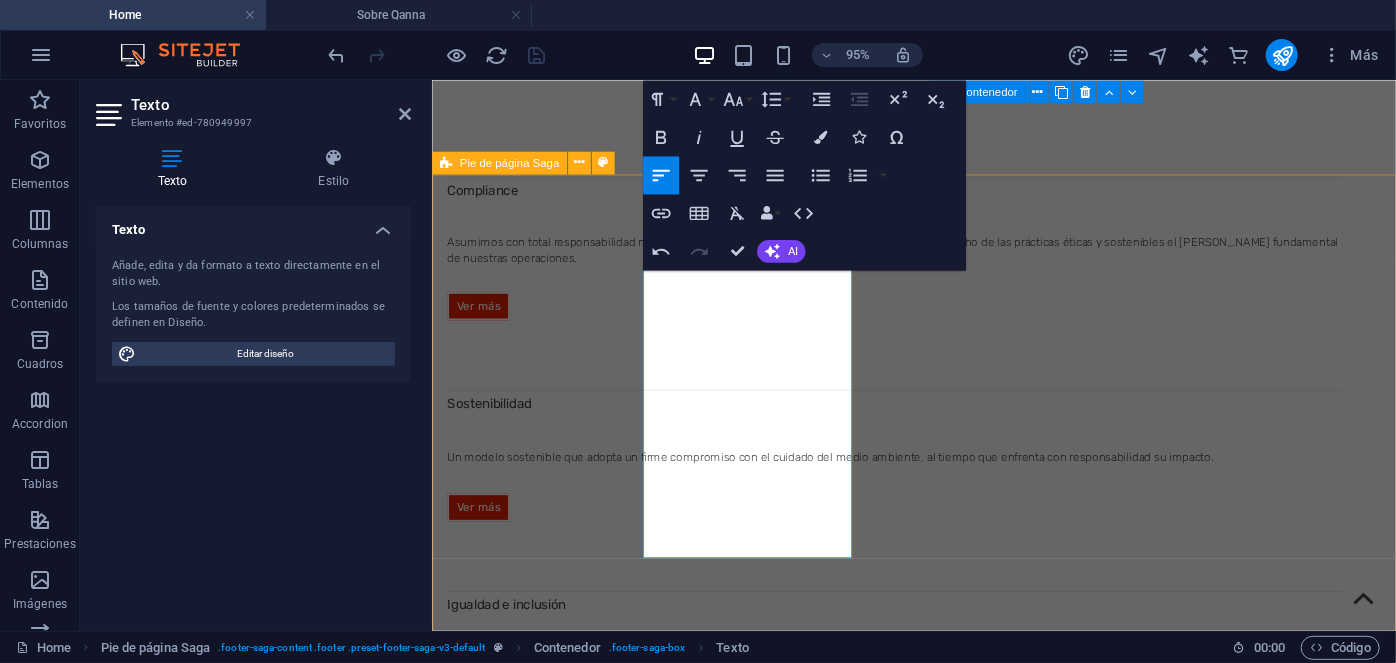 click on "CONTENIDO RELACIONADO Implementación de las IFRS [GEOGRAPHIC_DATA] Ley 18.045 Mercado de Valores Ley 19.301 Modifica DCLR MV Ley 21.000 Mercado Financiero Ley 20.715 Protección   DFL 458-1976 LGUC Ley 20.448 MK3 Ley 21.442 Copropiedad Inmob iliaria Ley 21.643 [PERSON_NAME] 20.393 Responsabilidad Penal Ley 21.595 Delitos Económicos Ley 21.561 40 Horas Semanales Ley 20.296 Ascensores Ley 20.123 Subcontratación DS 38-2020 Grupos Electrógenos NUESTRAS ALIANZAS LATAM Inversiones Visión Vertical Gestión Común   Escala Capital  Markets  Grupo Aricanpin USA VV Investment Houston Brokerage IC Asset Management RESPONSABILIDAD  Sostenibilidad Compliance Política de privacidad Aviso Legal Igualdad e inclusión Canal de denuncias NAVEGACIÓN Inicio Servicios Sobre Qanna Insights Contacto                SÍGUENOS Qanna S.A. Servicios e Inversiones Inmobiliarias. [STREET_ADDRESS]. Email:  [EMAIL_ADDRESS][DOMAIN_NAME]  | Teléfono:  [PHONE_NUMBER]" at bounding box center [938, 4373] 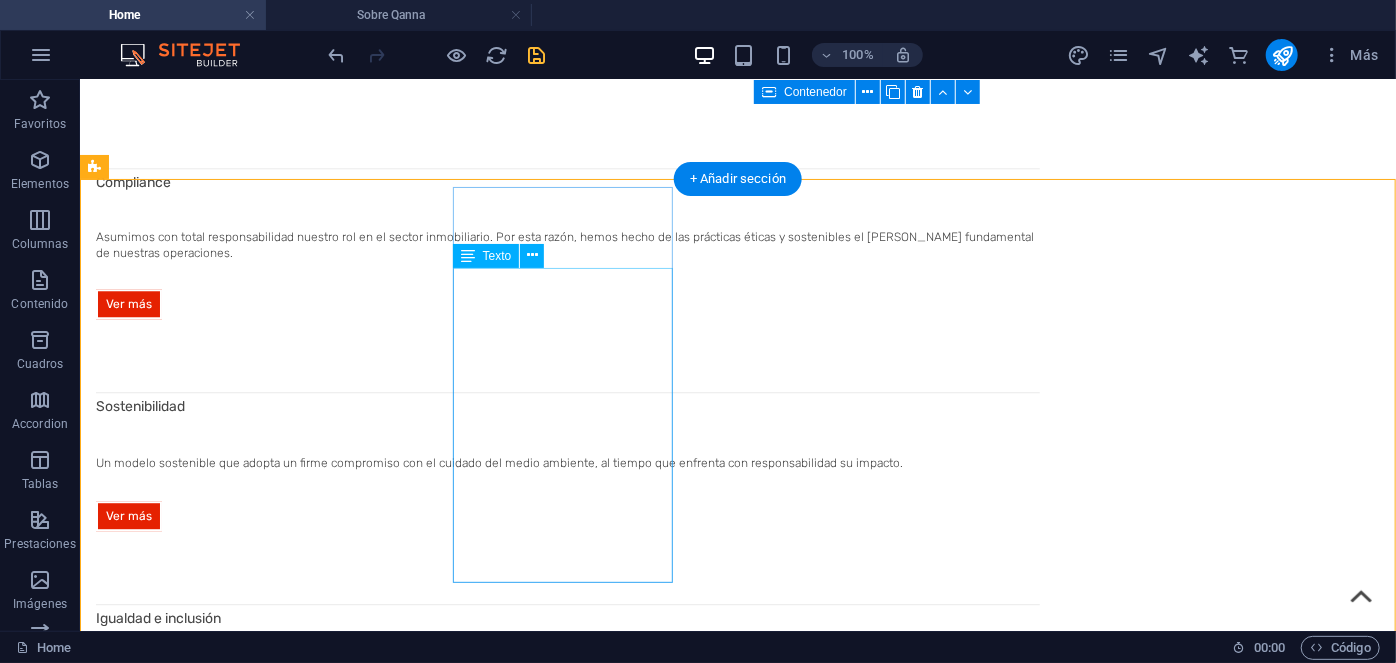 click on "Implementación de las IFRS Chile Ley 18.045 Mercado de Valores Ley 19.301 Modifica DCLR MV Ley 21.000 Mercado Financiero Ley 20.715 Protección   DFL 458-1976 LGUC Ley 20.448 MK3 Ley 21.442 Copropiedad Inmob iliaria Ley 21.643 [PERSON_NAME] 20.393 Responsabilidad Penal Ley 21.595 Delitos Económicos Ley 21.561 40 Horas Semanales Ley 20.296 Ascensores Ley 20.123 Subcontratación DS 38-2020 Grupos Electrógenos" at bounding box center (197, 4165) 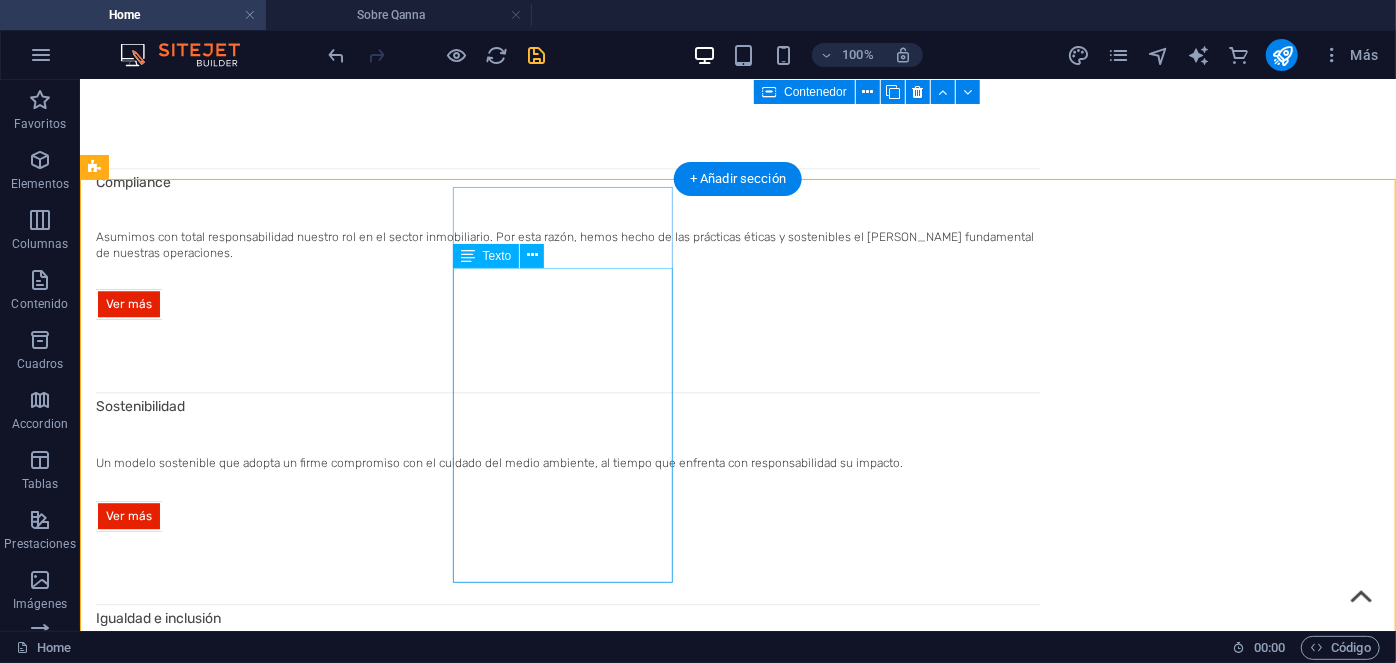 click on "Implementación de las IFRS Chile Ley 18.045 Mercado de Valores Ley 19.301 Modifica DCLR MV Ley 21.000 Mercado Financiero Ley 20.715 Protección   DFL 458-1976 LGUC Ley 20.448 MK3 Ley 21.442 Copropiedad Inmob iliaria Ley 21.643 [PERSON_NAME] 20.393 Responsabilidad Penal Ley 21.595 Delitos Económicos Ley 21.561 40 Horas Semanales Ley 20.296 Ascensores Ley 20.123 Subcontratación DS 38-2020 Grupos Electrógenos" at bounding box center [197, 4165] 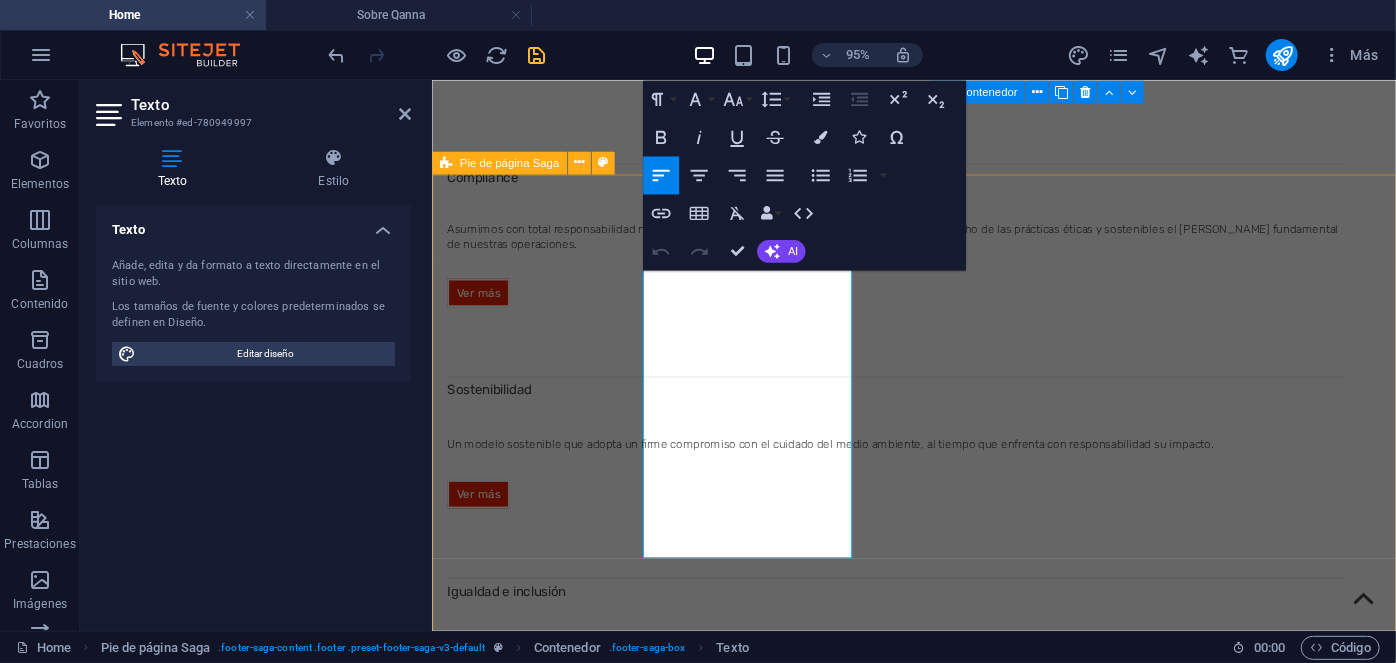 drag, startPoint x: 830, startPoint y: 341, endPoint x: 609, endPoint y: 346, distance: 221.05655 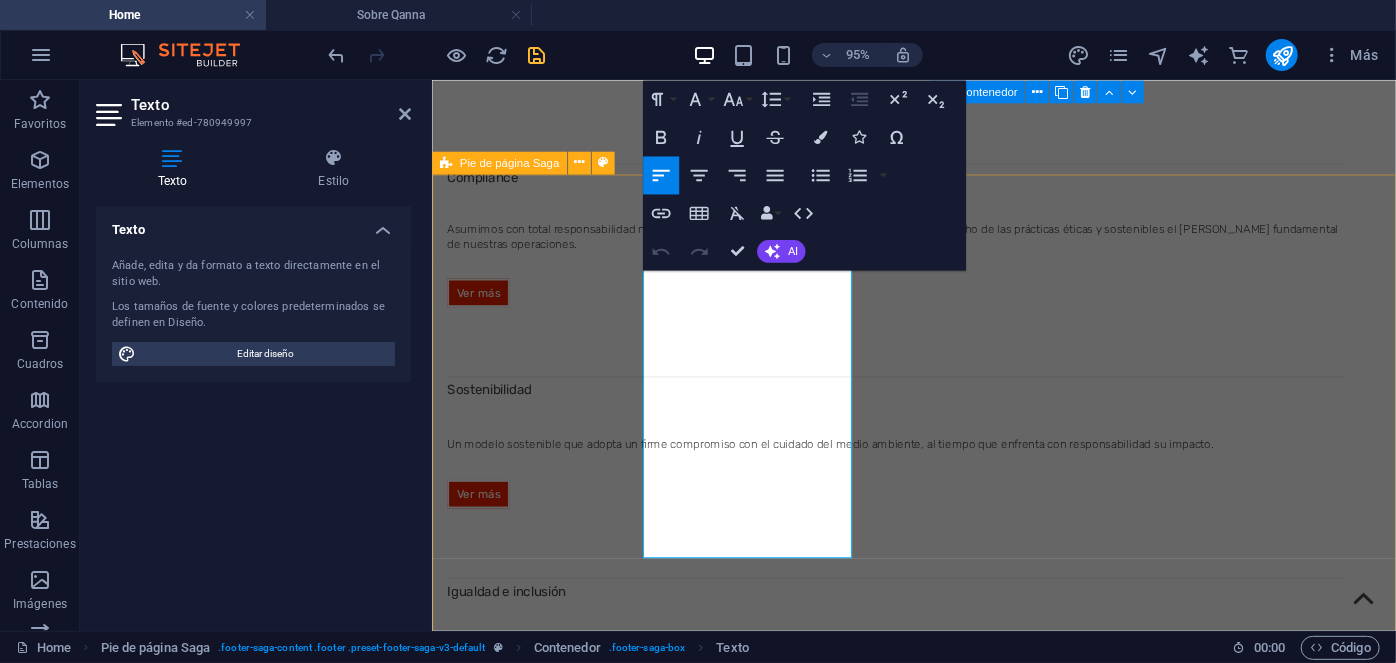 click on "CONTENIDO RELACIONADO Implementación de las IFRS [GEOGRAPHIC_DATA] Ley 18.045 Mercado de Valores Ley 19.301 Modifica DCLR MV Ley 21.000 Mercado Financiero Ley 20.715 Protección   DFL 458-1976 LGUC Ley 20.448 MK3 Ley 21.442 Copropiedad Inmob iliaria Ley 21.643 [PERSON_NAME] 20.393 Responsabilidad Penal Ley 21.595 Delitos Económicos Ley 21.561 40 Horas Semanales Ley 20.296 Ascensores Ley 20.123 Subcontratación DS 38-2020 Grupos Electrógenos NUESTRAS ALIANZAS LATAM Inversiones Visión Vertical Gestión Común   Escala Capital  Markets  Grupo Aricanpin USA VV Investment Houston Brokerage IC Asset Management RESPONSABILIDAD  Sostenibilidad Compliance Política de privacidad Aviso Legal Igualdad e inclusión Canal de denuncias NAVEGACIÓN Inicio Servicios Sobre Qanna Insights Contacto                SÍGUENOS Qanna S.A. Servicios e Inversiones Inmobiliarias. [STREET_ADDRESS]. Email:  [EMAIL_ADDRESS][DOMAIN_NAME]  | Teléfono:  [PHONE_NUMBER]" at bounding box center [938, 4359] 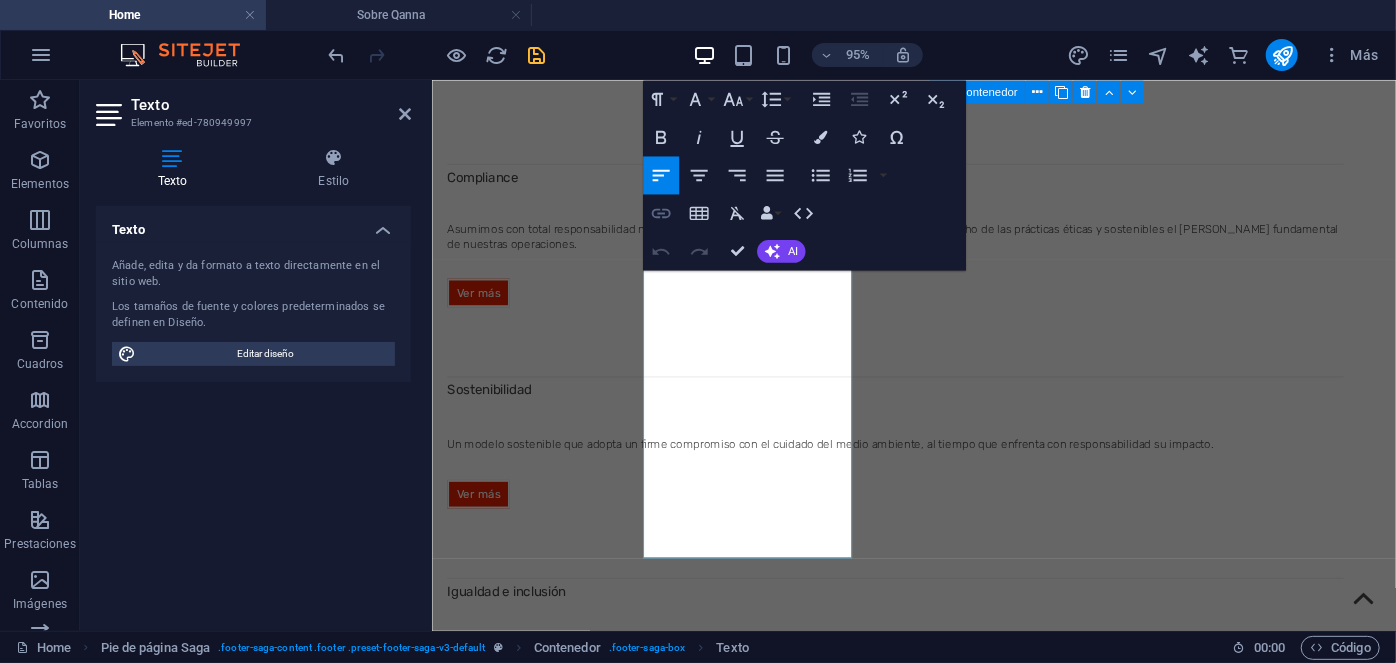 click 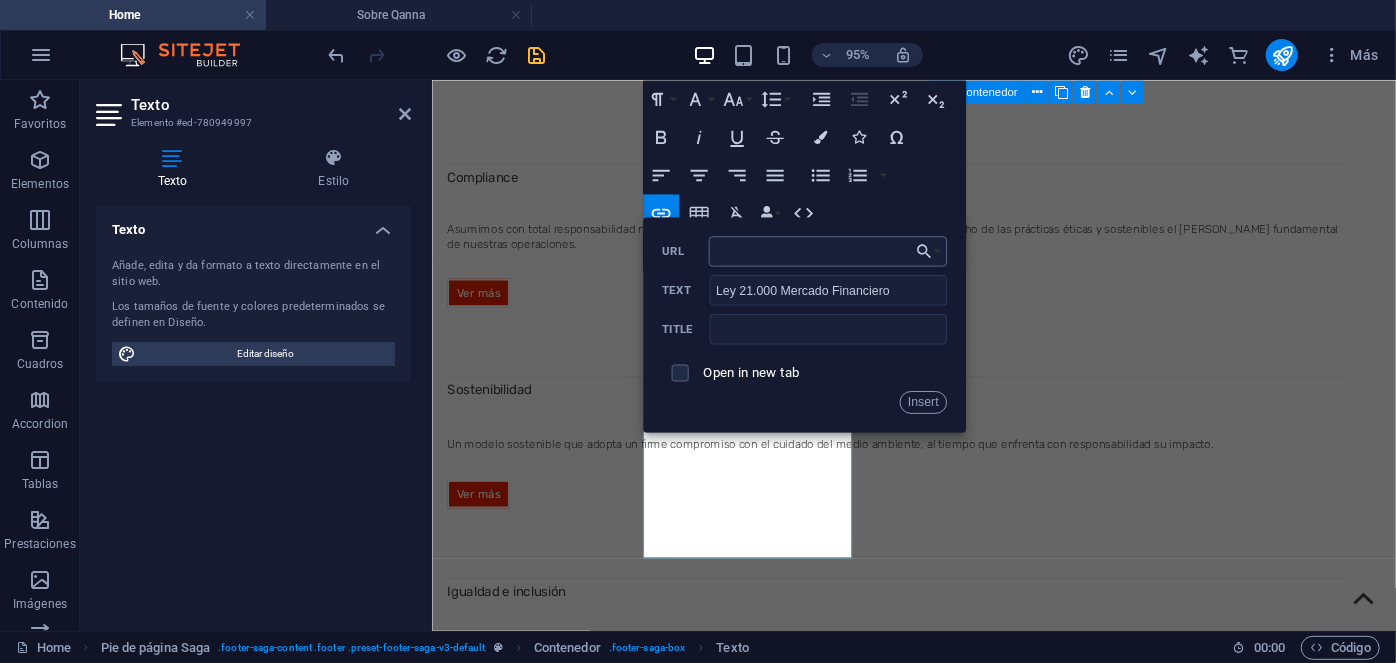 click on "URL" at bounding box center [827, 251] 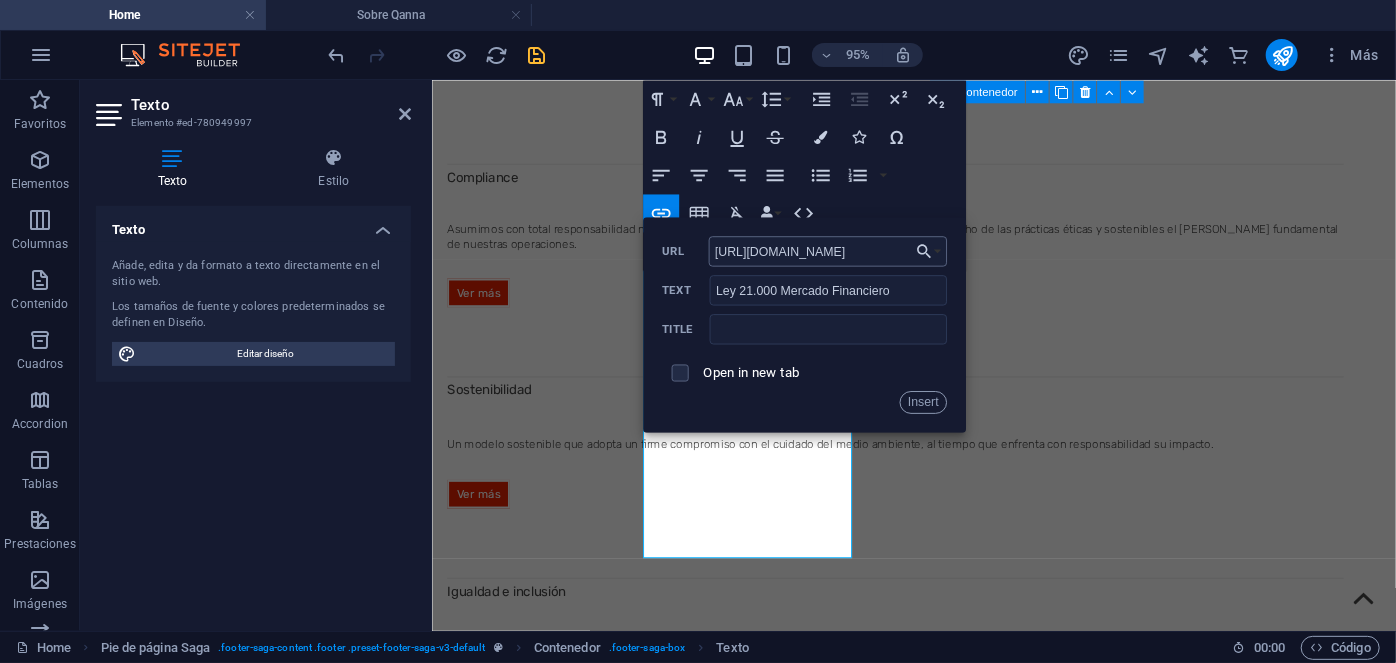 scroll, scrollTop: 0, scrollLeft: 112, axis: horizontal 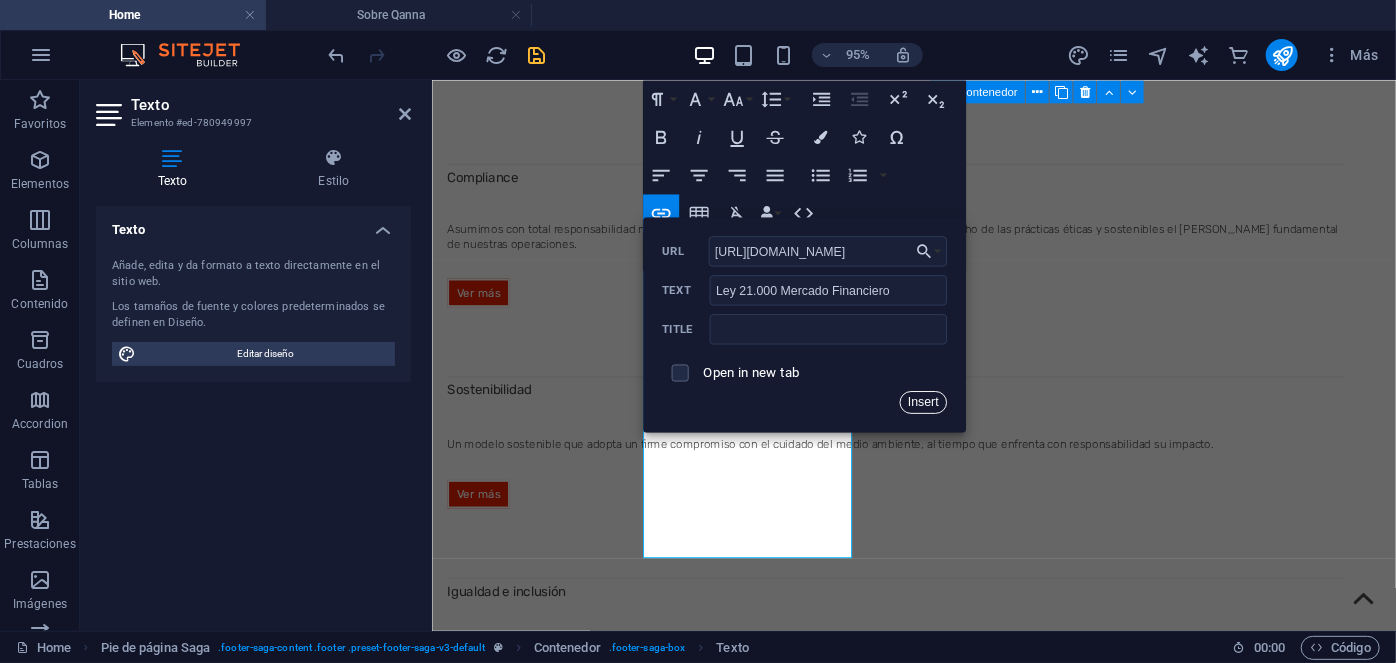 click on "Insert" at bounding box center [923, 402] 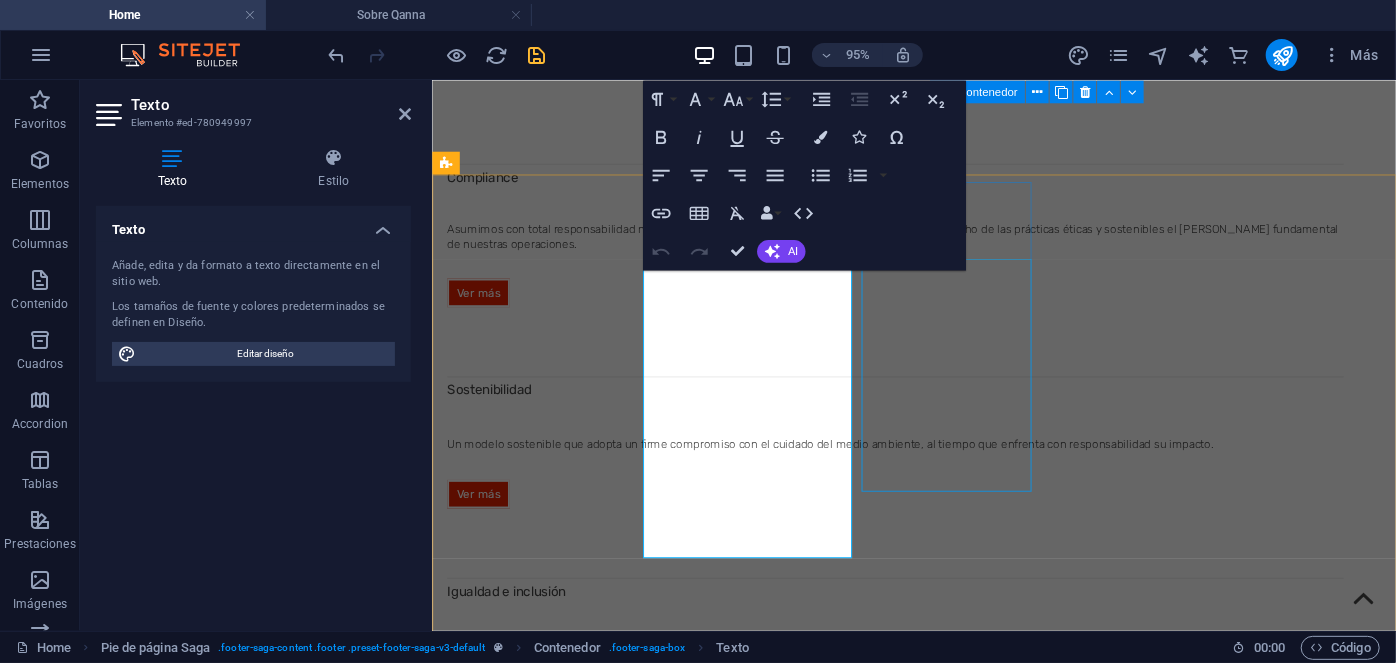 scroll, scrollTop: 0, scrollLeft: 0, axis: both 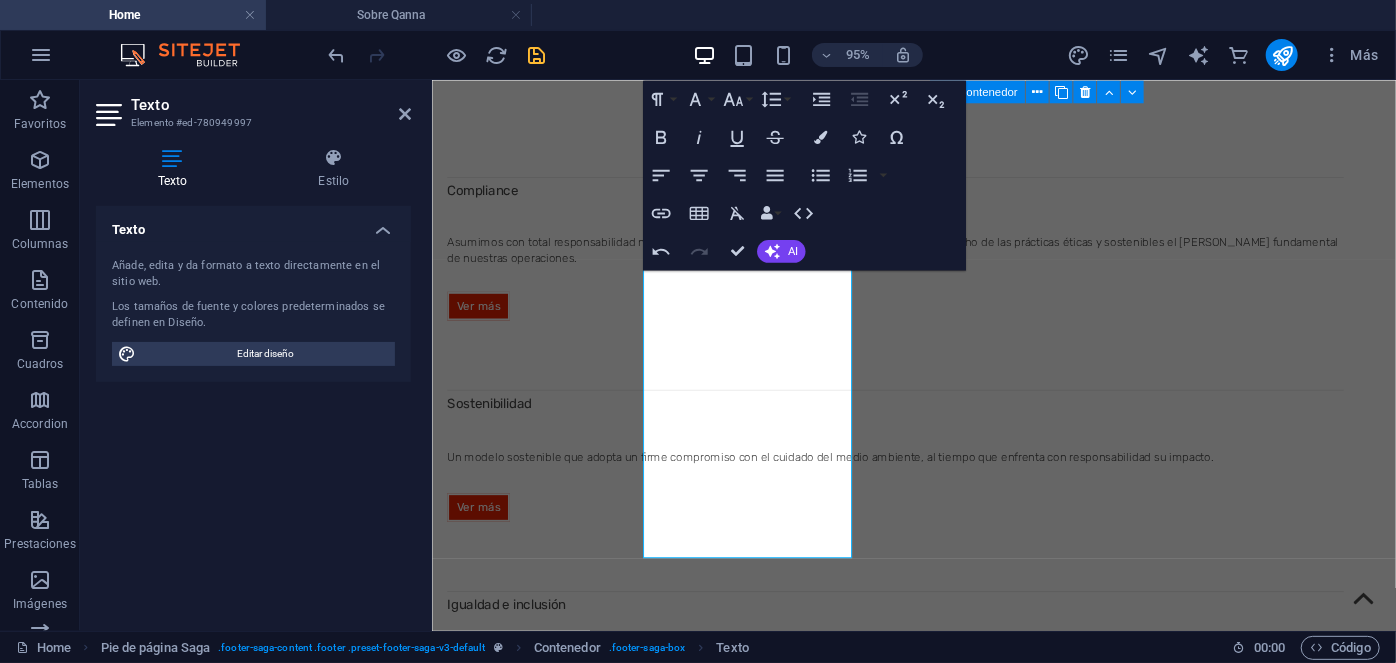 click at bounding box center [537, 55] 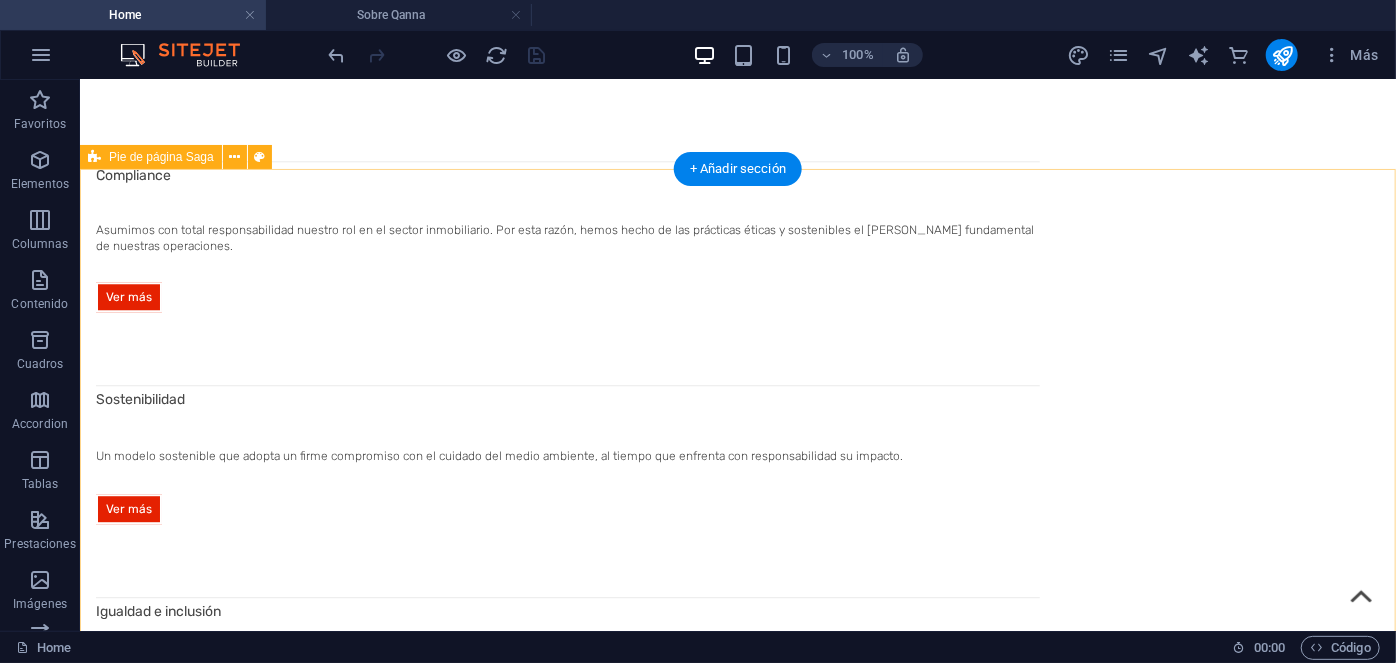 scroll, scrollTop: 2609, scrollLeft: 0, axis: vertical 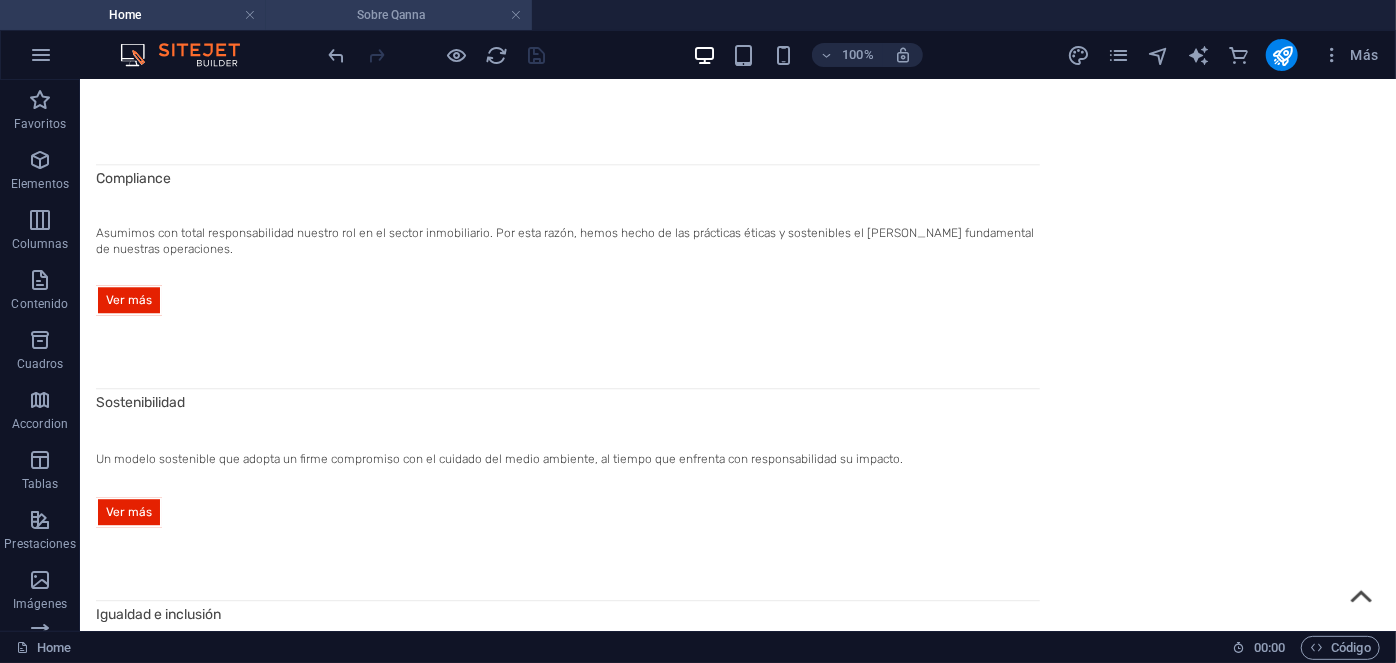 click on "Sobre Qanna" at bounding box center [399, 15] 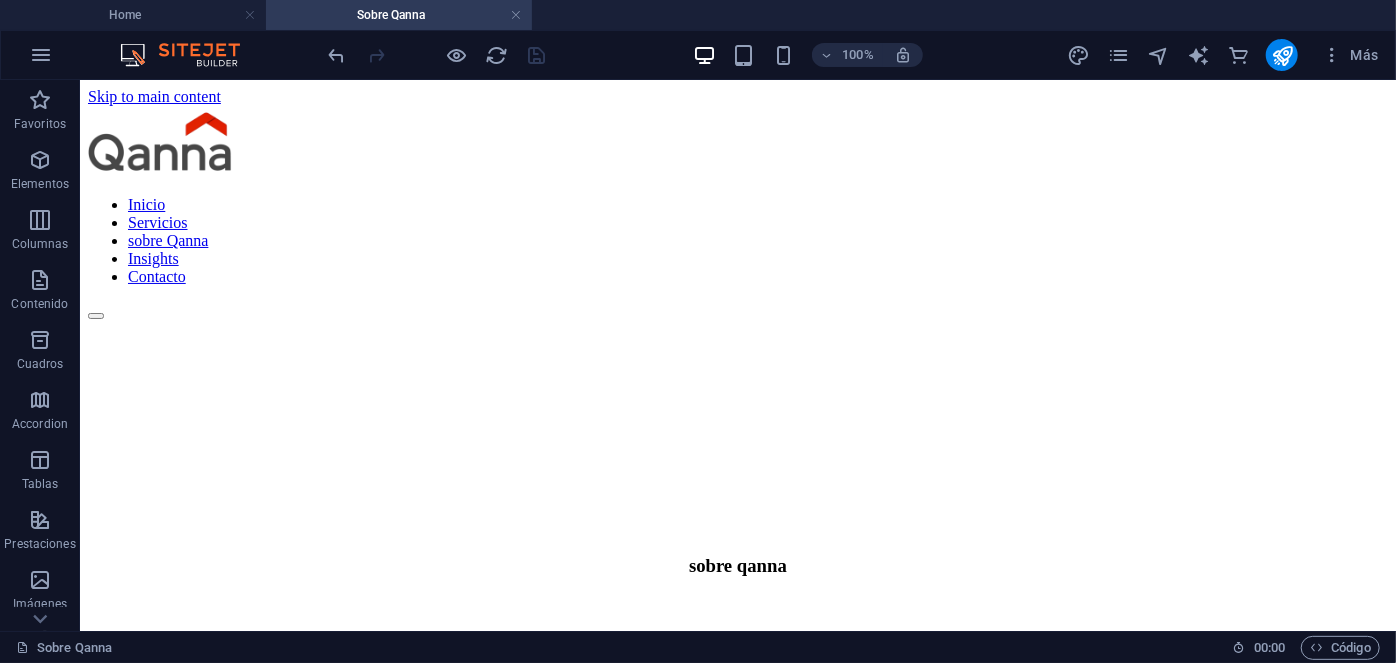 scroll, scrollTop: 2320, scrollLeft: 0, axis: vertical 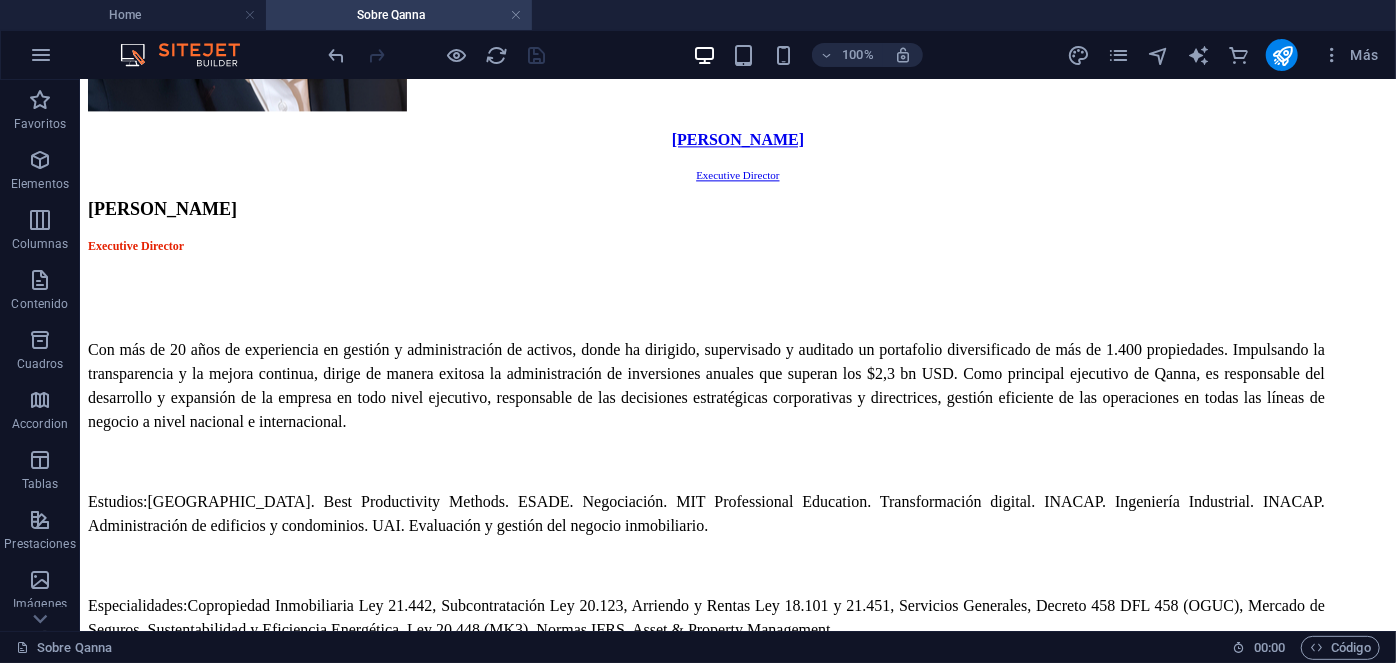 click on "Sobre Qanna" at bounding box center (399, 15) 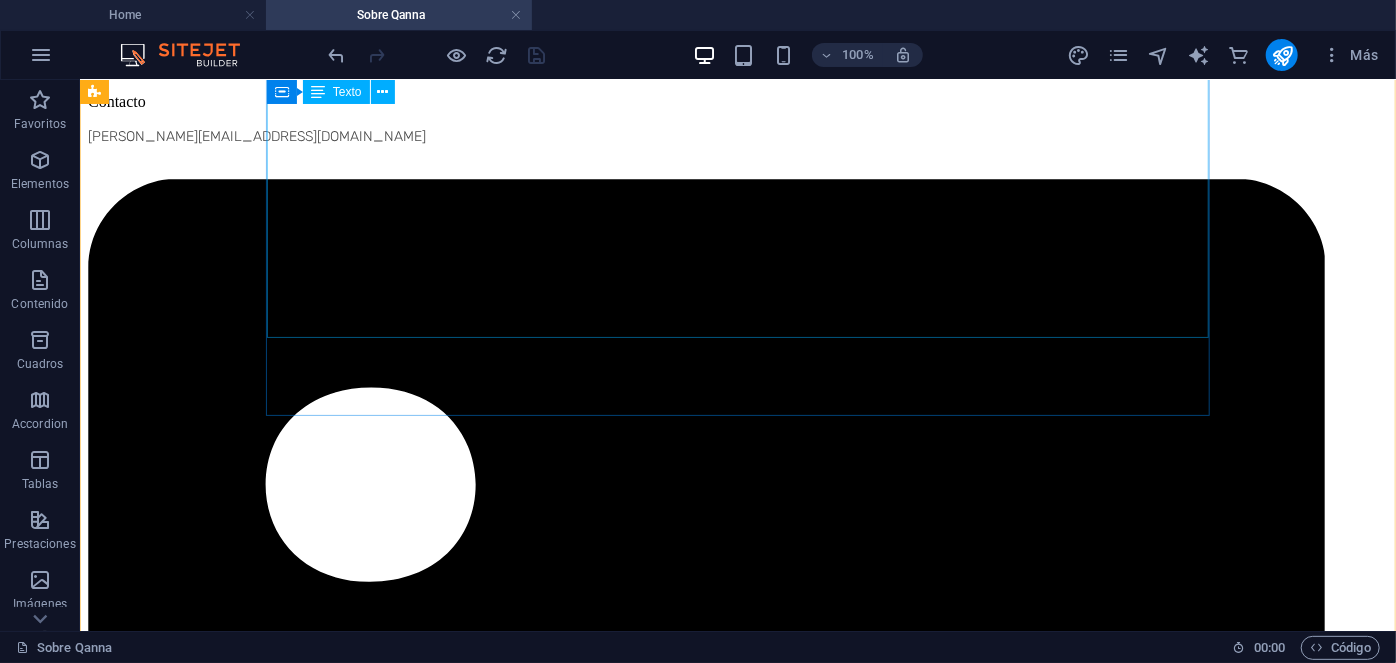 scroll, scrollTop: 2939, scrollLeft: 0, axis: vertical 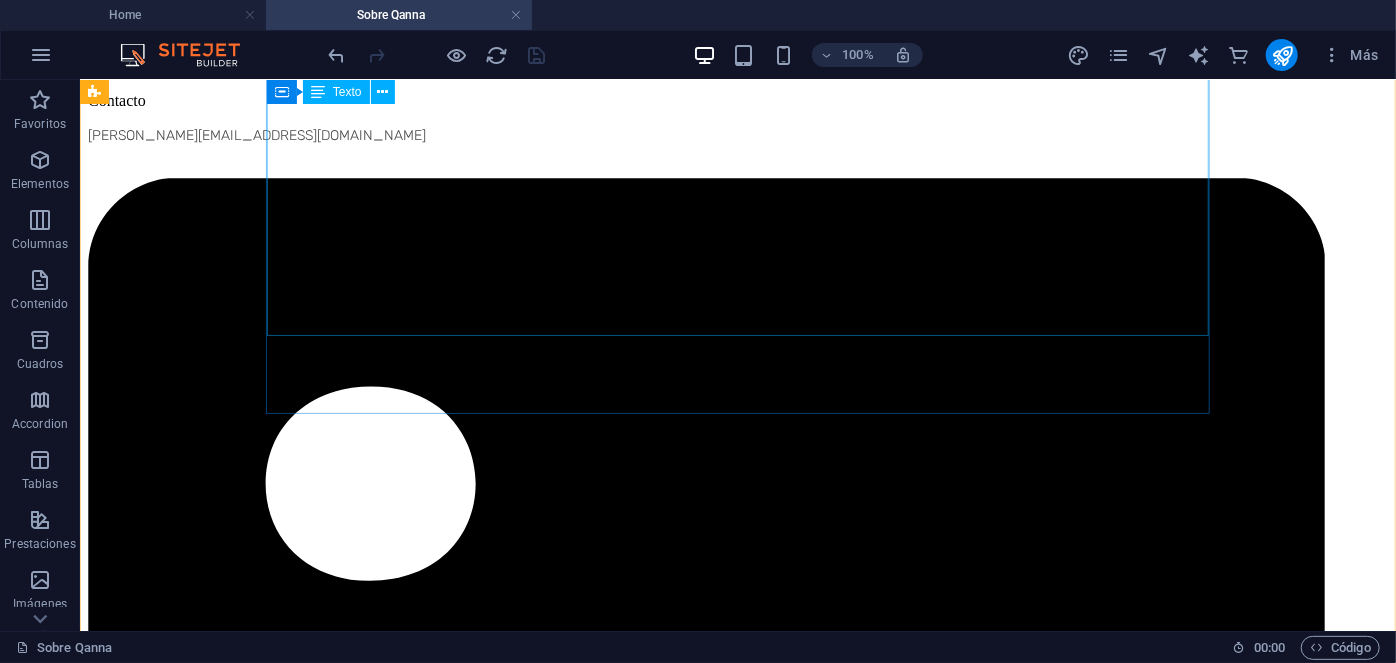 click on "[PERSON_NAME]                                                                          Manager Property & Facility Management Con más de 10 años de experiencia en gestión y administración de activos, donde ha dirigido un portafolio diversificado de edificios de oficinas, condominios, centros comerciales, arriendos y servicios generales en empresas nacionales. Es por lo anterior y su exitosa gestión en el área de administracion de edificios en [GEOGRAPHIC_DATA], que a contar desde fines del 2024 se encuentra a cargo de los servicios de Property Management en su rol de Gerente de Operaciones. Estudios: U. [DEMOGRAPHIC_DATA]. Periodismo. UAI. Política y Asuntos Públicos. Especialidades:  Copropiedad Inmobiliaria Ley 21.442, Subcontratación Ley 20.123, Arriendo y Rentas Ley 18.101 y 21.451, Servicios Generales, Mercado de Seguros, Sustentabilidad y Eficiencia Energética." at bounding box center [737, 4358] 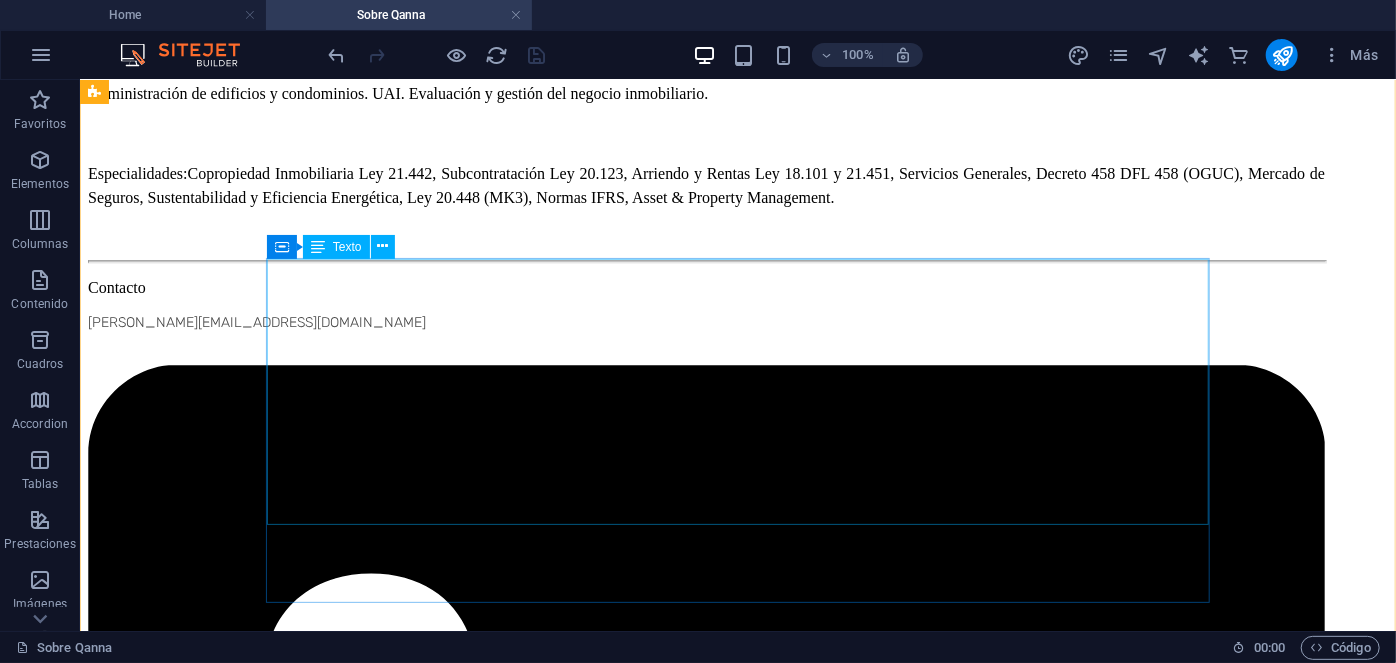 scroll, scrollTop: 2752, scrollLeft: 0, axis: vertical 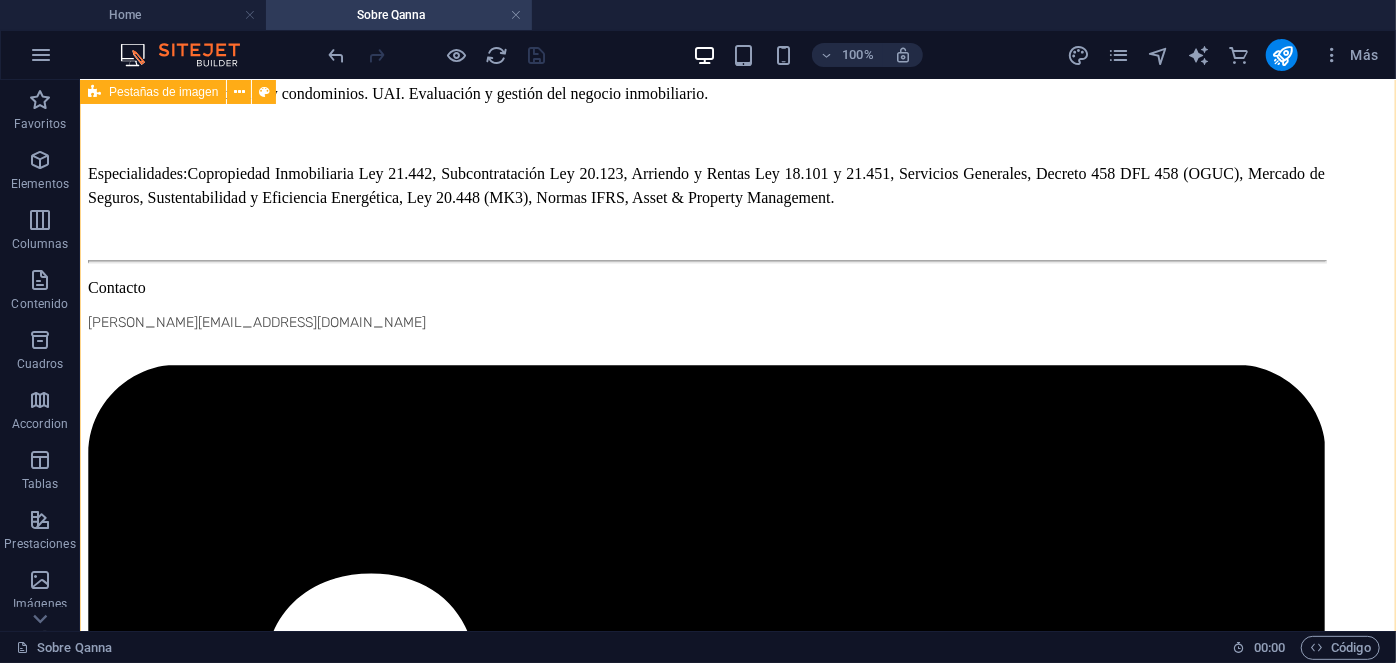 click on "[PERSON_NAME]  Executive Director [PERSON_NAME]   Executive Director Con más de 20 años de experiencia en gestión y administración de activos, donde ha dirigido, supervisado y auditado un portafolio diversificado de más de 1.400 propiedades. Impulsando la transparencia y la mejora continua, dirige de manera exitosa la administración de inversiones anuales que superan los $2,3 bn USD. Como principal ejecutivo de Qanna, es responsable del desarrollo y expansión de la empresa en todo nivel ejecutivo, responsable de las decisiones estratégicas corporativas y directrices, gestión eficiente de las operaciones en todas las líneas de negocio a nivel nacional e internacional. Estudios:  [GEOGRAPHIC_DATA]. Best Productivity Methods. ESADE. Negociación. MIT Professional Education. Transformación digital. INACAP. Ingeniería Industrial. INACAP. Administración de edificios y condominios. UAI. Evaluación y gestión del negocio inmobiliario. Especialidades:  Contacto [PERSON_NAME][EMAIL_ADDRESS][DOMAIN_NAME] Estudios:" at bounding box center (737, 3900) 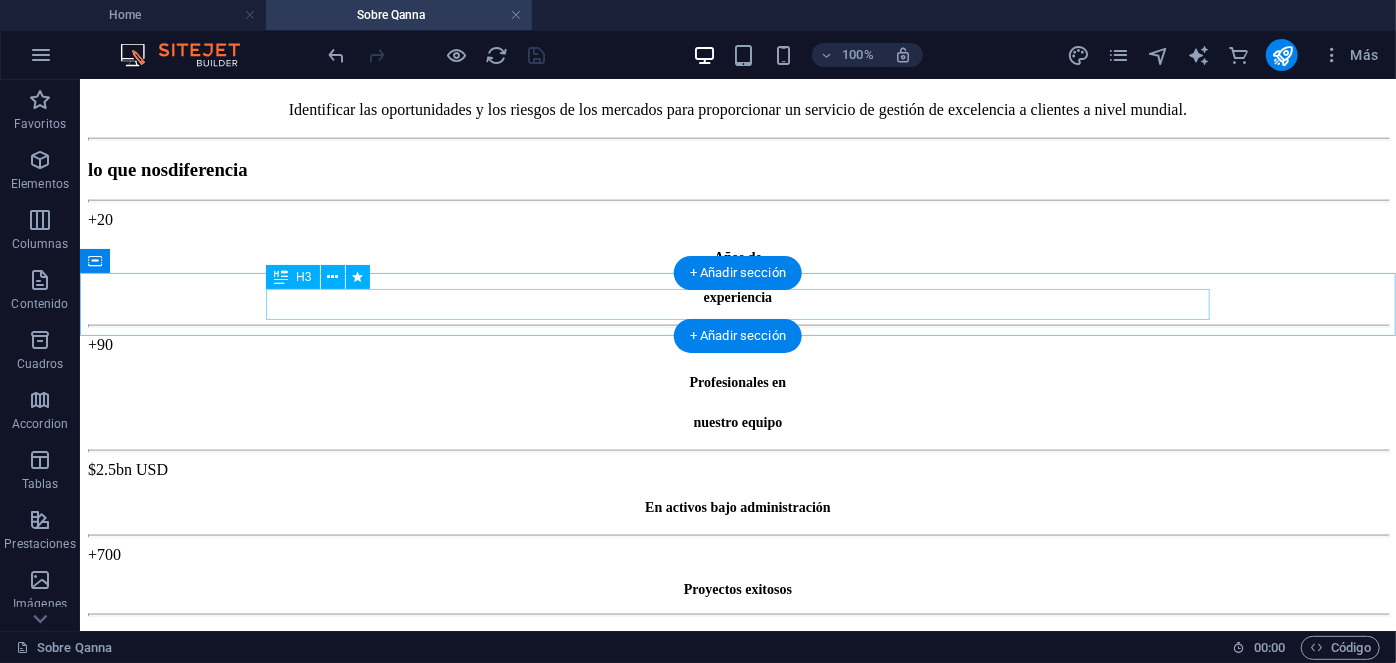 scroll, scrollTop: 0, scrollLeft: 0, axis: both 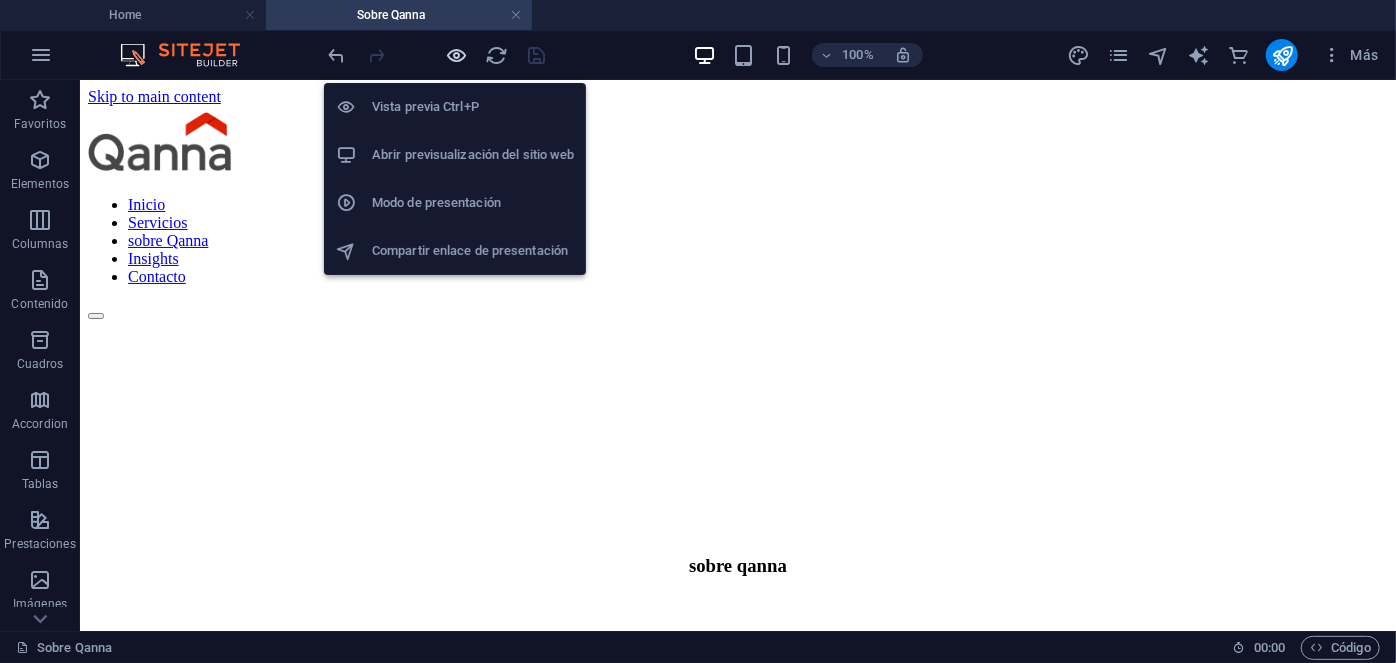 click at bounding box center [457, 55] 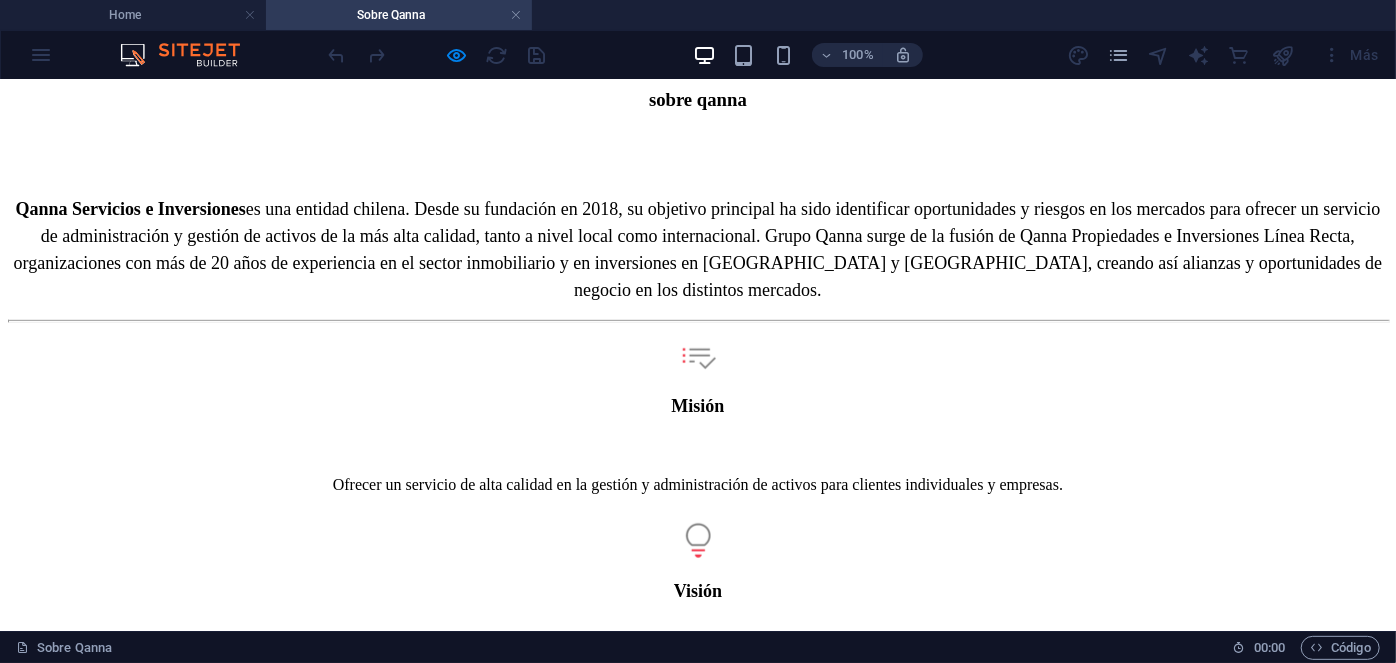scroll, scrollTop: 484, scrollLeft: 0, axis: vertical 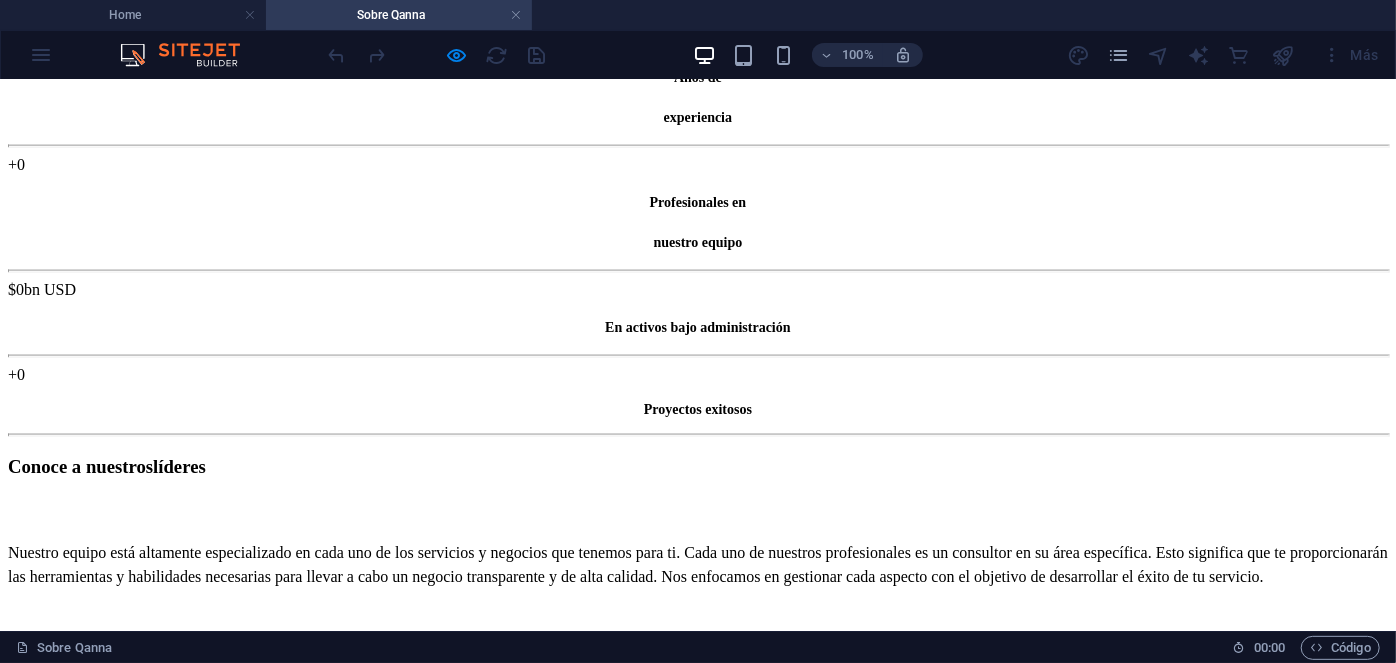 click on "Manager Asset & Multifamily Management" at bounding box center [697, 2311] 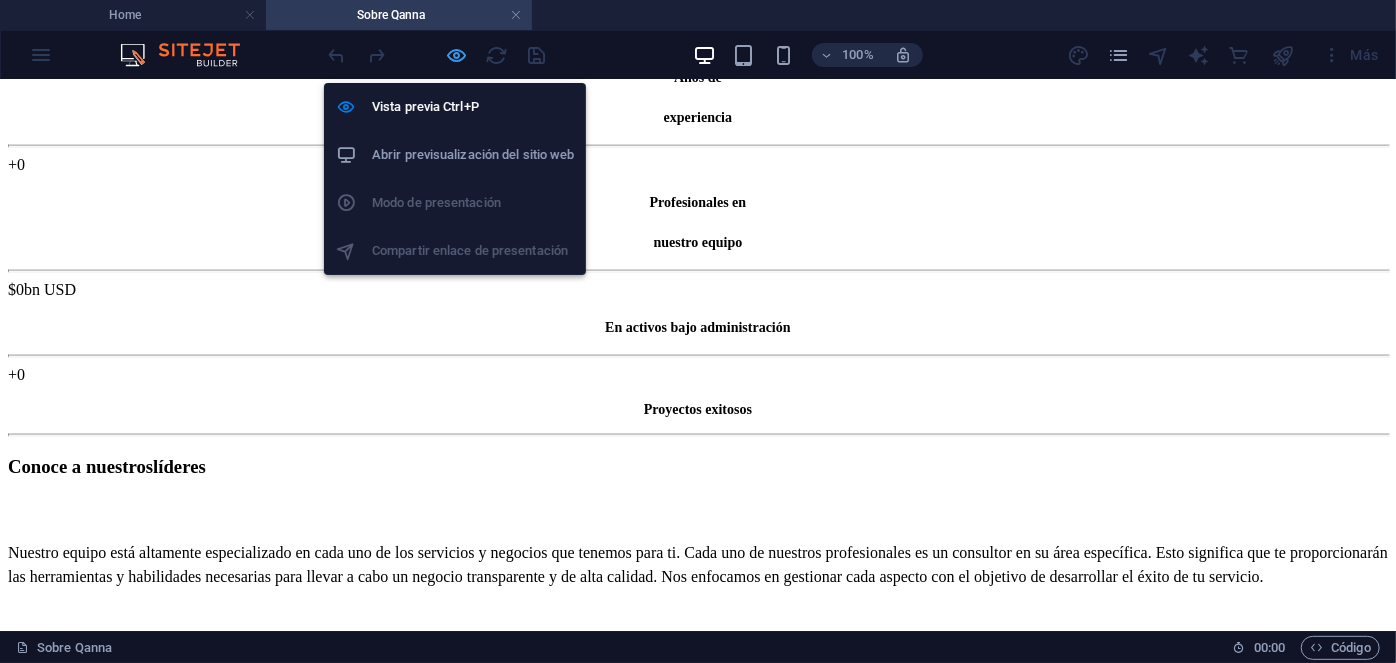 click at bounding box center [457, 55] 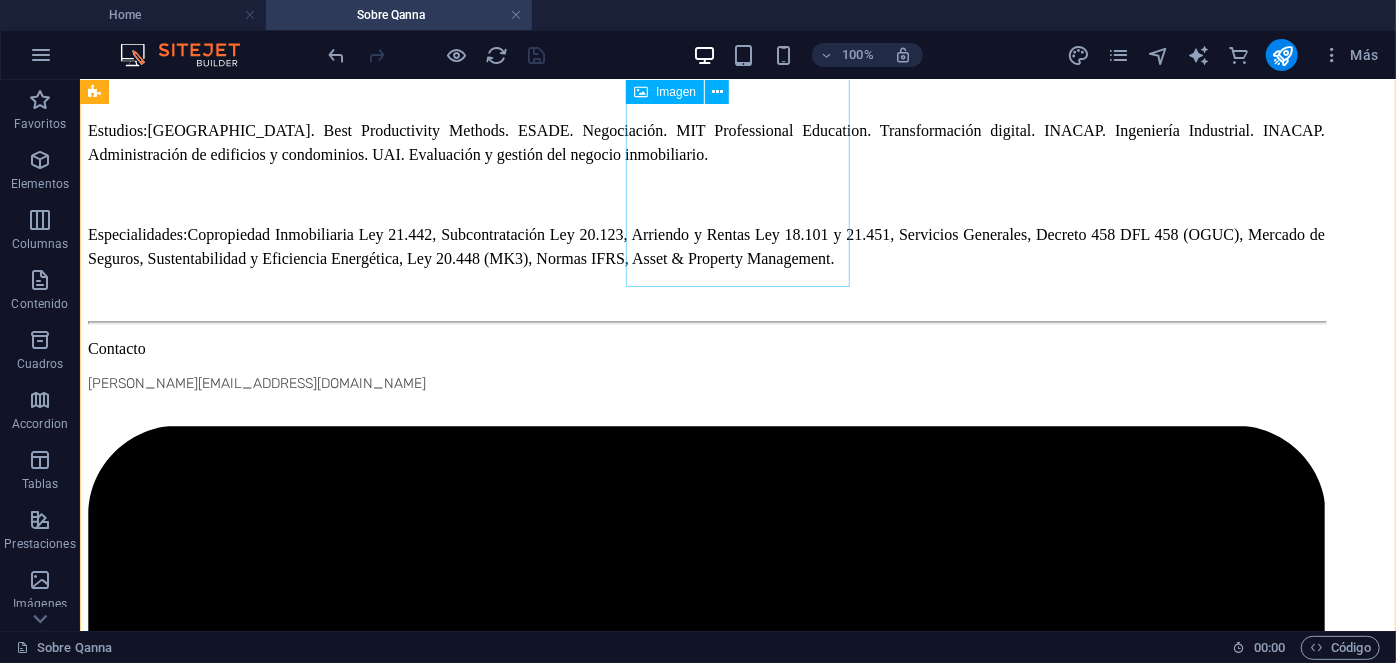 scroll, scrollTop: 2719, scrollLeft: 0, axis: vertical 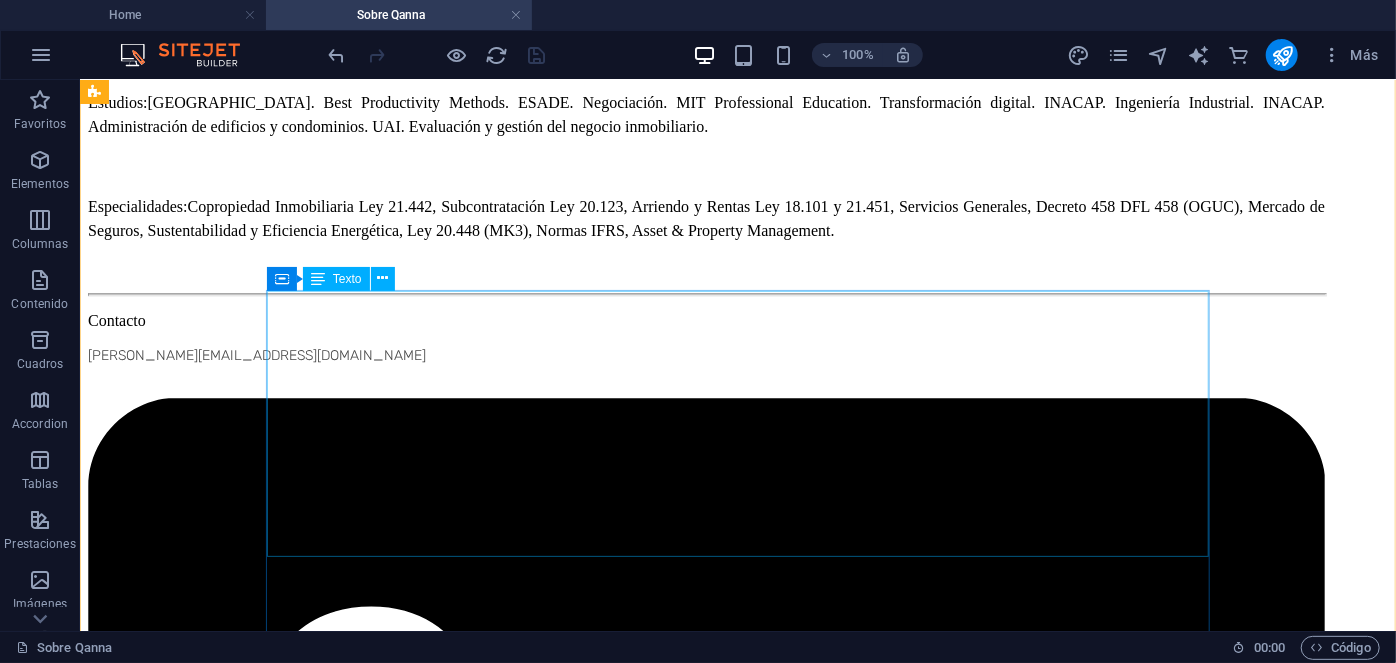 click on "[PERSON_NAME]                                                                          Manager Property & Facility Management Con más de 10 años de experiencia en gestión y administración de activos, donde ha dirigido un portafolio diversificado de edificios de oficinas, condominios, centros comerciales, arriendos y servicios generales en empresas nacionales. Es por lo anterior y su exitosa gestión en el área de administracion de edificios en [GEOGRAPHIC_DATA], que a contar desde fines del 2024 se encuentra a cargo de los servicios de Property Management en su rol de Gerente de Operaciones. Estudios: U. [DEMOGRAPHIC_DATA]. Periodismo. UAI. Política y Asuntos Públicos. Especialidades:  Copropiedad Inmobiliaria Ley 21.442, Subcontratación Ley 20.123, Arriendo y Rentas Ley 18.101 y 21.451, Servicios Generales, Mercado de Seguros, Sustentabilidad y Eficiencia Energética." at bounding box center [737, 4578] 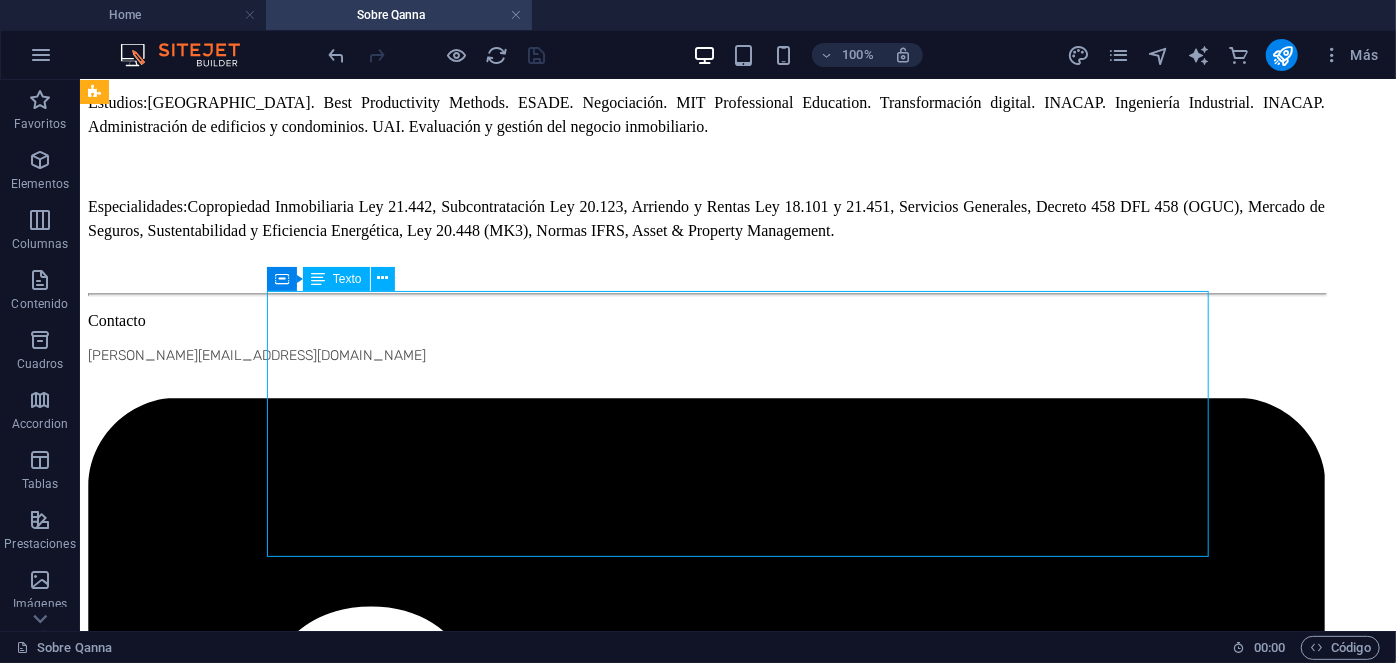 click on "[PERSON_NAME]                                                                          Manager Property & Facility Management Con más de 10 años de experiencia en gestión y administración de activos, donde ha dirigido un portafolio diversificado de edificios de oficinas, condominios, centros comerciales, arriendos y servicios generales en empresas nacionales. Es por lo anterior y su exitosa gestión en el área de administracion de edificios en [GEOGRAPHIC_DATA], que a contar desde fines del 2024 se encuentra a cargo de los servicios de Property Management en su rol de Gerente de Operaciones. Estudios: U. [DEMOGRAPHIC_DATA]. Periodismo. UAI. Política y Asuntos Públicos. Especialidades:  Copropiedad Inmobiliaria Ley 21.442, Subcontratación Ley 20.123, Arriendo y Rentas Ley 18.101 y 21.451, Servicios Generales, Mercado de Seguros, Sustentabilidad y Eficiencia Energética." at bounding box center [737, 4578] 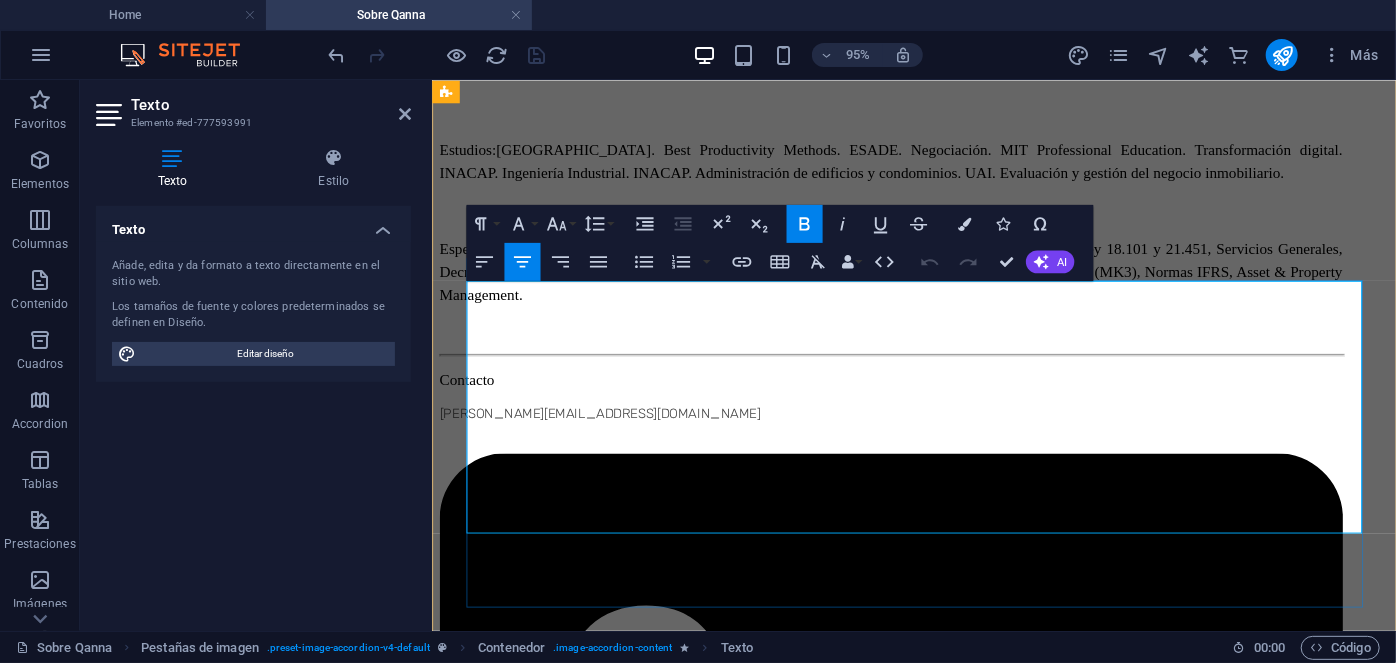 drag, startPoint x: 998, startPoint y: 311, endPoint x: 946, endPoint y: 319, distance: 52.611786 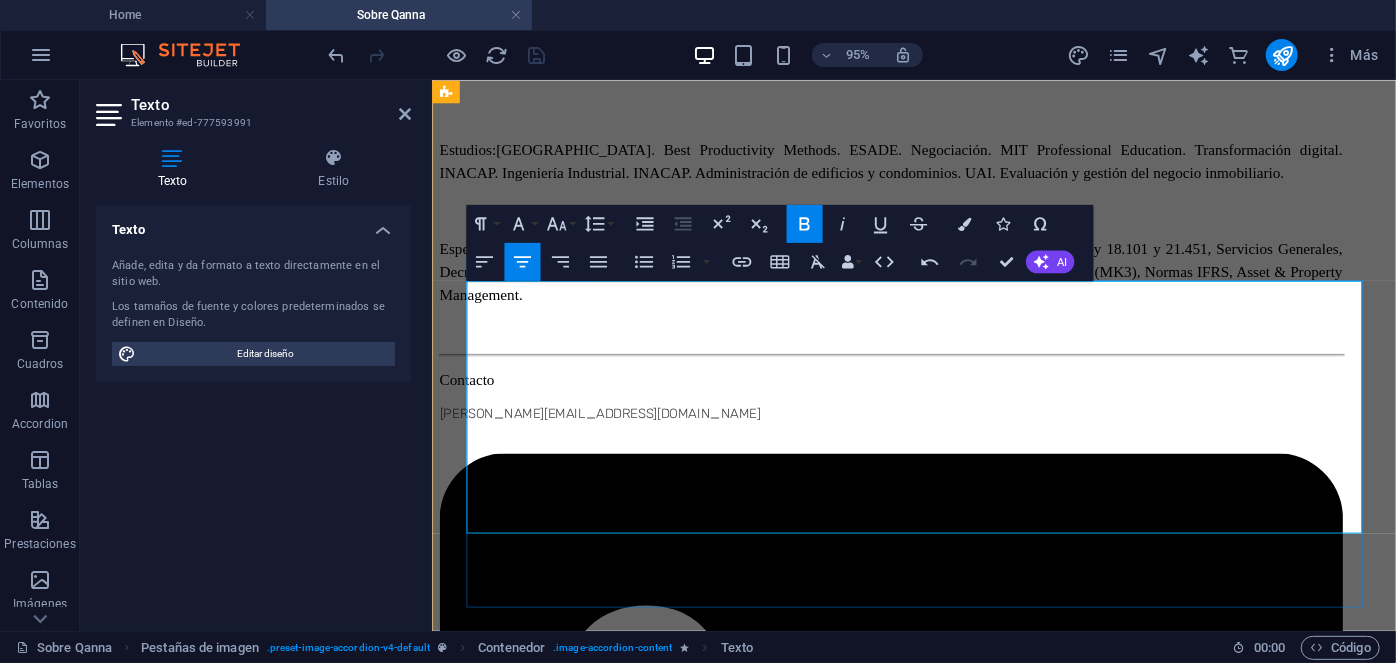 click on "Property & Facility Management" at bounding box center (938, 3942) 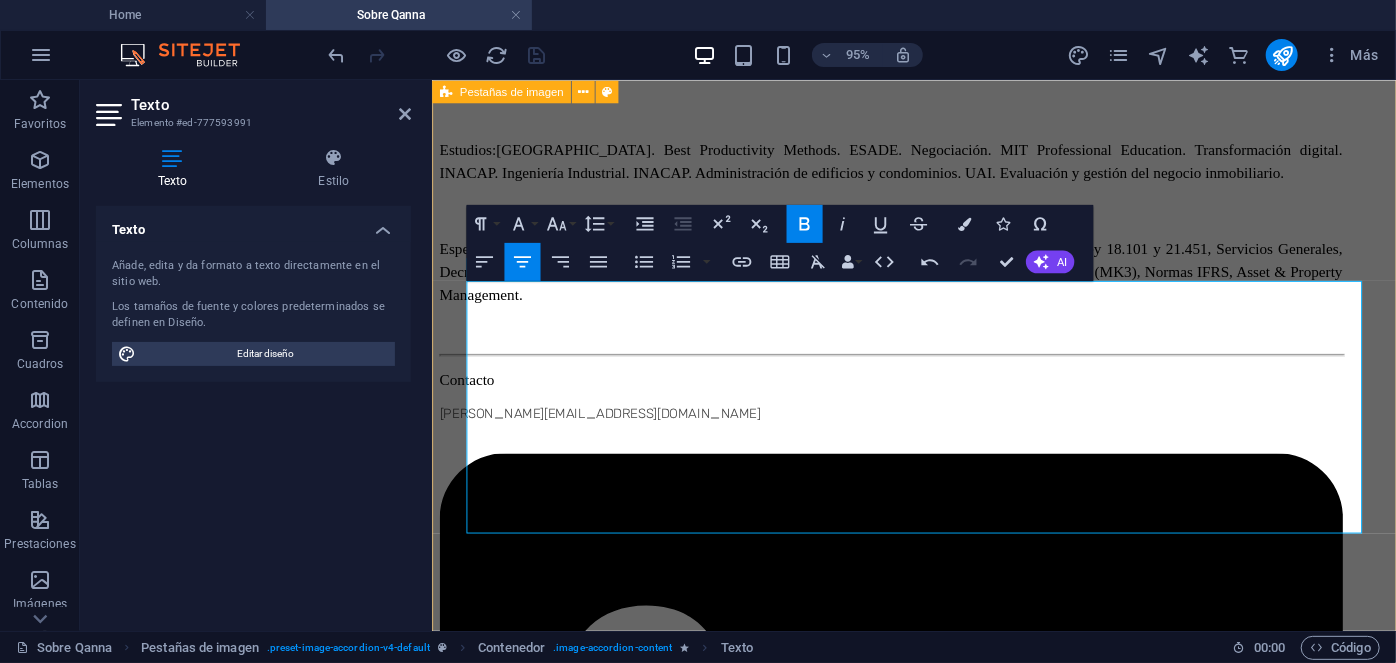 click on "[PERSON_NAME]  Executive Director [PERSON_NAME]   Executive Director Con más de 20 años de experiencia en gestión y administración de activos, donde ha dirigido, supervisado y auditado un portafolio diversificado de más de 1.400 propiedades. Impulsando la transparencia y la mejora continua, dirige de manera exitosa la administración de inversiones anuales que superan los $2,3 bn USD. Como principal ejecutivo de Qanna, es responsable del desarrollo y expansión de la empresa en todo nivel ejecutivo, responsable de las decisiones estratégicas corporativas y directrices, gestión eficiente de las operaciones en todas las líneas de negocio a nivel nacional e internacional. Estudios:  [GEOGRAPHIC_DATA]. Best Productivity Methods. ESADE. Negociación. MIT Professional Education. Transformación digital. INACAP. Ingeniería Industrial. INACAP. Administración de edificios y condominios. UAI. Evaluación y gestión del negocio inmobiliario. Especialidades:  Contacto [PERSON_NAME][EMAIL_ADDRESS][DOMAIN_NAME] Estudios:" at bounding box center [938, 3446] 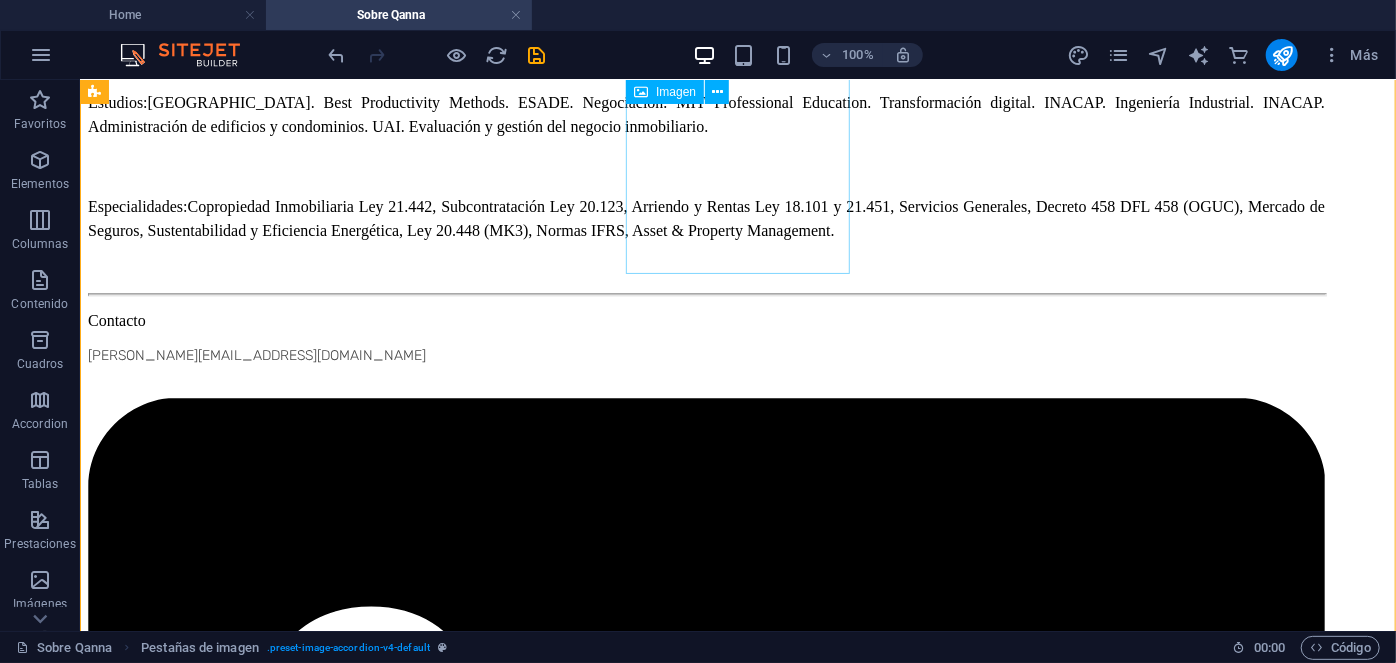 click on "Susana Martelli Manager Property & Facility Management" at bounding box center [737, 4152] 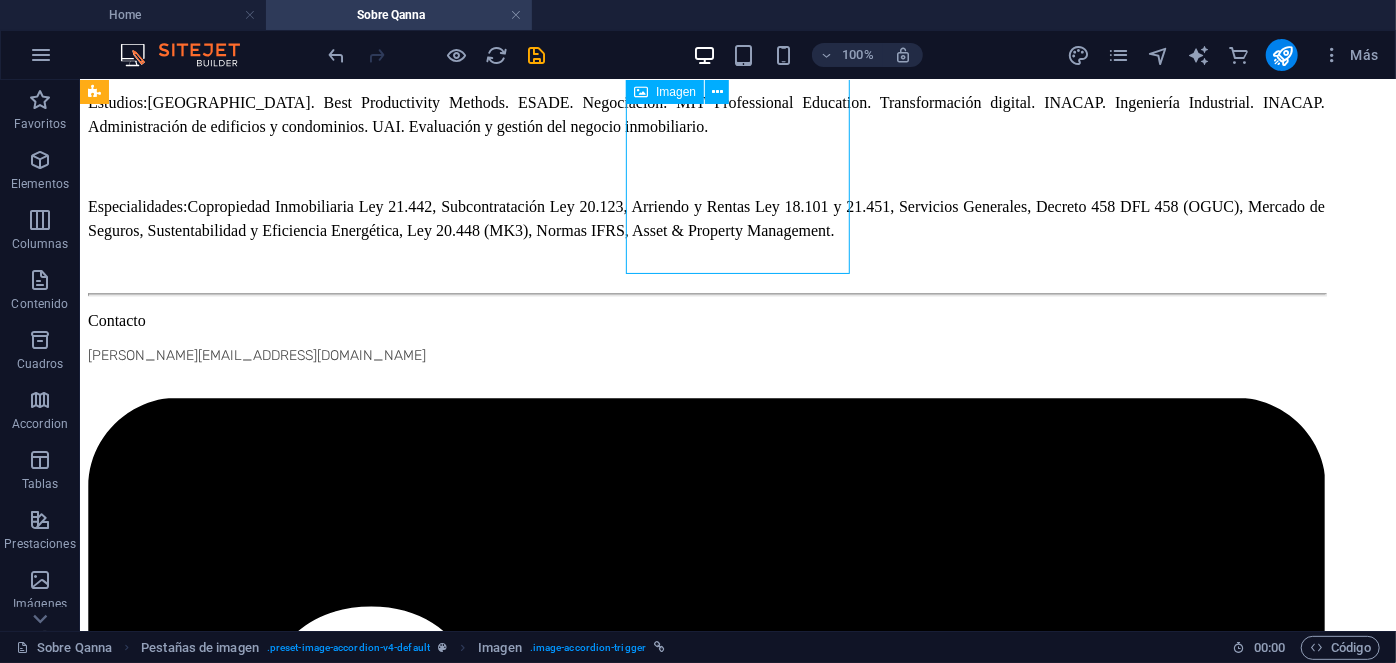 click on "Susana Martelli Manager Property & Facility Management" at bounding box center [737, 4152] 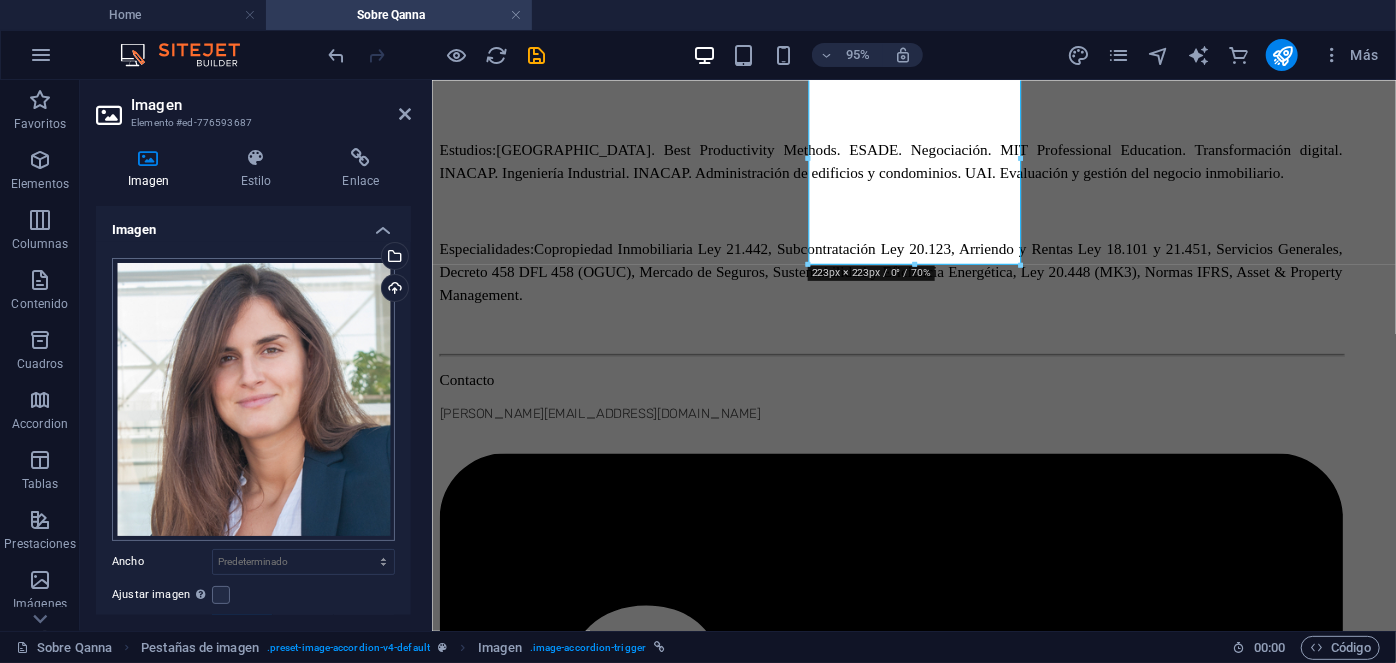 scroll, scrollTop: 184, scrollLeft: 0, axis: vertical 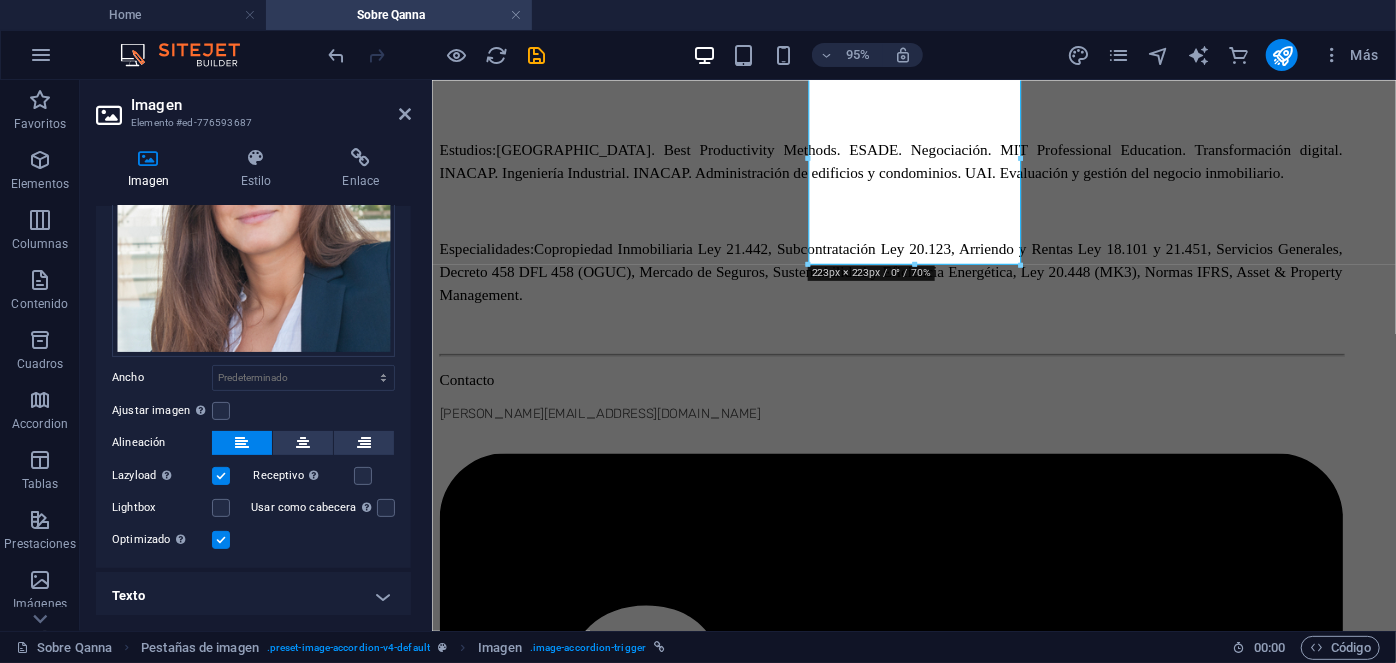 click on "Texto" at bounding box center [253, 596] 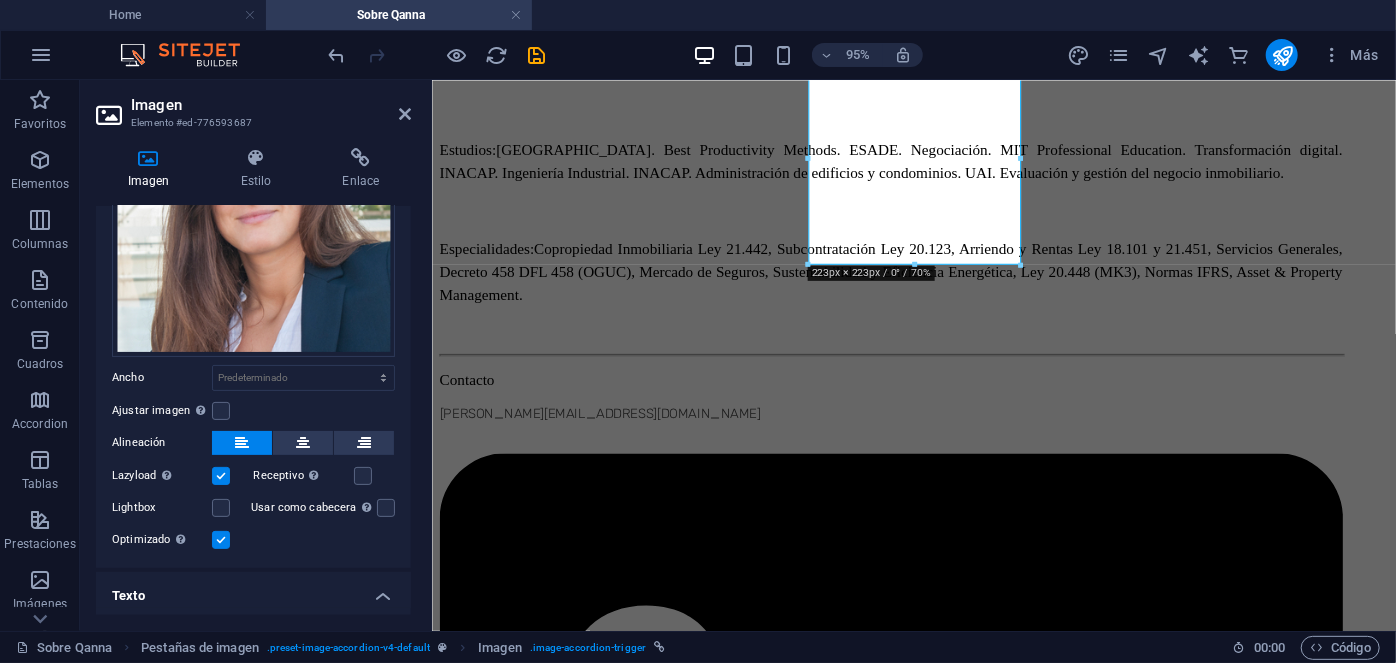 scroll, scrollTop: 371, scrollLeft: 0, axis: vertical 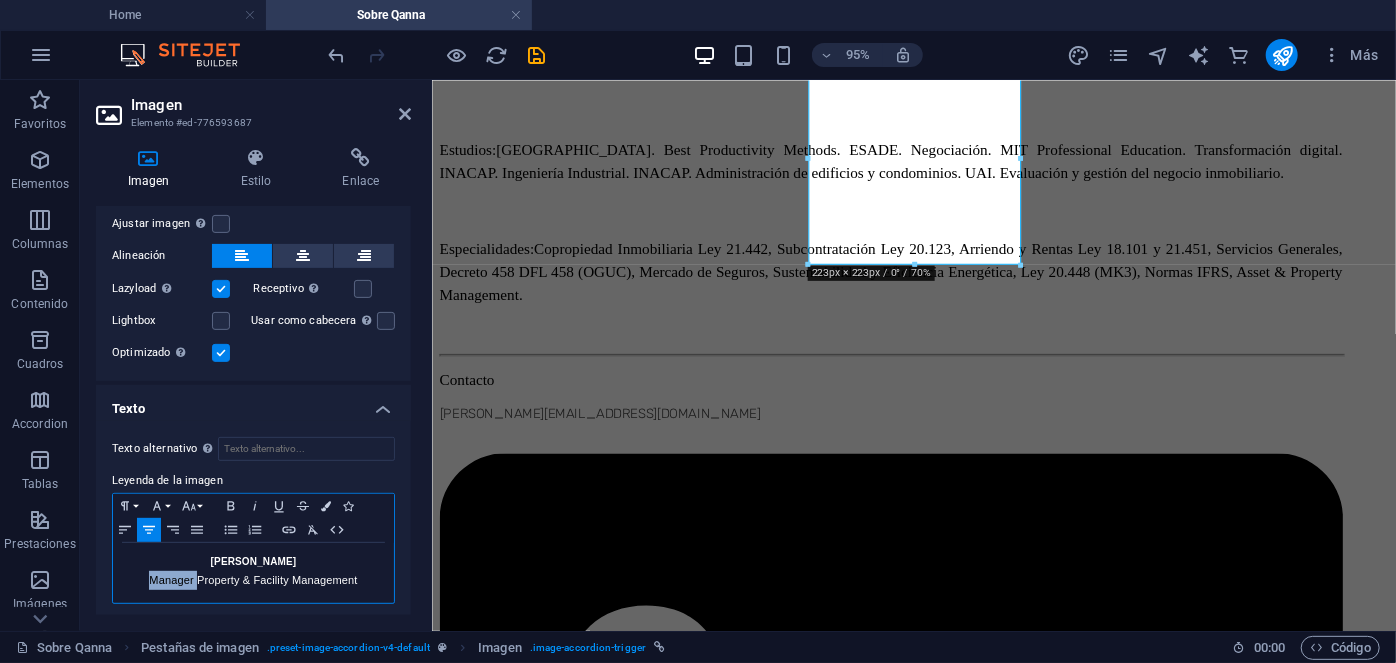drag, startPoint x: 198, startPoint y: 573, endPoint x: 122, endPoint y: 567, distance: 76.23647 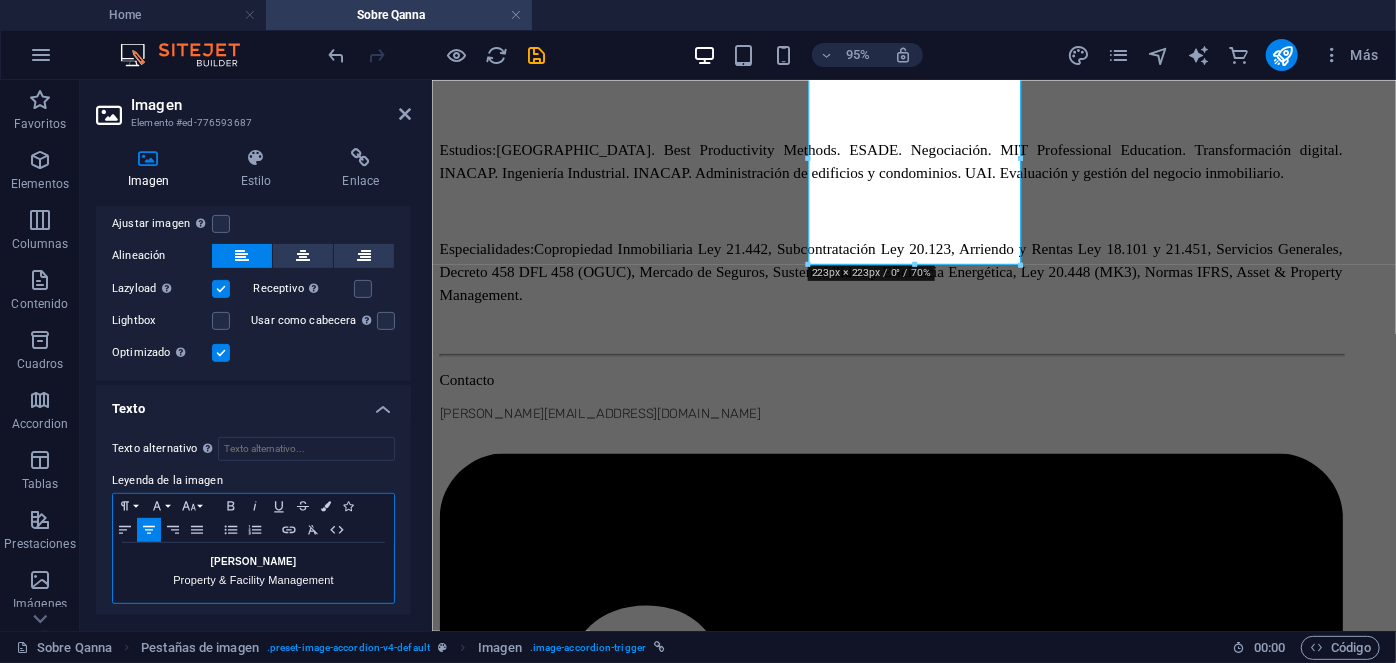 click on "Property & Facility Management" at bounding box center (253, 580) 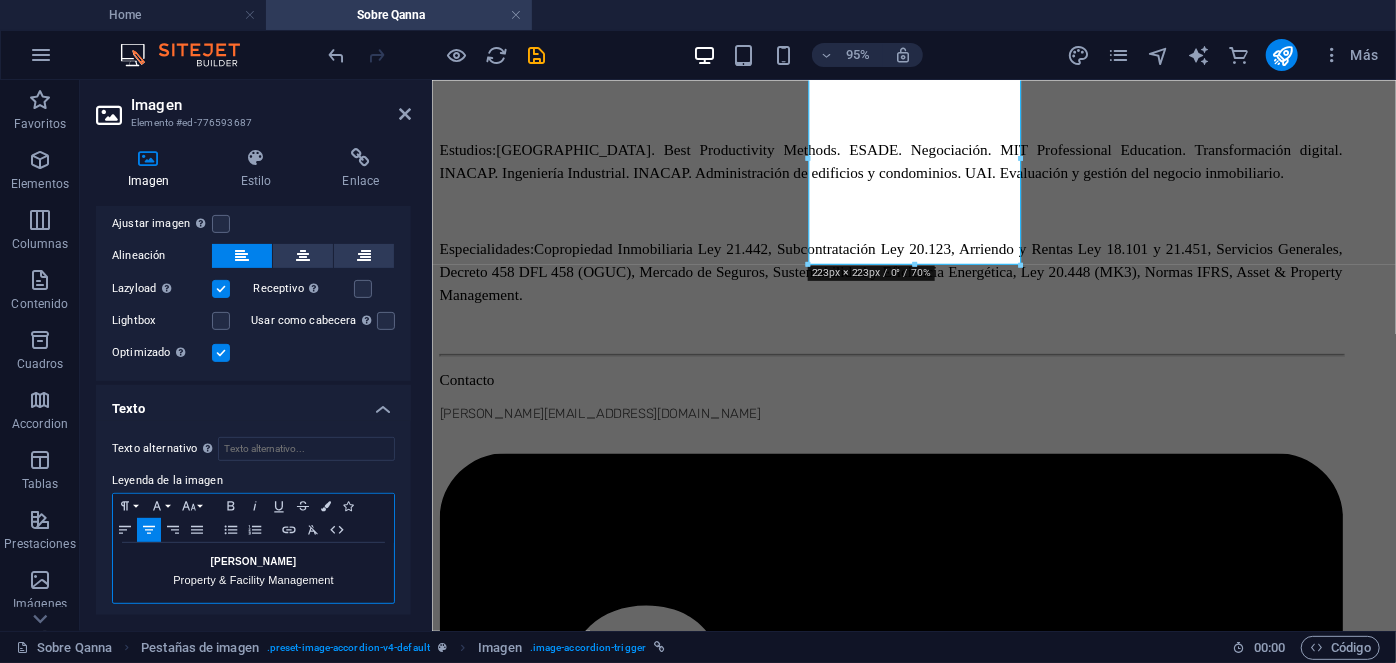 type 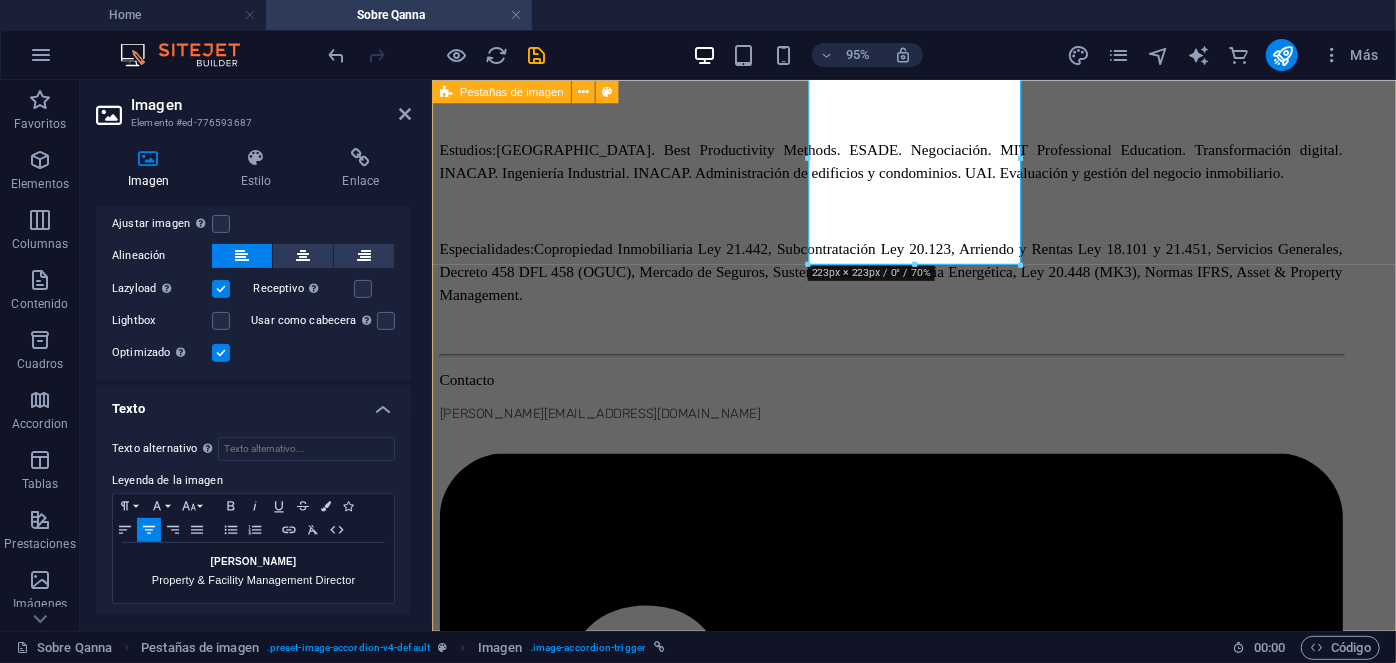 click on "[PERSON_NAME]  Executive Director [PERSON_NAME]   Executive Director Con más de 20 años de experiencia en gestión y administración de activos, donde ha dirigido, supervisado y auditado un portafolio diversificado de más de 1.400 propiedades. Impulsando la transparencia y la mejora continua, dirige de manera exitosa la administración de inversiones anuales que superan los $2,3 bn USD. Como principal ejecutivo de Qanna, es responsable del desarrollo y expansión de la empresa en todo nivel ejecutivo, responsable de las decisiones estratégicas corporativas y directrices, gestión eficiente de las operaciones en todas las líneas de negocio a nivel nacional e internacional. Estudios:  [GEOGRAPHIC_DATA]. Best Productivity Methods. ESADE. Negociación. MIT Professional Education. Transformación digital. INACAP. Ingeniería Industrial. INACAP. Administración de edificios y condominios. UAI. Evaluación y gestión del negocio inmobiliario. Especialidades:  Contacto [PERSON_NAME][EMAIL_ADDRESS][DOMAIN_NAME] Estudios:" at bounding box center (938, 3446) 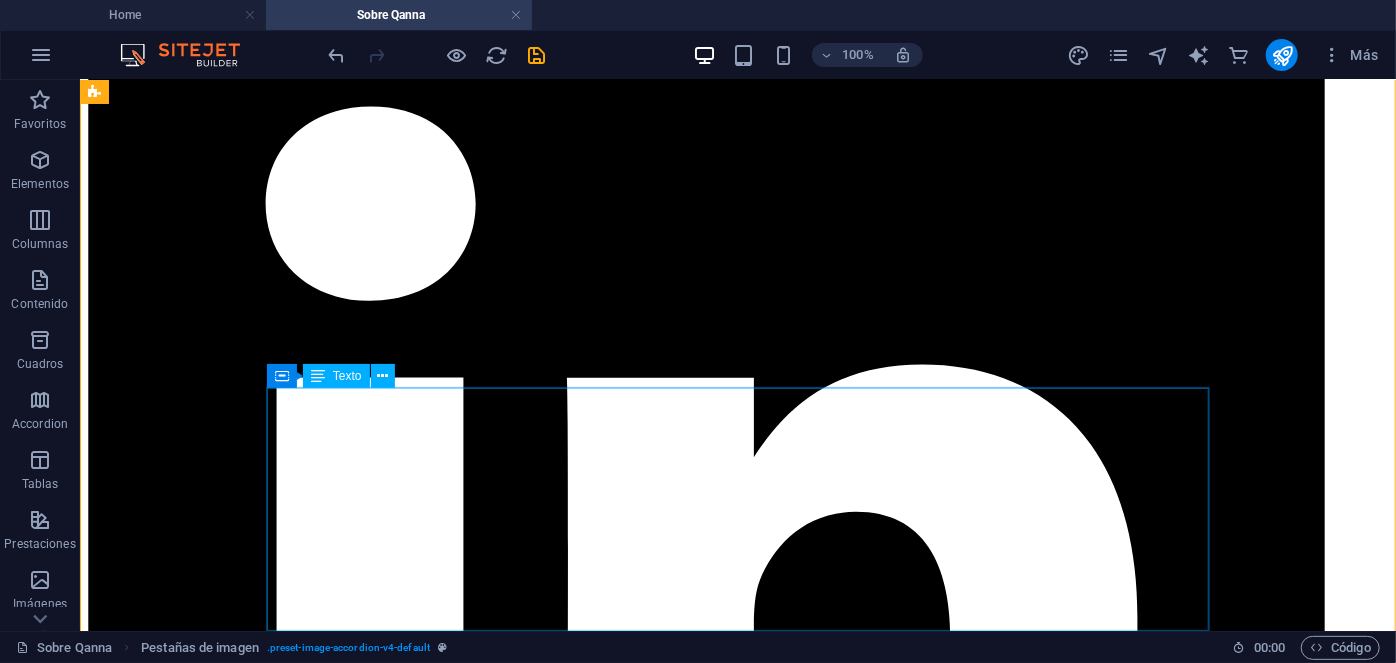 scroll, scrollTop: 3224, scrollLeft: 0, axis: vertical 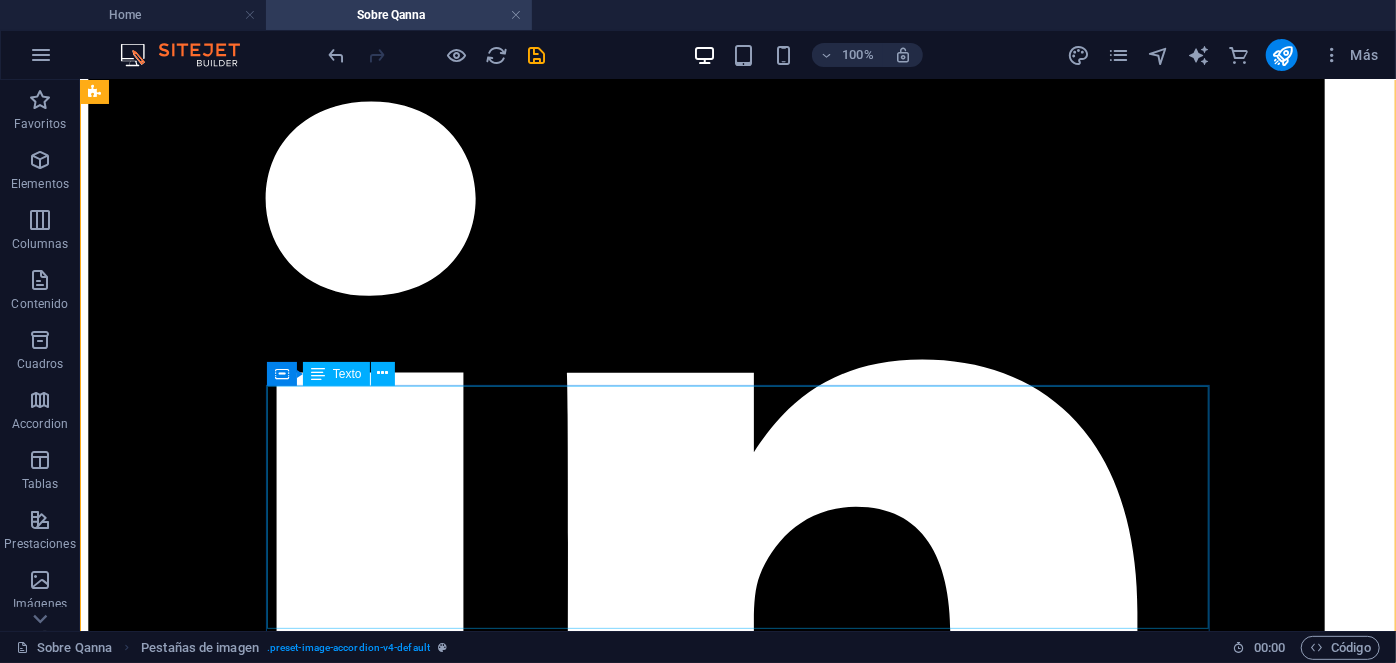 click on "Daniel Larraín  Manager Asset & Multifamily Management Con más de 20 años de experiencia en gestión y administración de infraestructura y servicios de mantenimiento industrial. Daniel lidera la administracion y gestión de activos para el mercado de edificios multifamily, al tiempo de gestionar de manera diligente y eficiente el área técnica siendo responsable del mantenimiento general de todas las propiedades del grupo. Estudios:  Universidad de Navarra. Arquitectura. U. Politécnica de Madrid y Global Lean. Lean Six sigma. INACAP. Gestión Inmobiliaria Ley 21.442. Especialidades:  Copropiedad Inmobiliaria Ley 21.442, Arriendo y Rentas Ley 18.101 y 21.451, Servicios Generales,  Mercado de Seguros, Sustentabilidad, Clima HVAC & VRV, Mantenimiento Industrial." at bounding box center (737, 6331) 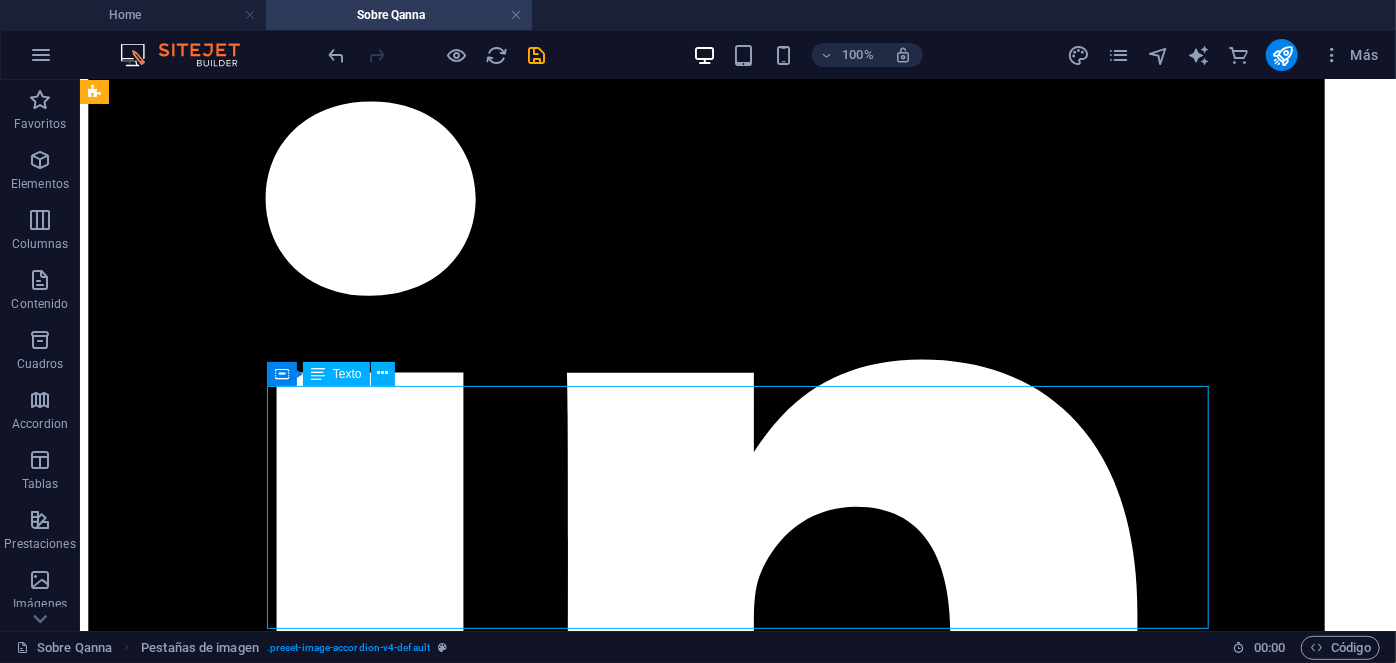 click on "Daniel Larraín  Manager Asset & Multifamily Management Con más de 20 años de experiencia en gestión y administración de infraestructura y servicios de mantenimiento industrial. Daniel lidera la administracion y gestión de activos para el mercado de edificios multifamily, al tiempo de gestionar de manera diligente y eficiente el área técnica siendo responsable del mantenimiento general de todas las propiedades del grupo. Estudios:  Universidad de Navarra. Arquitectura. U. Politécnica de Madrid y Global Lean. Lean Six sigma. INACAP. Gestión Inmobiliaria Ley 21.442. Especialidades:  Copropiedad Inmobiliaria Ley 21.442, Arriendo y Rentas Ley 18.101 y 21.451, Servicios Generales,  Mercado de Seguros, Sustentabilidad, Clima HVAC & VRV, Mantenimiento Industrial." at bounding box center (737, 6331) 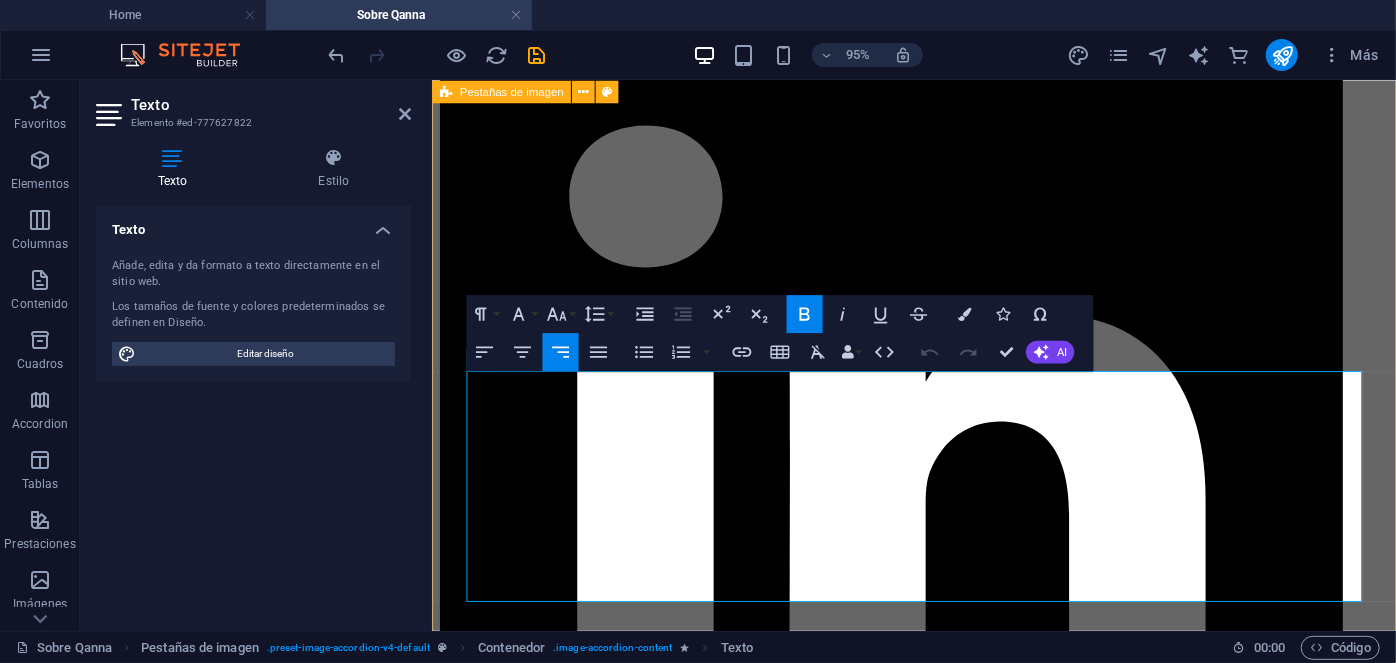 click on "[PERSON_NAME]  Executive Director [PERSON_NAME]   Executive Director Con más de 20 años de experiencia en gestión y administración de activos, donde ha dirigido, supervisado y auditado un portafolio diversificado de más de 1.400 propiedades. Impulsando la transparencia y la mejora continua, dirige de manera exitosa la administración de inversiones anuales que superan los $2,3 bn USD. Como principal ejecutivo de Qanna, es responsable del desarrollo y expansión de la empresa en todo nivel ejecutivo, responsable de las decisiones estratégicas corporativas y directrices, gestión eficiente de las operaciones en todas las líneas de negocio a nivel nacional e internacional. Estudios:  [GEOGRAPHIC_DATA]. Best Productivity Methods. ESADE. Negociación. MIT Professional Education. Transformación digital. INACAP. Ingeniería Industrial. INACAP. Administración de edificios y condominios. UAI. Evaluación y gestión del negocio inmobiliario. Especialidades:  Contacto [PERSON_NAME][EMAIL_ADDRESS][DOMAIN_NAME] Estudios:" at bounding box center (938, 2941) 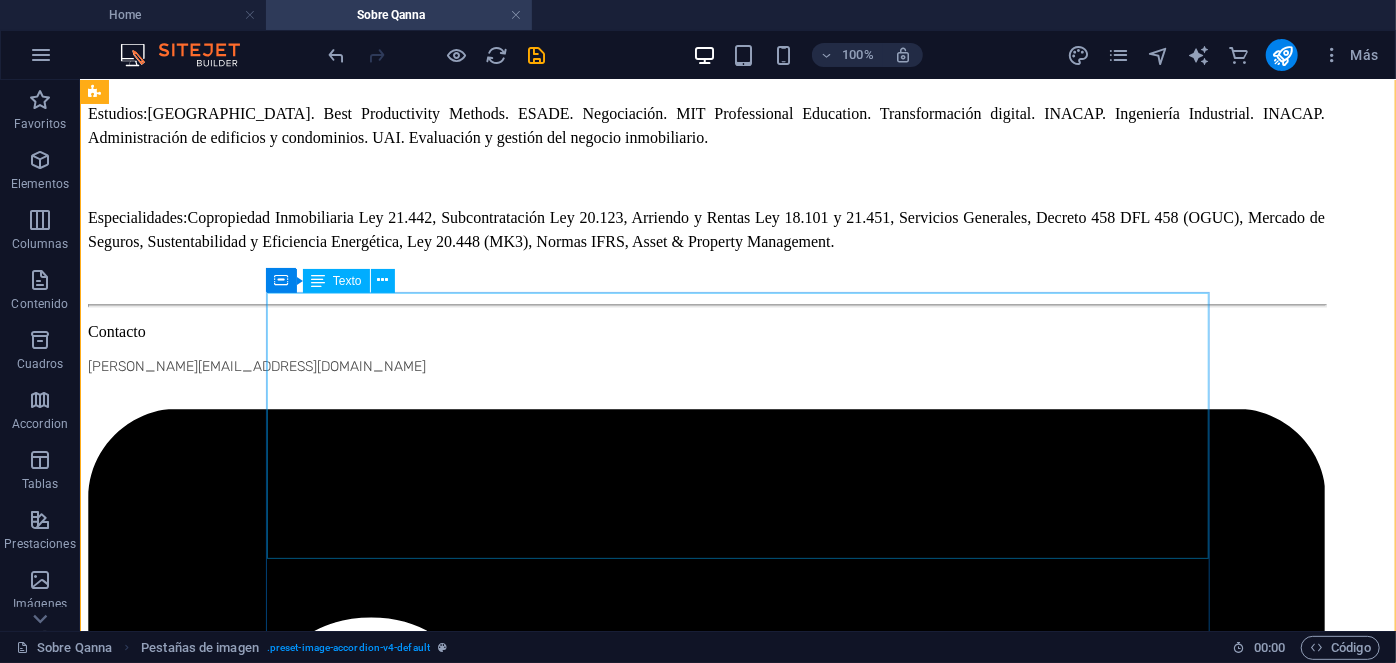 scroll, scrollTop: 2704, scrollLeft: 0, axis: vertical 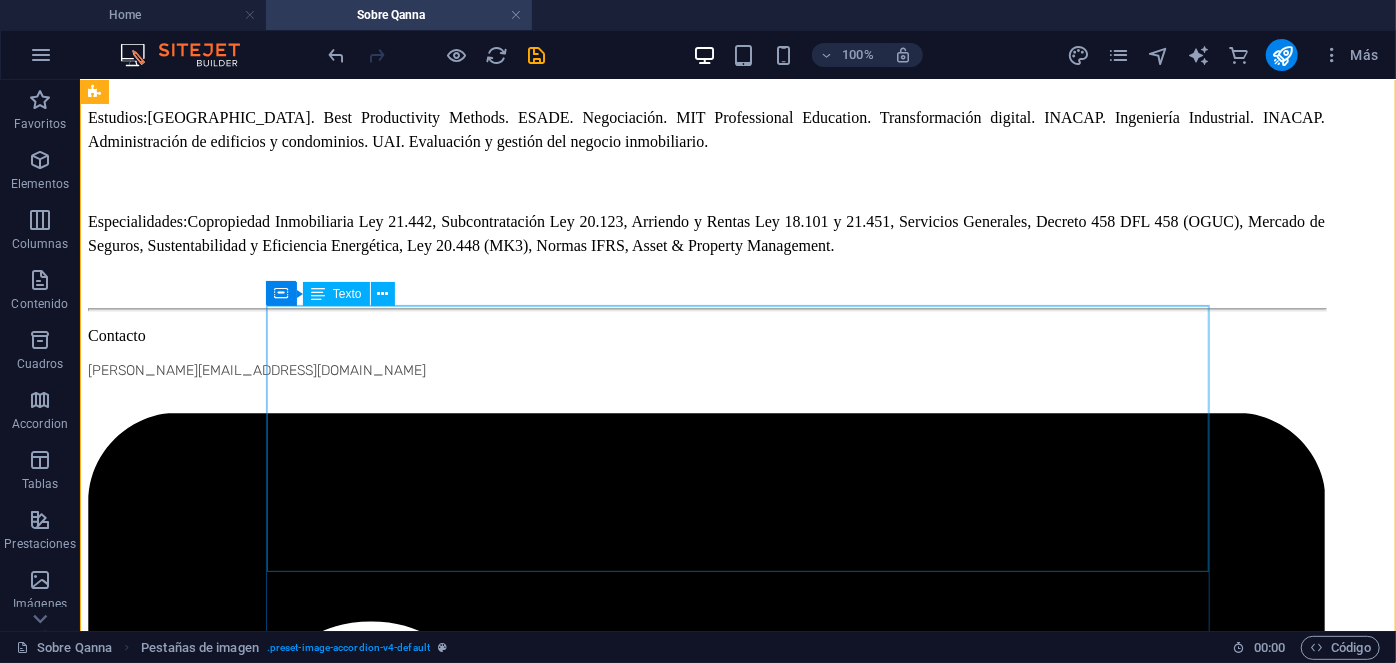 click on "Susana Martelli                                                                          Property & Facility Management Director Con más de 10 años de experiencia en gestión y administración de activos, donde ha dirigido un portafolio diversificado de edificios de oficinas, condominios, centros comerciales, arriendos y servicios generales en empresas nacionales. Es por lo anterior y su exitosa gestión en el área de administracion de edificios en Qanna, que a contar desde fines del 2024 se encuentra a cargo de los servicios de Property Management en su rol de Gerente de Operaciones. Estudios: U. Catolica. Periodismo. UAI. Política y Asuntos Públicos. Especialidades:  Copropiedad Inmobiliaria Ley 21.442, Subcontratación Ley 20.123, Arriendo y Rentas Ley 18.101 y 21.451, Servicios Generales, Mercado de Seguros, Sustentabilidad y Eficiencia Energética." at bounding box center [737, 4593] 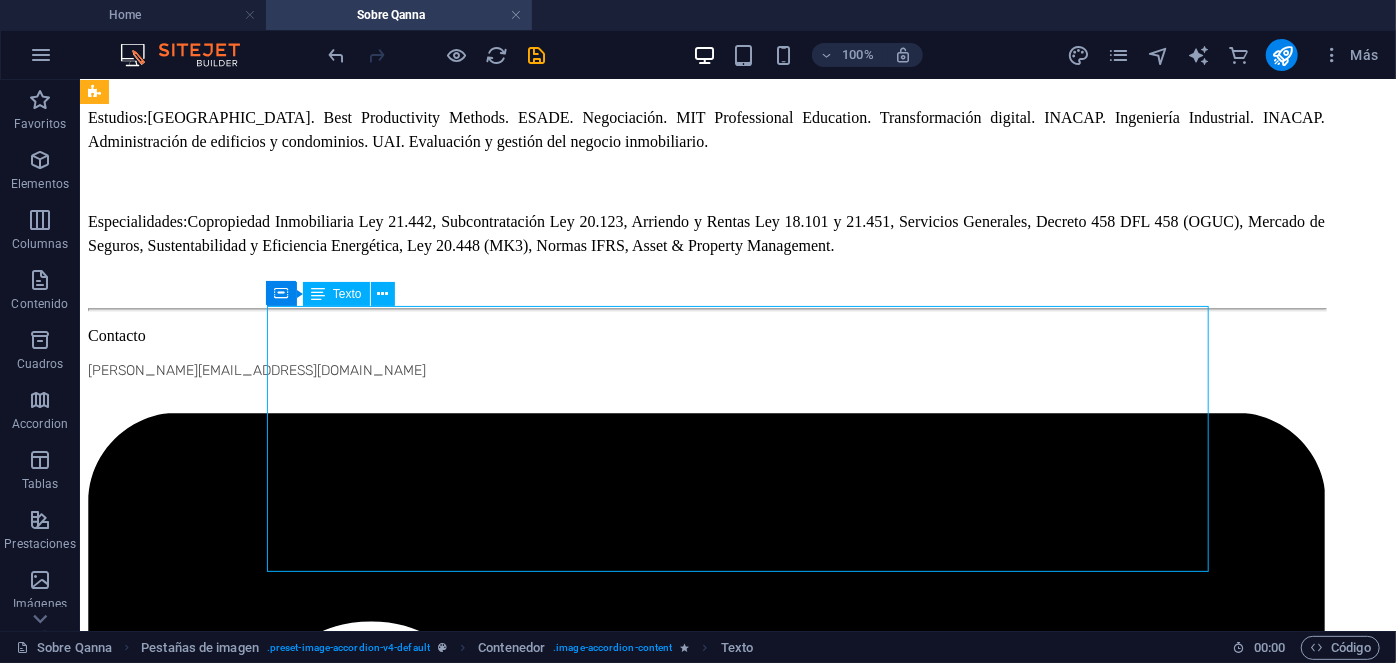 click on "Susana Martelli                                                                          Property & Facility Management Director Con más de 10 años de experiencia en gestión y administración de activos, donde ha dirigido un portafolio diversificado de edificios de oficinas, condominios, centros comerciales, arriendos y servicios generales en empresas nacionales. Es por lo anterior y su exitosa gestión en el área de administracion de edificios en Qanna, que a contar desde fines del 2024 se encuentra a cargo de los servicios de Property Management en su rol de Gerente de Operaciones. Estudios: U. Catolica. Periodismo. UAI. Política y Asuntos Públicos. Especialidades:  Copropiedad Inmobiliaria Ley 21.442, Subcontratación Ley 20.123, Arriendo y Rentas Ley 18.101 y 21.451, Servicios Generales, Mercado de Seguros, Sustentabilidad y Eficiencia Energética." at bounding box center [737, 4593] 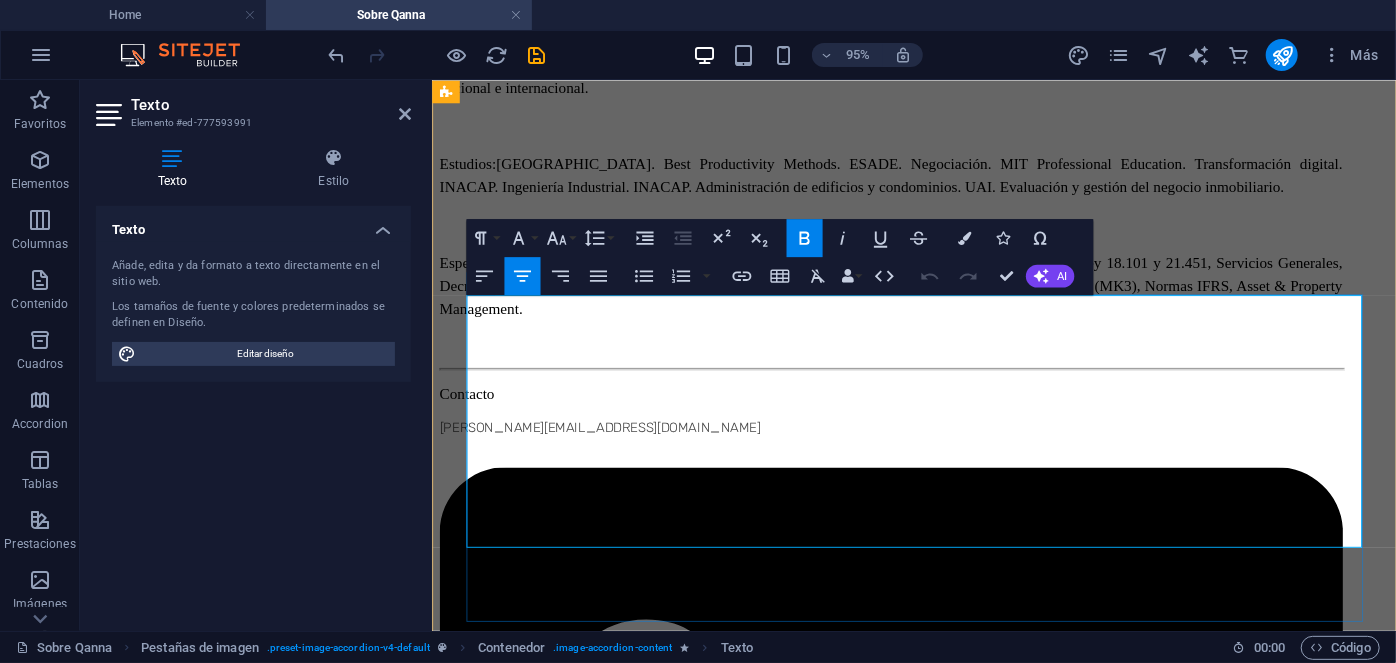 drag, startPoint x: 1182, startPoint y: 332, endPoint x: 946, endPoint y: 338, distance: 236.07626 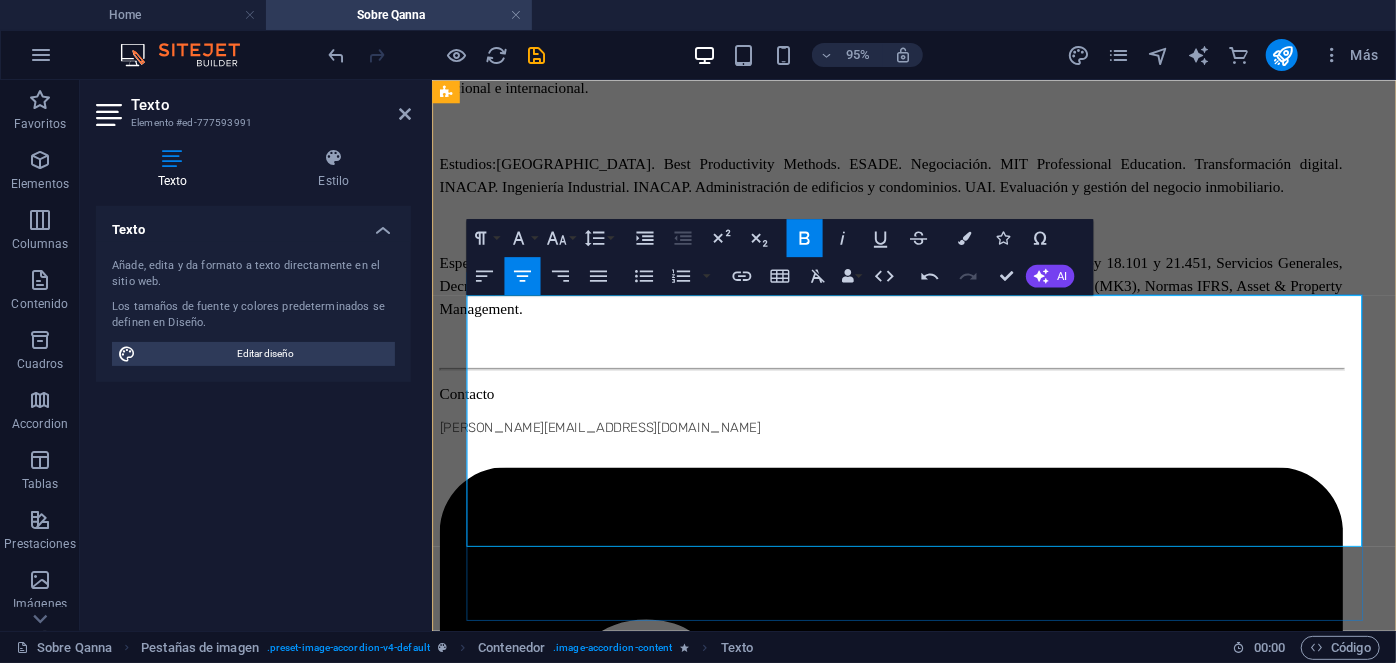 click on "Director of Property Mangement" at bounding box center (1062, 3957) 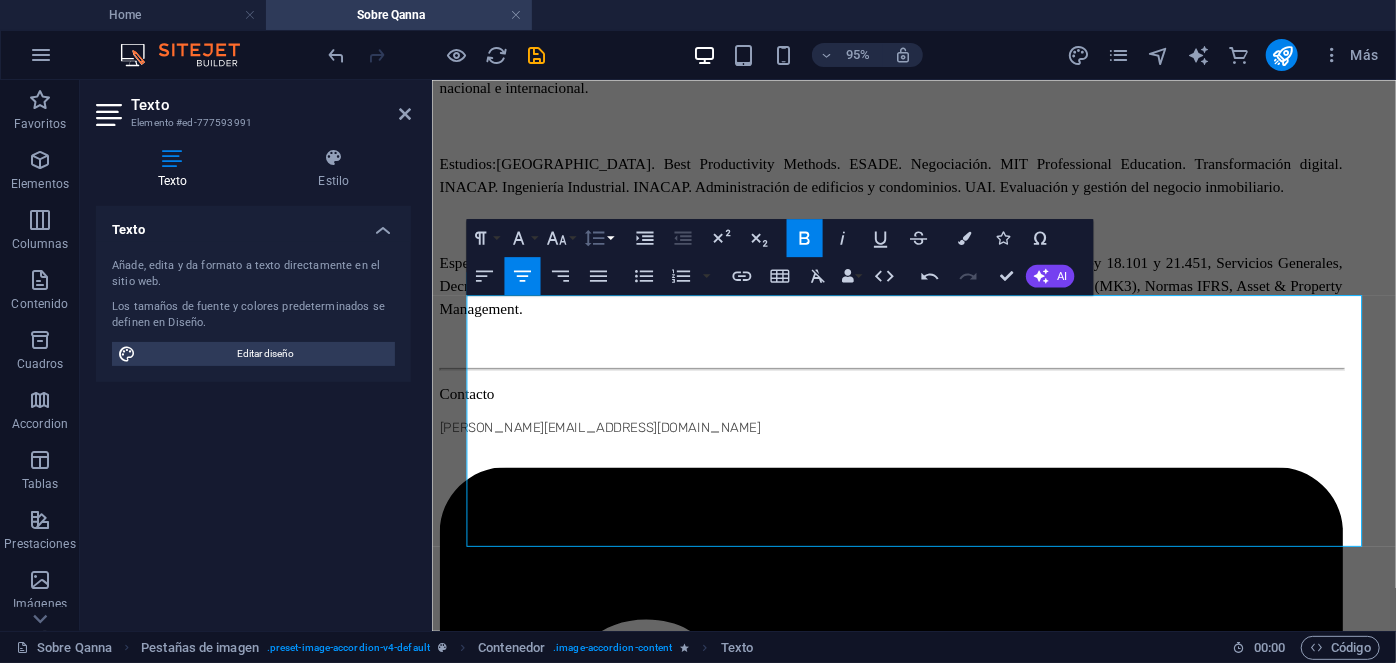 click 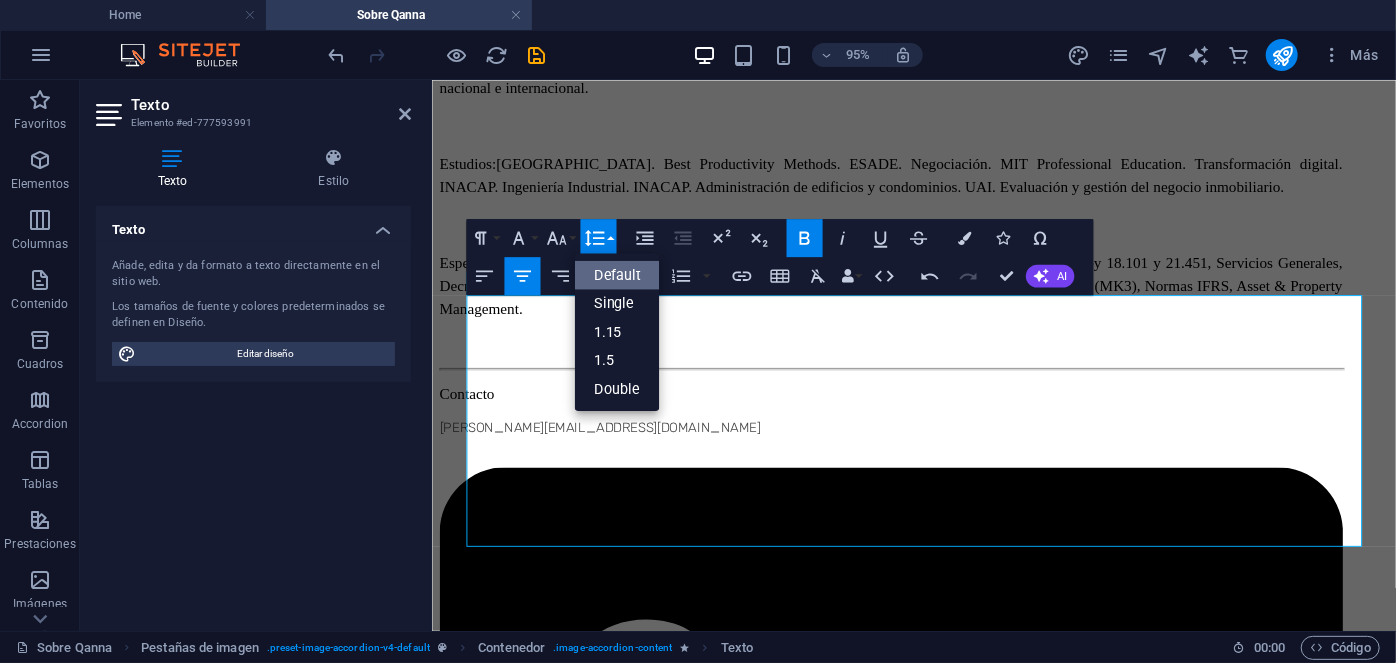 scroll, scrollTop: 0, scrollLeft: 0, axis: both 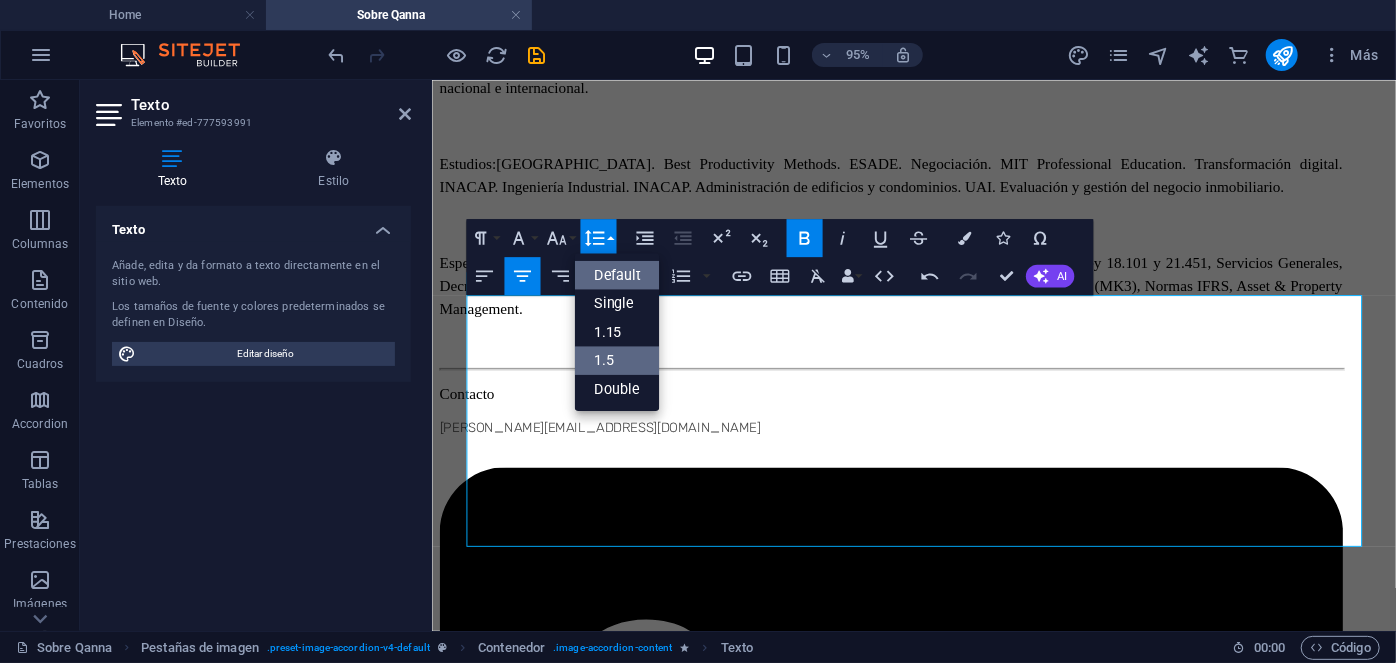 click on "1.5" at bounding box center (617, 360) 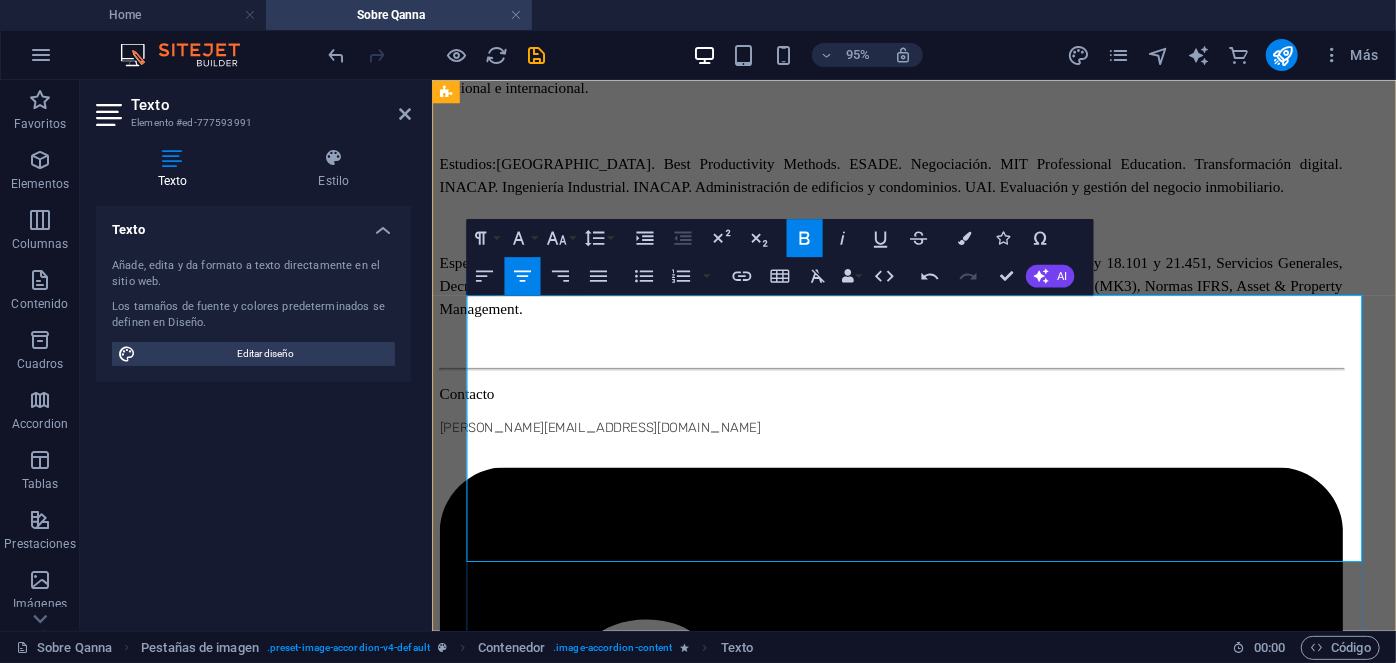click on "Director of Property Management" at bounding box center [938, 3966] 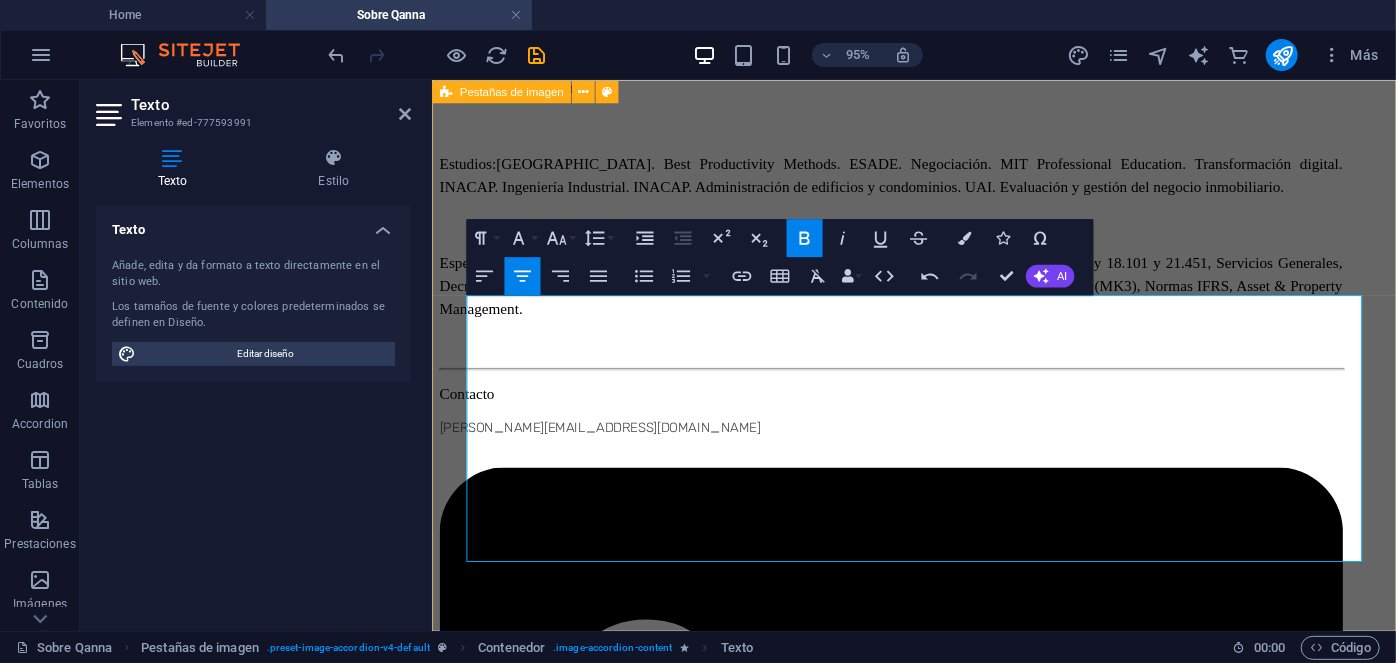 click on "[PERSON_NAME]  Executive Director [PERSON_NAME]   Executive Director Con más de 20 años de experiencia en gestión y administración de activos, donde ha dirigido, supervisado y auditado un portafolio diversificado de más de 1.400 propiedades. Impulsando la transparencia y la mejora continua, dirige de manera exitosa la administración de inversiones anuales que superan los $2,3 bn USD. Como principal ejecutivo de Qanna, es responsable del desarrollo y expansión de la empresa en todo nivel ejecutivo, responsable de las decisiones estratégicas corporativas y directrices, gestión eficiente de las operaciones en todas las líneas de negocio a nivel nacional e internacional. Estudios:  [GEOGRAPHIC_DATA]. Best Productivity Methods. ESADE. Negociación. MIT Professional Education. Transformación digital. INACAP. Ingeniería Industrial. INACAP. Administración de edificios y condominios. UAI. Evaluación y gestión del negocio inmobiliario. Especialidades:  Contacto [PERSON_NAME][EMAIL_ADDRESS][DOMAIN_NAME] Estudios:" at bounding box center (938, 3467) 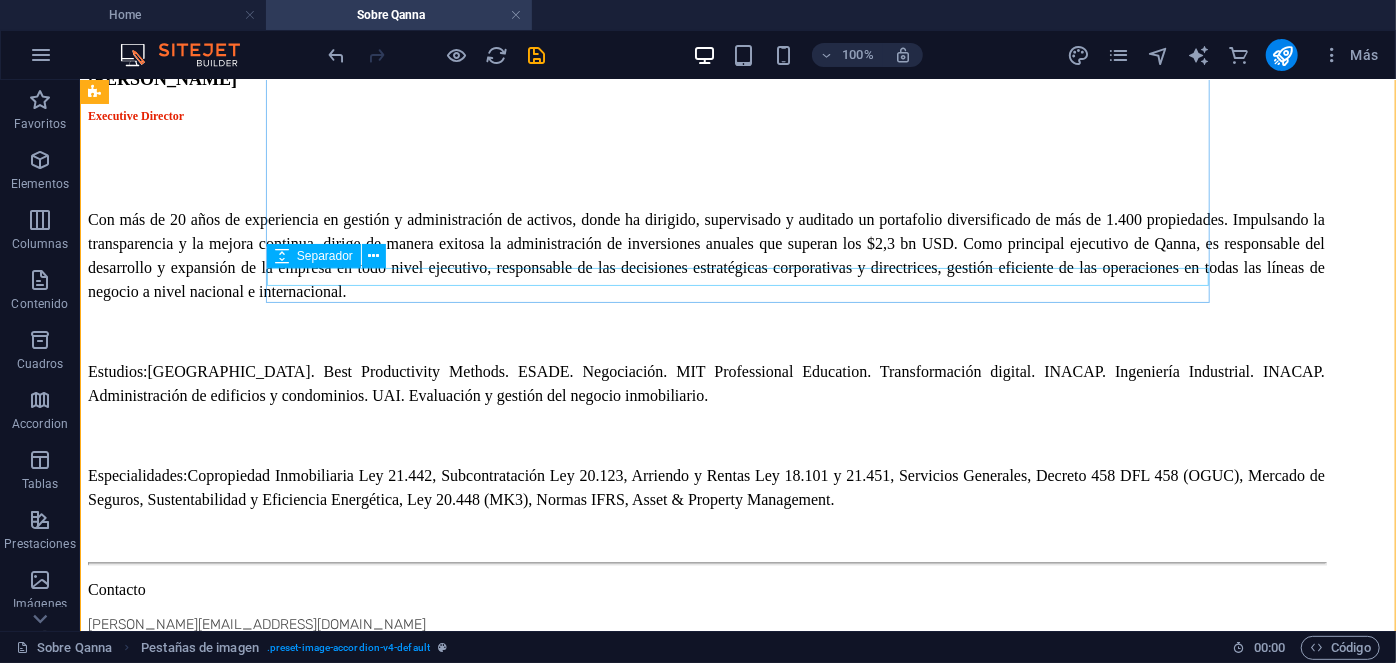 scroll, scrollTop: 2613, scrollLeft: 0, axis: vertical 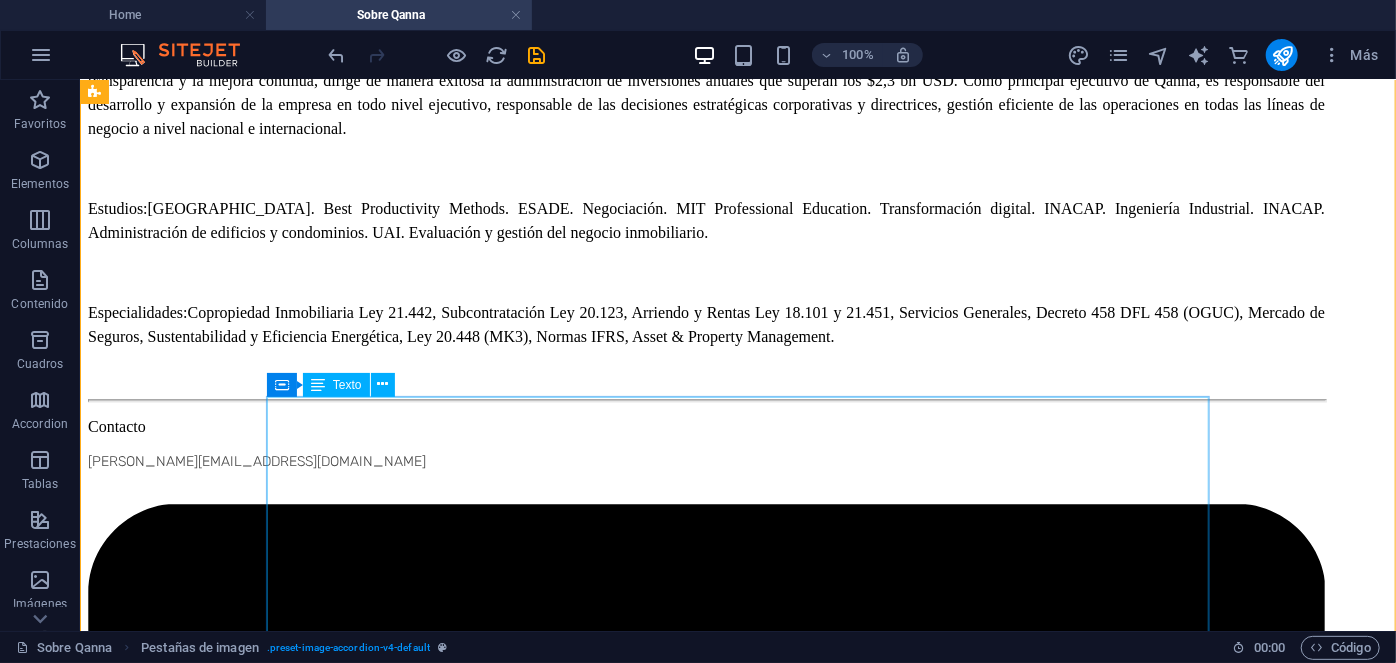 click on "Susana Martelli                                                                         Director of Property Management Con más de 10 años de experiencia en gestión y administración de activos, donde ha dirigido un portafolio diversificado de edificios de oficinas, condominios, centros comerciales, arriendos y servicios generales en empresas nacionales. Es por lo anterior y su exitosa gestión en el área de administracion de edificios en Qanna, que a contar desde fines del 2024 se encuentra a cargo de los servicios de Property Management en su rol de Gerente de Operaciones. Estudios: U. Catolica. Periodismo. UAI. Política y Asuntos Públicos. Especialidades:  Copropiedad Inmobiliaria Ley 21.442, Subcontratación Ley 20.123, Arriendo y Rentas Ley 18.101 y 21.451, Servicios Generales, Mercado de Seguros, Sustentabilidad y Eficiencia Energética." at bounding box center [737, 4690] 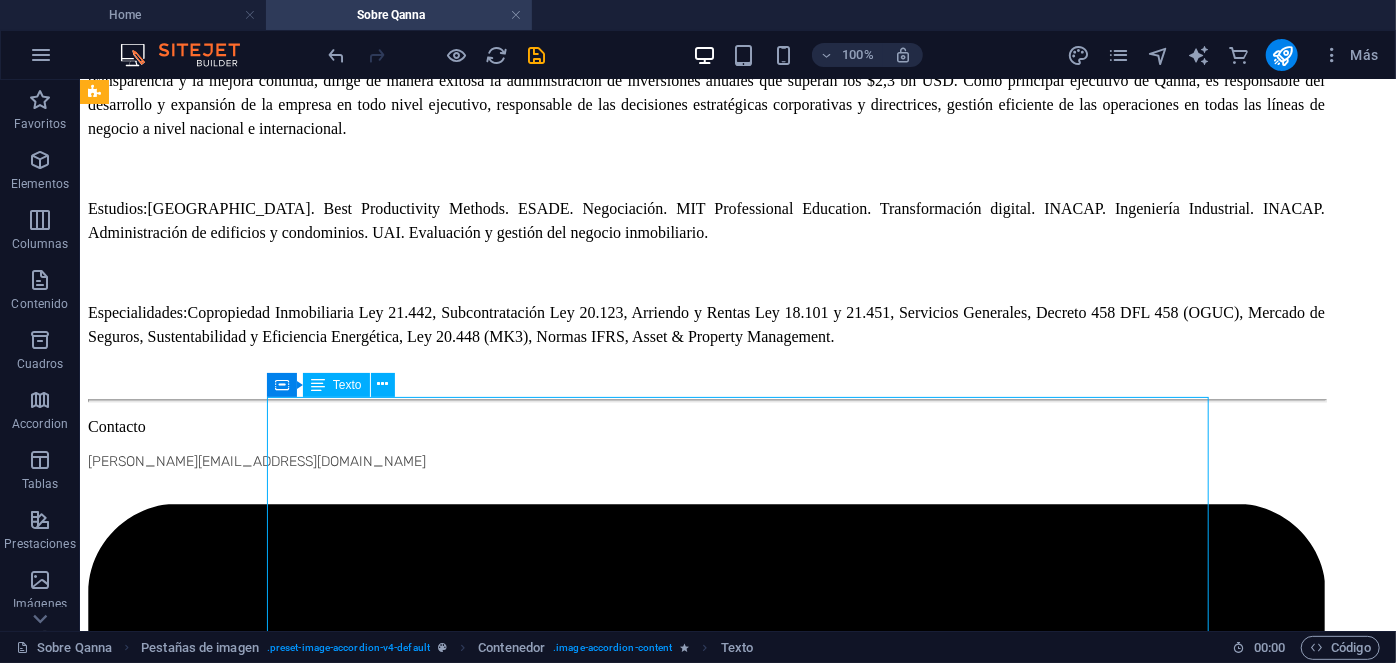 click on "Susana Martelli                                                                         Director of Property Management Con más de 10 años de experiencia en gestión y administración de activos, donde ha dirigido un portafolio diversificado de edificios de oficinas, condominios, centros comerciales, arriendos y servicios generales en empresas nacionales. Es por lo anterior y su exitosa gestión en el área de administracion de edificios en Qanna, que a contar desde fines del 2024 se encuentra a cargo de los servicios de Property Management en su rol de Gerente de Operaciones. Estudios: U. Catolica. Periodismo. UAI. Política y Asuntos Públicos. Especialidades:  Copropiedad Inmobiliaria Ley 21.442, Subcontratación Ley 20.123, Arriendo y Rentas Ley 18.101 y 21.451, Servicios Generales, Mercado de Seguros, Sustentabilidad y Eficiencia Energética." at bounding box center (737, 4690) 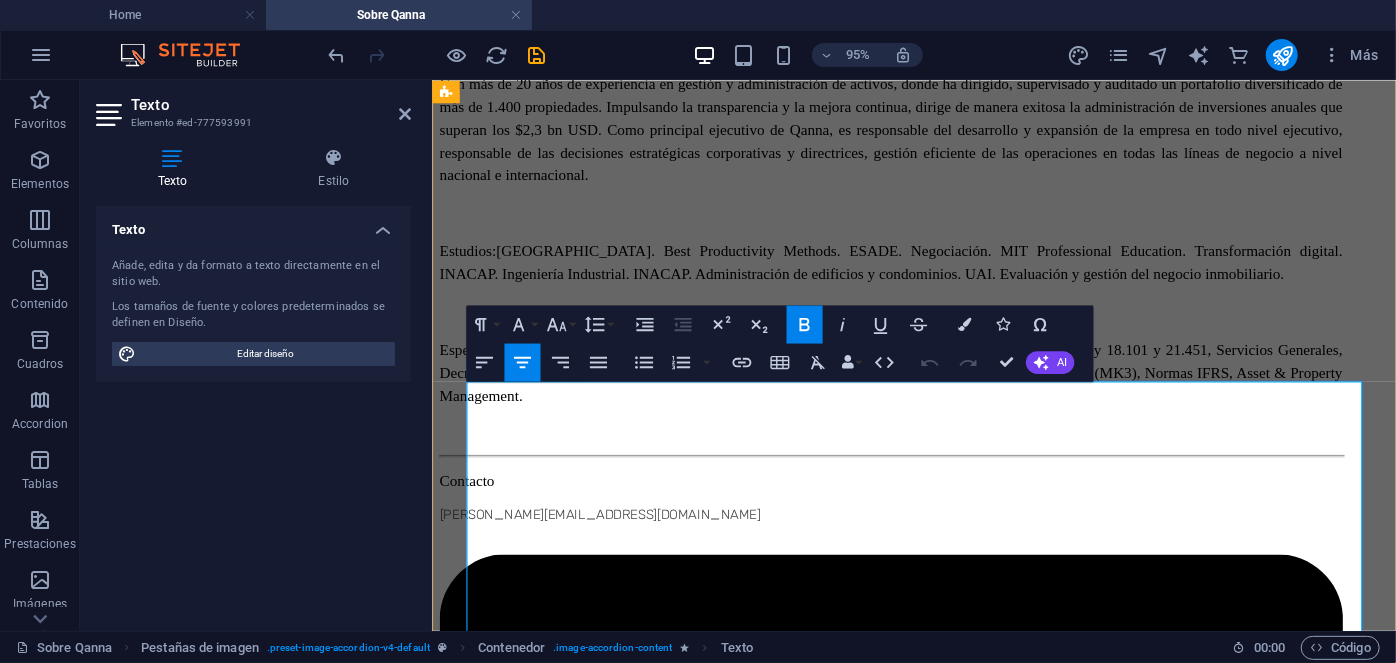 drag, startPoint x: 1175, startPoint y: 435, endPoint x: 897, endPoint y: 438, distance: 278.01617 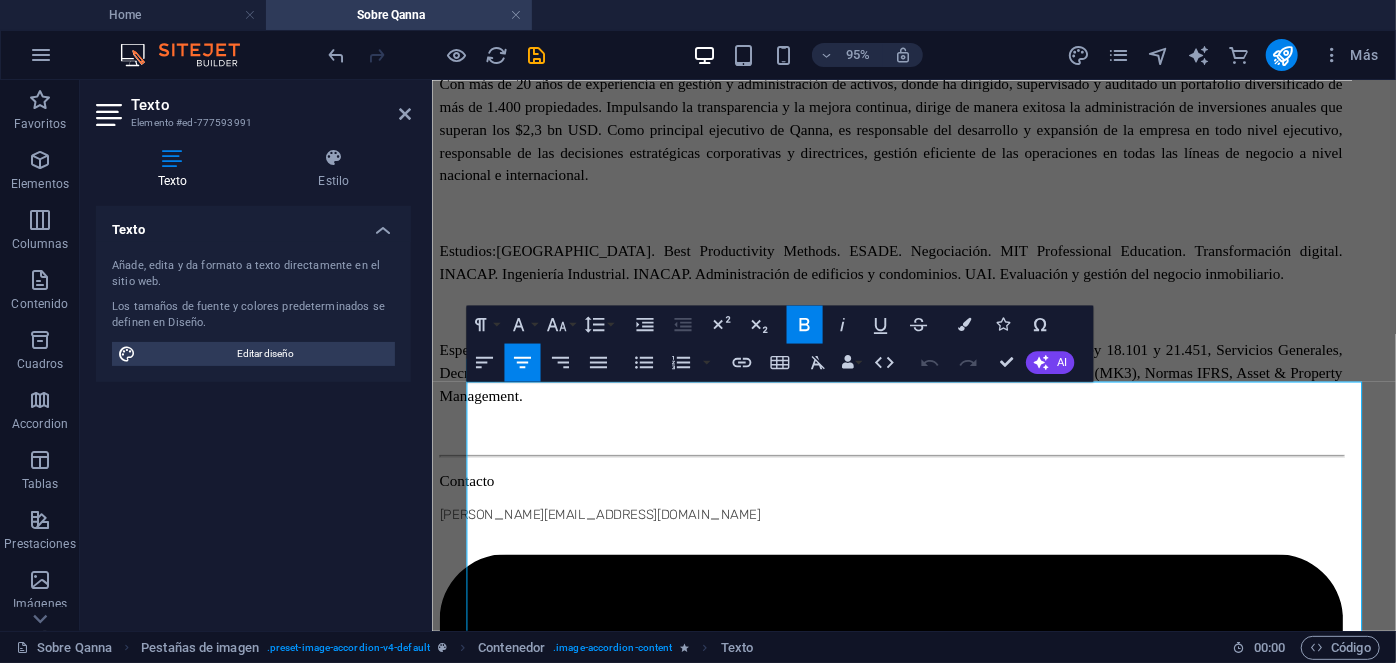 click on "Paragraph Format Normal Heading 1 Heading 2 Heading 3 Heading 4 Heading 5 Heading 6 Code Font Family Arial [US_STATE] Impact Tahoma Times New [PERSON_NAME] Verdana Assistant CreatoDisplay Thin FPRuUUymsaYpRh73MTQJug DM Sans EB Garamond [PERSON_NAME] Book numuI lgTlmbc5VsCiPh3g Gontserrat Regular RxjA1Ongr9Z oR6INu8 rw Gravity Regular aS Re 62QfQ6r2VGIfgaGg Inter LouisGeorgeCafe EkC5agAsfJR_Ctz1D_Grzw LouisGeorgeCafe mn2iFrutkmPOfIKArSY0dA LouisGeorgeCafeBold uaI nC Jp0nvqZvnYkIuCw LouisGeorgeCafeLight yBlNji3iIDccfOUTH6 BPA M PLUS Rounded 1c [PERSON_NAME] Noto Sans Georgian Nunito Sans [PERSON_NAME] Trial Regular I jRY9UITxSqC34ZB4LZ6A [PERSON_NAME] Trial RegularItalic p_a84udvc6JvlE eRIbxJw Poppins Roboto Rubik TTChocolatesTrialMedium 2xXoil6X2L93Dz35cyWTrw TTChocolatesTrialMedium KHEuf 0pREzj0iP1vIsNDA TTChocolatesTrialMedium pBMk2ZKzwvwkIK0SLbN3tQ TTChocolatesTrialRegular gkS2aQrF0GLmx6ppkSs7iw TTChocolatesTrialRegular1 AxyLzWhFyfRQ_ApjO9doaQ TTChocolatesTrialRegular1 MaZSN18_k6Y0XIX3YHZ9GA Font Size 8 9 10 11 12 14 18 24 30 36 48 60 72 96" at bounding box center (542, 324) 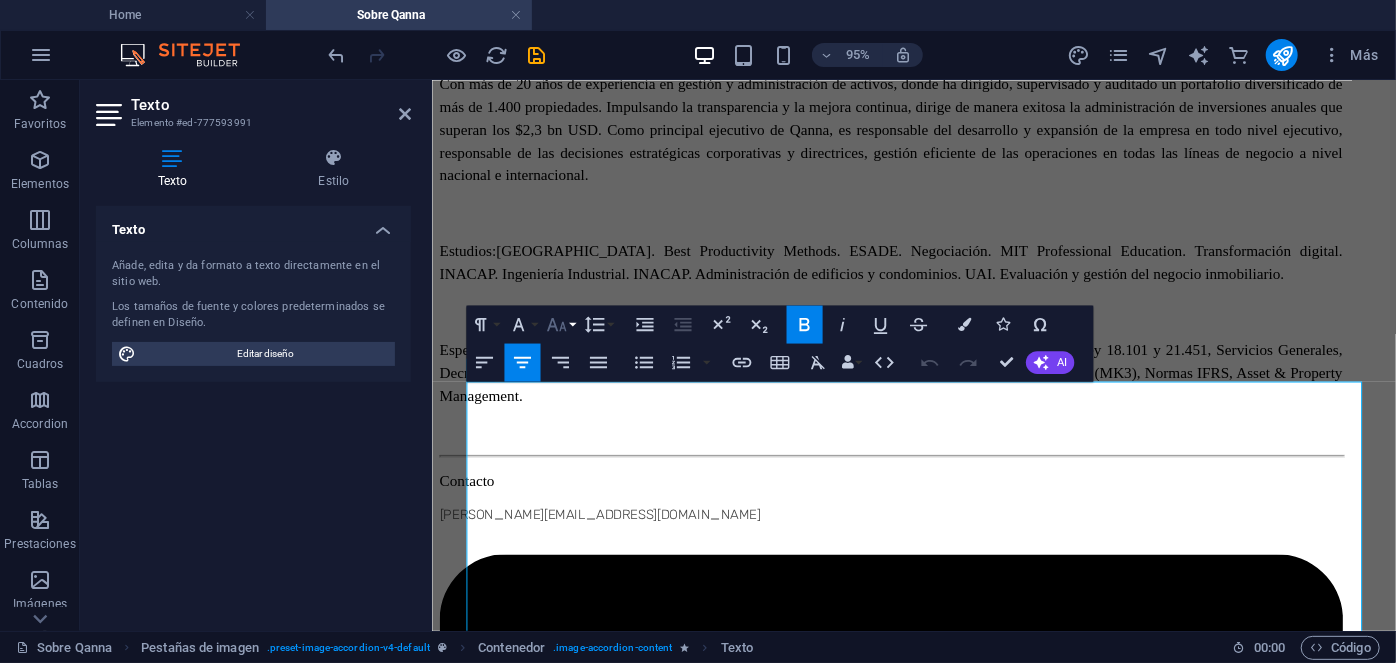 click 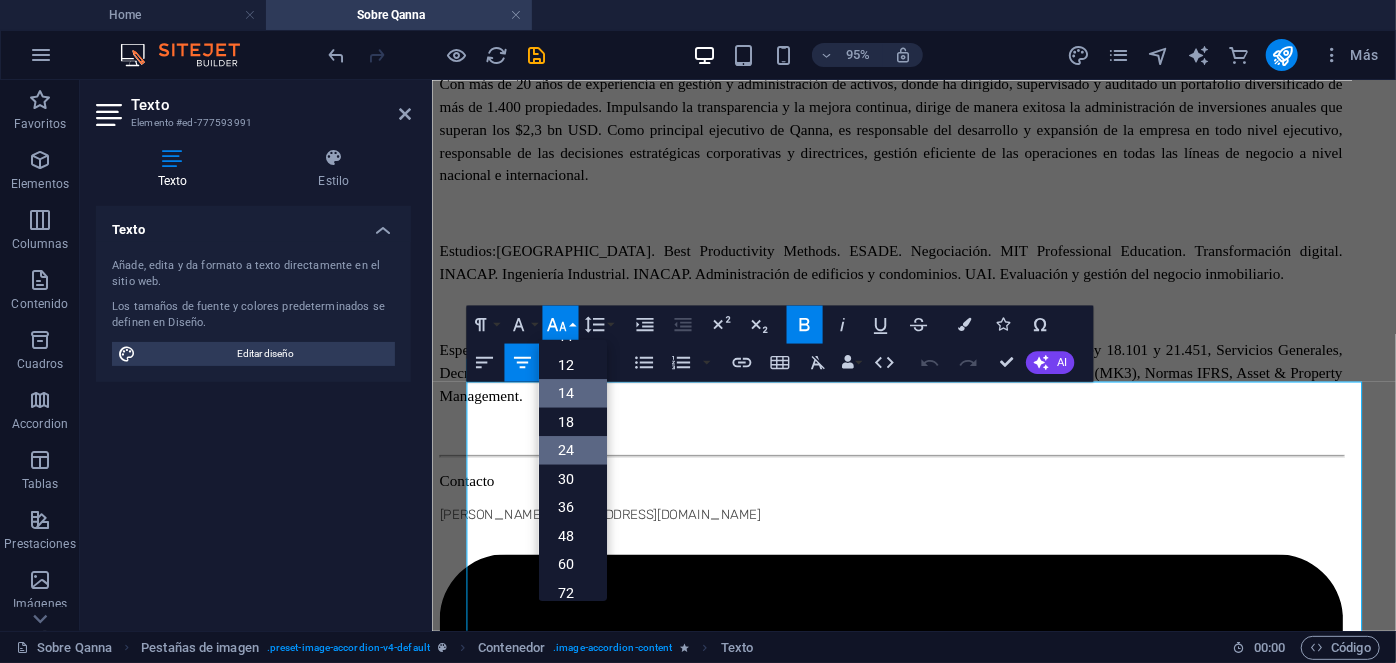 scroll, scrollTop: 116, scrollLeft: 0, axis: vertical 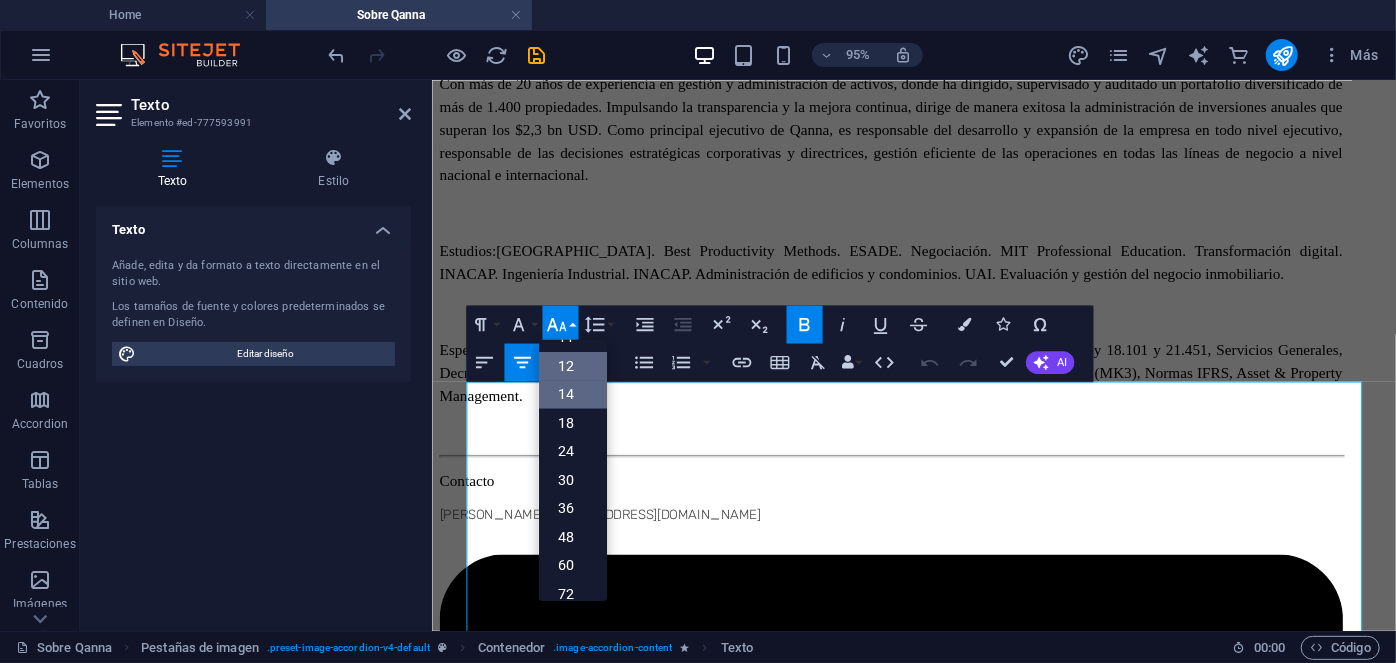 click on "12" at bounding box center [573, 365] 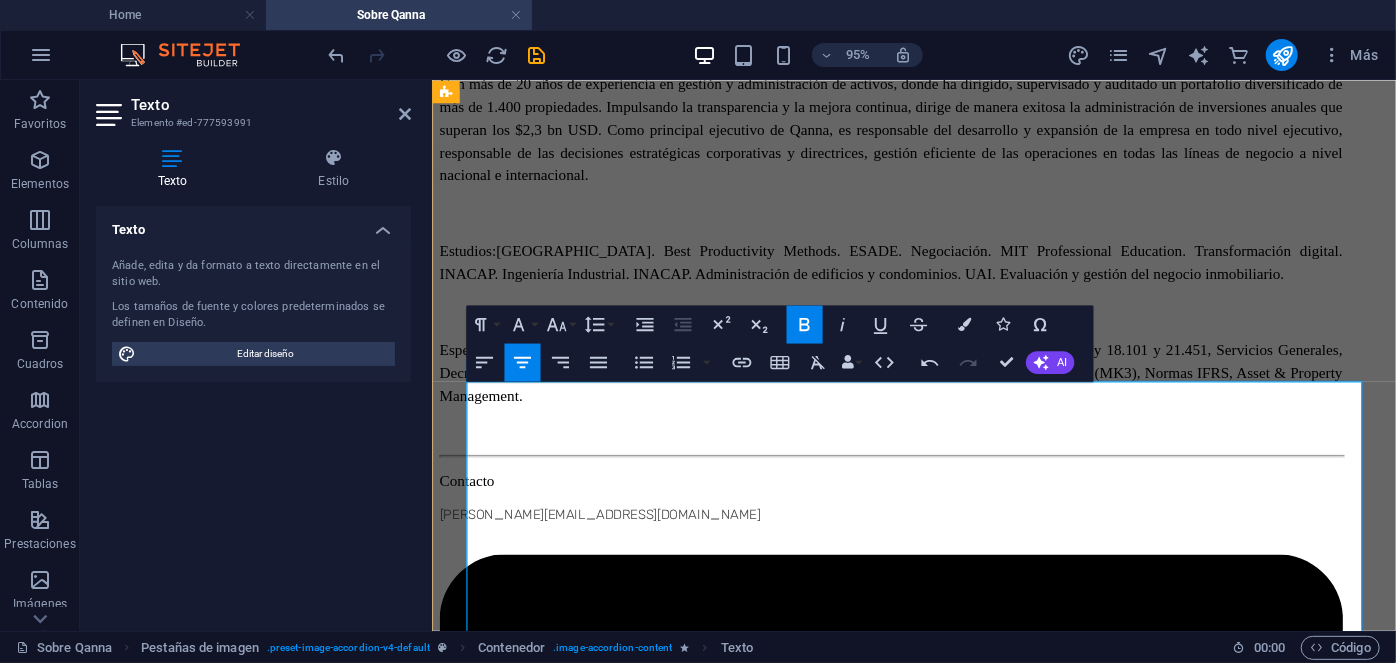 click on "Director of Property Management" at bounding box center [1048, 4058] 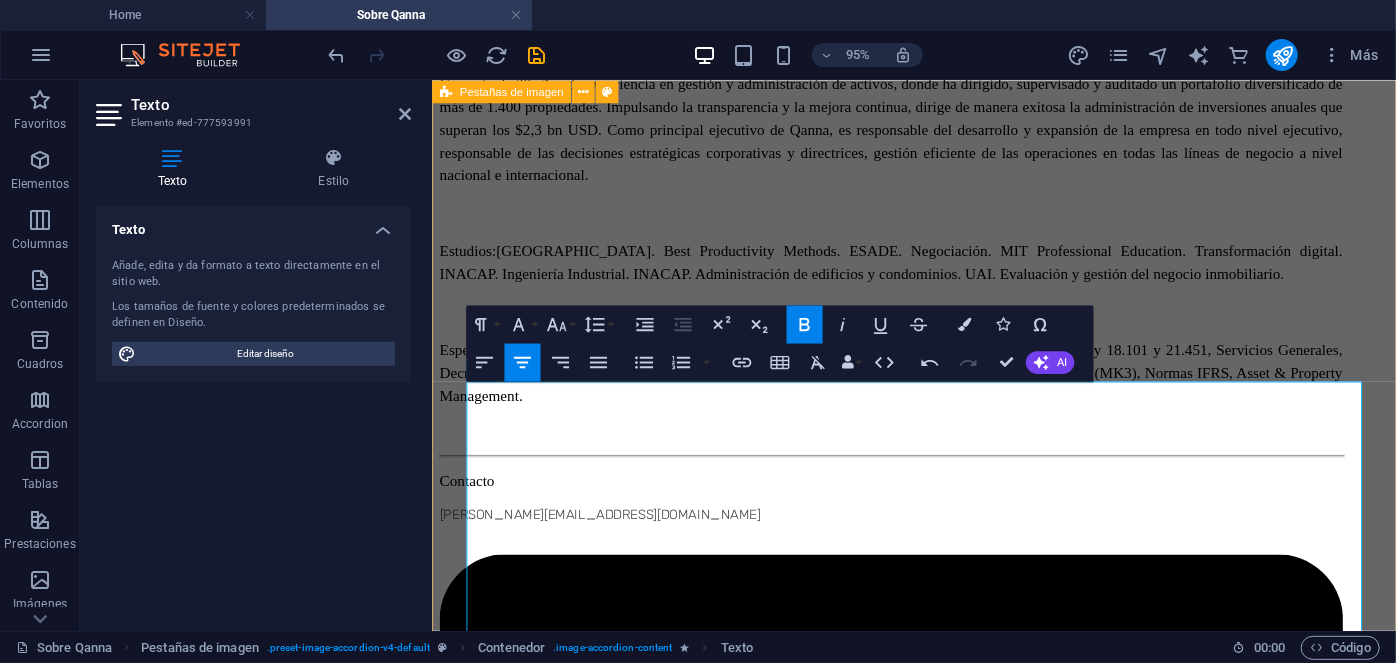 click on "[PERSON_NAME]  Executive Director [PERSON_NAME]   Executive Director Con más de 20 años de experiencia en gestión y administración de activos, donde ha dirigido, supervisado y auditado un portafolio diversificado de más de 1.400 propiedades. Impulsando la transparencia y la mejora continua, dirige de manera exitosa la administración de inversiones anuales que superan los $2,3 bn USD. Como principal ejecutivo de Qanna, es responsable del desarrollo y expansión de la empresa en todo nivel ejecutivo, responsable de las decisiones estratégicas corporativas y directrices, gestión eficiente de las operaciones en todas las líneas de negocio a nivel nacional e internacional. Estudios:  [GEOGRAPHIC_DATA]. Best Productivity Methods. ESADE. Negociación. MIT Professional Education. Transformación digital. INACAP. Ingeniería Industrial. INACAP. Administración de edificios y condominios. UAI. Evaluación y gestión del negocio inmobiliario. Especialidades:  Contacto [PERSON_NAME][EMAIL_ADDRESS][DOMAIN_NAME] Estudios:" at bounding box center (938, 3558) 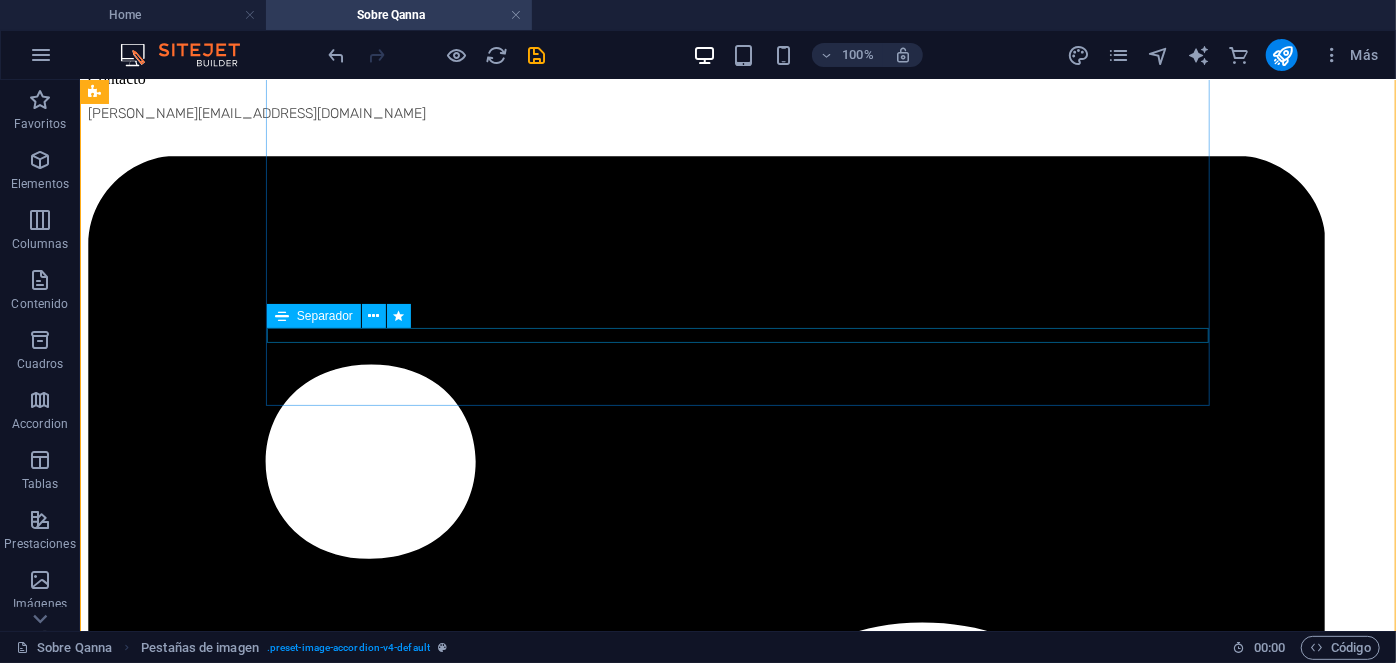 scroll, scrollTop: 2963, scrollLeft: 0, axis: vertical 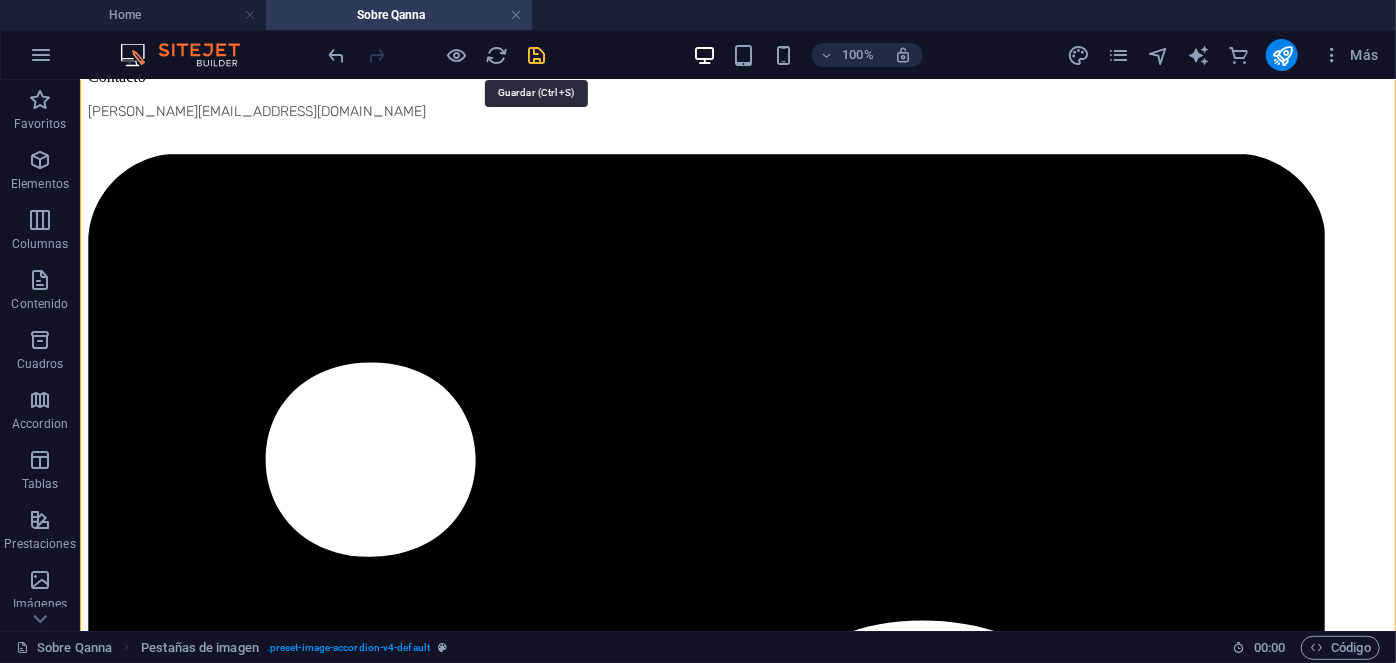 click at bounding box center (537, 55) 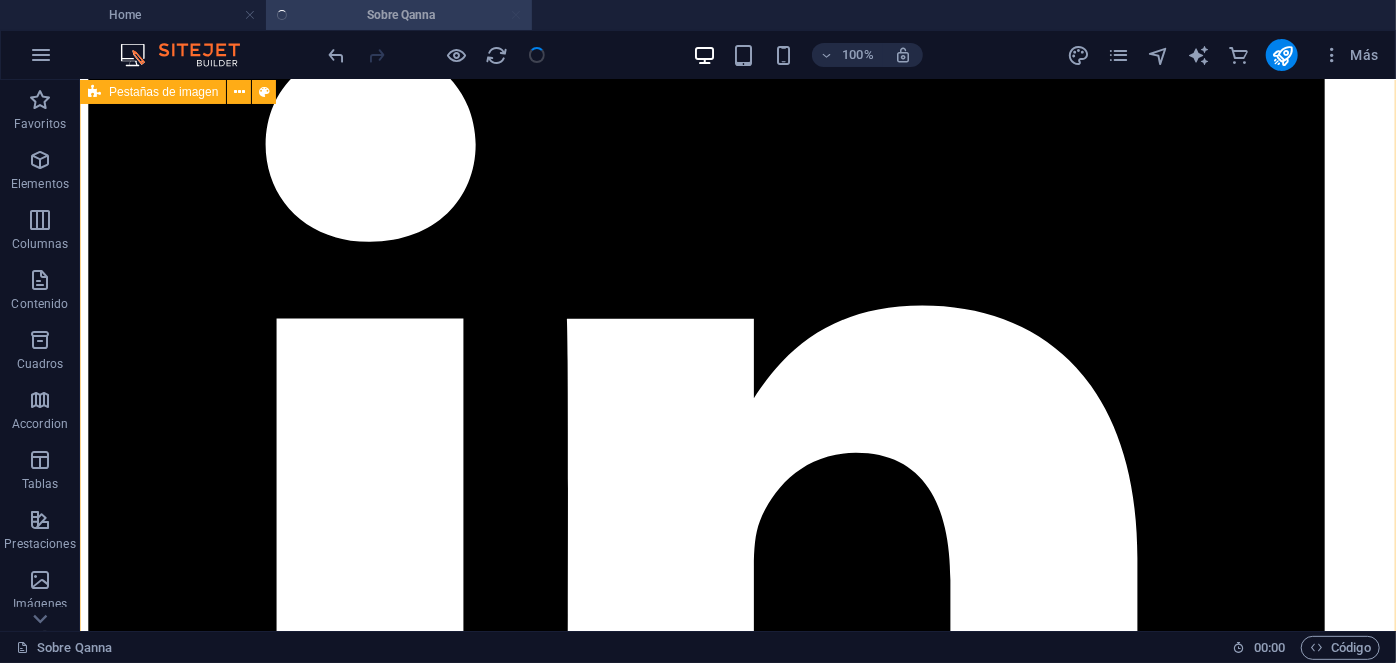 scroll, scrollTop: 3329, scrollLeft: 0, axis: vertical 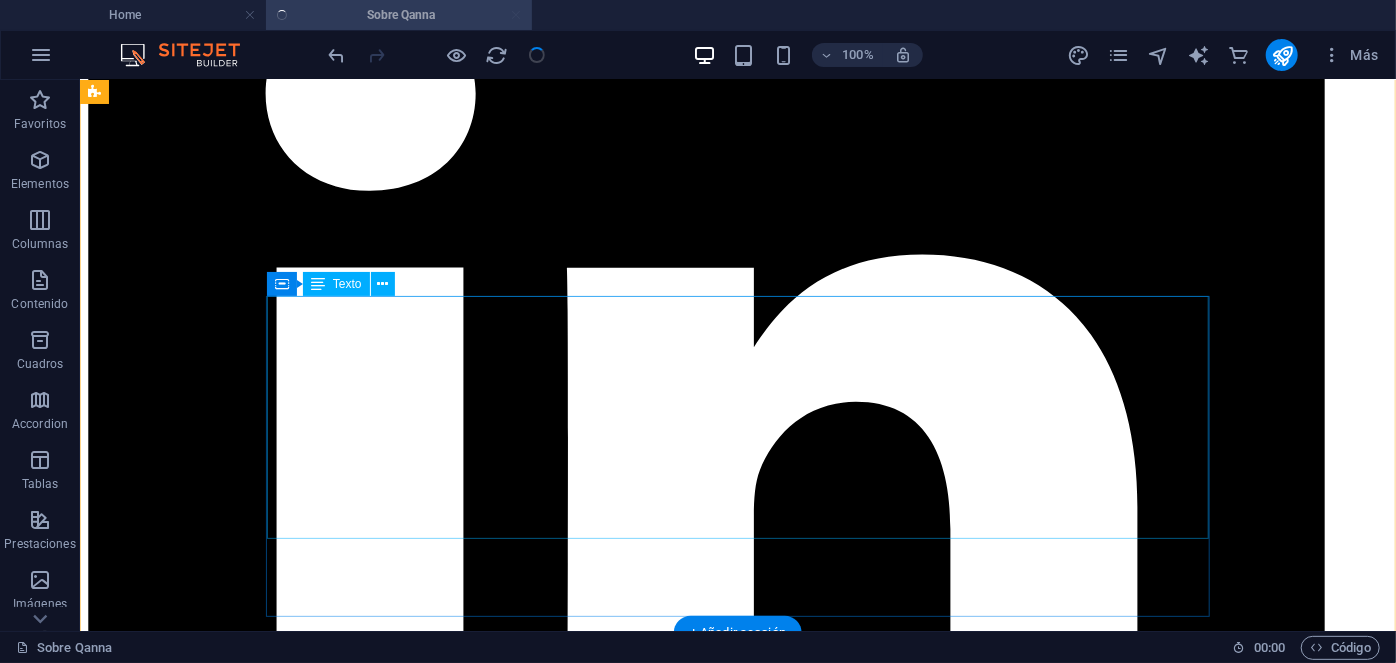 click on "Daniel Larraín  Manager Asset & Multifamily Management Con más de 20 años de experiencia en gestión y administración de infraestructura y servicios de mantenimiento industrial. Daniel lidera la administracion y gestión de activos para el mercado de edificios multifamily, al tiempo de gestionar de manera diligente y eficiente el área técnica siendo responsable del mantenimiento general de todas las propiedades del grupo. Estudios:  Universidad de Navarra. Arquitectura. U. Politécnica de Madrid y Global Lean. Lean Six sigma. INACAP. Gestión Inmobiliaria Ley 21.442. Especialidades:  Copropiedad Inmobiliaria Ley 21.442, Arriendo y Rentas Ley 18.101 y 21.451, Servicios Generales,  Mercado de Seguros, Sustentabilidad, Clima HVAC & VRV, Mantenimiento Industrial." at bounding box center [737, 6238] 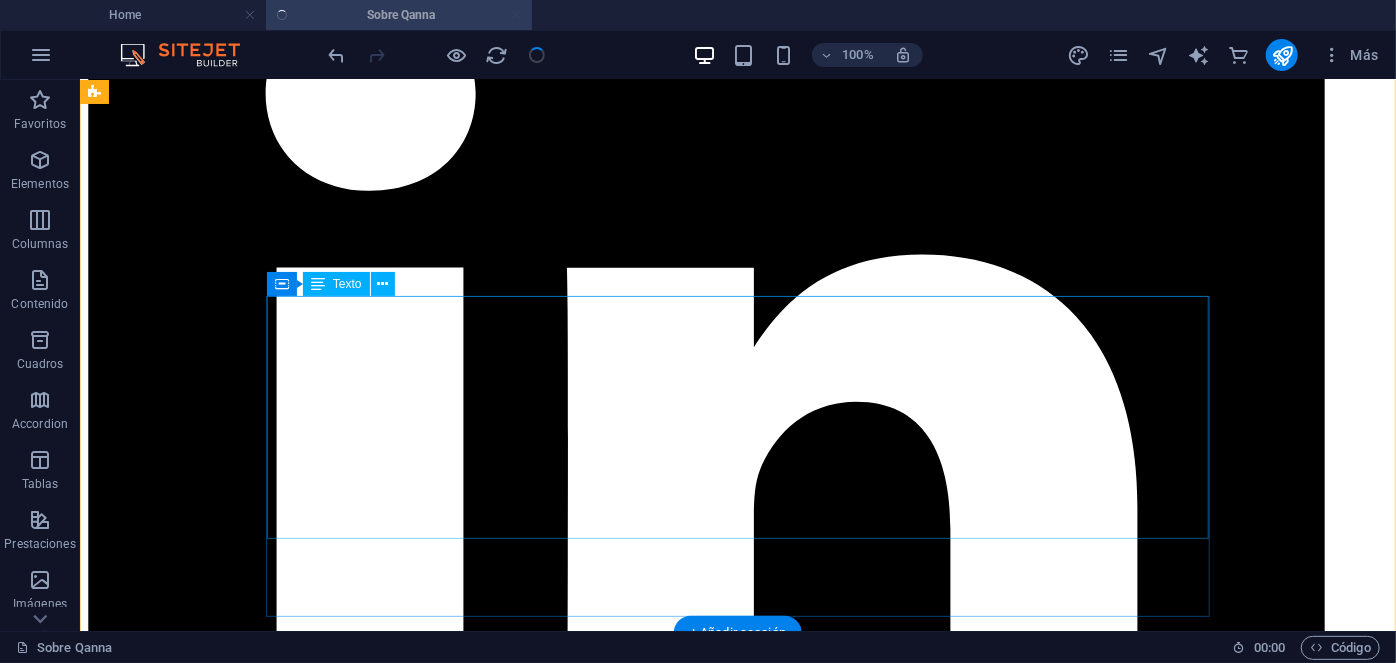 click on "Daniel Larraín  Manager Asset & Multifamily Management Con más de 20 años de experiencia en gestión y administración de infraestructura y servicios de mantenimiento industrial. Daniel lidera la administracion y gestión de activos para el mercado de edificios multifamily, al tiempo de gestionar de manera diligente y eficiente el área técnica siendo responsable del mantenimiento general de todas las propiedades del grupo. Estudios:  Universidad de Navarra. Arquitectura. U. Politécnica de Madrid y Global Lean. Lean Six sigma. INACAP. Gestión Inmobiliaria Ley 21.442. Especialidades:  Copropiedad Inmobiliaria Ley 21.442, Arriendo y Rentas Ley 18.101 y 21.451, Servicios Generales,  Mercado de Seguros, Sustentabilidad, Clima HVAC & VRV, Mantenimiento Industrial." at bounding box center (737, 6238) 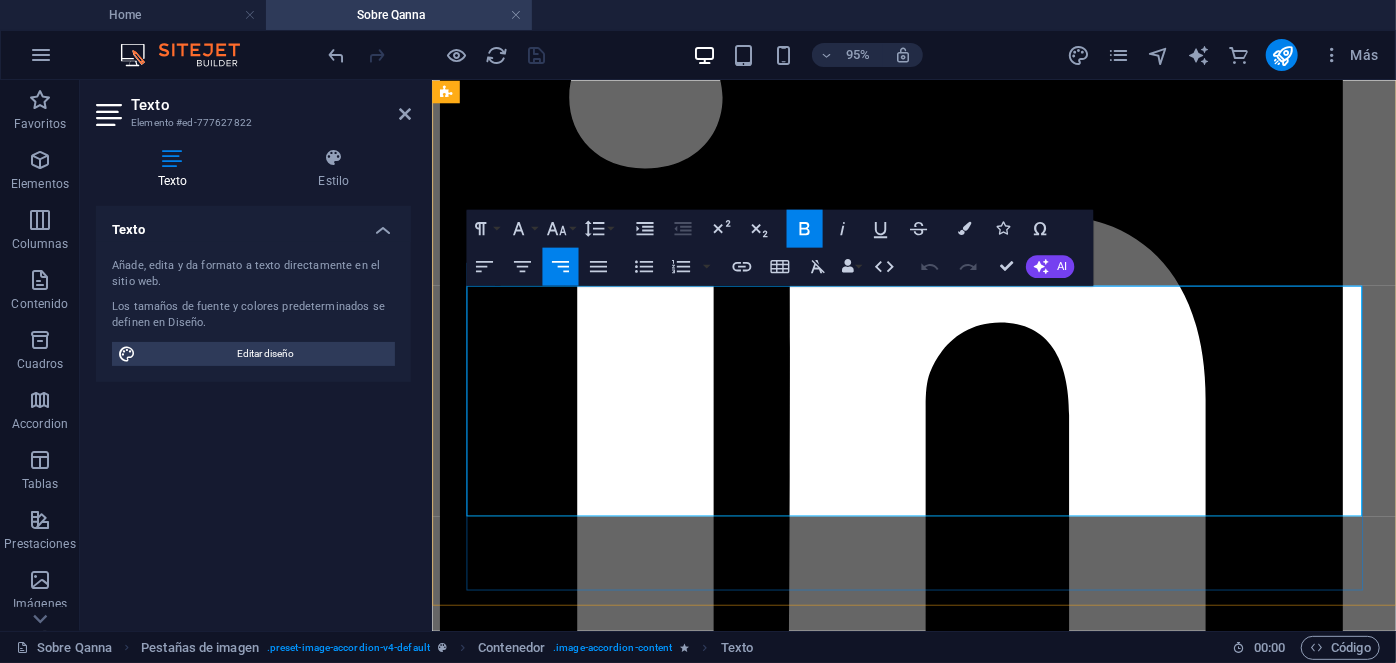 drag, startPoint x: 1173, startPoint y: 326, endPoint x: 1413, endPoint y: 320, distance: 240.07498 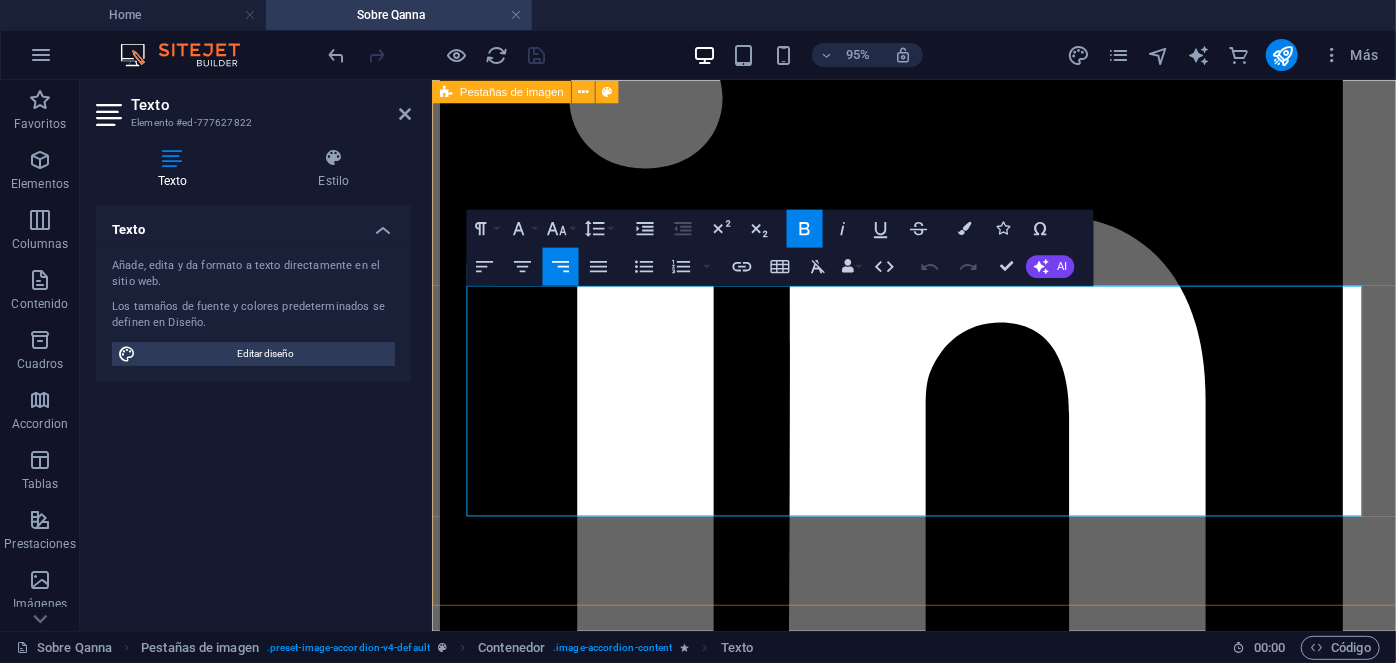 type 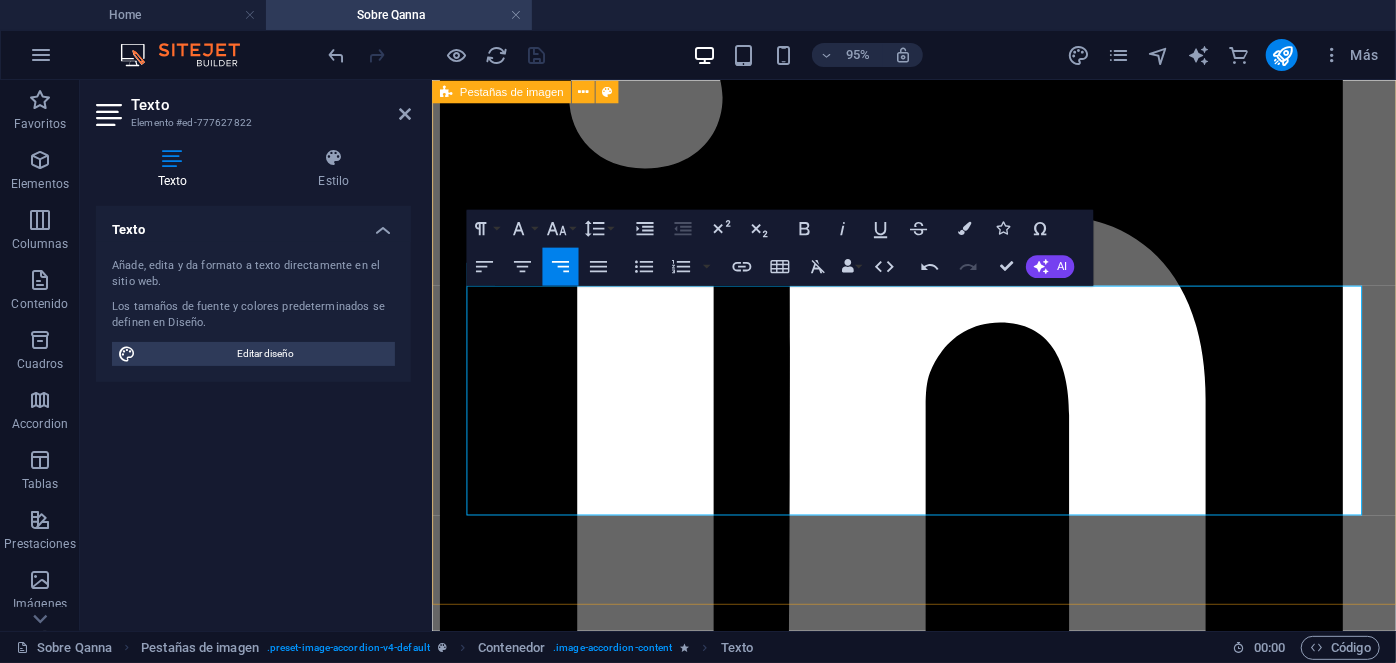 drag, startPoint x: 1219, startPoint y: 324, endPoint x: 1438, endPoint y: 320, distance: 219.03653 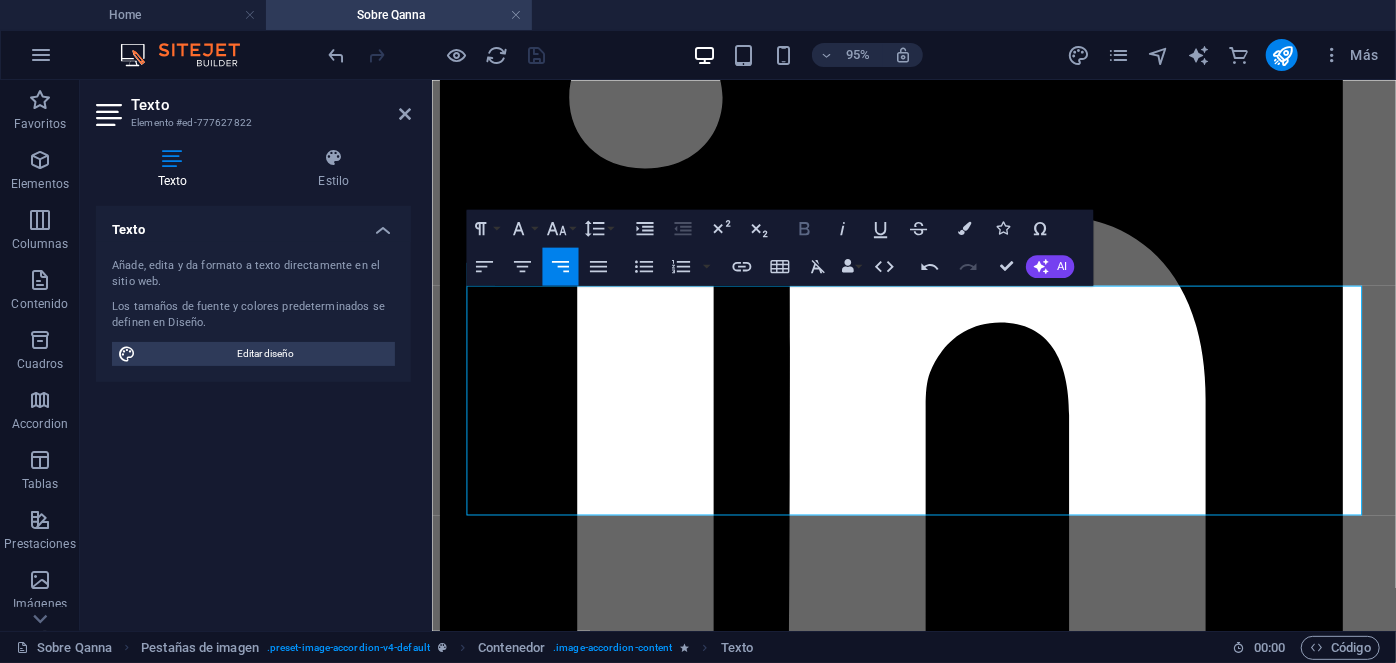 click on "Bold" at bounding box center [805, 228] 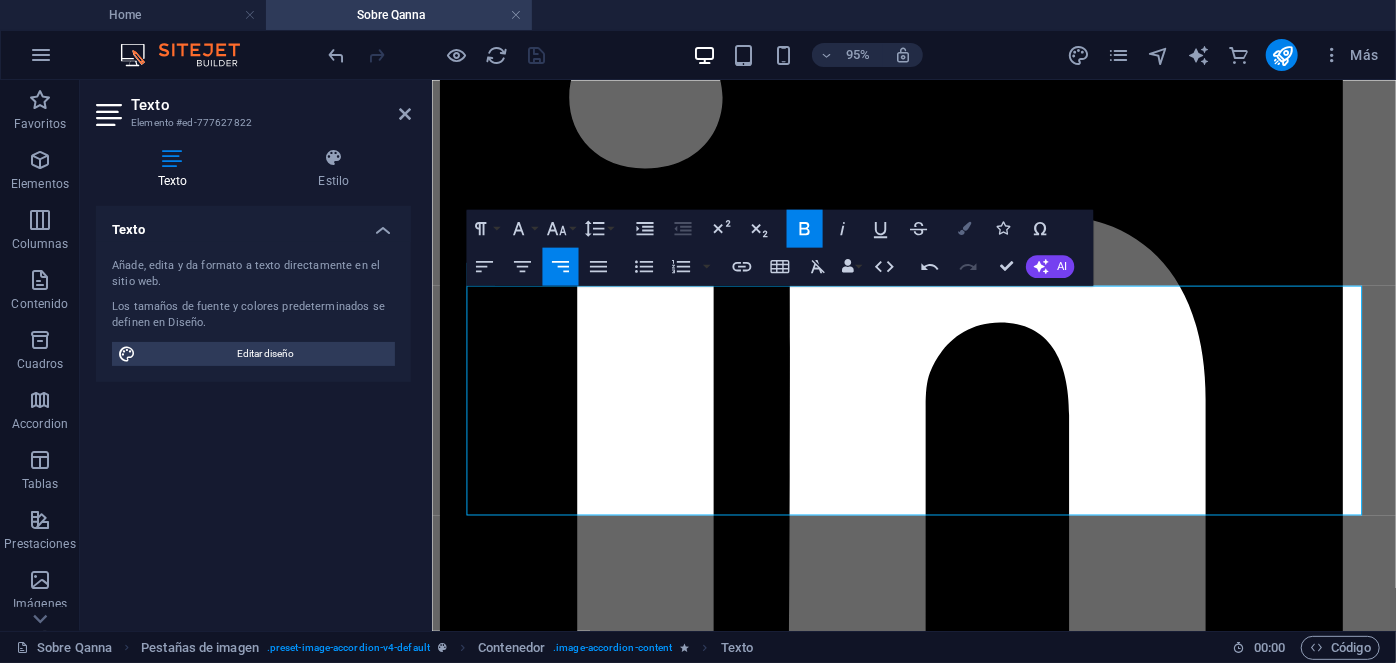 click at bounding box center [964, 228] 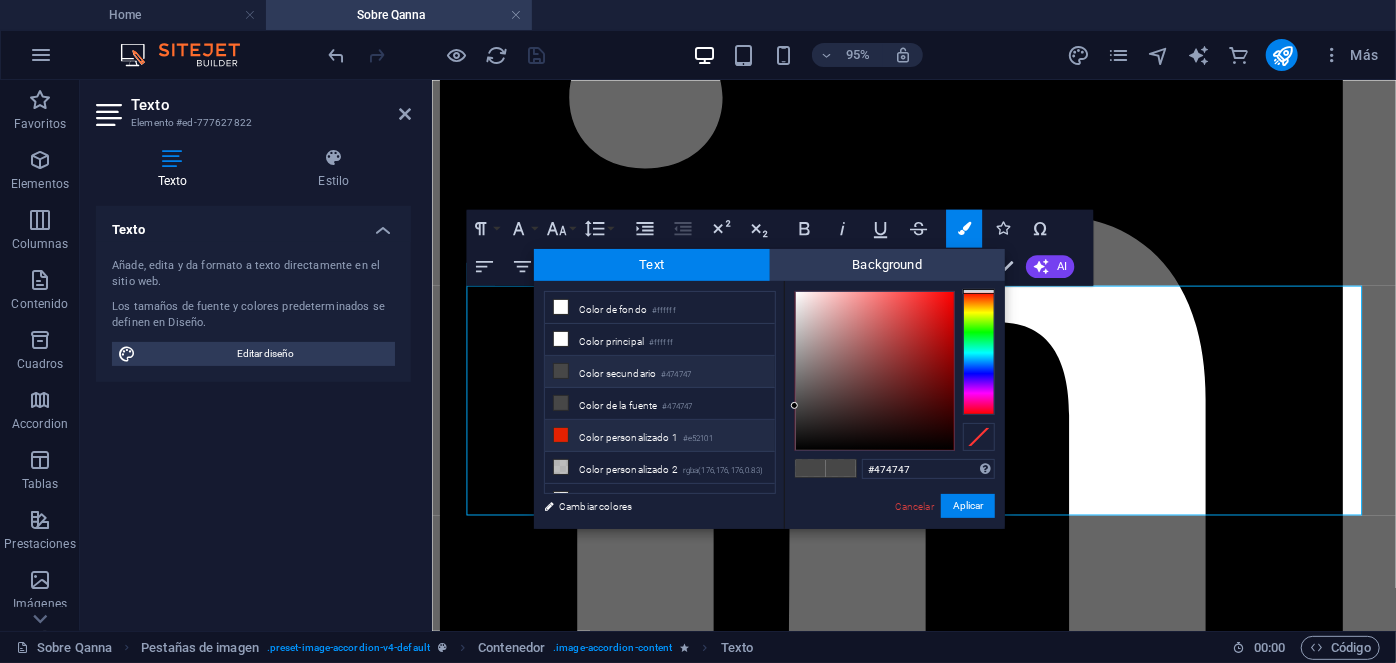 click on "Color personalizado 1
#e52101" at bounding box center (660, 436) 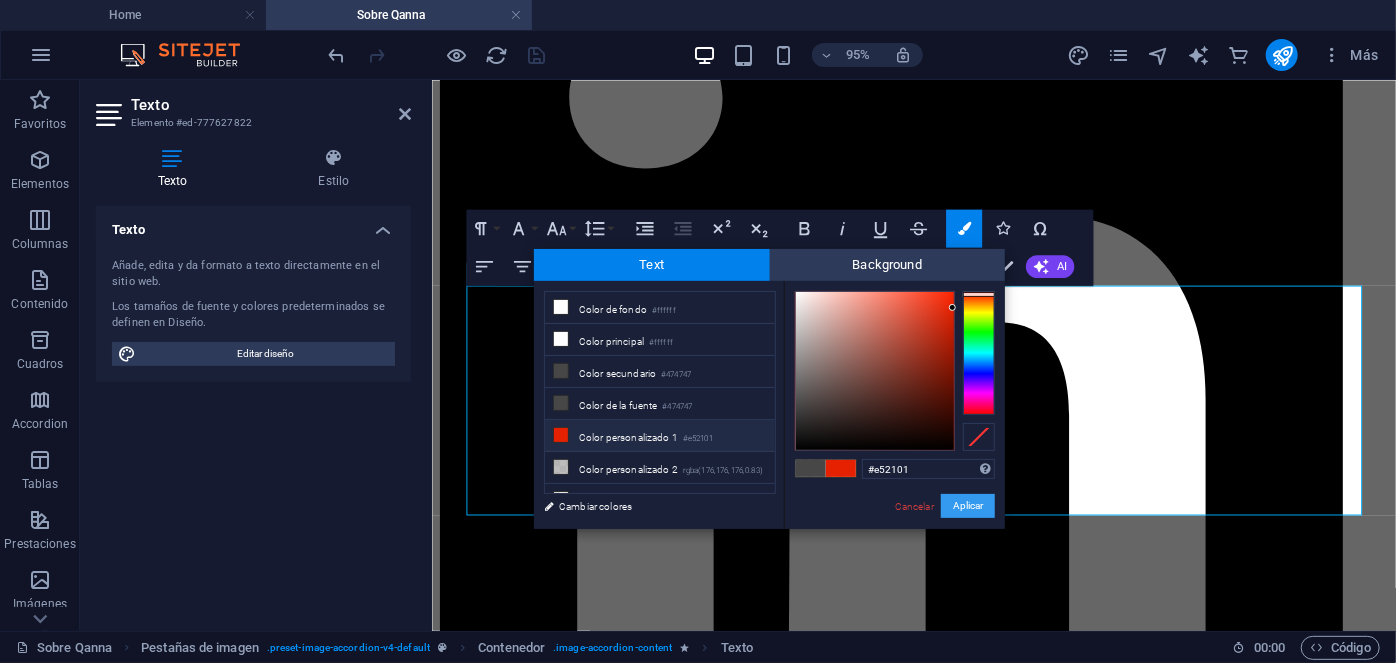 click on "Aplicar" at bounding box center (968, 506) 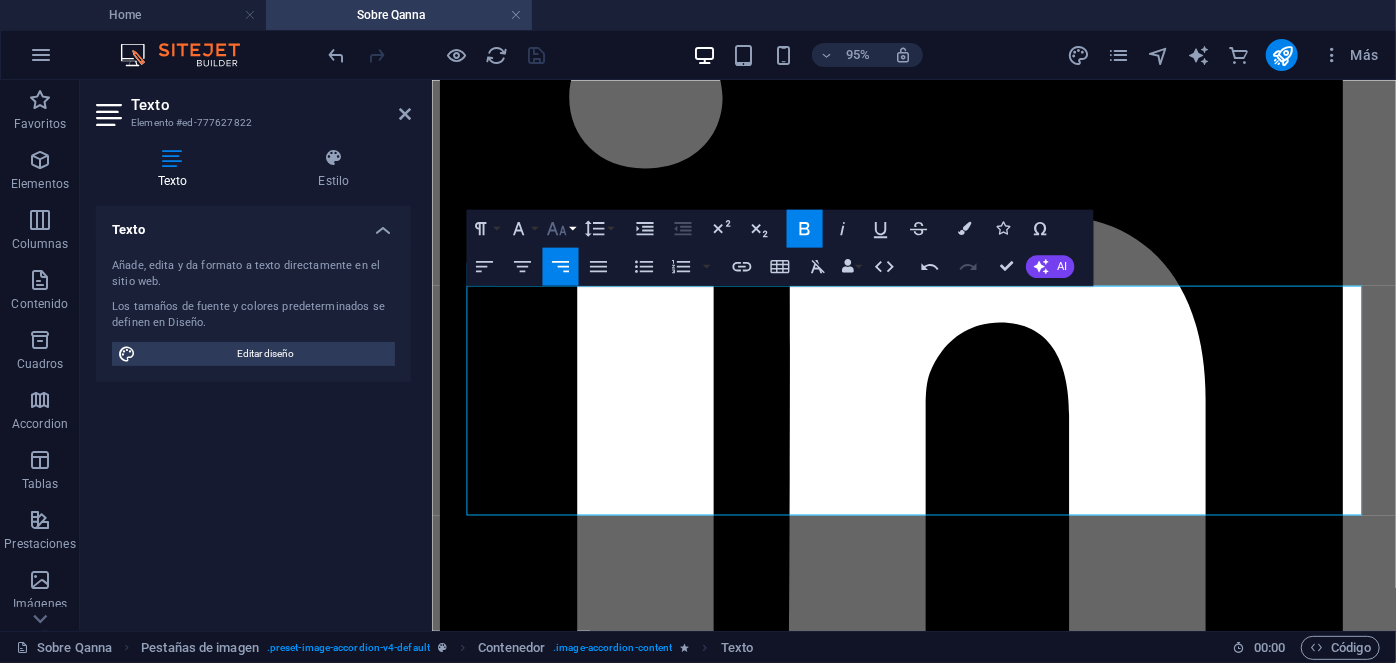 click 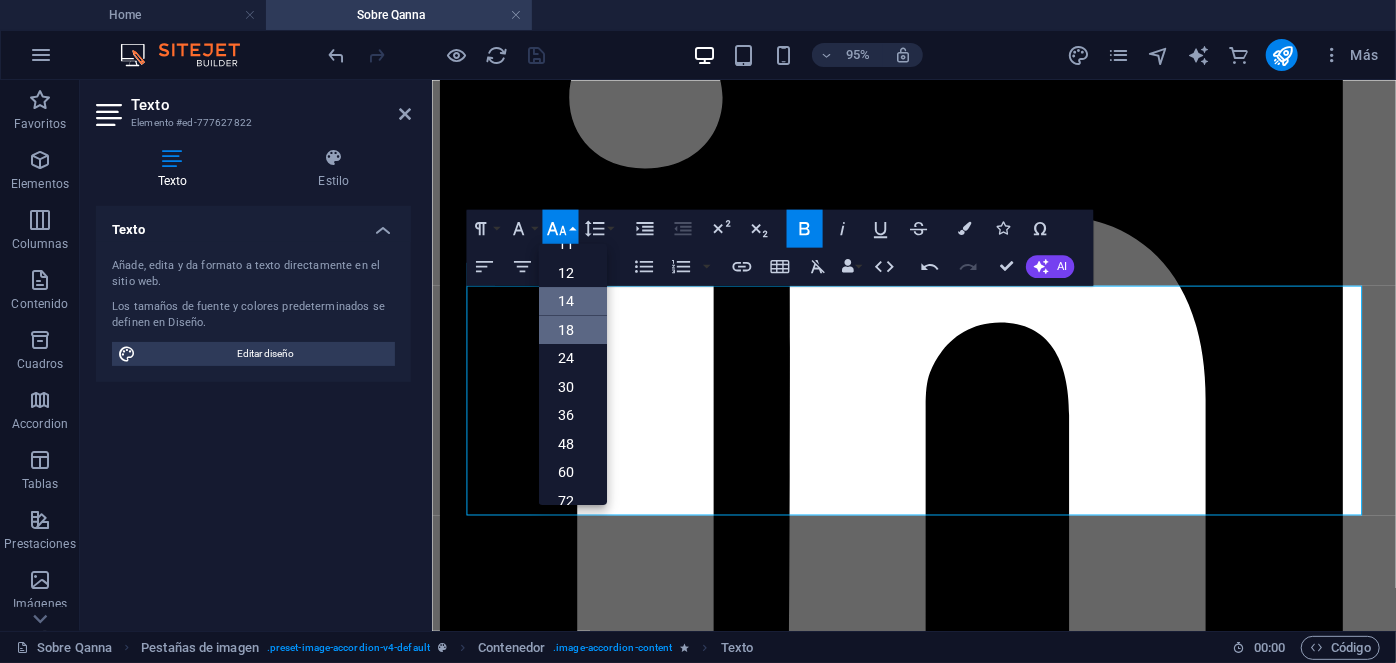 scroll, scrollTop: 111, scrollLeft: 0, axis: vertical 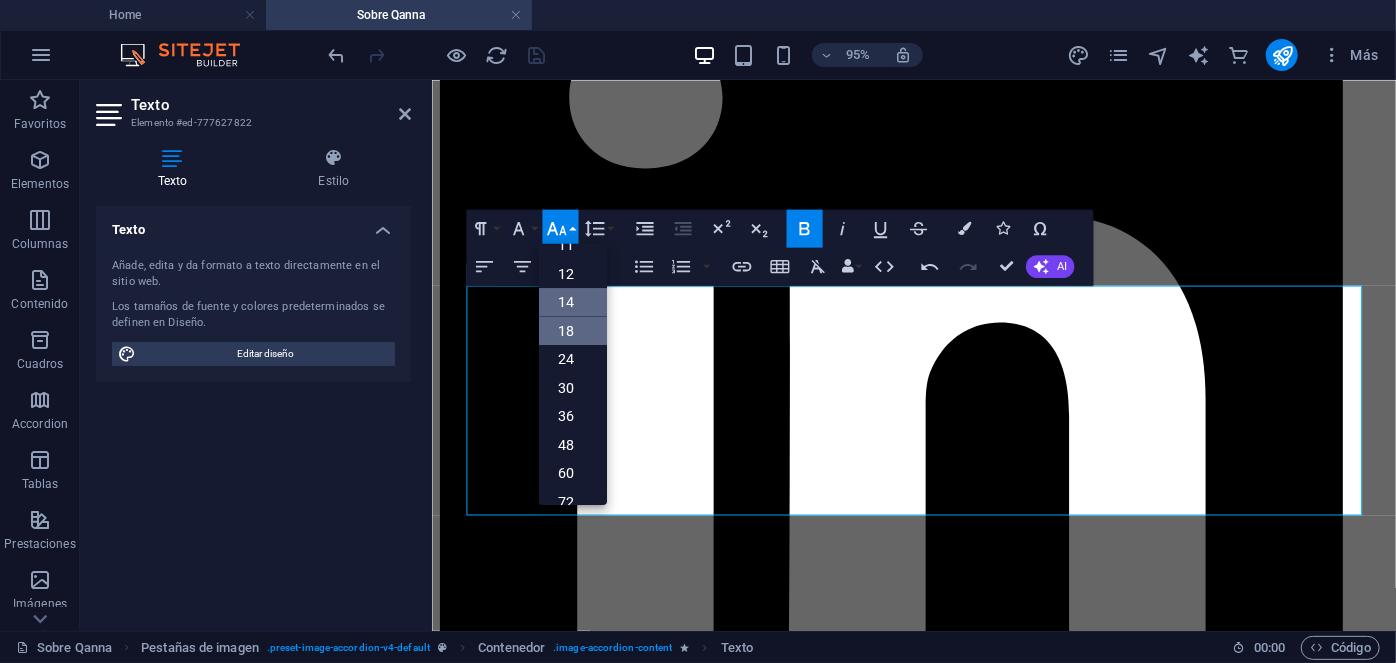 click on "12" at bounding box center [573, 274] 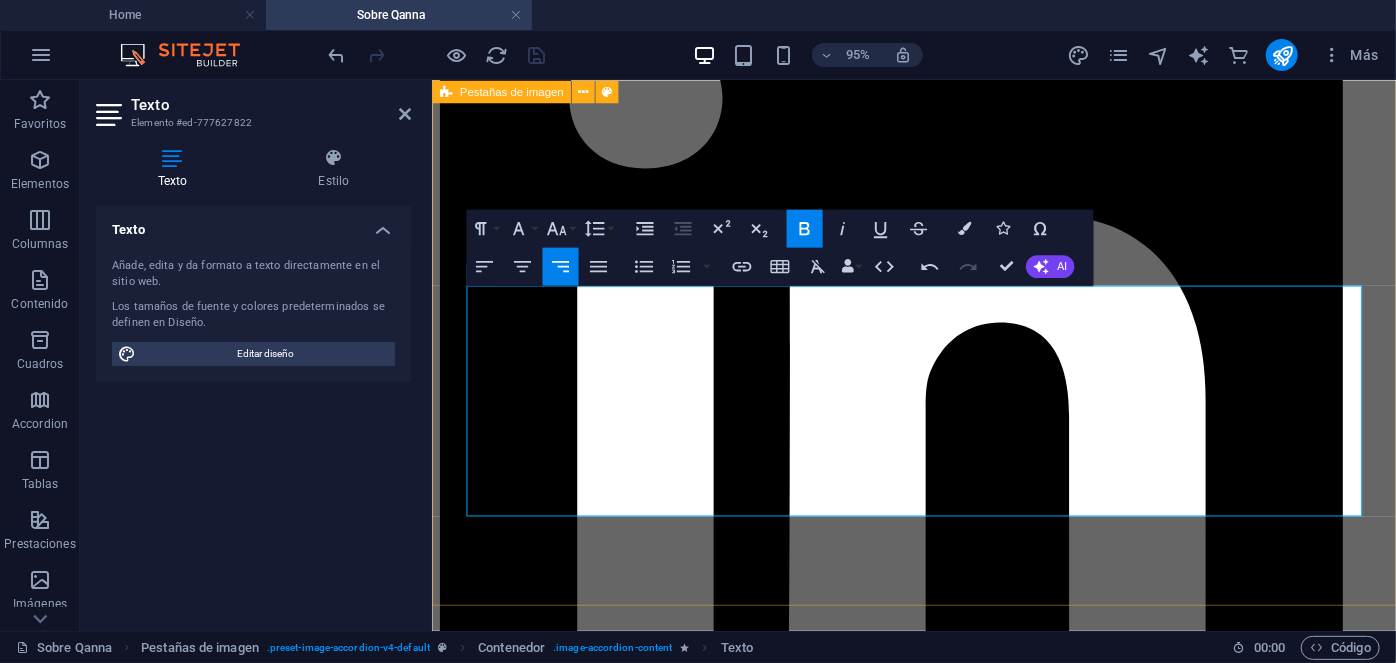 click on "[PERSON_NAME]  Executive Director [PERSON_NAME]   Executive Director Con más de 20 años de experiencia en gestión y administración de activos, donde ha dirigido, supervisado y auditado un portafolio diversificado de más de 1.400 propiedades. Impulsando la transparencia y la mejora continua, dirige de manera exitosa la administración de inversiones anuales que superan los $2,3 bn USD. Como principal ejecutivo de Qanna, es responsable del desarrollo y expansión de la empresa en todo nivel ejecutivo, responsable de las decisiones estratégicas corporativas y directrices, gestión eficiente de las operaciones en todas las líneas de negocio a nivel nacional e internacional. Estudios:  [GEOGRAPHIC_DATA]. Best Productivity Methods. ESADE. Negociación. MIT Professional Education. Transformación digital. INACAP. Ingeniería Industrial. INACAP. Administración de edificios y condominios. UAI. Evaluación y gestión del negocio inmobiliario. Especialidades:  Contacto [PERSON_NAME][EMAIL_ADDRESS][DOMAIN_NAME] Estudios:" at bounding box center [938, 2842] 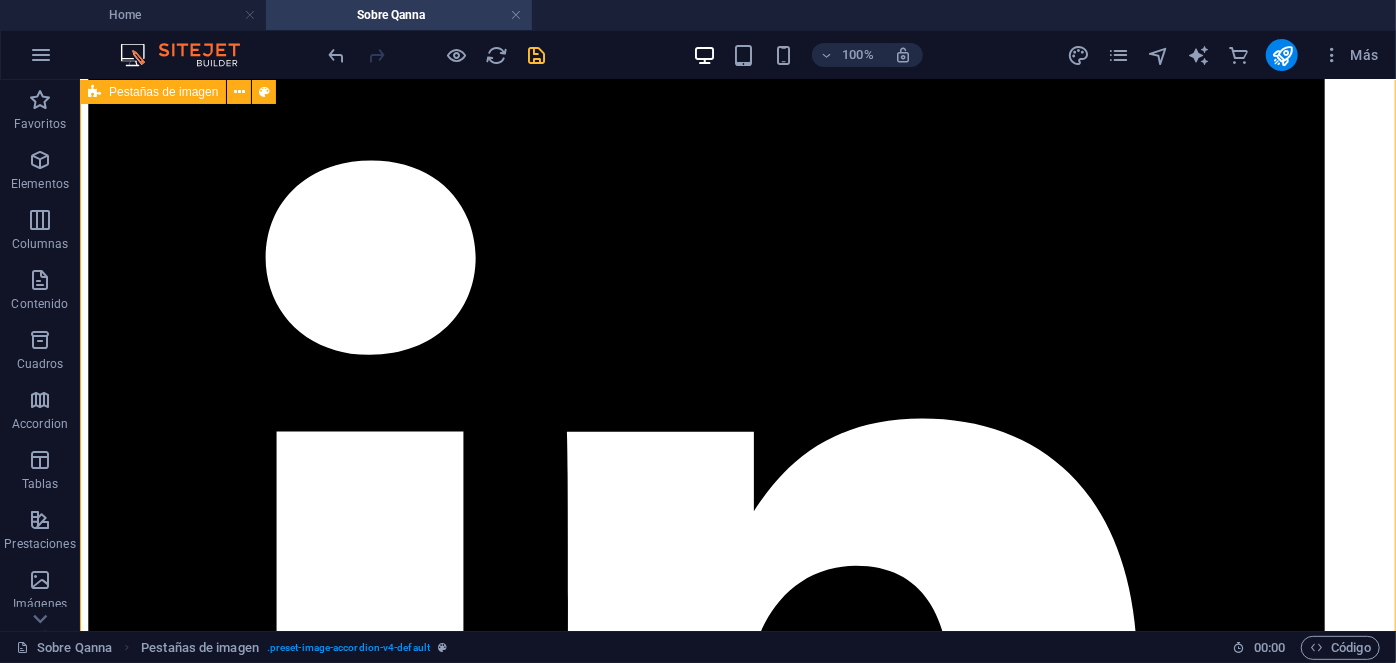 scroll, scrollTop: 3163, scrollLeft: 0, axis: vertical 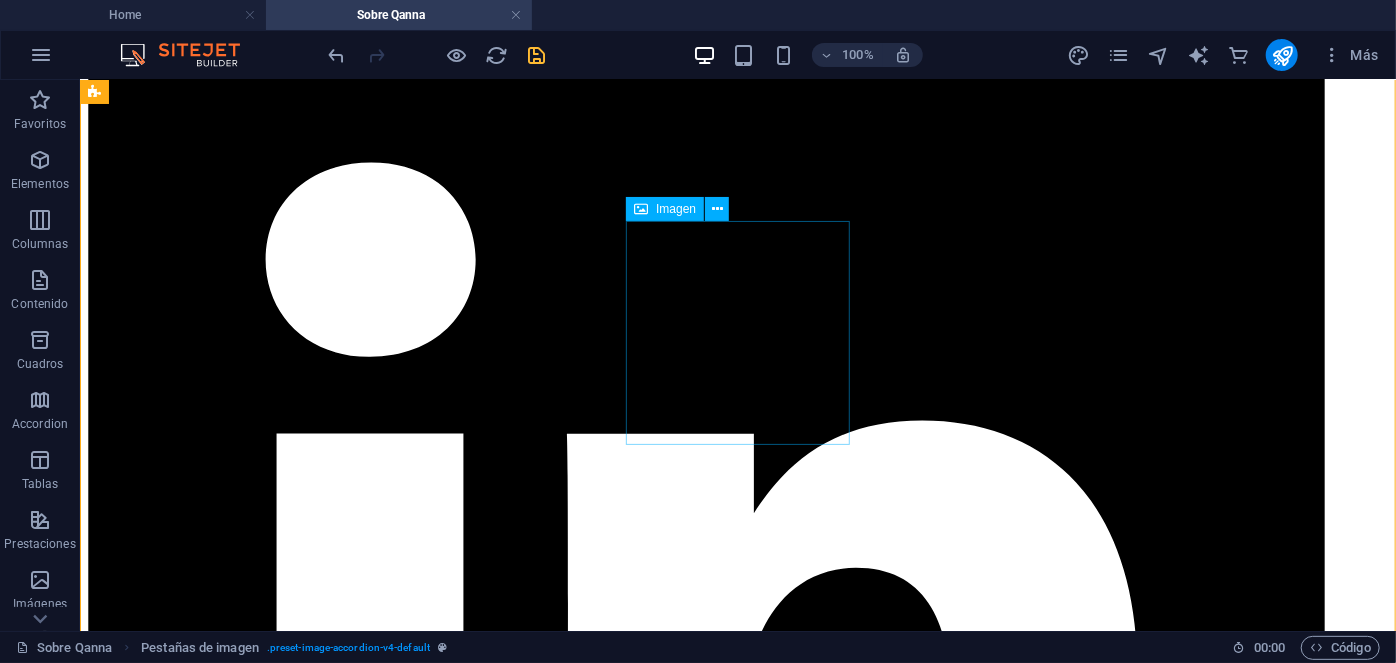 click on "Daniel Larraín Manager Asset & Multifamily Management" at bounding box center (737, 5990) 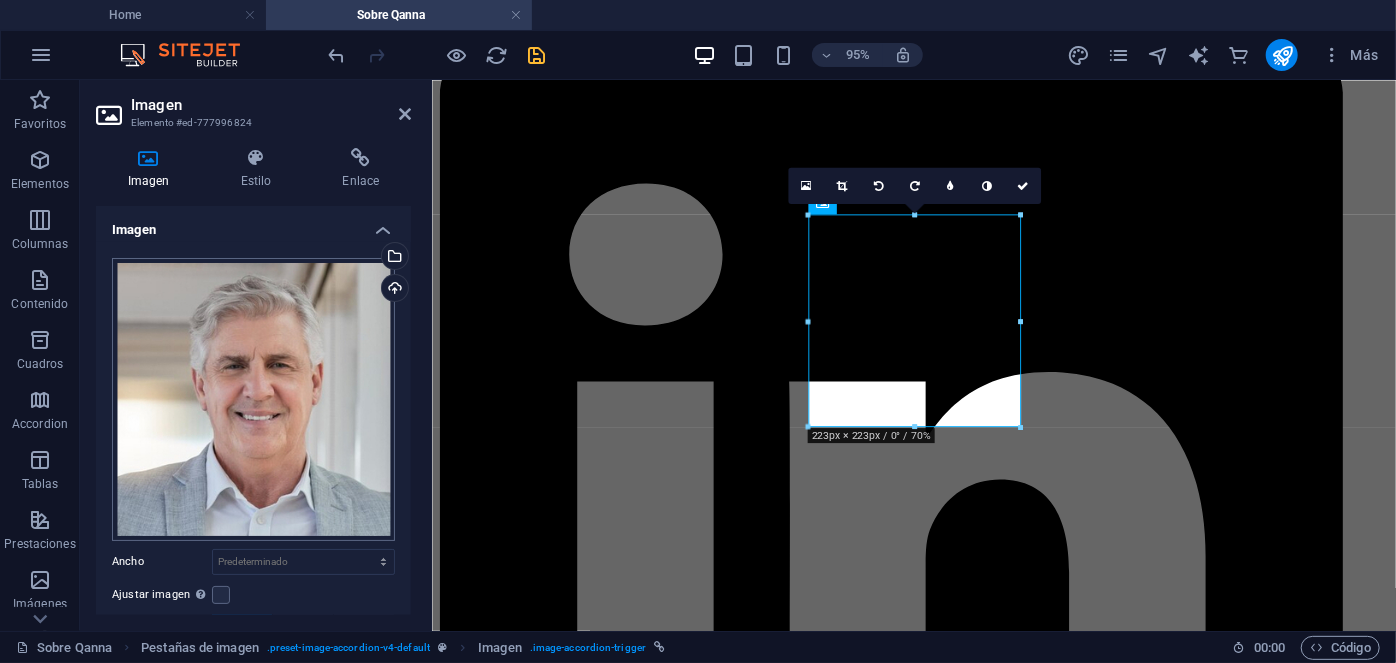 scroll, scrollTop: 184, scrollLeft: 0, axis: vertical 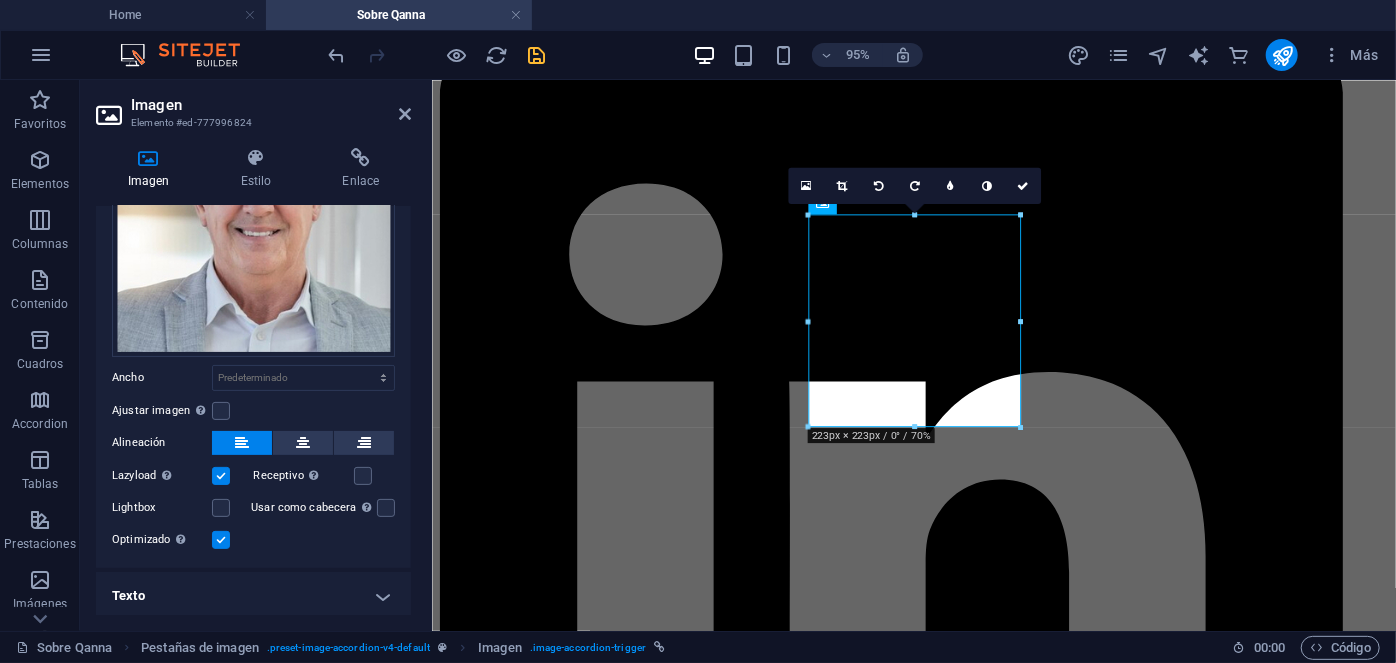 click on "Texto" at bounding box center (253, 596) 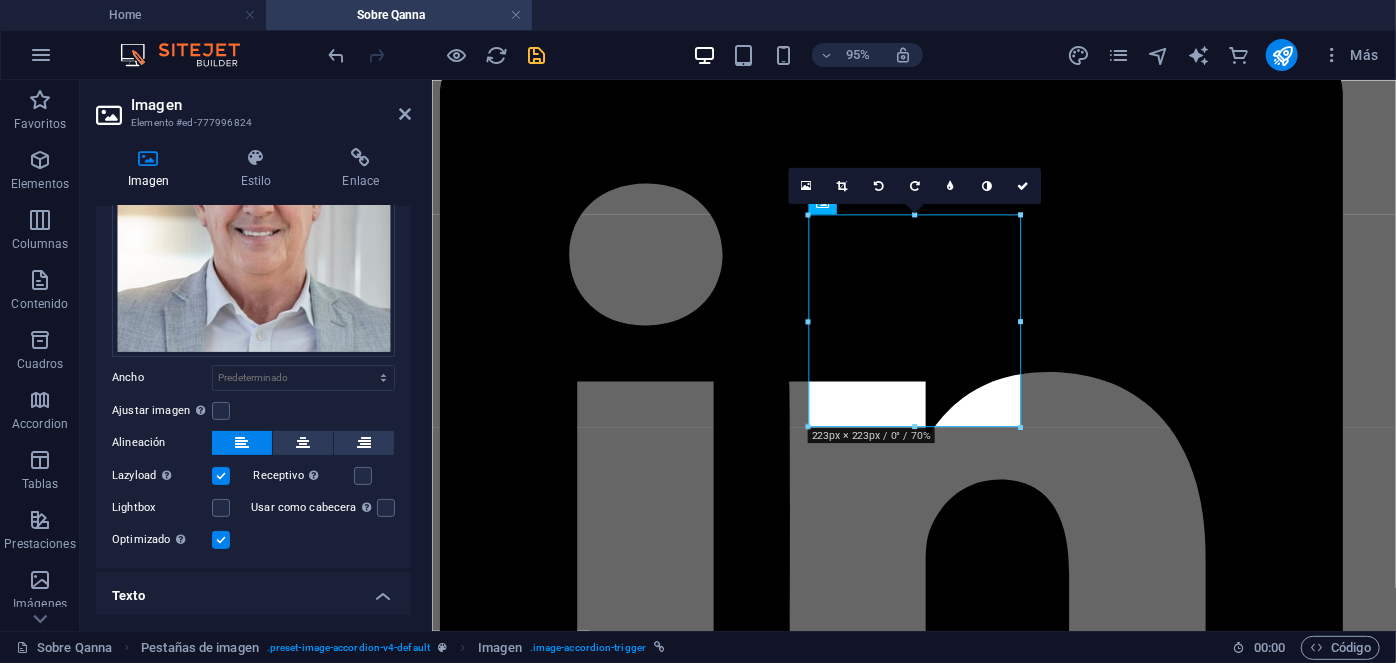 scroll, scrollTop: 371, scrollLeft: 0, axis: vertical 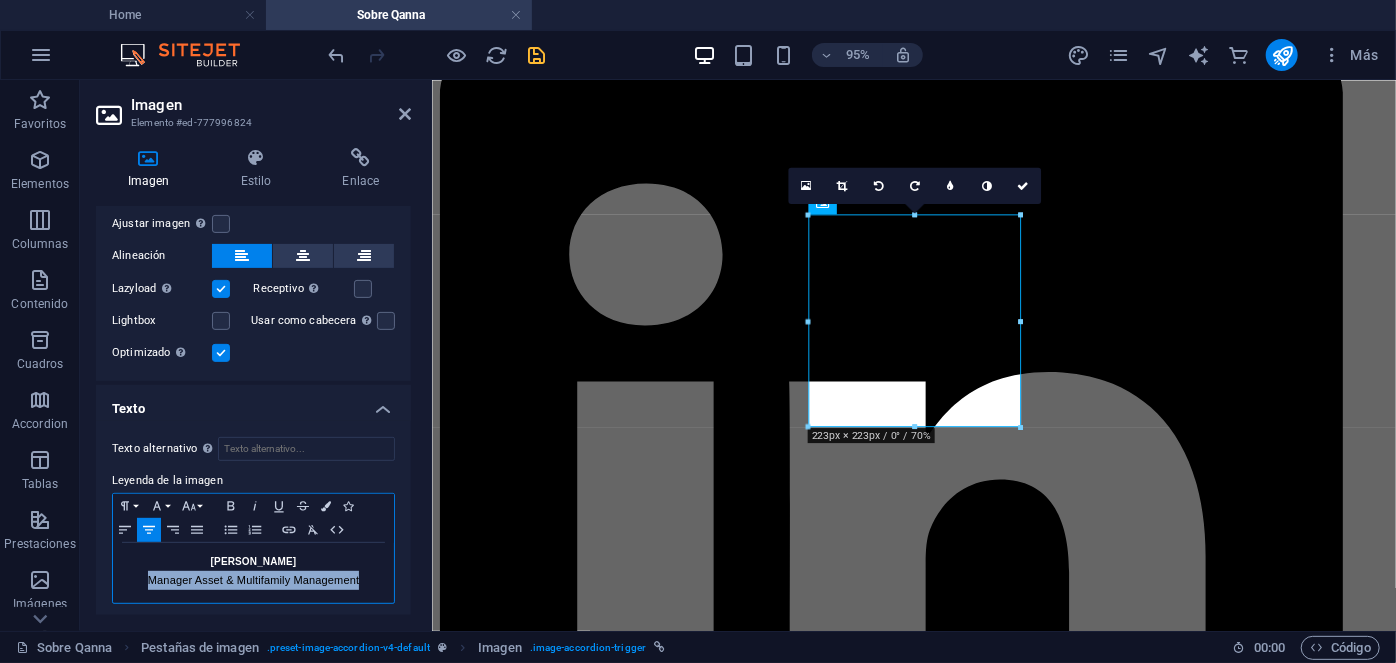 drag, startPoint x: 363, startPoint y: 569, endPoint x: 146, endPoint y: 579, distance: 217.23029 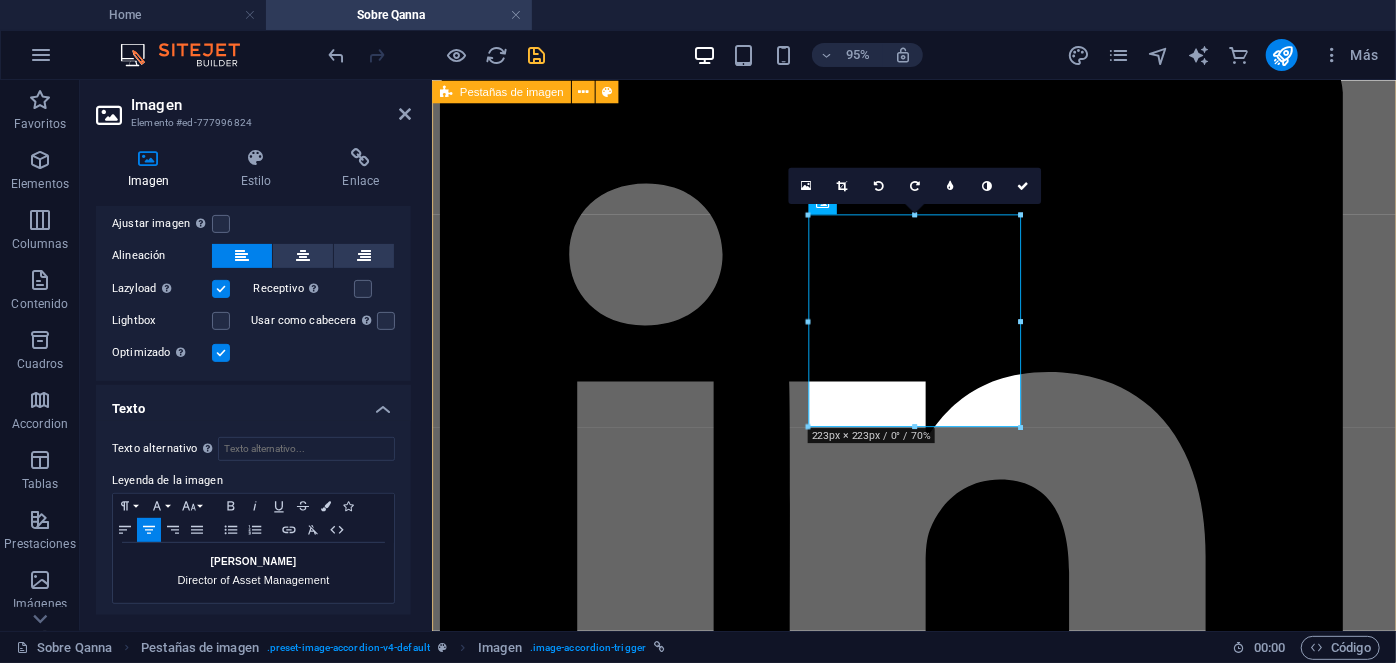 click on "[PERSON_NAME]  Executive Director [PERSON_NAME]   Executive Director Con más de 20 años de experiencia en gestión y administración de activos, donde ha dirigido, supervisado y auditado un portafolio diversificado de más de 1.400 propiedades. Impulsando la transparencia y la mejora continua, dirige de manera exitosa la administración de inversiones anuales que superan los $2,3 bn USD. Como principal ejecutivo de Qanna, es responsable del desarrollo y expansión de la empresa en todo nivel ejecutivo, responsable de las decisiones estratégicas corporativas y directrices, gestión eficiente de las operaciones en todas las líneas de negocio a nivel nacional e internacional. Estudios:  [GEOGRAPHIC_DATA]. Best Productivity Methods. ESADE. Negociación. MIT Professional Education. Transformación digital. INACAP. Ingeniería Industrial. INACAP. Administración de edificios y condominios. UAI. Evaluación y gestión del negocio inmobiliario. Especialidades:  Contacto [PERSON_NAME][EMAIL_ADDRESS][DOMAIN_NAME] Estudios:" at bounding box center (938, 3008) 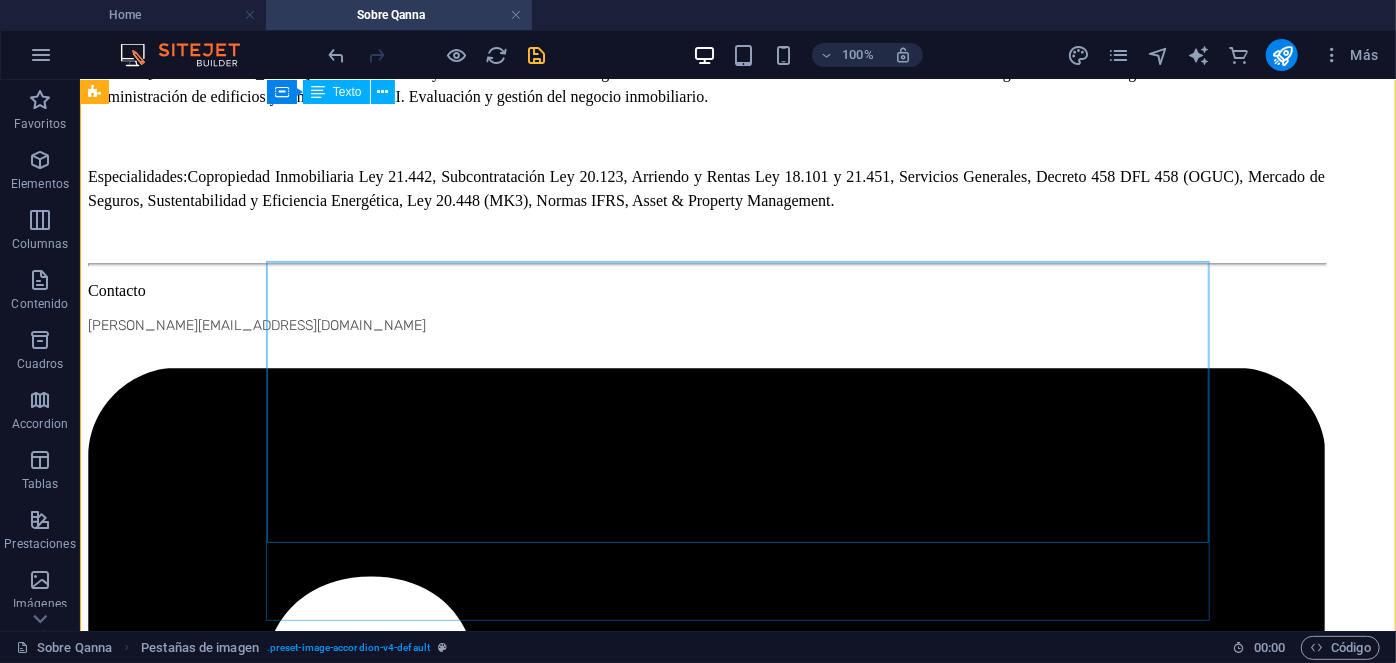 scroll, scrollTop: 2746, scrollLeft: 0, axis: vertical 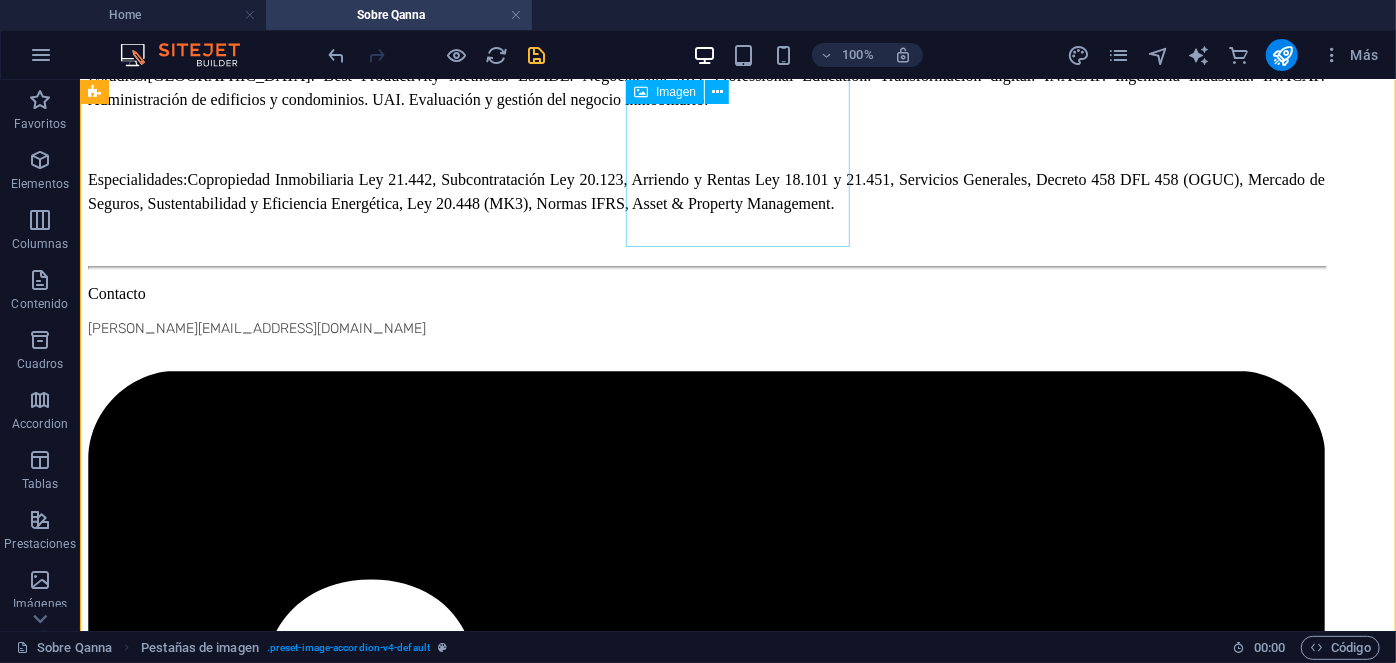 click on "Susana Martelli Property & Facility Management Director" at bounding box center [737, 4125] 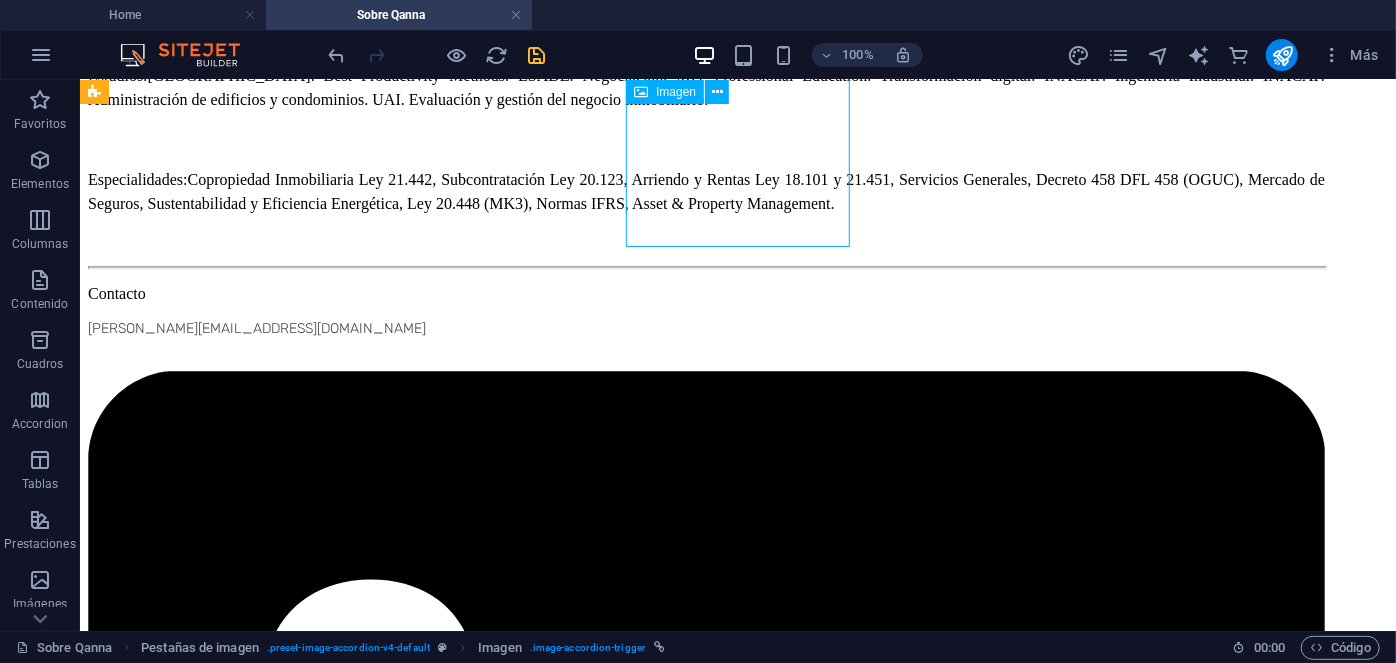 click on "Susana Martelli Property & Facility Management Director" at bounding box center [737, 4125] 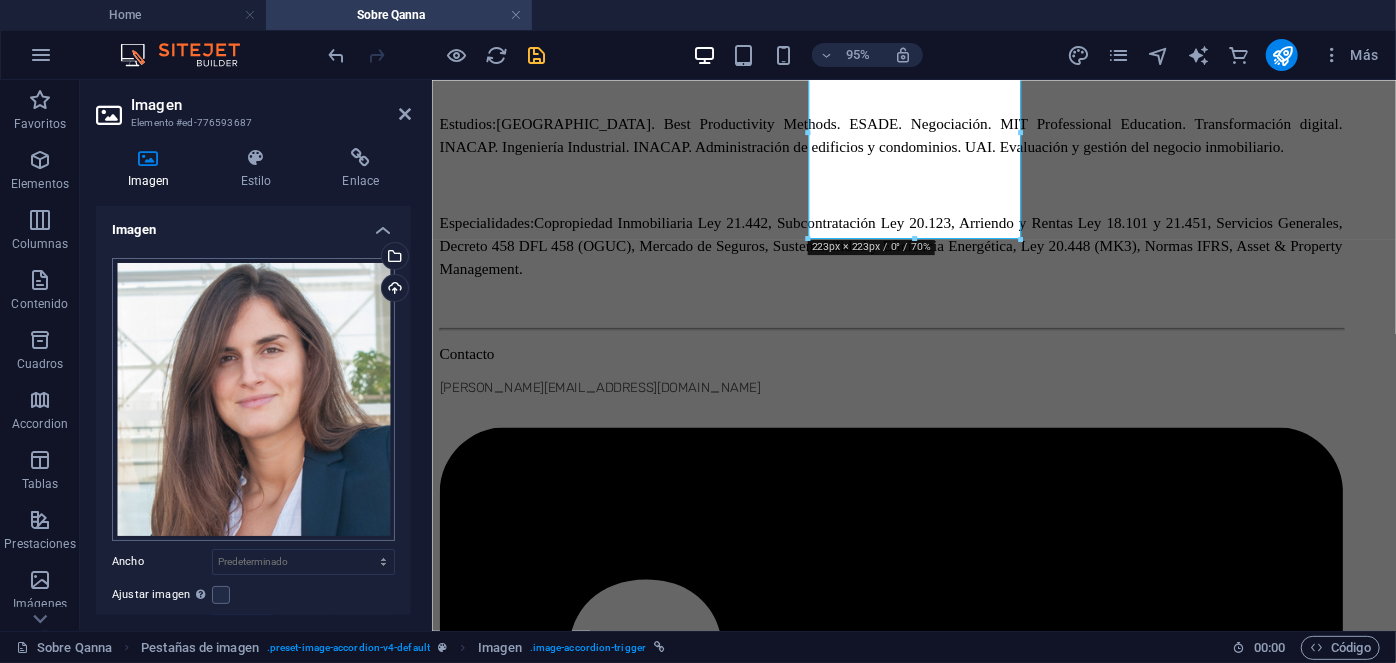 scroll, scrollTop: 371, scrollLeft: 0, axis: vertical 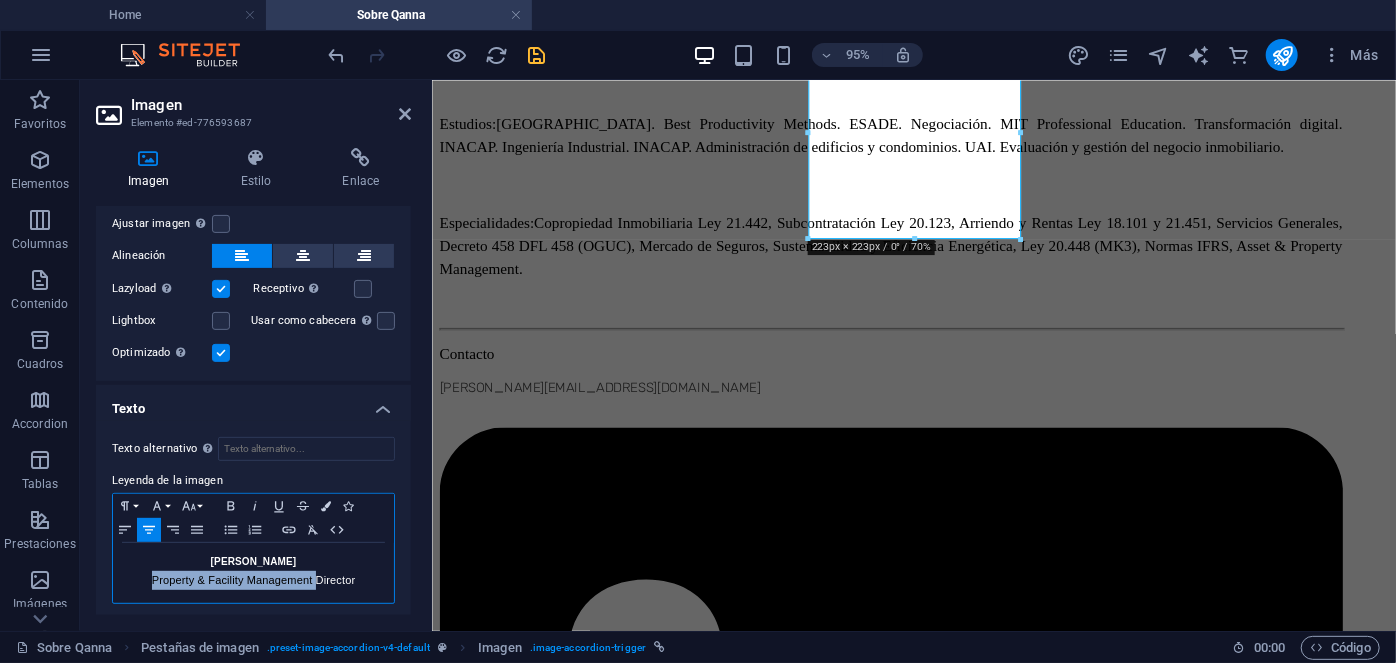 drag, startPoint x: 312, startPoint y: 571, endPoint x: 96, endPoint y: 584, distance: 216.39085 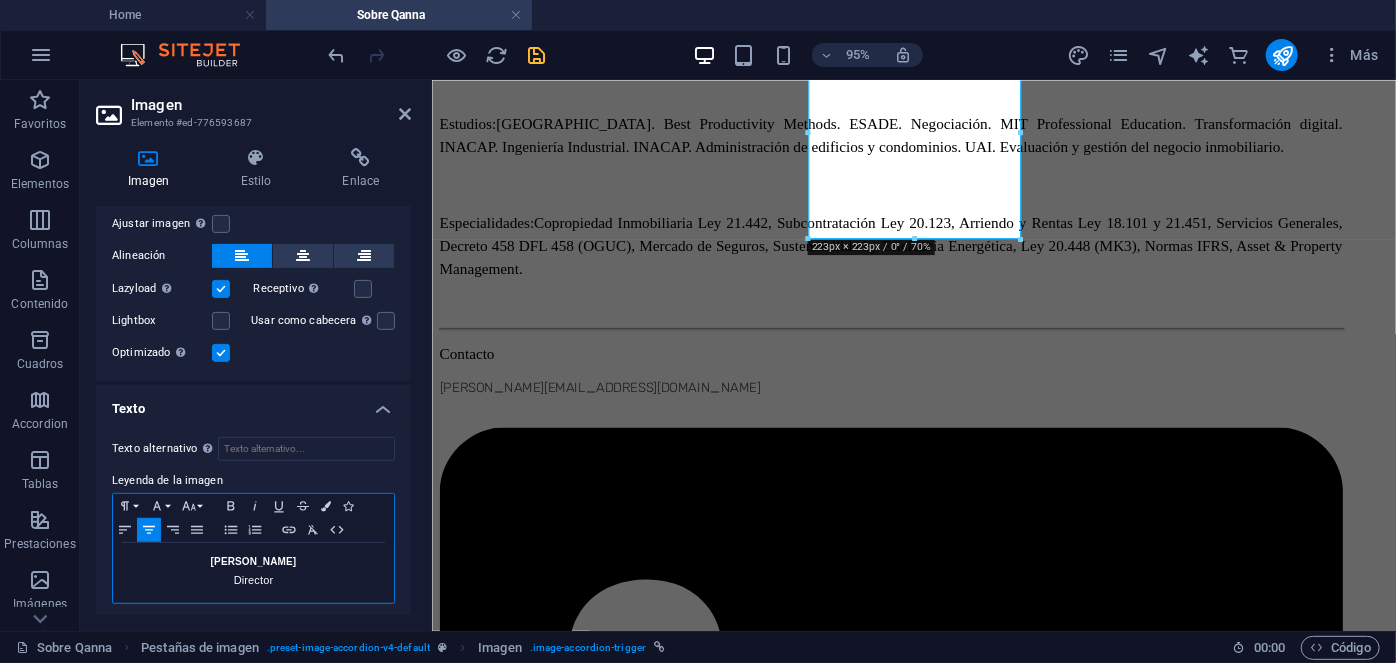 click on "Director" at bounding box center (253, 580) 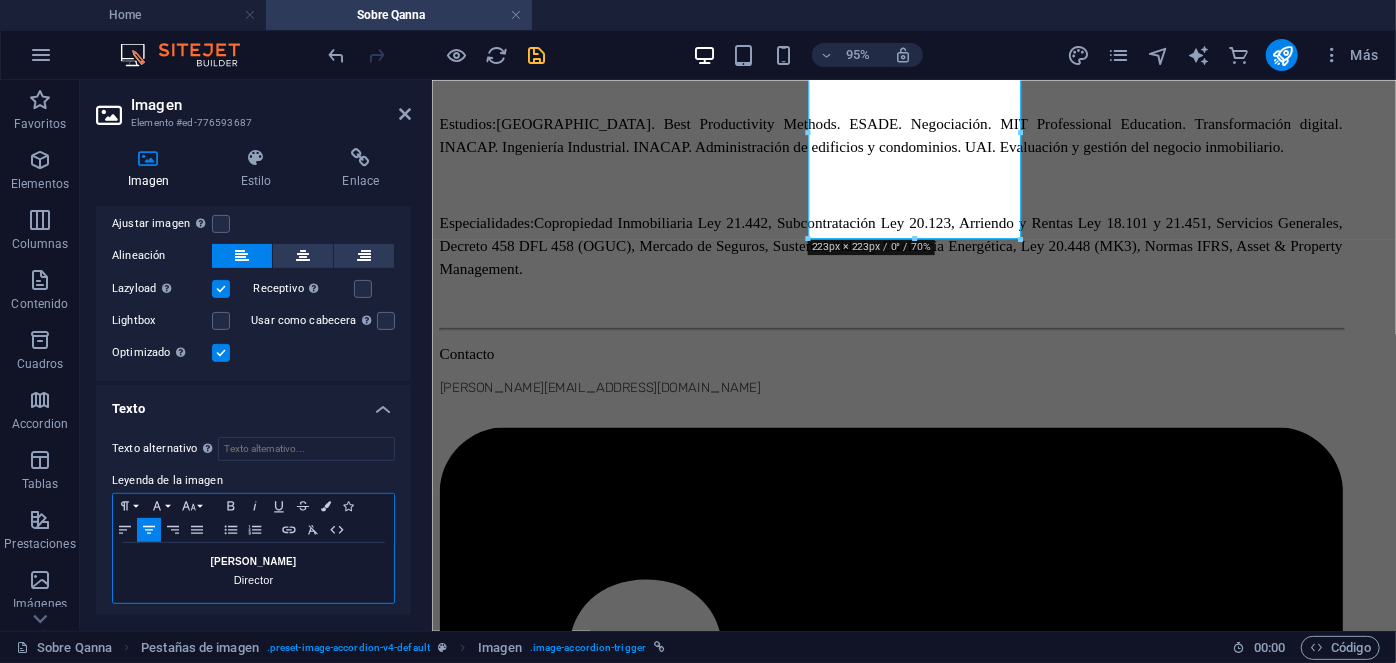 type 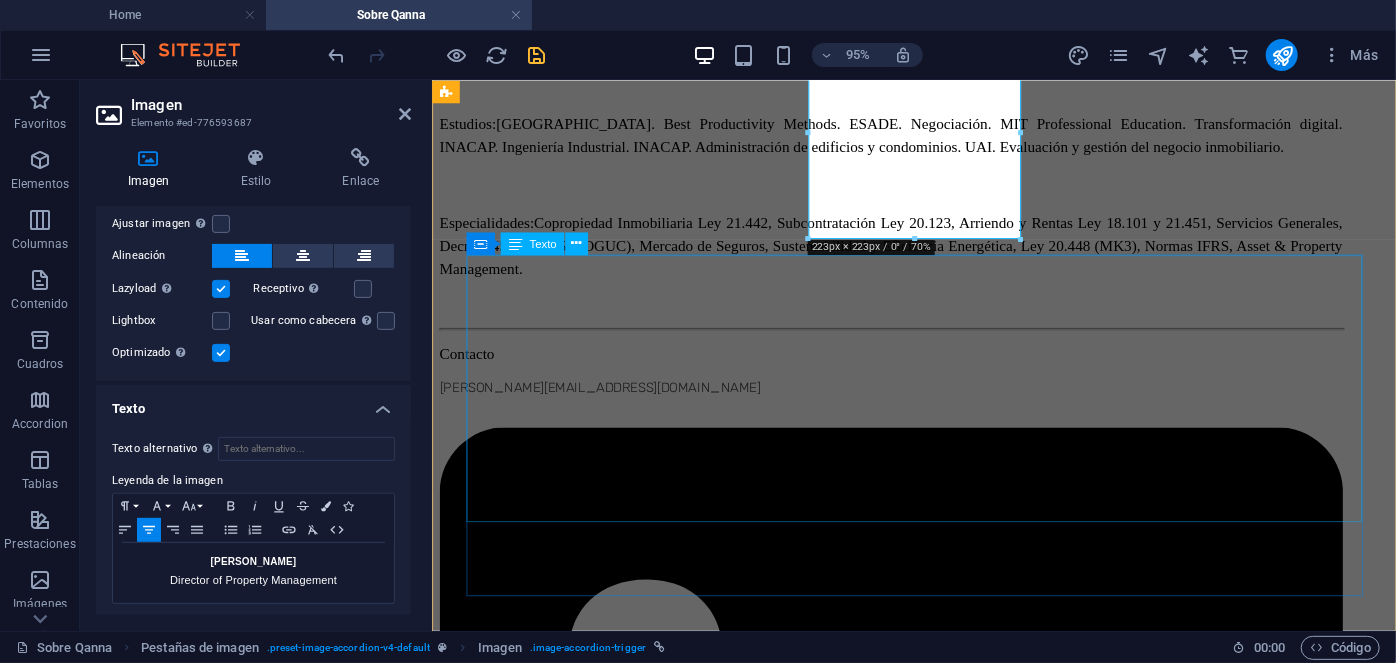 click on "Susana Martelli                                                                            Director of Property Management Con más de 10 años de experiencia en gestión y administración de activos, donde ha dirigido un portafolio diversificado de edificios de oficinas, condominios, centros comerciales, arriendos y servicios generales en empresas nacionales. Es por lo anterior y su exitosa gestión en el área de administracion de edificios en Qanna, que a contar desde fines del 2024 se encuentra a cargo de los servicios de Property Management en su rol de Gerente de Operaciones. Estudios: U. Catolica. Periodismo. UAI. Política y Asuntos Públicos. Especialidades:  Copropiedad Inmobiliaria Ley 21.442, Subcontratación Ley 20.123, Arriendo y Rentas Ley 18.101 y 21.451, Servicios Generales, Mercado de Seguros, Sustentabilidad y Eficiencia Energética." at bounding box center [938, 4101] 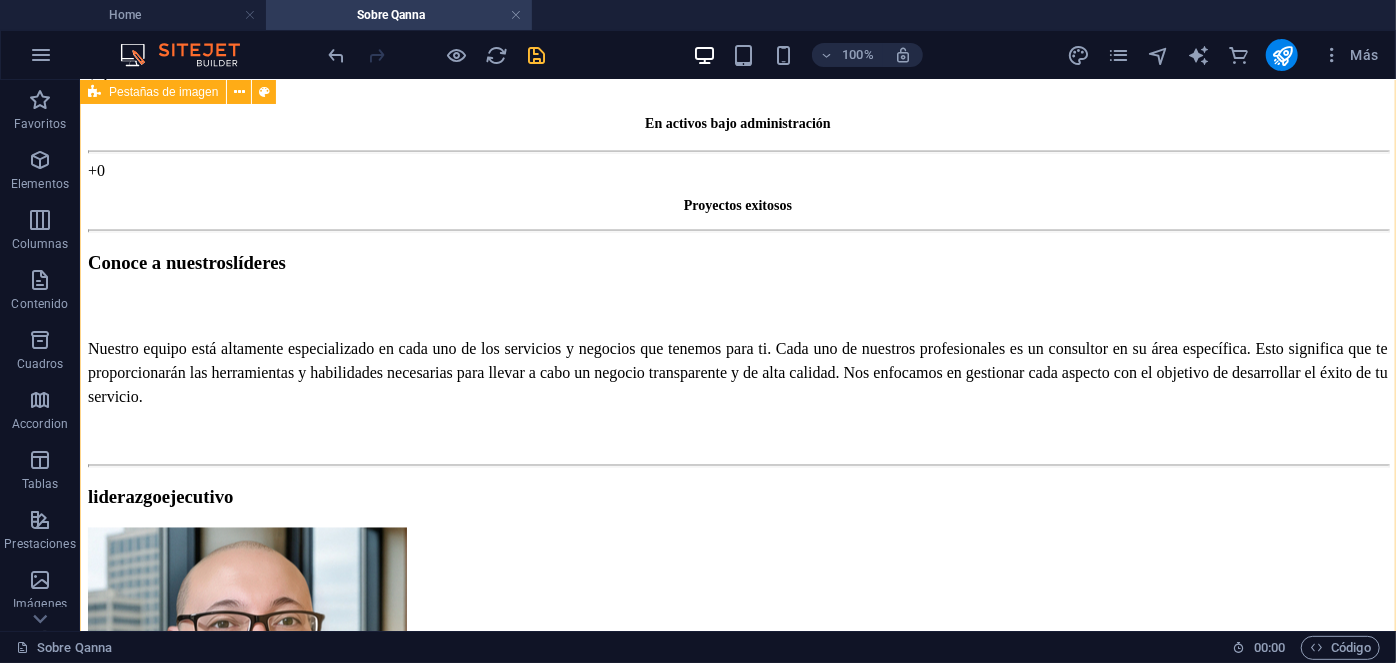 scroll, scrollTop: 1581, scrollLeft: 0, axis: vertical 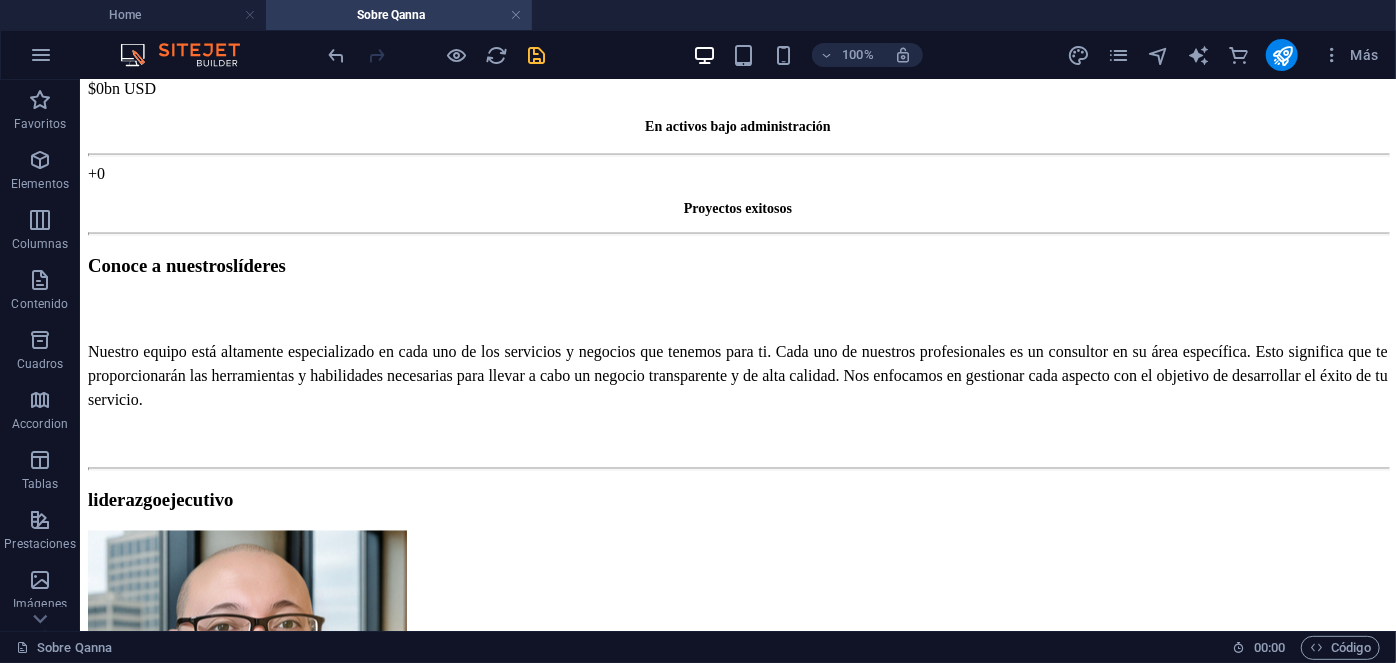 click at bounding box center [437, 55] 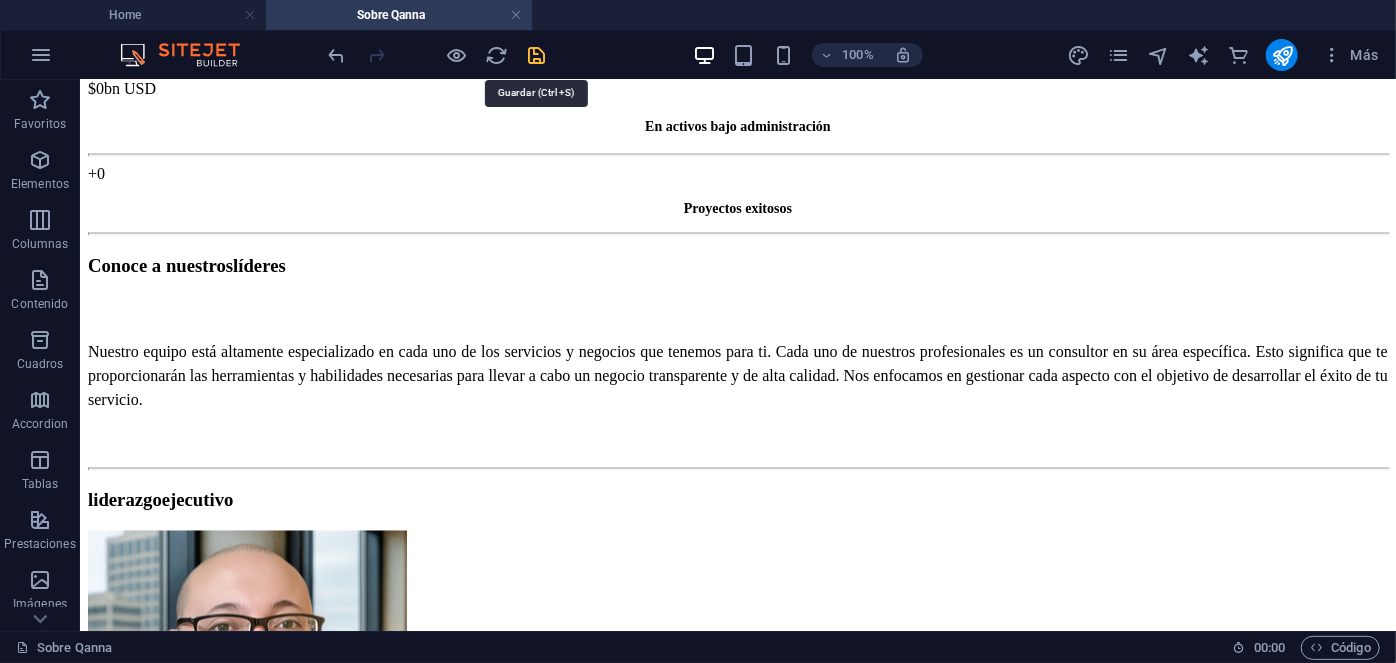 click at bounding box center (537, 55) 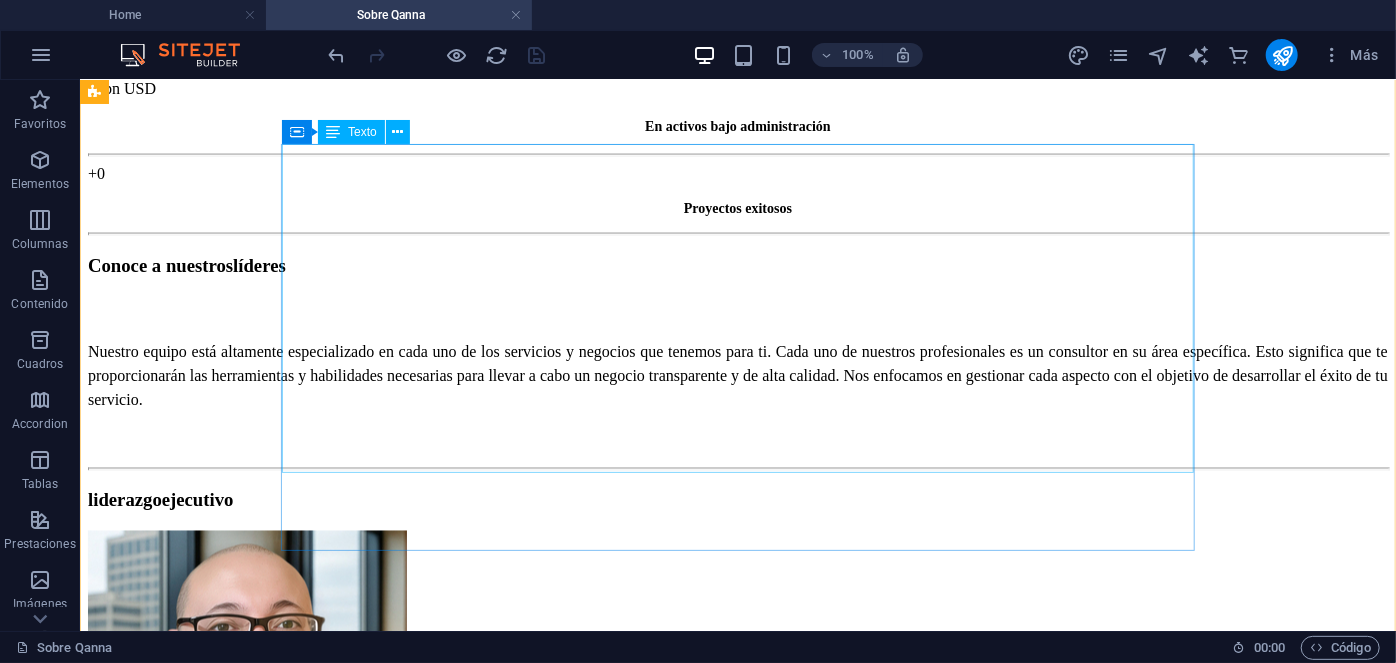 click on "Manuel Ferreira   Executive Director Con más de 20 años de experiencia en gestión y administración de activos, donde ha dirigido, supervisado y auditado un portafolio diversificado de más de 1.400 propiedades. Impulsando la transparencia y la mejora continua, dirige de manera exitosa la administración de inversiones anuales que superan los $2,3 bn USD. Como principal ejecutivo de Qanna, es responsable del desarrollo y expansión de la empresa en todo nivel ejecutivo, responsable de las decisiones estratégicas corporativas y directrices, gestión eficiente de las operaciones en todas las líneas de negocio a nivel nacional e internacional. Estudios:  Harvard Business School. Best Productivity Methods. ESADE. Negociación. MIT Professional Education. Transformación digital. INACAP. Ingeniería Industrial. INACAP. Administración de edificios y condominios. UAI. Evaluación y gestión del negocio inmobiliario. Especialidades:" at bounding box center [705, 1175] 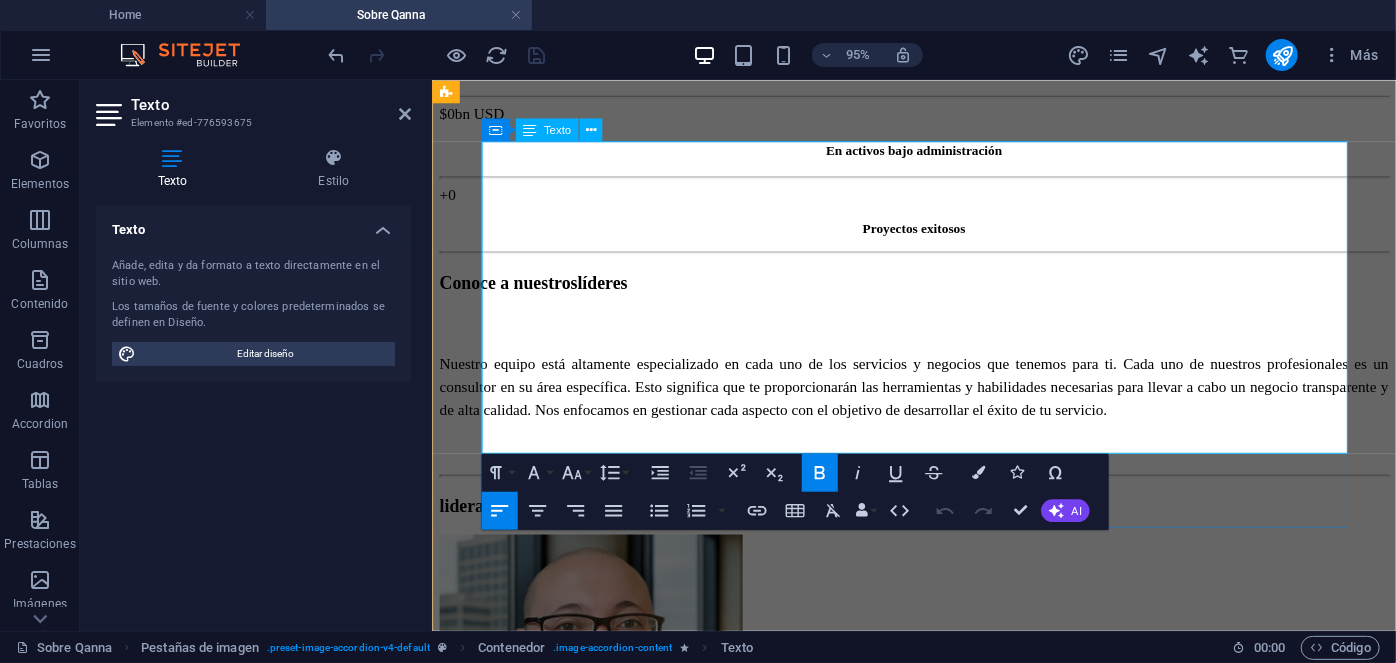 drag, startPoint x: 881, startPoint y: 255, endPoint x: 767, endPoint y: 267, distance: 114.62984 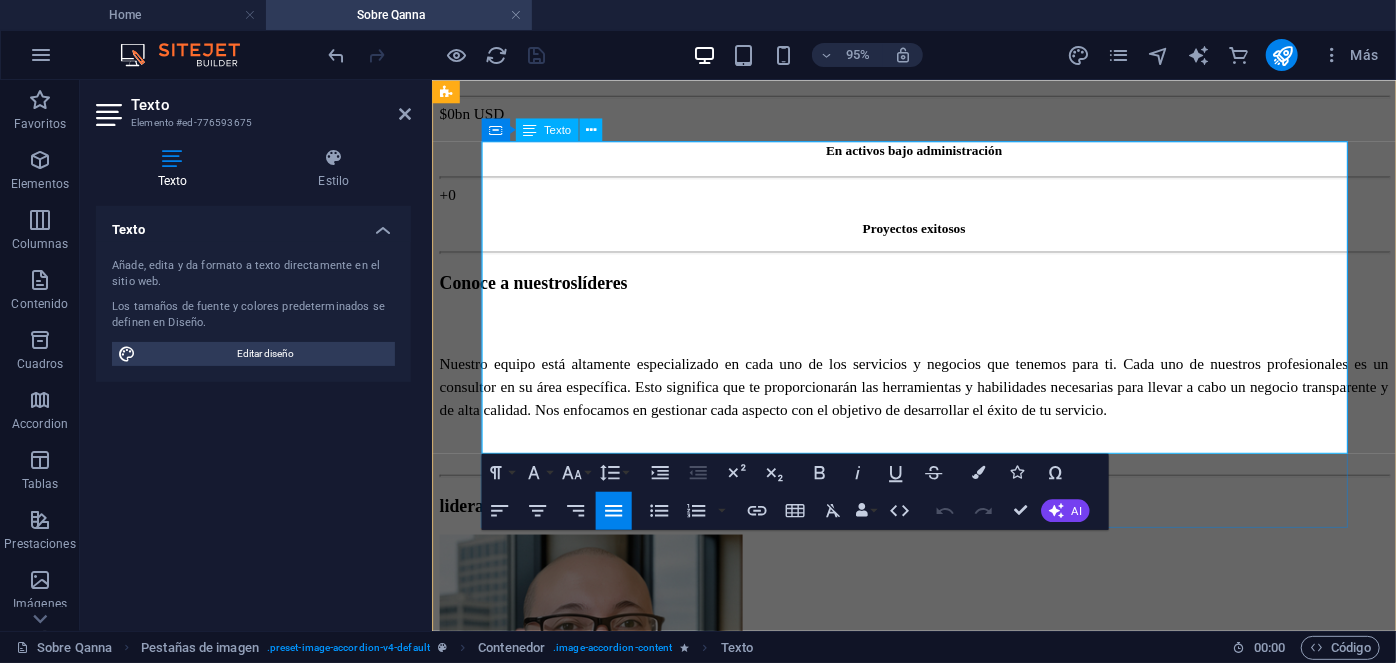 type 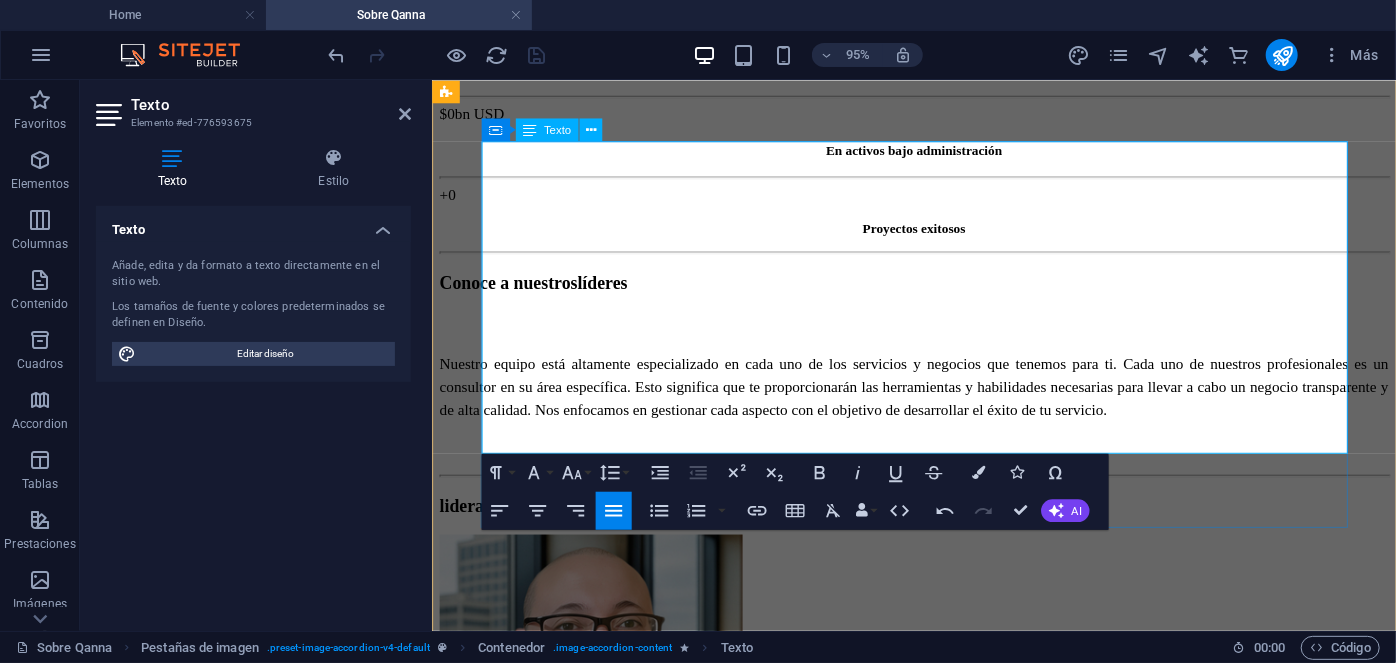 click at bounding box center (914, 1228) 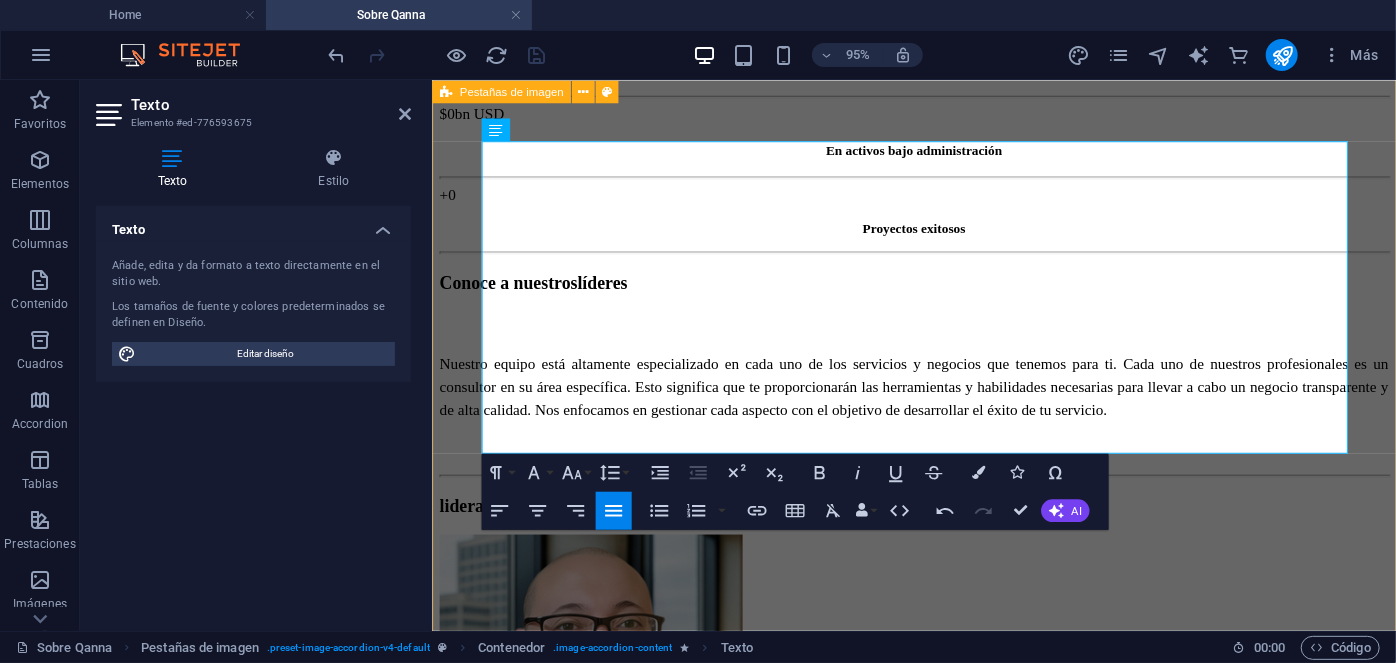 click on "Manuel Ferreira  Executive Director Manuel Ferreira   Executive Director Con más de 20 años de experiencia en gestión y administración de activos, donde ha dirigido, supervisado y auditado un portafolio diversificado de más de 1.400 propiedades. Impulsando la transparencia y la mejora continua, dirige de manera exitosa la administración de inversiones anuales que superan los $2,3 bn USD. Como CEO de Qanna, es responsable del desarrollo y expansión de la empresa en todo nivel ejecutivo, responsable de las decisiones estratégicas corporativas y directrices, gestión eficiente de las operaciones en todas las líneas de negocio a nivel nacional e internacional. Estudios:  Harvard Business School. Best Productivity Methods. ESADE. Negociación. MIT Professional Education. Transformación digital. INACAP. Ingeniería Industrial. INACAP. Administración de edificios y condominios. UAI. Evaluación y gestión del negocio inmobiliario. Especialidades:  Contacto manuel@qanna.cl Denisse Palomera  Estudios:" at bounding box center [938, 4578] 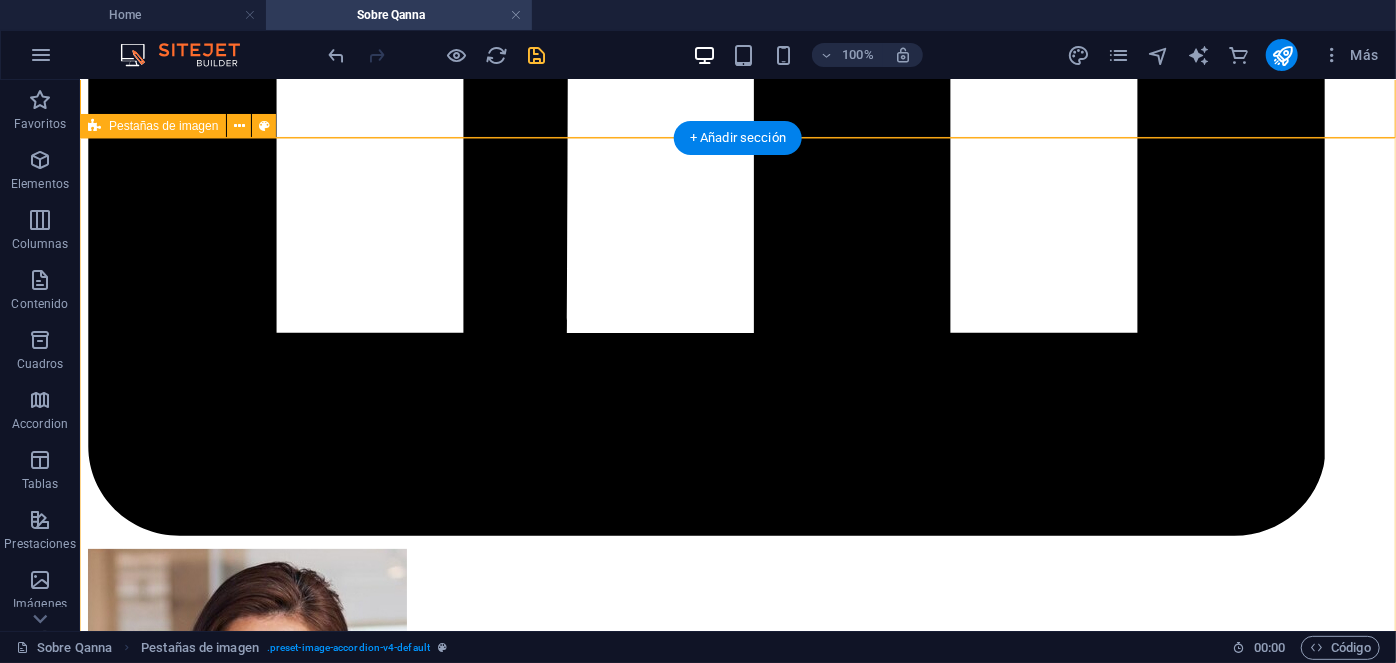 scroll, scrollTop: 3827, scrollLeft: 0, axis: vertical 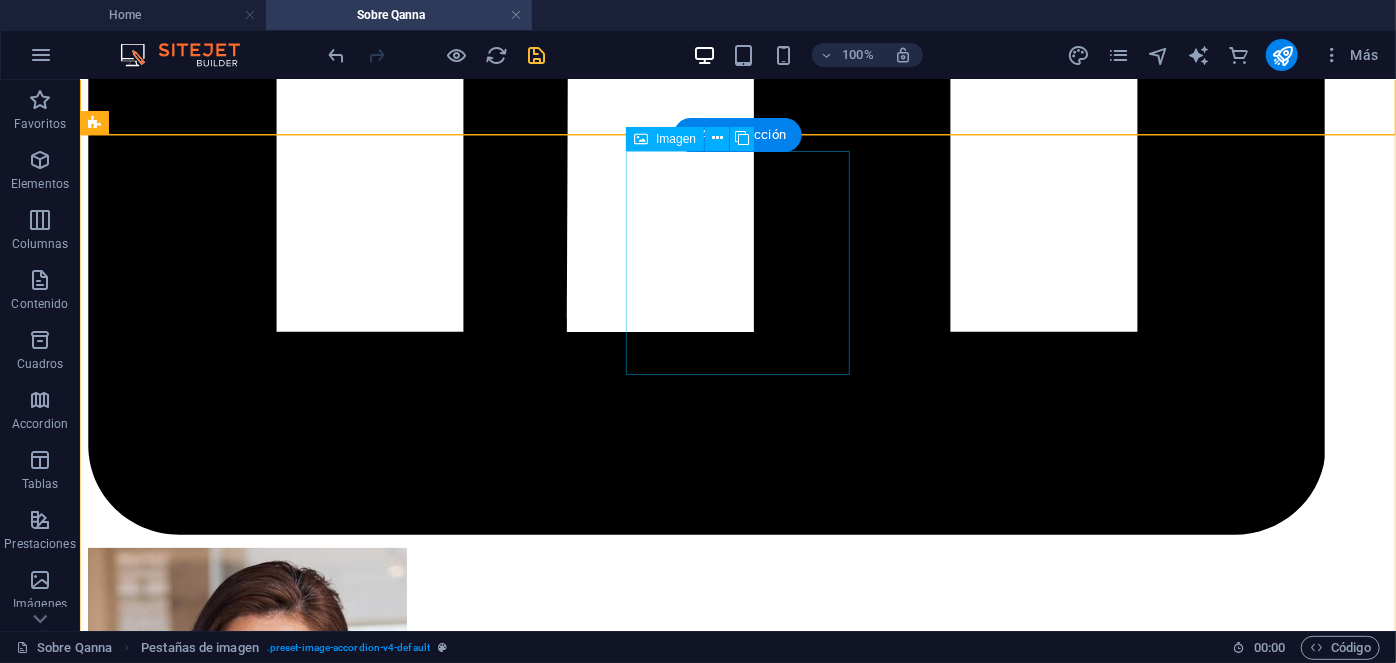 click on "Roxana Diez People Manager" at bounding box center (737, 7557) 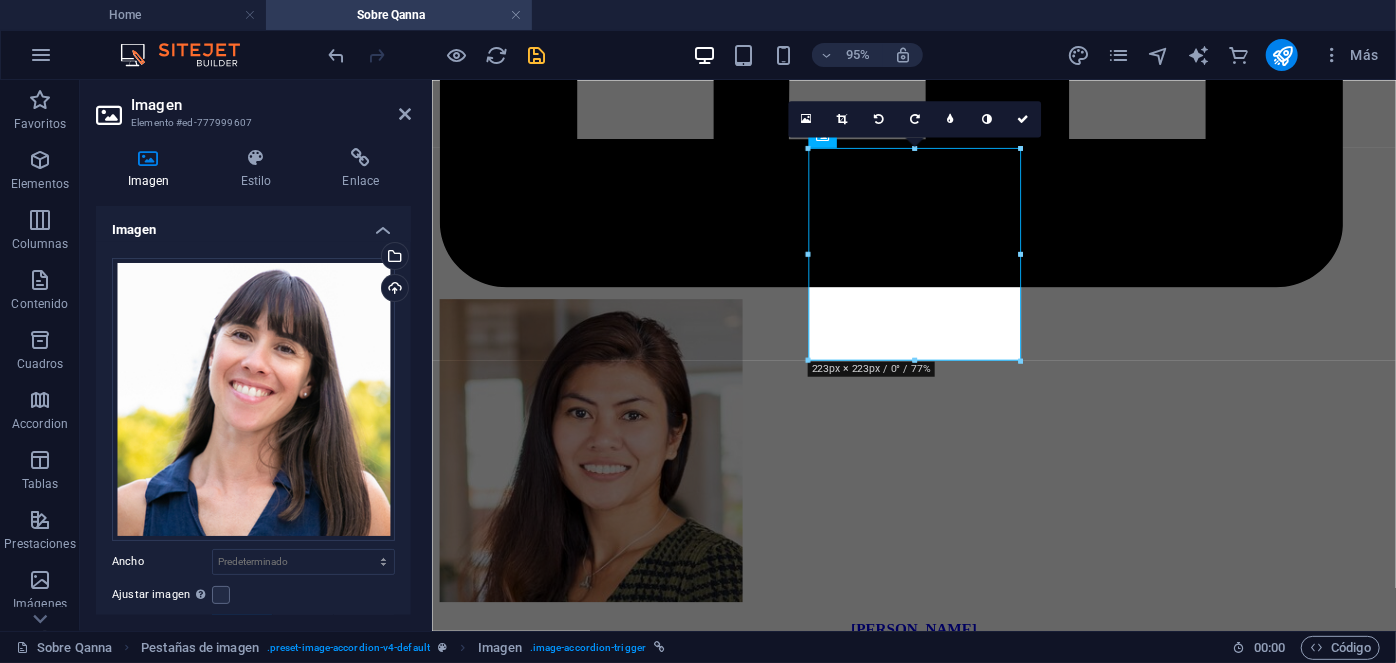 scroll, scrollTop: 184, scrollLeft: 0, axis: vertical 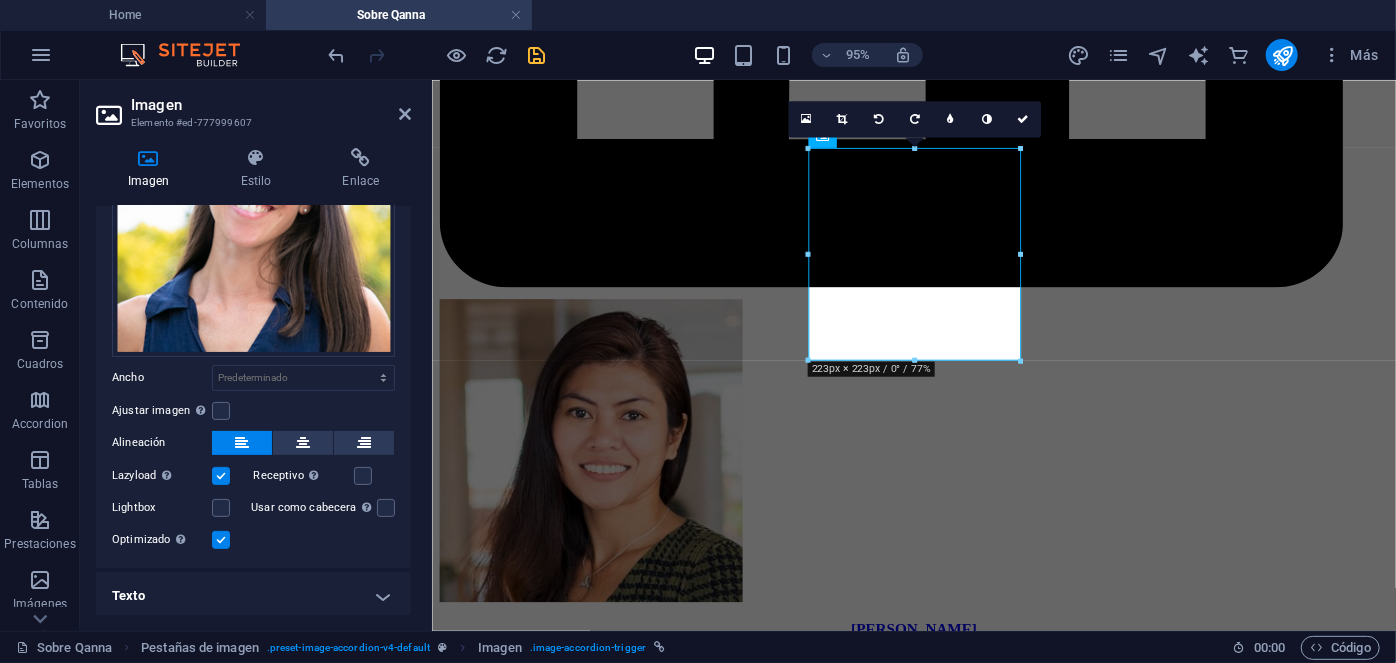 click on "Texto" at bounding box center [253, 596] 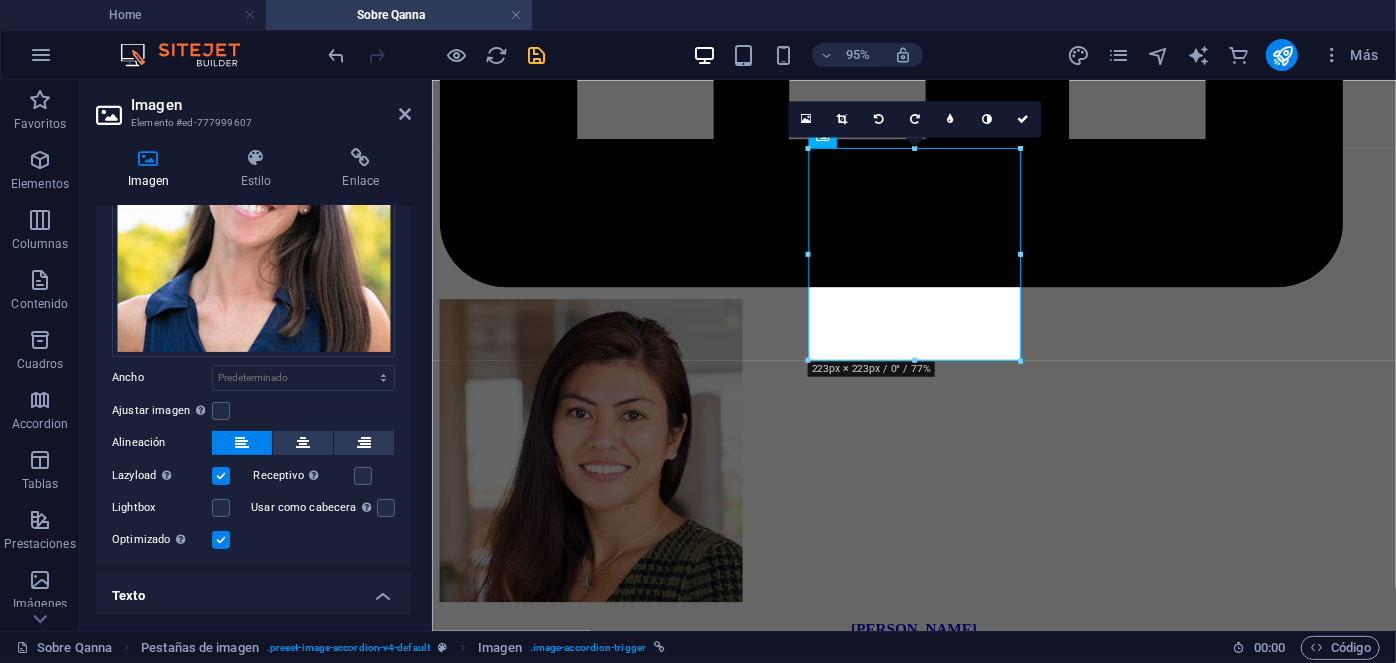 scroll, scrollTop: 371, scrollLeft: 0, axis: vertical 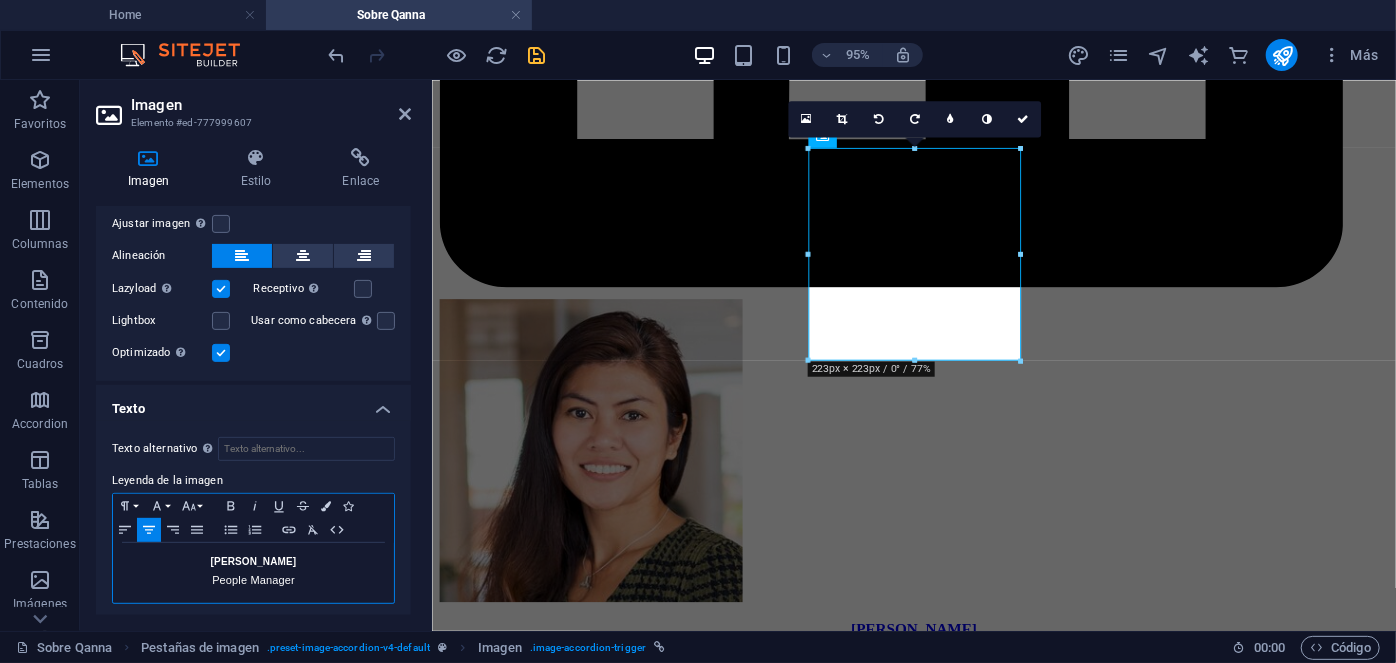click on "People Manager" at bounding box center (253, 580) 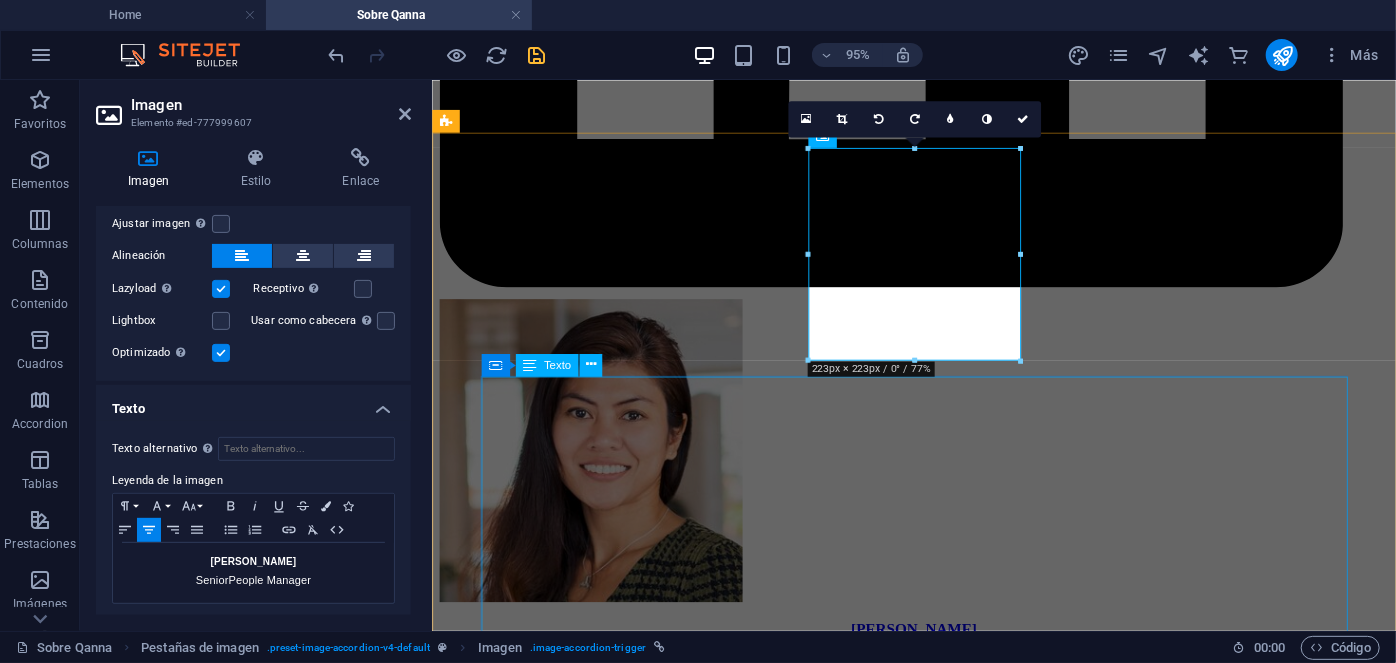click on "Roxana Diez People Manager Con más de 20 años de experiencia en gestión y administración de activos, donde ha dirigido, supervisado y auditado un portafolio diversificado de más de 1.400 propiedades. Impulsando la transparencia y la mejora continua, dirige de manera exitosa la administración de inversiones anuales que superan los $55,6 MM USD. Estudios:  Harvard Business School. Best Productivity Methods. ESADE. Negociación. MIT Professional Education. Transformación digital. INACAP. Ingeniería Industrial. INACAP. Administración de edificios y condominios. UAI. Evaluación y gestión del negocio inmobiliario. Especialidades:  Copropiedad Inmobiliaria Ley 21.442, Subcontratación Ley 20.123, Arriendo y Rentas Ley 18.101 y 21.451, Servicios Generales, Decreto 458 DFL 458 (OGUC), Mercado de Seguros, Sustentabilidad y Eficiencia Energética, Ley 20.448 (MK3), Normas IFRS, Asset & Property Management." at bounding box center [914, 6966] 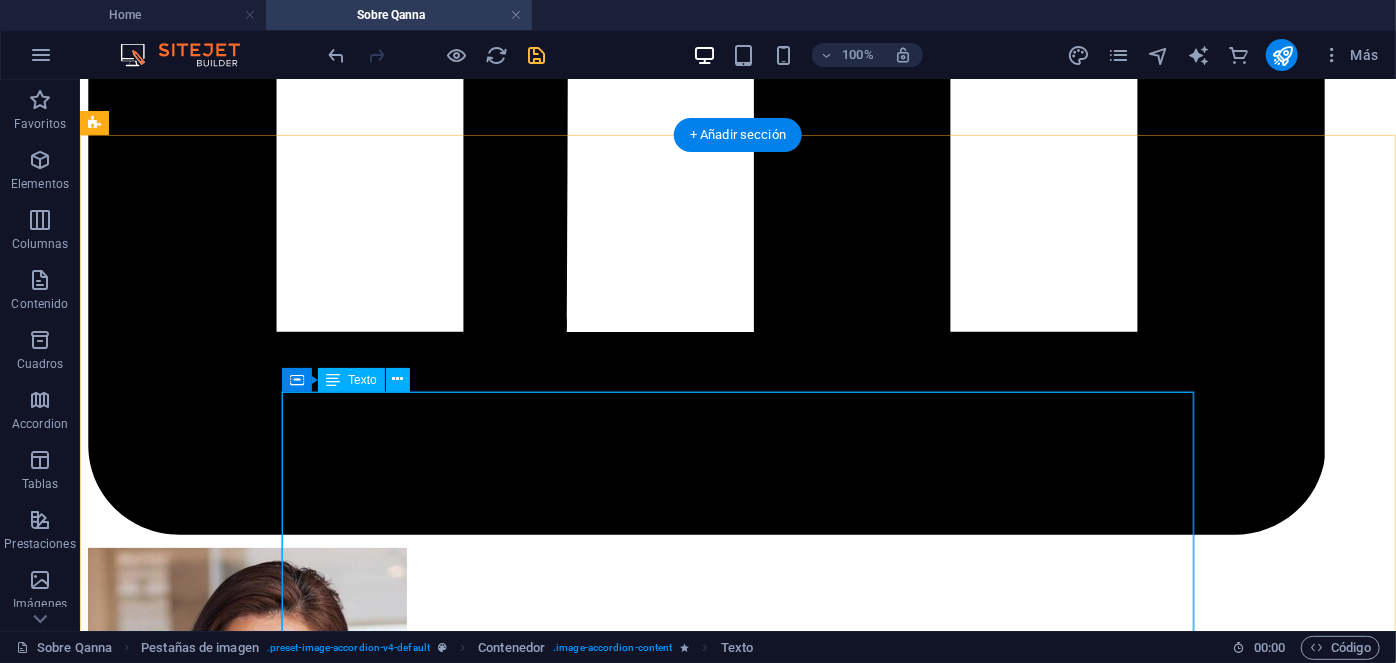 click on "Roxana Diez People Manager Con más de 20 años de experiencia en gestión y administración de activos, donde ha dirigido, supervisado y auditado un portafolio diversificado de más de 1.400 propiedades. Impulsando la transparencia y la mejora continua, dirige de manera exitosa la administración de inversiones anuales que superan los $55,6 MM USD. Estudios:  Harvard Business School. Best Productivity Methods. ESADE. Negociación. MIT Professional Education. Transformación digital. INACAP. Ingeniería Industrial. INACAP. Administración de edificios y condominios. UAI. Evaluación y gestión del negocio inmobiliario. Especialidades:  Copropiedad Inmobiliaria Ley 21.442, Subcontratación Ley 20.123, Arriendo y Rentas Ley 18.101 y 21.451, Servicios Generales, Decreto 458 DFL 458 (OGUC), Mercado de Seguros, Sustentabilidad y Eficiencia Energética, Ley 20.448 (MK3), Normas IFRS, Asset & Property Management." at bounding box center (705, 7967) 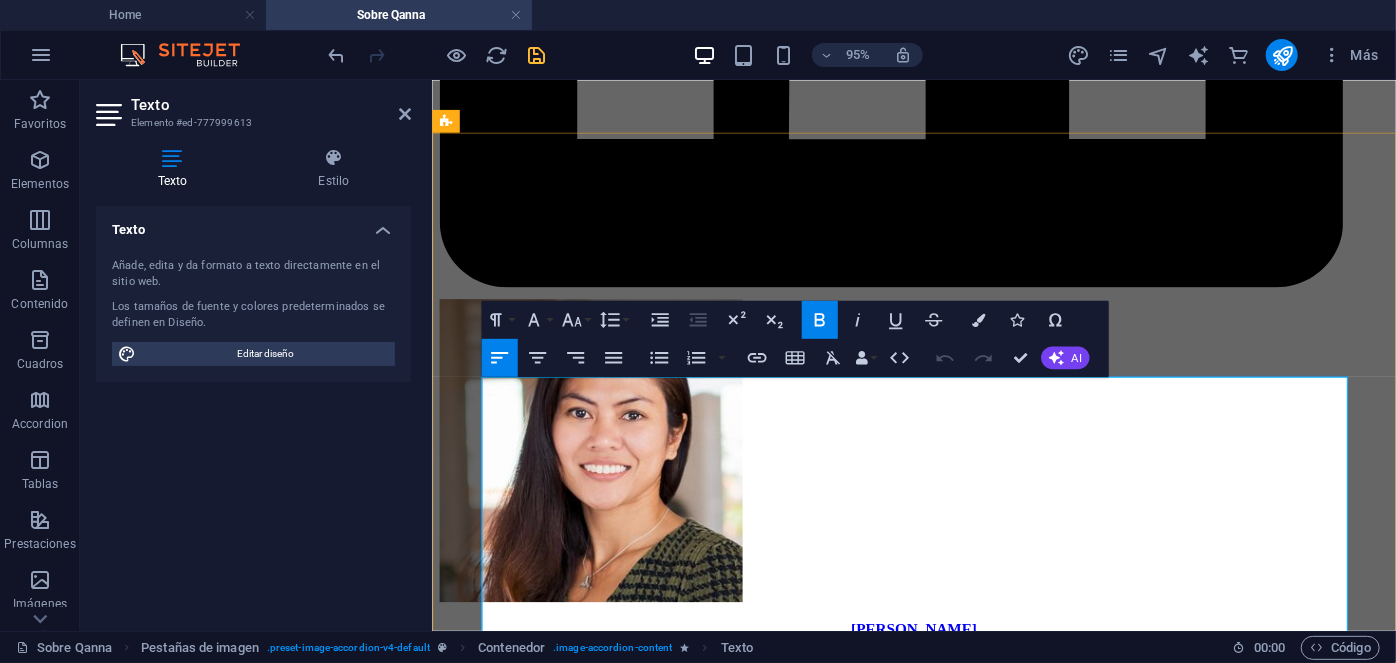 click on "People Manager" at bounding box center [481, 6775] 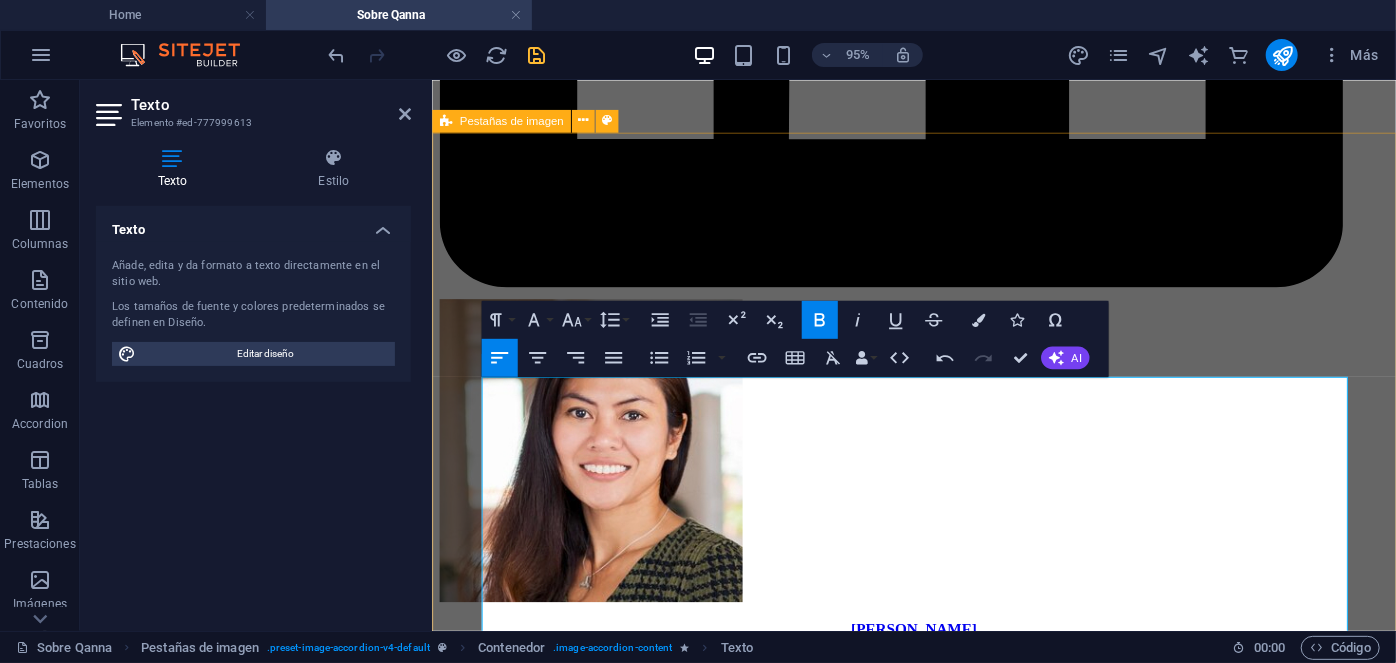 click on "Roxana Diez Senior People Manager Roxana Diez Senior  People Manager Con más de 20 años de experiencia en gestión y administración de activos, donde ha dirigido, supervisado y auditado un portafolio diversificado de más de 1.400 propiedades. Impulsando la transparencia y la mejora continua, dirige de manera exitosa la administración de inversiones anuales que superan los $55,6 MM USD. Estudios:  Harvard Business School. Best Productivity Methods. ESADE. Negociación. MIT Professional Education. Transformación digital. INACAP. Ingeniería Industrial. INACAP. Administración de edificios y condominios. UAI. Evaluación y gestión del negocio inmobiliario. Especialidades:  Copropiedad Inmobiliaria Ley 21.442, Subcontratación Ley 20.123, Arriendo y Rentas Ley 18.101 y 21.451, Servicios Generales, Decreto 458 DFL 458 (OGUC), Mercado de Seguros, Sustentabilidad y Eficiencia Energética, Ley 20.448 (MK3), Normas IFRS, Asset & Property Management. Contacto manuel@qanna.cl Juan Bachelet   Estudios:  denisse" at bounding box center [938, 10355] 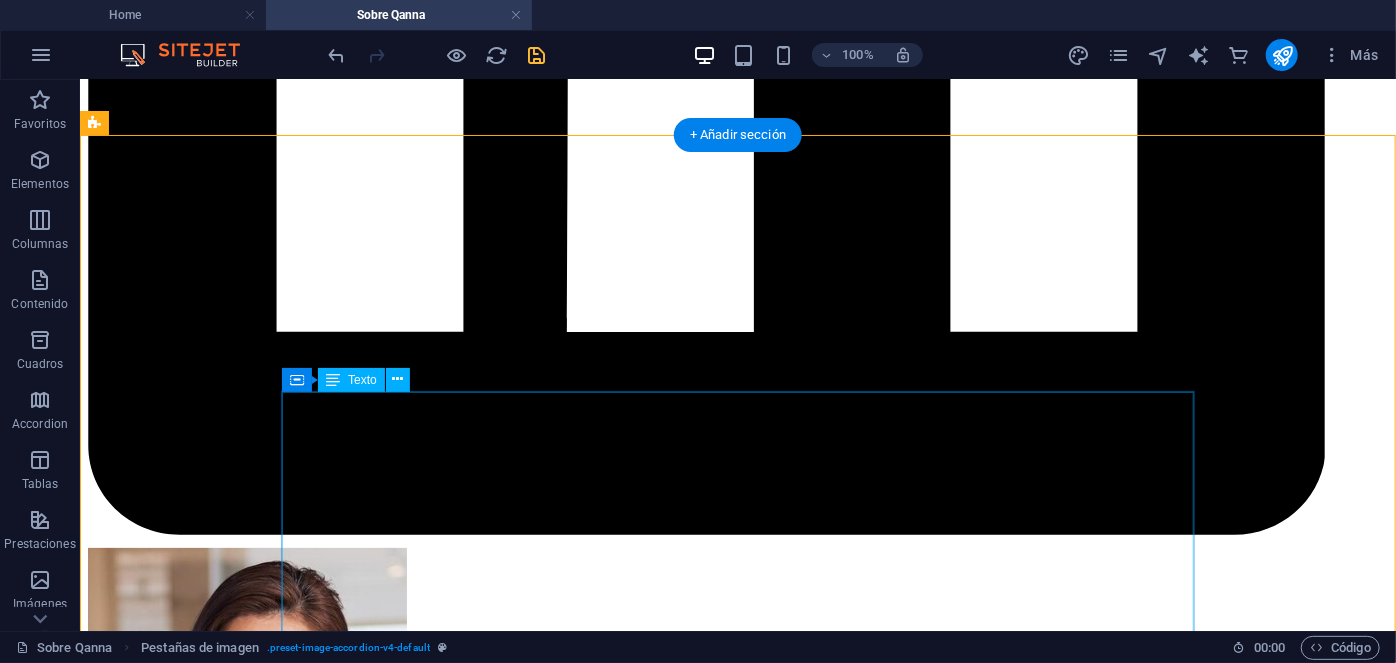 click on "Roxana Diez Senior People Manager Con más de 20 años de experiencia en gestión y administración de activos, donde ha dirigido, supervisado y auditado un portafolio diversificado de más de 1.400 propiedades. Impulsando la transparencia y la mejora continua, dirige de manera exitosa la administración de inversiones anuales que superan los $55,6 MM USD. Estudios:  Harvard Business School. Best Productivity Methods. ESADE. Negociación. MIT Professional Education. Transformación digital. INACAP. Ingeniería Industrial. INACAP. Administración de edificios y condominios. UAI. Evaluación y gestión del negocio inmobiliario. Especialidades:  Copropiedad Inmobiliaria Ley 21.442, Subcontratación Ley 20.123, Arriendo y Rentas Ley 18.101 y 21.451, Servicios Generales, Decreto 458 DFL 458 (OGUC), Mercado de Seguros, Sustentabilidad y Eficiencia Energética, Ley 20.448 (MK3), Normas IFRS, Asset & Property Management." at bounding box center (705, 7967) 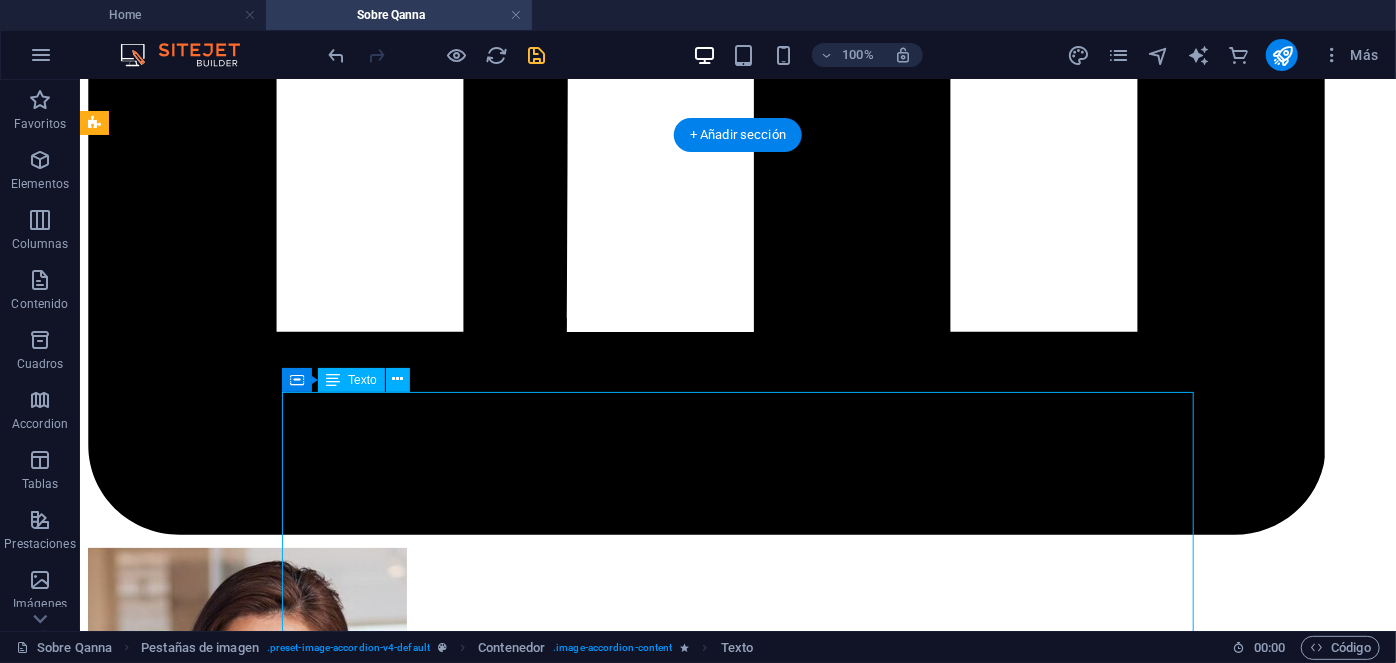 click on "Roxana Diez Senior People Manager Con más de 20 años de experiencia en gestión y administración de activos, donde ha dirigido, supervisado y auditado un portafolio diversificado de más de 1.400 propiedades. Impulsando la transparencia y la mejora continua, dirige de manera exitosa la administración de inversiones anuales que superan los $55,6 MM USD. Estudios:  Harvard Business School. Best Productivity Methods. ESADE. Negociación. MIT Professional Education. Transformación digital. INACAP. Ingeniería Industrial. INACAP. Administración de edificios y condominios. UAI. Evaluación y gestión del negocio inmobiliario. Especialidades:  Copropiedad Inmobiliaria Ley 21.442, Subcontratación Ley 20.123, Arriendo y Rentas Ley 18.101 y 21.451, Servicios Generales, Decreto 458 DFL 458 (OGUC), Mercado de Seguros, Sustentabilidad y Eficiencia Energética, Ley 20.448 (MK3), Normas IFRS, Asset & Property Management." at bounding box center [705, 7967] 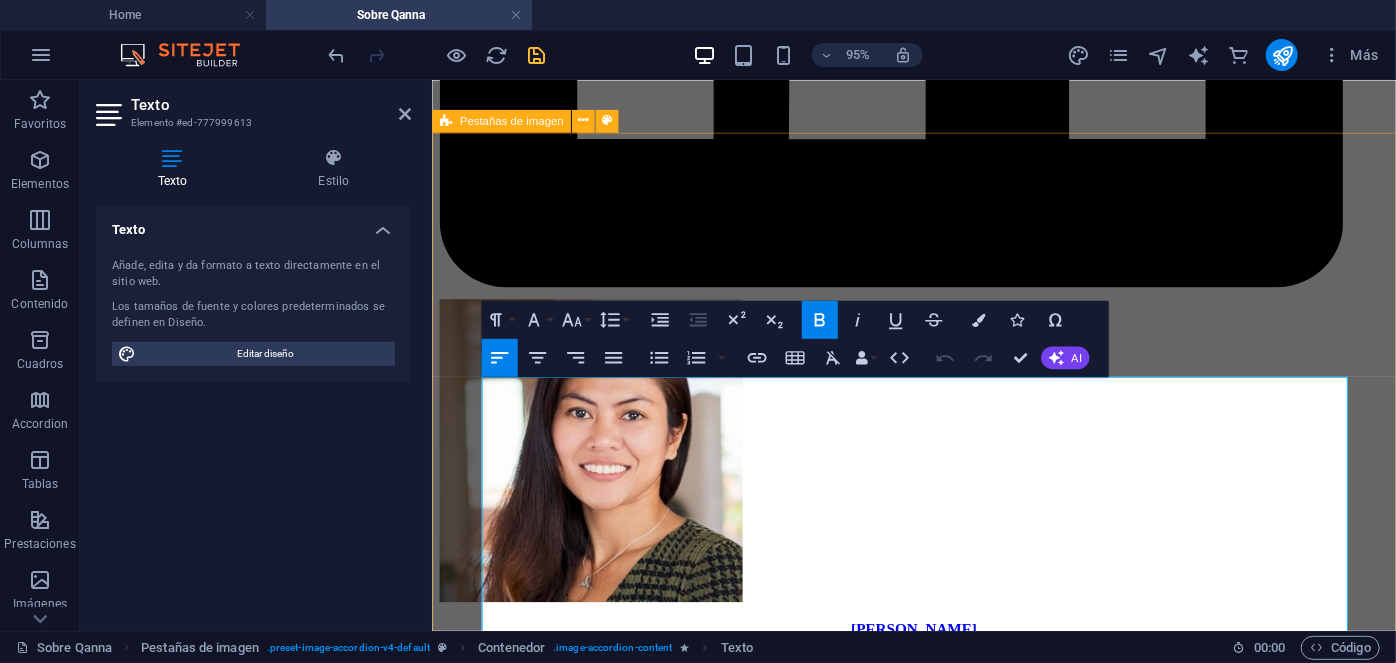 drag, startPoint x: 642, startPoint y: 413, endPoint x: 460, endPoint y: 385, distance: 184.14125 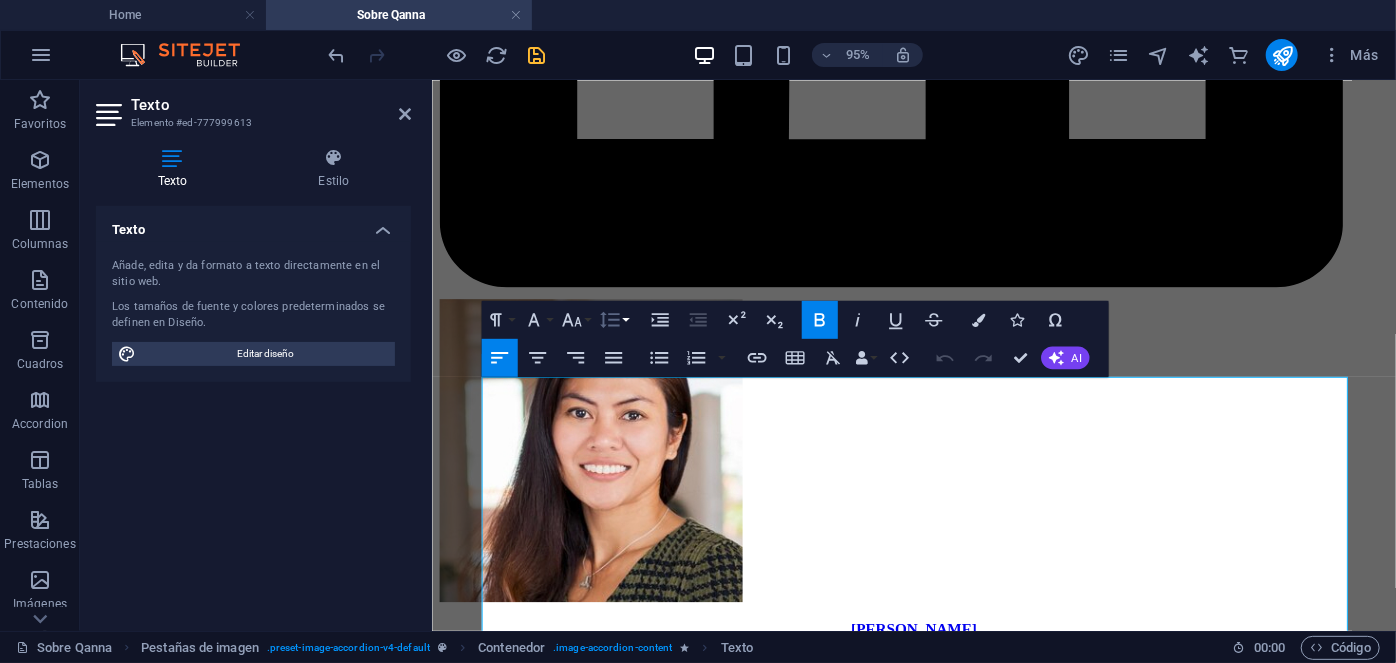 click 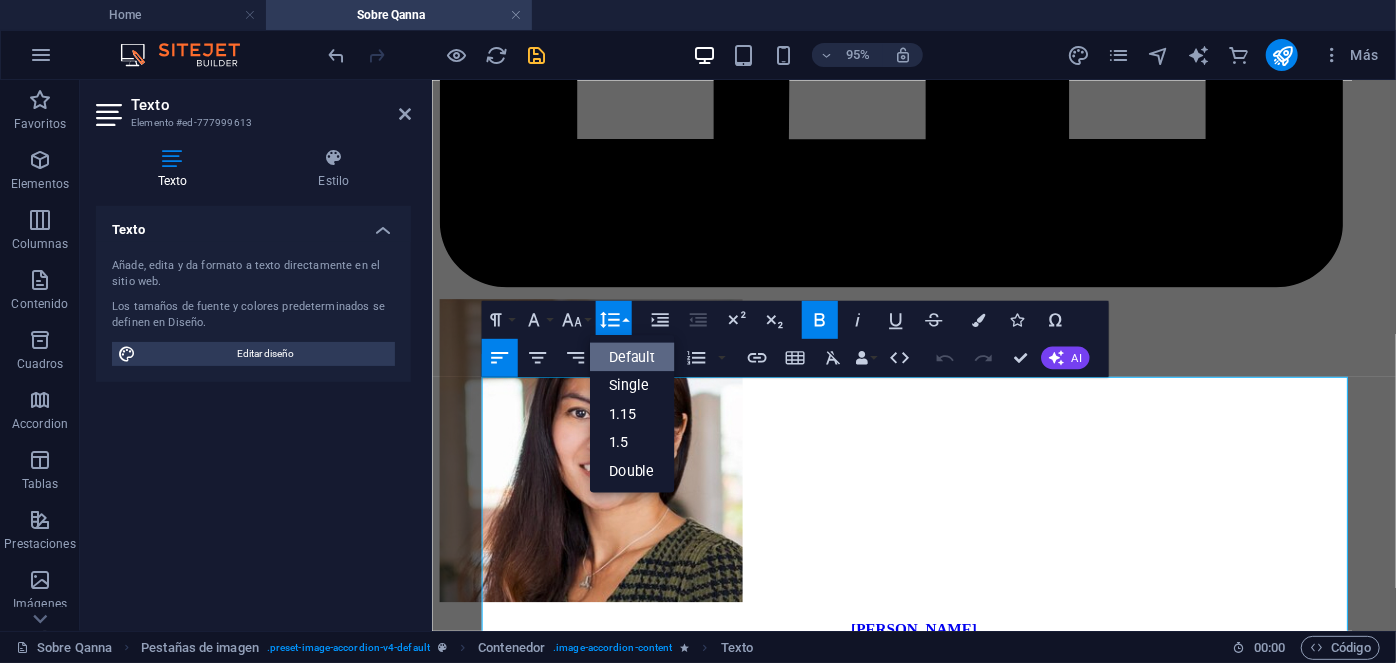 scroll, scrollTop: 0, scrollLeft: 0, axis: both 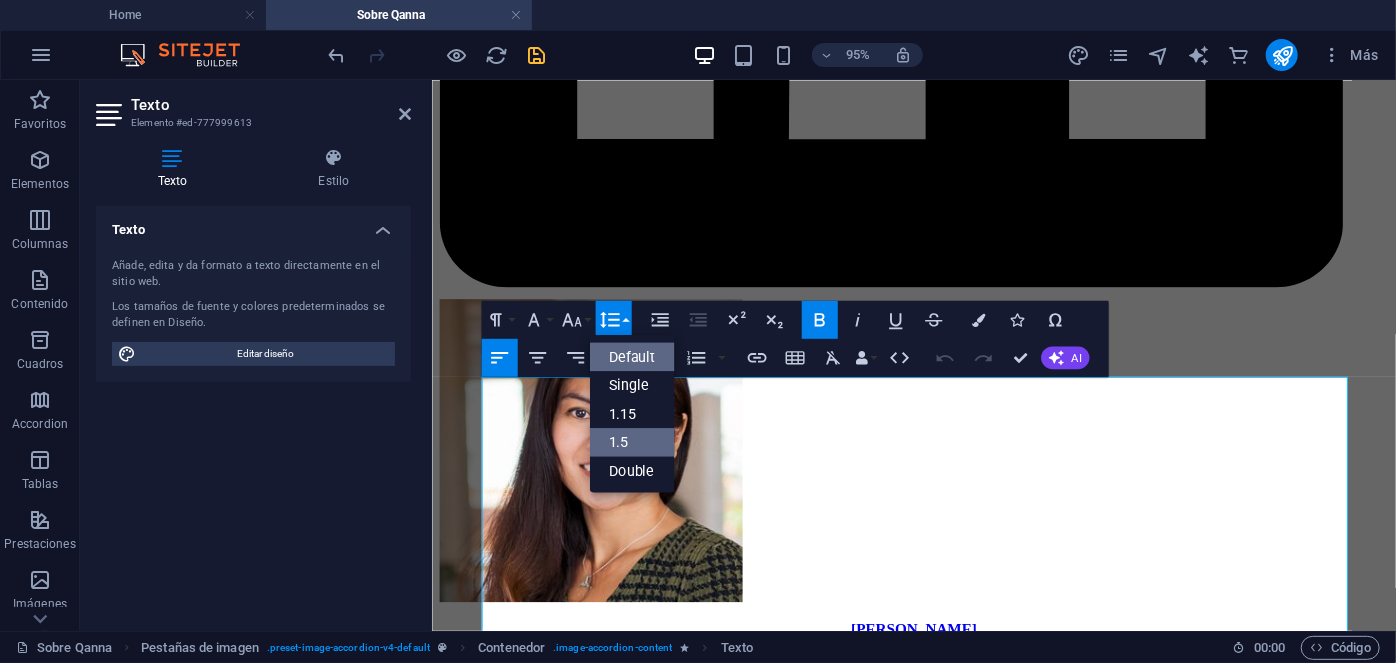 click on "1.5" at bounding box center (631, 441) 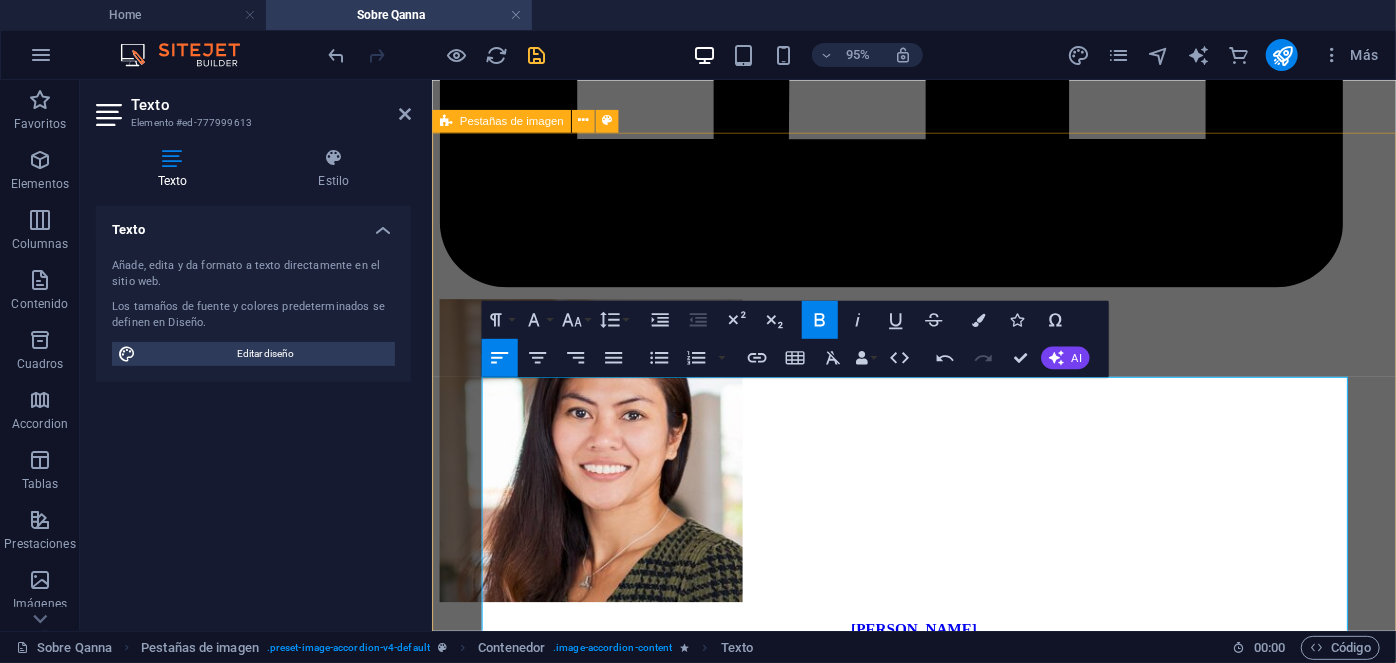 click on "Roxana Diez Senior People Manager Roxana Diez Senior People Manager Con más de 20 años de experiencia en gestión y administración de activos, donde ha dirigido, supervisado y auditado un portafolio diversificado de más de 1.400 propiedades. Impulsando la transparencia y la mejora continua, dirige de manera exitosa la administración de inversiones anuales que superan los $55,6 MM USD. Estudios:  Harvard Business School. Best Productivity Methods. ESADE. Negociación. MIT Professional Education. Transformación digital. INACAP. Ingeniería Industrial. INACAP. Administración de edificios y condominios. UAI. Evaluación y gestión del negocio inmobiliario. Especialidades:  Copropiedad Inmobiliaria Ley 21.442, Subcontratación Ley 20.123, Arriendo y Rentas Ley 18.101 y 21.451, Servicios Generales, Decreto 458 DFL 458 (OGUC), Mercado de Seguros, Sustentabilidad y Eficiencia Energética, Ley 20.448 (MK3), Normas IFRS, Asset & Property Management. Contacto manuel@qanna.cl Juan Bachelet   Estudios:  Contacto" at bounding box center [938, 10361] 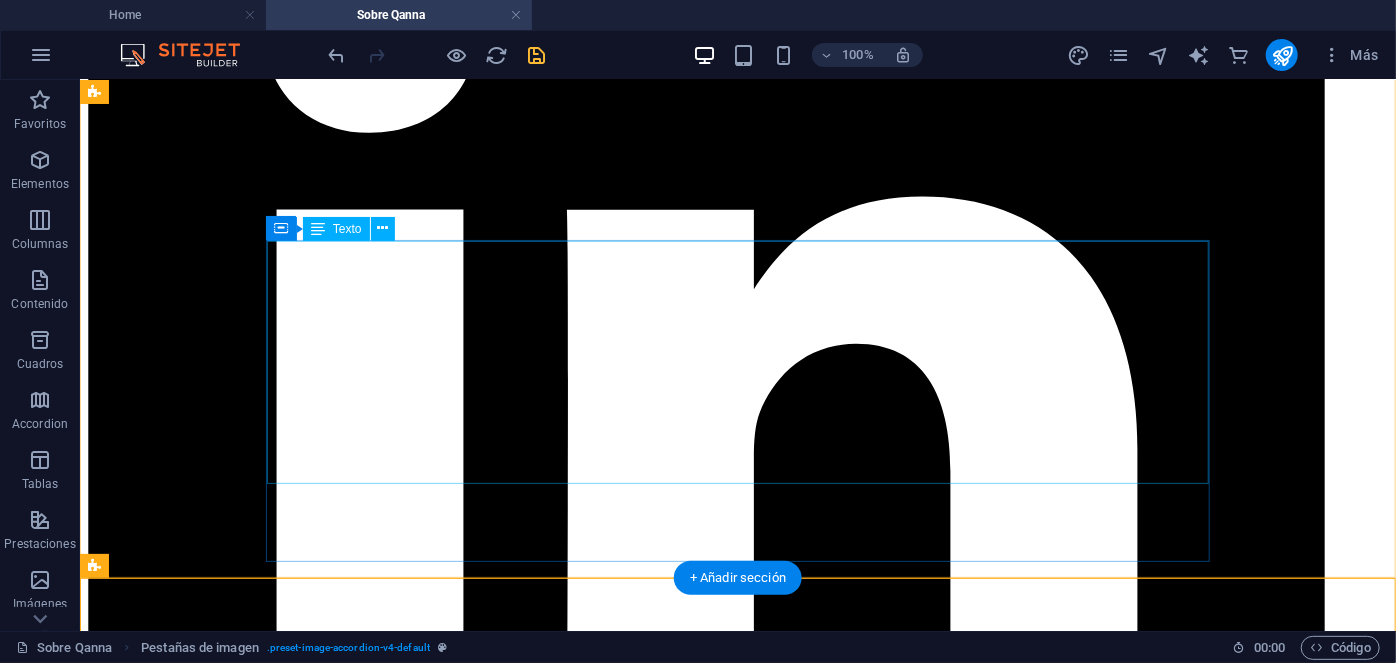 scroll, scrollTop: 3384, scrollLeft: 0, axis: vertical 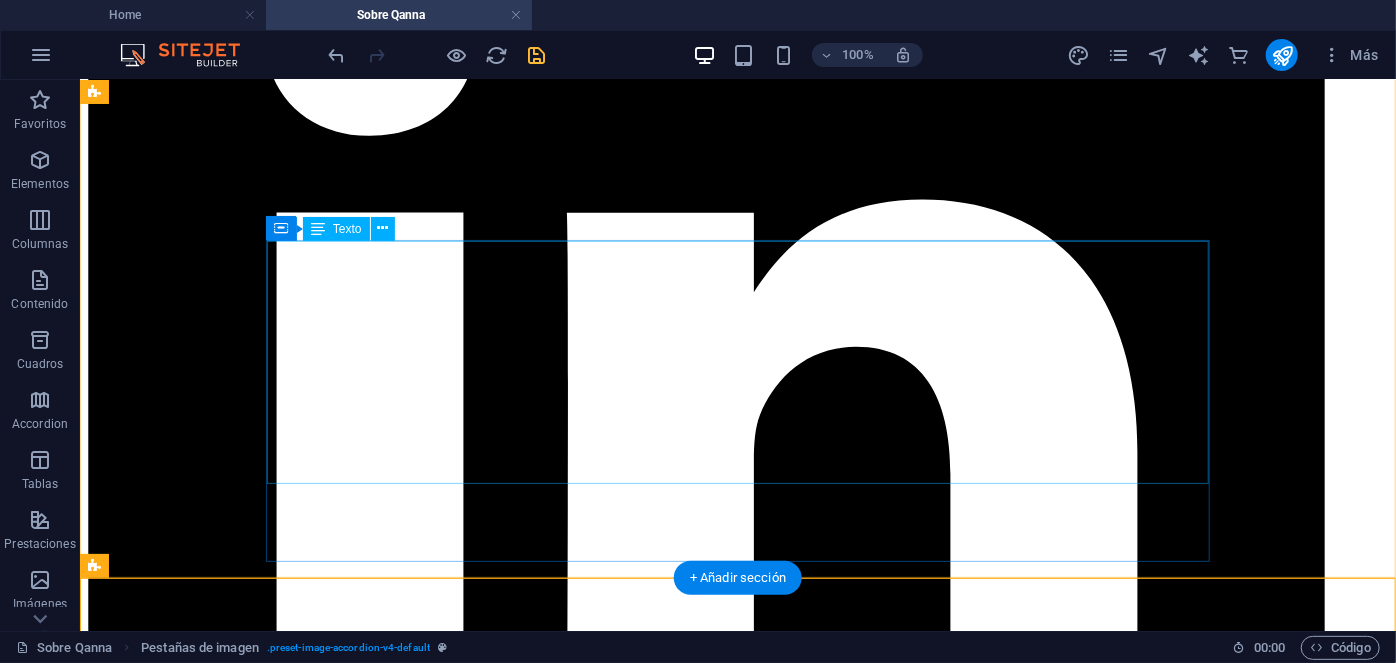 click on "Daniel Larraín  Director of Asset Management Con más de 20 años de experiencia en gestión y administración de infraestructura y servicios de mantenimiento industrial. Daniel lidera la administracion y gestión de activos para el mercado de edificios multifamily, al tiempo de gestionar de manera diligente y eficiente el área técnica siendo responsable del mantenimiento general de todas las propiedades del grupo. Estudios:  Universidad de Navarra. Arquitectura. U. Politécnica de Madrid y Global Lean. Lean Six sigma. INACAP. Gestión Inmobiliaria Ley 21.442. Especialidades:  Copropiedad Inmobiliaria Ley 21.442, Arriendo y Rentas Ley 18.101 y 21.451, Servicios Generales,  Mercado de Seguros, Sustentabilidad, Clima HVAC & VRV, Mantenimiento Industrial." at bounding box center (737, 6183) 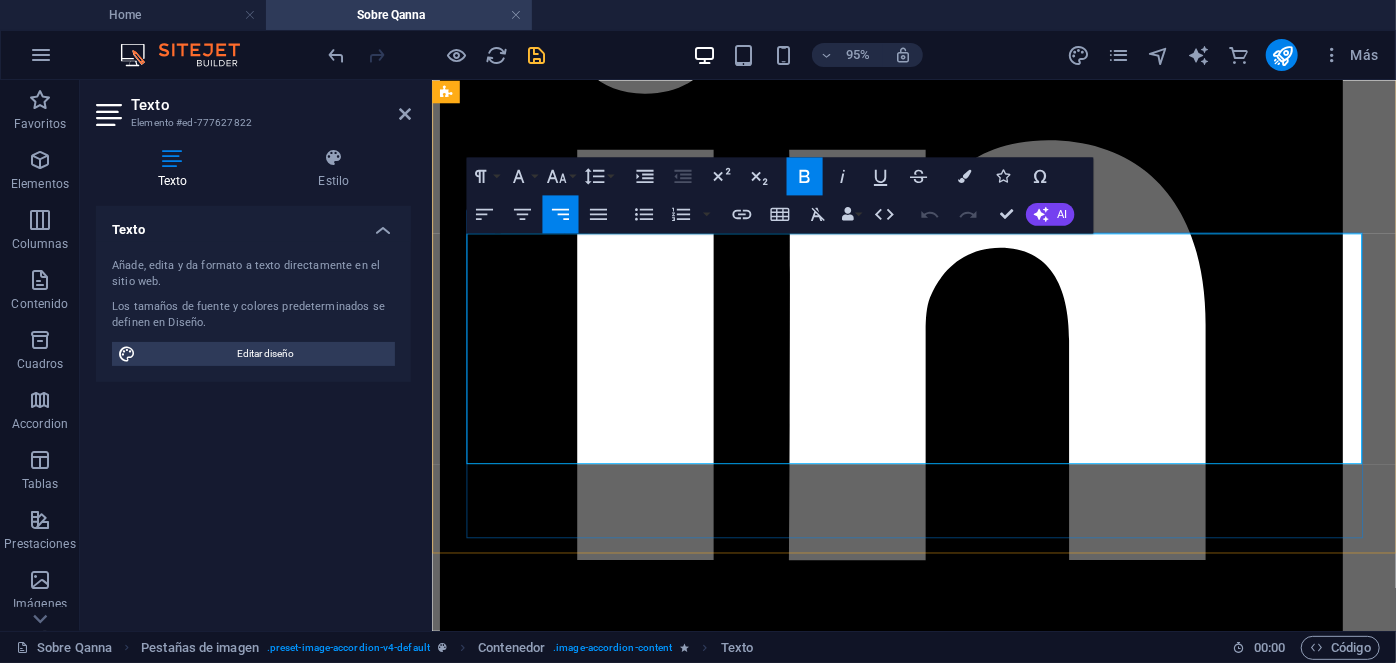 drag, startPoint x: 1408, startPoint y: 267, endPoint x: 1291, endPoint y: 244, distance: 119.23926 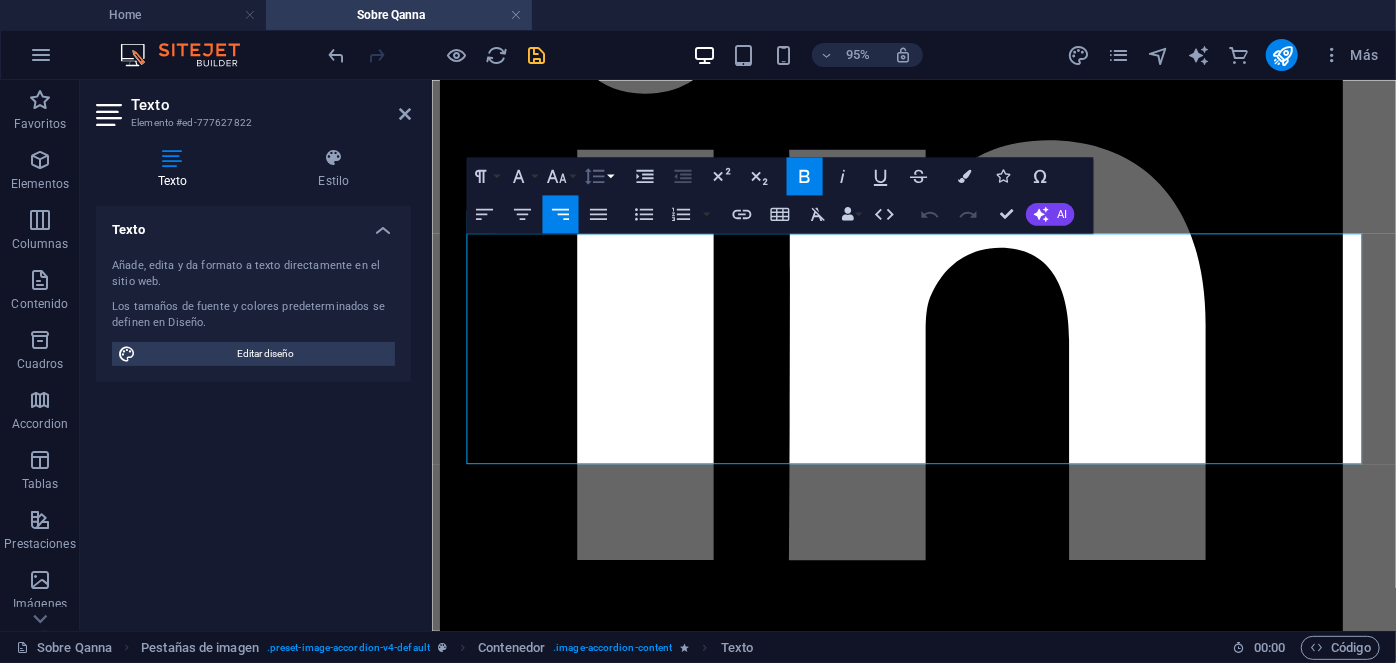 click on "Line Height" at bounding box center [599, 176] 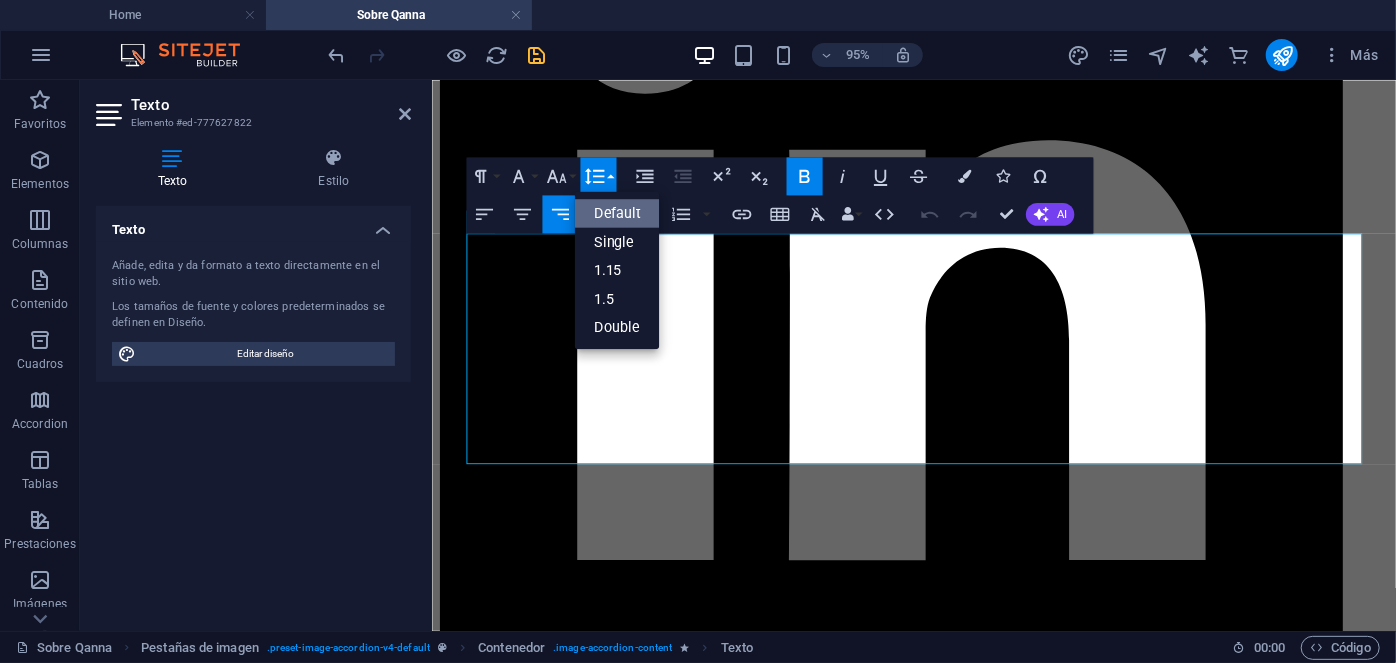 scroll, scrollTop: 0, scrollLeft: 0, axis: both 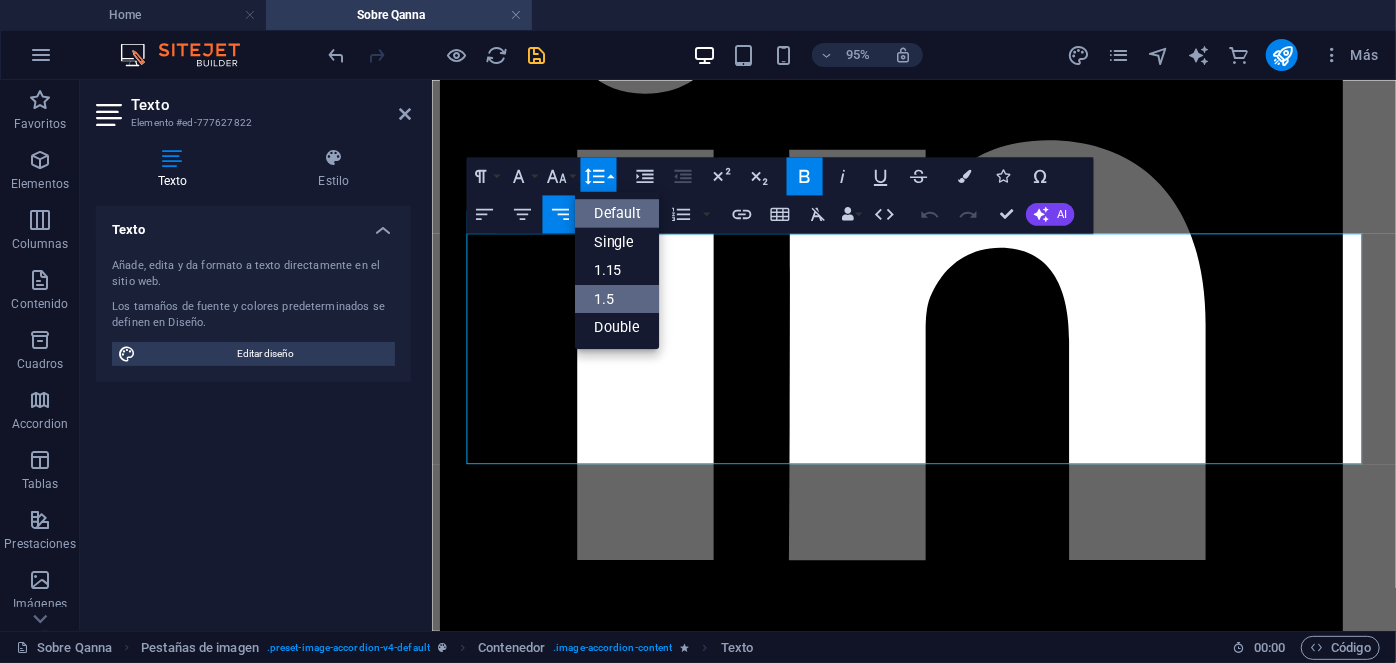 click on "1.5" at bounding box center [617, 298] 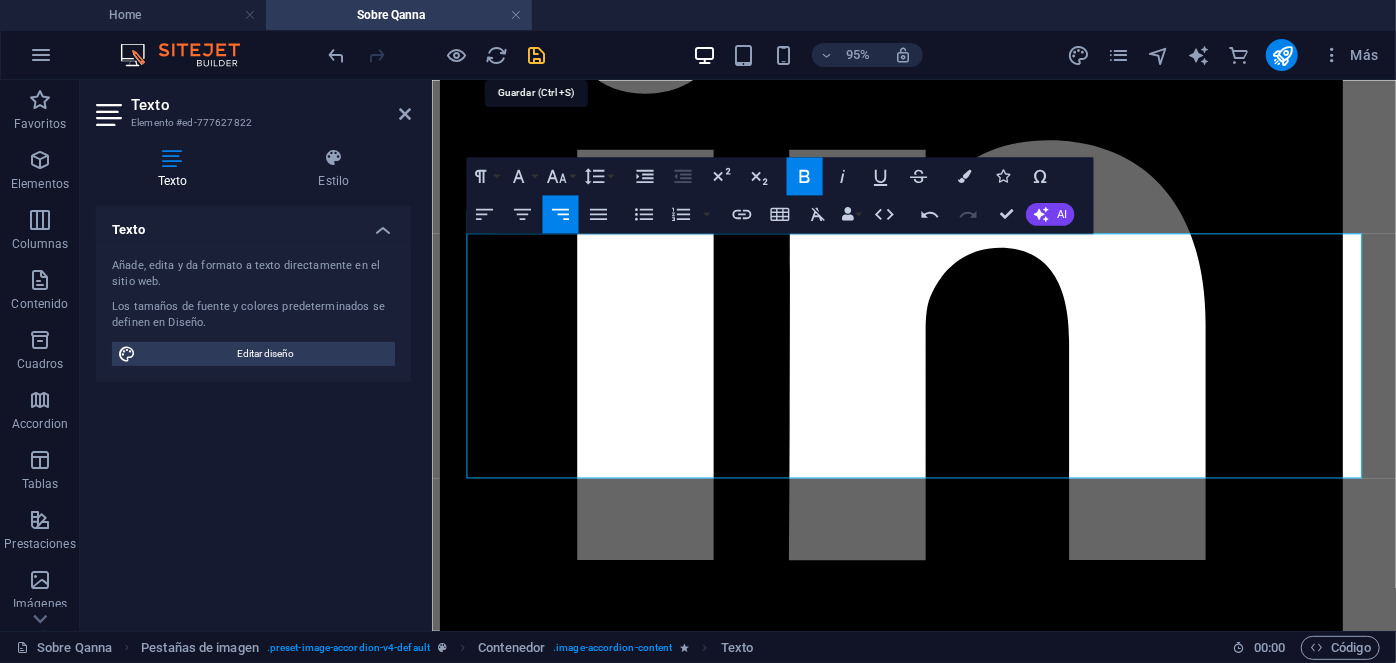 click at bounding box center (537, 55) 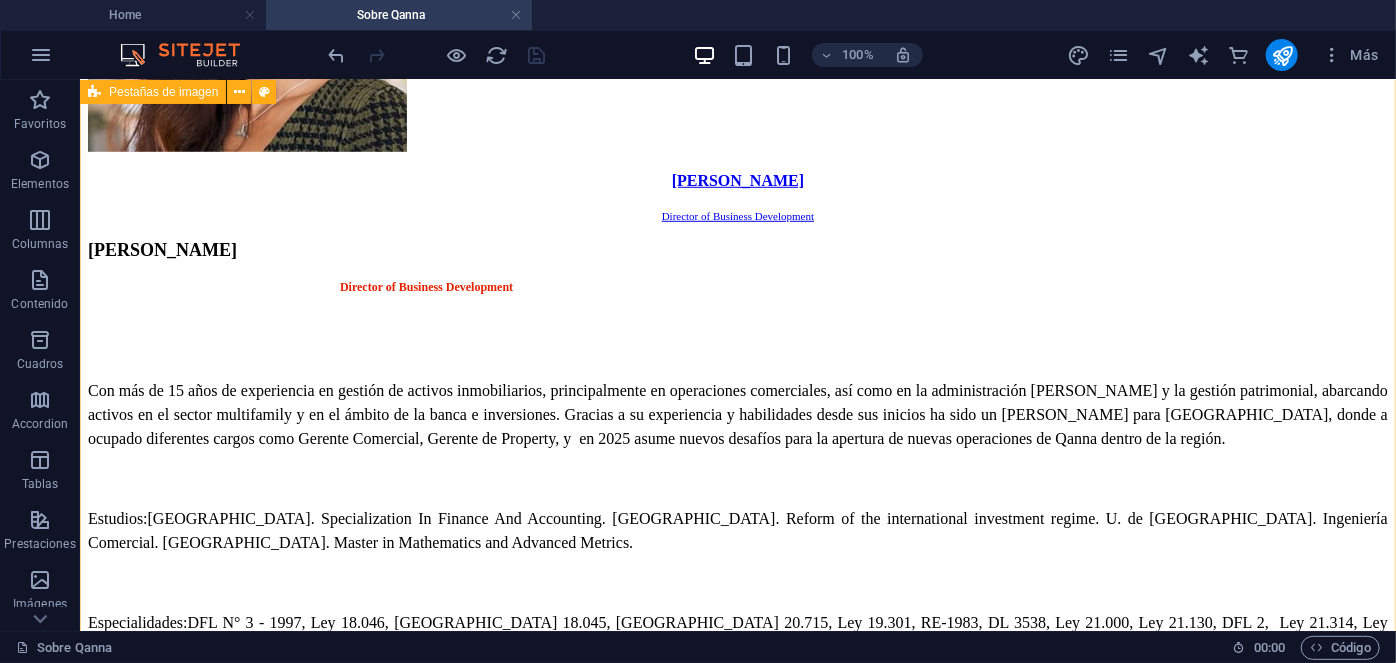 scroll, scrollTop: 4543, scrollLeft: 0, axis: vertical 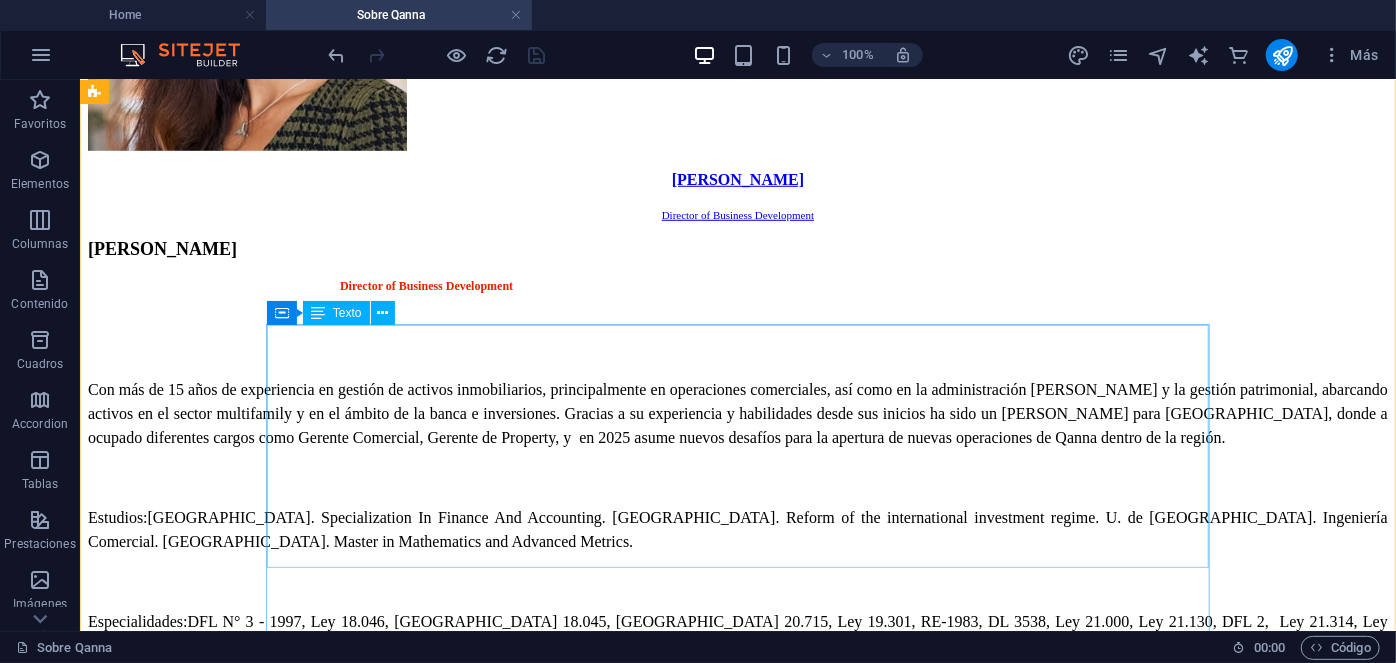 click on "Juan Bachelet                                                                        Head of Project & Development Services Con más de 15 años de experiencia en la gestión de activos inmobiliarios, principalmente en operaciones comerciales, así como en la administración de rentas y la gestión patrimonial, abarcando activos en el sector multifamily, y en el ámbito de la banca e inversiones.   Estudios:  Harvard Business School. Specialization In Finance And Accounting. Harvard Business School. Reform of the international investment regime. U. de Chile. Ingeniería Comercial. University of Cambridge. Master in Mathematics and Advanced Metrics. Especialidades:  Copropiedad Inmobiliaria Ley 21.442, Subcontratación Ley 20.123, Arriendo y Rentas Ley 18.101 y 21.451, Ley 20.448 (MK3), Normas IFRS, Asset & Property Management." at bounding box center (737, 9663) 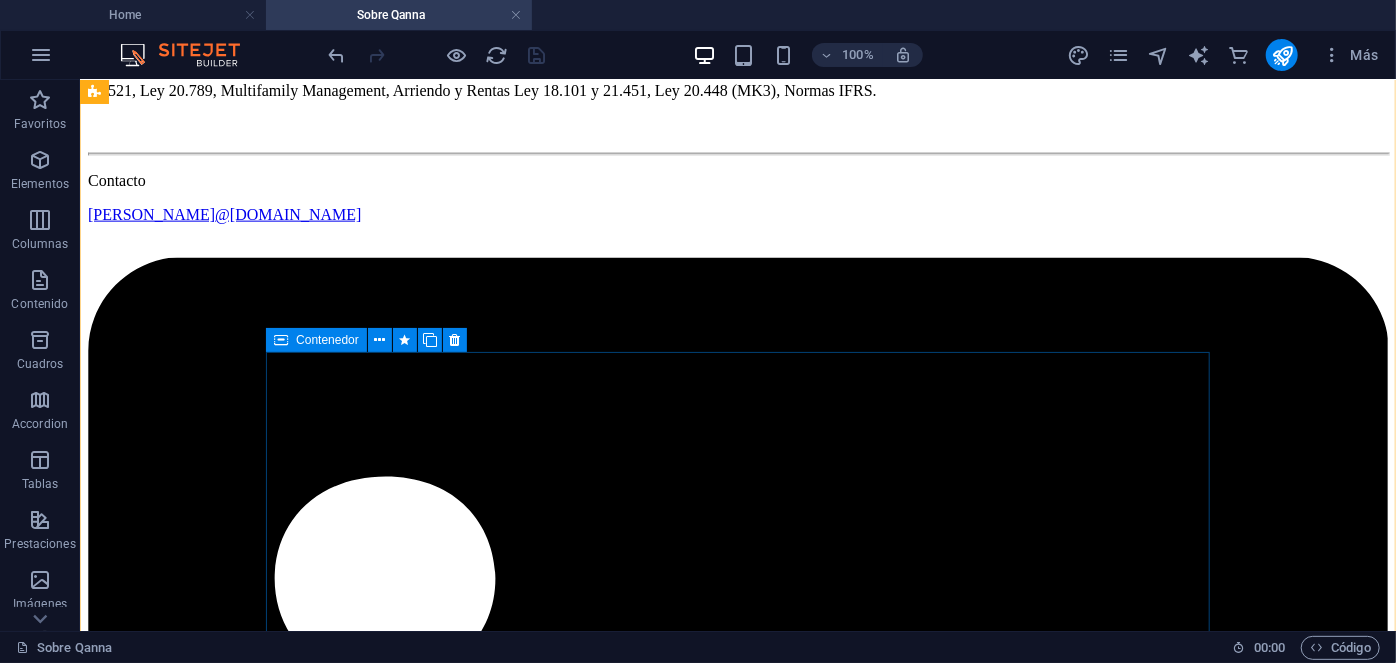 scroll, scrollTop: 5099, scrollLeft: 0, axis: vertical 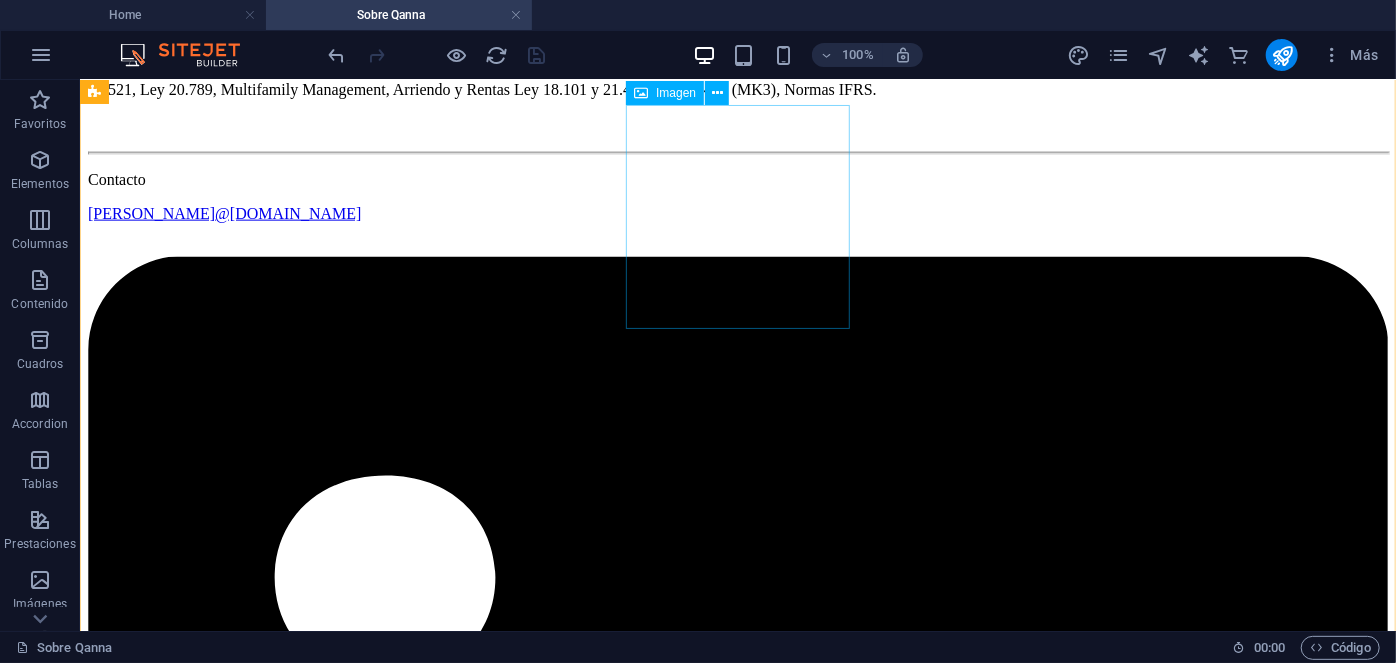 click on "Alexis Díaz Investment Manager" at bounding box center (737, 10932) 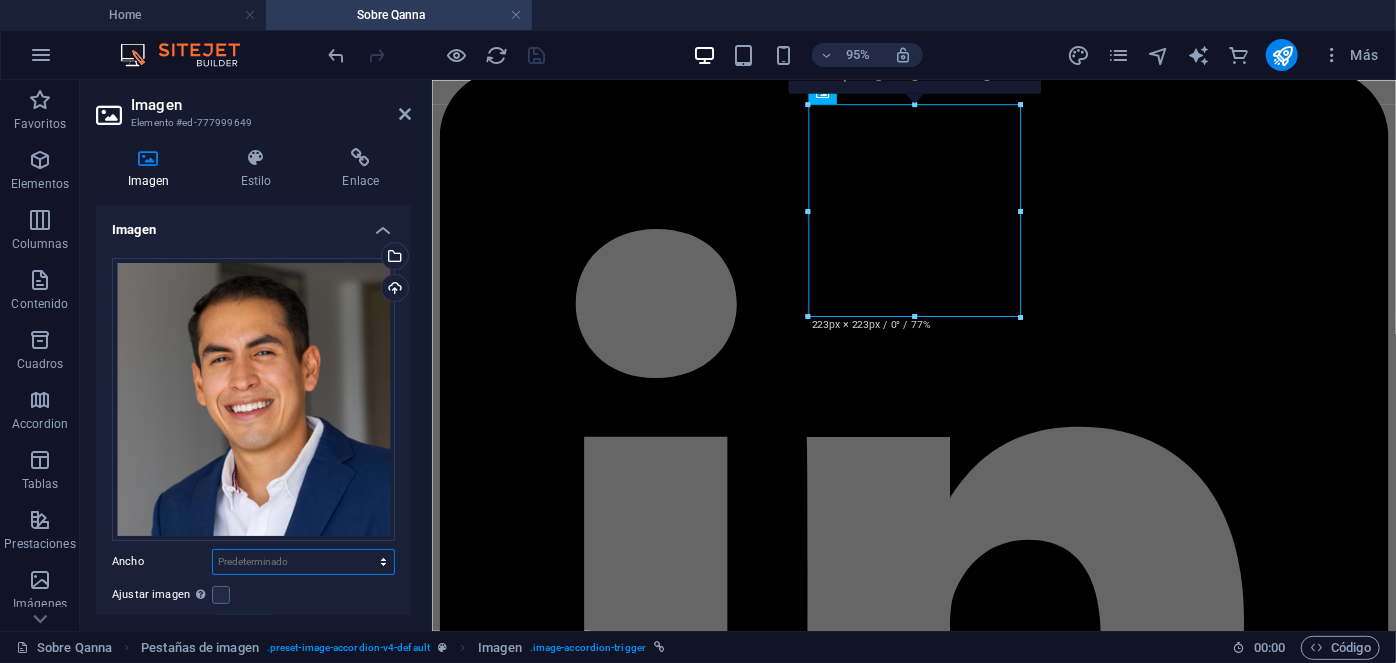 click on "Predeterminado automático px rem % em vh vw" at bounding box center [303, 562] 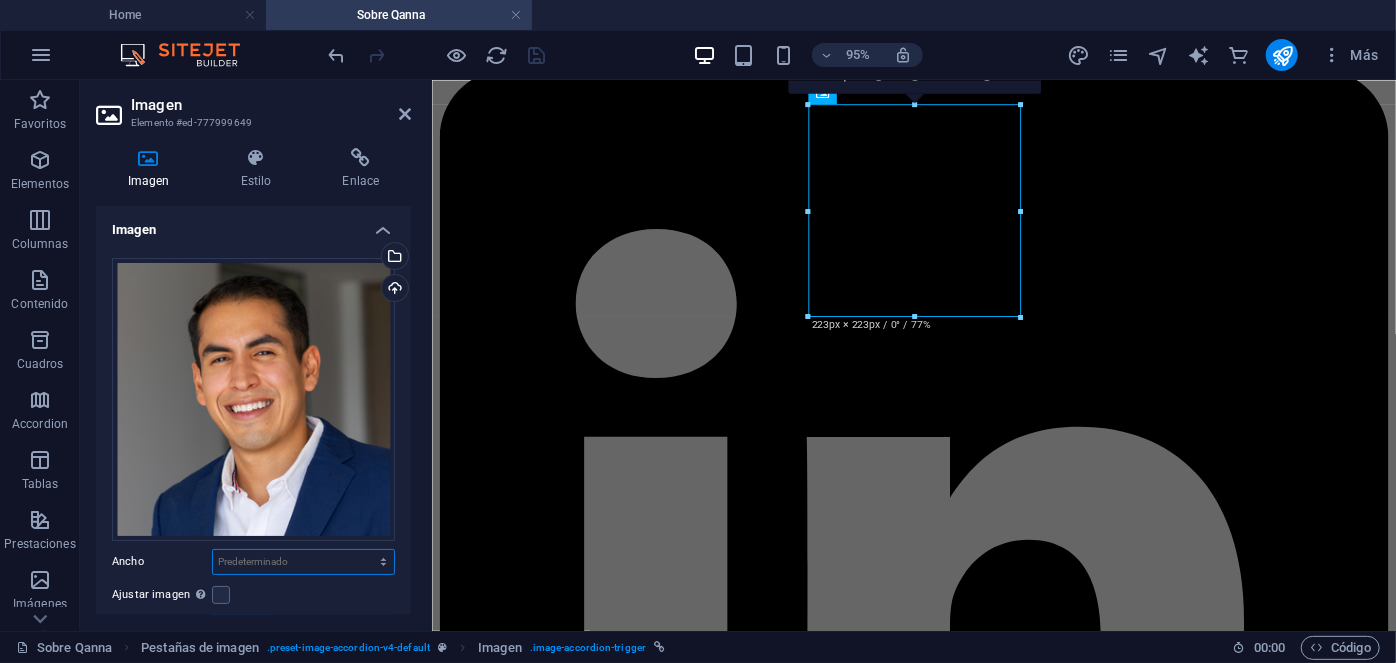 scroll, scrollTop: 184, scrollLeft: 0, axis: vertical 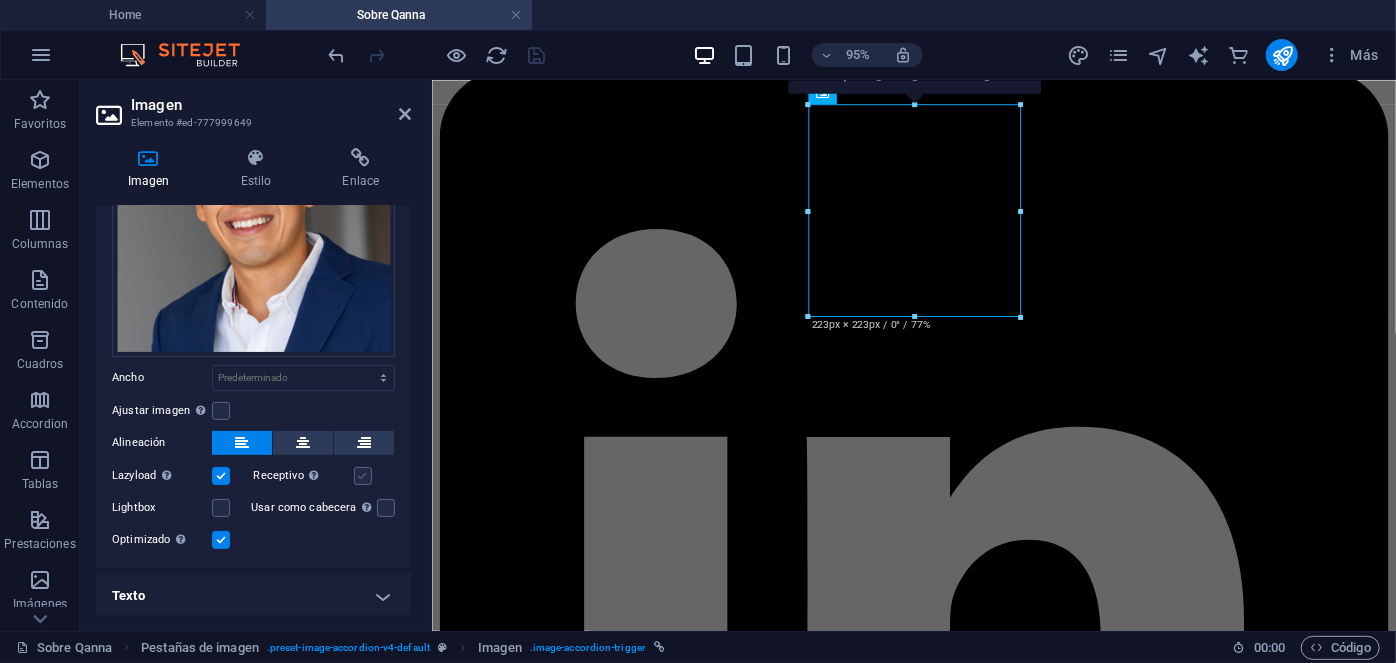 click at bounding box center [363, 476] 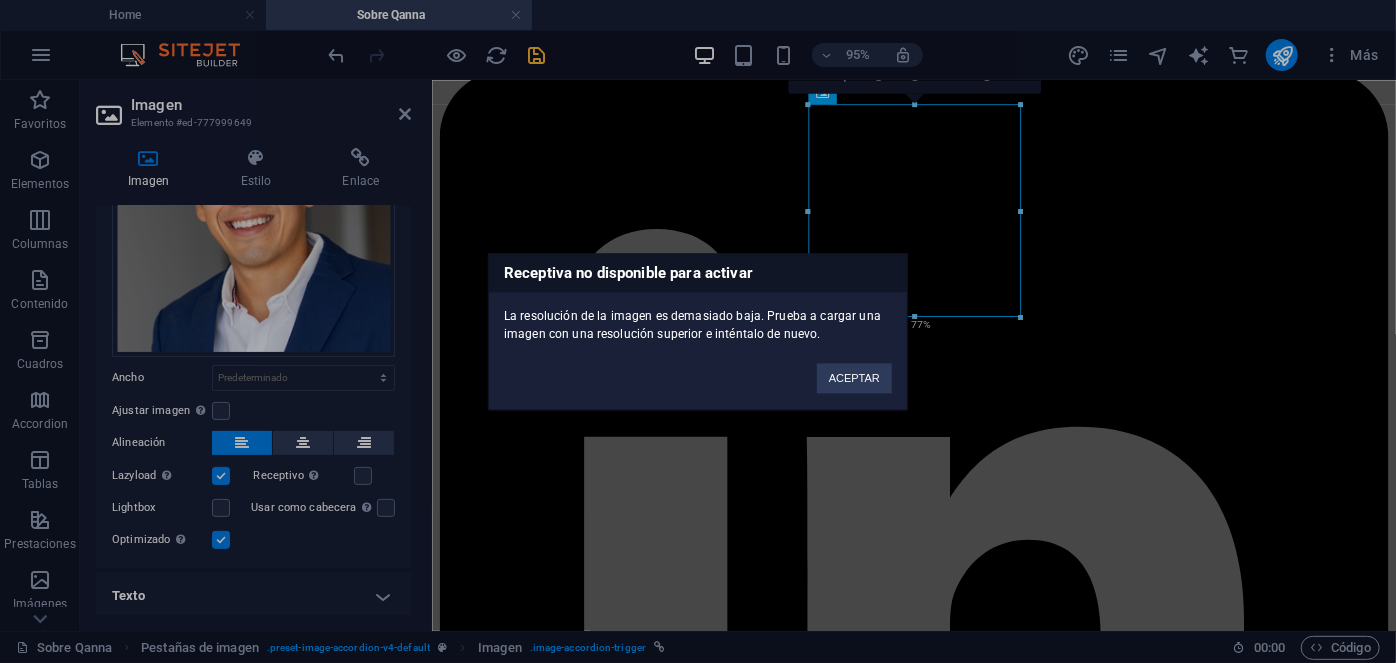 click on "Receptiva no disponible para activar La resolución de la imagen es demasiado baja. Prueba a cargar una imagen con una resolución superior e inténtalo de nuevo. ACEPTAR" at bounding box center [698, 331] 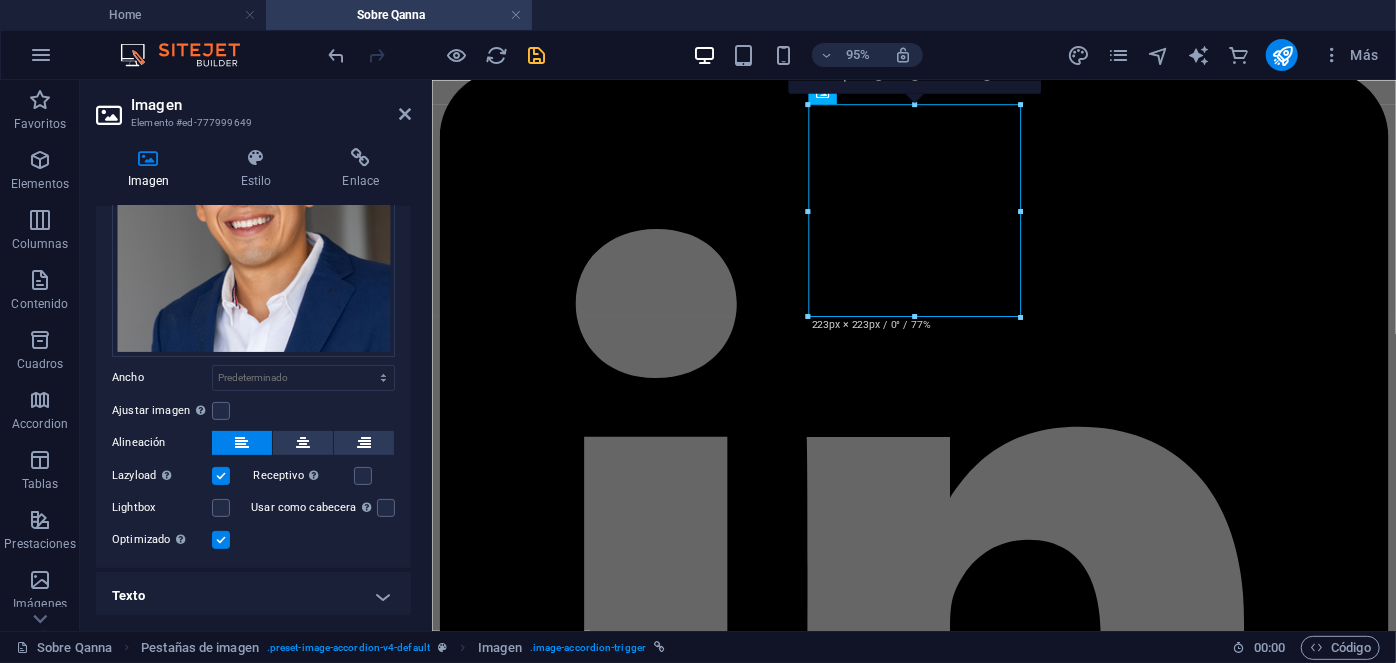 click on "Texto" at bounding box center [253, 596] 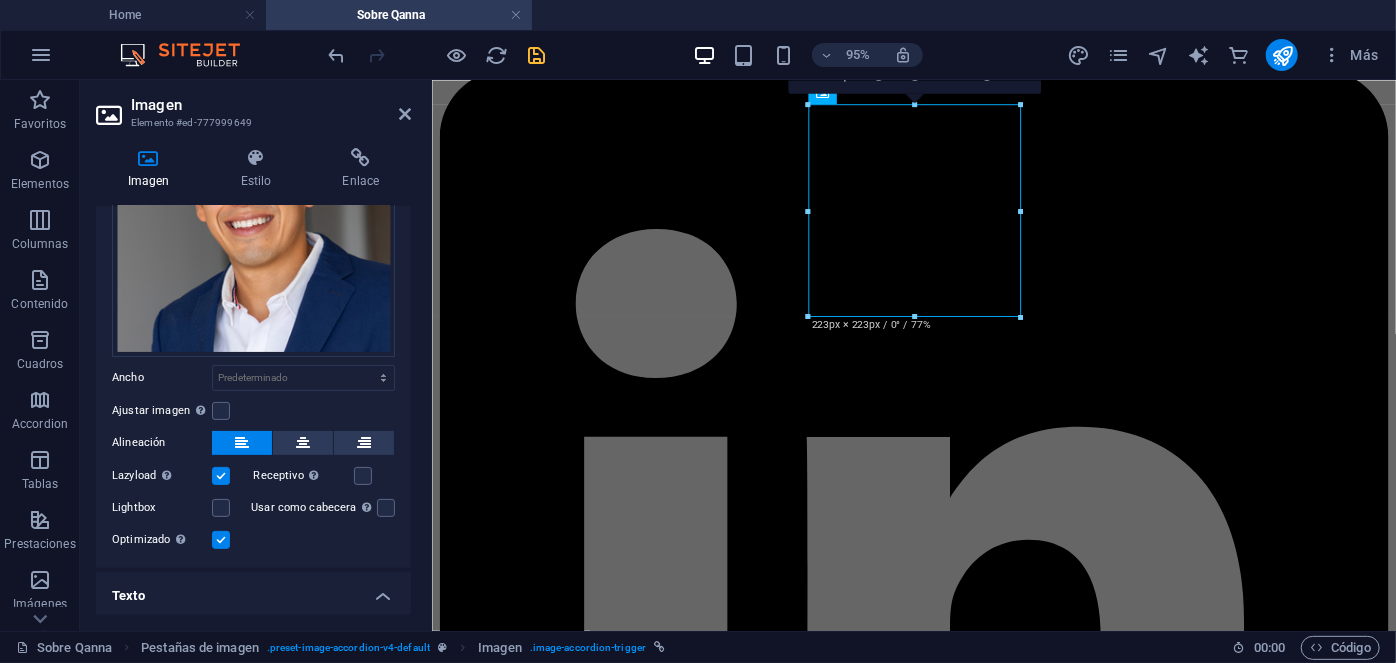 scroll, scrollTop: 371, scrollLeft: 0, axis: vertical 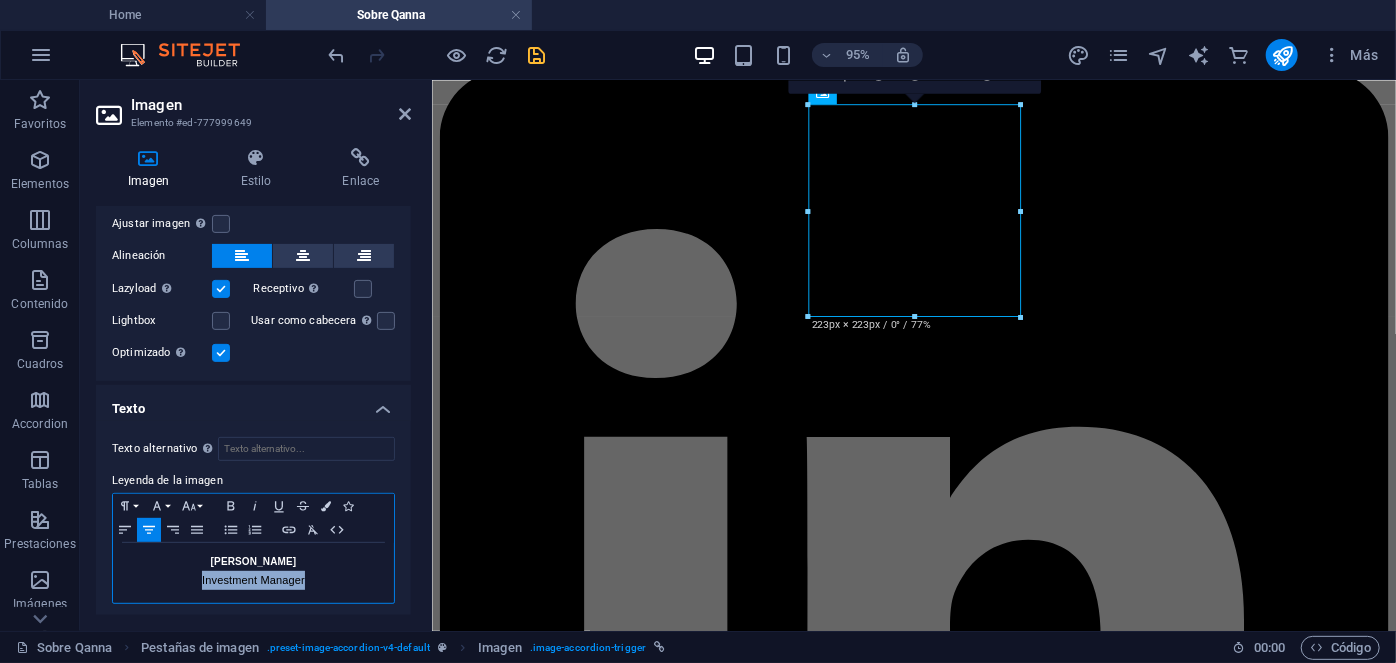 drag, startPoint x: 321, startPoint y: 573, endPoint x: 199, endPoint y: 575, distance: 122.016396 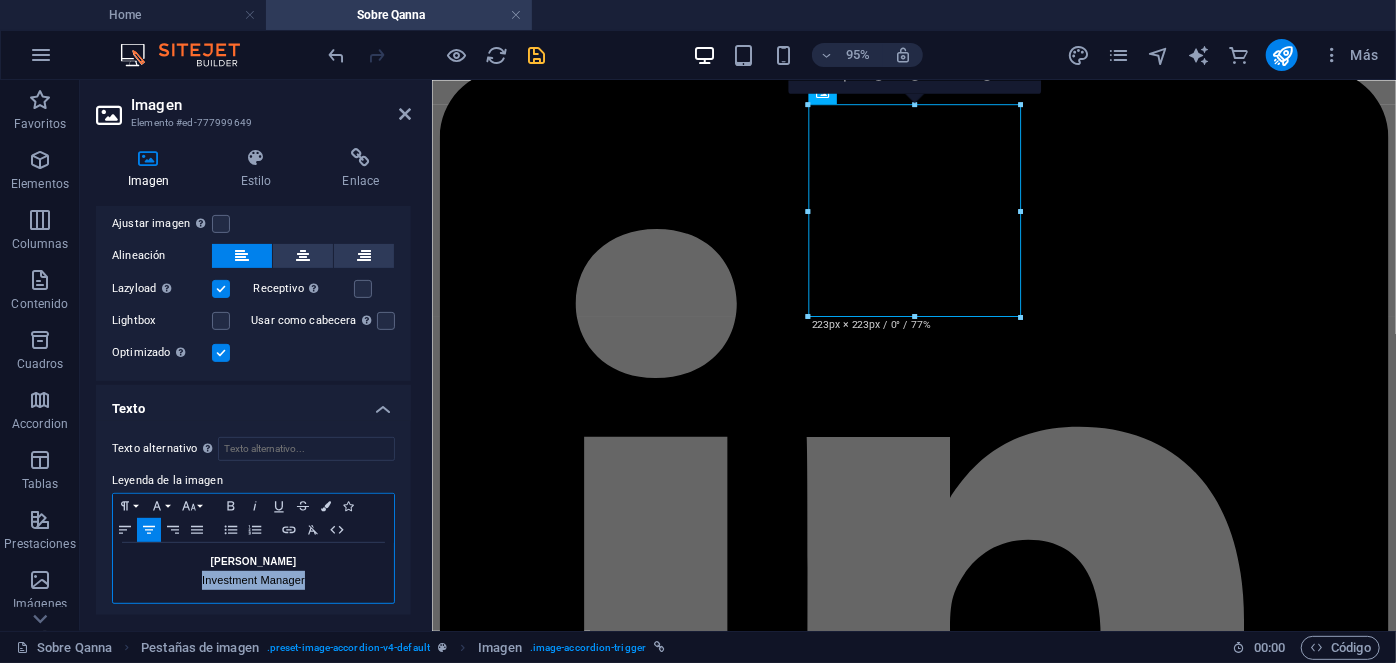 click on "Investment Manager" at bounding box center [253, 580] 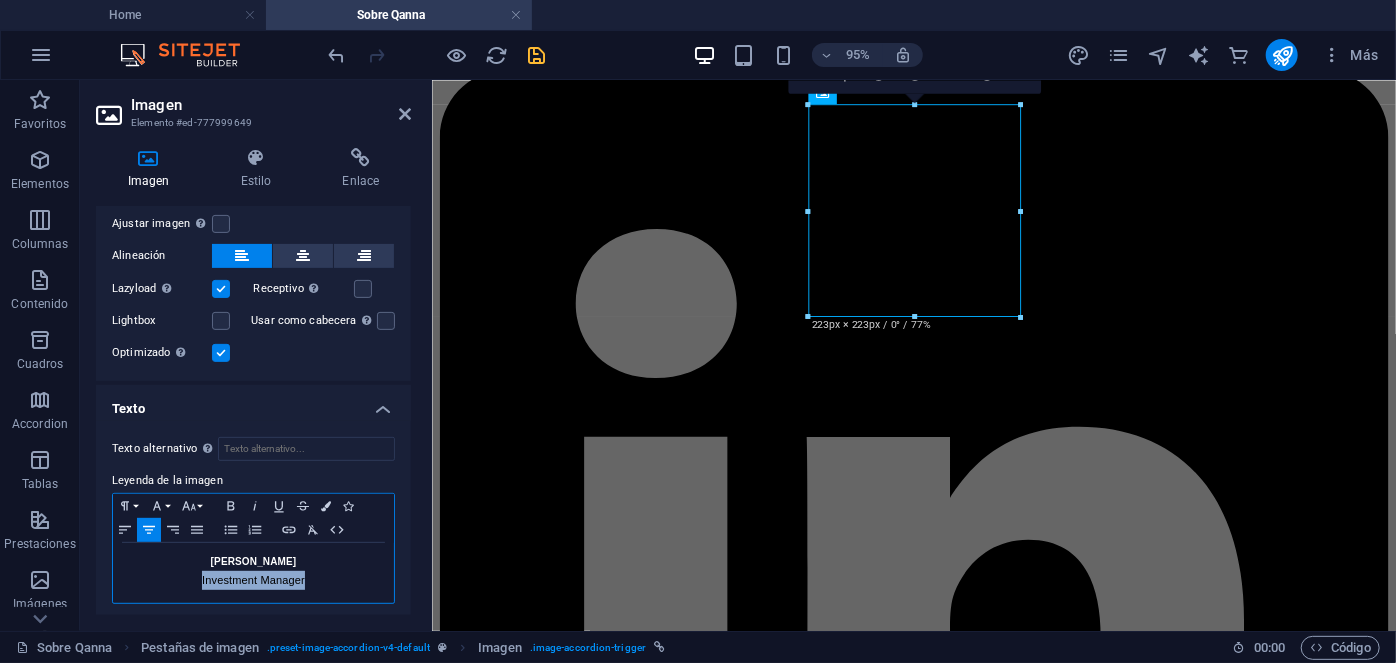 click on "Investment Manager" at bounding box center (253, 580) 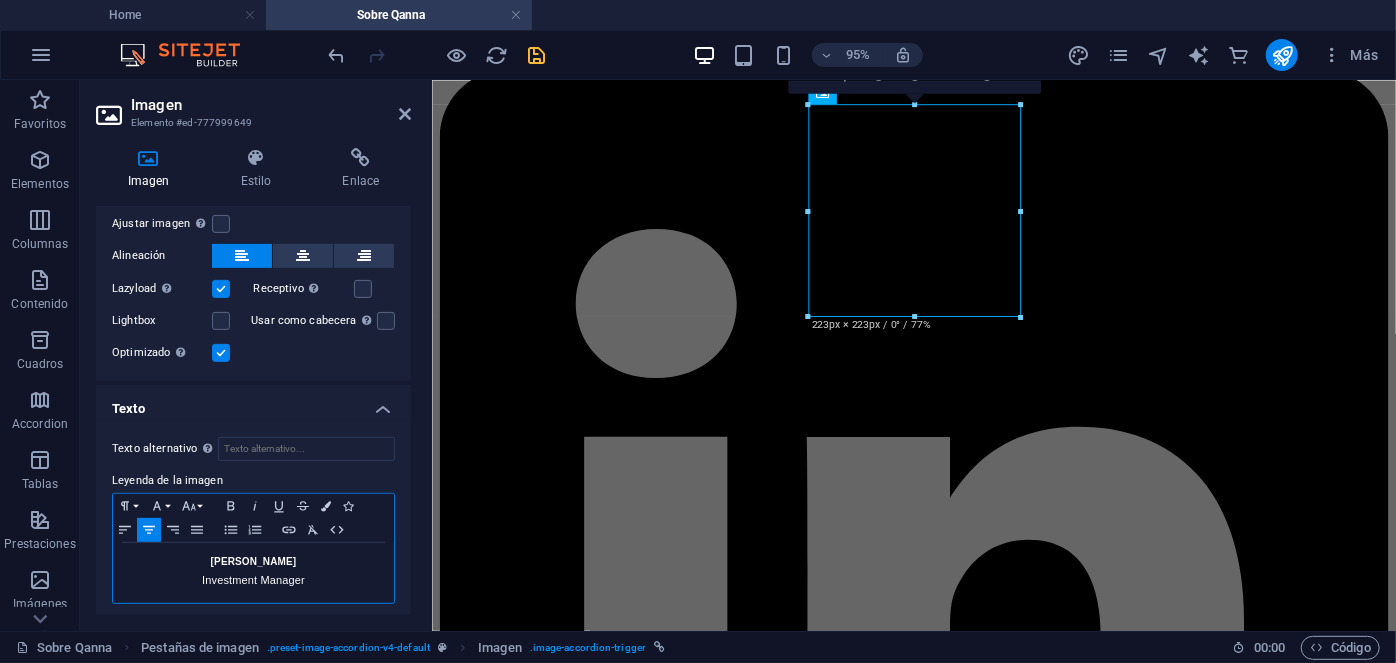 click on "Investment Manager" at bounding box center [253, 580] 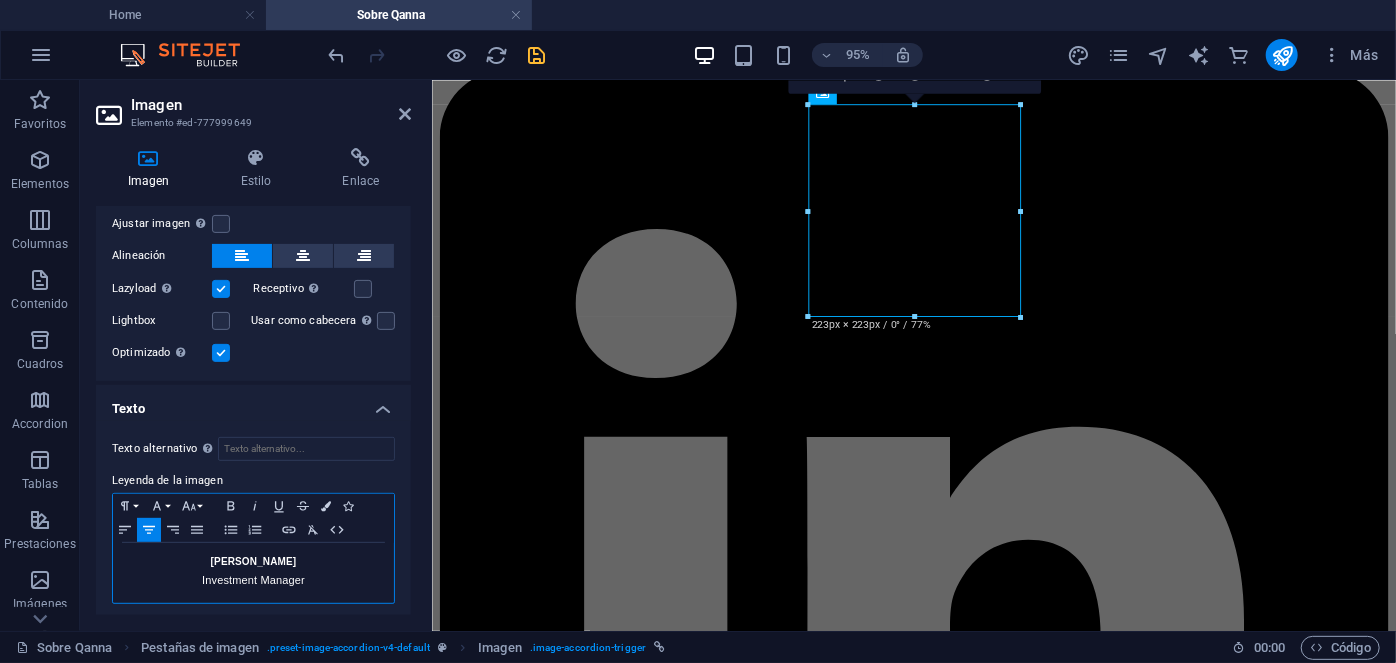 type 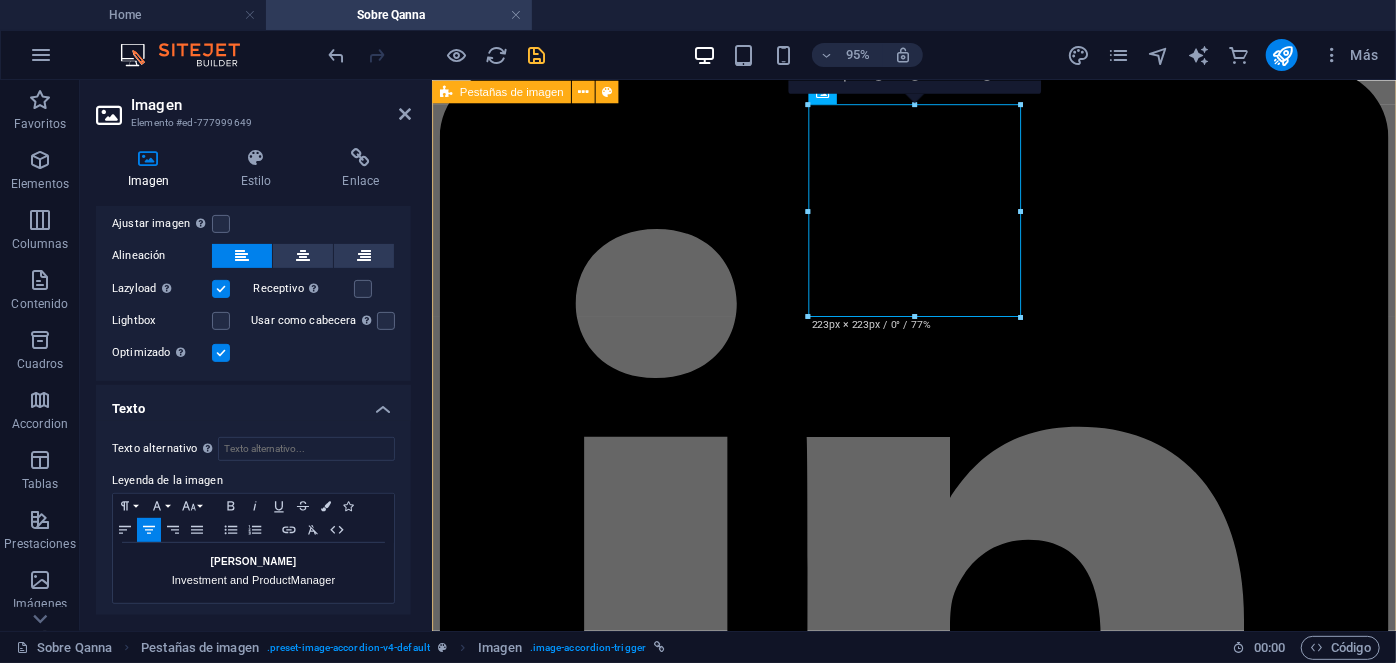 click on "Roxana Diez Senior People Manager Roxana Diez Senior People Manager Con más de 20 años de experiencia en gestión y administración de activos, donde ha dirigido, supervisado y auditado un portafolio diversificado de más de 1.400 propiedades. Impulsando la transparencia y la mejora continua, dirige de manera exitosa la administración de inversiones anuales que superan los $55,6 MM USD. Estudios:  Harvard Business School. Best Productivity Methods. ESADE. Negociación. MIT Professional Education. Transformación digital. INACAP. Ingeniería Industrial. INACAP. Administración de edificios y condominios. UAI. Evaluación y gestión del negocio inmobiliario. Especialidades:  Copropiedad Inmobiliaria Ley 21.442, Subcontratación Ley 20.123, Arriendo y Rentas Ley 18.101 y 21.451, Servicios Generales, Decreto 458 DFL 458 (OGUC), Mercado de Seguros, Sustentabilidad y Eficiencia Energética, Ley 20.448 (MK3), Normas IFRS, Asset & Property Management. Contacto manuel@qanna.cl Juan Bachelet   Estudios:  Contacto" at bounding box center [938, 9101] 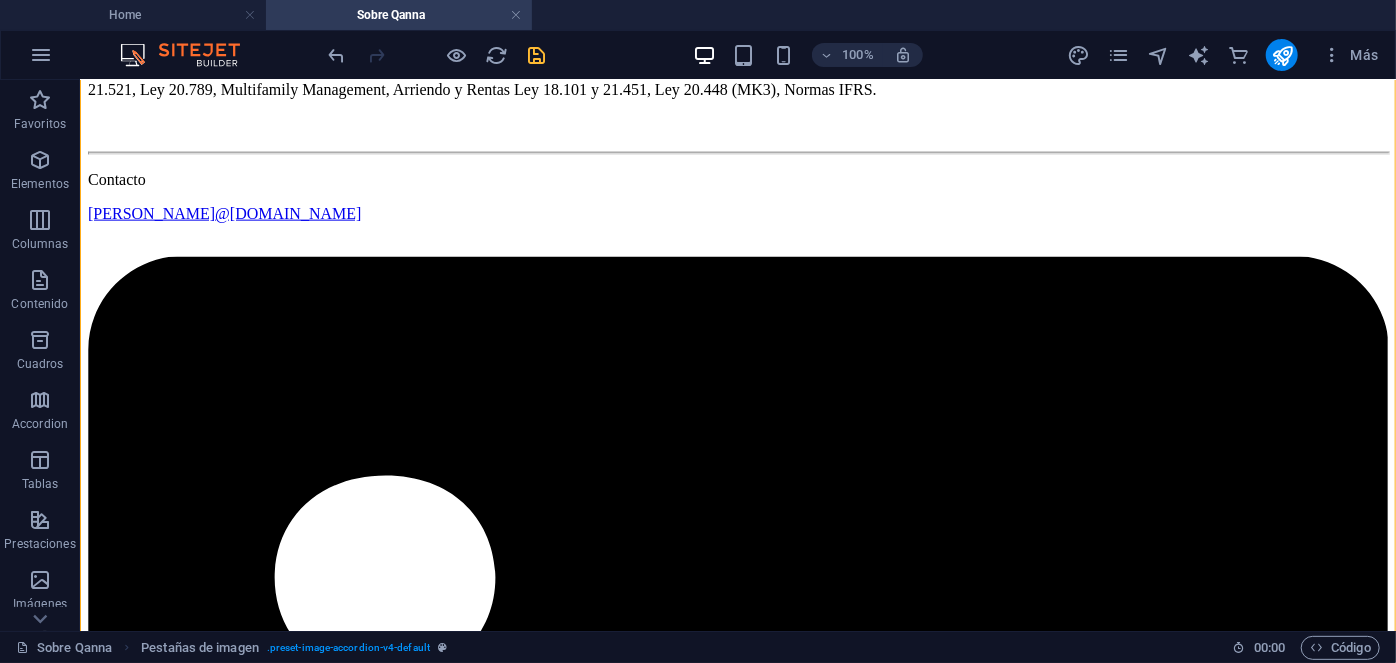 click at bounding box center (537, 55) 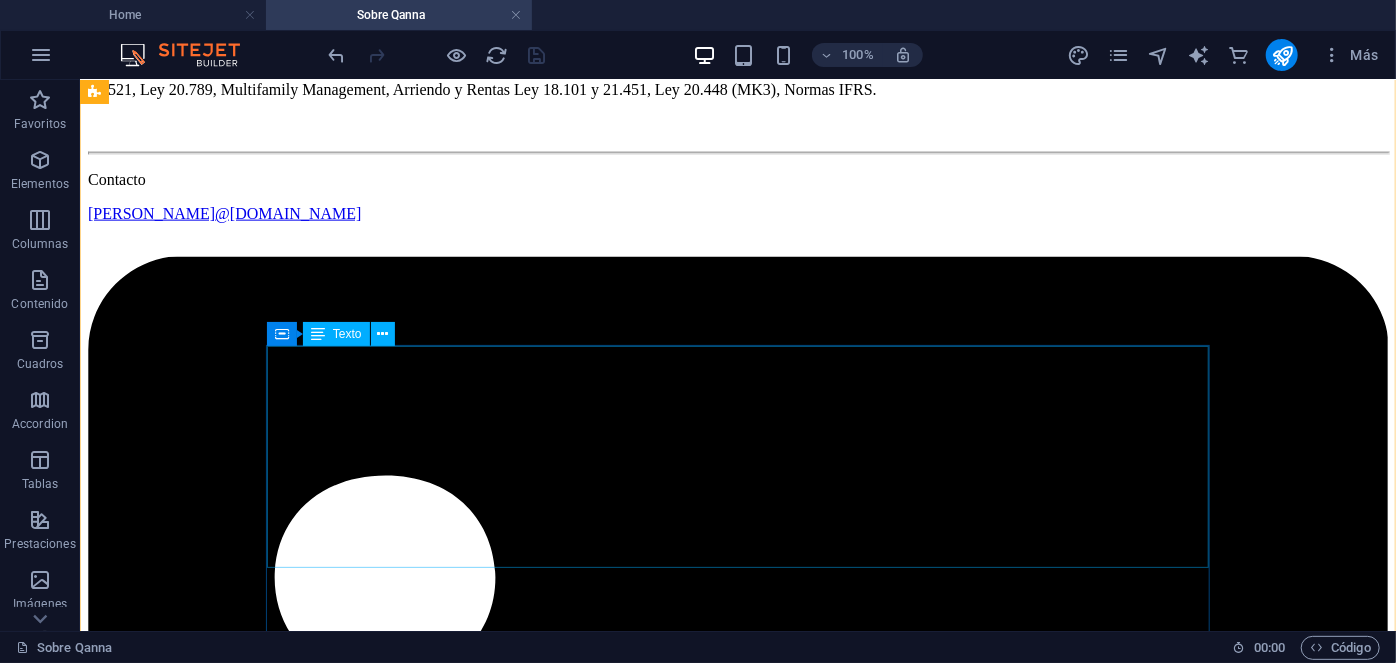 click on "Alexis Díaz                                                                        Investment Manager Con más de 10 años de experiencia en gestión y administración de activos, donde ha dirigido un portafolio diversificado de edificios de oficinas, condominios, centros comerciales, arriendos y servicios generales.  Estudios: UMAG, Ingeniería Comercial.  UMAG, Ingeniería en administración de empresas. ESADE, Finanzas e inversiones globales. UC, Inversiones. MIT, Inversiones inmobiliarias comerciales.  Harvard Business School , Inversiones sostenibles.  Harvard Business School , Inversiones alternativas. Especialidades:" at bounding box center [737, 11330] 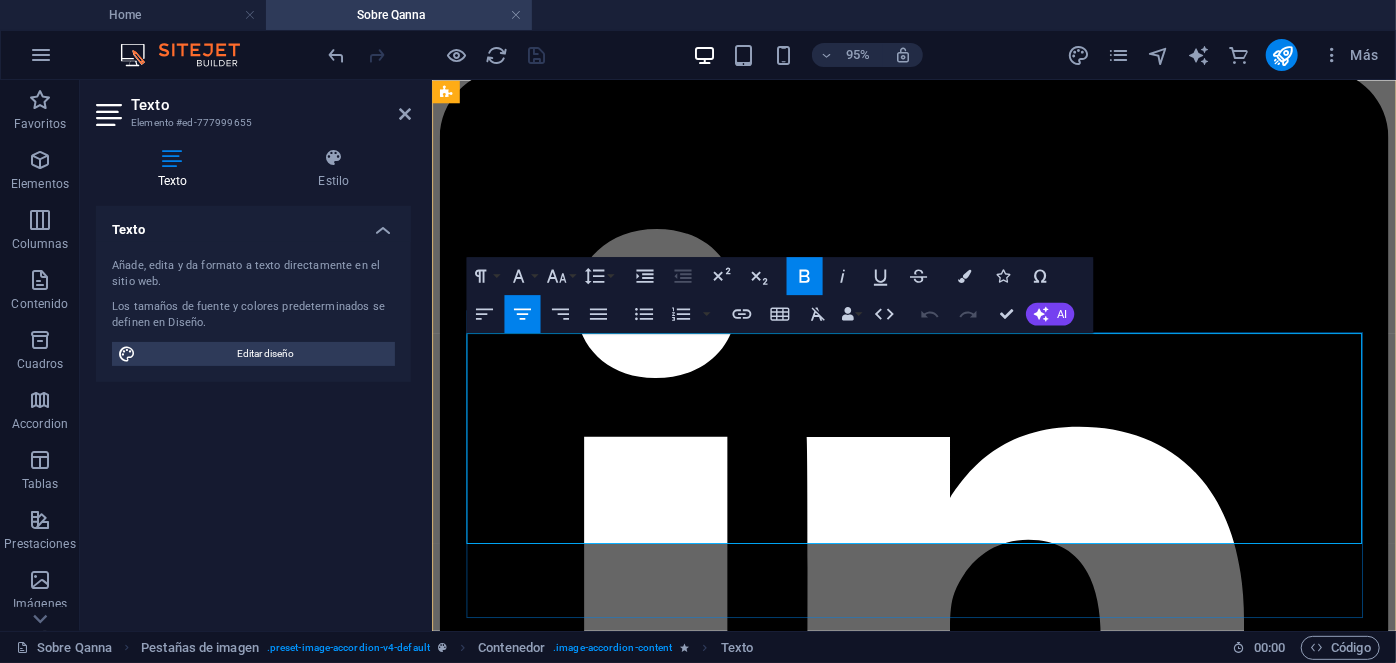 click at bounding box center [938, 9663] 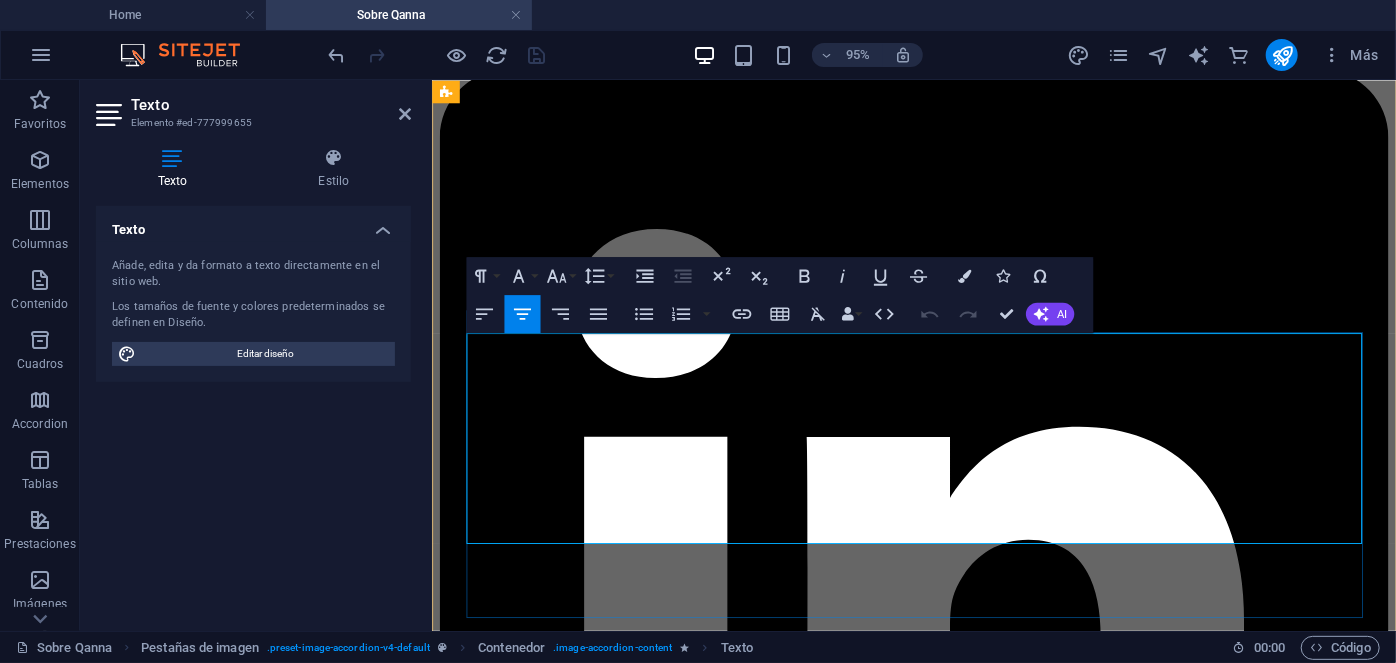 click on "Investment Manager" at bounding box center [1073, 9630] 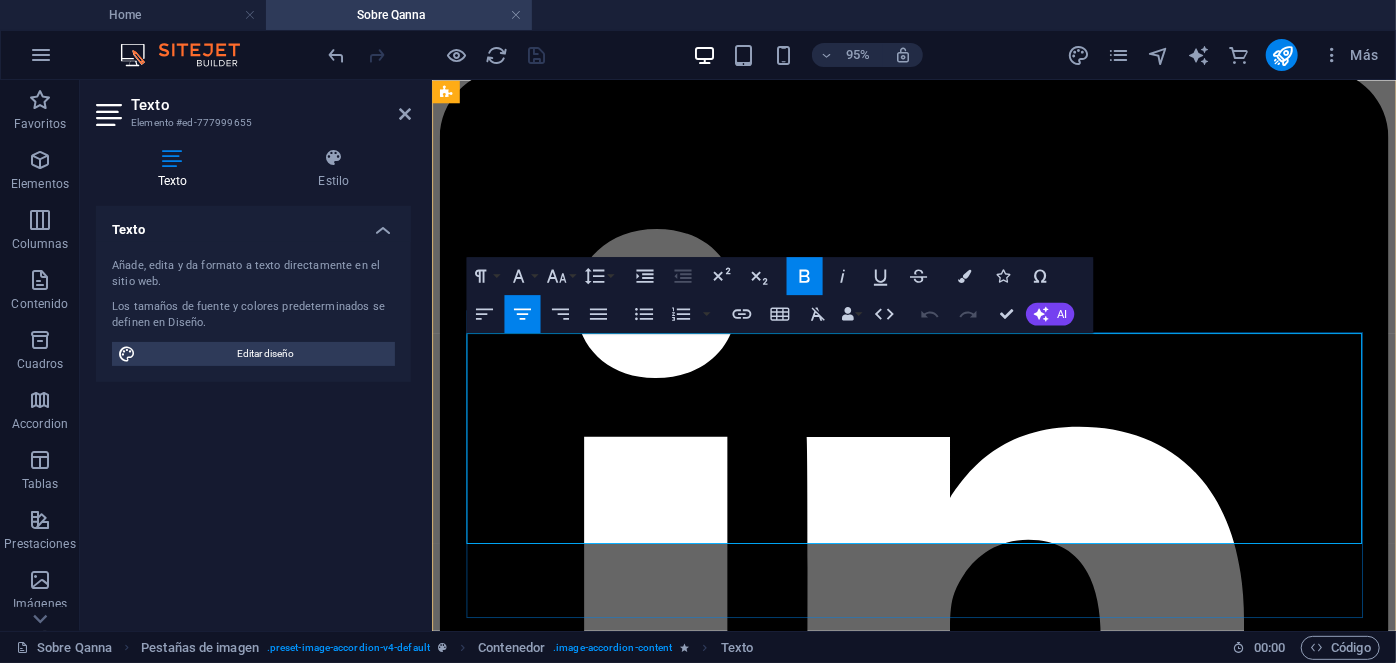 type 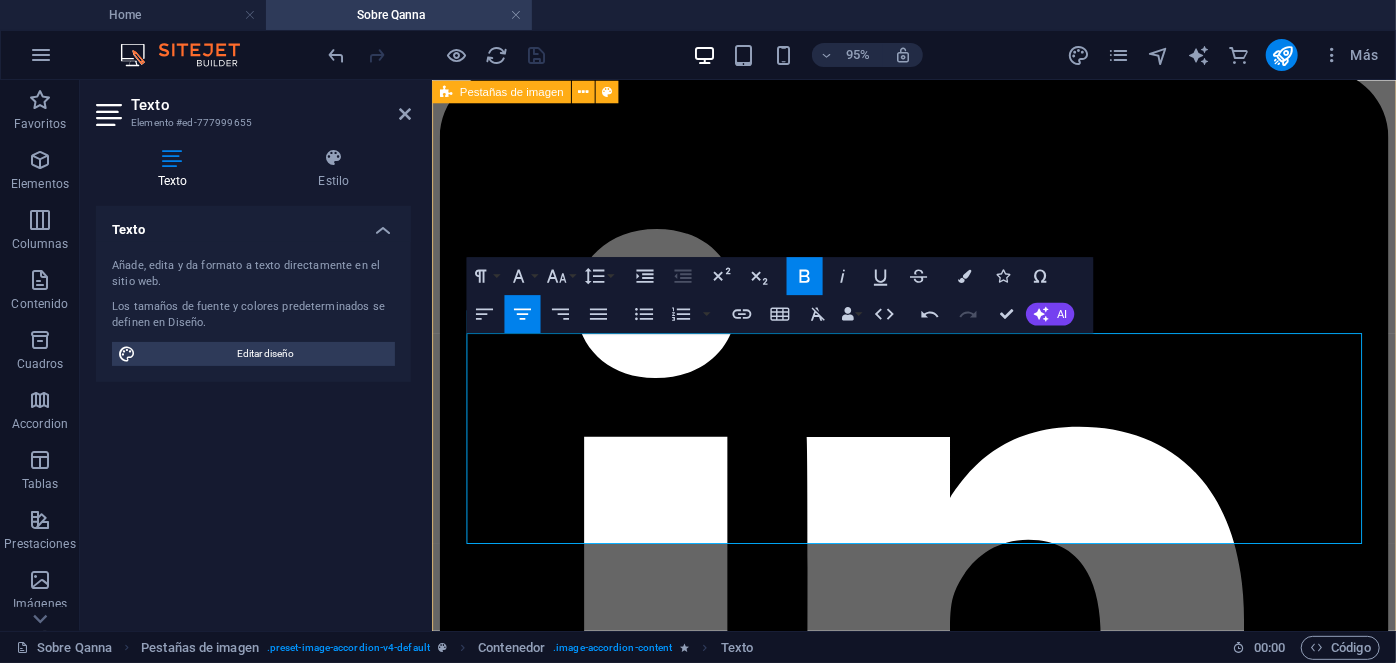 click on "Roxana Diez Senior People Manager Roxana Diez Senior People Manager Con más de 20 años de experiencia en gestión y administración de activos, donde ha dirigido, supervisado y auditado un portafolio diversificado de más de 1.400 propiedades. Impulsando la transparencia y la mejora continua, dirige de manera exitosa la administración de inversiones anuales que superan los $55,6 MM USD. Estudios:  Harvard Business School. Best Productivity Methods. ESADE. Negociación. MIT Professional Education. Transformación digital. INACAP. Ingeniería Industrial. INACAP. Administración de edificios y condominios. UAI. Evaluación y gestión del negocio inmobiliario. Especialidades:  Copropiedad Inmobiliaria Ley 21.442, Subcontratación Ley 20.123, Arriendo y Rentas Ley 18.101 y 21.451, Servicios Generales, Decreto 458 DFL 458 (OGUC), Mercado de Seguros, Sustentabilidad y Eficiencia Energética, Ley 20.448 (MK3), Normas IFRS, Asset & Property Management. Contacto manuel@qanna.cl Juan Bachelet   Estudios:  Contacto" at bounding box center (938, 9101) 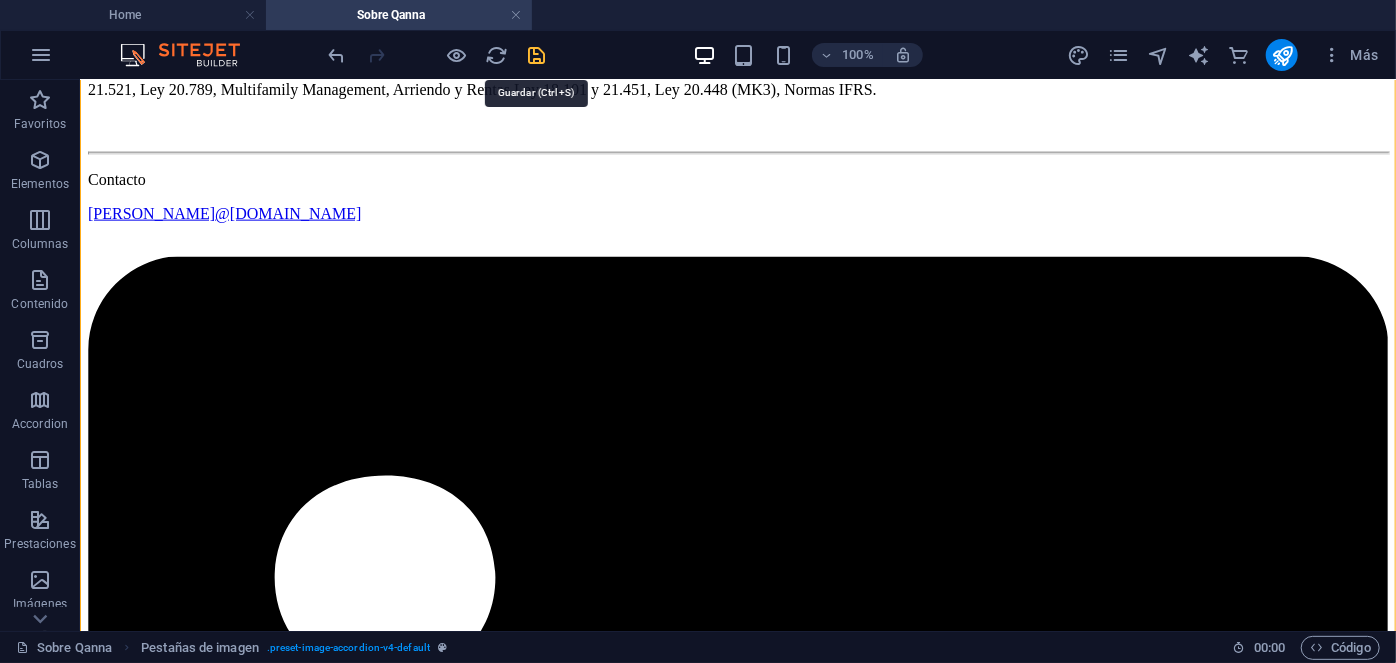 click at bounding box center (537, 55) 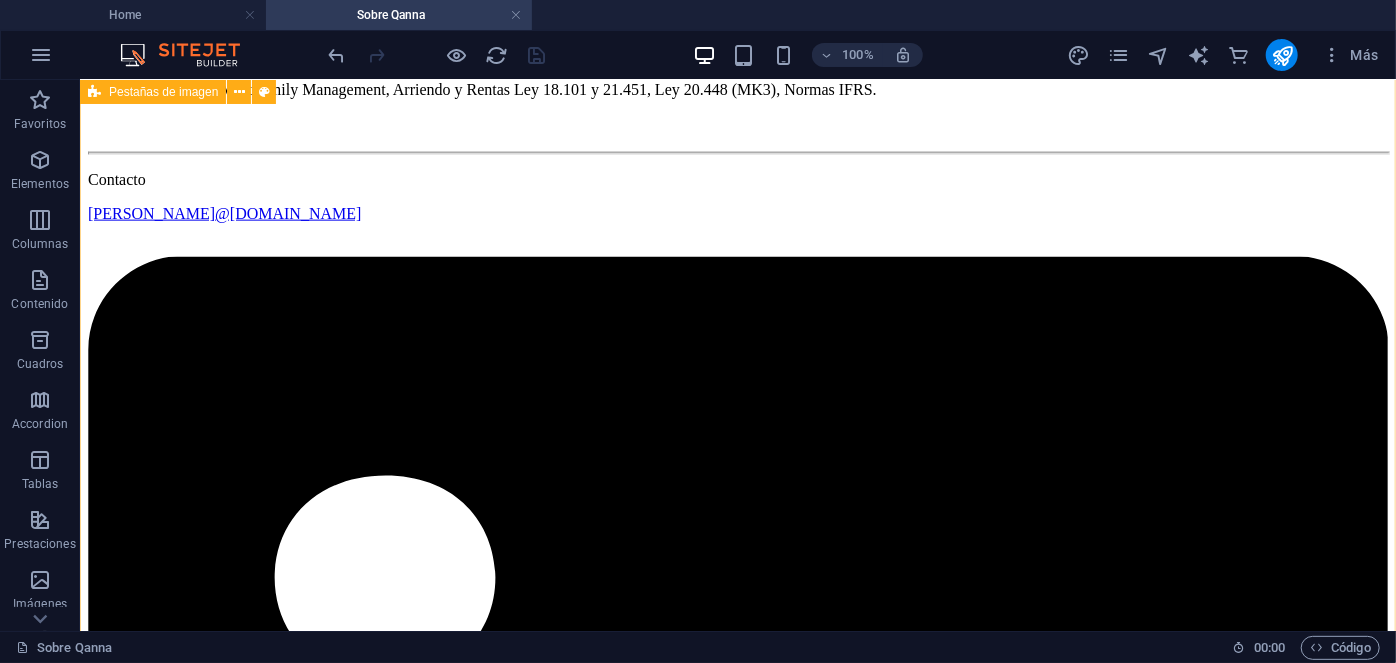click on "Roxana Diez Senior People Manager Roxana Diez Senior People Manager Con más de 20 años de experiencia en gestión y administración de activos, donde ha dirigido, supervisado y auditado un portafolio diversificado de más de 1.400 propiedades. Impulsando la transparencia y la mejora continua, dirige de manera exitosa la administración de inversiones anuales que superan los $55,6 MM USD. Estudios:  Harvard Business School. Best Productivity Methods. ESADE. Negociación. MIT Professional Education. Transformación digital. INACAP. Ingeniería Industrial. INACAP. Administración de edificios y condominios. UAI. Evaluación y gestión del negocio inmobiliario. Especialidades:  Copropiedad Inmobiliaria Ley 21.442, Subcontratación Ley 20.123, Arriendo y Rentas Ley 18.101 y 21.451, Servicios Generales, Decreto 458 DFL 458 (OGUC), Mercado de Seguros, Sustentabilidad y Eficiencia Energética, Ley 20.448 (MK3), Normas IFRS, Asset & Property Management. Contacto manuel@qanna.cl Juan Bachelet   Estudios:  Contacto" at bounding box center (737, 10677) 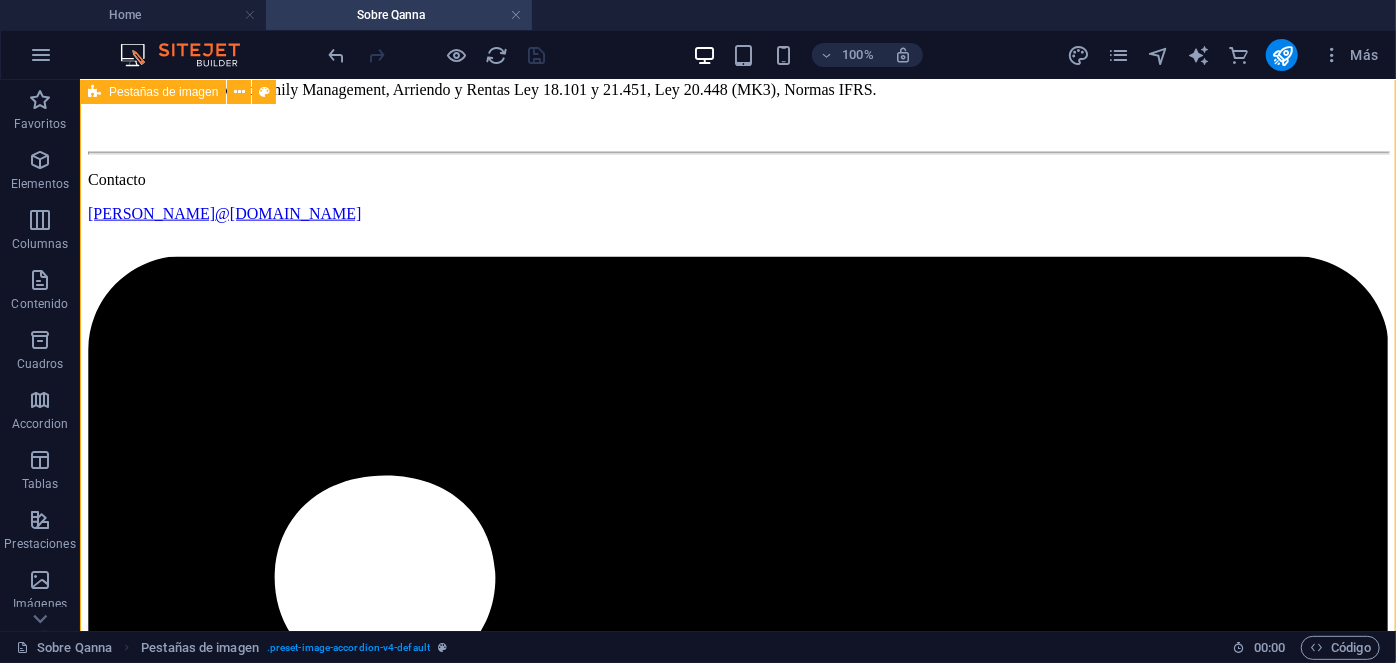 click on "Roxana Diez Senior People Manager Roxana Diez Senior People Manager Con más de 20 años de experiencia en gestión y administración de activos, donde ha dirigido, supervisado y auditado un portafolio diversificado de más de 1.400 propiedades. Impulsando la transparencia y la mejora continua, dirige de manera exitosa la administración de inversiones anuales que superan los $55,6 MM USD. Estudios:  Harvard Business School. Best Productivity Methods. ESADE. Negociación. MIT Professional Education. Transformación digital. INACAP. Ingeniería Industrial. INACAP. Administración de edificios y condominios. UAI. Evaluación y gestión del negocio inmobiliario. Especialidades:  Copropiedad Inmobiliaria Ley 21.442, Subcontratación Ley 20.123, Arriendo y Rentas Ley 18.101 y 21.451, Servicios Generales, Decreto 458 DFL 458 (OGUC), Mercado de Seguros, Sustentabilidad y Eficiencia Energética, Ley 20.448 (MK3), Normas IFRS, Asset & Property Management. Contacto manuel@qanna.cl Juan Bachelet   Estudios:  Contacto" at bounding box center (737, 10677) 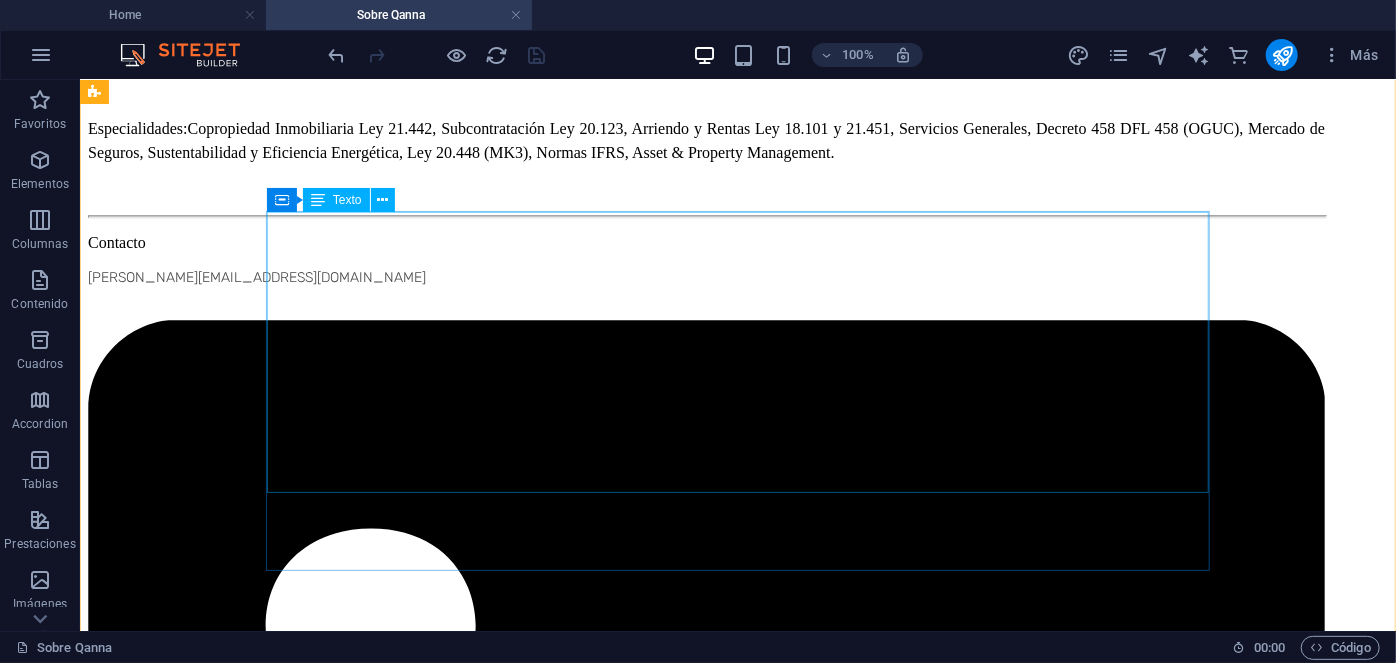scroll, scrollTop: 2805, scrollLeft: 0, axis: vertical 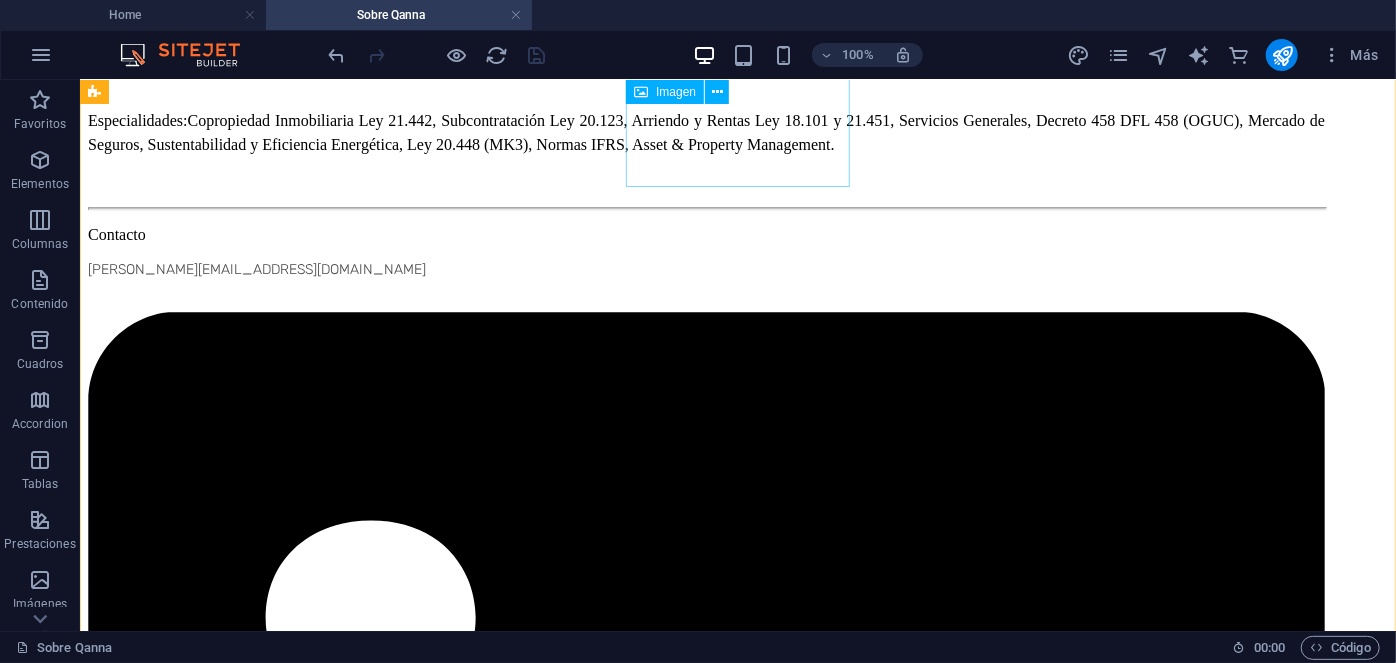click on "Susana Martelli Director of Property Management" at bounding box center [737, 4066] 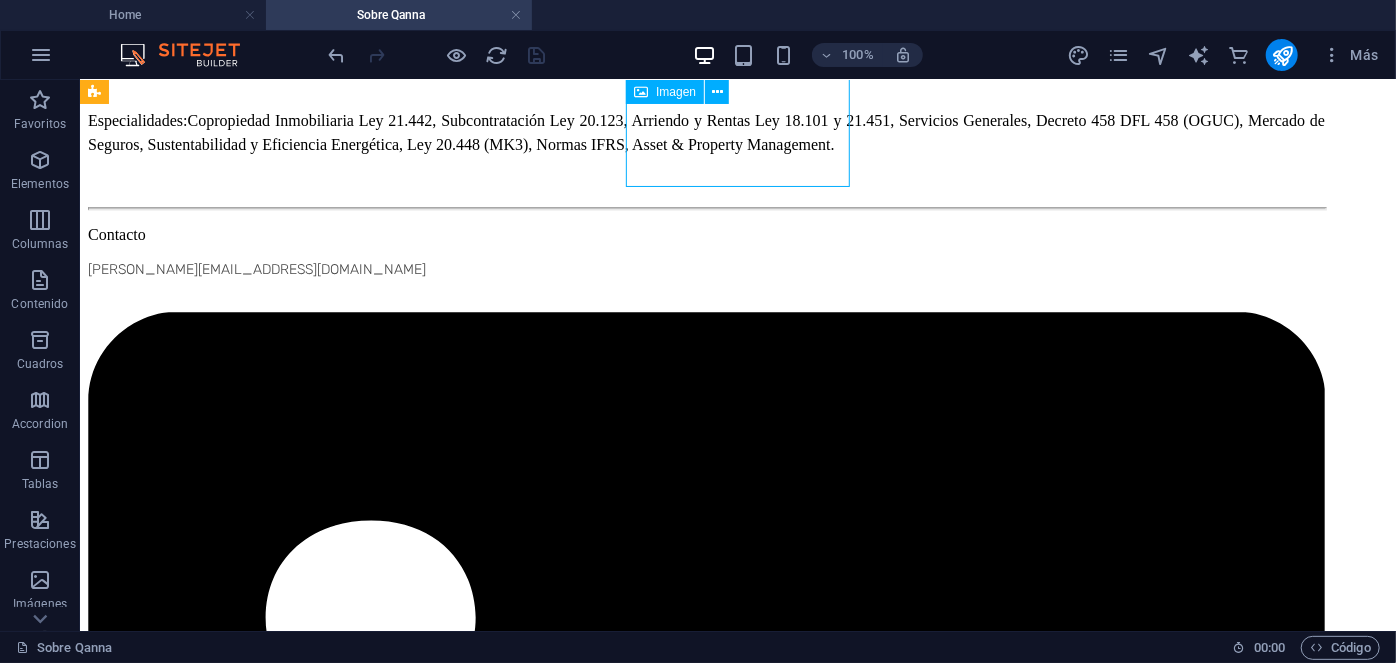 click on "Susana Martelli Director of Property Management" at bounding box center [737, 4066] 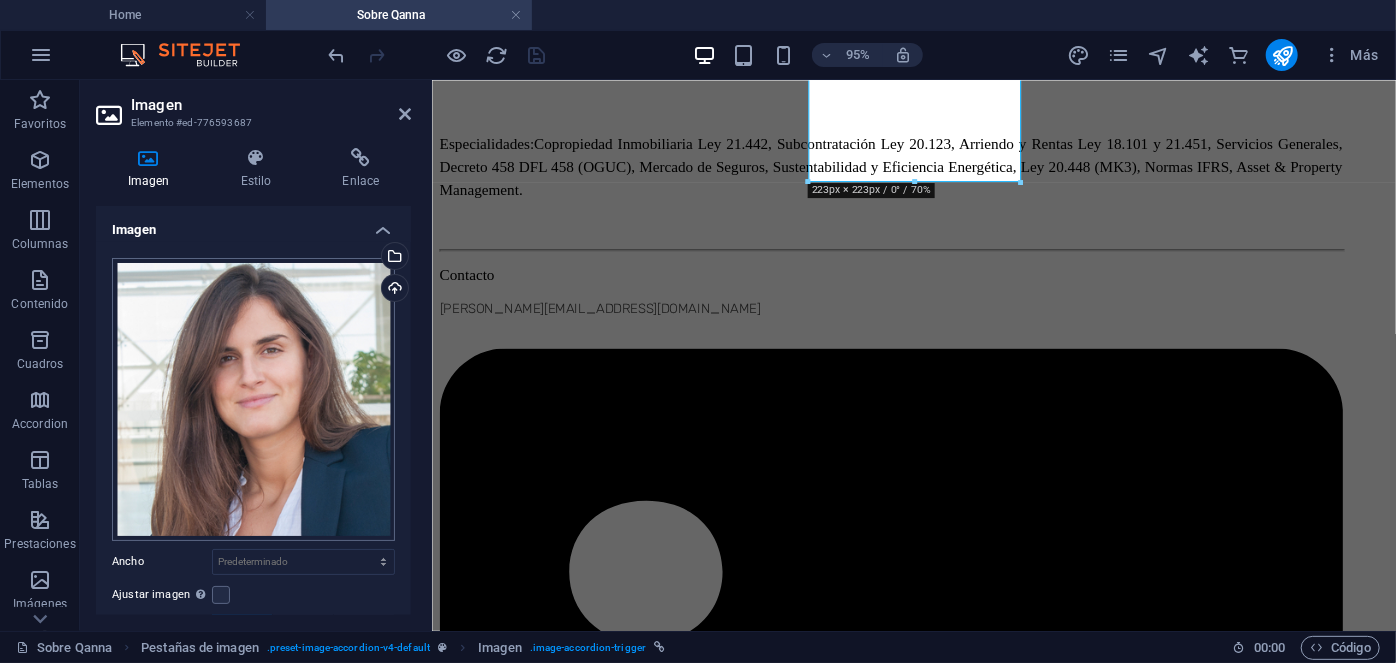 scroll, scrollTop: 371, scrollLeft: 0, axis: vertical 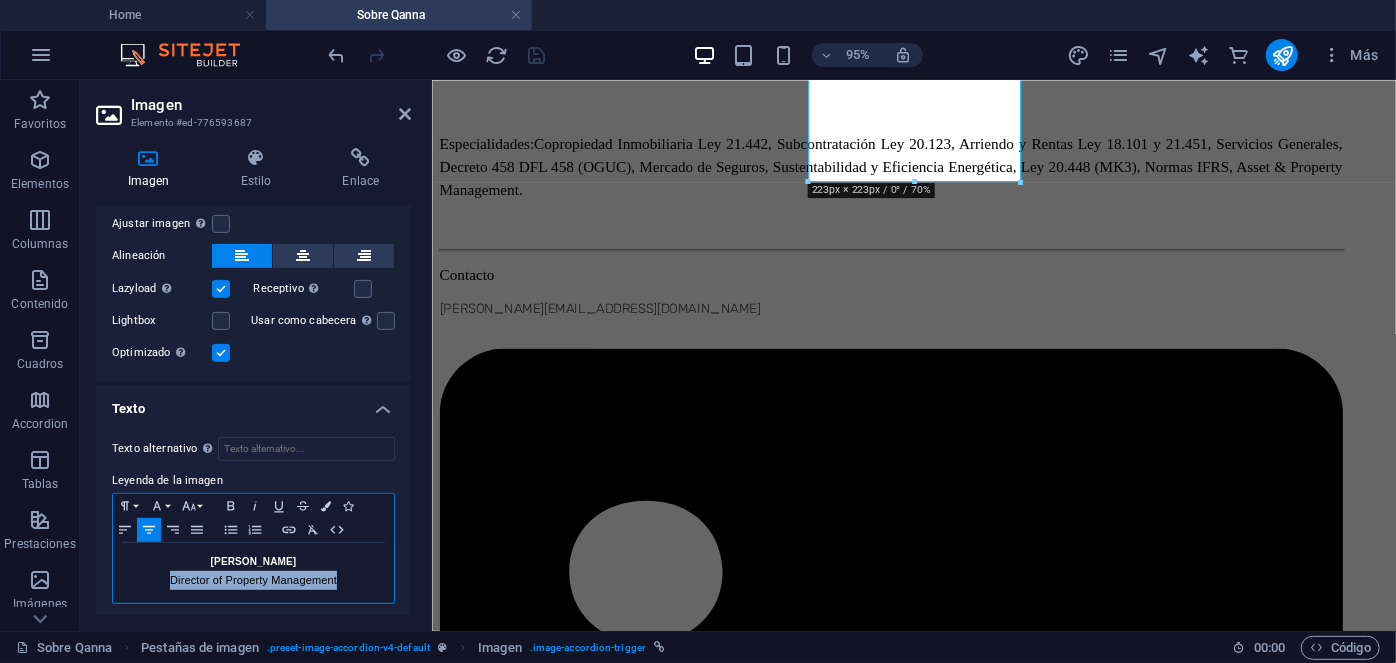 drag, startPoint x: 350, startPoint y: 578, endPoint x: 168, endPoint y: 578, distance: 182 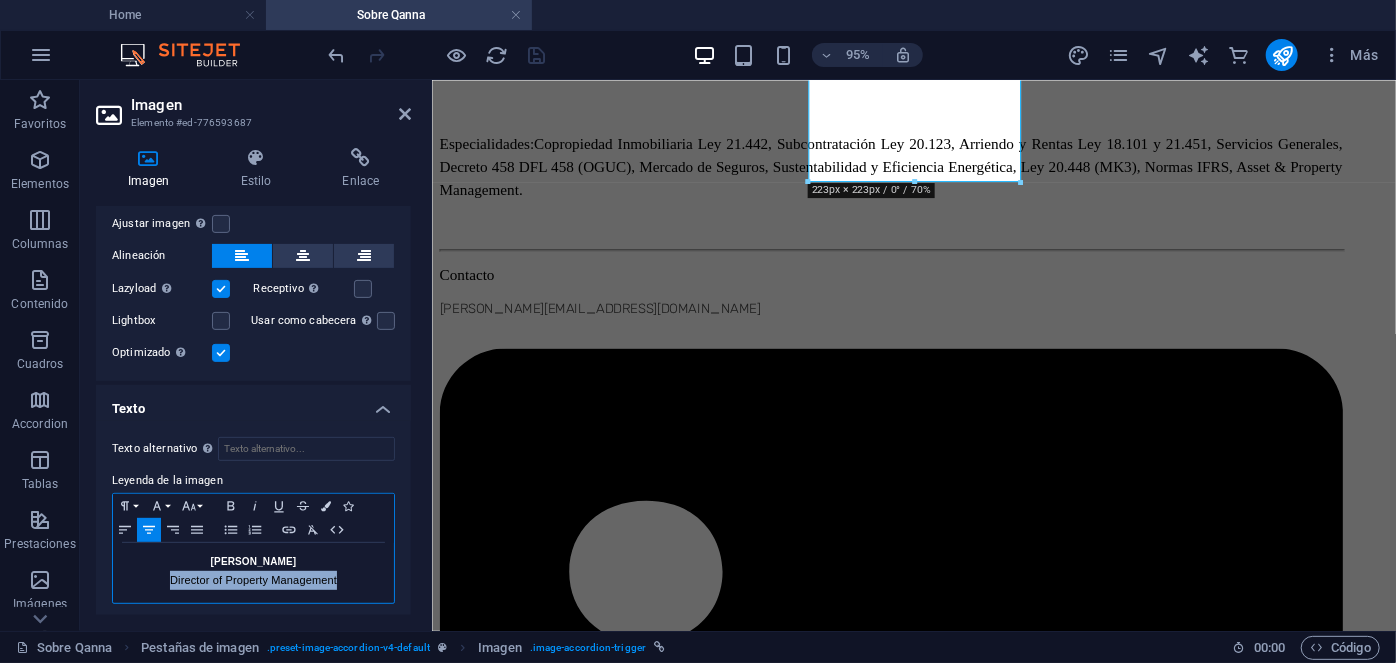 click on "Director of Property Management" at bounding box center (253, 580) 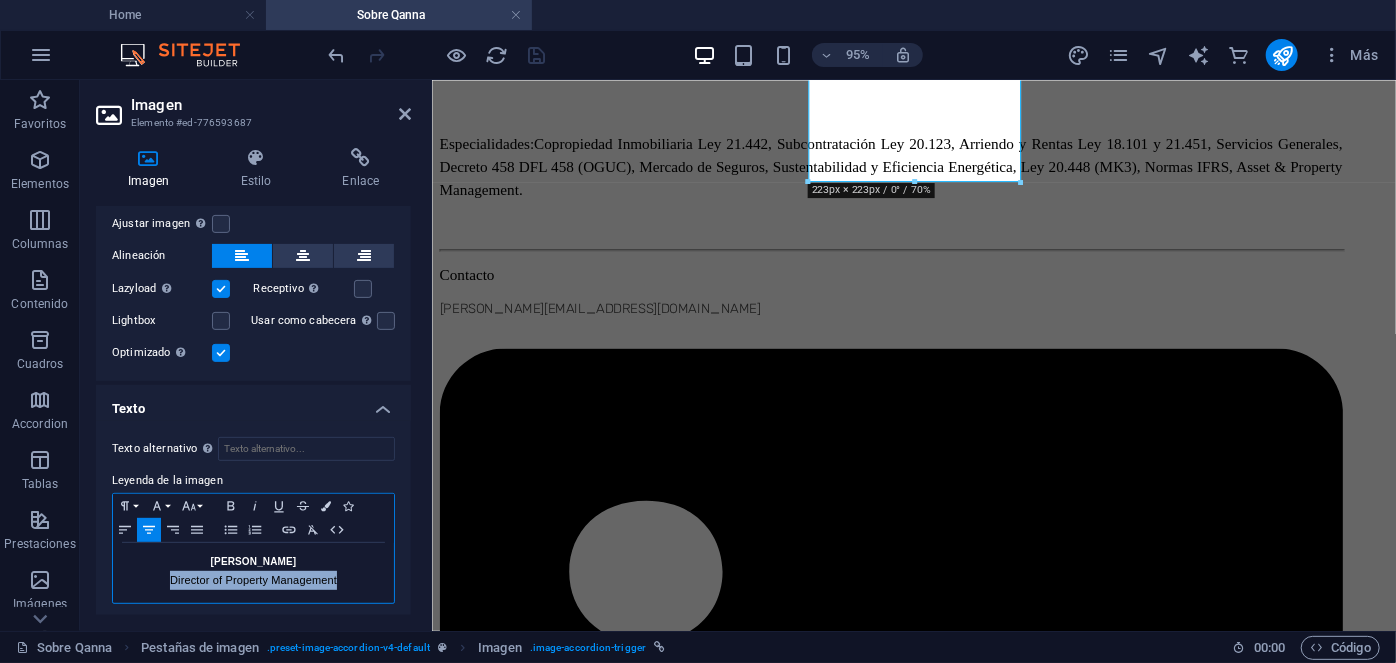 type 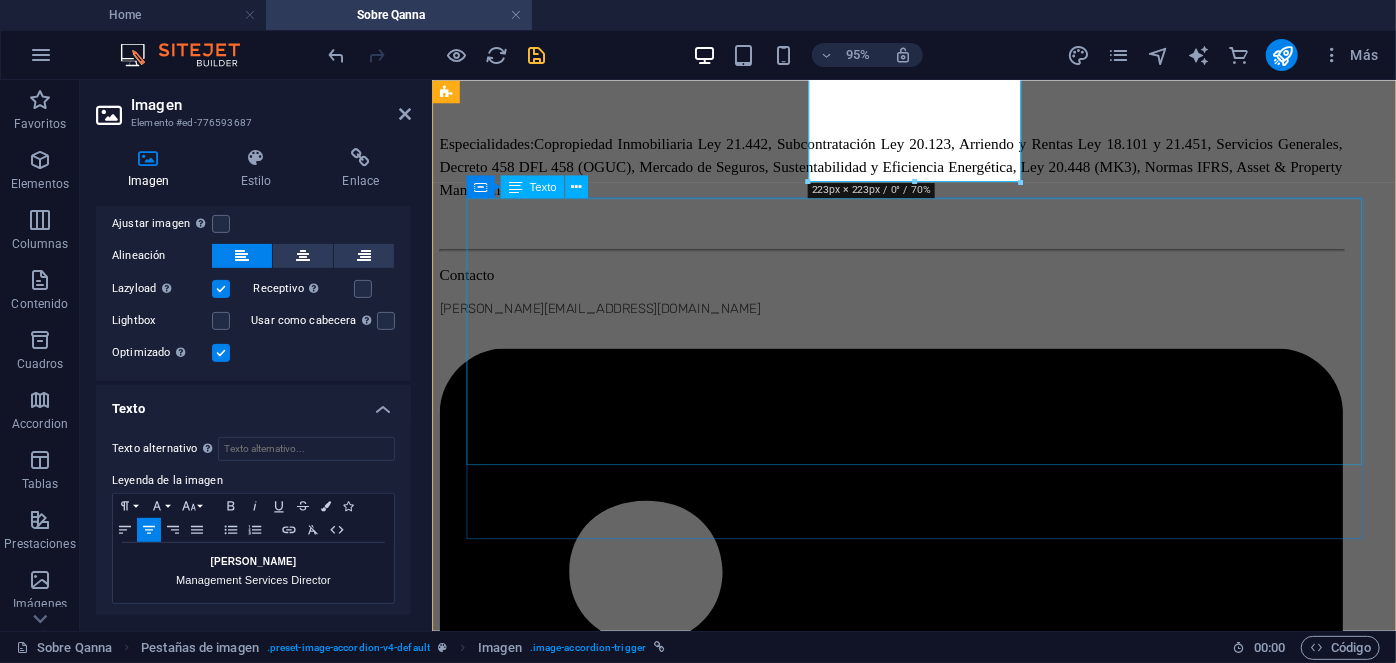 click on "Susana Martelli                                                                            Director of Property Management Con más de 10 años de experiencia en gestión y administración de activos, donde ha dirigido un portafolio diversificado de edificios de oficinas, condominios, centros comerciales, arriendos y servicios generales en empresas nacionales. Es por lo anterior y su exitosa gestión en el área de administracion de edificios en Qanna, que a contar desde fines del 2024 se encuentra a cargo de los servicios de Property Management en su rol de Gerente de Operaciones. Estudios: U. Catolica. Periodismo. UAI. Política y Asuntos Públicos. Especialidades:  Copropiedad Inmobiliaria Ley 21.442, Subcontratación Ley 20.123, Arriendo y Rentas Ley 18.101 y 21.451, Servicios Generales, Mercado de Seguros, Sustentabilidad y Eficiencia Energética." at bounding box center [938, 4018] 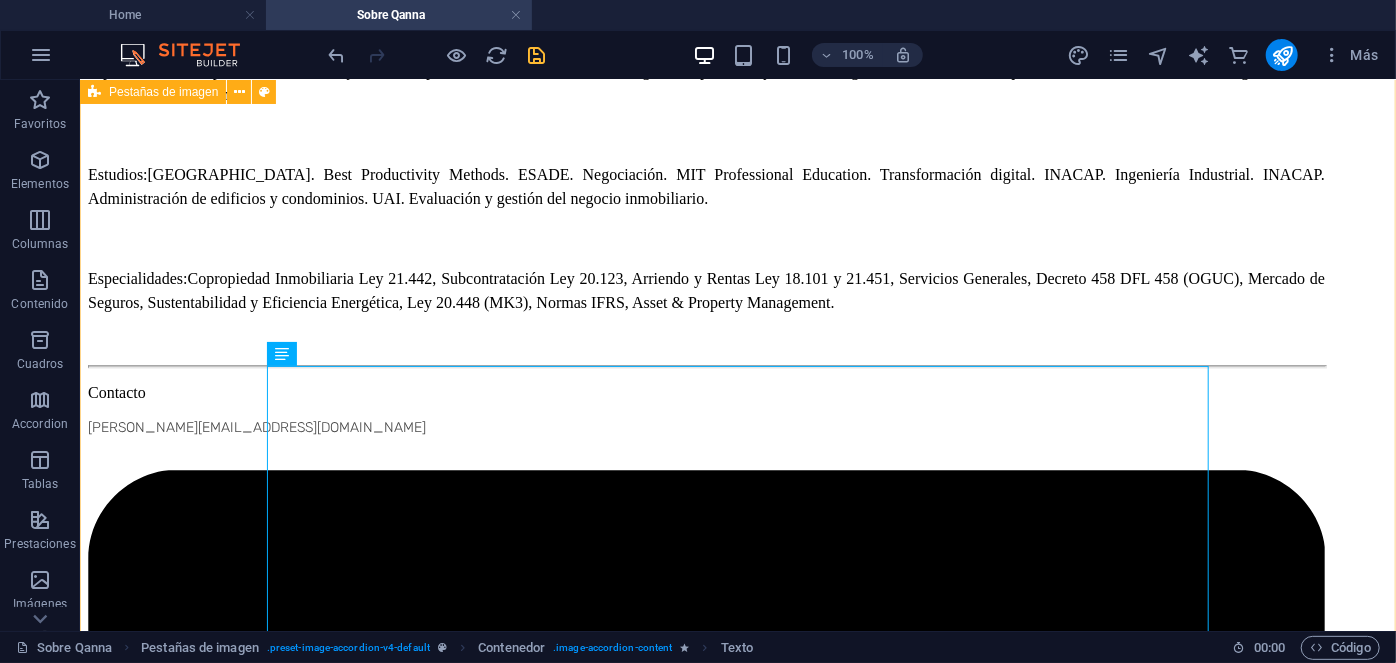 scroll, scrollTop: 2642, scrollLeft: 0, axis: vertical 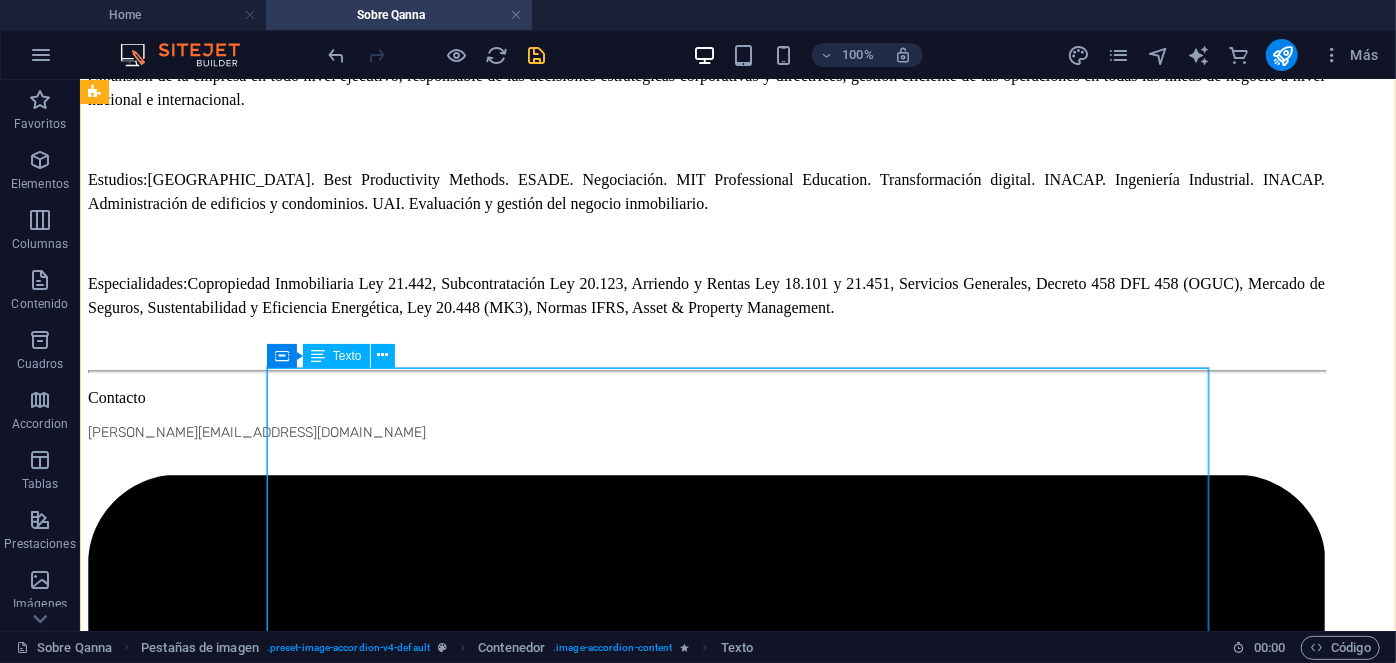 click on "Susana Martelli                                                                            Director of Property Management Con más de 10 años de experiencia en gestión y administración de activos, donde ha dirigido un portafolio diversificado de edificios de oficinas, condominios, centros comerciales, arriendos y servicios generales en empresas nacionales. Es por lo anterior y su exitosa gestión en el área de administracion de edificios en Qanna, que a contar desde fines del 2024 se encuentra a cargo de los servicios de Property Management en su rol de Gerente de Operaciones. Estudios: U. Catolica. Periodismo. UAI. Política y Asuntos Públicos. Especialidades:  Copropiedad Inmobiliaria Ley 21.442, Subcontratación Ley 20.123, Arriendo y Rentas Ley 18.101 y 21.451, Servicios Generales, Mercado de Seguros, Sustentabilidad y Eficiencia Energética." at bounding box center (737, 4661) 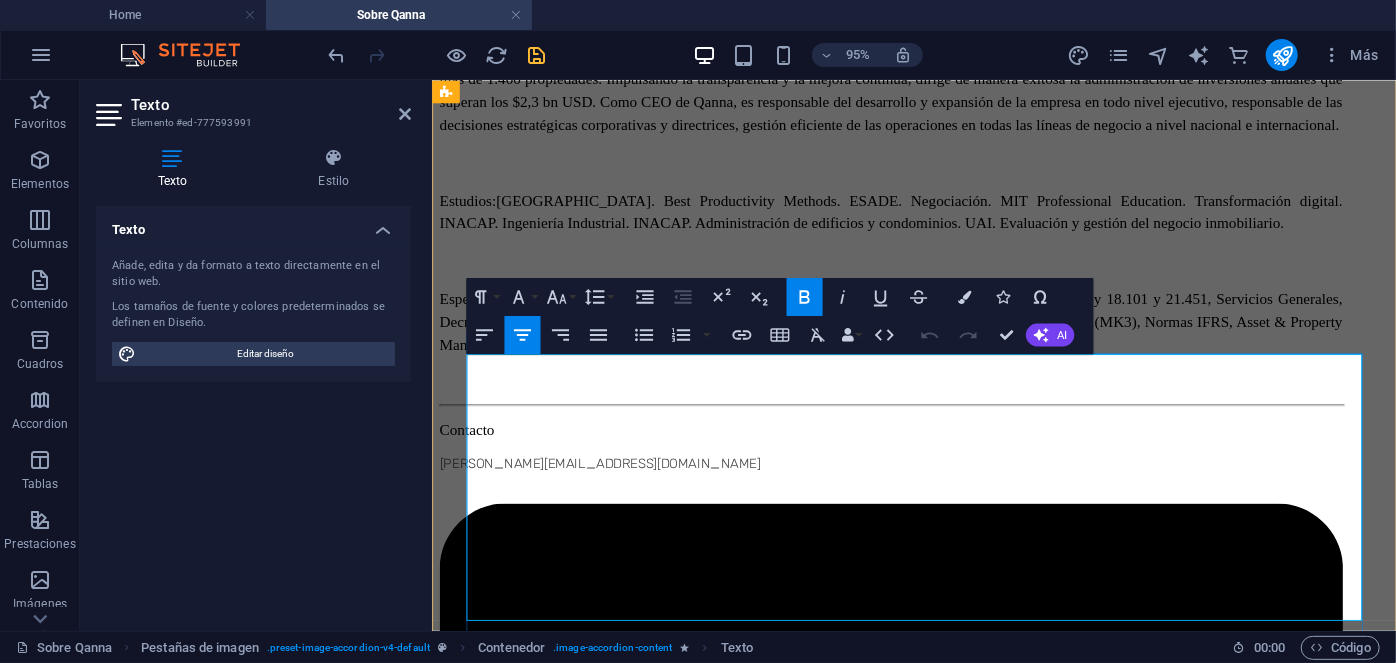 drag, startPoint x: 1158, startPoint y: 402, endPoint x: 969, endPoint y: 409, distance: 189.12958 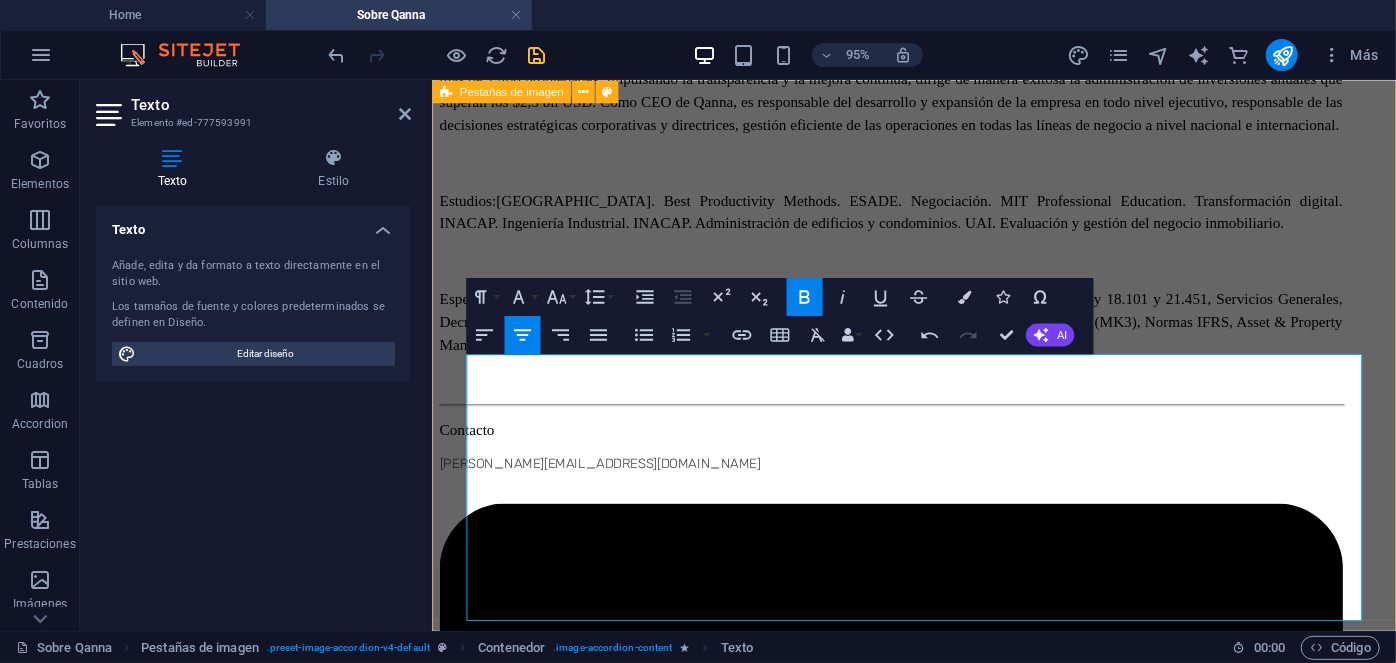 click on "Manuel Ferreira  Executive Director Manuel Ferreira   Executive Director Con más de 20 años de experiencia en gestión y administración de activos, donde ha dirigido, supervisado y auditado un portafolio diversificado de más de 1.400 propiedades. Impulsando la transparencia y la mejora continua, dirige de manera exitosa la administración de inversiones anuales que superan los $2,3 bn USD. Como CEO de Qanna, es responsable del desarrollo y expansión de la empresa en todo nivel ejecutivo, responsable de las decisiones estratégicas corporativas y directrices, gestión eficiente de las operaciones en todas las líneas de negocio a nivel nacional e internacional. Estudios:  Harvard Business School. Best Productivity Methods. ESADE. Negociación. MIT Professional Education. Transformación digital. INACAP. Ingeniería Industrial. INACAP. Administración de edificios y condominios. UAI. Evaluación y gestión del negocio inmobiliario. Especialidades:  Contacto manuel@qanna.cl Denisse Palomera  Estudios:" at bounding box center [938, 3523] 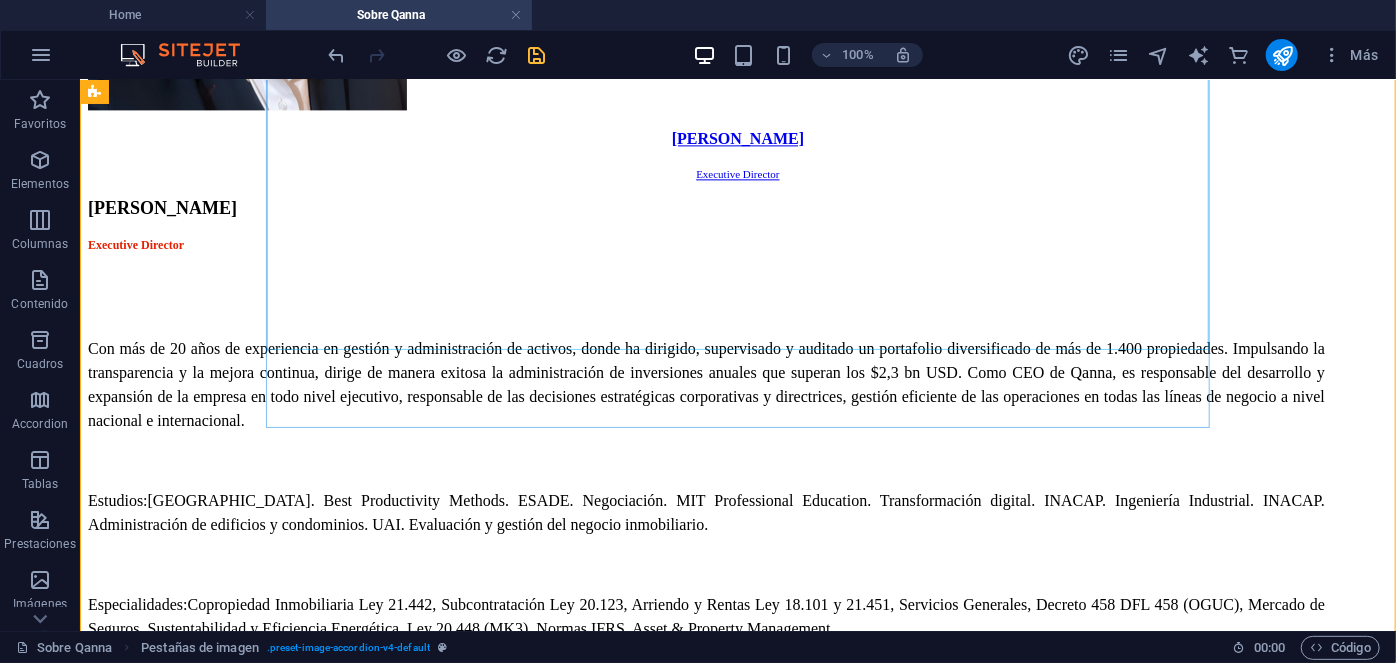 scroll, scrollTop: 2328, scrollLeft: 0, axis: vertical 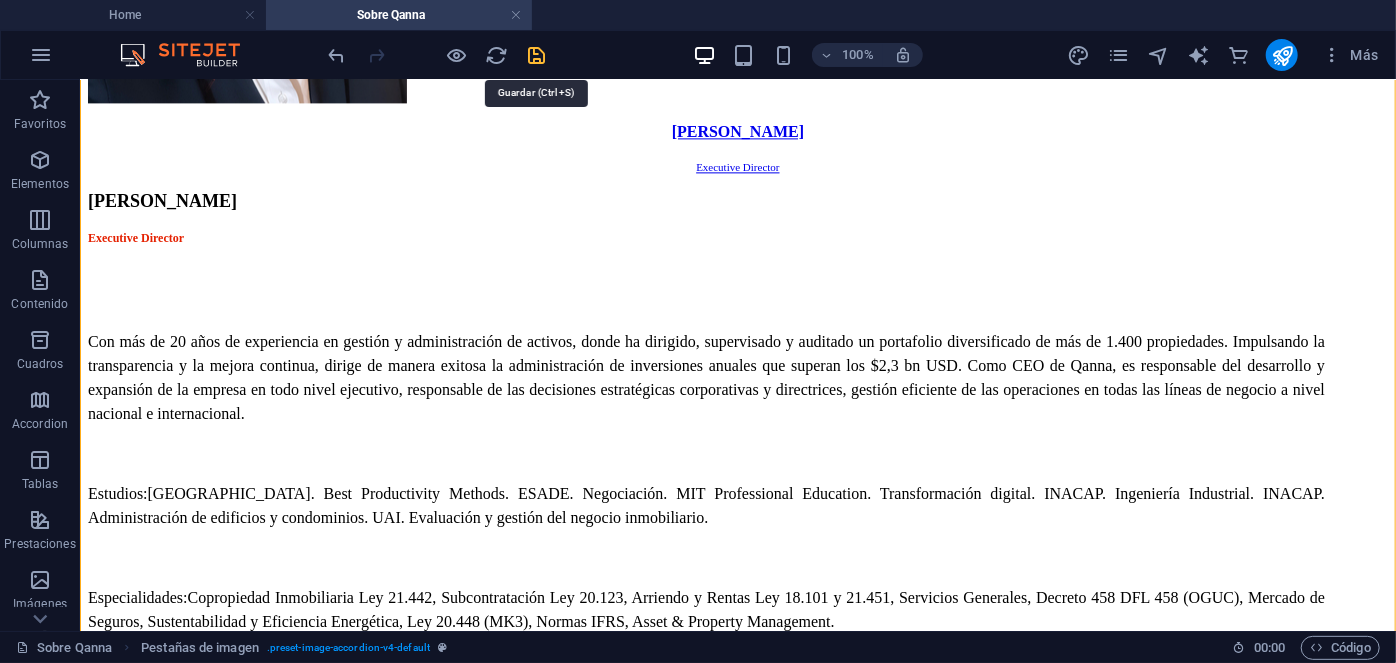 click at bounding box center [537, 55] 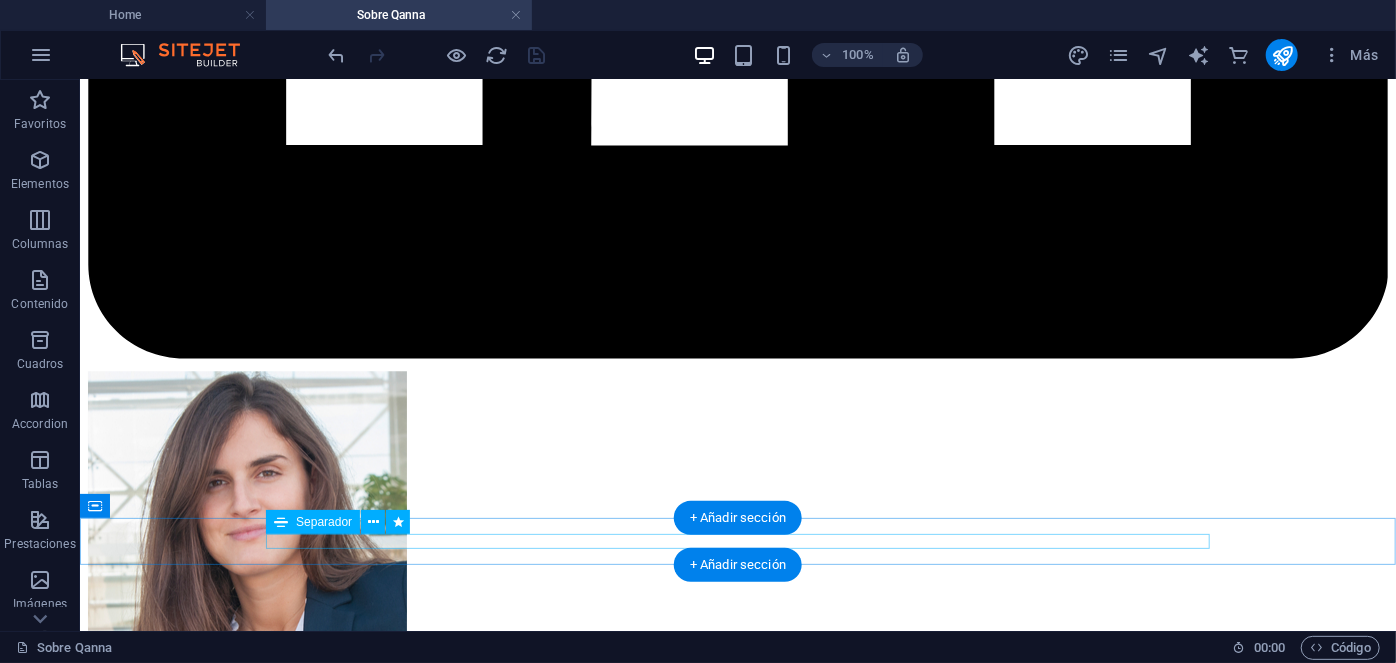 scroll, scrollTop: 5679, scrollLeft: 0, axis: vertical 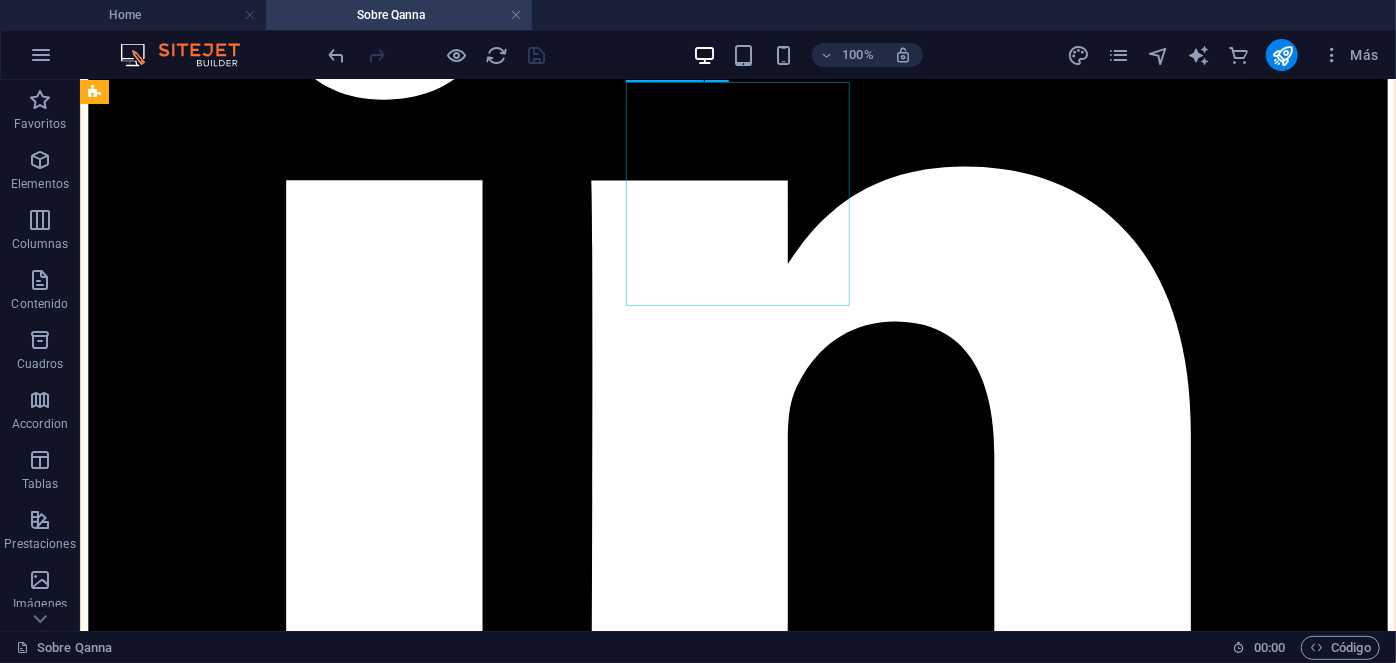 click on "Ana Godoy Valuations Manager" at bounding box center [737, 12582] 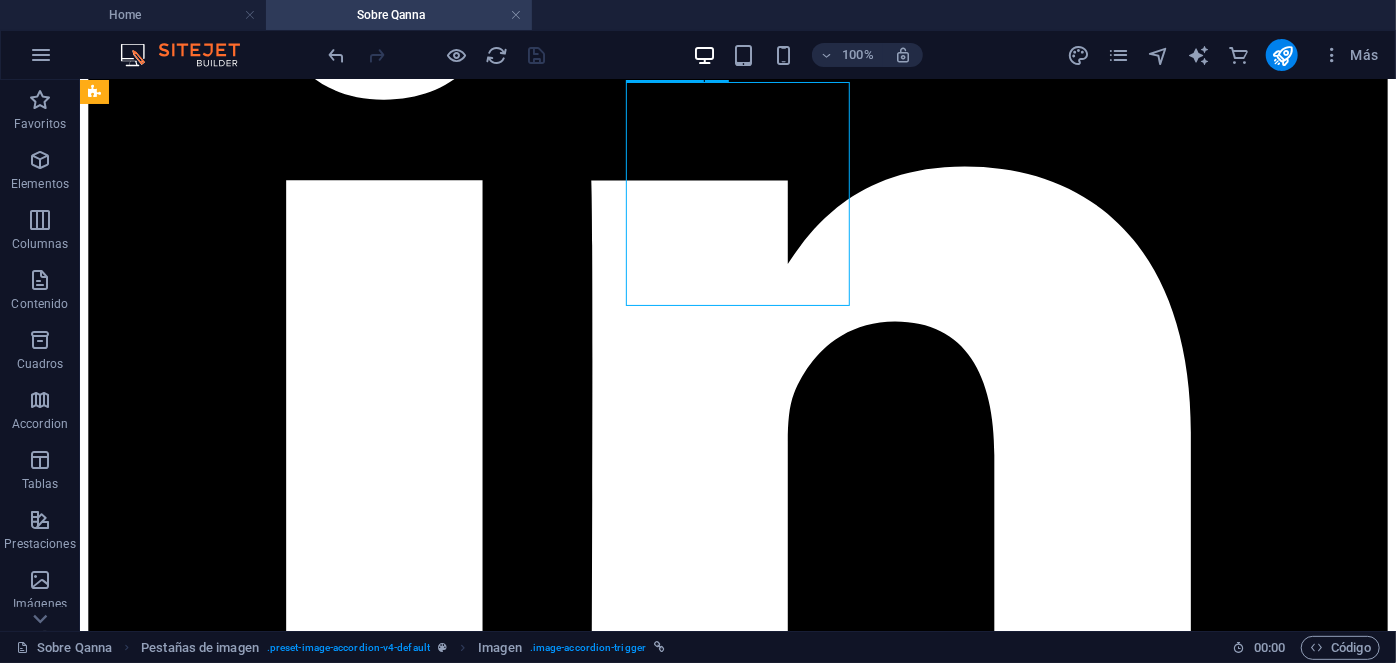 click on "Ana Godoy Valuations Manager" at bounding box center [737, 12582] 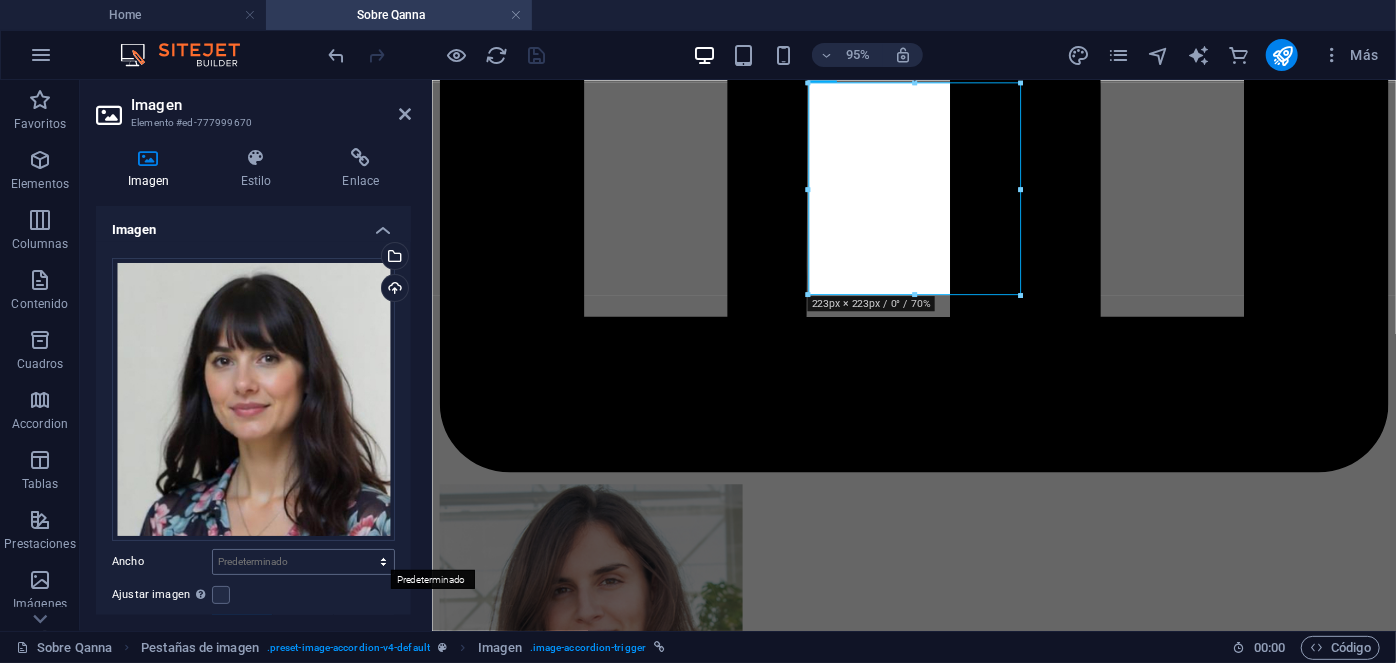 scroll, scrollTop: 184, scrollLeft: 0, axis: vertical 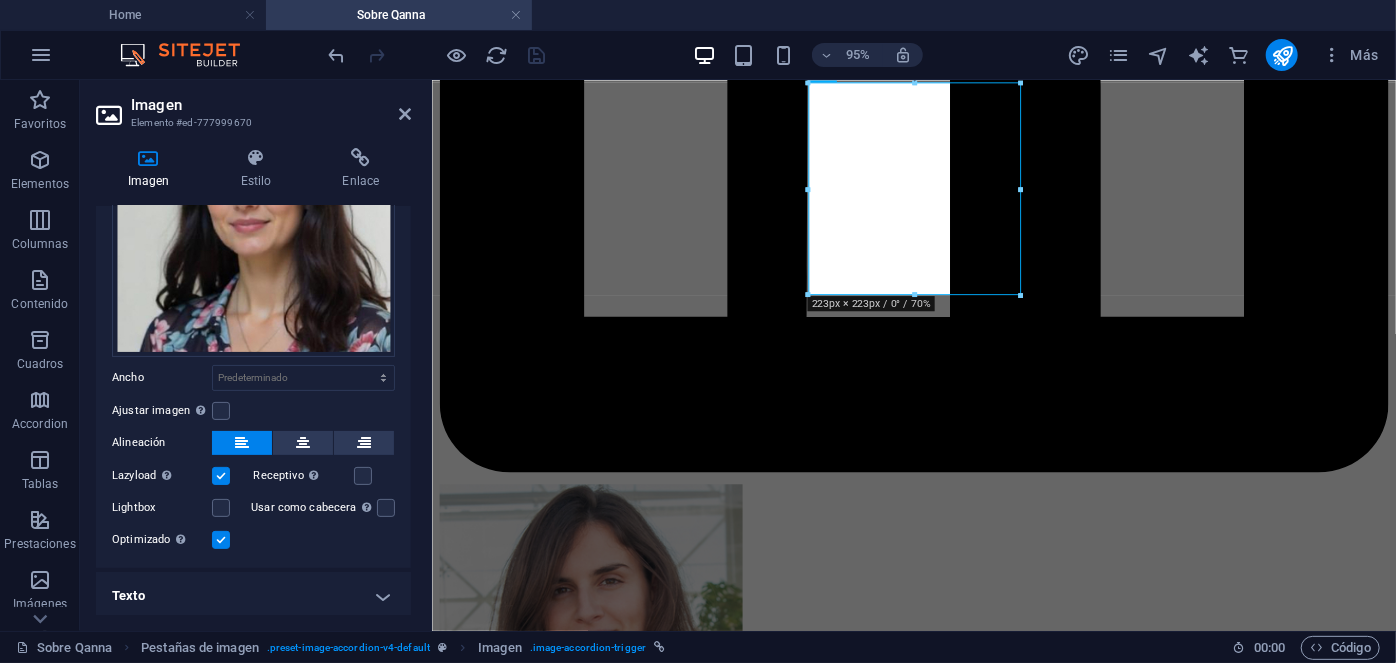 click on "Texto" at bounding box center (253, 596) 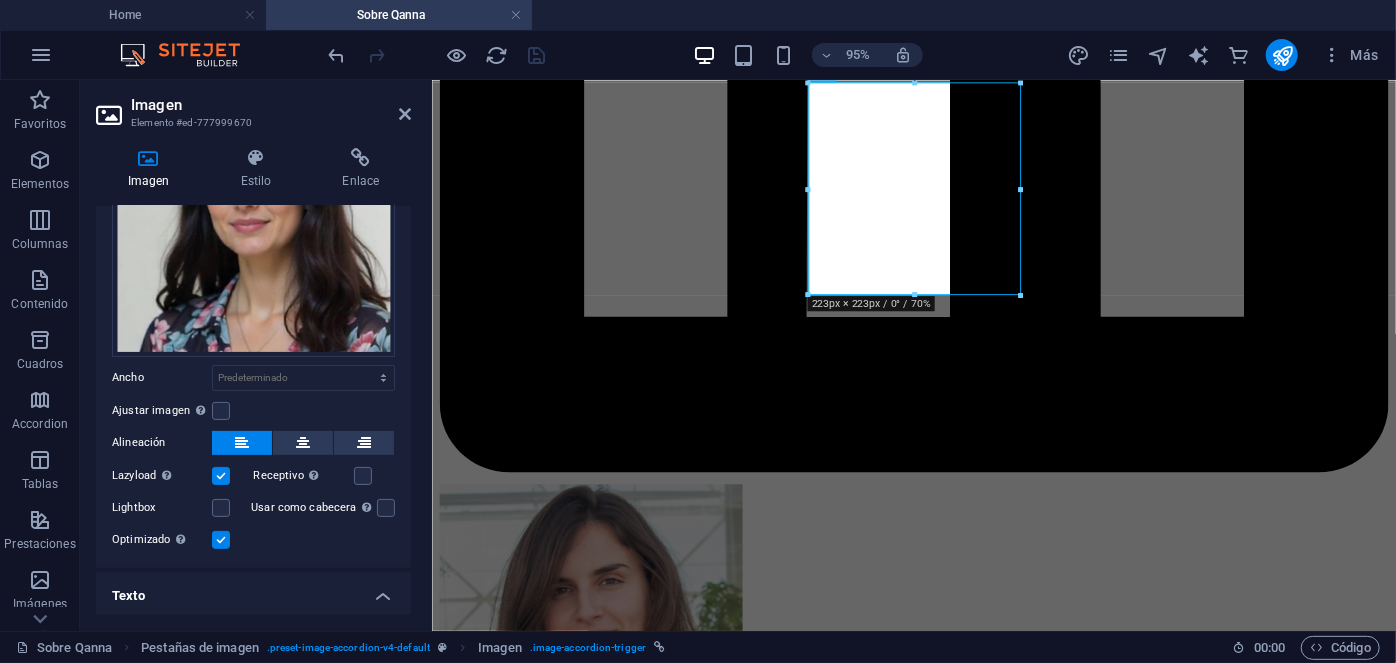 scroll, scrollTop: 371, scrollLeft: 0, axis: vertical 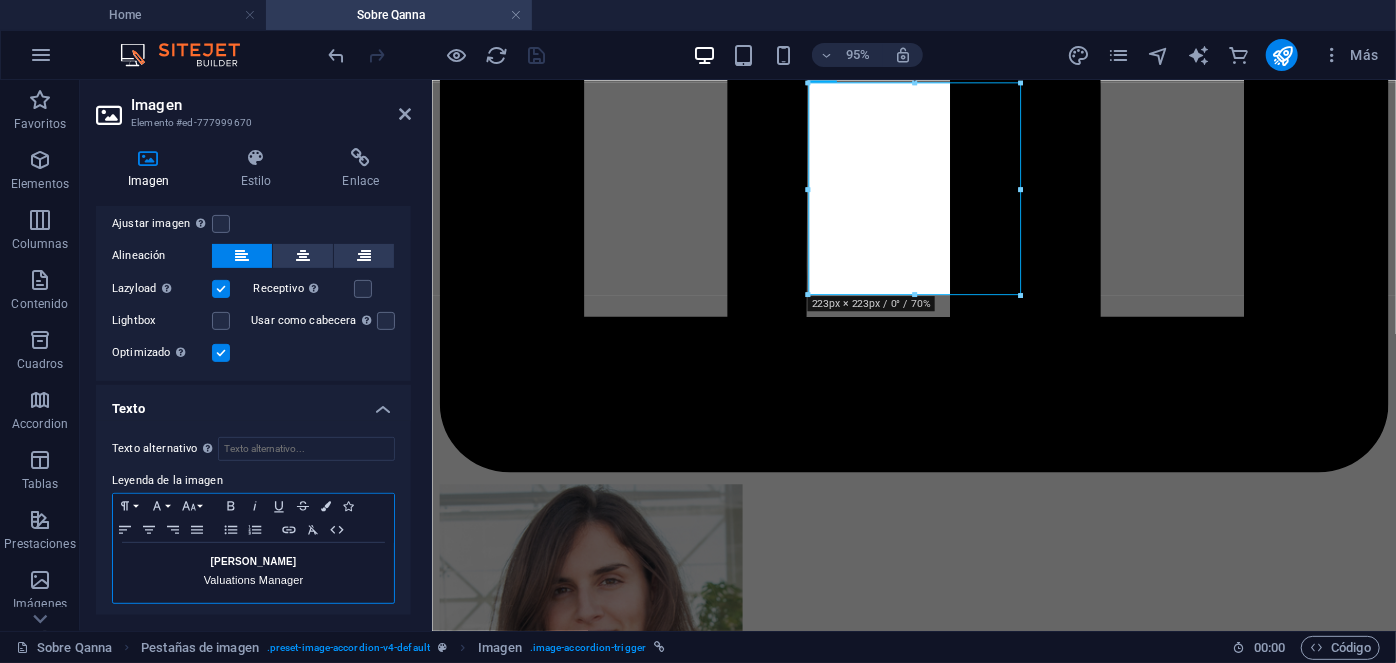 click on "Valuations Manager" at bounding box center [254, 580] 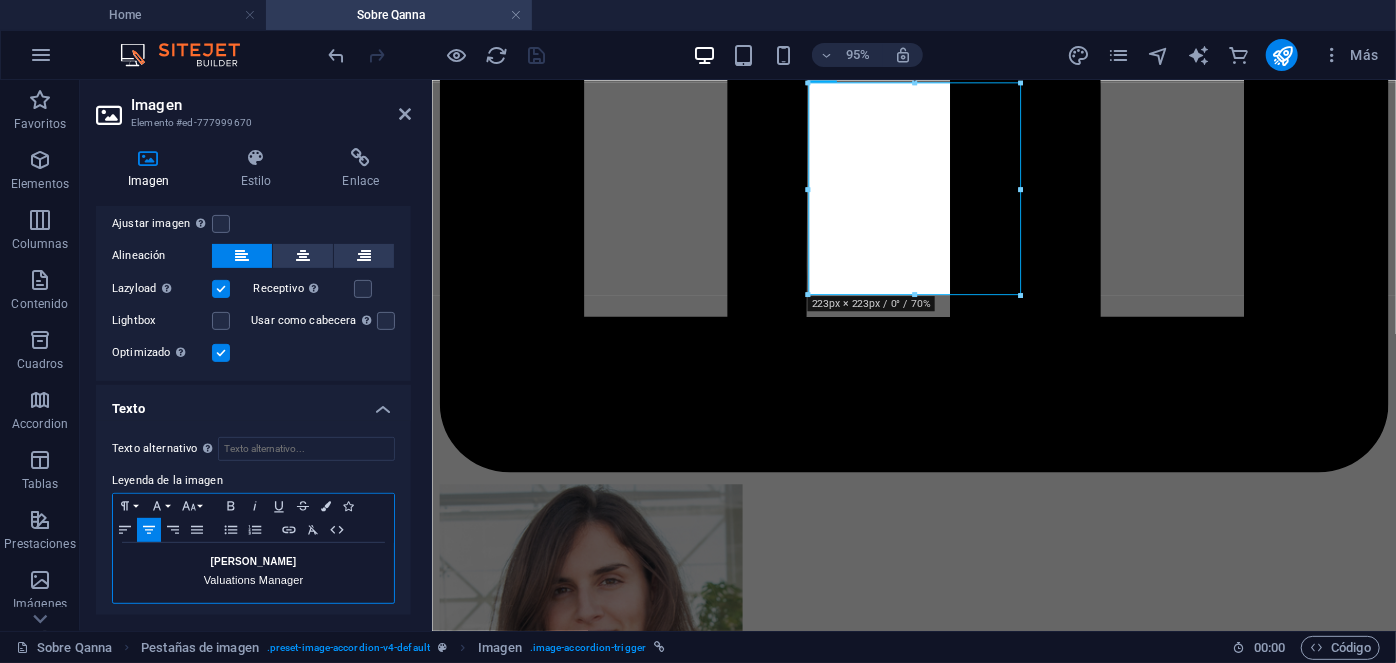 type 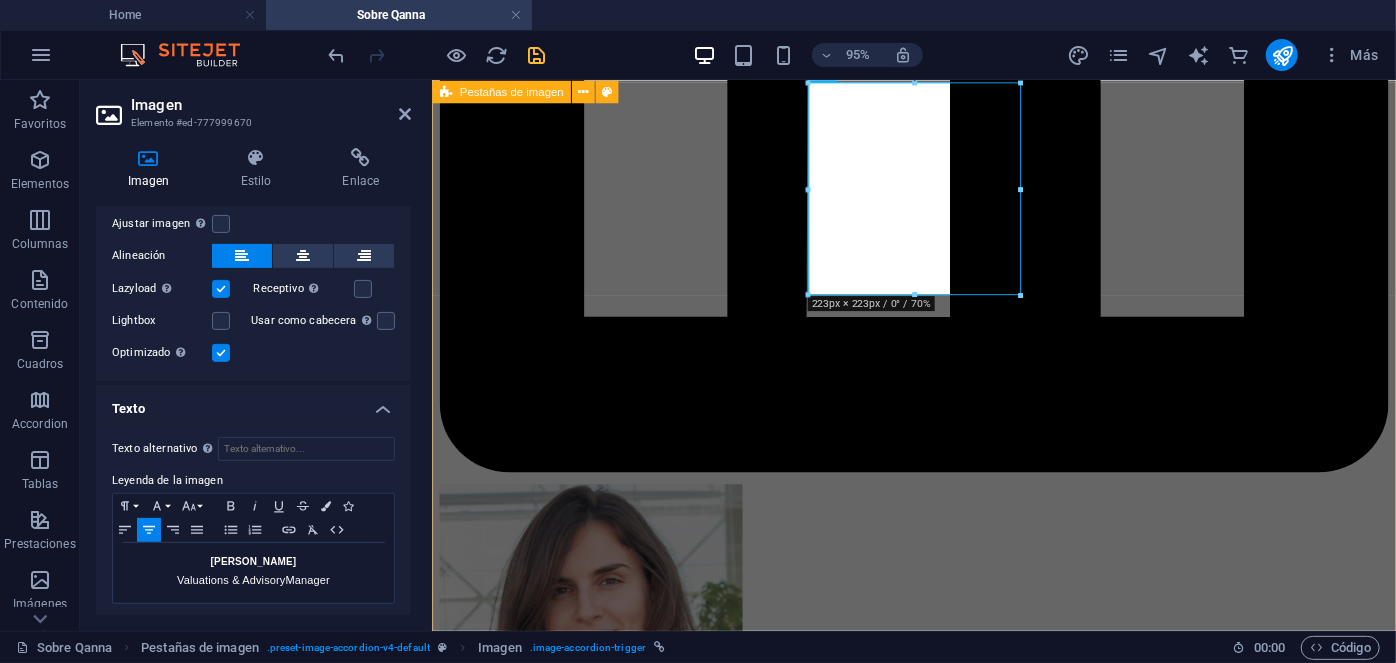 click on "Roxana Diez Senior People Manager Roxana Diez Senior People Manager Con más de 20 años de experiencia en gestión y administración de activos, donde ha dirigido, supervisado y auditado un portafolio diversificado de más de 1.400 propiedades. Impulsando la transparencia y la mejora continua, dirige de manera exitosa la administración de inversiones anuales que superan los $55,6 MM USD. Estudios:  Harvard Business School. Best Productivity Methods. ESADE. Negociación. MIT Professional Education. Transformación digital. INACAP. Ingeniería Industrial. INACAP. Administración de edificios y condominios. UAI. Evaluación y gestión del negocio inmobiliario. Especialidades:  Copropiedad Inmobiliaria Ley 21.442, Subcontratación Ley 20.123, Arriendo y Rentas Ley 18.101 y 21.451, Servicios Generales, Decreto 458 DFL 458 (OGUC), Mercado de Seguros, Sustentabilidad y Eficiencia Energética, Ley 20.448 (MK3), Normas IFRS, Asset & Property Management. Contacto manuel@qanna.cl Juan Bachelet   Estudios:  Contacto" at bounding box center [938, 8521] 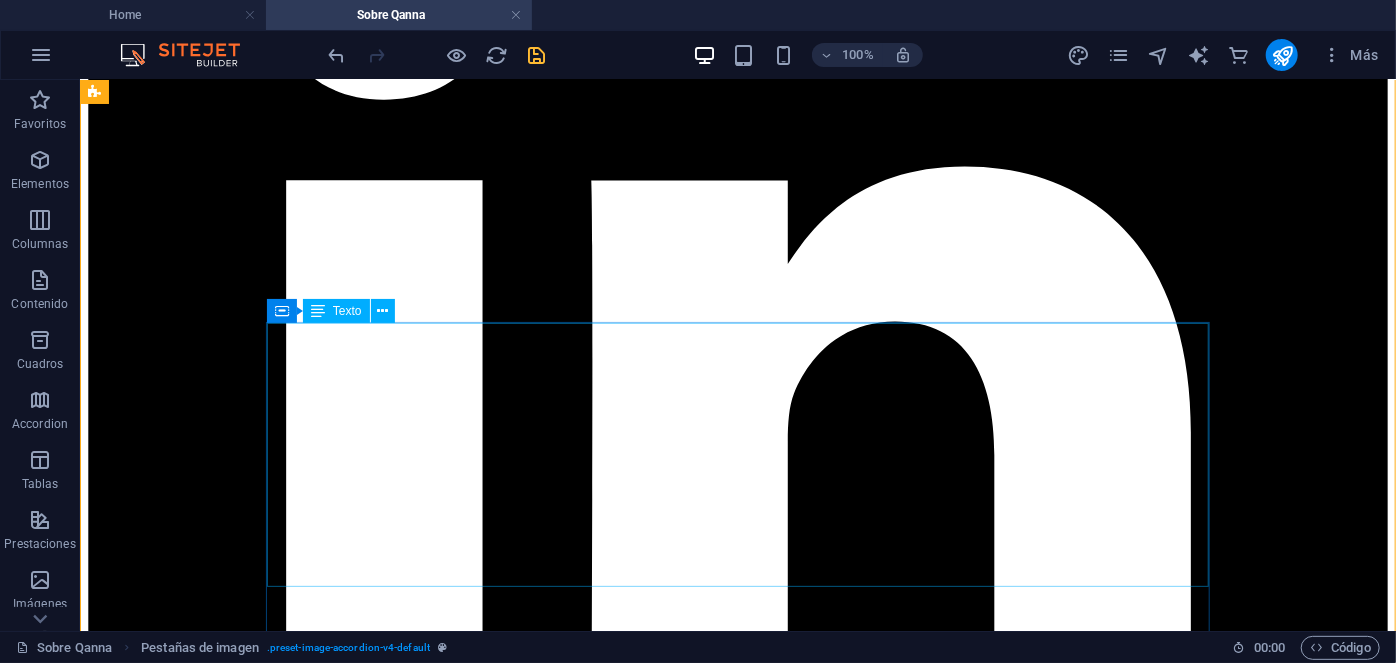 click on "Ana Godoy  Valuations Manager Con una trayectoria de más de una década dedicada a la tasación de bienes inmuebles, desarrollando experiencia tanto en el ámbito de propiedades residenciales como en el sector de bienes comerciales. Su desempeño se caracteriza por una notable habilidad para realizar análisis profundos y minuciosos sobre las fluctuaciones y tendencias del mercado inmobiliario, Su conocimiento y precisión la convierten en una referencia dentro del área de valoración inmobiliaria. Estudios: UDM, Arquitectura. UC, Tasación inmobiliaria. IACC, Corretaje de propiedades. Registro nacional de tasadores inmobiliarios. Especialidades: Ley 17.235, Ley 21.719, Tasación para subsidios habitacionales y terrenos. Análisis y valoración. Análisis de mercado. Amplia habilidad jurídica. Inspección de propiedades. Análisis de datos. Análisis financiero." at bounding box center (737, 13008) 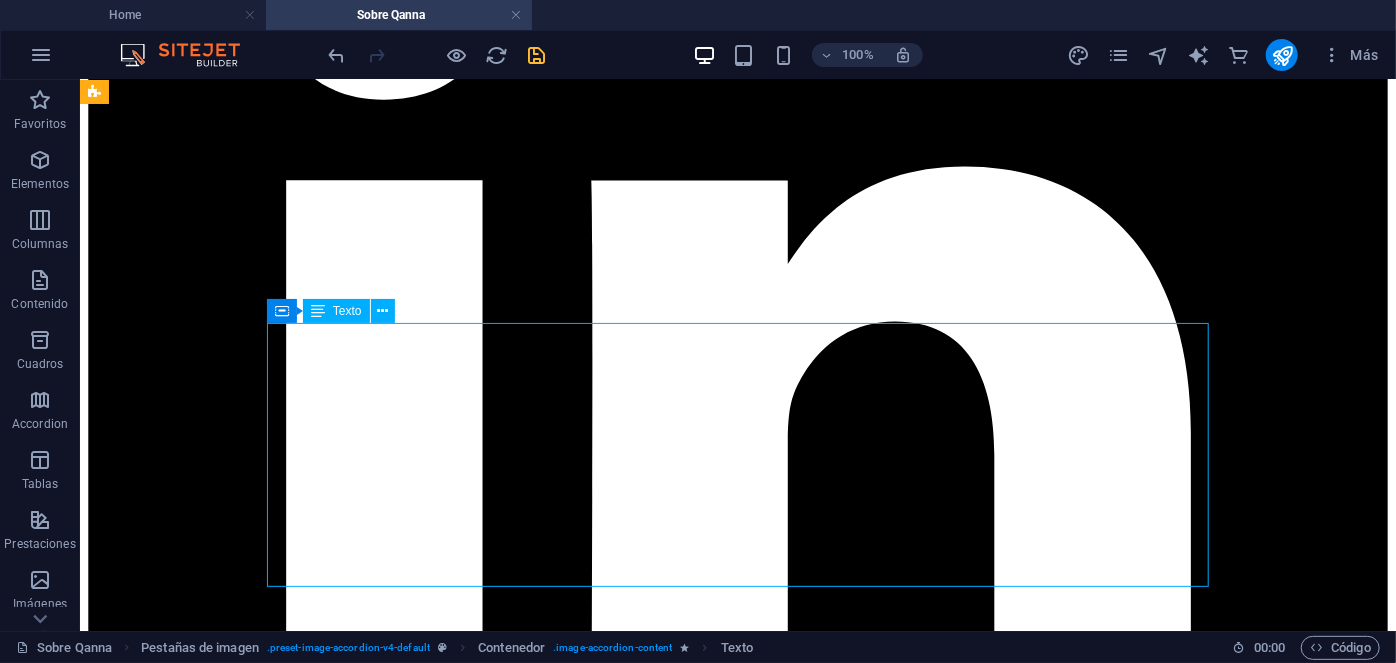 click on "Ana Godoy  Valuations Manager Con una trayectoria de más de una década dedicada a la tasación de bienes inmuebles, desarrollando experiencia tanto en el ámbito de propiedades residenciales como en el sector de bienes comerciales. Su desempeño se caracteriza por una notable habilidad para realizar análisis profundos y minuciosos sobre las fluctuaciones y tendencias del mercado inmobiliario, Su conocimiento y precisión la convierten en una referencia dentro del área de valoración inmobiliaria. Estudios: UDM, Arquitectura. UC, Tasación inmobiliaria. IACC, Corretaje de propiedades. Registro nacional de tasadores inmobiliarios. Especialidades: Ley 17.235, Ley 21.719, Tasación para subsidios habitacionales y terrenos. Análisis y valoración. Análisis de mercado. Amplia habilidad jurídica. Inspección de propiedades. Análisis de datos. Análisis financiero." at bounding box center [737, 13008] 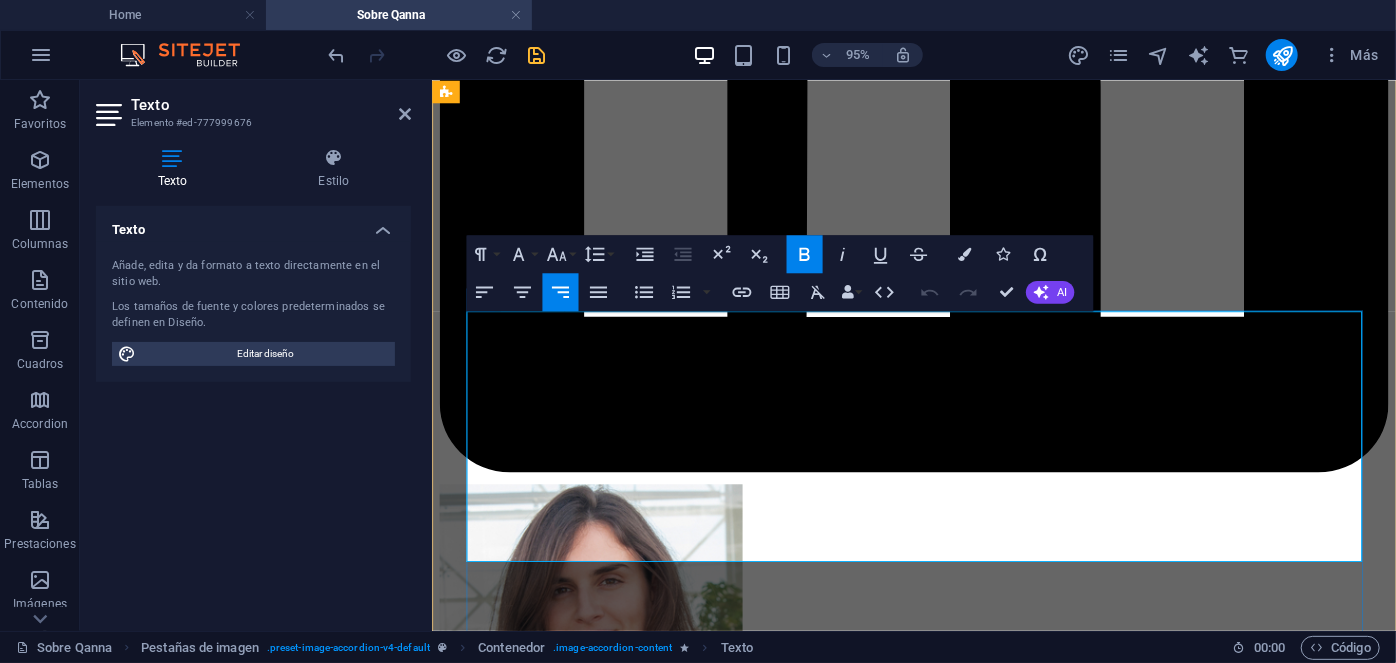 click on "Valuations Manager" at bounding box center (1386, 10993) 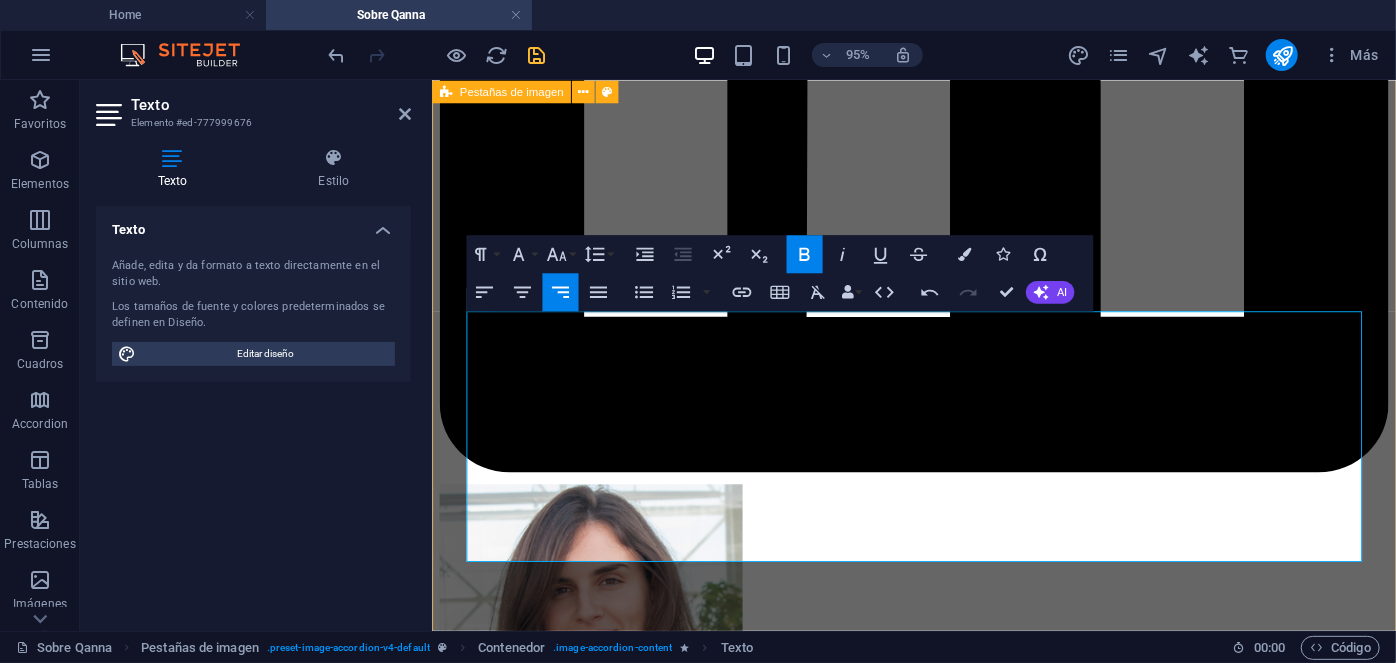 click on "Roxana Diez Senior People Manager Roxana Diez Senior People Manager Con más de 20 años de experiencia en gestión y administración de activos, donde ha dirigido, supervisado y auditado un portafolio diversificado de más de 1.400 propiedades. Impulsando la transparencia y la mejora continua, dirige de manera exitosa la administración de inversiones anuales que superan los $55,6 MM USD. Estudios:  Harvard Business School. Best Productivity Methods. ESADE. Negociación. MIT Professional Education. Transformación digital. INACAP. Ingeniería Industrial. INACAP. Administración de edificios y condominios. UAI. Evaluación y gestión del negocio inmobiliario. Especialidades:  Copropiedad Inmobiliaria Ley 21.442, Subcontratación Ley 20.123, Arriendo y Rentas Ley 18.101 y 21.451, Servicios Generales, Decreto 458 DFL 458 (OGUC), Mercado de Seguros, Sustentabilidad y Eficiencia Energética, Ley 20.448 (MK3), Normas IFRS, Asset & Property Management. Contacto manuel@qanna.cl Juan Bachelet   Estudios:  Contacto" at bounding box center (938, 8521) 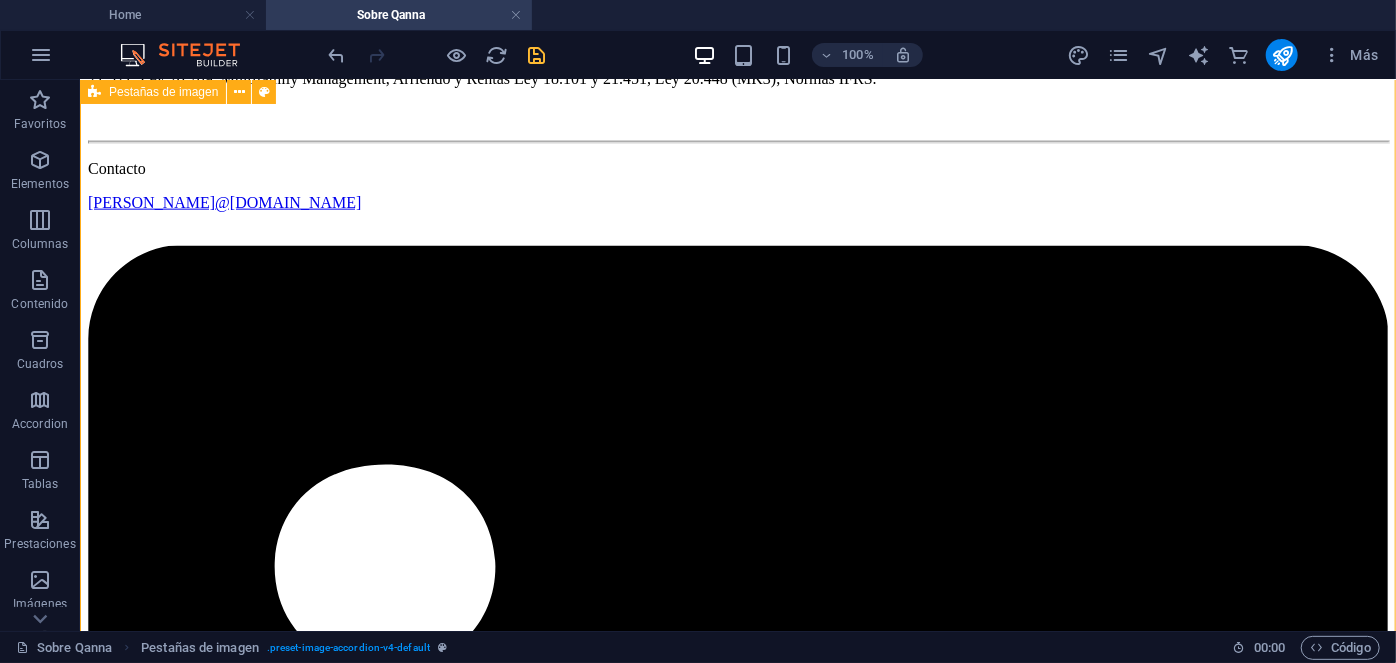 scroll, scrollTop: 5157, scrollLeft: 0, axis: vertical 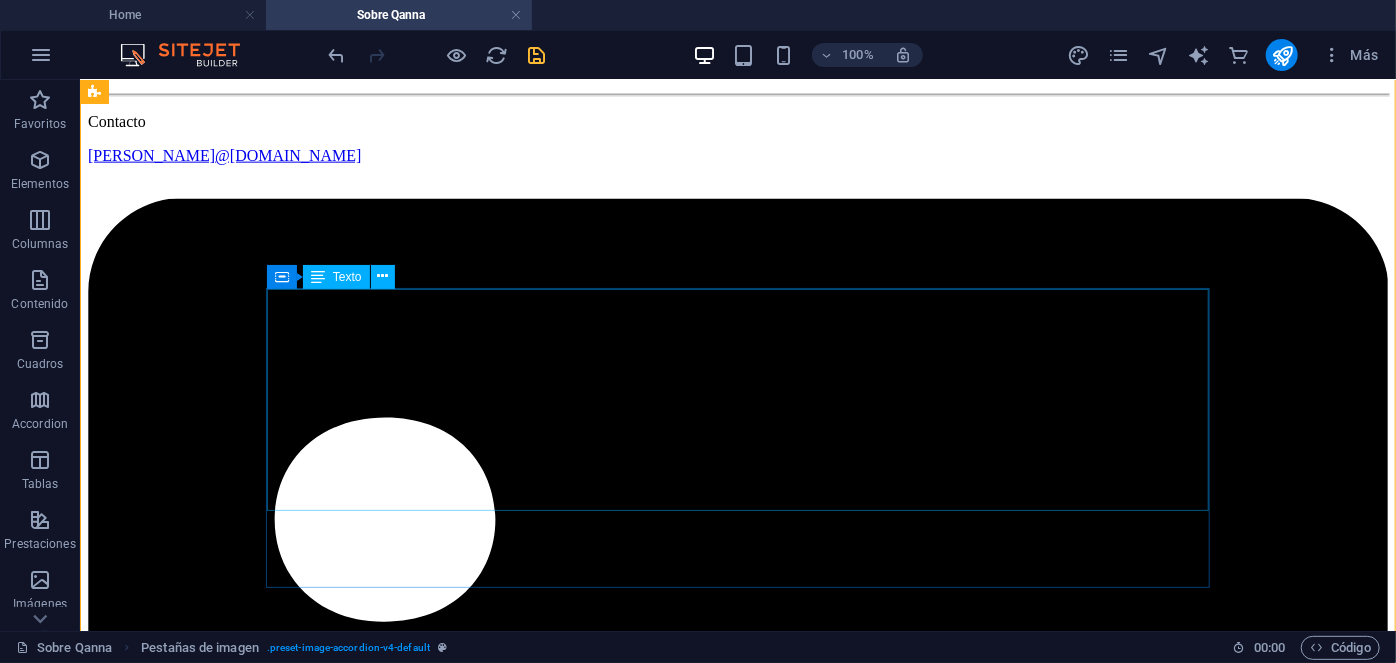 click on "Alexis Díaz                                                                        Investment and Product Manager Con más de 10 años de experiencia en gestión y administración de activos, donde ha dirigido un portafolio diversificado de edificios de oficinas, condominios, centros comerciales, arriendos y servicios generales.  Estudios: UMAG, Ingeniería Comercial.  UMAG, Ingeniería en administración de empresas. ESADE, Finanzas e inversiones globales. UC, Inversiones. MIT, Inversiones inmobiliarias comerciales.  Harvard Business School , Inversiones sostenibles.  Harvard Business School , Inversiones alternativas. Especialidades:" at bounding box center (737, 11272) 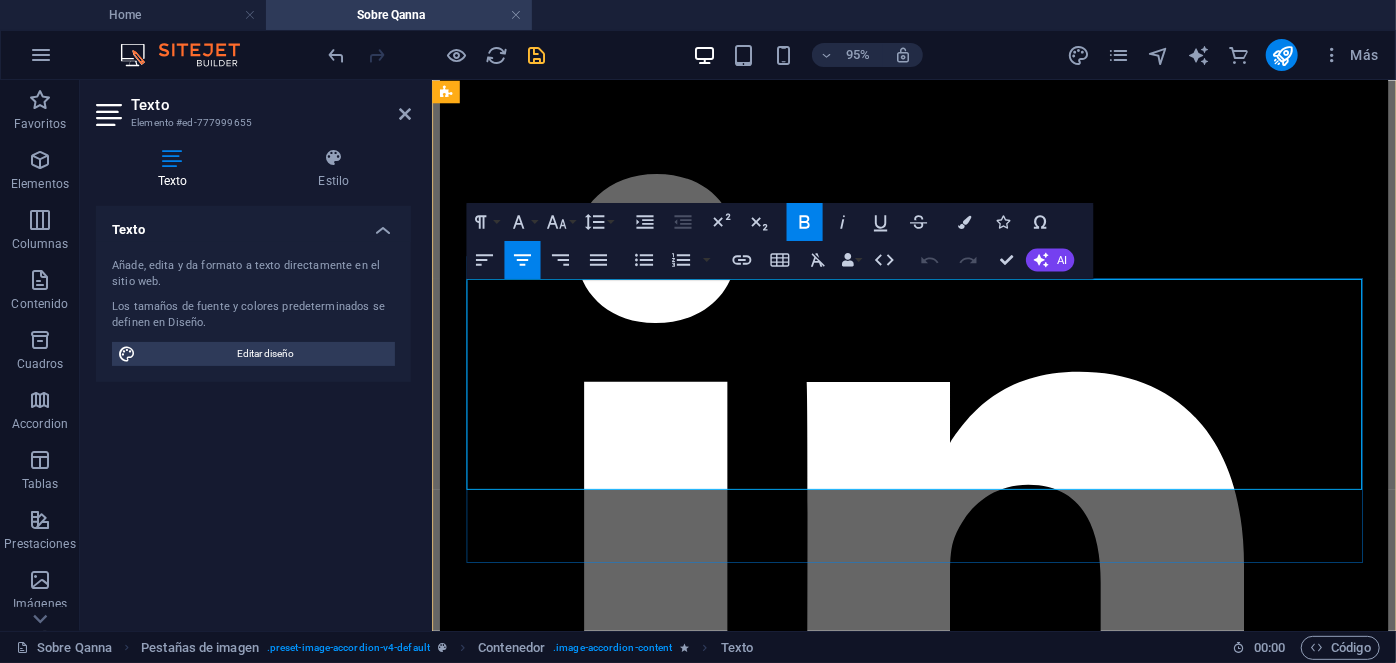 drag, startPoint x: 1055, startPoint y: 307, endPoint x: 1028, endPoint y: 313, distance: 27.658634 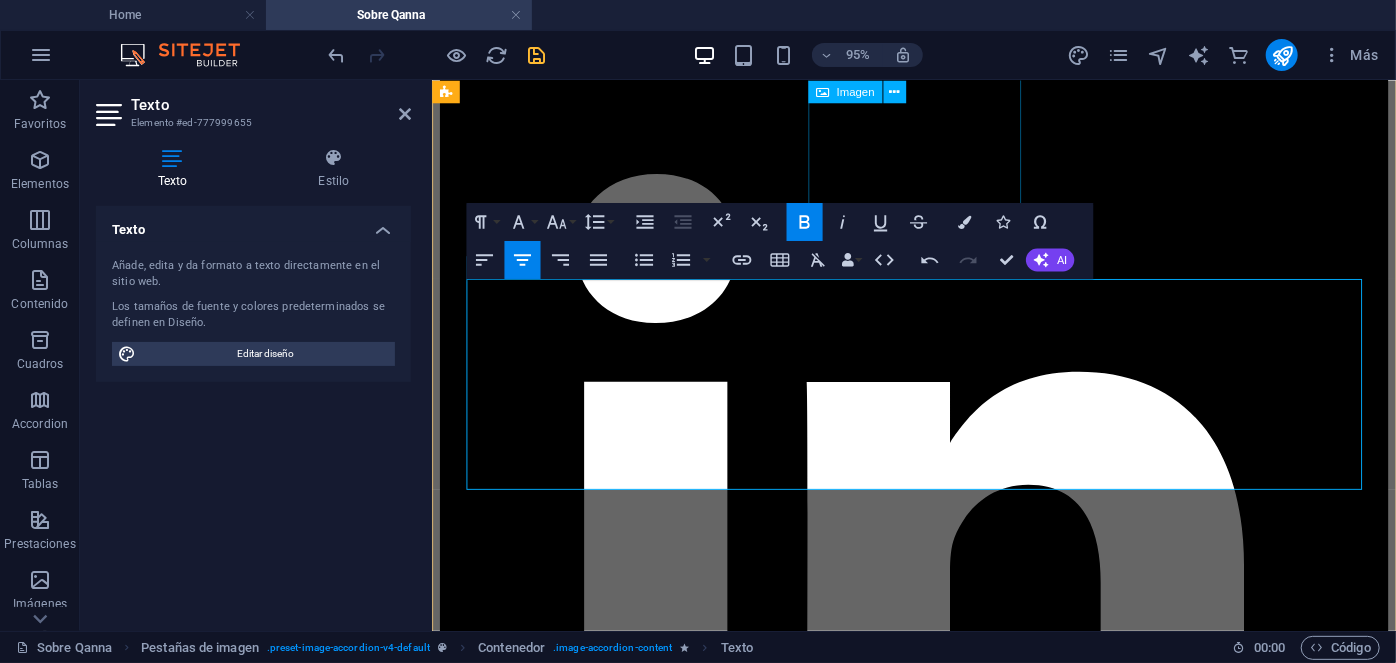 click on "Alexis Díaz Investment and Product Manager" at bounding box center [938, 9329] 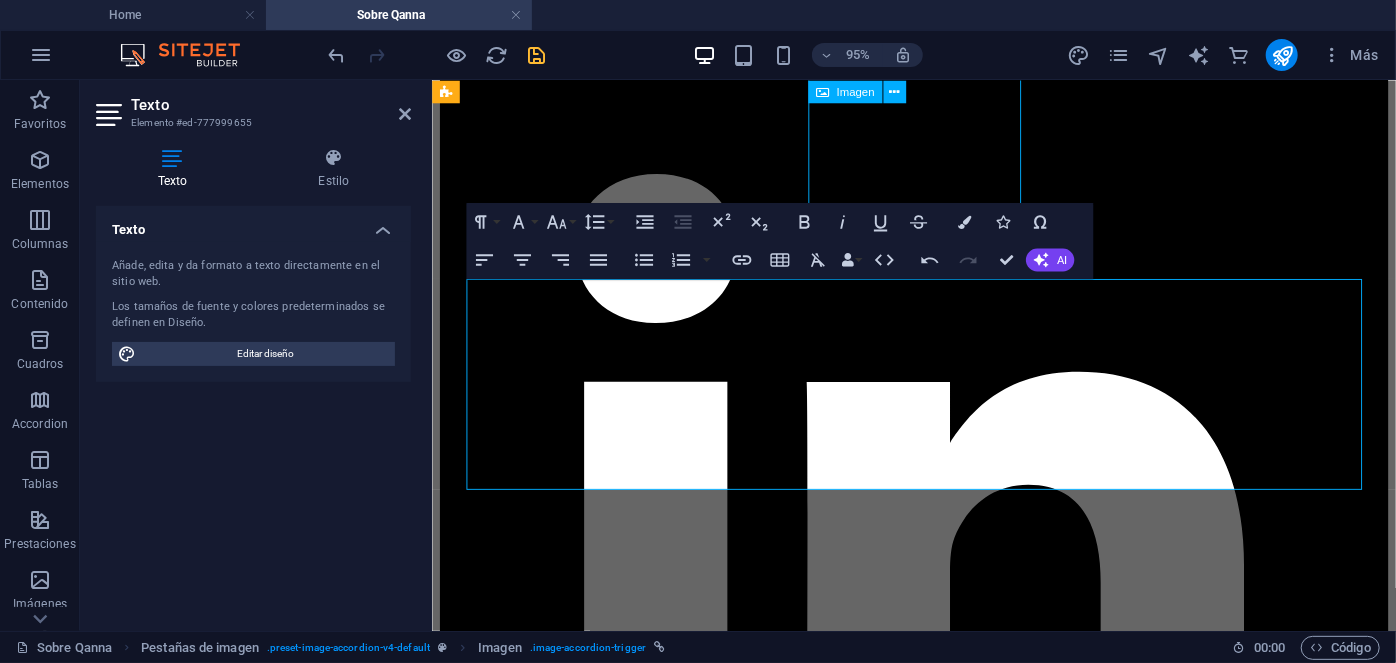 click on "Alexis Díaz Investment and Product Manager" at bounding box center (938, 9329) 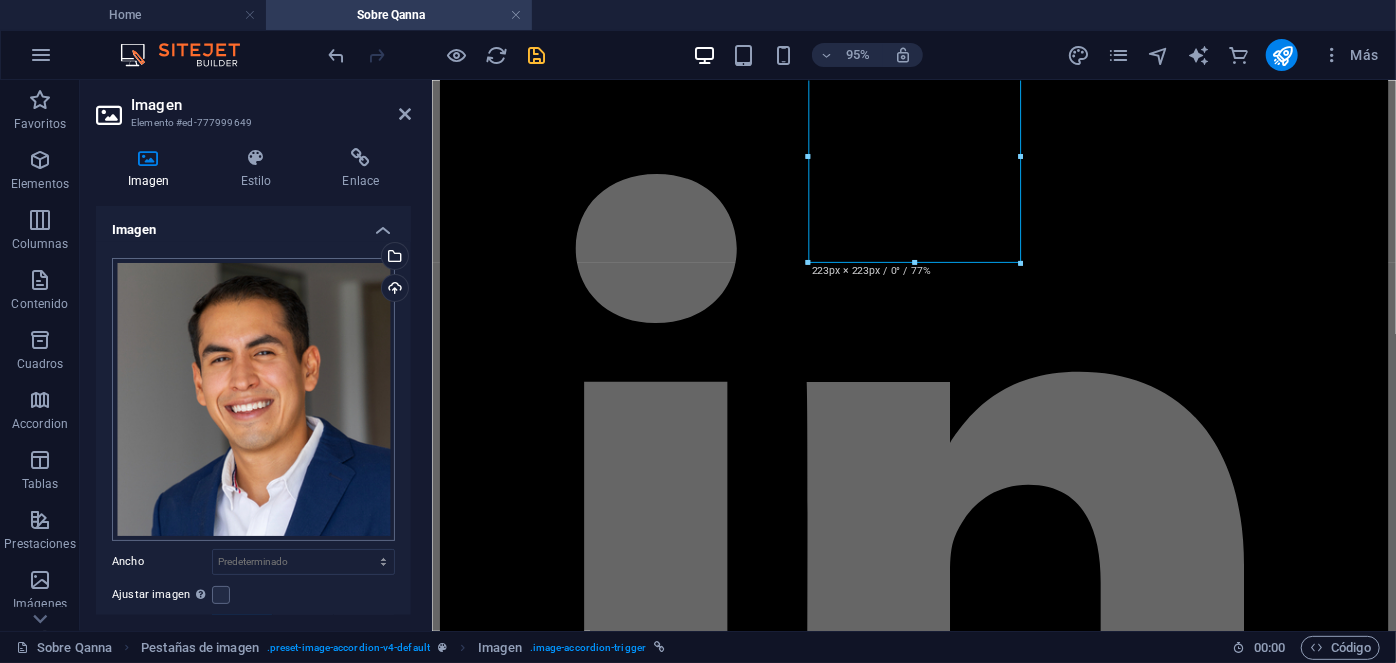 scroll, scrollTop: 371, scrollLeft: 0, axis: vertical 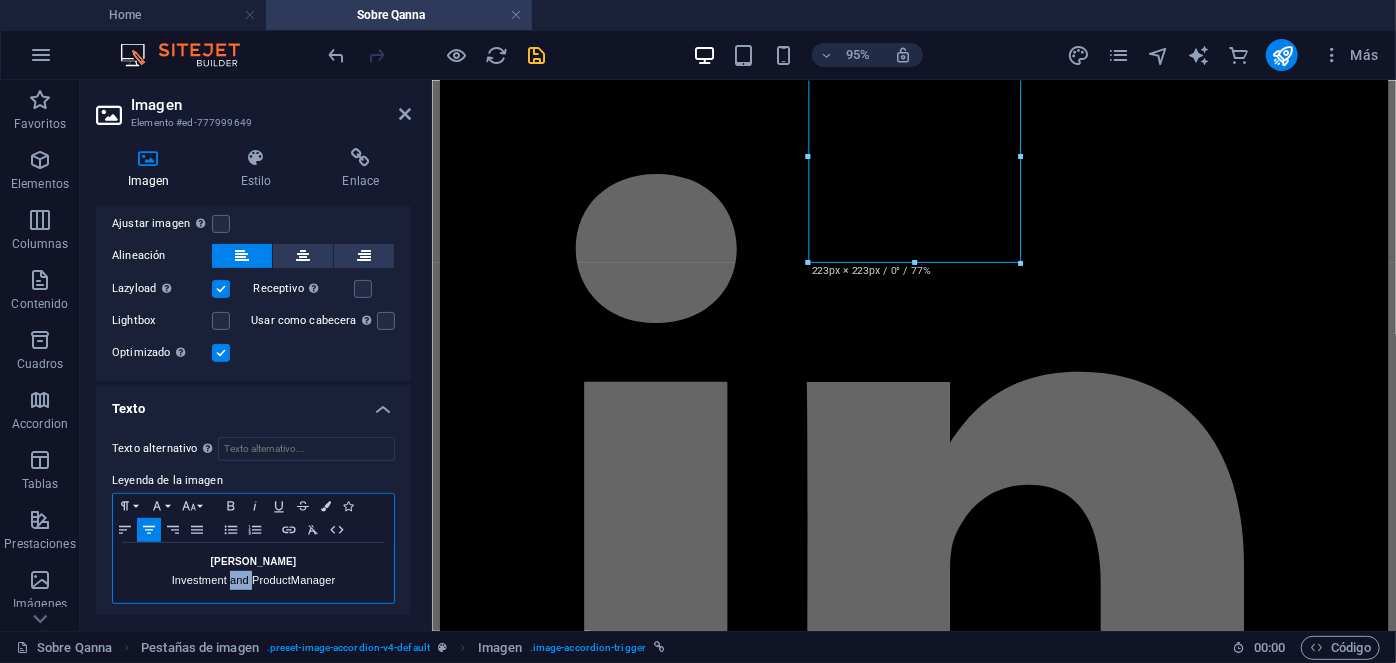 drag, startPoint x: 248, startPoint y: 570, endPoint x: 227, endPoint y: 572, distance: 21.095022 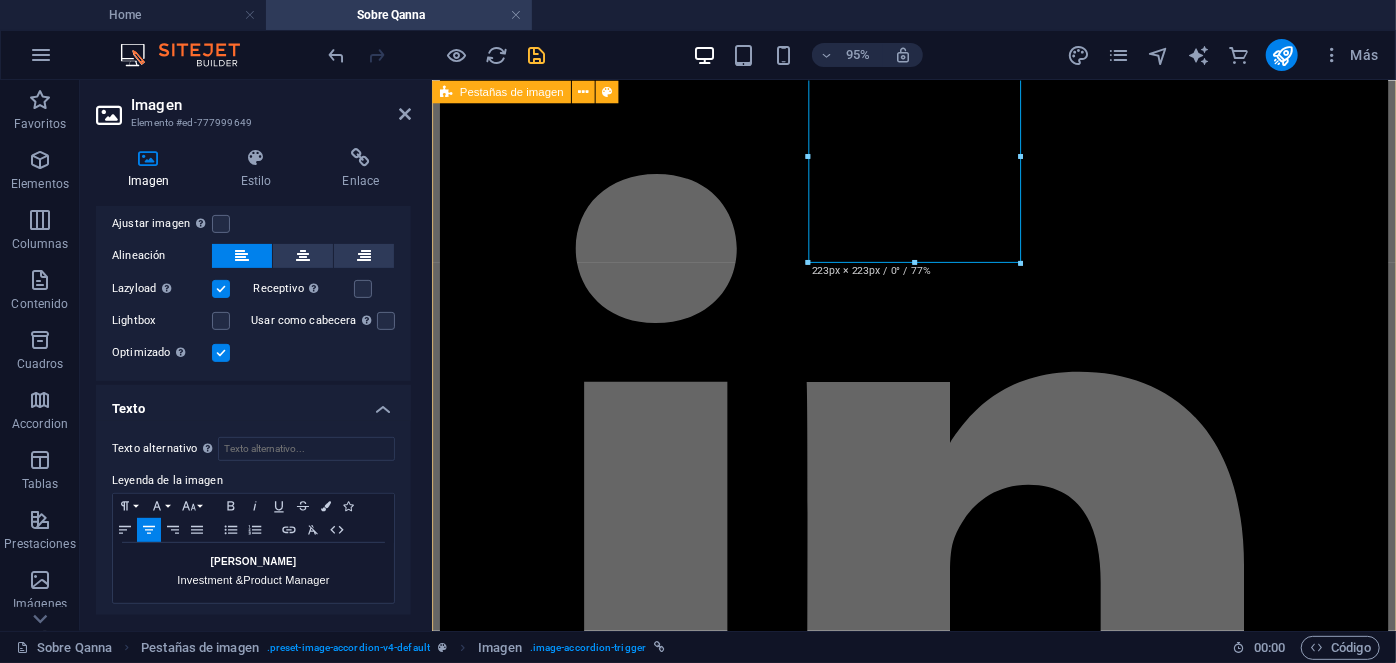 click on "Roxana Diez Senior People Manager Roxana Diez Senior People Manager Con más de 20 años de experiencia en gestión y administración de activos, donde ha dirigido, supervisado y auditado un portafolio diversificado de más de 1.400 propiedades. Impulsando la transparencia y la mejora continua, dirige de manera exitosa la administración de inversiones anuales que superan los $55,6 MM USD. Estudios:  Harvard Business School. Best Productivity Methods. ESADE. Negociación. MIT Professional Education. Transformación digital. INACAP. Ingeniería Industrial. INACAP. Administración de edificios y condominios. UAI. Evaluación y gestión del negocio inmobiliario. Especialidades:  Copropiedad Inmobiliaria Ley 21.442, Subcontratación Ley 20.123, Arriendo y Rentas Ley 18.101 y 21.451, Servicios Generales, Decreto 458 DFL 458 (OGUC), Mercado de Seguros, Sustentabilidad y Eficiencia Energética, Ley 20.448 (MK3), Normas IFRS, Asset & Property Management. Contacto manuel@qanna.cl Juan Bachelet   Estudios:  Contacto" at bounding box center (938, 9043) 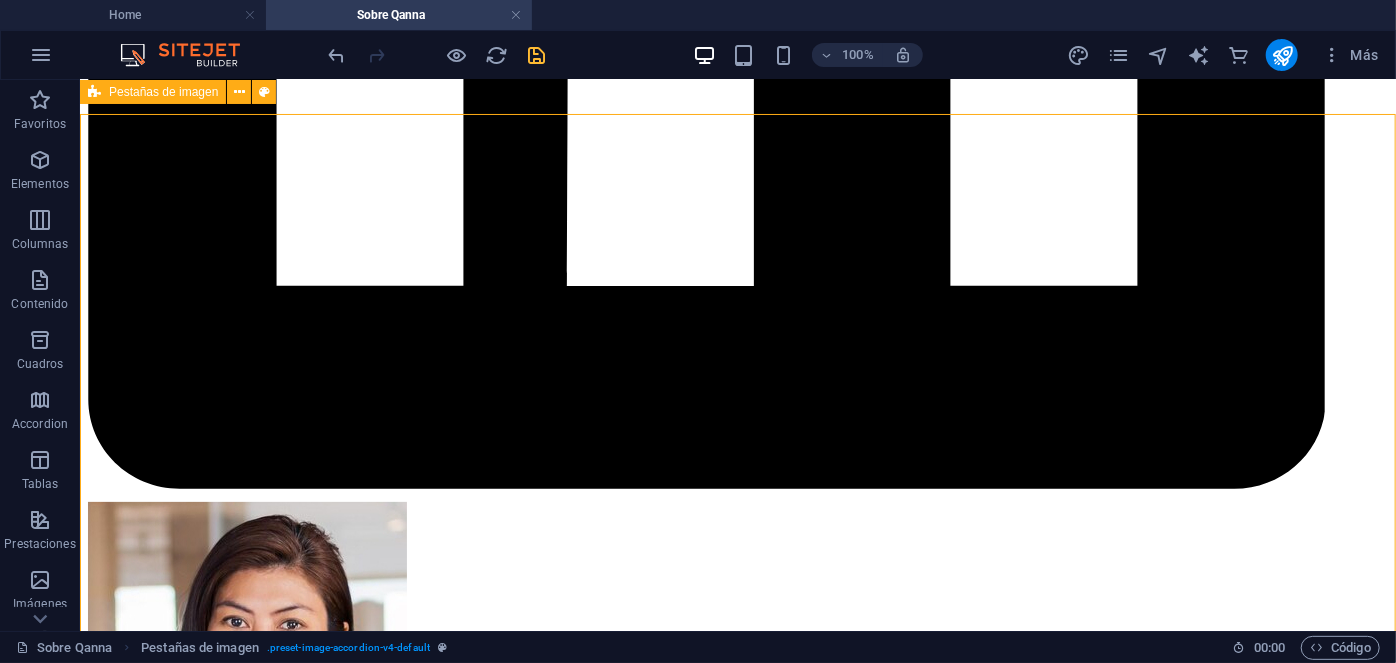 scroll, scrollTop: 3861, scrollLeft: 0, axis: vertical 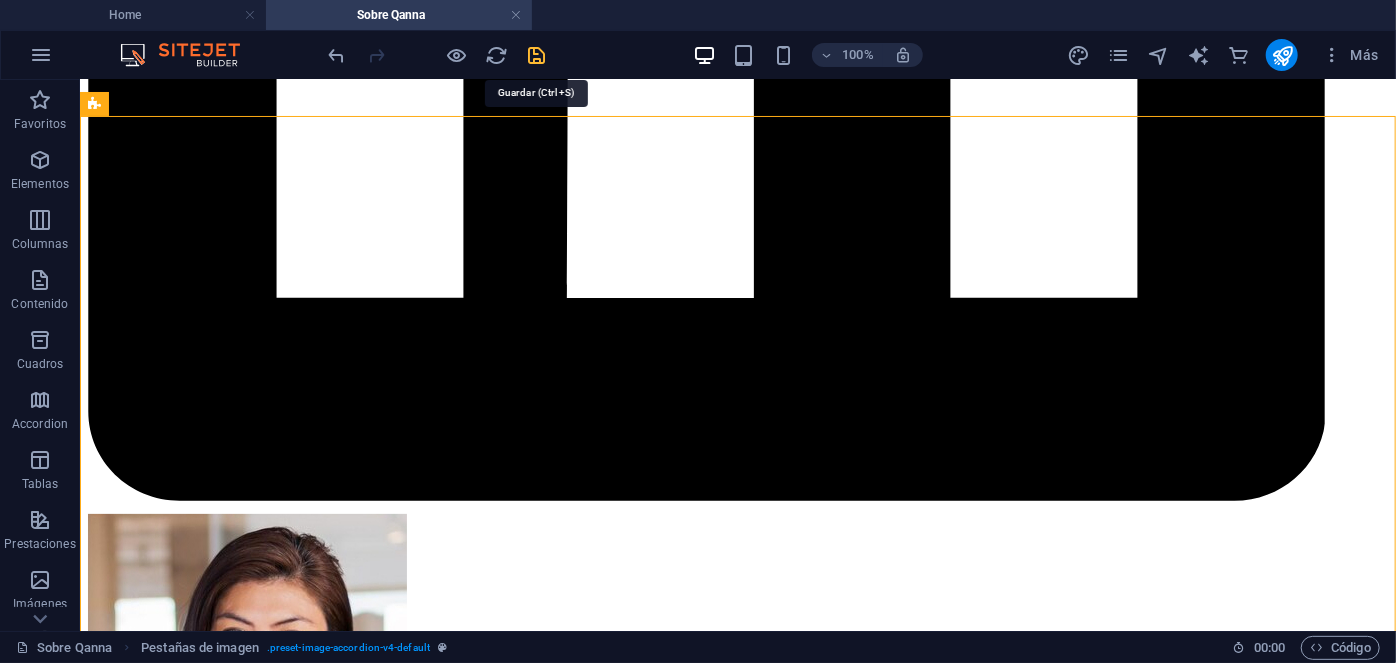 click at bounding box center (537, 55) 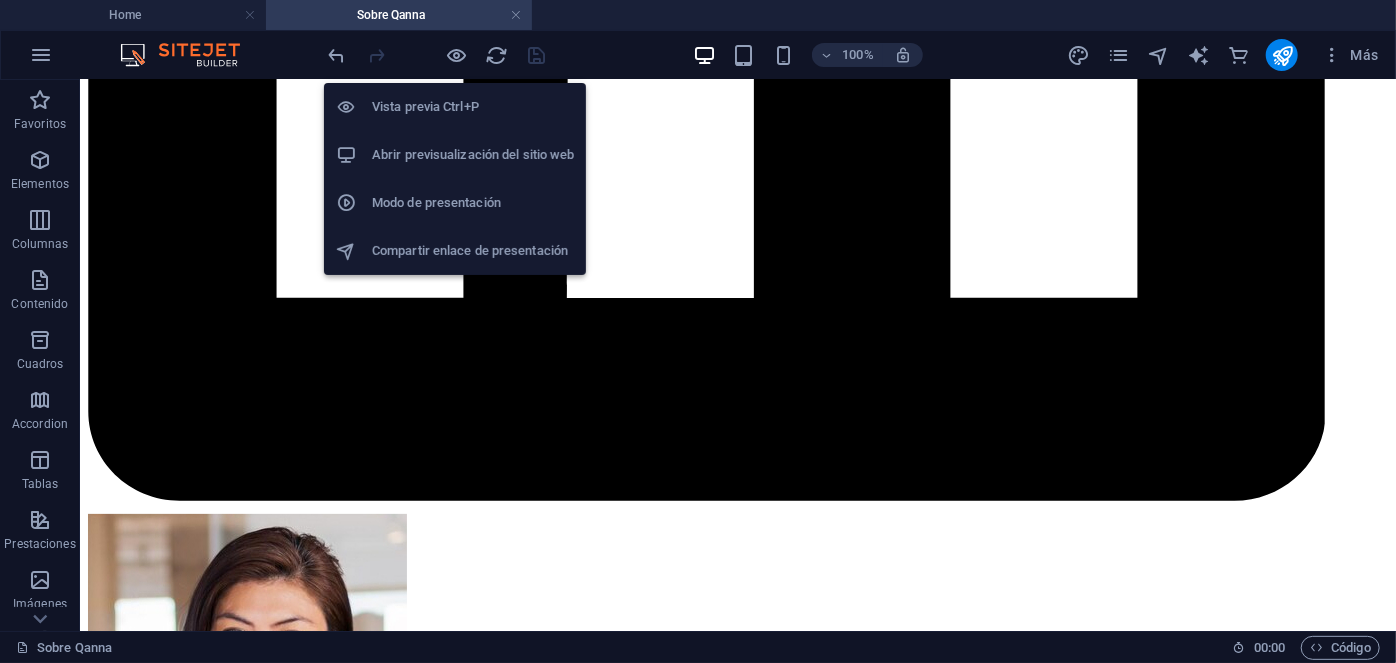click on "Abrir previsualización del sitio web" at bounding box center (473, 155) 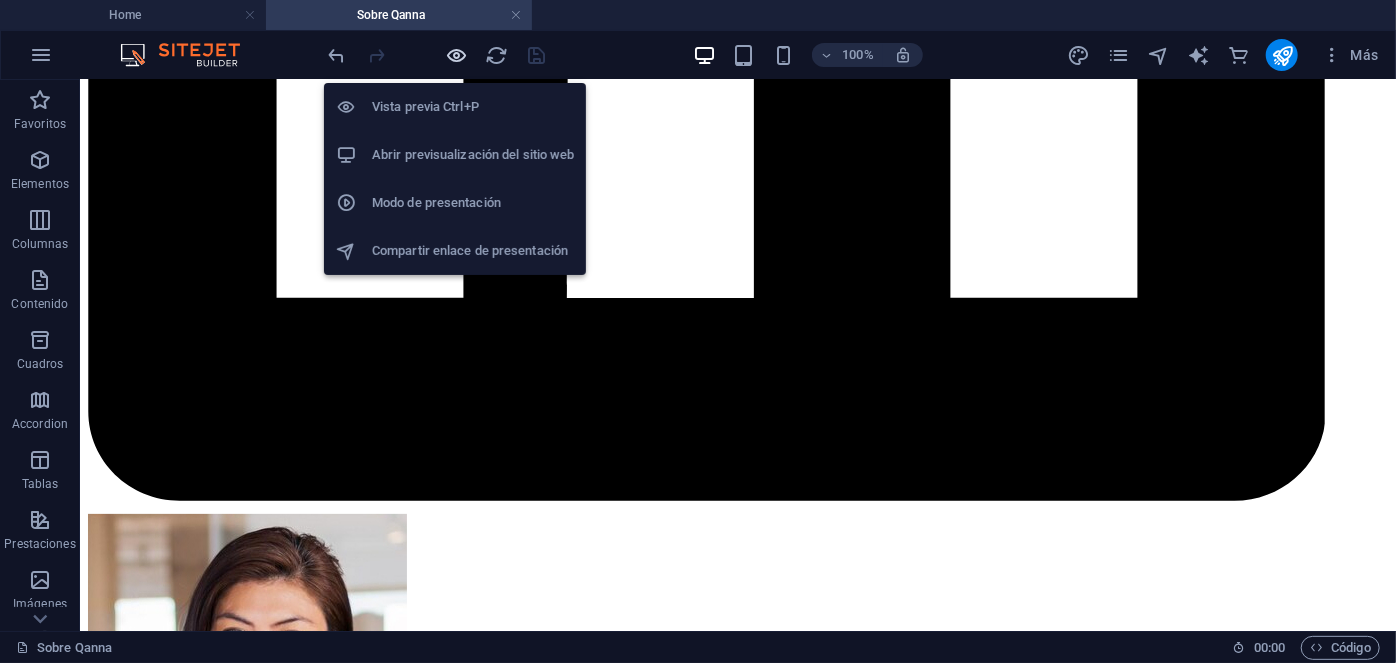 click at bounding box center (457, 55) 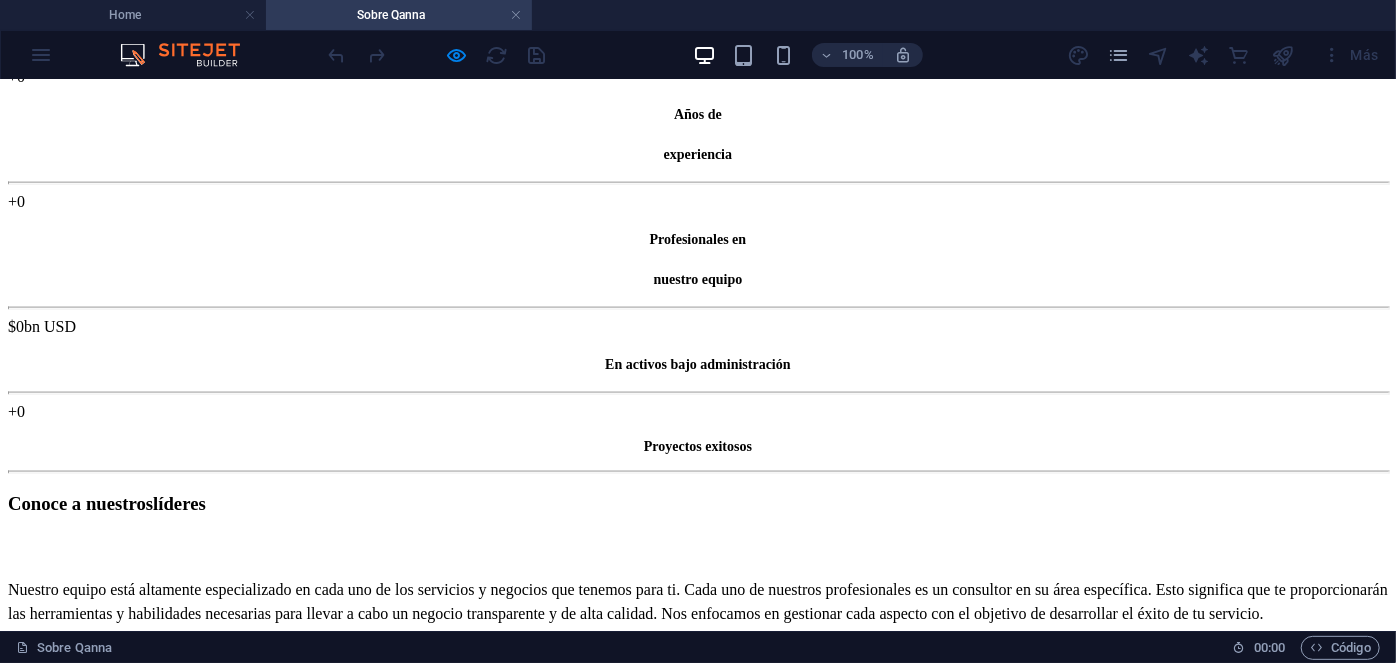 scroll, scrollTop: 1345, scrollLeft: 0, axis: vertical 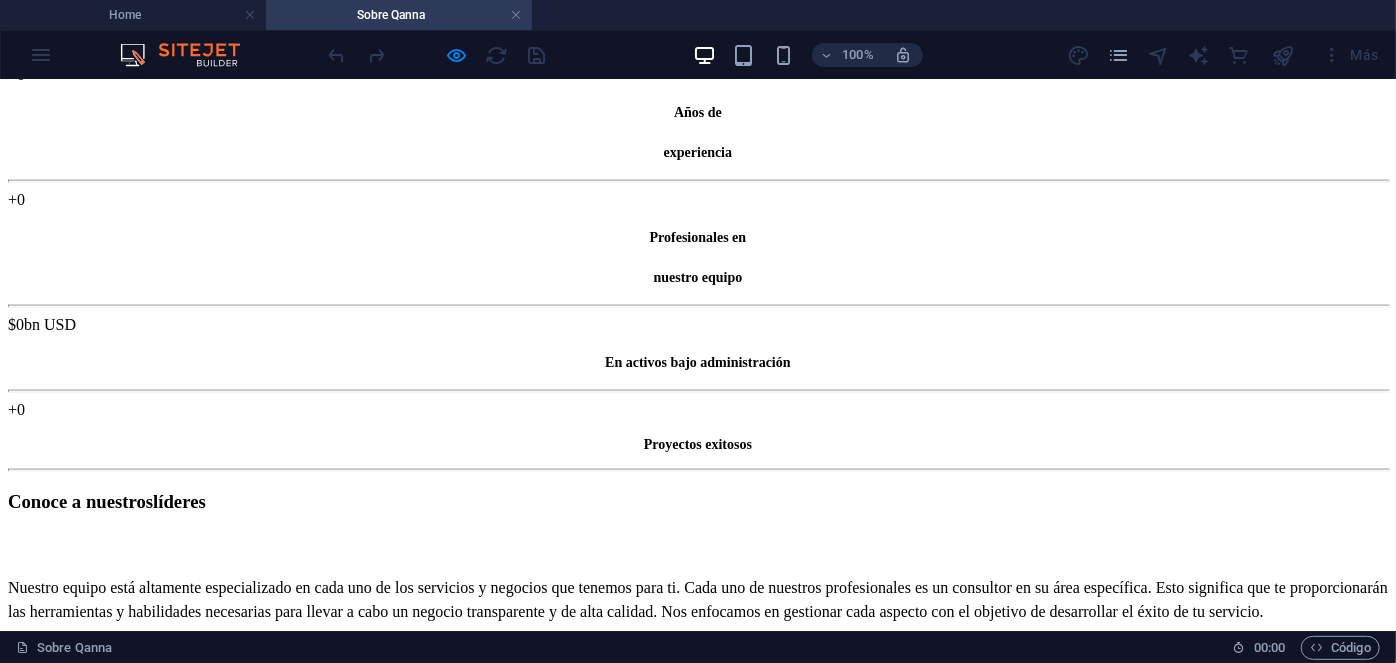 click on "[PERSON_NAME]" at bounding box center [698, 1903] 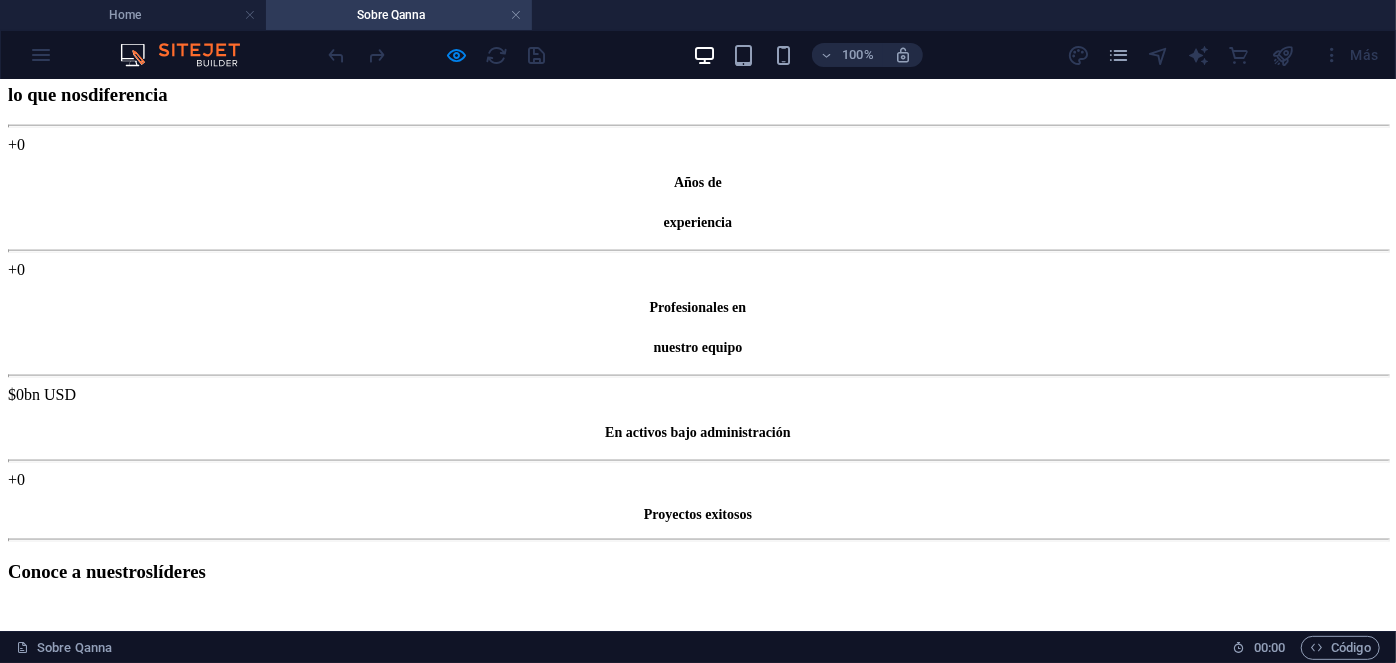 scroll, scrollTop: 1274, scrollLeft: 0, axis: vertical 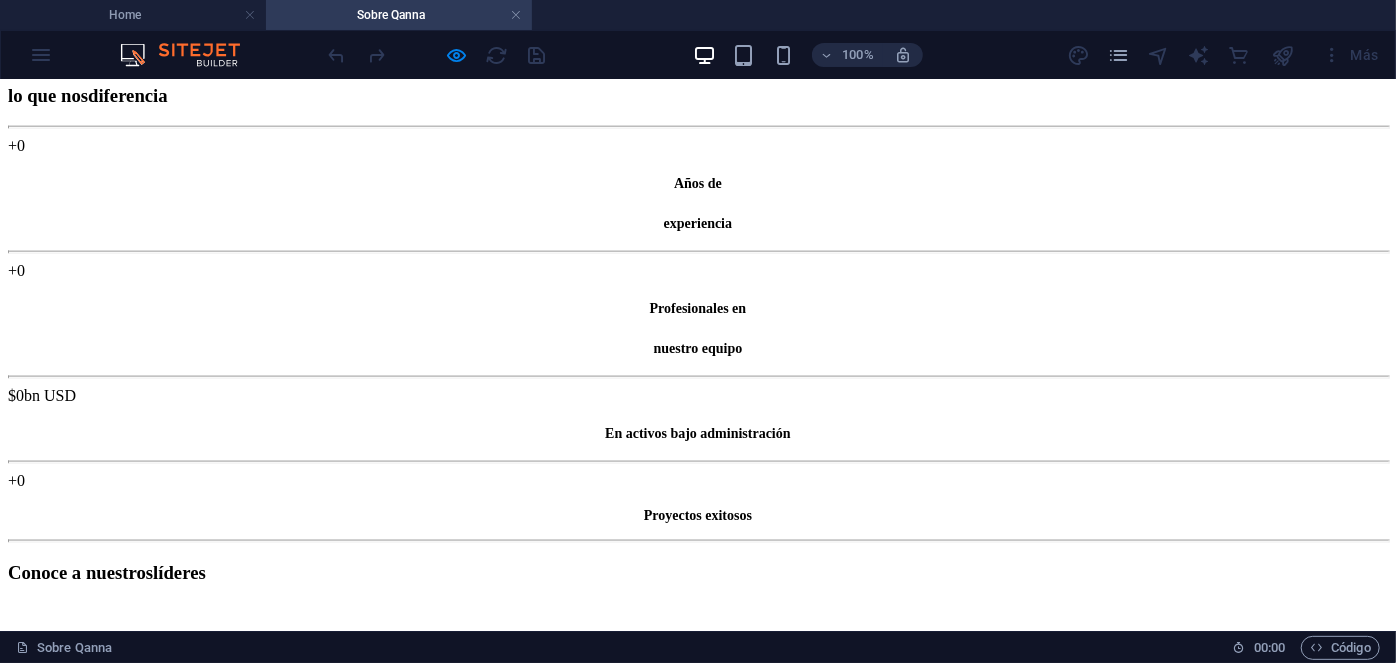 click on "Daniel Larraín Director of Asset Management" at bounding box center (698, 4330) 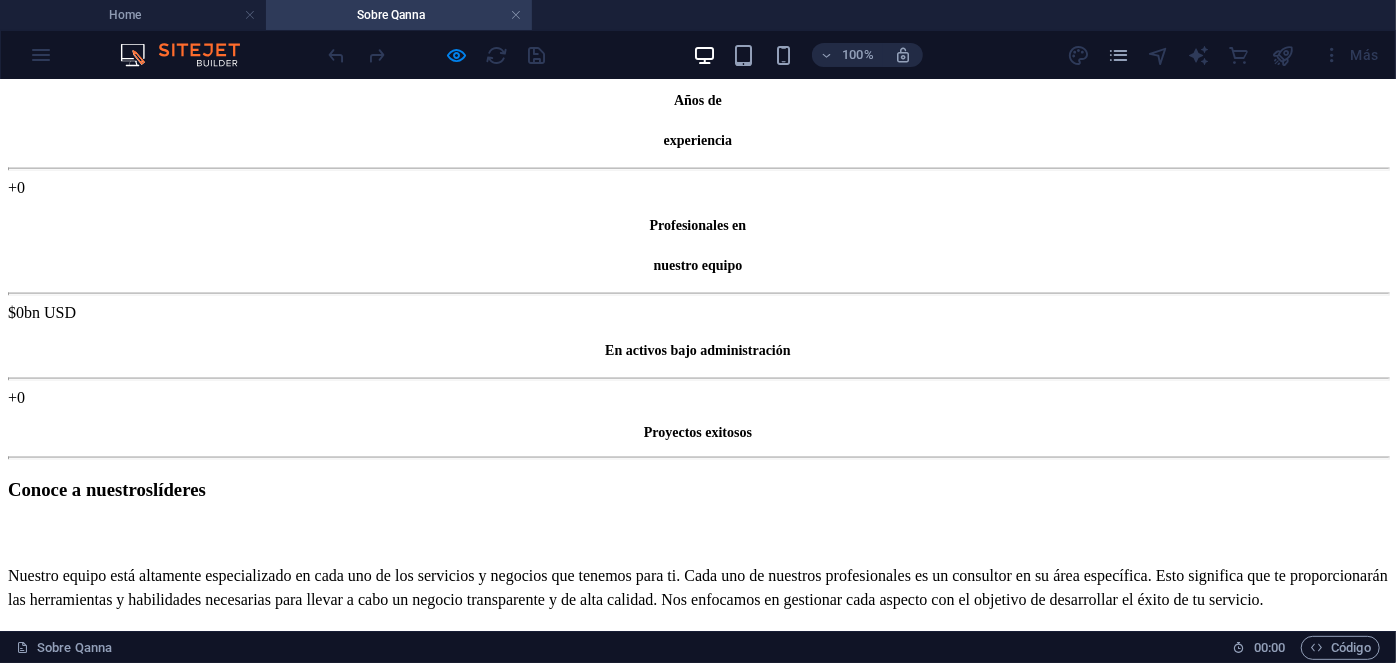 scroll, scrollTop: 1354, scrollLeft: 0, axis: vertical 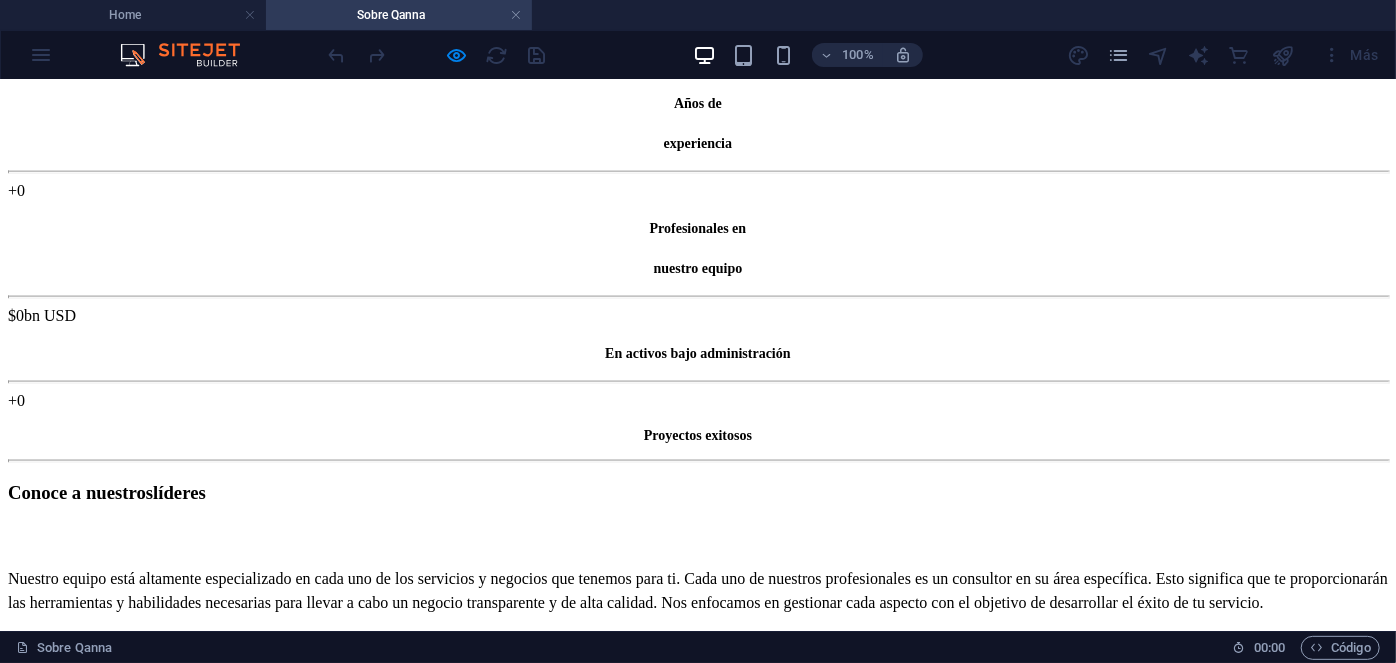 click on "Daniel Larraín Director of Asset Management" at bounding box center (698, 2319) 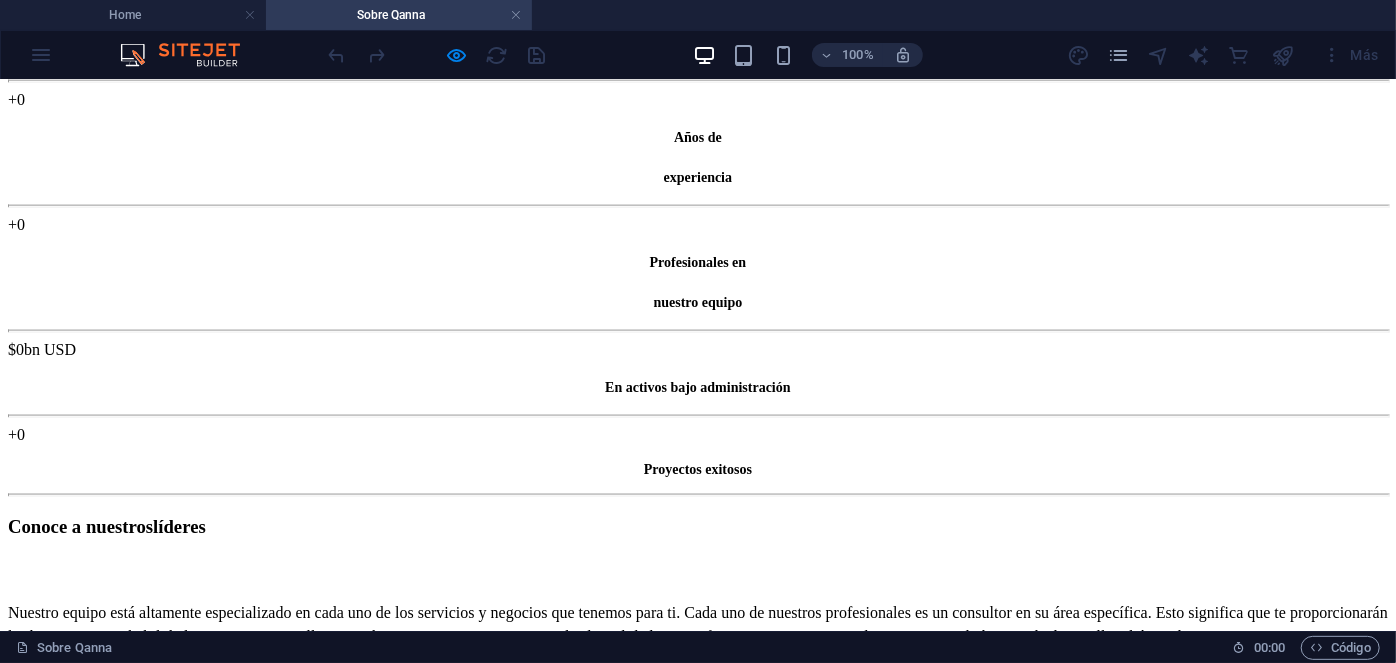 scroll, scrollTop: 1318, scrollLeft: 0, axis: vertical 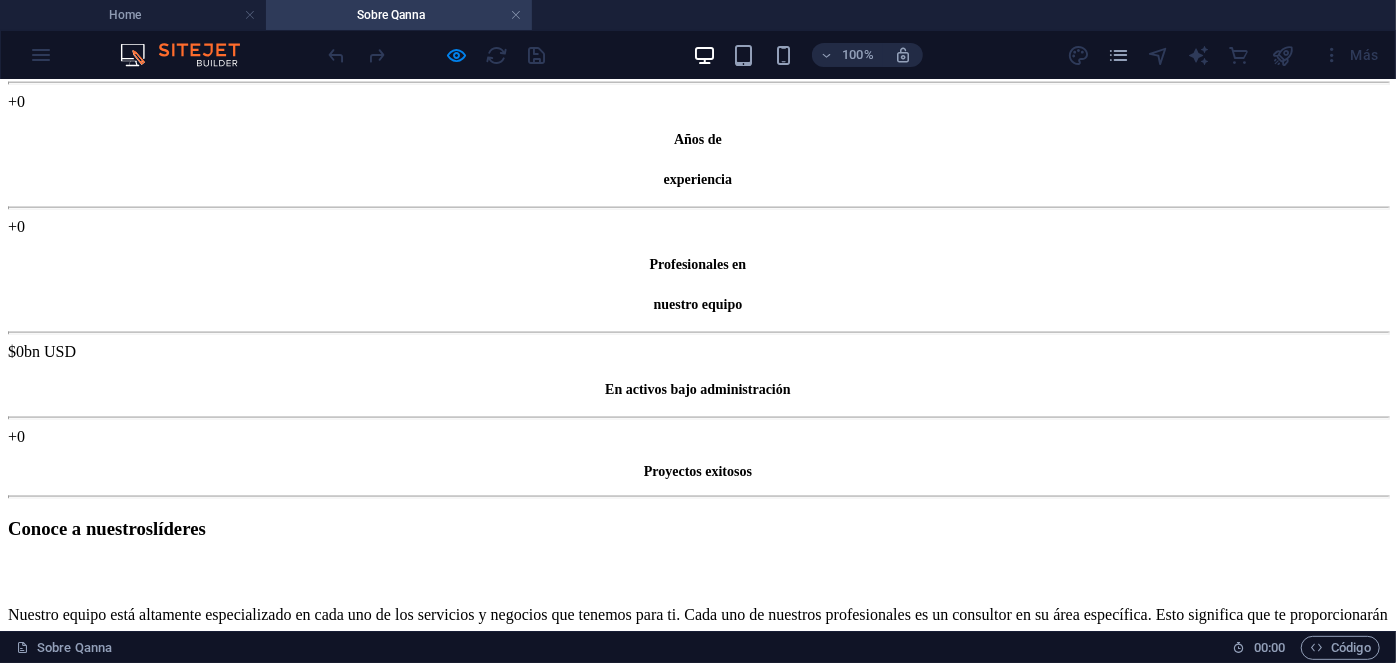 click on "[PERSON_NAME]" at bounding box center (698, 2338) 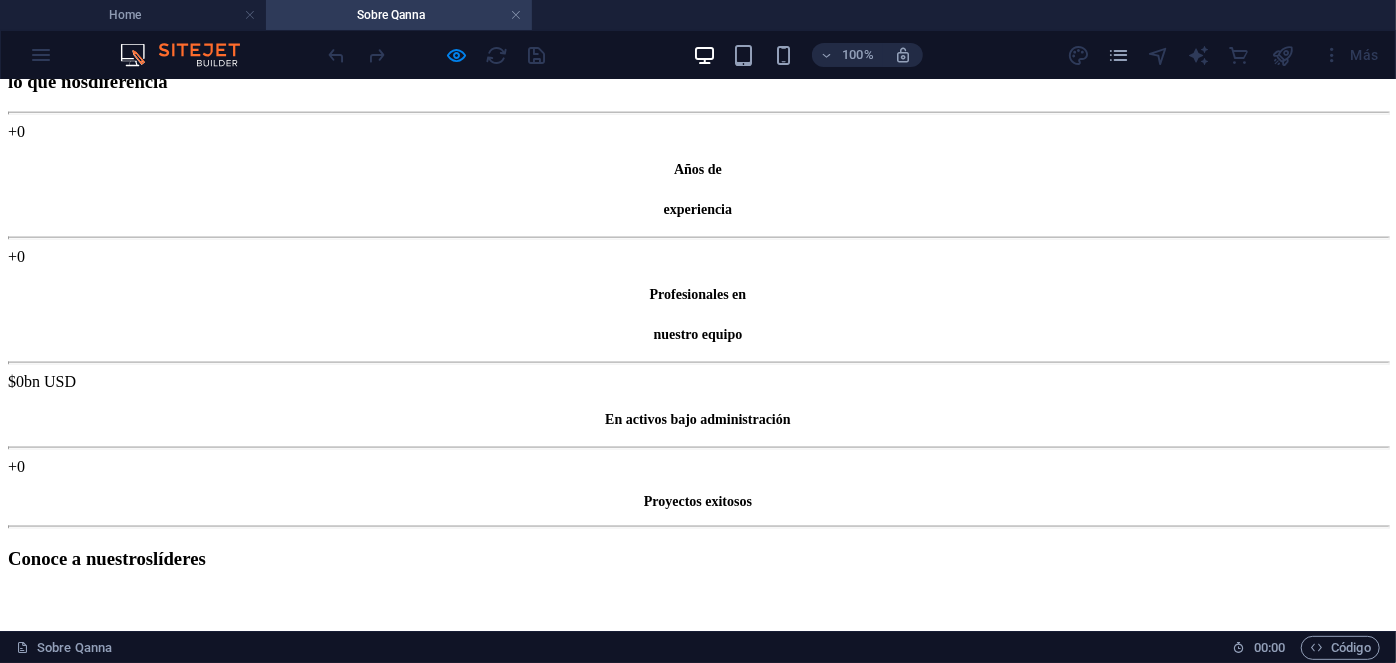 scroll, scrollTop: 1288, scrollLeft: 0, axis: vertical 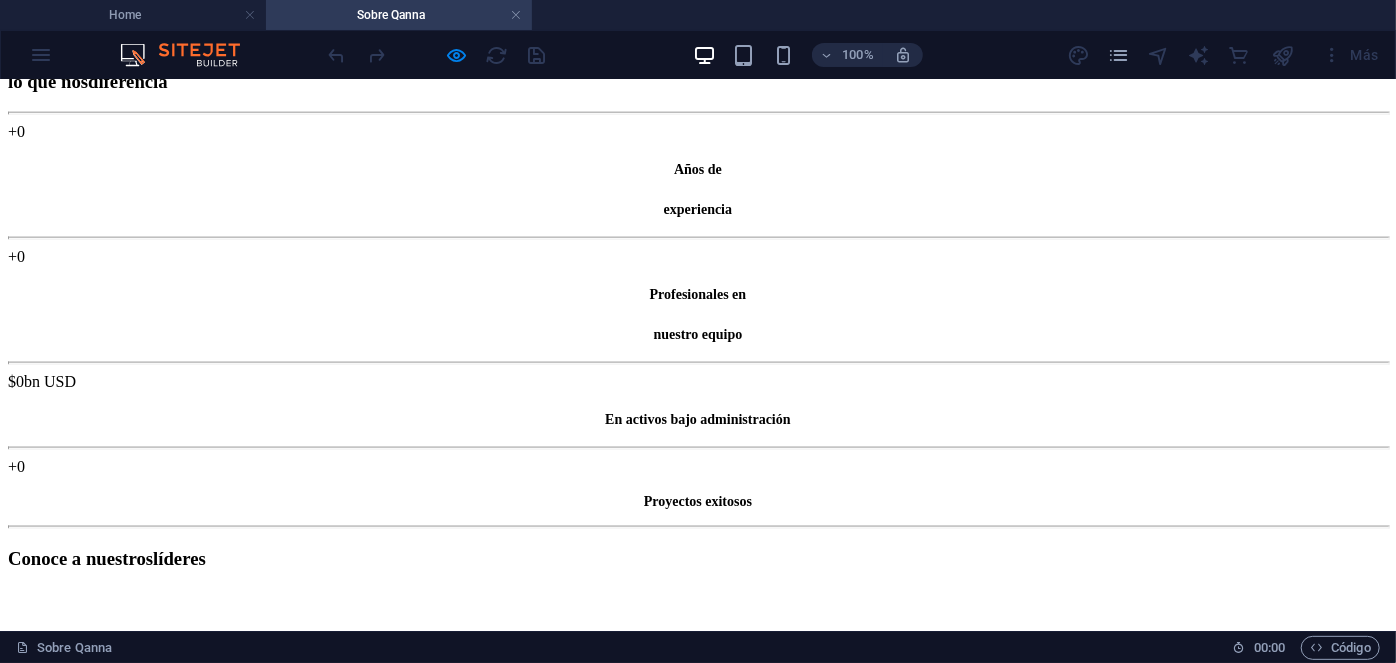 click on "Susana Martelli Management Services Director" at bounding box center [698, 1978] 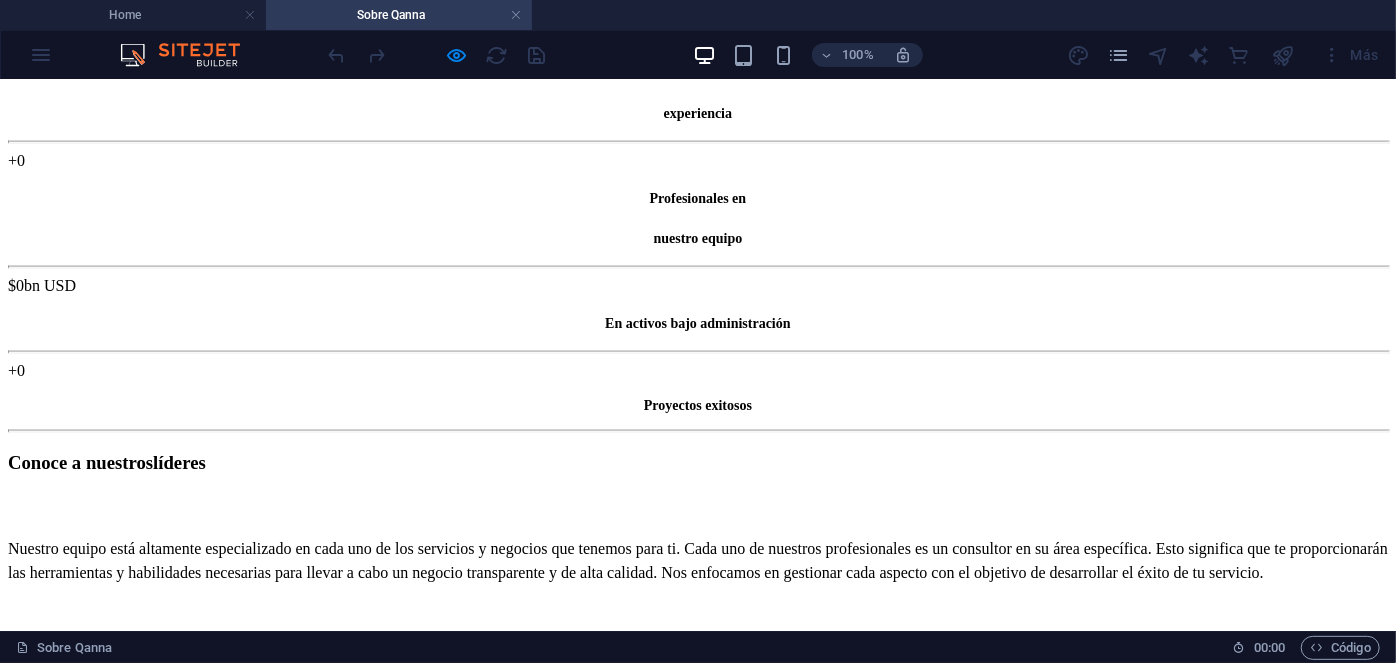 scroll, scrollTop: 1382, scrollLeft: 0, axis: vertical 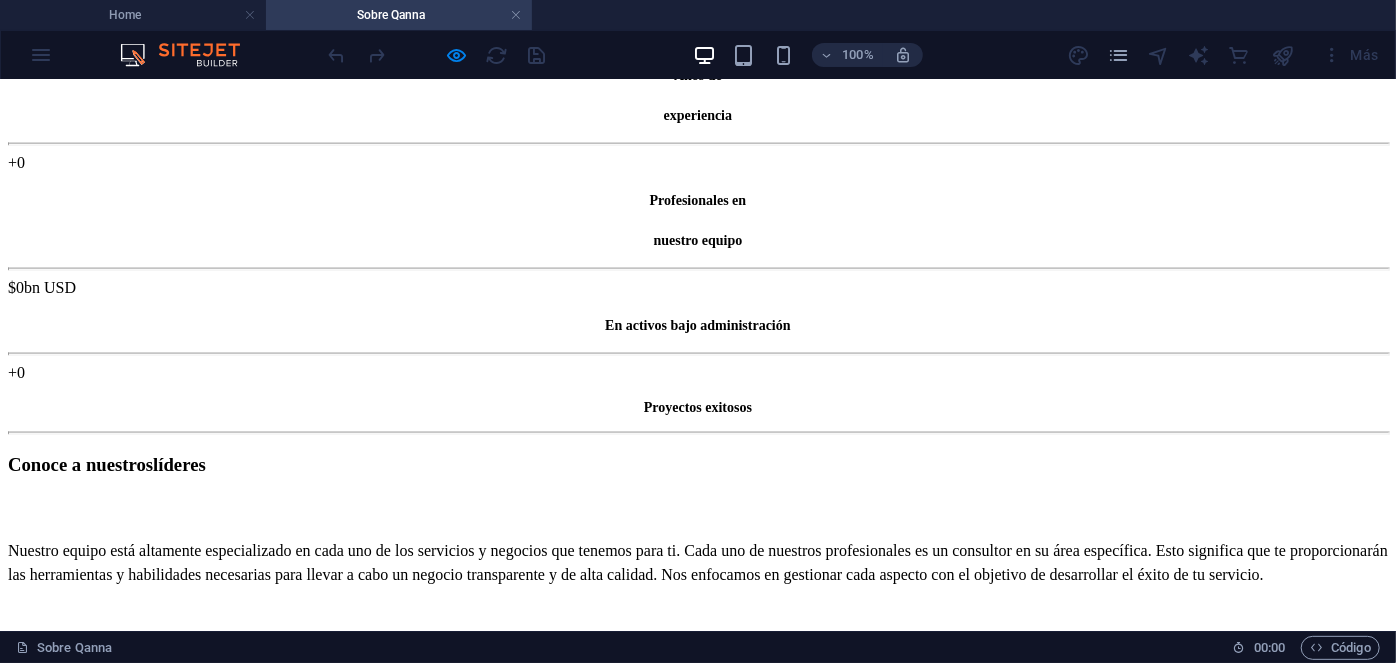 click on "Daniel Larraín Director of Asset Management" at bounding box center [698, 4222] 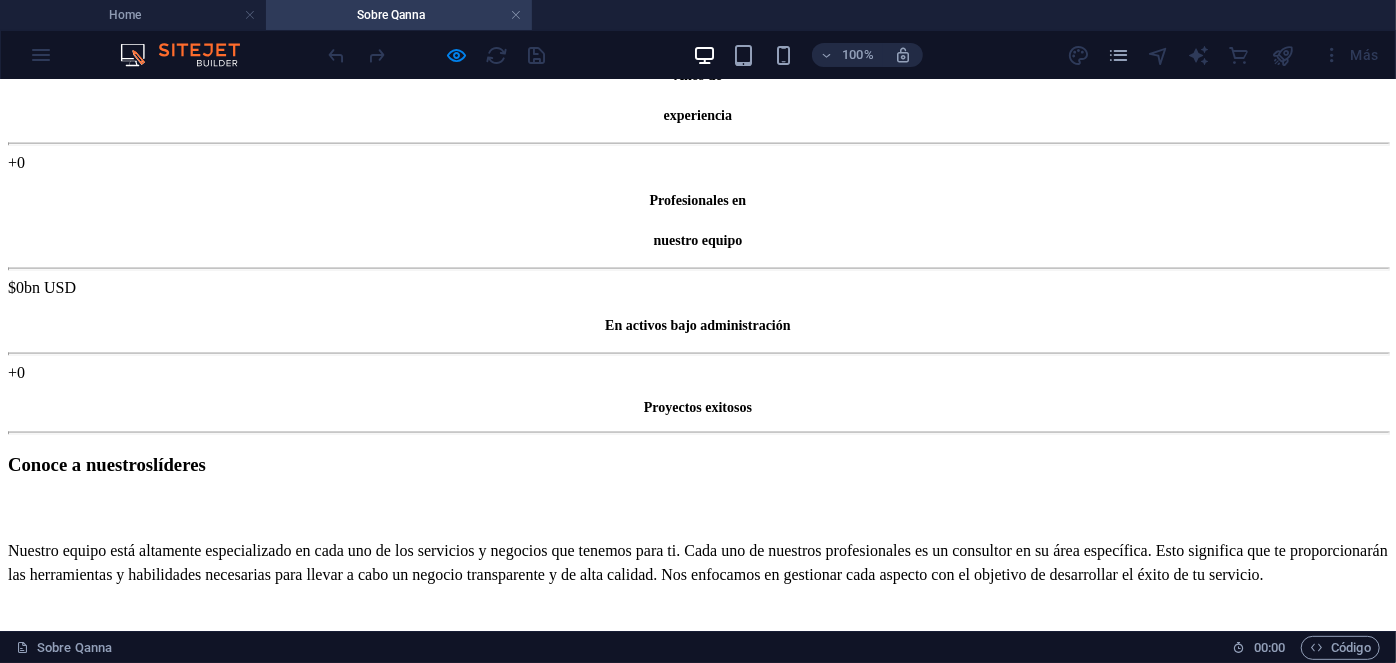 click on "Manuel Ferreira  Executive Director Manuel Ferreira   Executive Director Con más de 20 años de experiencia en gestión y administración de activos, donde ha dirigido, supervisado y auditado un portafolio diversificado de más de 1.400 propiedades. Impulsando la transparencia y la mejora continua, dirige de manera exitosa la administración de inversiones anuales que superan los $2,3 bn USD. Como CEO de Qanna, es responsable del desarrollo y expansión de la empresa en todo nivel ejecutivo, responsable de las decisiones estratégicas corporativas y directrices, gestión eficiente de las operaciones en todas las líneas de negocio a nivel nacional e internacional. Estudios:  Harvard Business School. Best Productivity Methods. ESADE. Negociación. MIT Professional Education. Transformación digital. INACAP. Ingeniería Industrial. INACAP. Administración de edificios y condominios. UAI. Evaluación y gestión del negocio inmobiliario. Especialidades:  Contacto manuel@qanna.cl Denisse Palomera  Estudios:" at bounding box center [698, 2473] 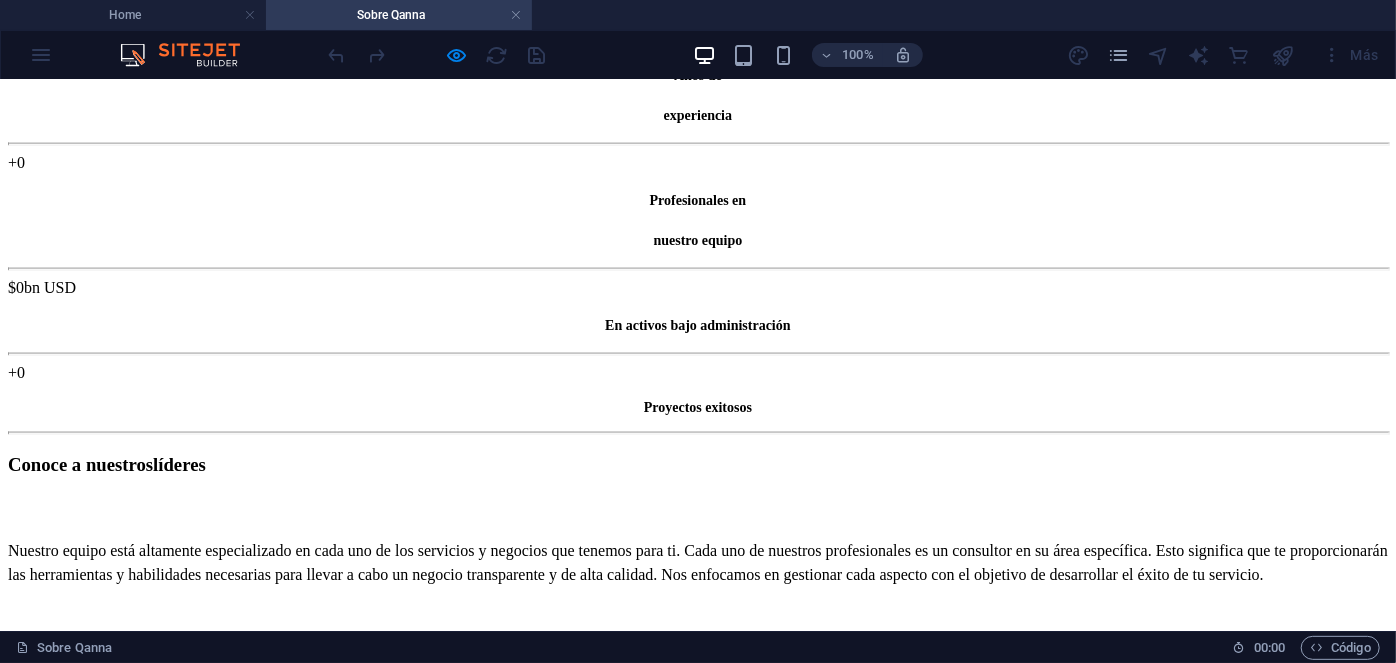 click on "Management Services Director" at bounding box center [698, 1902] 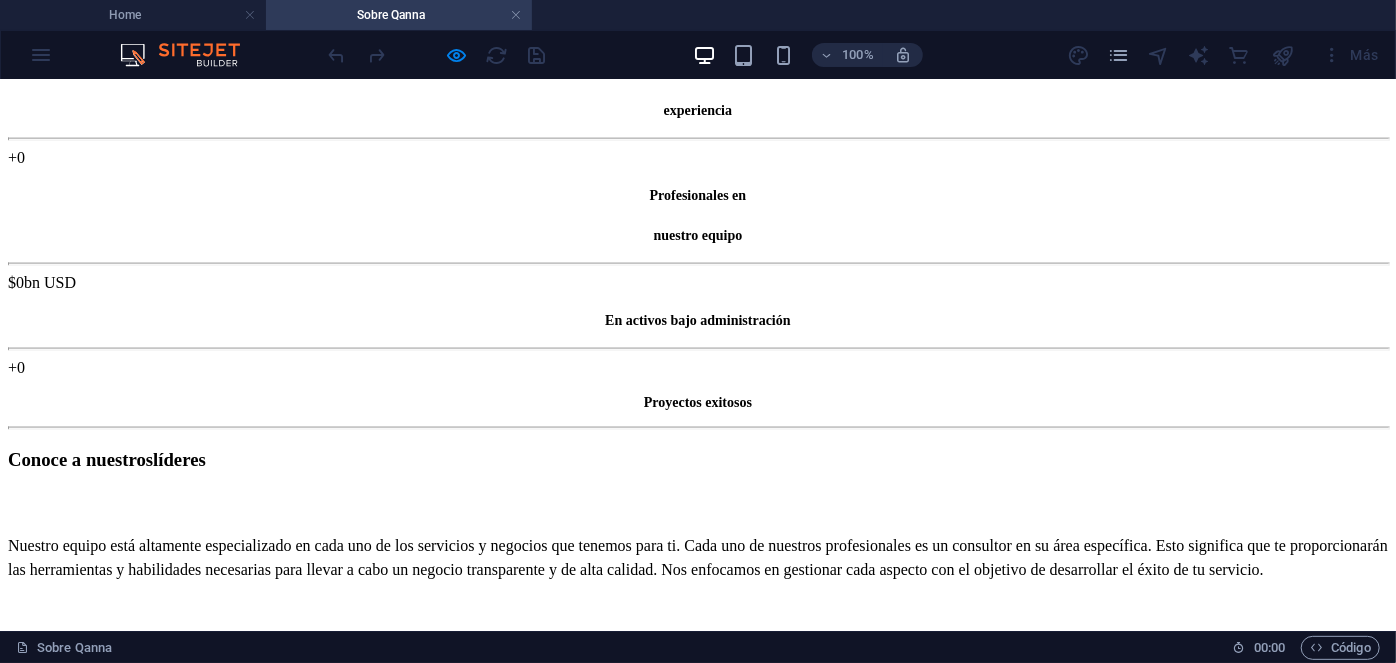 scroll, scrollTop: 1382, scrollLeft: 0, axis: vertical 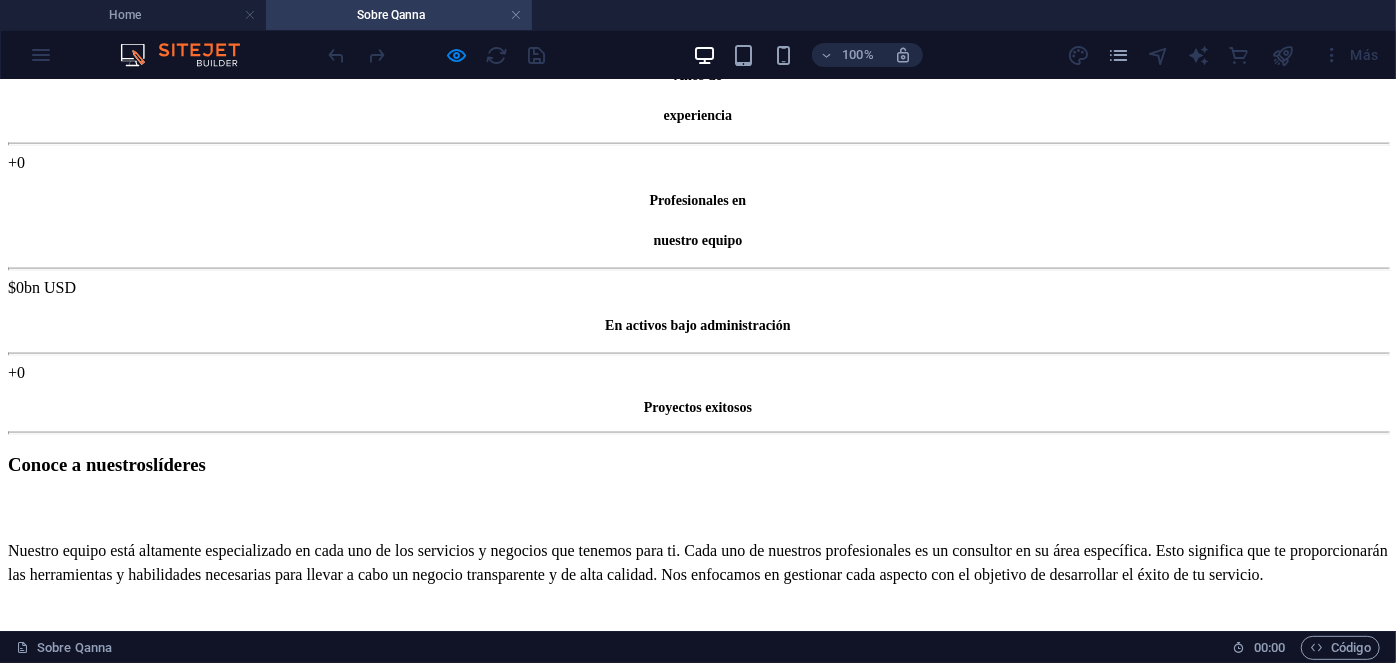 click on "Susana Martelli Management Services Director" at bounding box center (698, 1884) 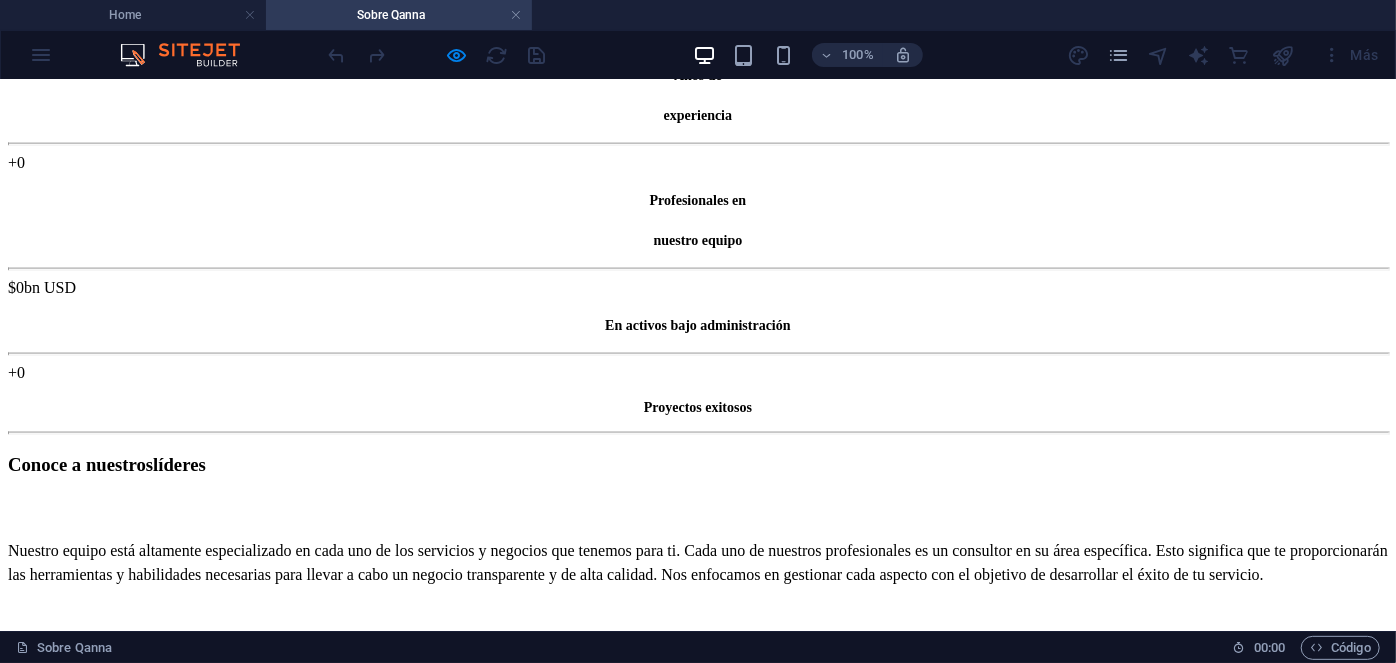 click on "Daniel Larraín Director of Asset Management" at bounding box center [698, 2291] 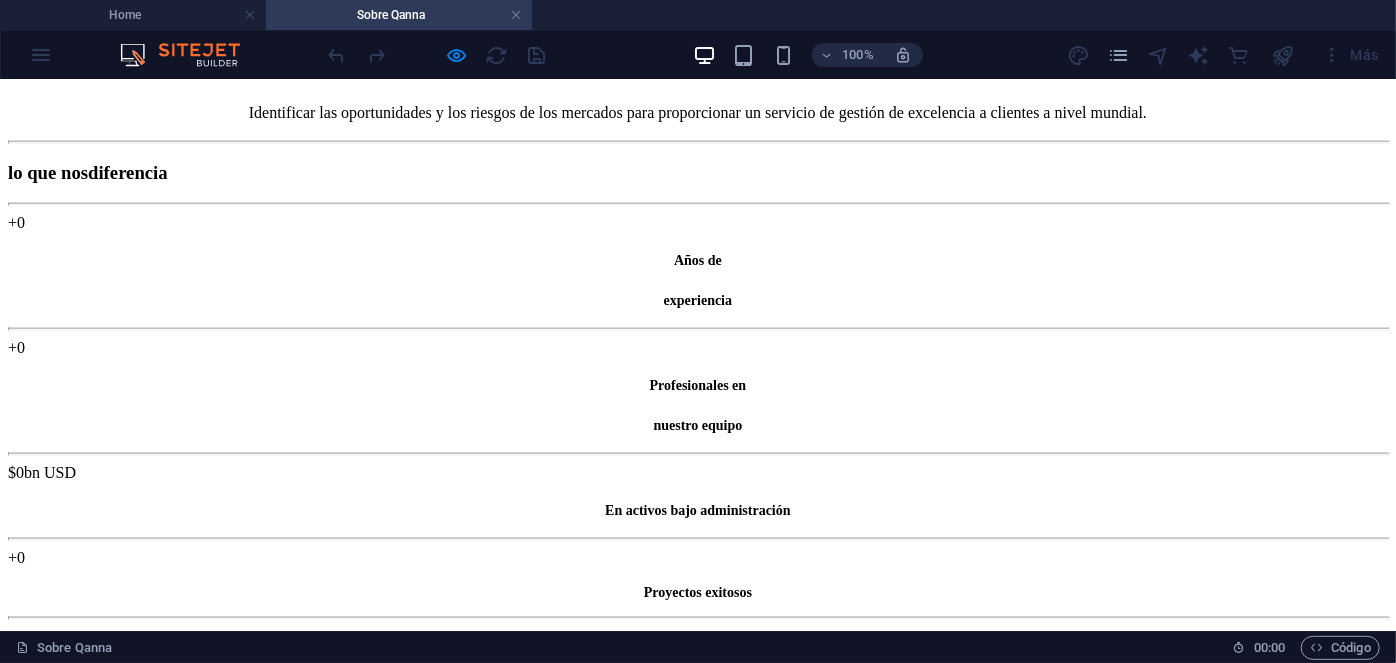 scroll, scrollTop: 1193, scrollLeft: 0, axis: vertical 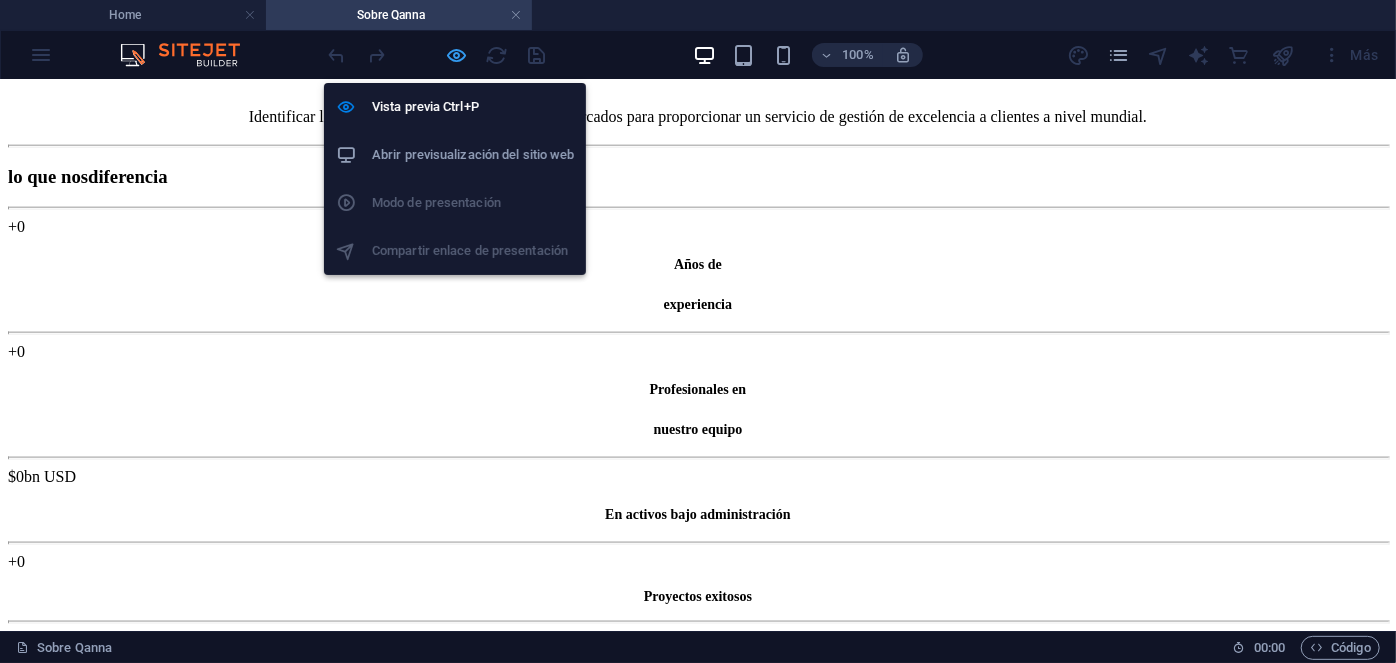 click at bounding box center [457, 55] 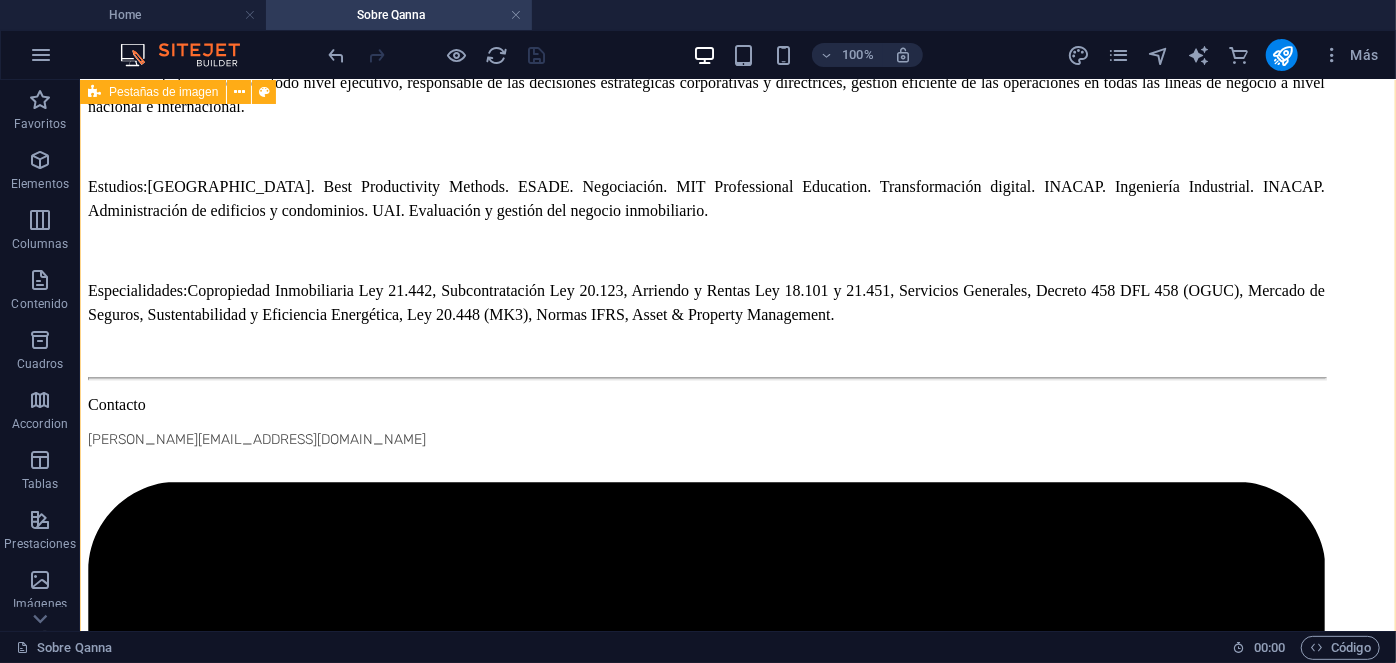 scroll, scrollTop: 2636, scrollLeft: 0, axis: vertical 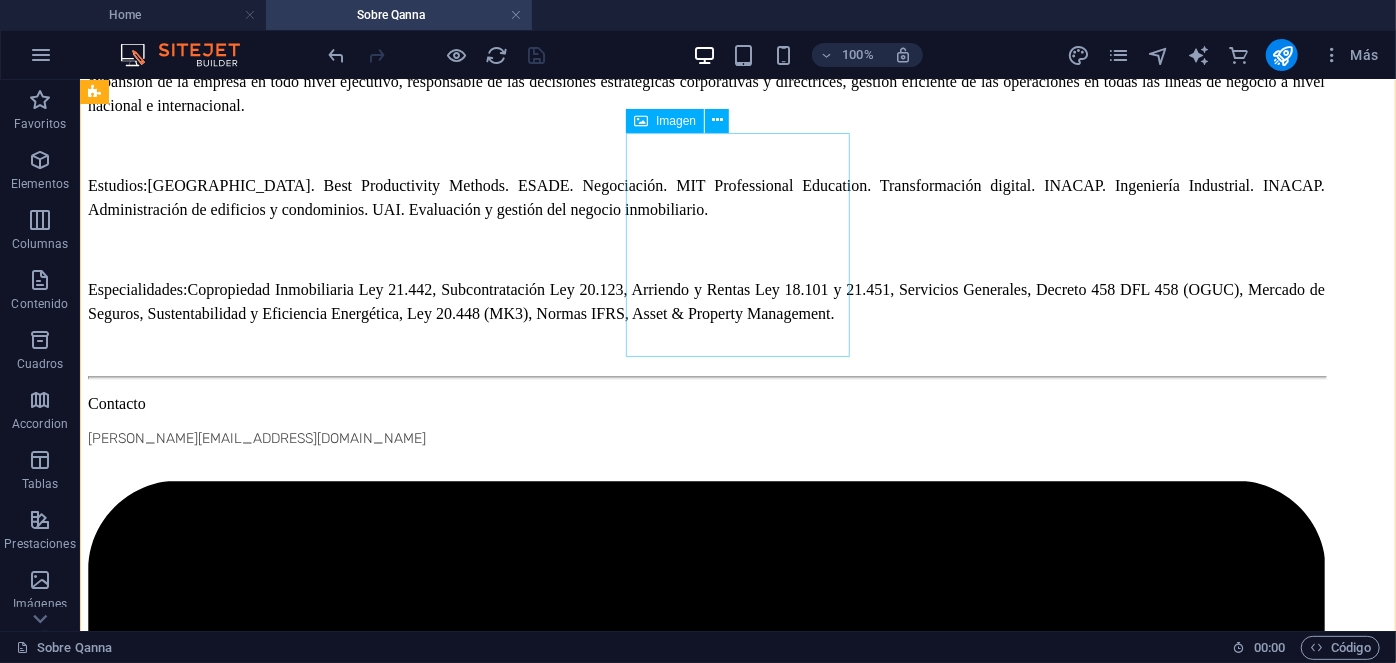 click on "Susana Martelli Management Services Director" at bounding box center (737, 4235) 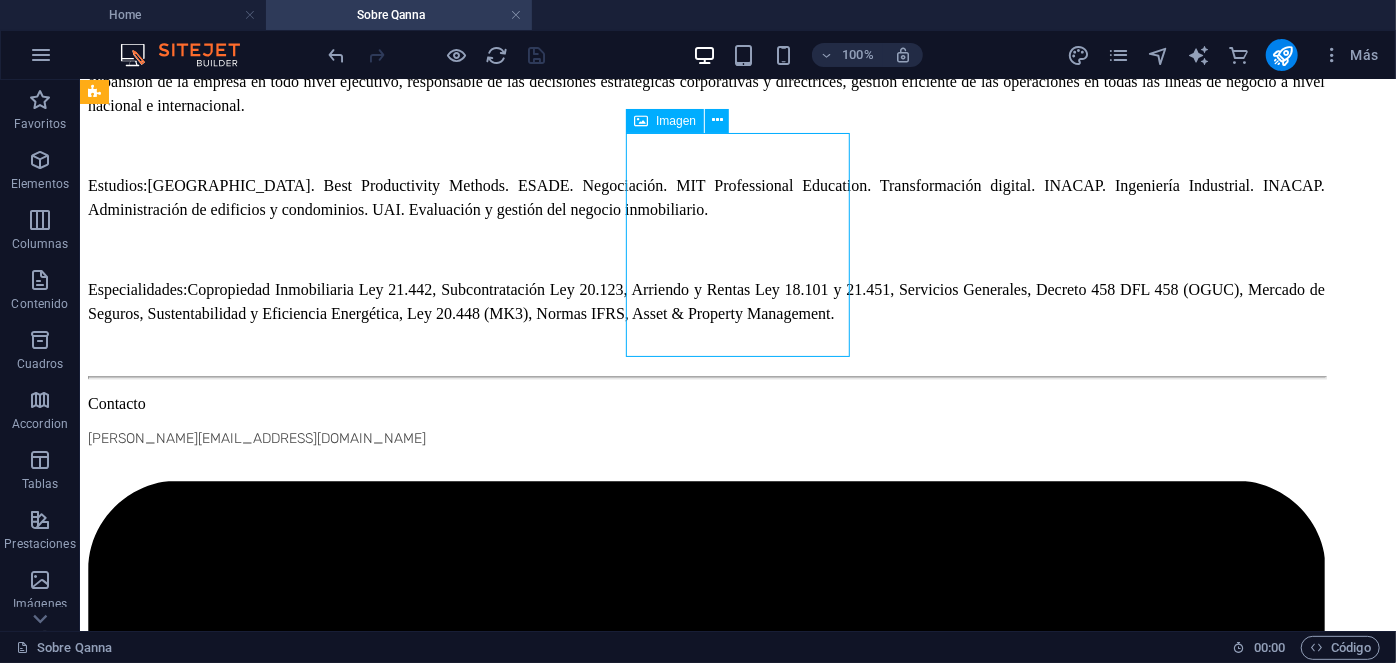 click on "Susana Martelli Management Services Director" at bounding box center [737, 4235] 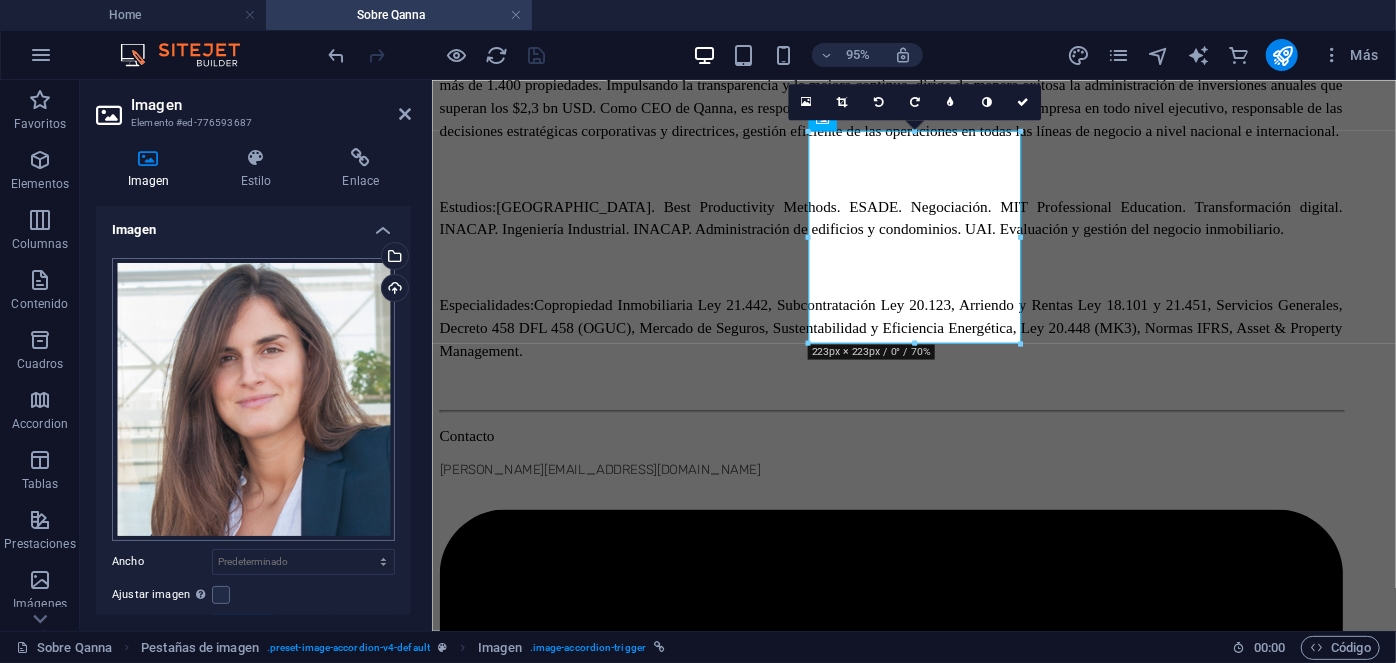 scroll, scrollTop: 371, scrollLeft: 0, axis: vertical 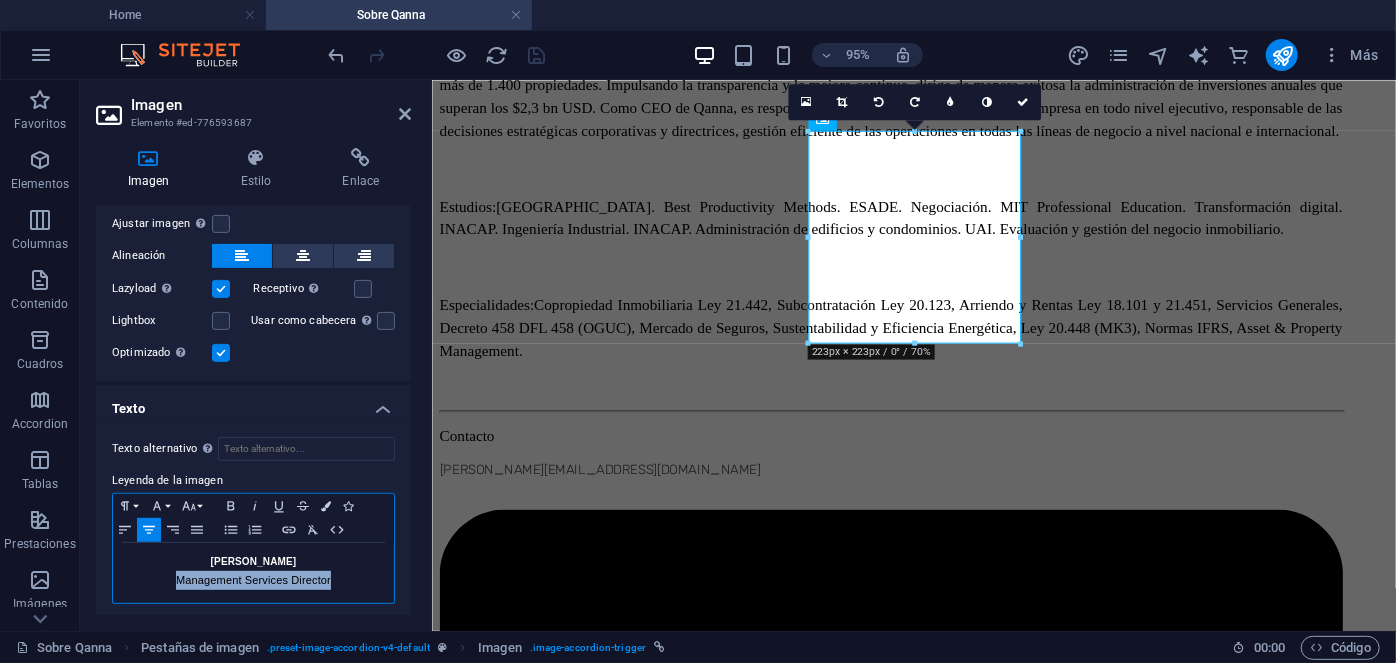 drag, startPoint x: 337, startPoint y: 578, endPoint x: 171, endPoint y: 572, distance: 166.1084 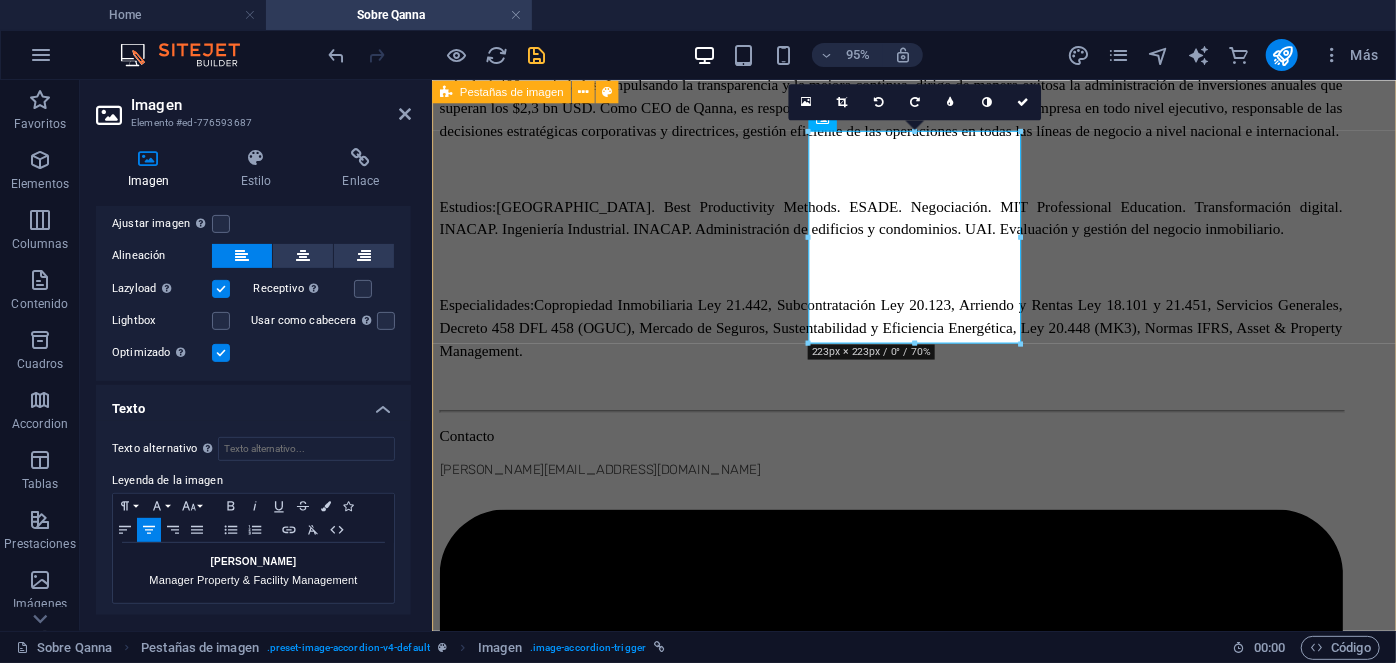 click on "Manuel Ferreira  Executive Director Manuel Ferreira   Executive Director Con más de 20 años de experiencia en gestión y administración de activos, donde ha dirigido, supervisado y auditado un portafolio diversificado de más de 1.400 propiedades. Impulsando la transparencia y la mejora continua, dirige de manera exitosa la administración de inversiones anuales que superan los $2,3 bn USD. Como CEO de Qanna, es responsable del desarrollo y expansión de la empresa en todo nivel ejecutivo, responsable de las decisiones estratégicas corporativas y directrices, gestión eficiente de las operaciones en todas las líneas de negocio a nivel nacional e internacional. Estudios:  Harvard Business School. Best Productivity Methods. ESADE. Negociación. MIT Professional Education. Transformación digital. INACAP. Ingeniería Industrial. INACAP. Administración de edificios y condominios. UAI. Evaluación y gestión del negocio inmobiliario. Especialidades:  Contacto manuel@qanna.cl Denisse Palomera  Estudios:" at bounding box center (938, 3529) 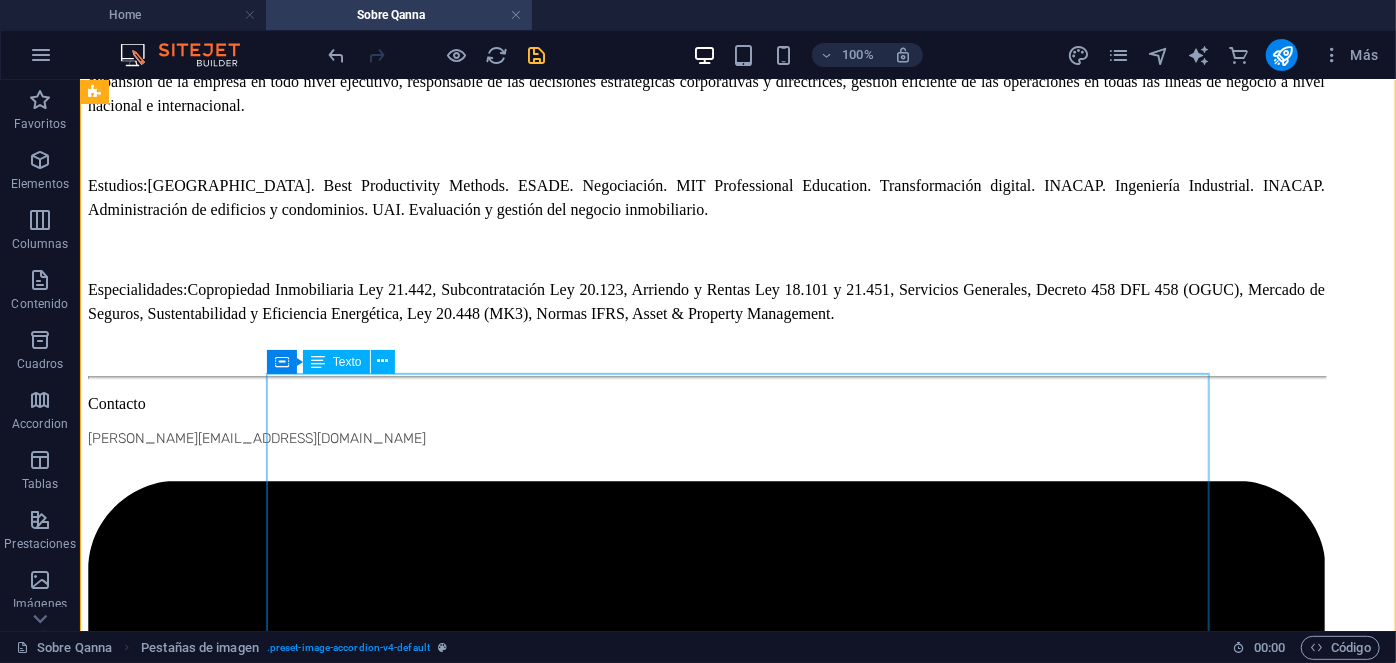 click on "Susana Martelli                                                                            Management Services Director Con más de 10 años de experiencia en gestión y administración de activos, donde ha dirigido un portafolio diversificado de edificios de oficinas, condominios, centros comerciales, arriendos y servicios generales en empresas nacionales. Es por lo anterior y su exitosa gestión en el área de administracion de edificios en Qanna, que a contar desde fines del 2024 se encuentra a cargo de los servicios de Property Management en su rol de Gerente de Operaciones. Estudios: U. Catolica. Periodismo. UAI. Política y Asuntos Públicos. Especialidades:  Copropiedad Inmobiliaria Ley 21.442, Subcontratación Ley 20.123, Arriendo y Rentas Ley 18.101 y 21.451, Servicios Generales, Mercado de Seguros, Sustentabilidad y Eficiencia Energética." at bounding box center (737, 4667) 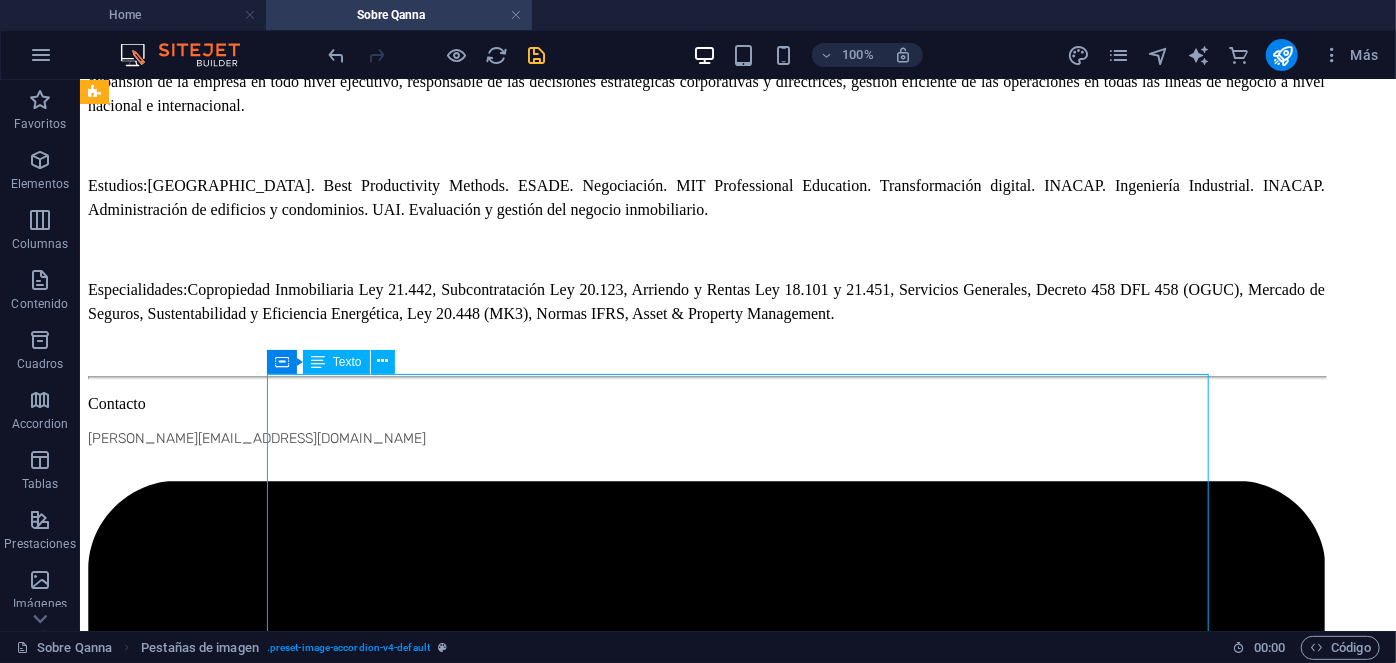 click on "Susana Martelli                                                                            Management Services Director Con más de 10 años de experiencia en gestión y administración de activos, donde ha dirigido un portafolio diversificado de edificios de oficinas, condominios, centros comerciales, arriendos y servicios generales en empresas nacionales. Es por lo anterior y su exitosa gestión en el área de administracion de edificios en Qanna, que a contar desde fines del 2024 se encuentra a cargo de los servicios de Property Management en su rol de Gerente de Operaciones. Estudios: U. Catolica. Periodismo. UAI. Política y Asuntos Públicos. Especialidades:  Copropiedad Inmobiliaria Ley 21.442, Subcontratación Ley 20.123, Arriendo y Rentas Ley 18.101 y 21.451, Servicios Generales, Mercado de Seguros, Sustentabilidad y Eficiencia Energética." at bounding box center [737, 4667] 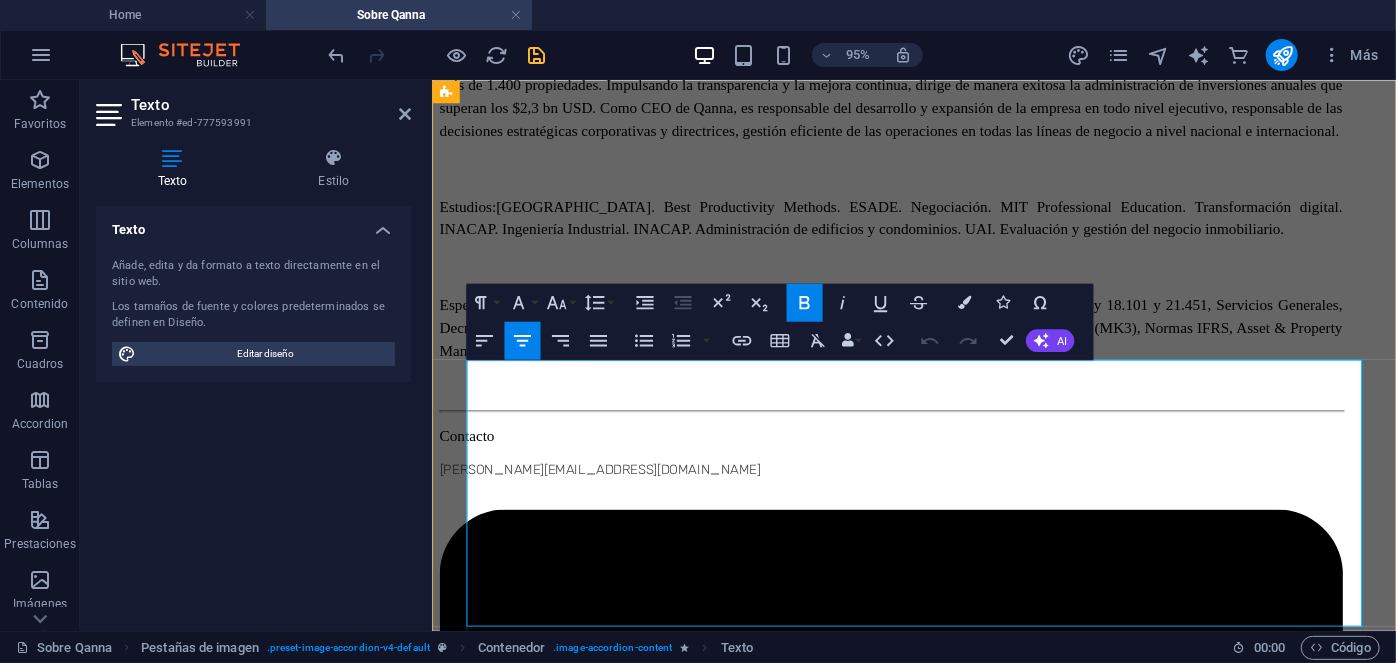 drag, startPoint x: 1151, startPoint y: 412, endPoint x: 1053, endPoint y: 404, distance: 98.32599 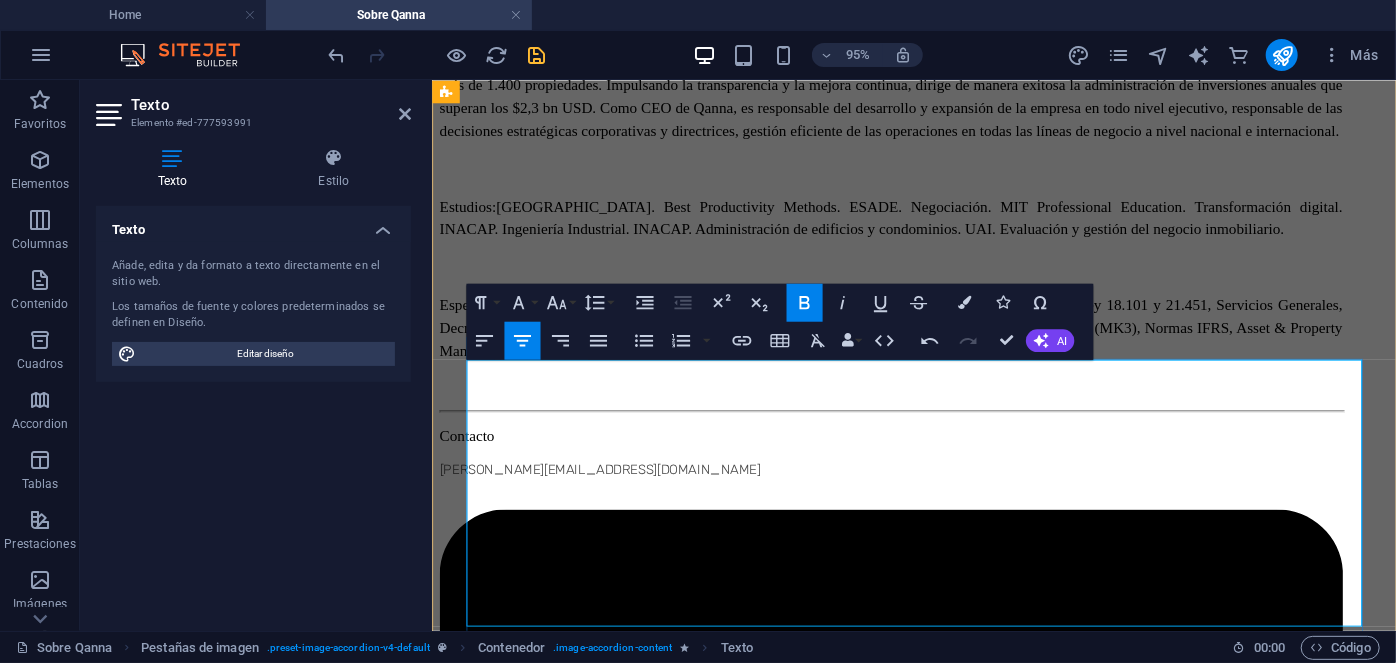 type 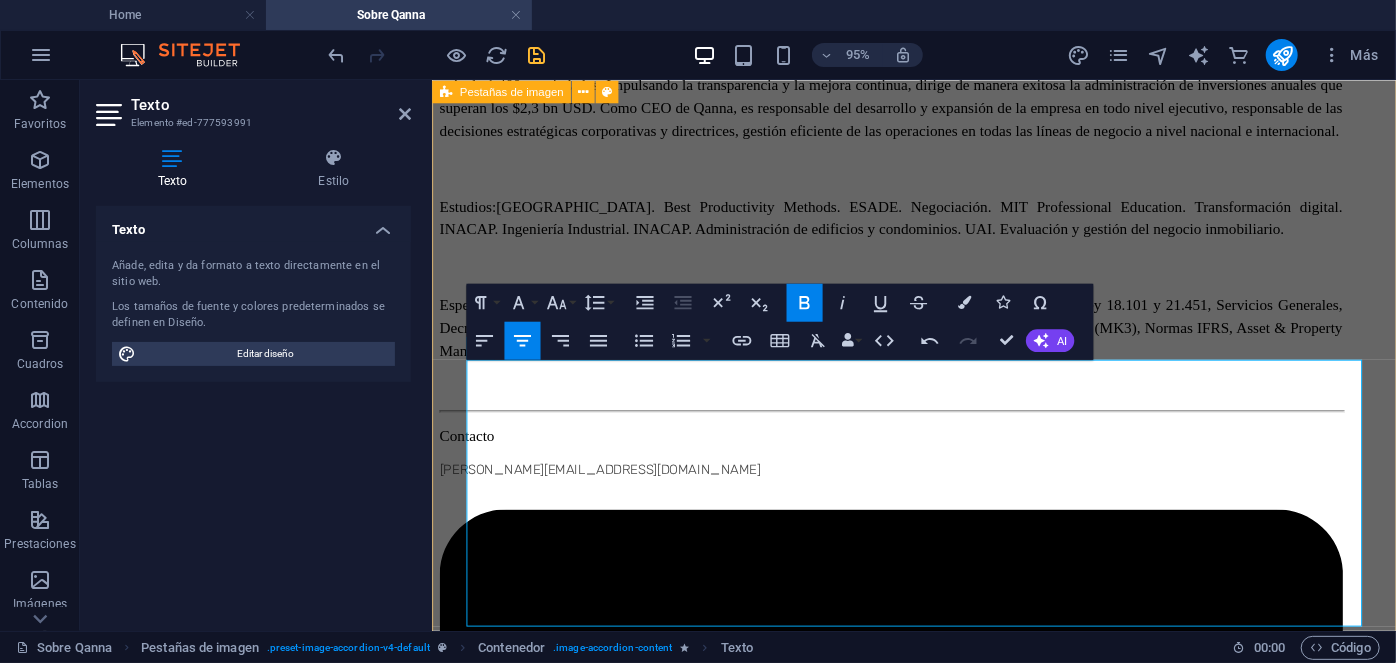 click on "Manuel Ferreira  Executive Director Manuel Ferreira   Executive Director Con más de 20 años de experiencia en gestión y administración de activos, donde ha dirigido, supervisado y auditado un portafolio diversificado de más de 1.400 propiedades. Impulsando la transparencia y la mejora continua, dirige de manera exitosa la administración de inversiones anuales que superan los $2,3 bn USD. Como CEO de Qanna, es responsable del desarrollo y expansión de la empresa en todo nivel ejecutivo, responsable de las decisiones estratégicas corporativas y directrices, gestión eficiente de las operaciones en todas las líneas de negocio a nivel nacional e internacional. Estudios:  Harvard Business School. Best Productivity Methods. ESADE. Negociación. MIT Professional Education. Transformación digital. INACAP. Ingeniería Industrial. INACAP. Administración de edificios y condominios. UAI. Evaluación y gestión del negocio inmobiliario. Especialidades:  Contacto manuel@qanna.cl Denisse Palomera  Estudios:" at bounding box center (938, 3529) 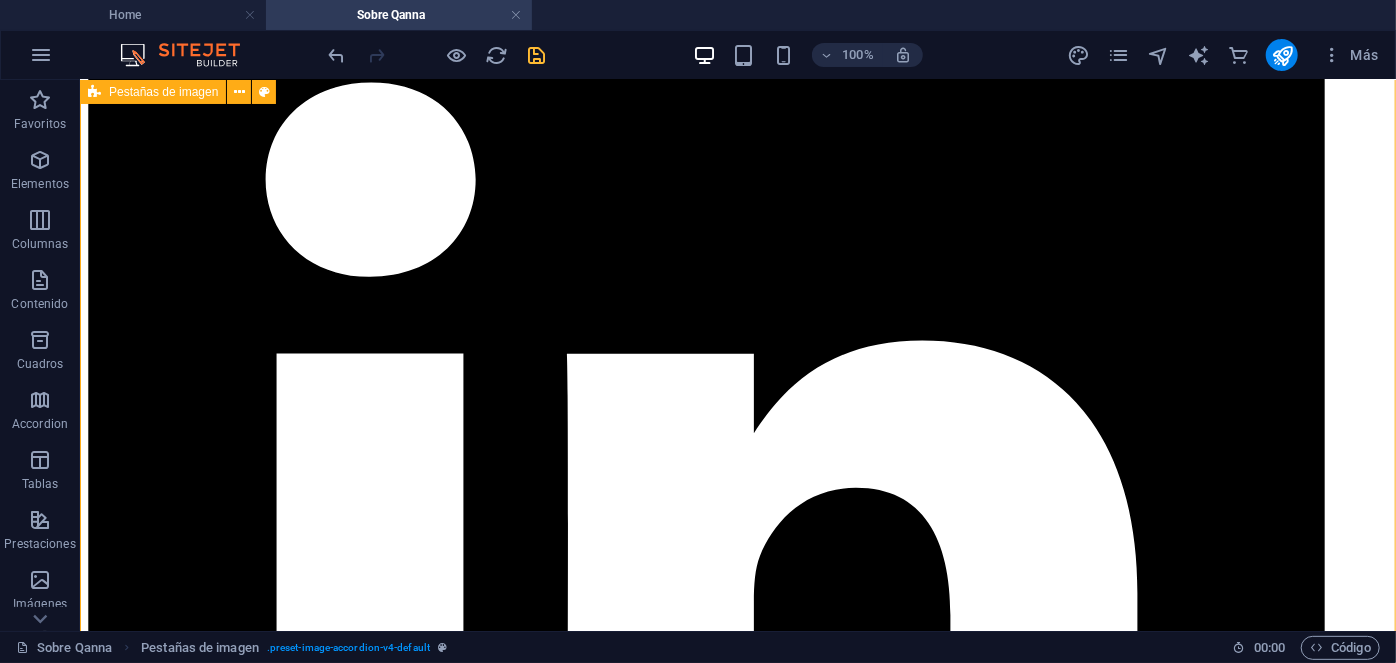 scroll, scrollTop: 3245, scrollLeft: 0, axis: vertical 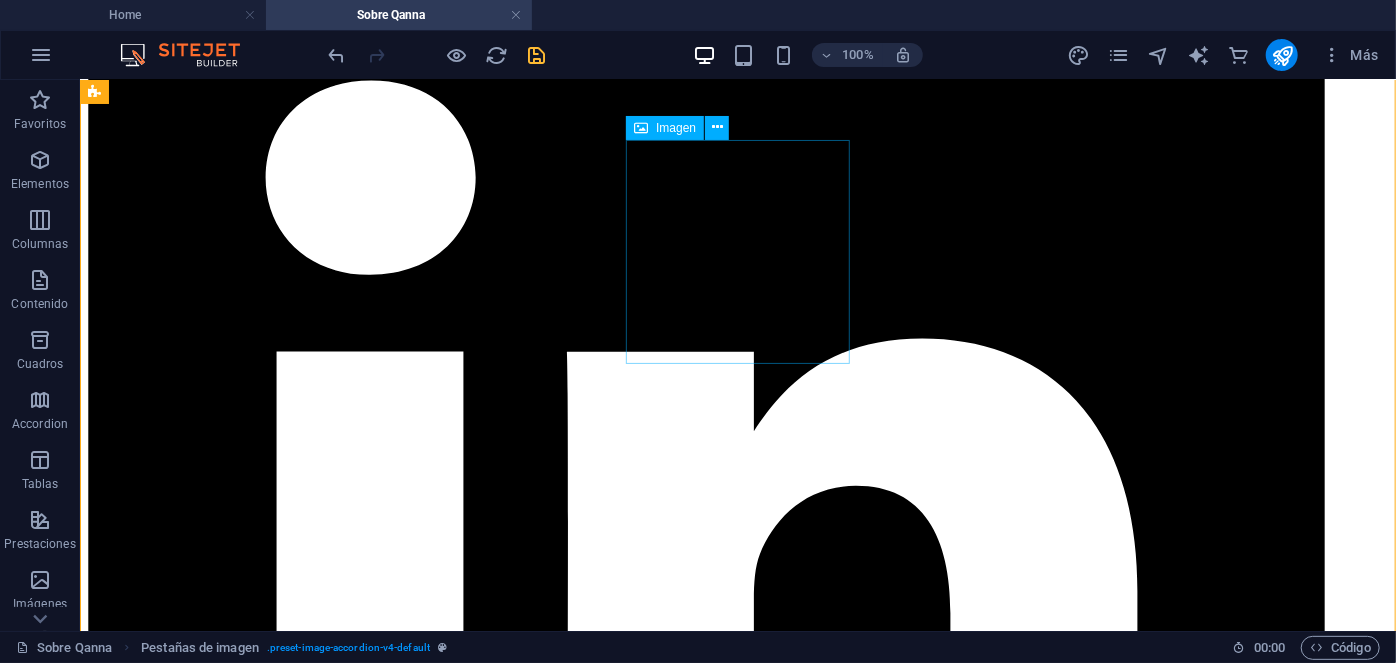 click on "Daniel Larraín Director of Asset Management" at bounding box center [737, 5908] 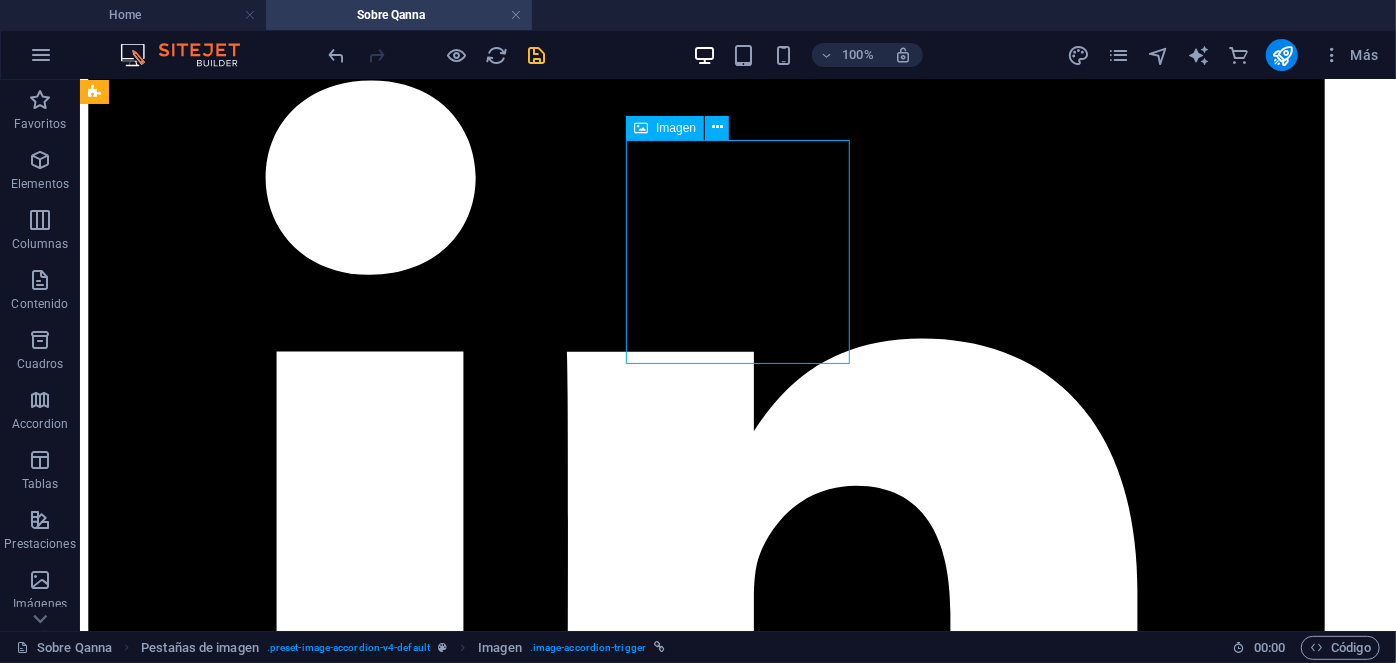 click on "Daniel Larraín Director of Asset Management" at bounding box center (737, 5908) 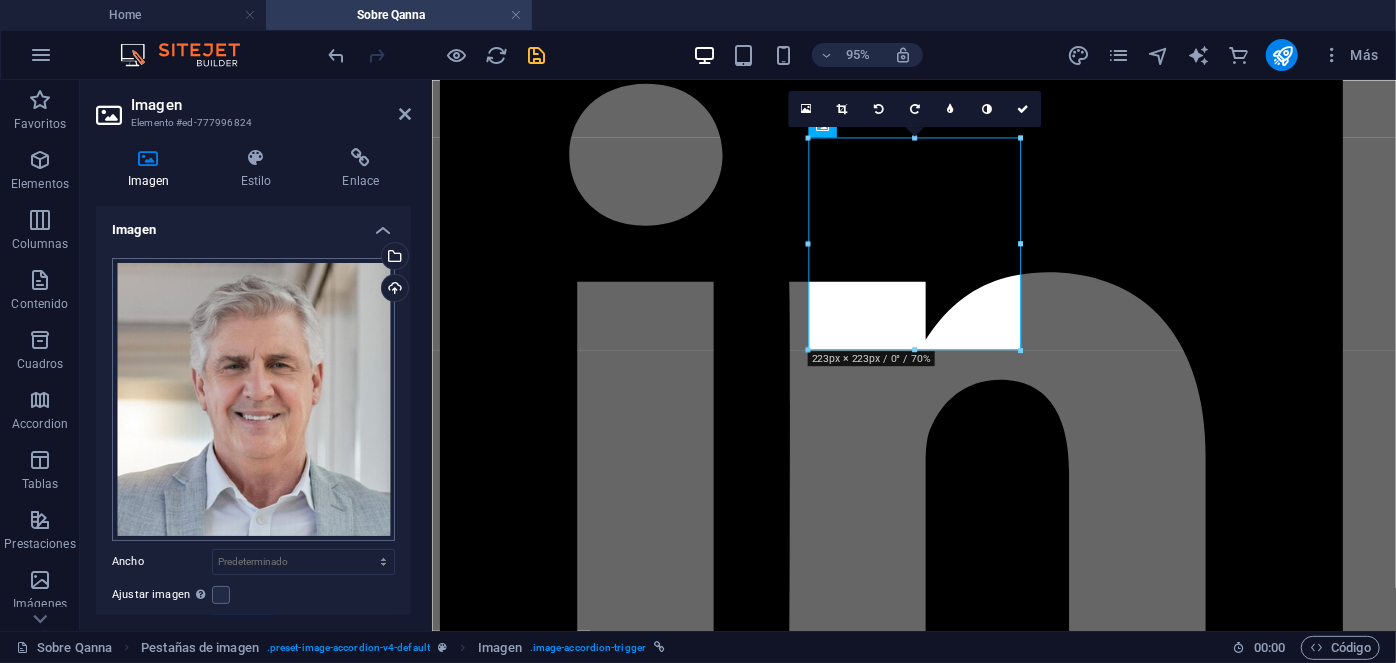 scroll, scrollTop: 371, scrollLeft: 0, axis: vertical 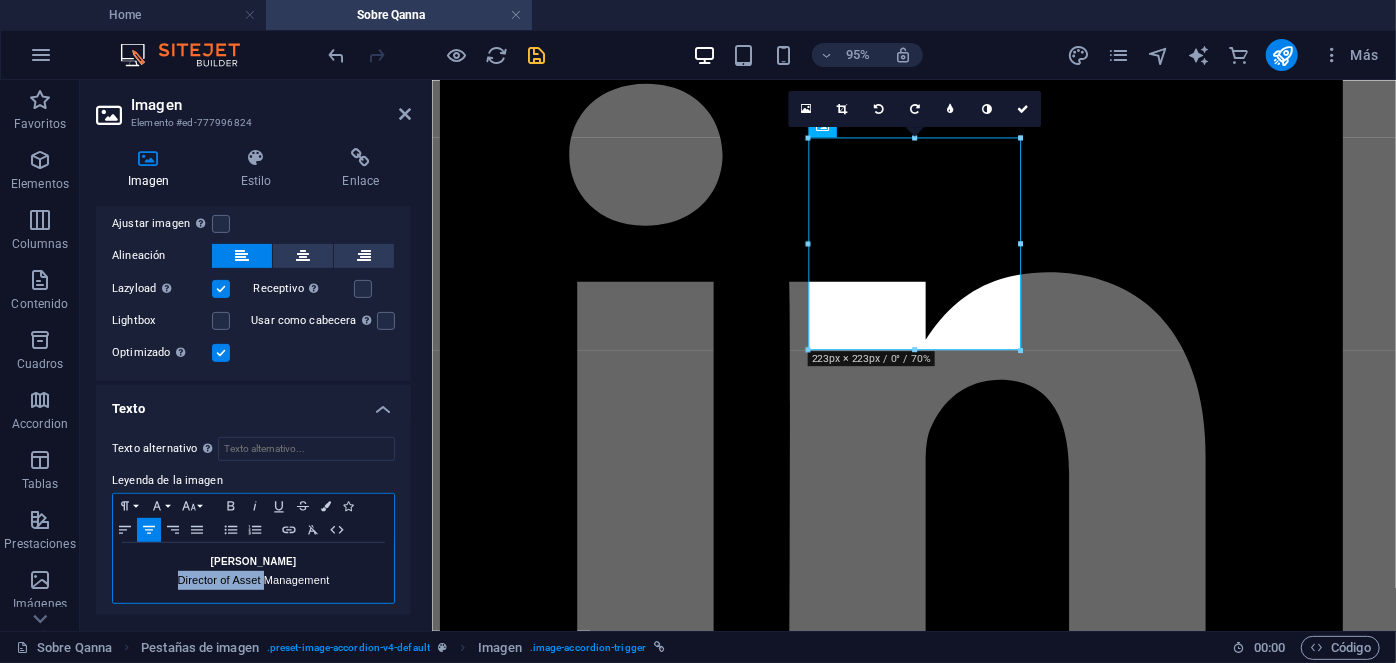 drag, startPoint x: 261, startPoint y: 568, endPoint x: 178, endPoint y: 588, distance: 85.37564 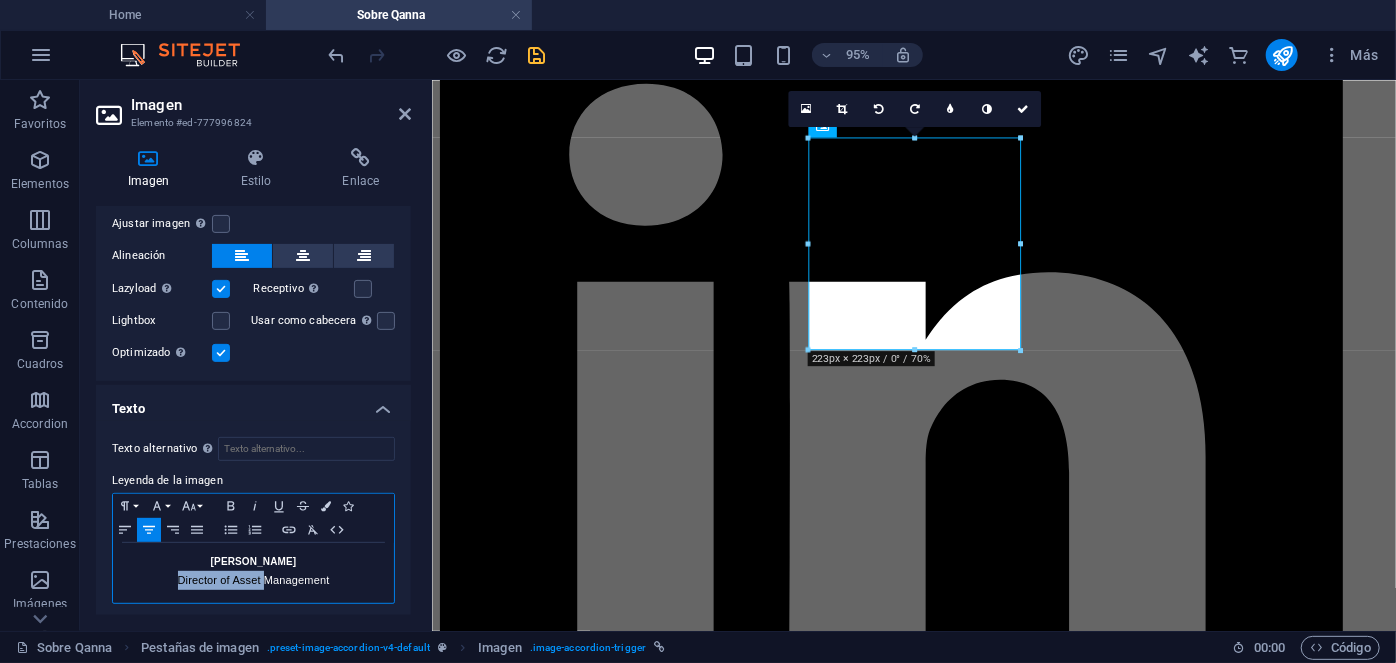 click on "Daniel Larraín Director of Asset Management" at bounding box center [253, 573] 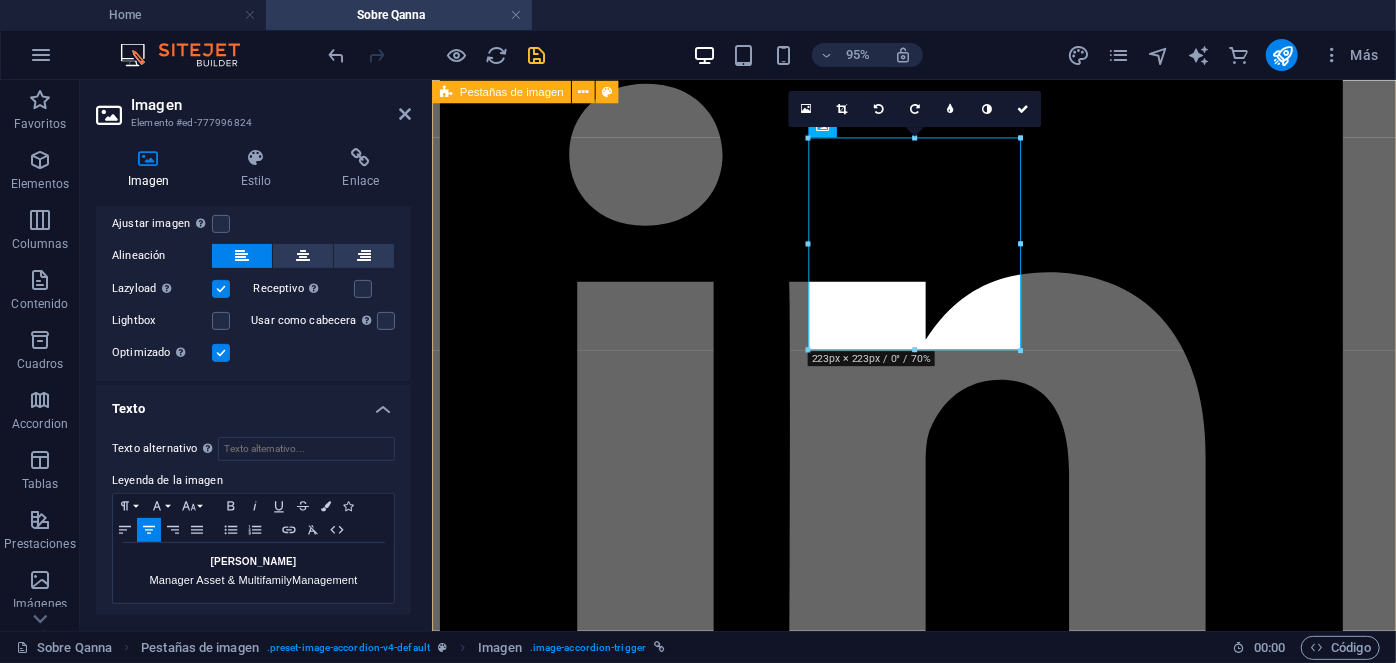 click on "Manuel Ferreira  Executive Director Manuel Ferreira   Executive Director Con más de 20 años de experiencia en gestión y administración de activos, donde ha dirigido, supervisado y auditado un portafolio diversificado de más de 1.400 propiedades. Impulsando la transparencia y la mejora continua, dirige de manera exitosa la administración de inversiones anuales que superan los $2,3 bn USD. Como CEO de Qanna, es responsable del desarrollo y expansión de la empresa en todo nivel ejecutivo, responsable de las decisiones estratégicas corporativas y directrices, gestión eficiente de las operaciones en todas las líneas de negocio a nivel nacional e internacional. Estudios:  Harvard Business School. Best Productivity Methods. ESADE. Negociación. MIT Professional Education. Transformación digital. INACAP. Ingeniería Industrial. INACAP. Administración de edificios y condominios. UAI. Evaluación y gestión del negocio inmobiliario. Especialidades:  Contacto manuel@qanna.cl Denisse Palomera  Estudios:" at bounding box center [938, 2920] 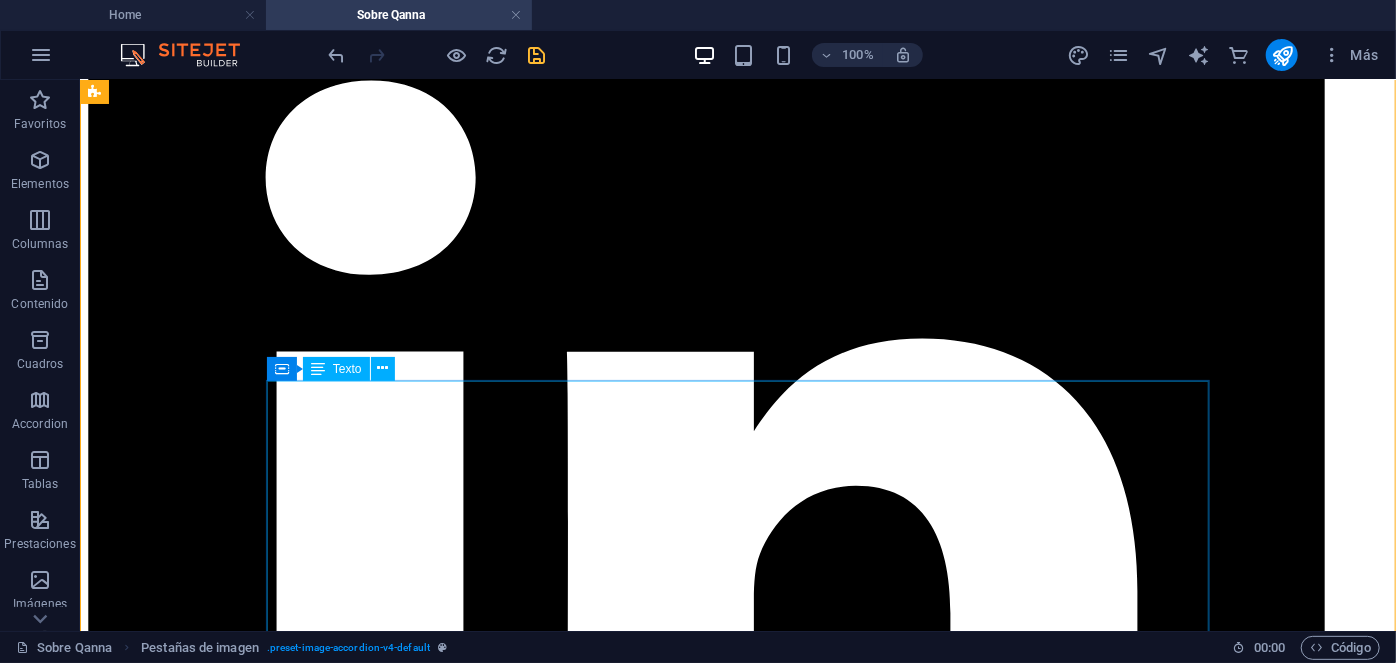 click on "Daniel Larraín  Director of Asset Management Con más de 20 años de experiencia en gestión y administración de infraestructura y servicios de mantenimiento industrial. Daniel lidera la administracion y gestión de activos para el mercado de edificios multifamily, al tiempo de gestionar de manera diligente y eficiente el área técnica siendo responsable del mantenimiento general de todas las propiedades del grupo. Estudios:  Universidad de Navarra. Arquitectura. U. Politécnica de Madrid y Global Lean. Lean Six sigma. INACAP. Gestión Inmobiliaria Ley 21.442. Especialidades:  Copropiedad Inmobiliaria Ley 21.442, Arriendo y Rentas Ley 18.101 y 21.451, Servicios Generales,  Mercado de Seguros, Sustentabilidad, Clima HVAC & VRV, Mantenimiento Industrial." at bounding box center [737, 6328] 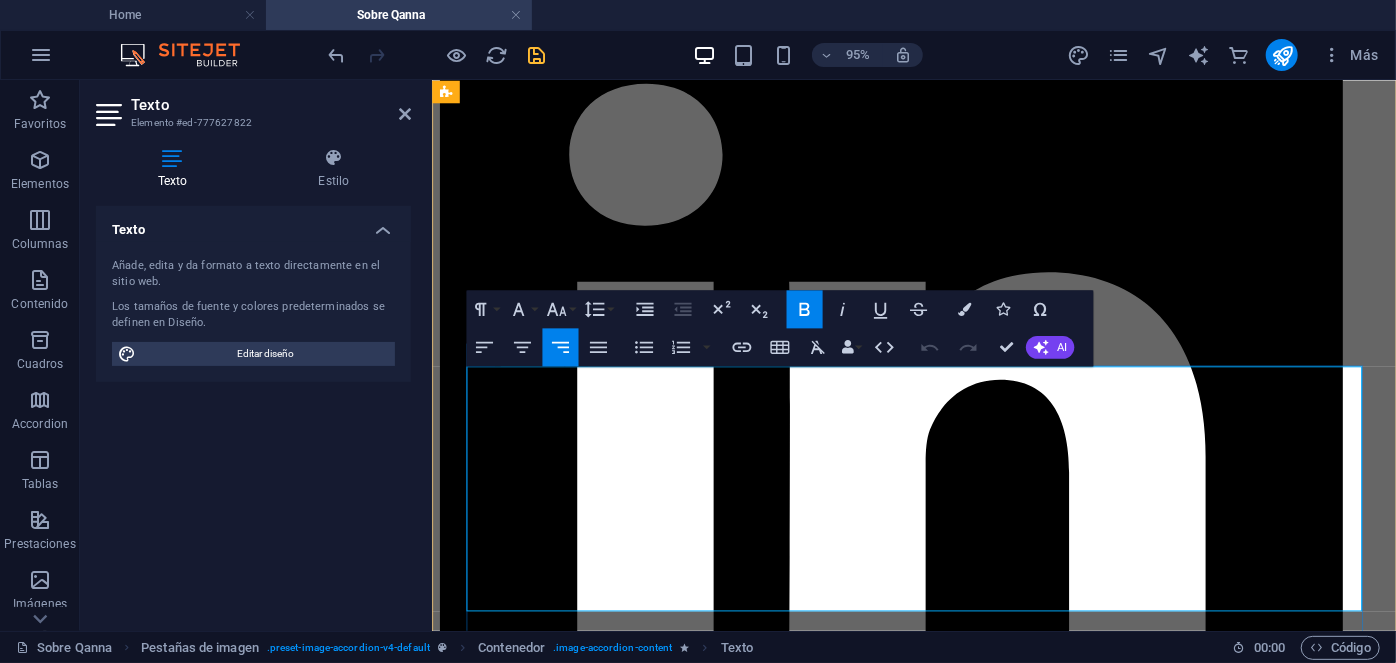 drag, startPoint x: 1238, startPoint y: 422, endPoint x: 1341, endPoint y: 417, distance: 103.121284 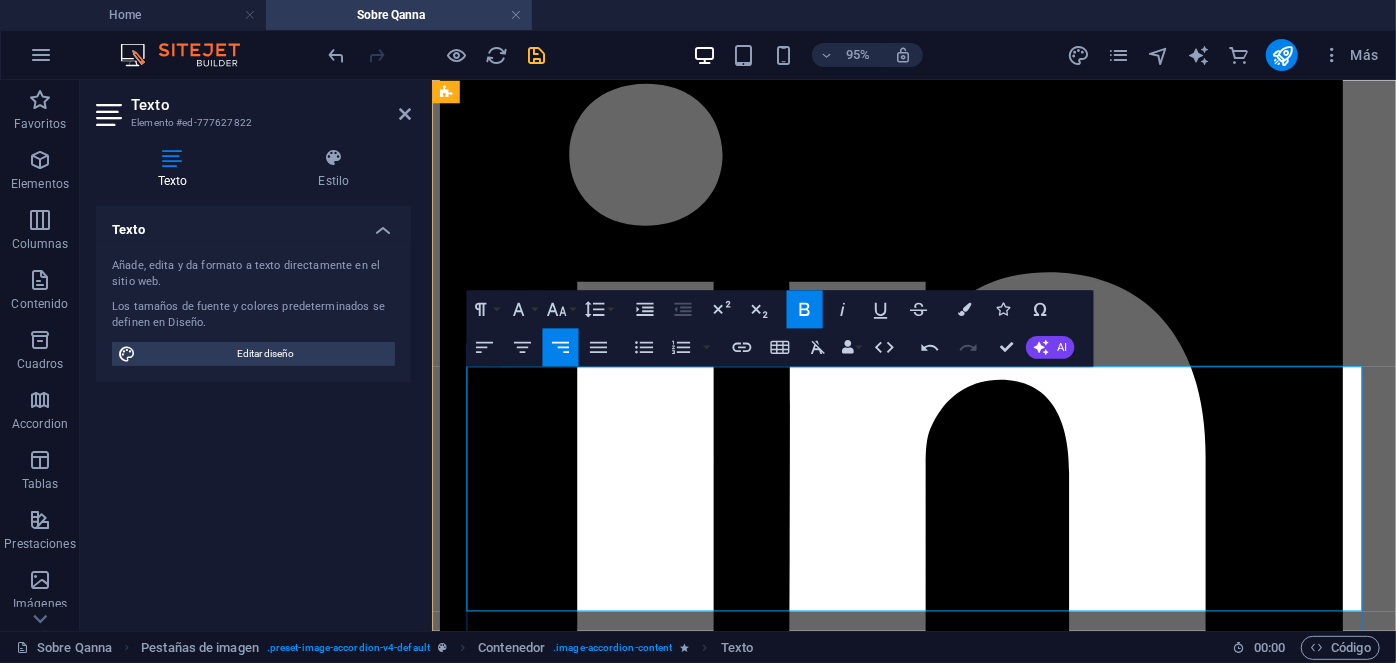 type 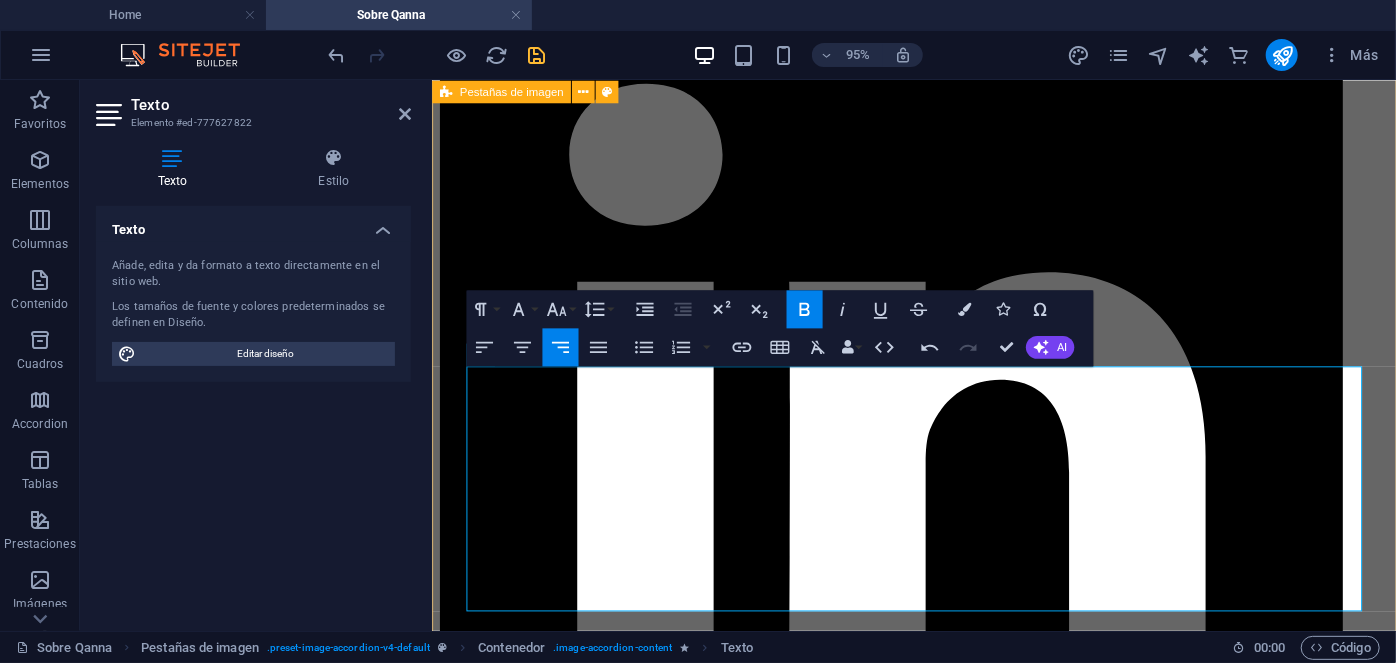 click on "Manuel Ferreira  Executive Director Manuel Ferreira   Executive Director Con más de 20 años de experiencia en gestión y administración de activos, donde ha dirigido, supervisado y auditado un portafolio diversificado de más de 1.400 propiedades. Impulsando la transparencia y la mejora continua, dirige de manera exitosa la administración de inversiones anuales que superan los $2,3 bn USD. Como CEO de Qanna, es responsable del desarrollo y expansión de la empresa en todo nivel ejecutivo, responsable de las decisiones estratégicas corporativas y directrices, gestión eficiente de las operaciones en todas las líneas de negocio a nivel nacional e internacional. Estudios:  Harvard Business School. Best Productivity Methods. ESADE. Negociación. MIT Professional Education. Transformación digital. INACAP. Ingeniería Industrial. INACAP. Administración de edificios y condominios. UAI. Evaluación y gestión del negocio inmobiliario. Especialidades:  Contacto manuel@qanna.cl Denisse Palomera  Estudios:" at bounding box center (938, 2920) 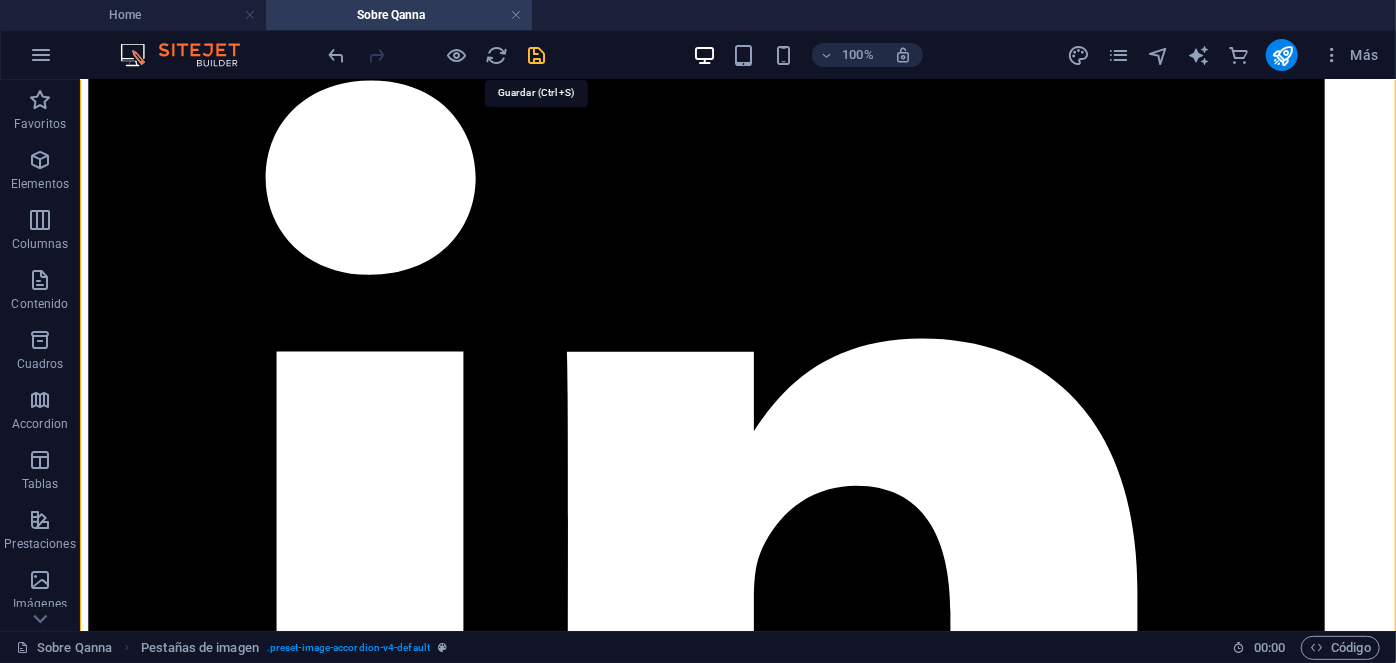 click at bounding box center (537, 55) 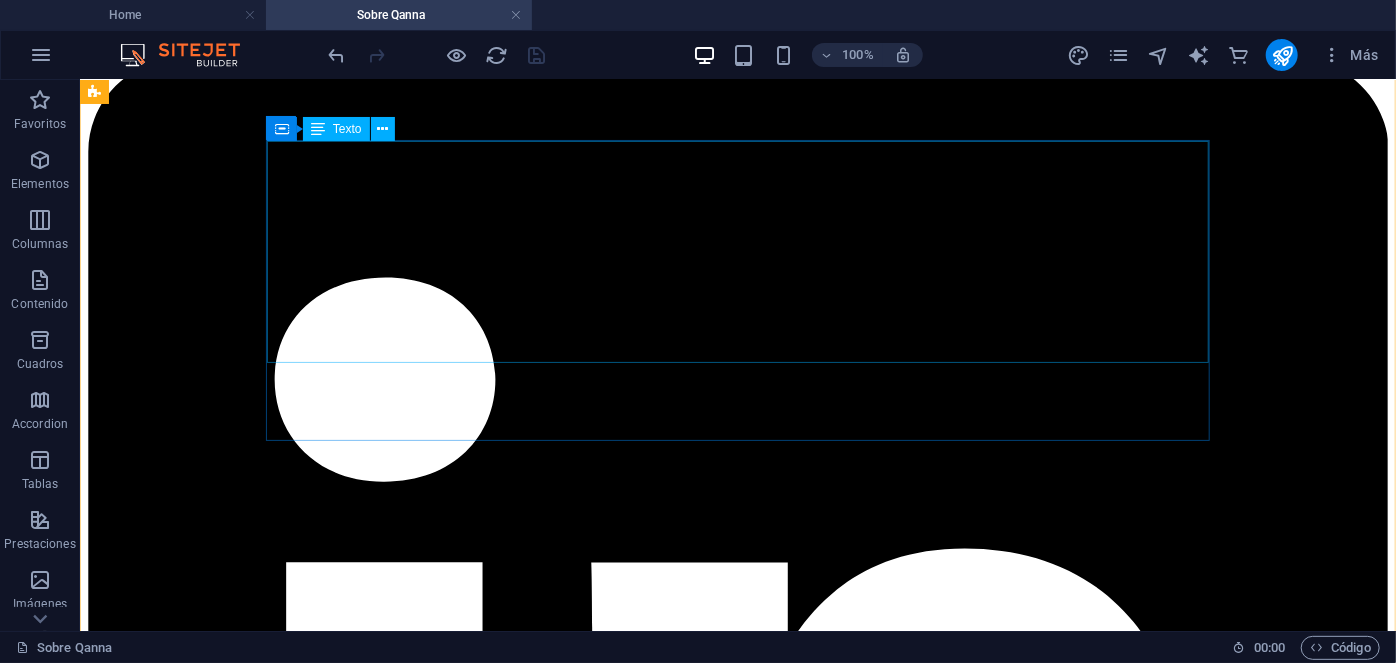 scroll, scrollTop: 5306, scrollLeft: 0, axis: vertical 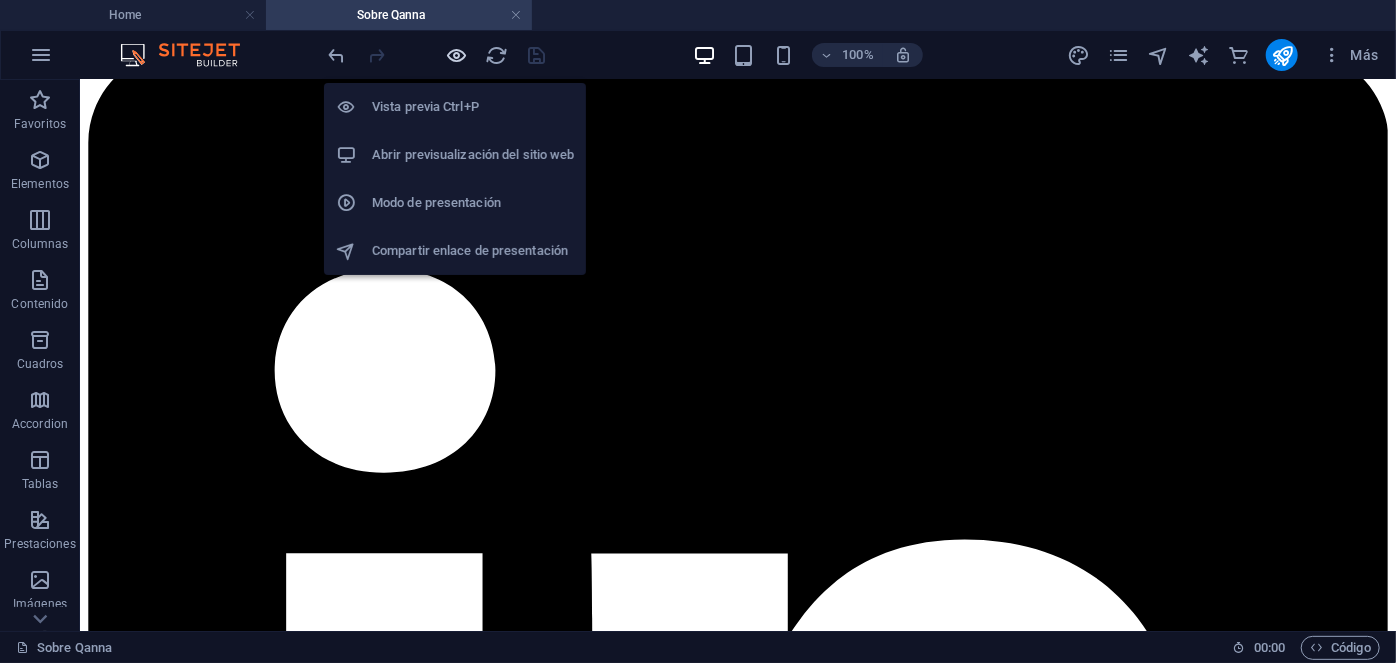 click at bounding box center (457, 55) 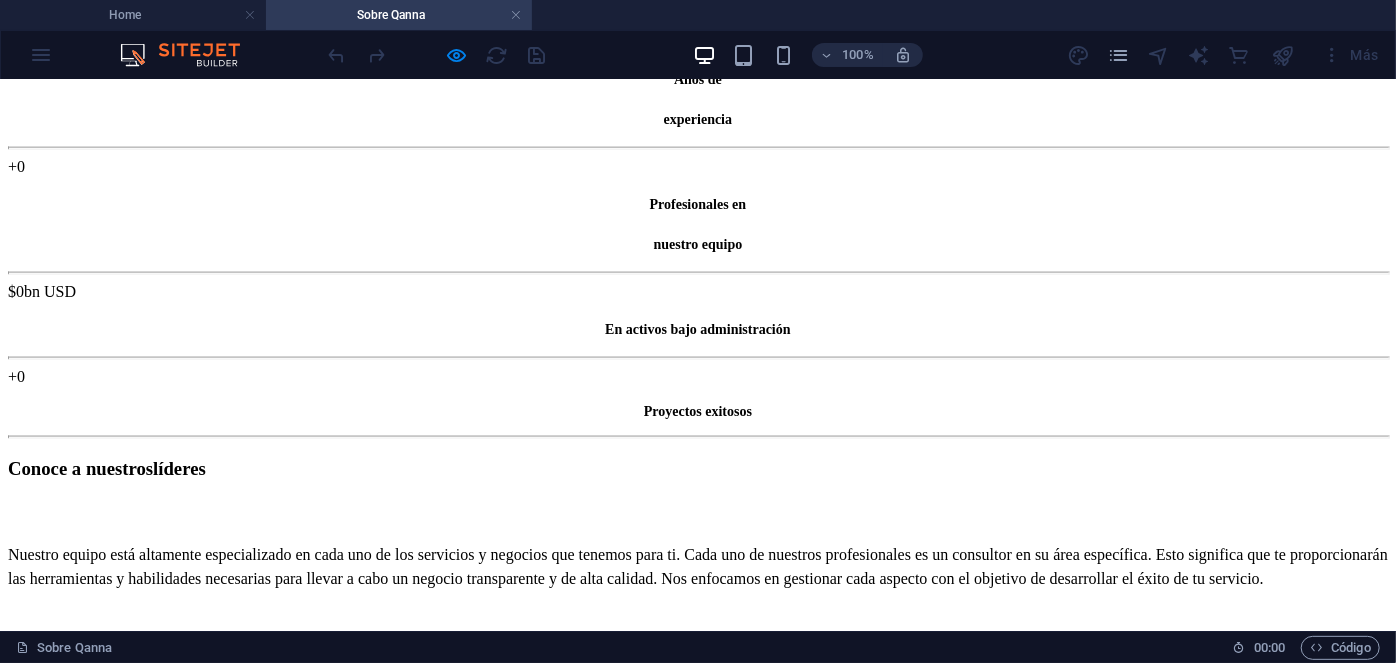 scroll, scrollTop: 1373, scrollLeft: 0, axis: vertical 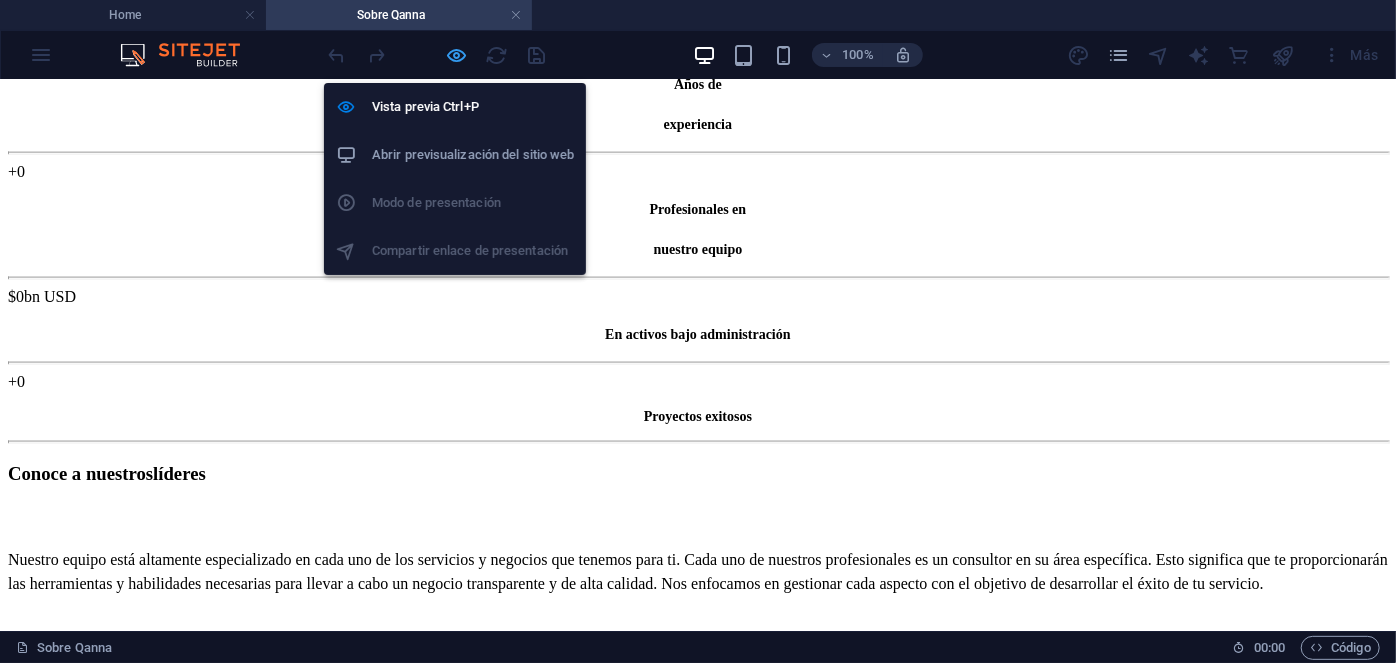 click at bounding box center [457, 55] 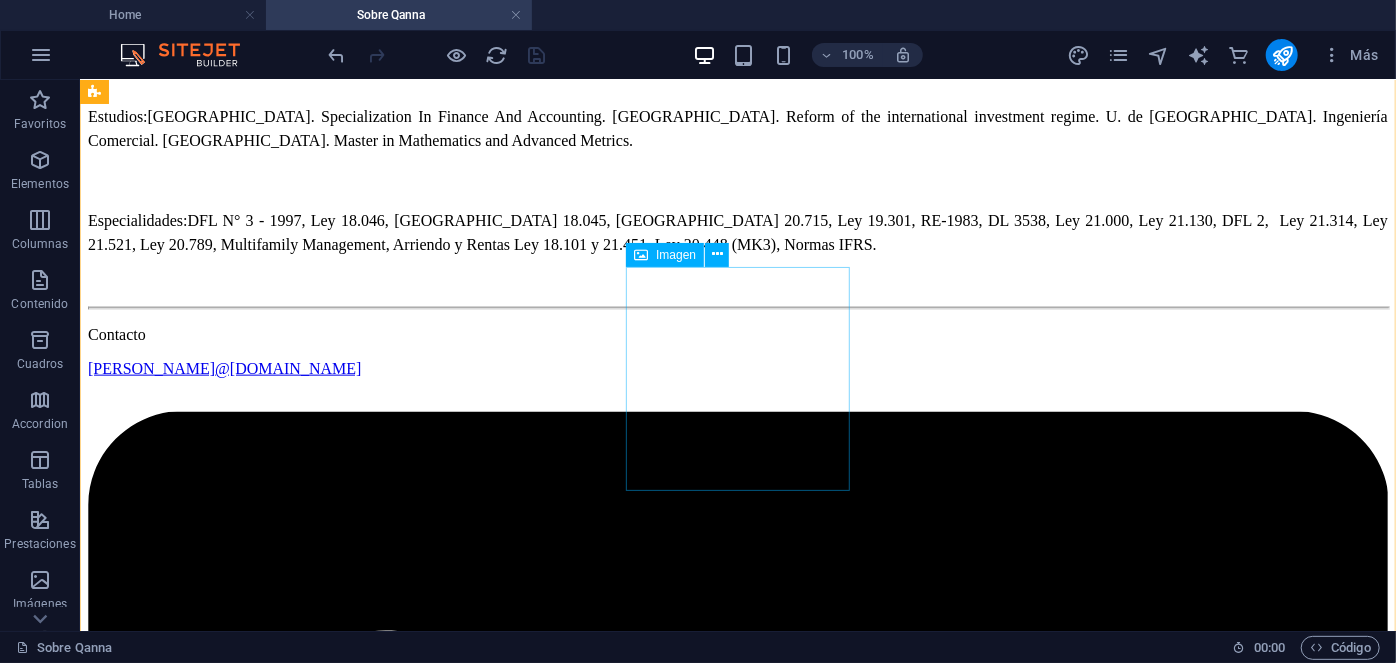 scroll, scrollTop: 4945, scrollLeft: 0, axis: vertical 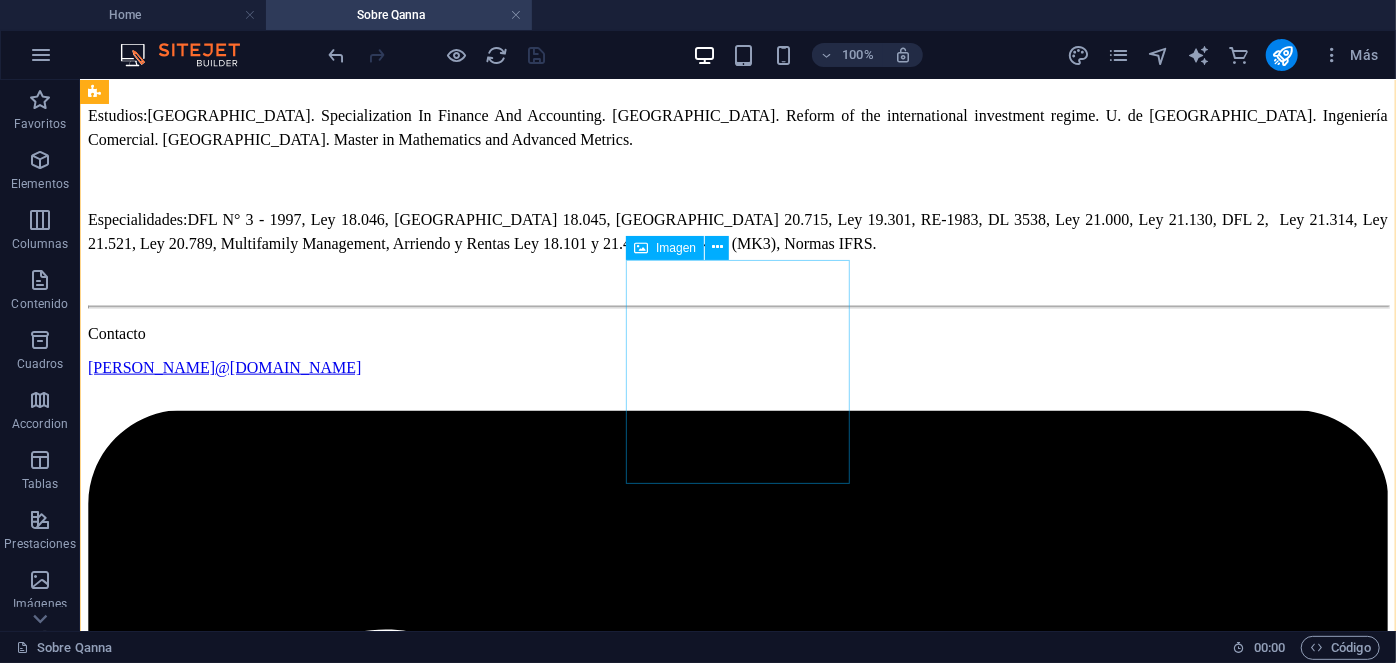click on "Alexis Díaz Investment & Product Manager" at bounding box center (737, 11086) 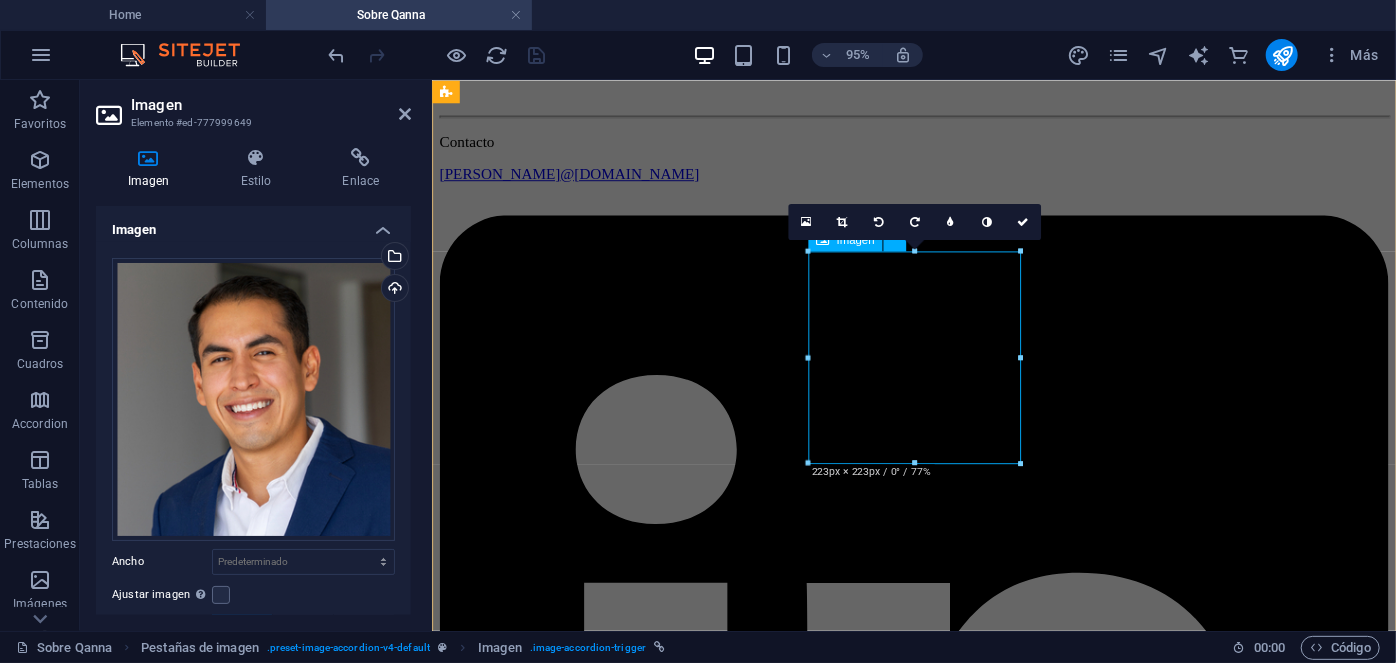 click on "Alexis Díaz Investment & Product Manager" at bounding box center [938, 9541] 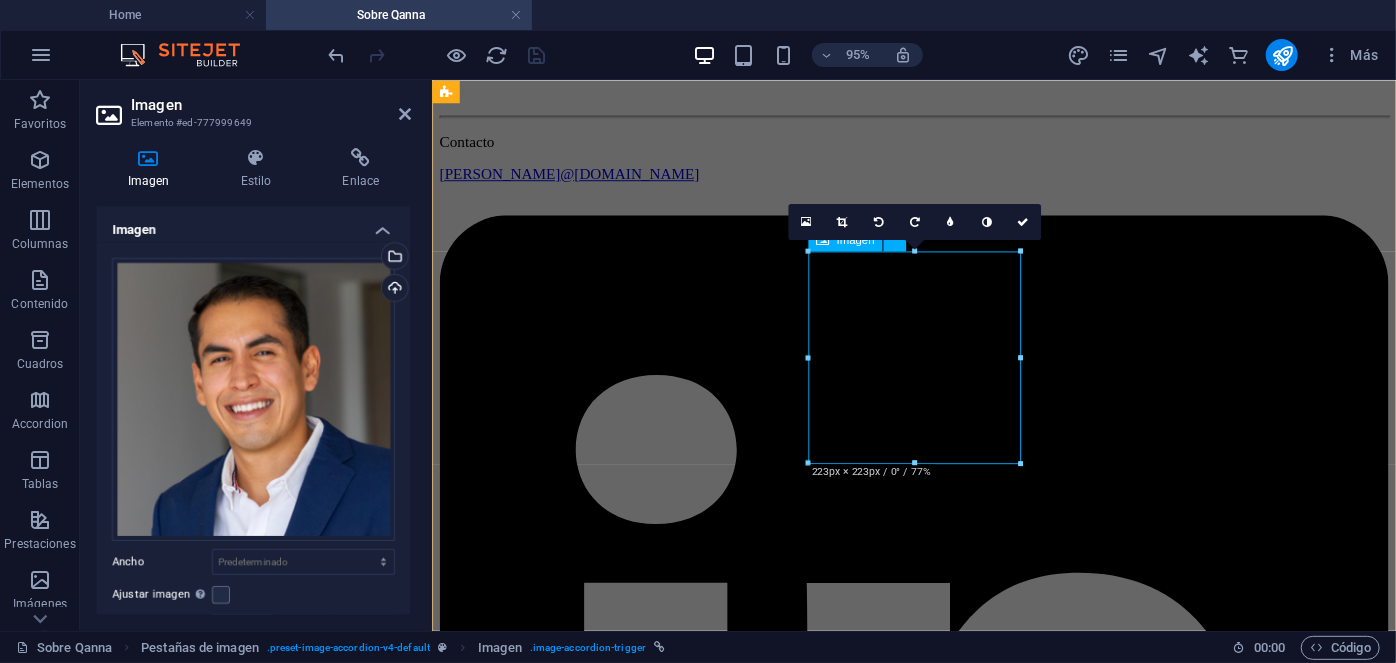 click on "Alexis Díaz Investment & Product Manager" at bounding box center [938, 9541] 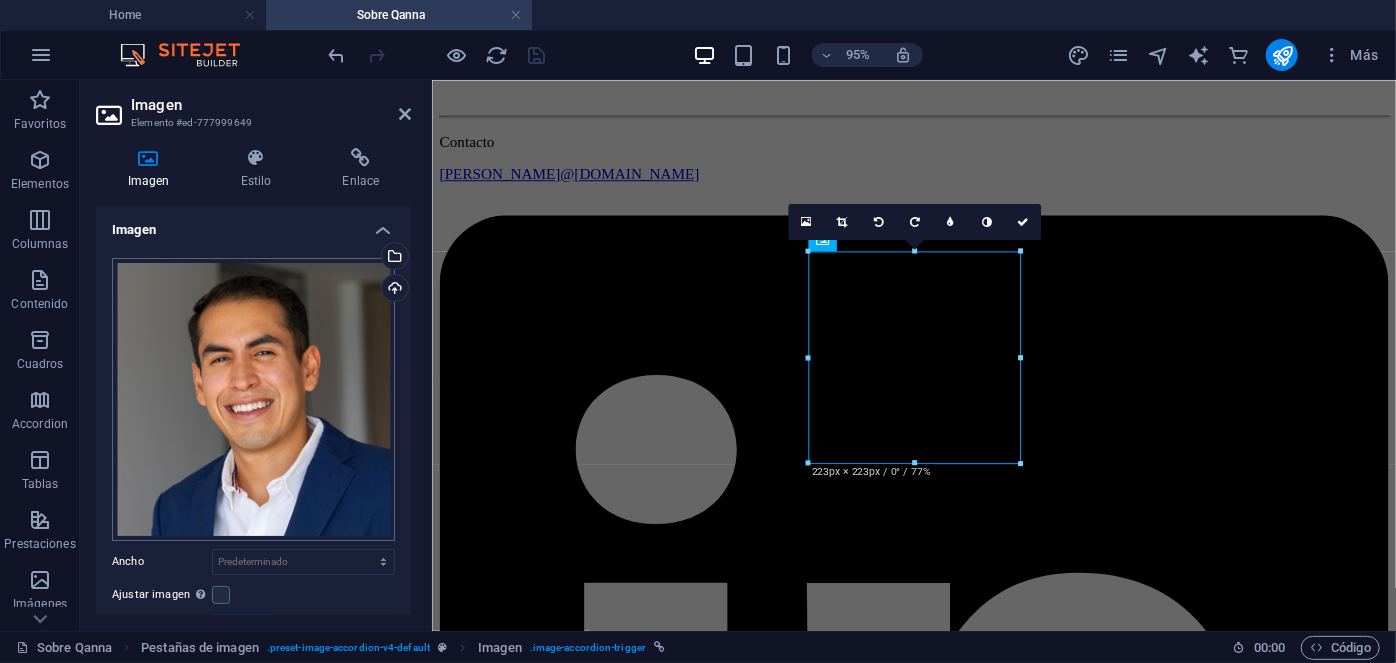 scroll, scrollTop: 371, scrollLeft: 0, axis: vertical 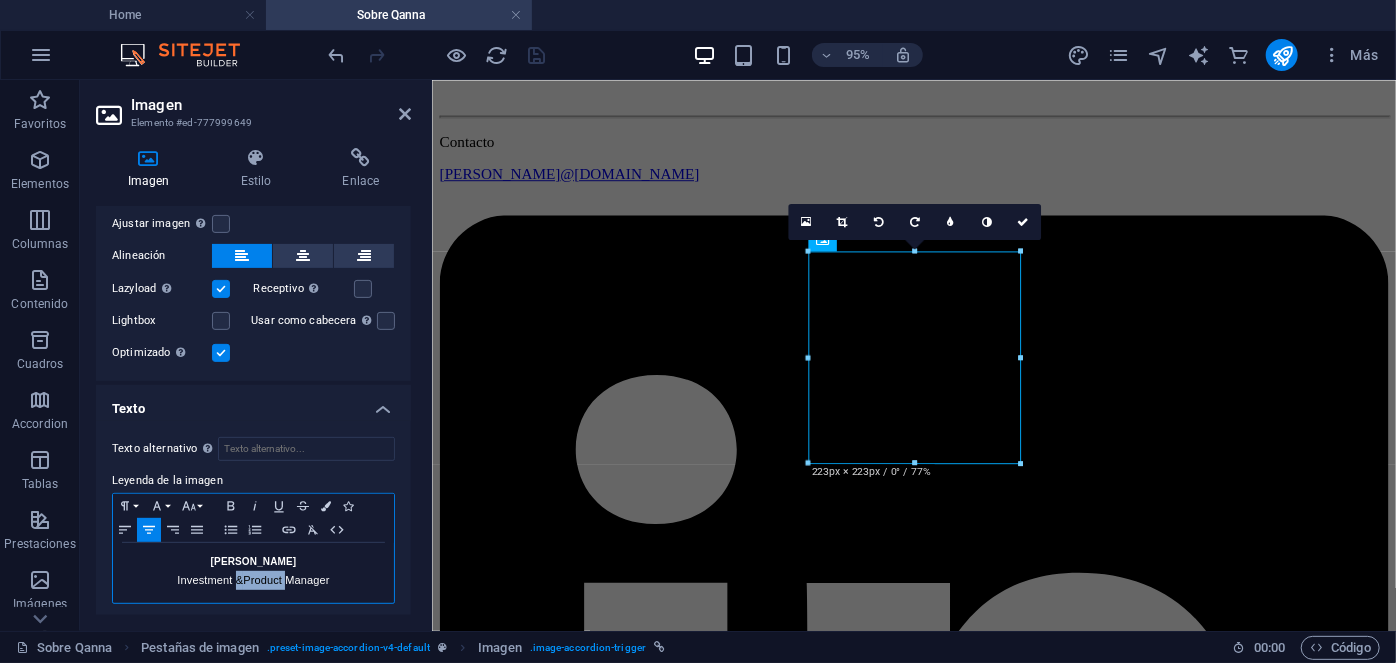 drag, startPoint x: 286, startPoint y: 570, endPoint x: 236, endPoint y: 576, distance: 50.358715 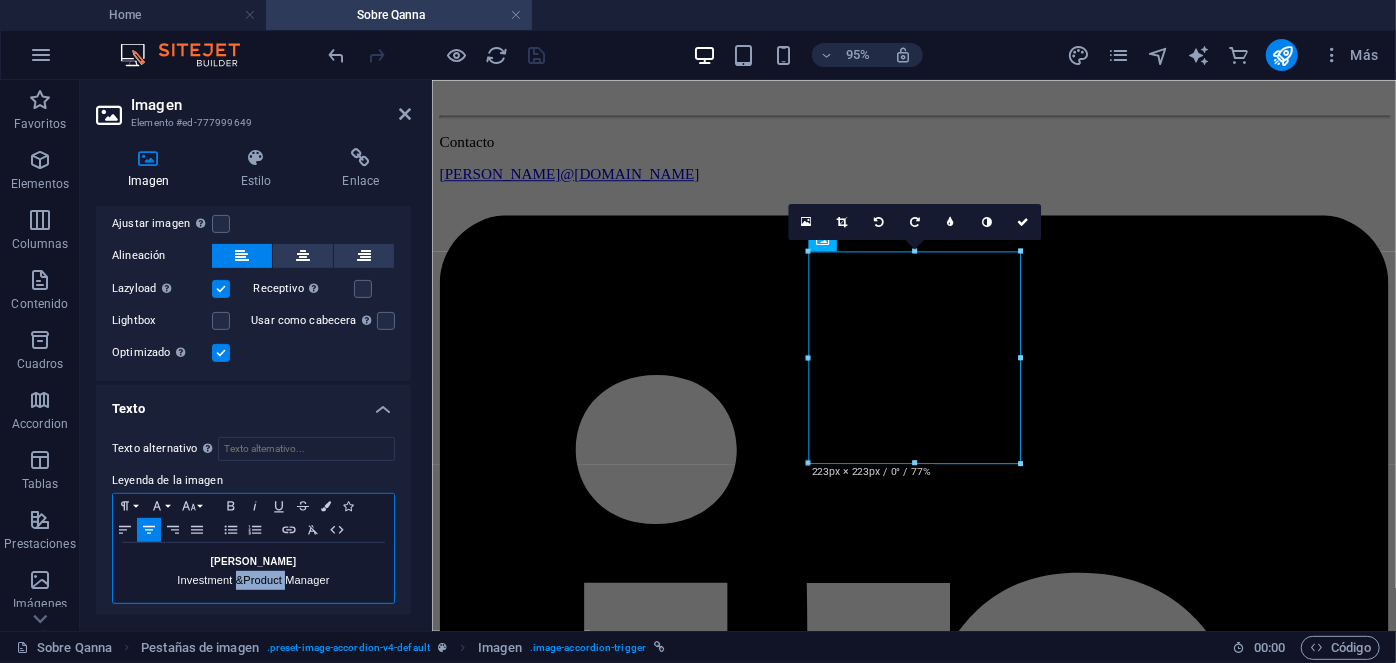 click on "Investment &  Product Manager" at bounding box center (253, 580) 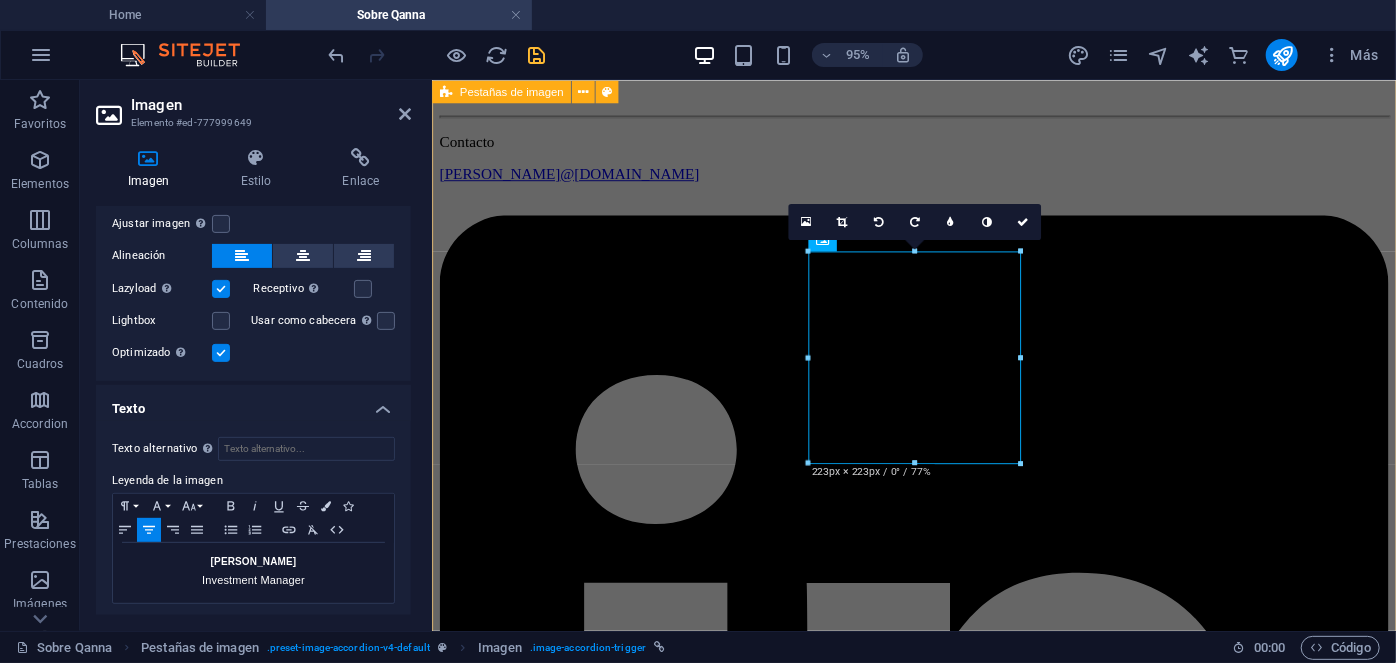 click on "Roxana Diez Senior People Manager Roxana Diez Senior People Manager Con más de 20 años de experiencia en gestión y administración de activos, donde ha dirigido, supervisado y auditado un portafolio diversificado de más de 1.400 propiedades. Impulsando la transparencia y la mejora continua, dirige de manera exitosa la administración de inversiones anuales que superan los $55,6 MM USD. Estudios:  Harvard Business School. Best Productivity Methods. ESADE. Negociación. MIT Professional Education. Transformación digital. INACAP. Ingeniería Industrial. INACAP. Administración de edificios y condominios. UAI. Evaluación y gestión del negocio inmobiliario. Especialidades:  Copropiedad Inmobiliaria Ley 21.442, Subcontratación Ley 20.123, Arriendo y Rentas Ley 18.101 y 21.451, Servicios Generales, Decreto 458 DFL 458 (OGUC), Mercado de Seguros, Sustentabilidad y Eficiencia Energética, Ley 20.448 (MK3), Normas IFRS, Asset & Property Management. Contacto manuel@qanna.cl Juan Bachelet   Estudios:  Contacto" at bounding box center [938, 9255] 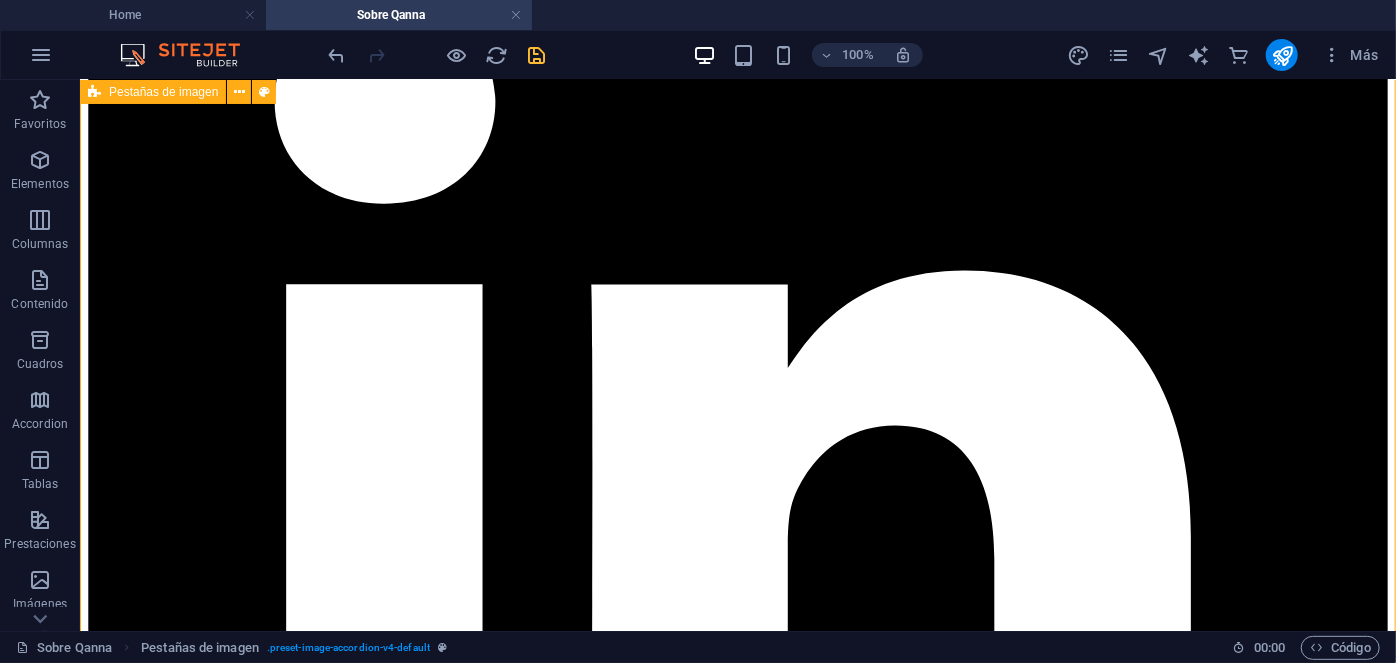 scroll, scrollTop: 5569, scrollLeft: 0, axis: vertical 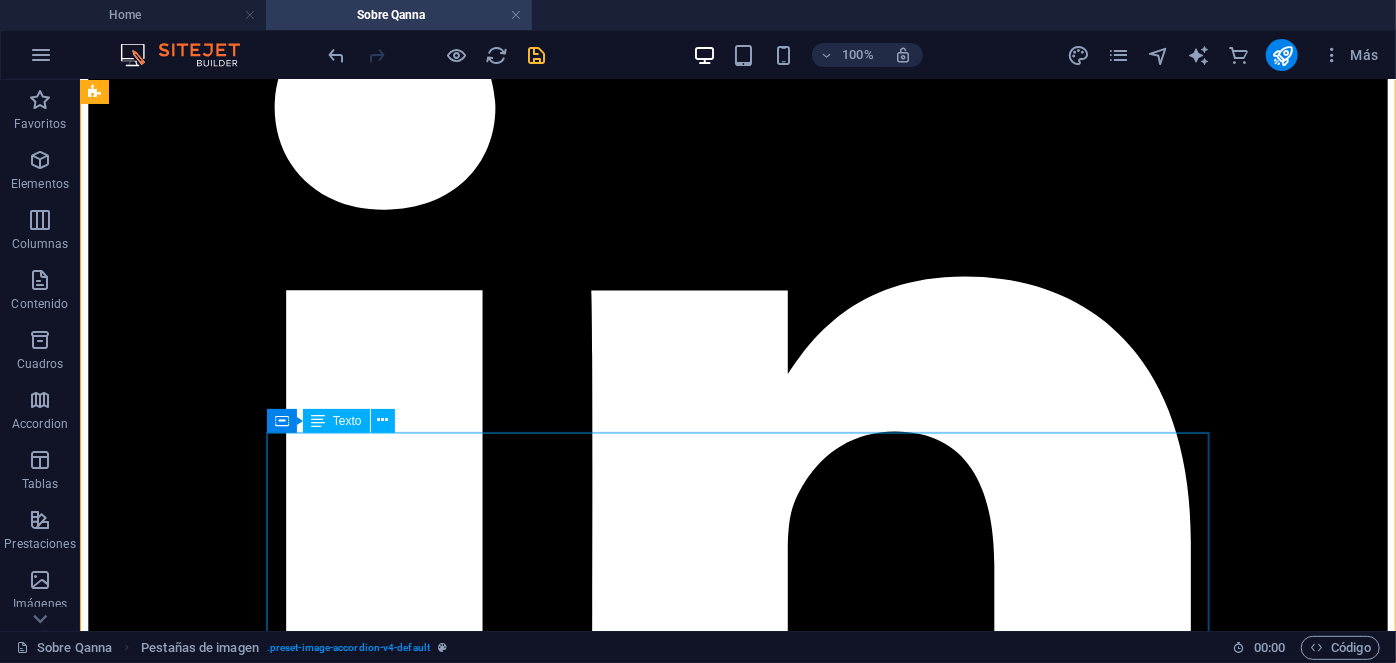 click on "Ana Godoy  Valuations & Advisory Manager Con una trayectoria de más de una década dedicada a la tasación de bienes inmuebles, desarrollando experiencia tanto en el ámbito de propiedades residenciales como en el sector de bienes comerciales. Su desempeño se caracteriza por una notable habilidad para realizar análisis profundos y minuciosos sobre las fluctuaciones y tendencias del mercado inmobiliario, Su conocimiento y precisión la convierten en una referencia dentro del área de valoración inmobiliaria. Estudios: UDM, Arquitectura. UC, Tasación inmobiliaria. IACC, Corretaje de propiedades. Registro nacional de tasadores inmobiliarios. Especialidades: Ley 17.235, Ley 21.719, Tasación para subsidios habitacionales y terrenos. Análisis y valoración. Análisis de mercado. Amplia habilidad jurídica. Inspección de propiedades. Análisis de datos. Análisis financiero." at bounding box center (737, 13118) 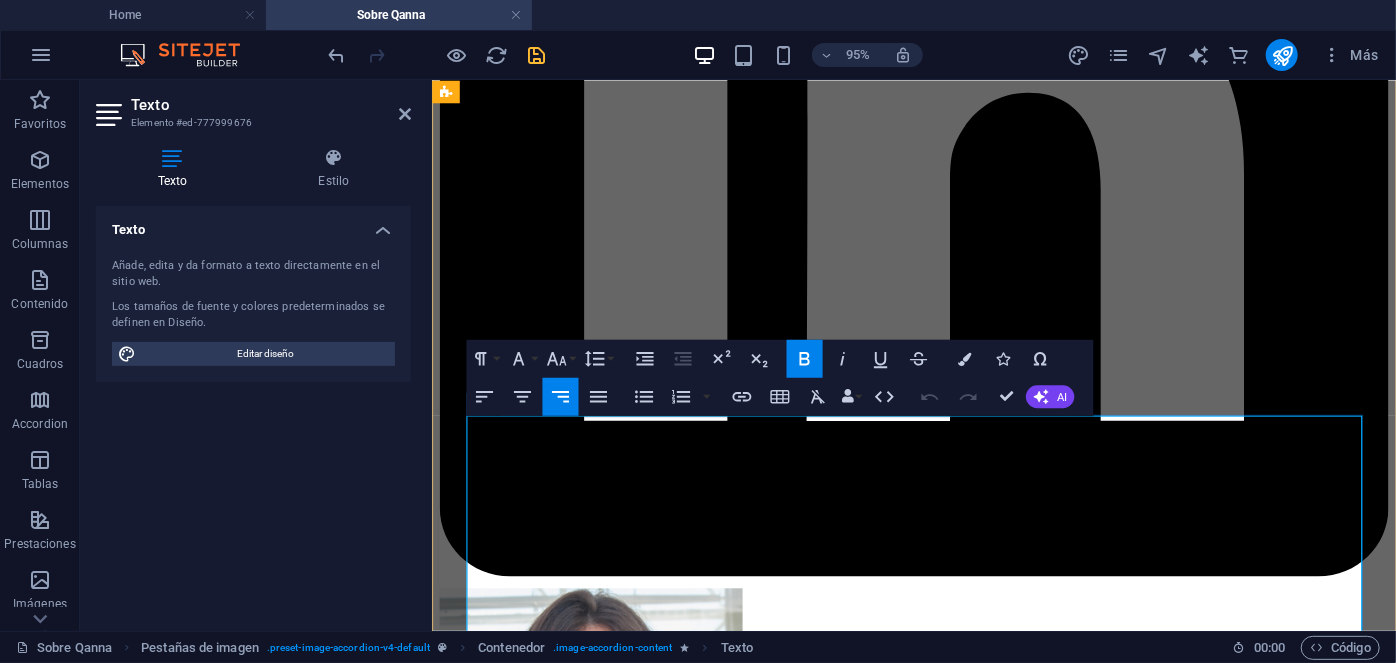 drag, startPoint x: 1362, startPoint y: 457, endPoint x: 1297, endPoint y: 457, distance: 65 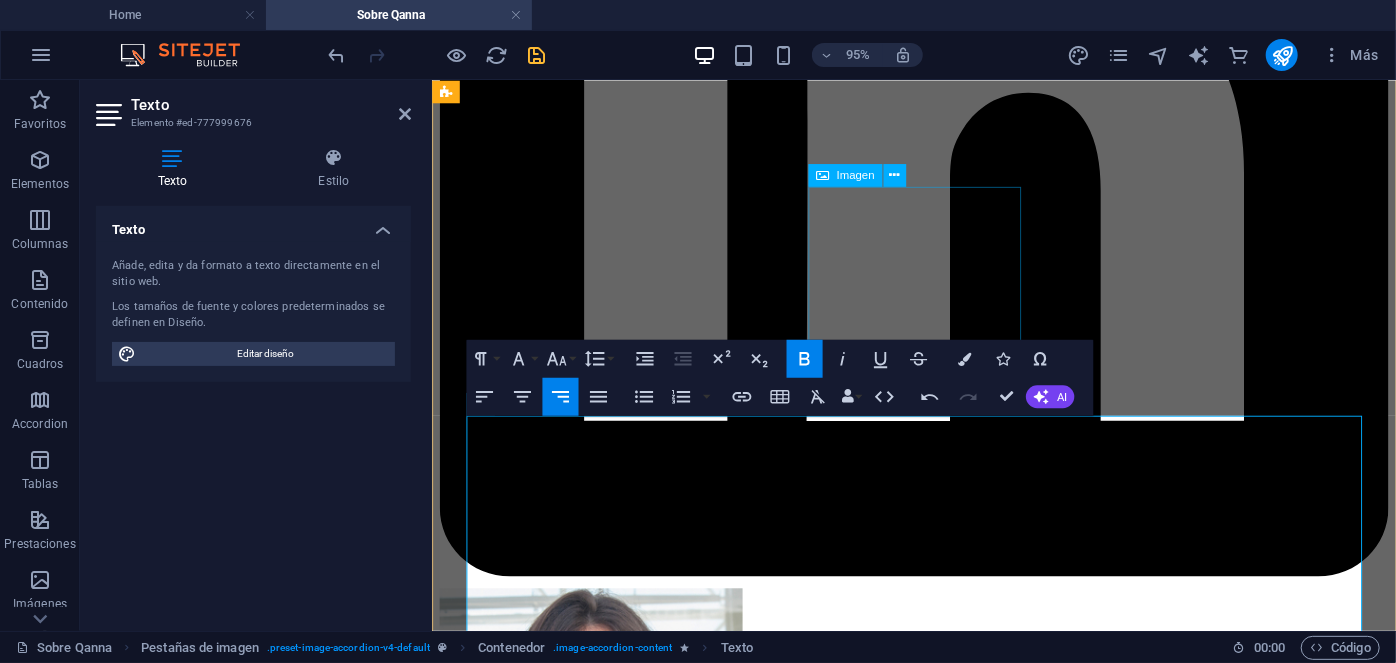 click on "Ana Godoy Valuations & Advisory Manager" at bounding box center [938, 10844] 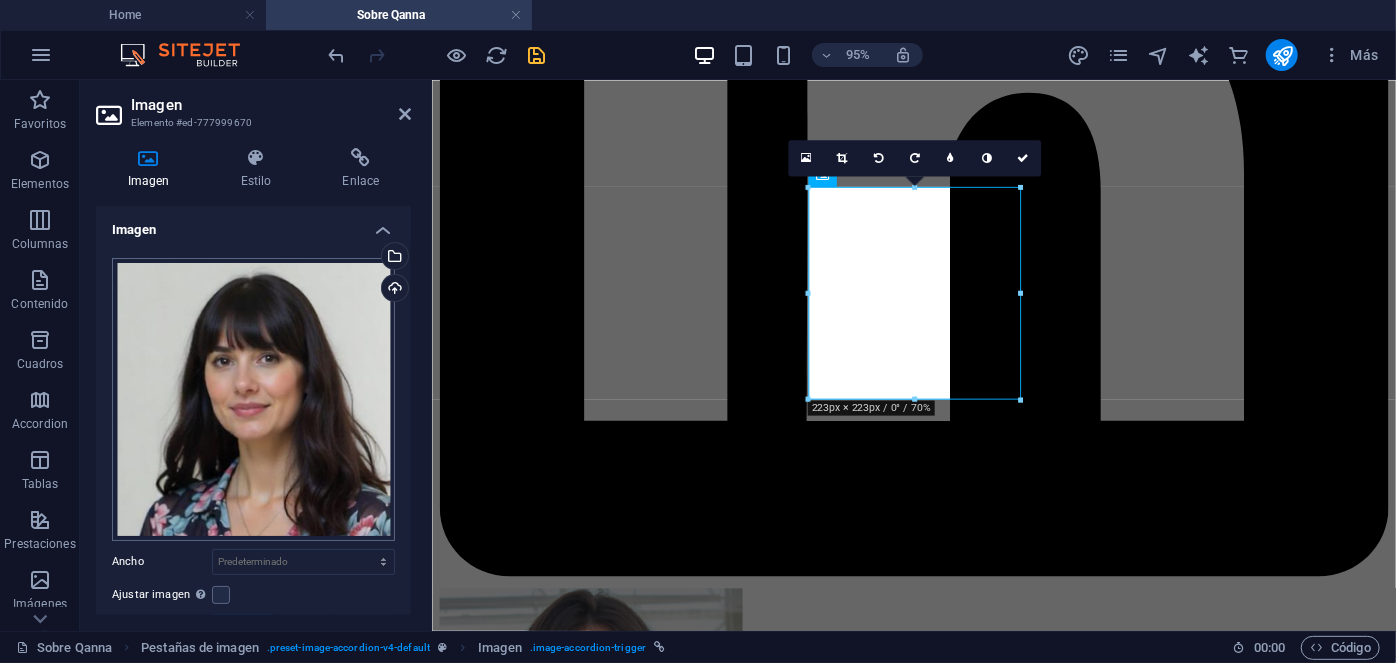 scroll, scrollTop: 371, scrollLeft: 0, axis: vertical 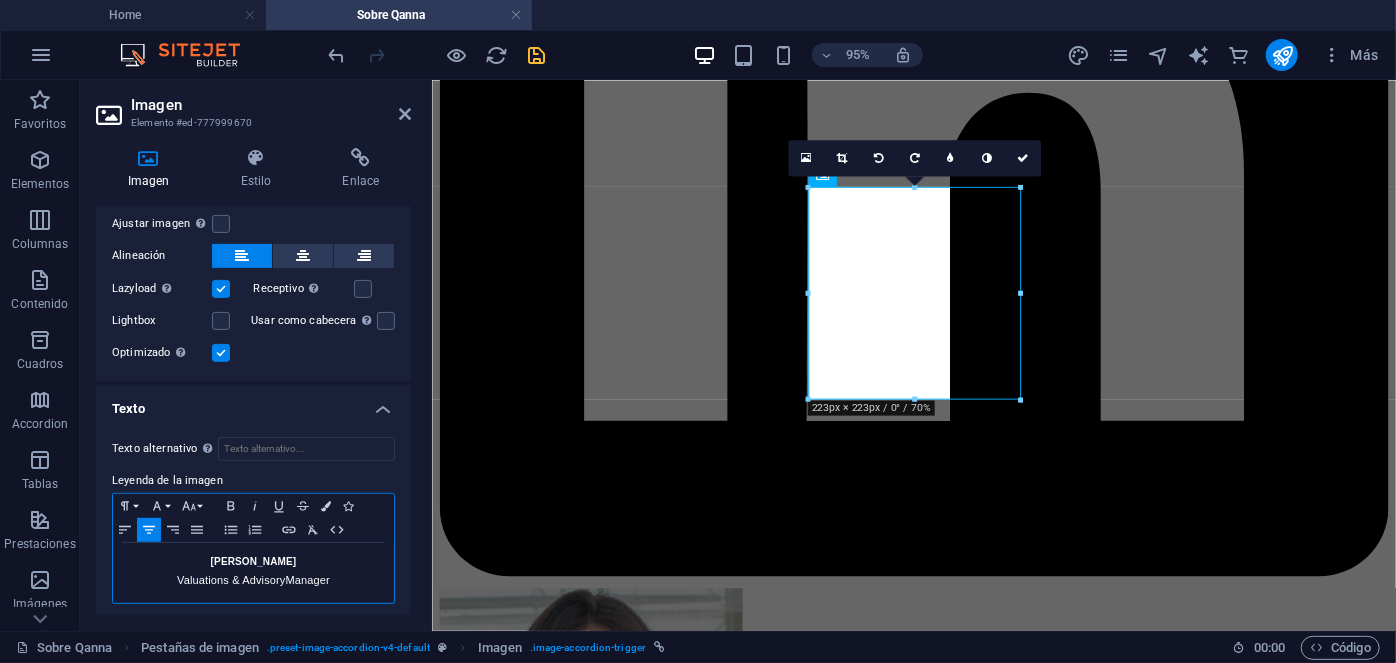 drag, startPoint x: 289, startPoint y: 578, endPoint x: 228, endPoint y: 577, distance: 61.008198 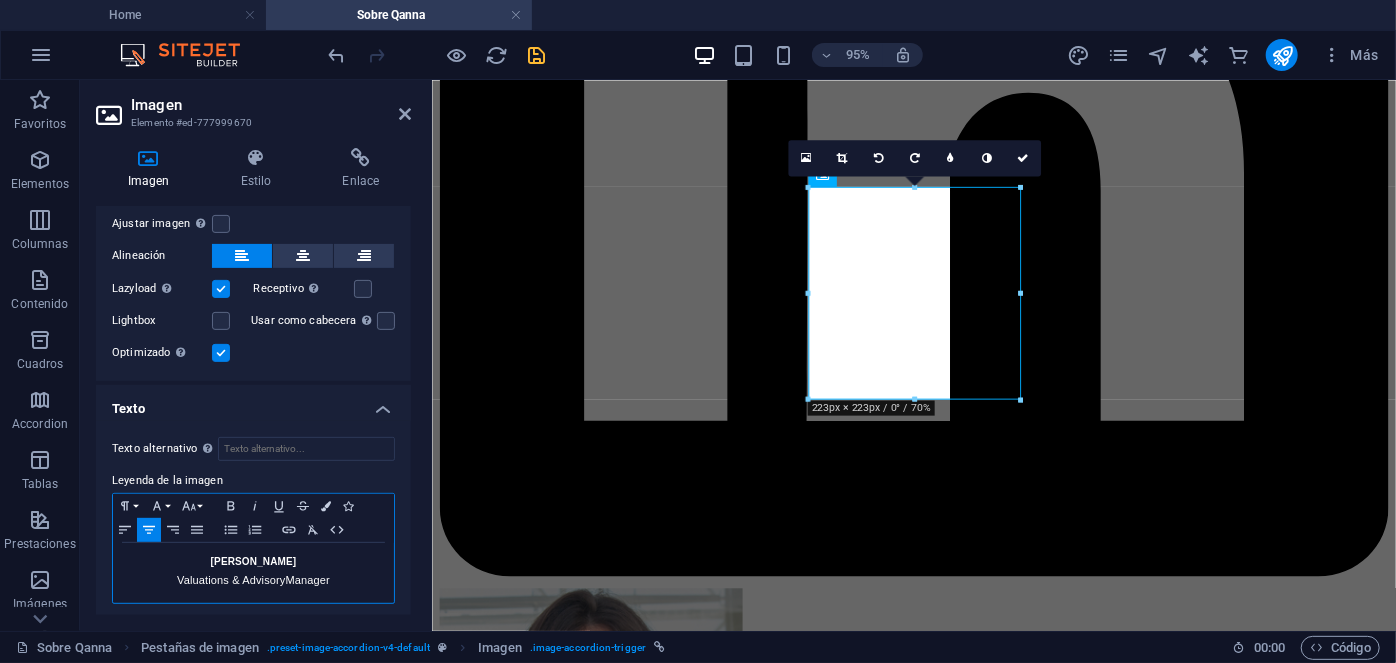 click on "Valuations & Advisory  Manager" at bounding box center (253, 580) 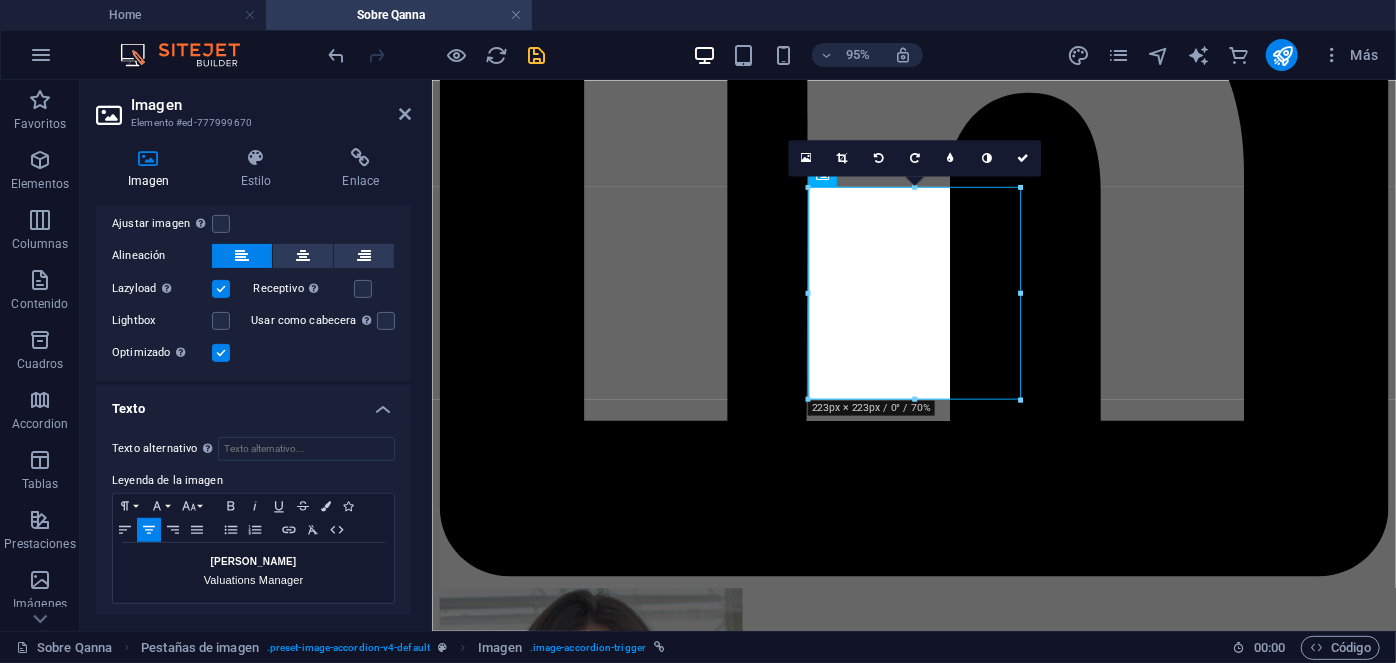 click at bounding box center [537, 55] 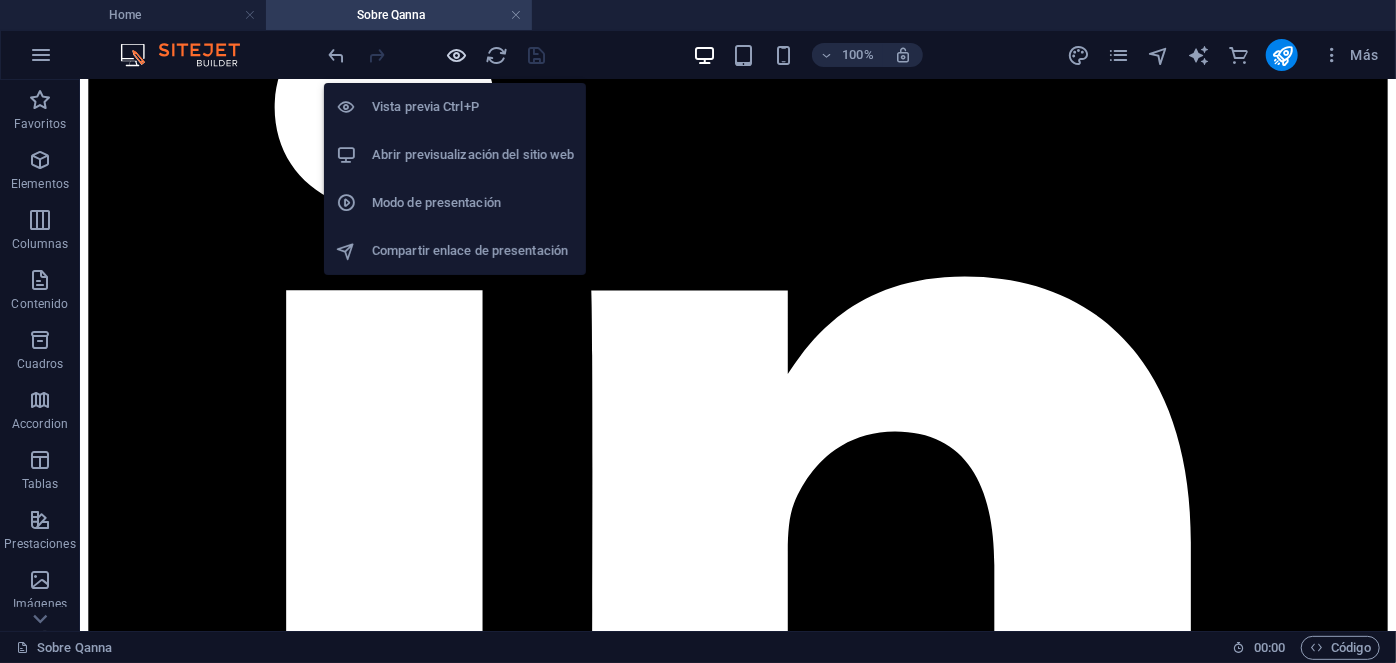 click at bounding box center [457, 55] 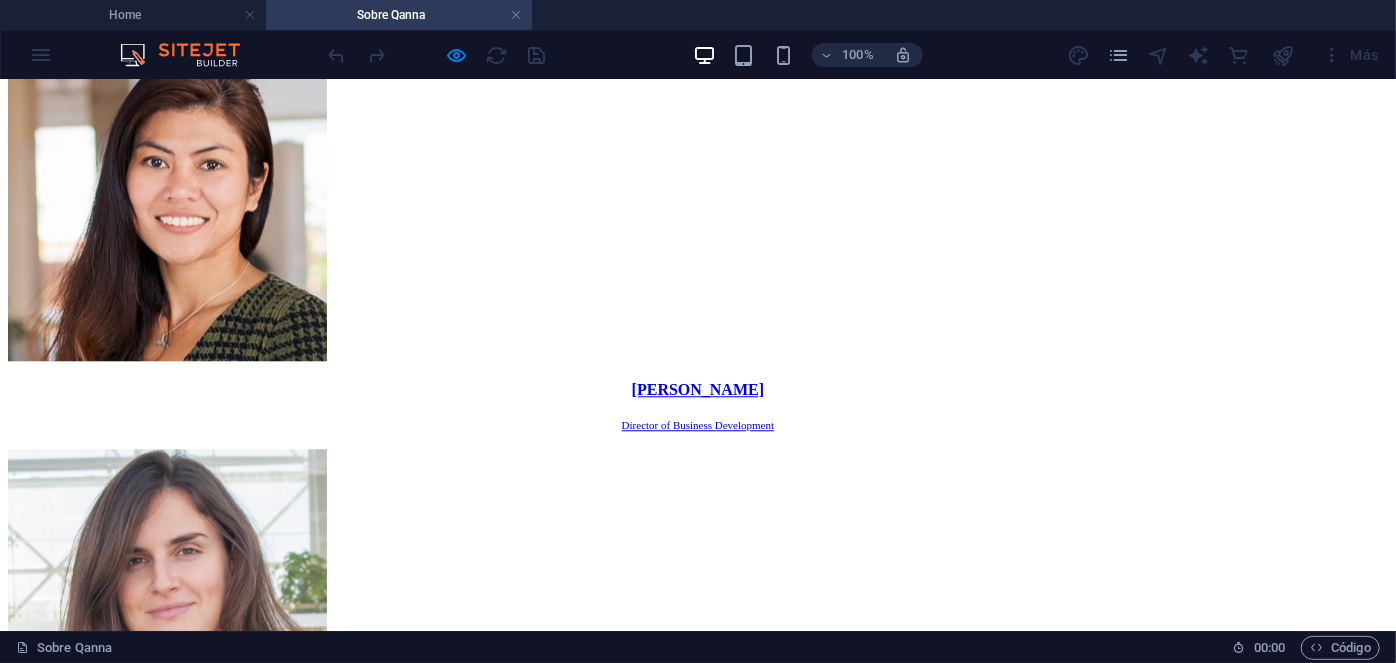 scroll, scrollTop: 2452, scrollLeft: 0, axis: vertical 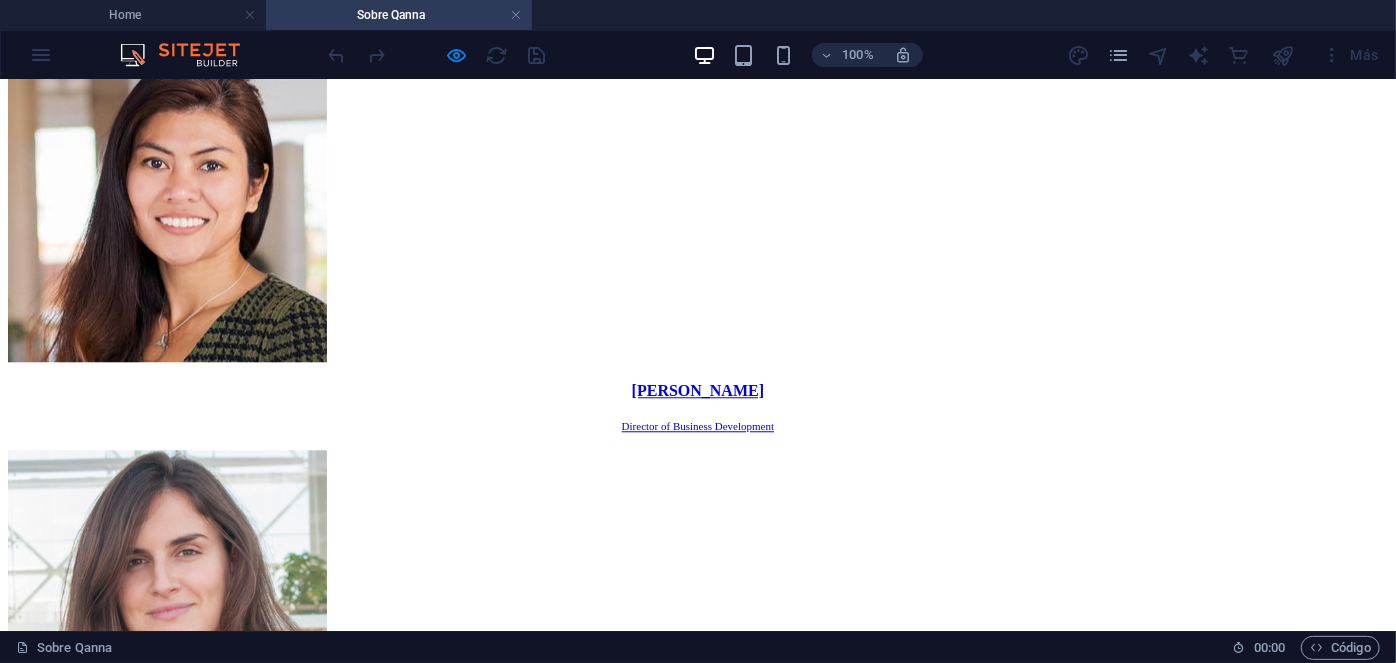 click on "Ver más" at bounding box center (34, 13405) 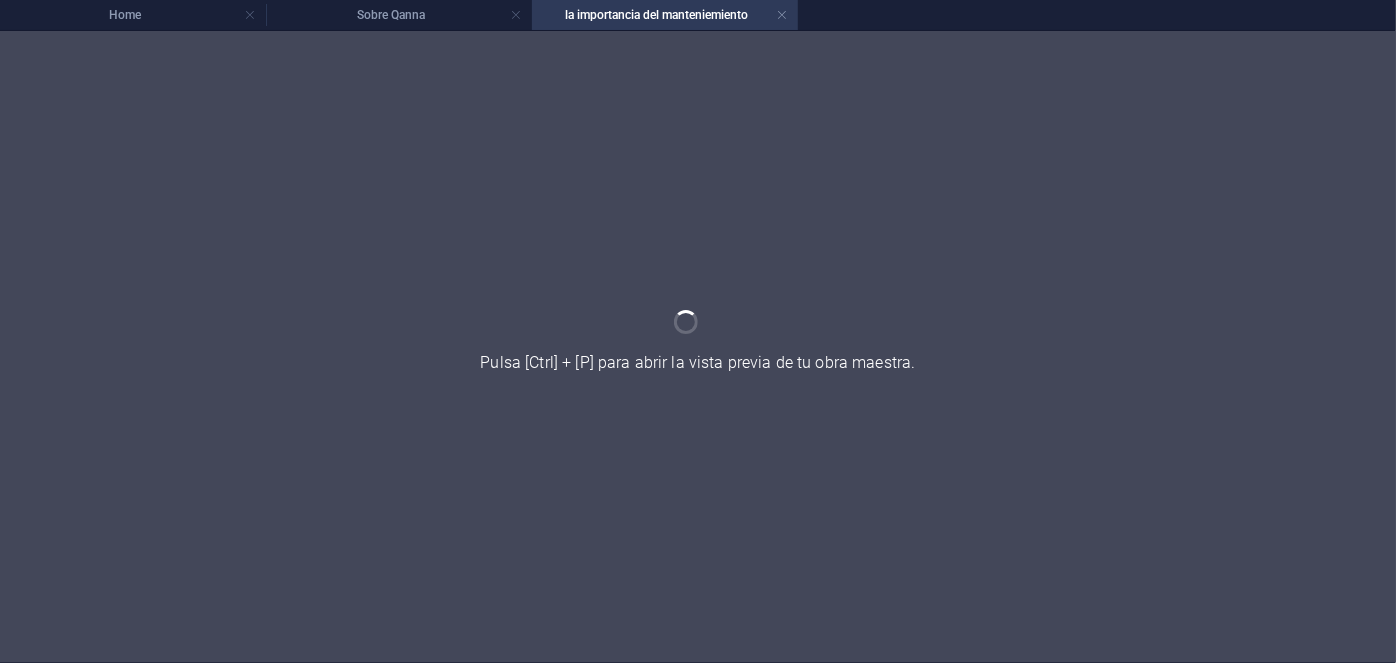 scroll, scrollTop: 0, scrollLeft: 0, axis: both 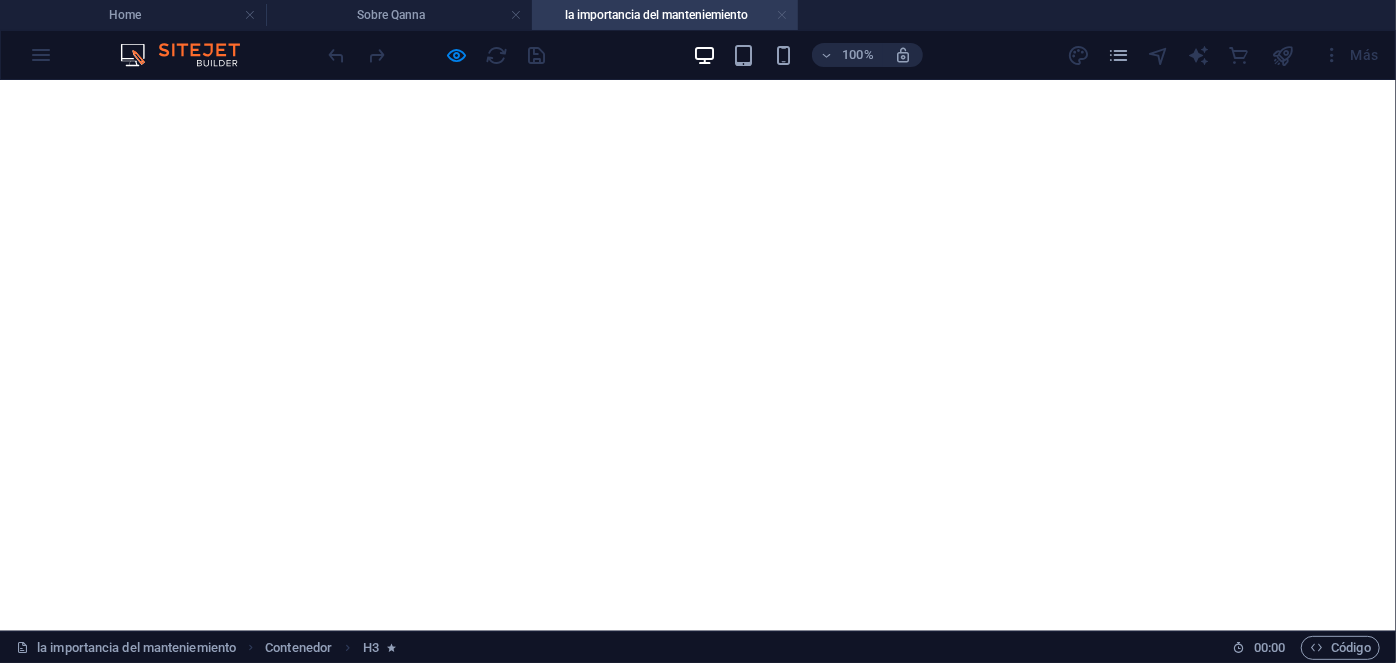 click at bounding box center [782, 15] 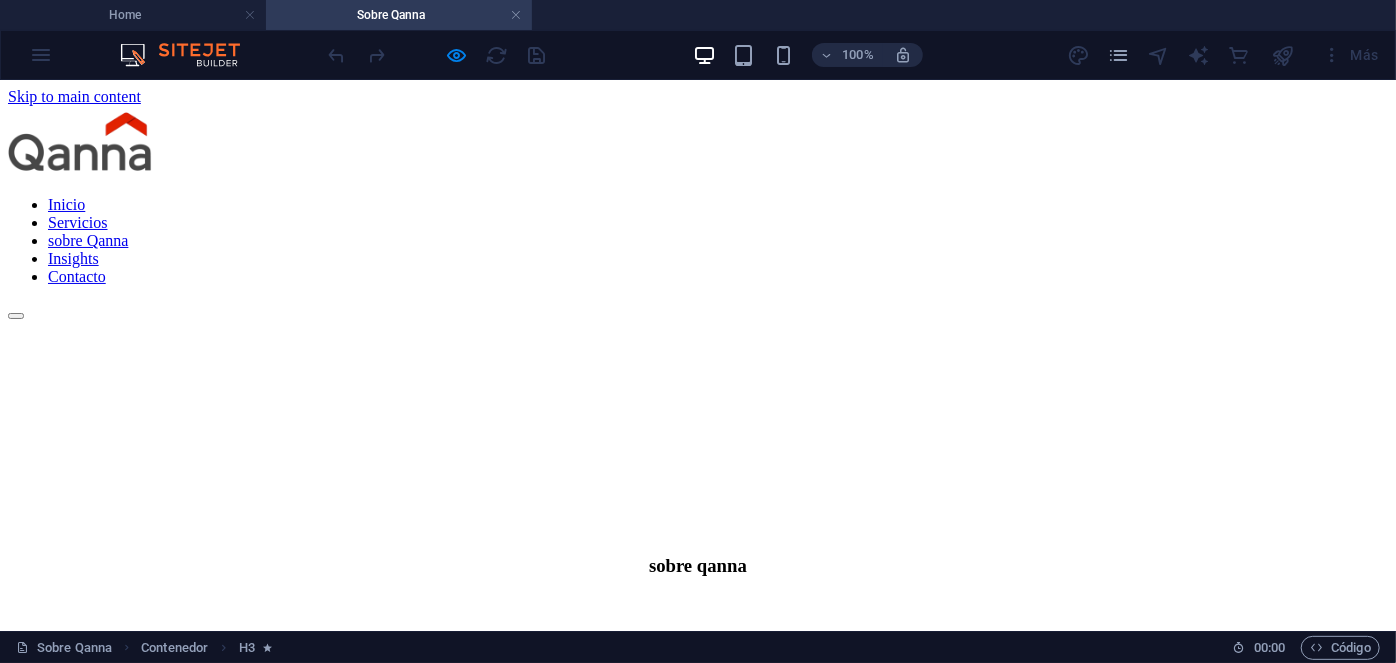 scroll, scrollTop: 2452, scrollLeft: 0, axis: vertical 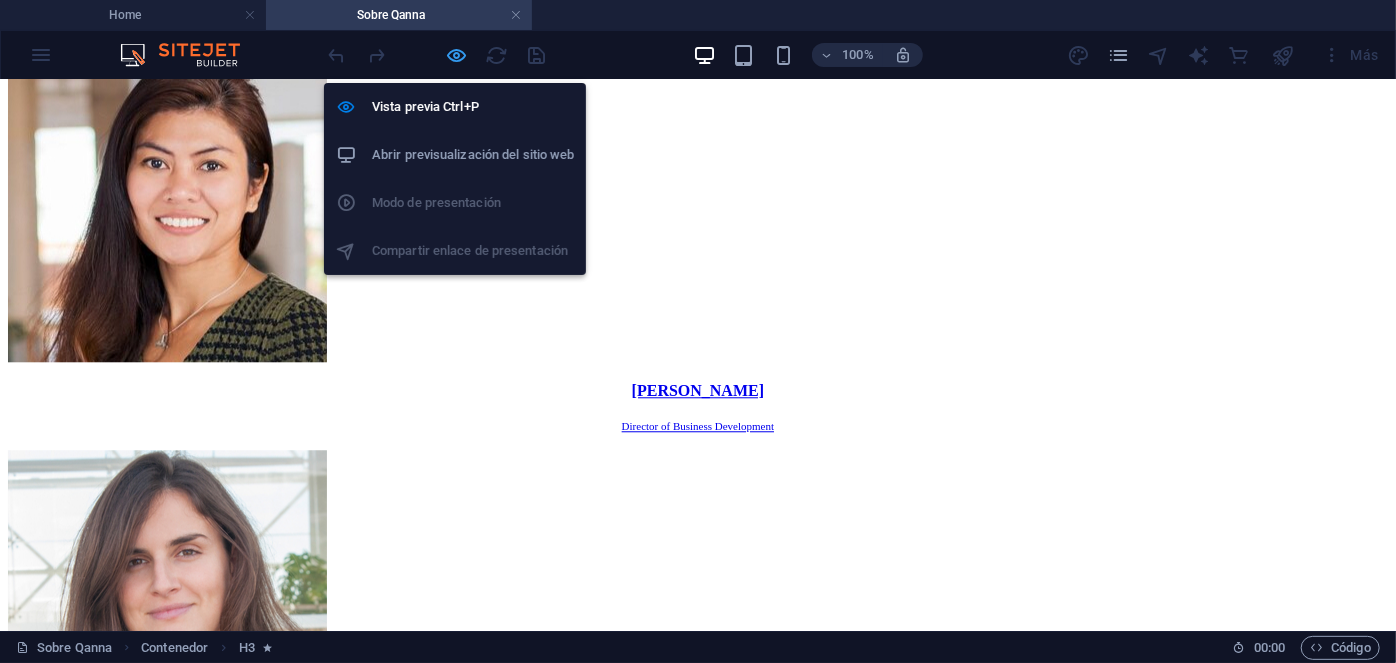 click at bounding box center [457, 55] 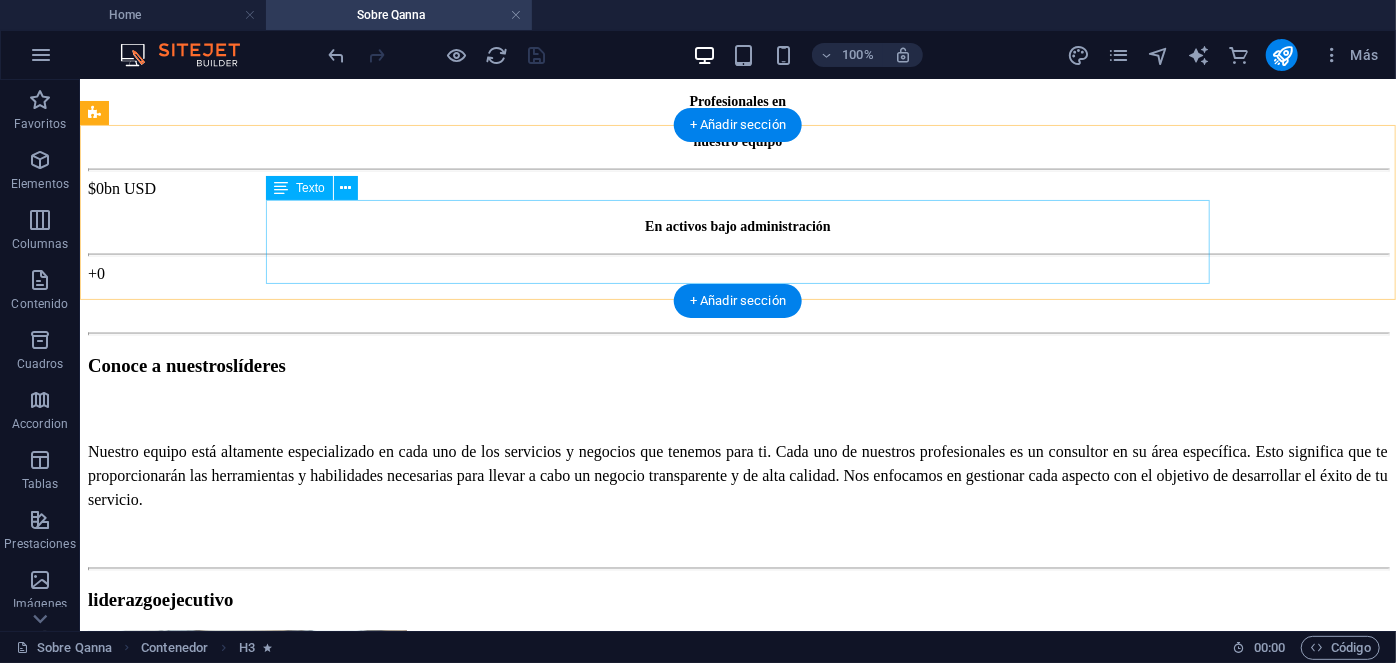 scroll, scrollTop: 837, scrollLeft: 0, axis: vertical 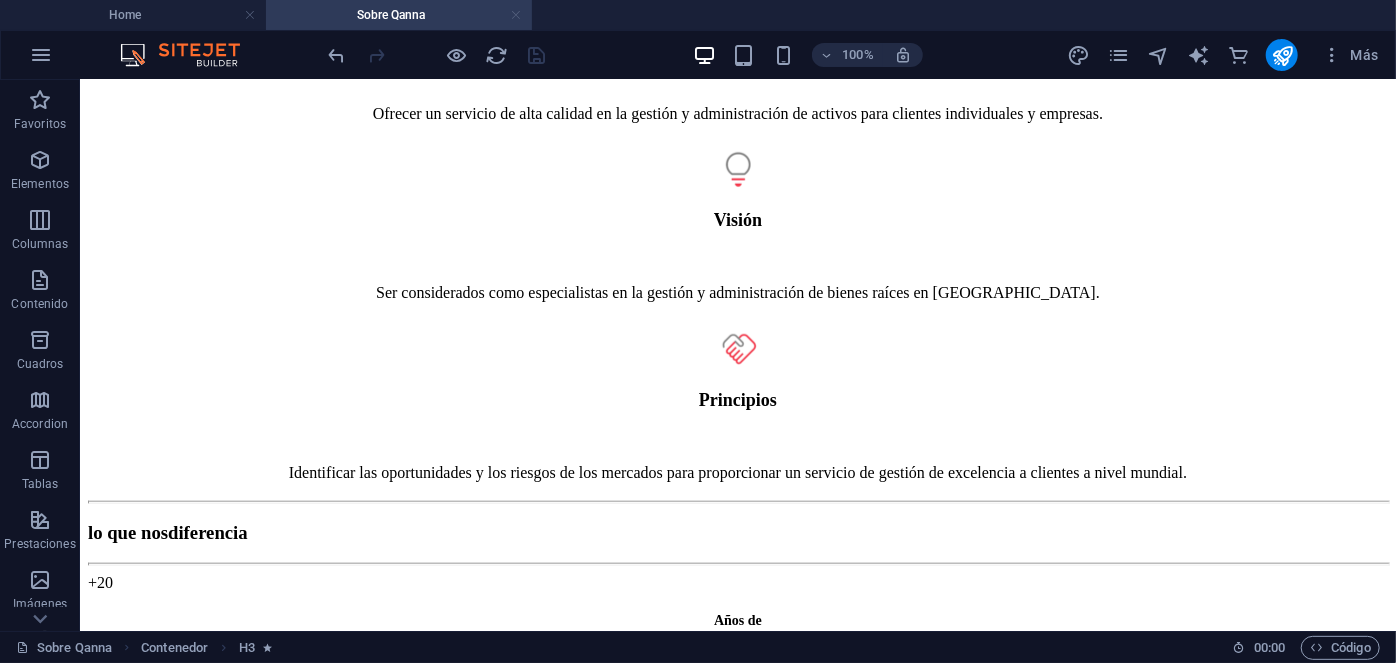 click at bounding box center (516, 15) 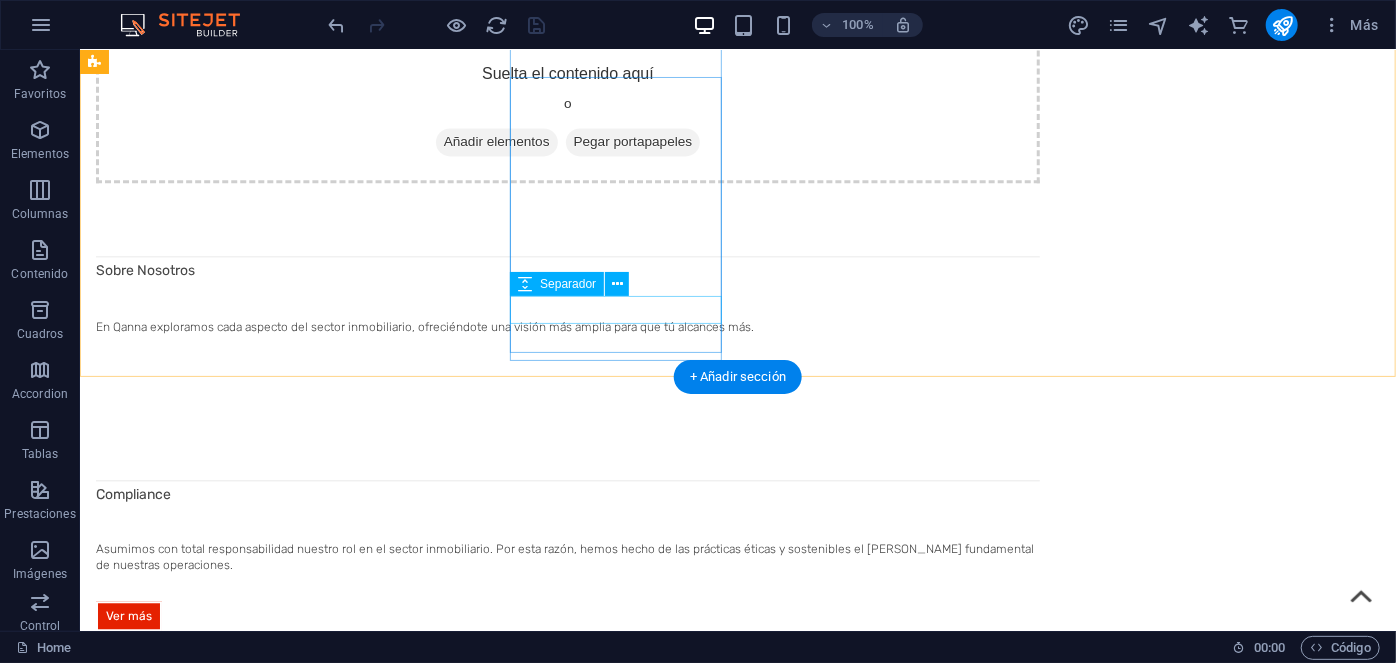 scroll, scrollTop: 2277, scrollLeft: 0, axis: vertical 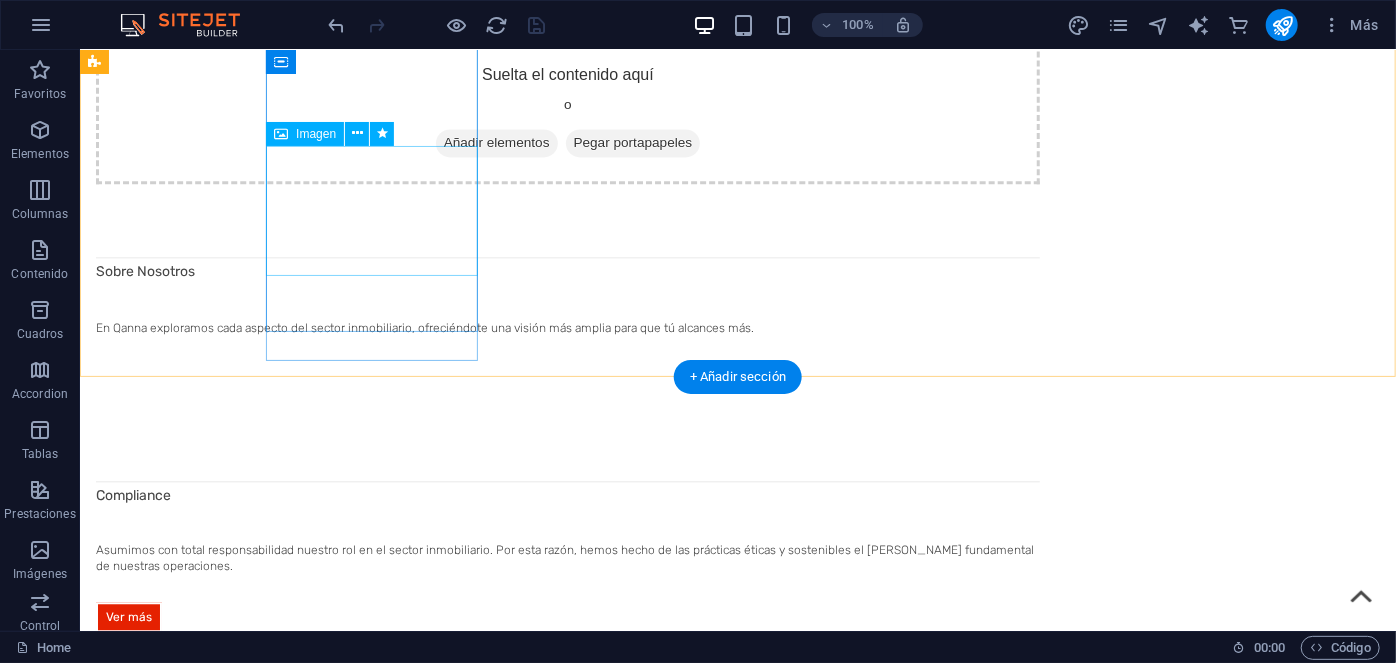 click at bounding box center [567, 1752] 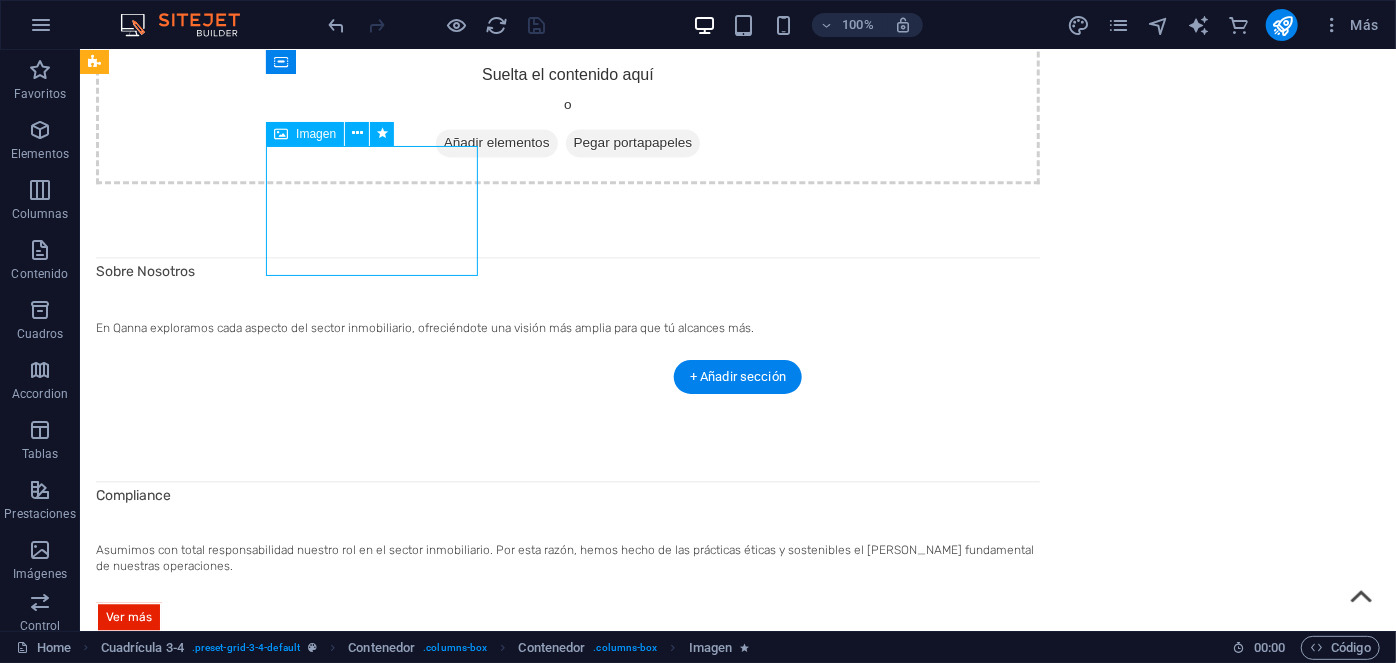click at bounding box center [567, 1752] 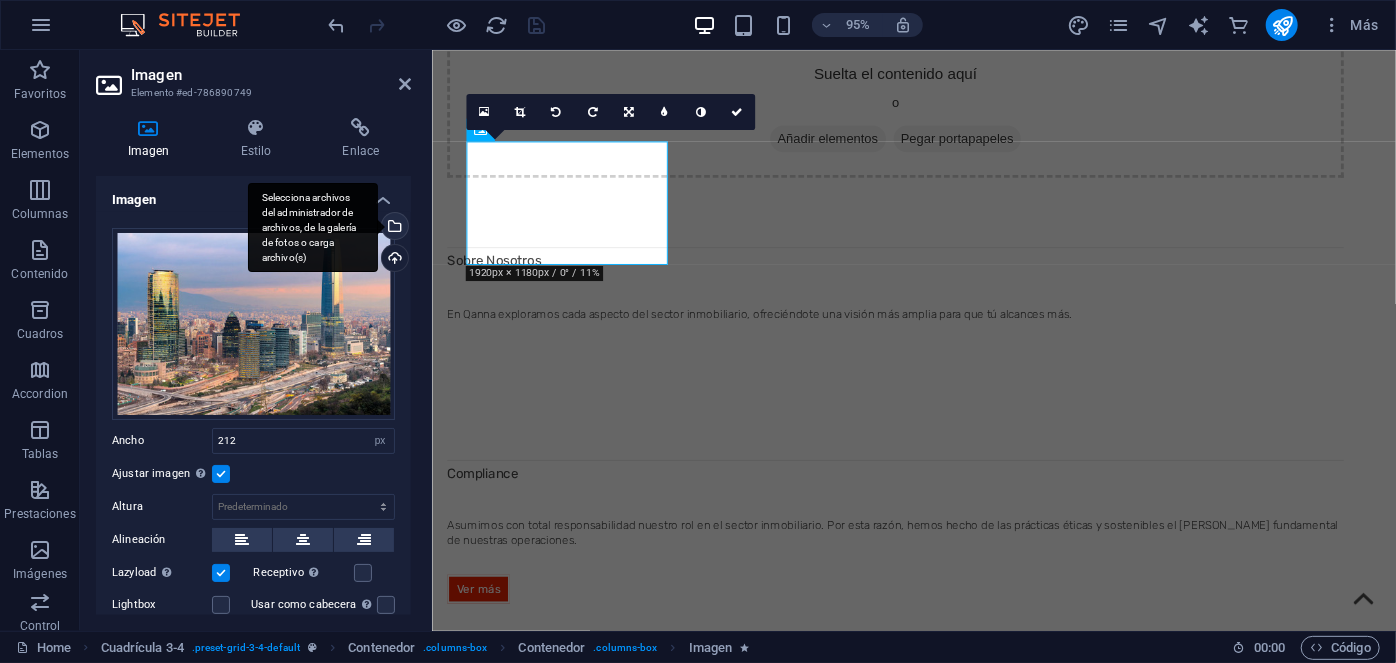 click on "Selecciona archivos del administrador de archivos, de la galería de fotos o carga archivo(s)" at bounding box center [313, 228] 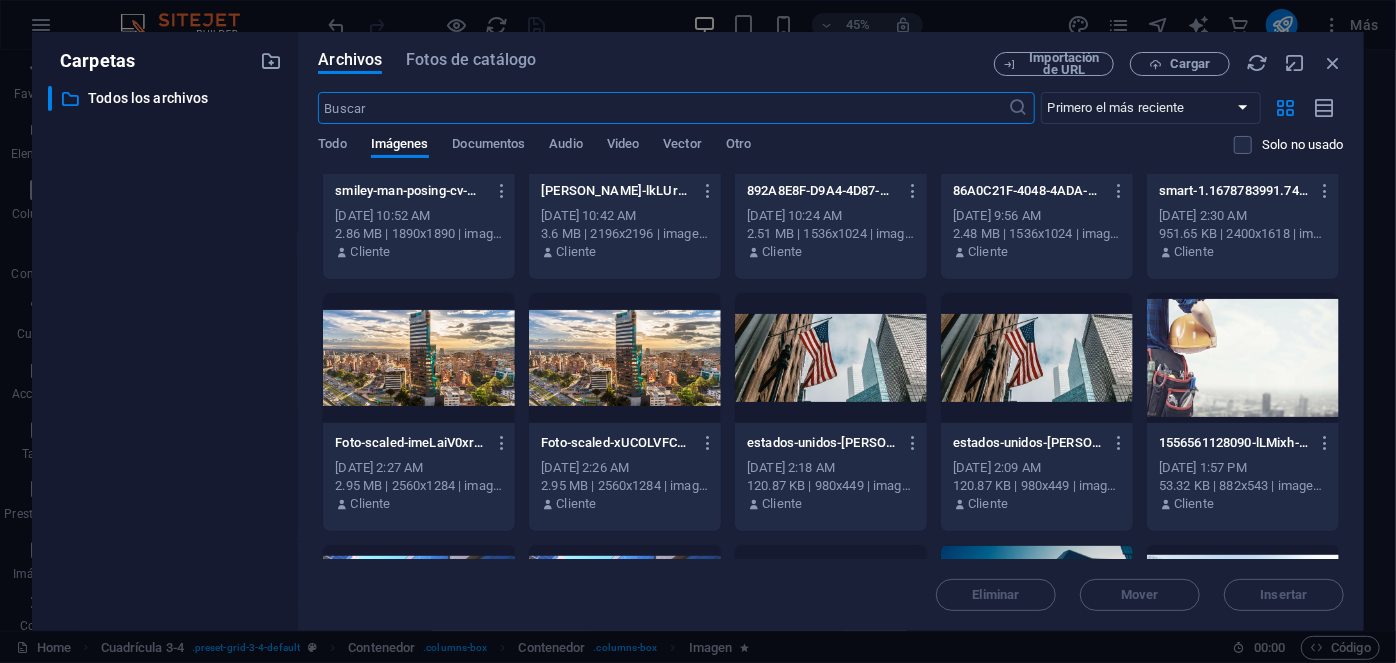 scroll, scrollTop: 393, scrollLeft: 0, axis: vertical 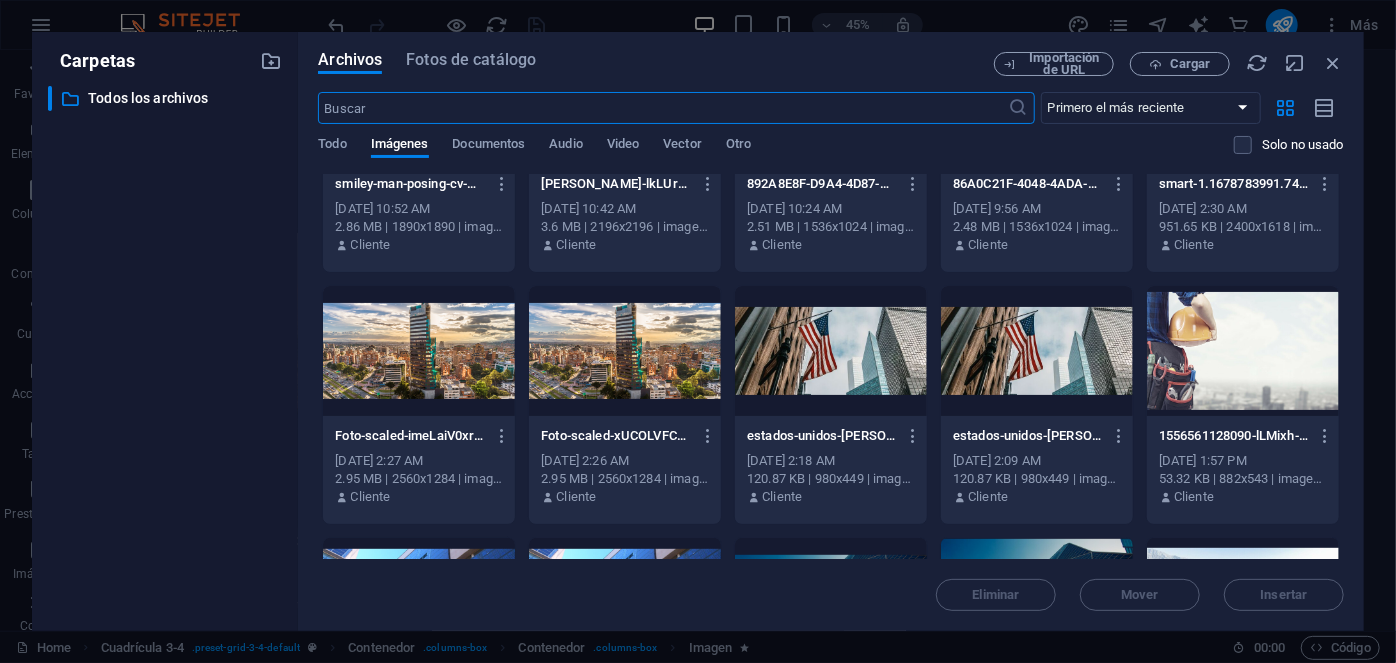click at bounding box center [419, 351] 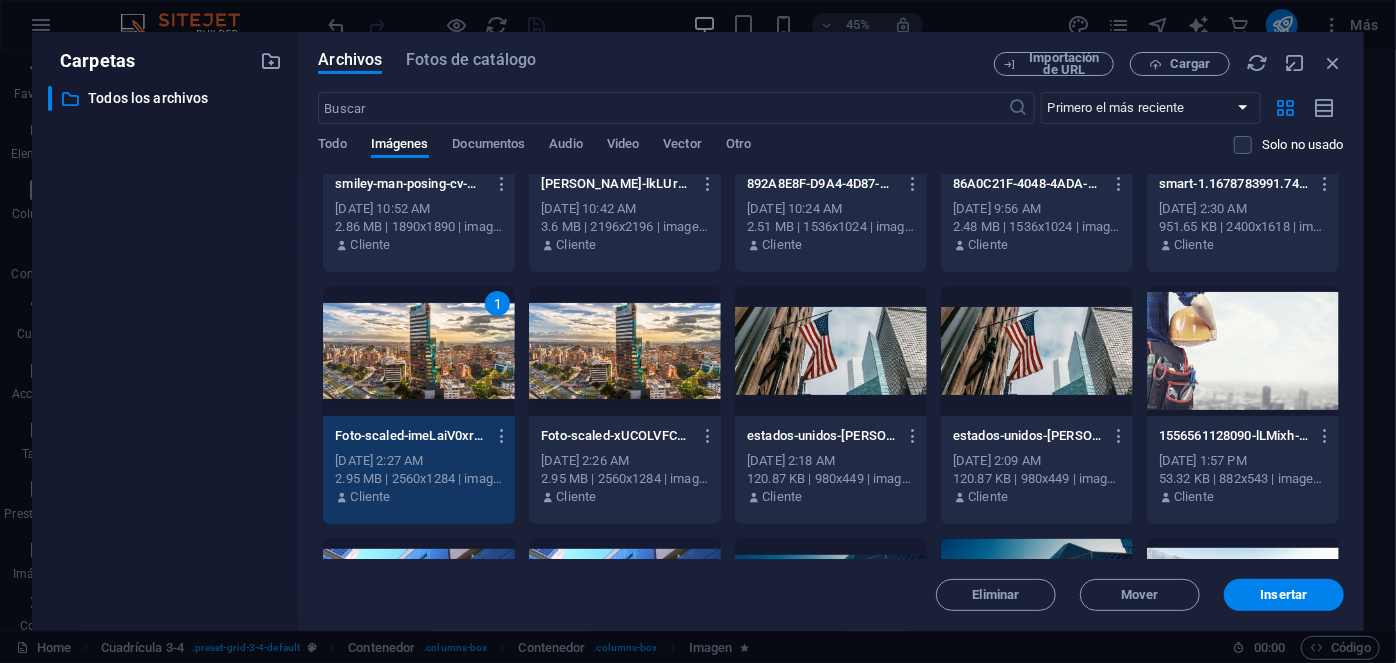 click on "1" at bounding box center [419, 351] 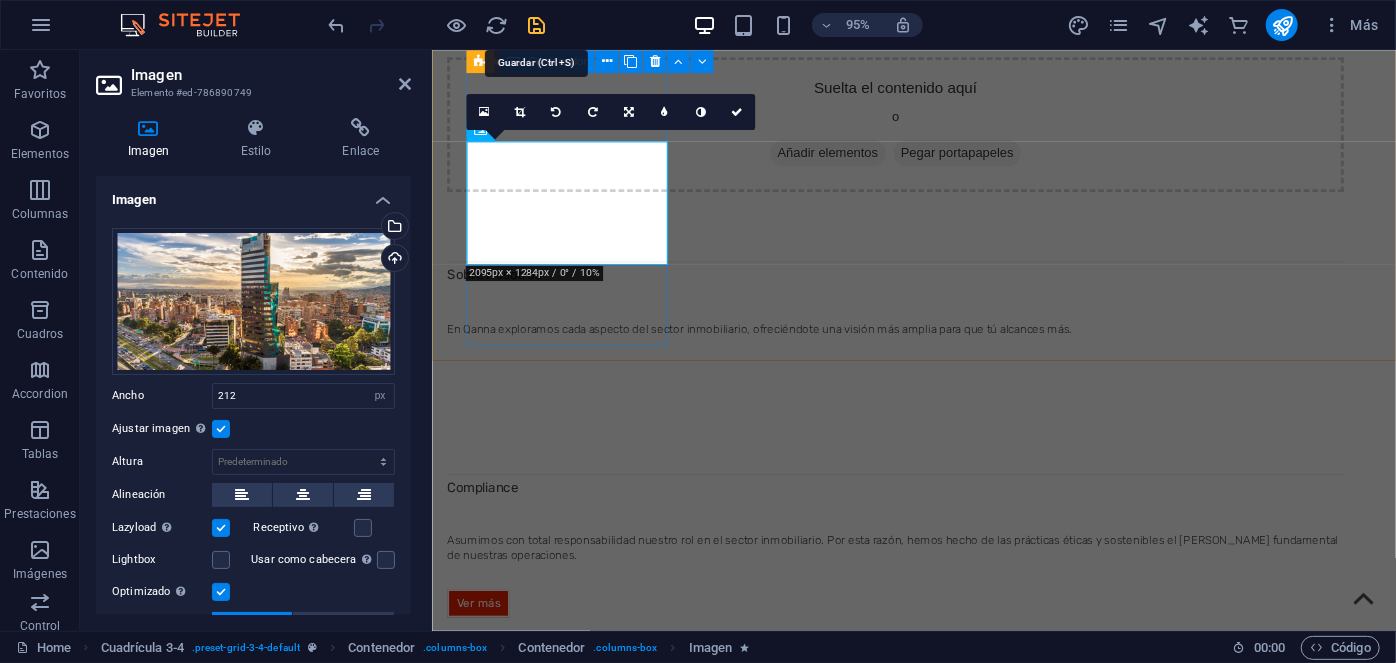 click at bounding box center [537, 25] 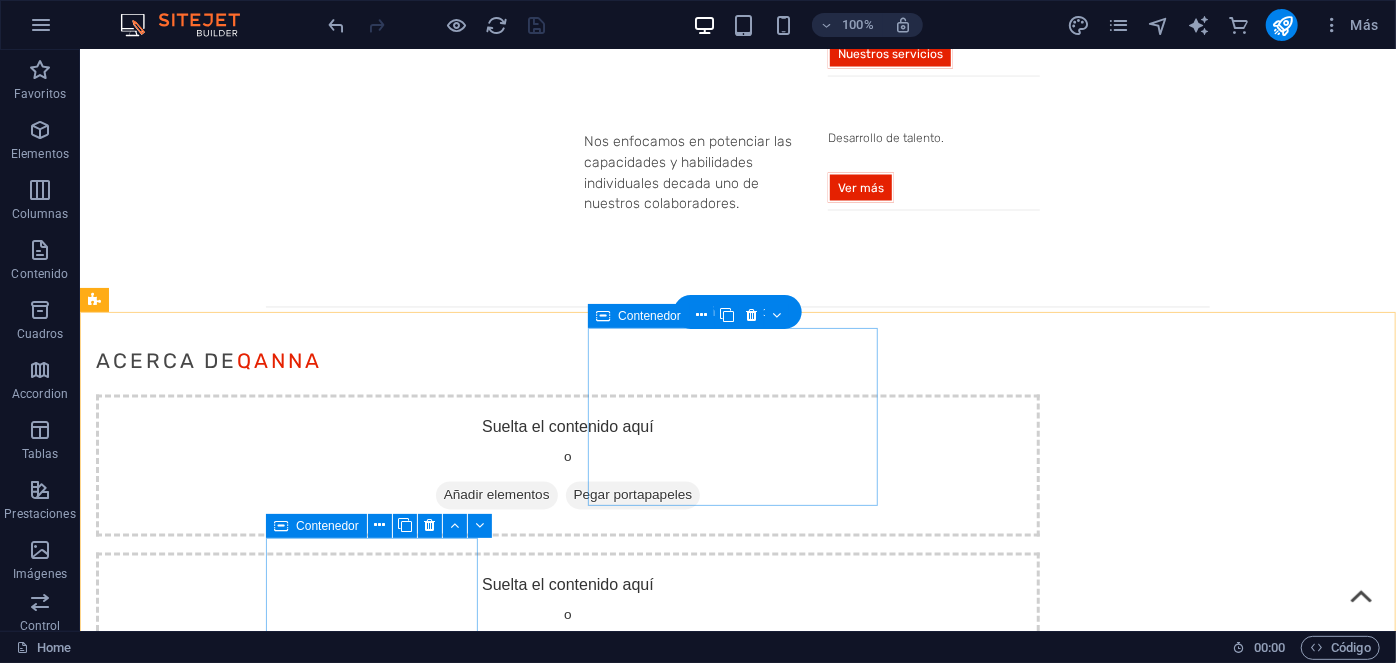 scroll, scrollTop: 1765, scrollLeft: 0, axis: vertical 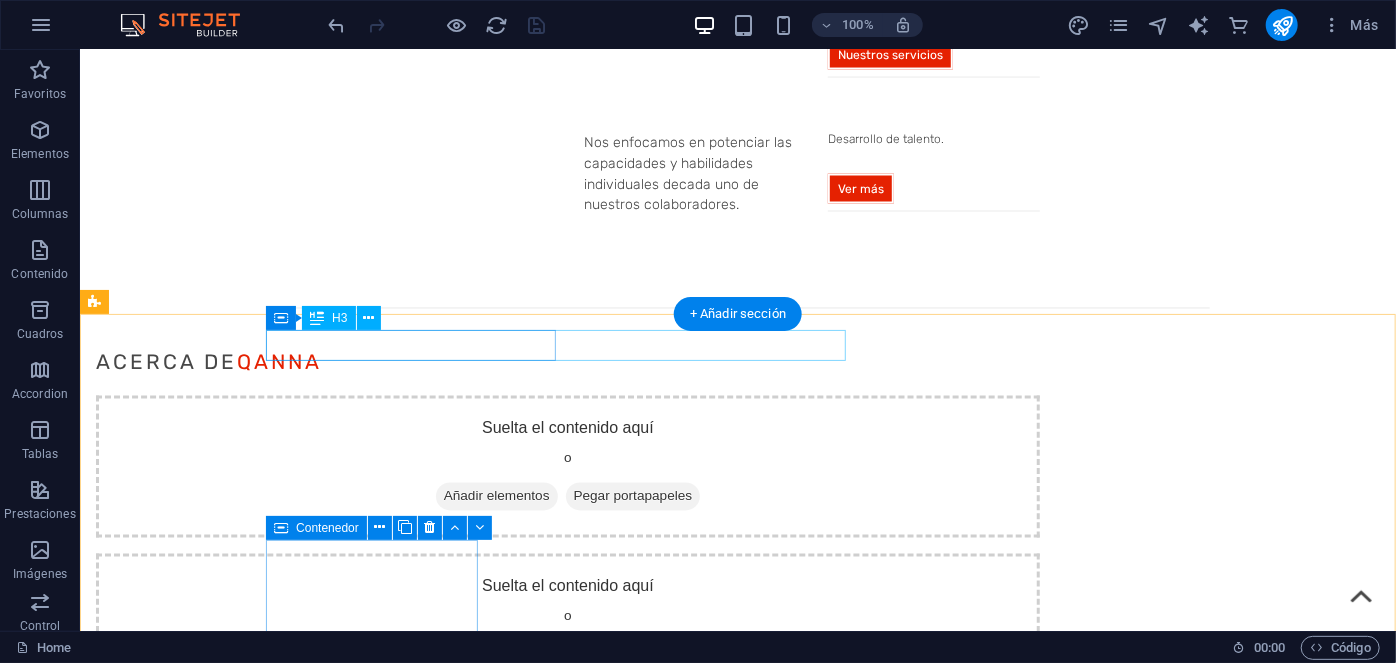 click on "latest  Insights" at bounding box center (567, 1733) 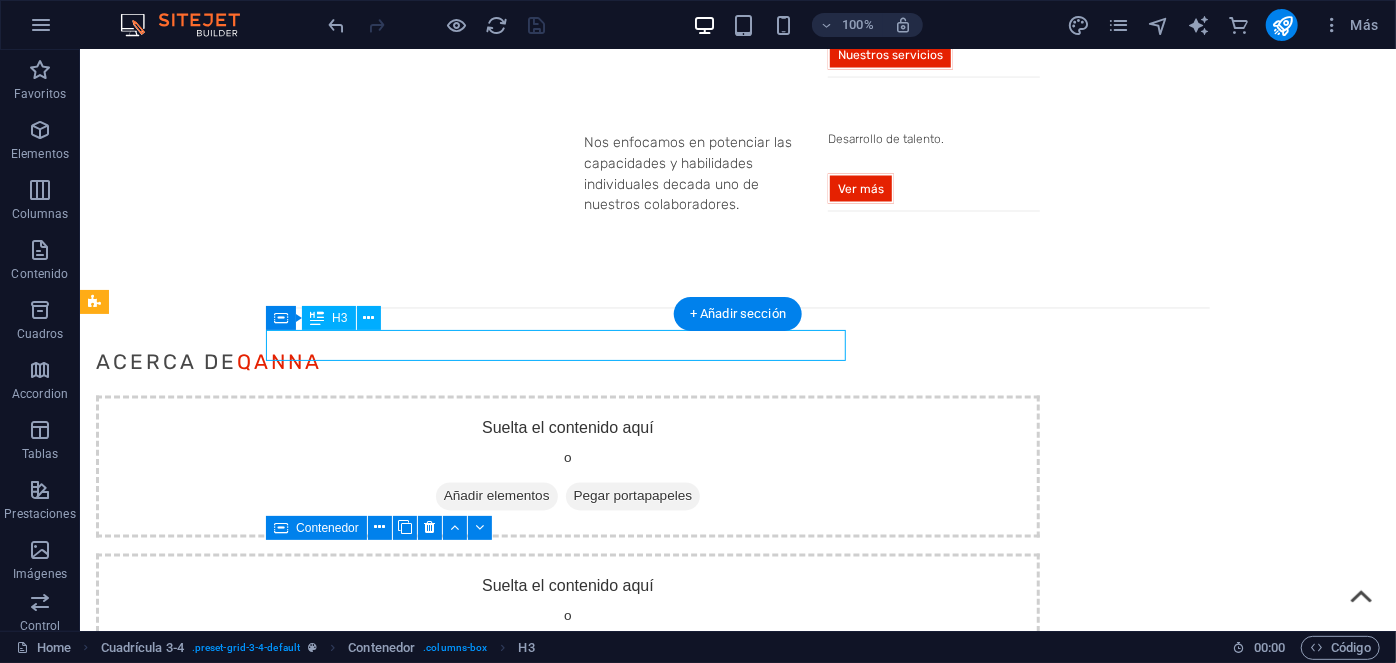 click on "latest  Insights" at bounding box center [567, 1733] 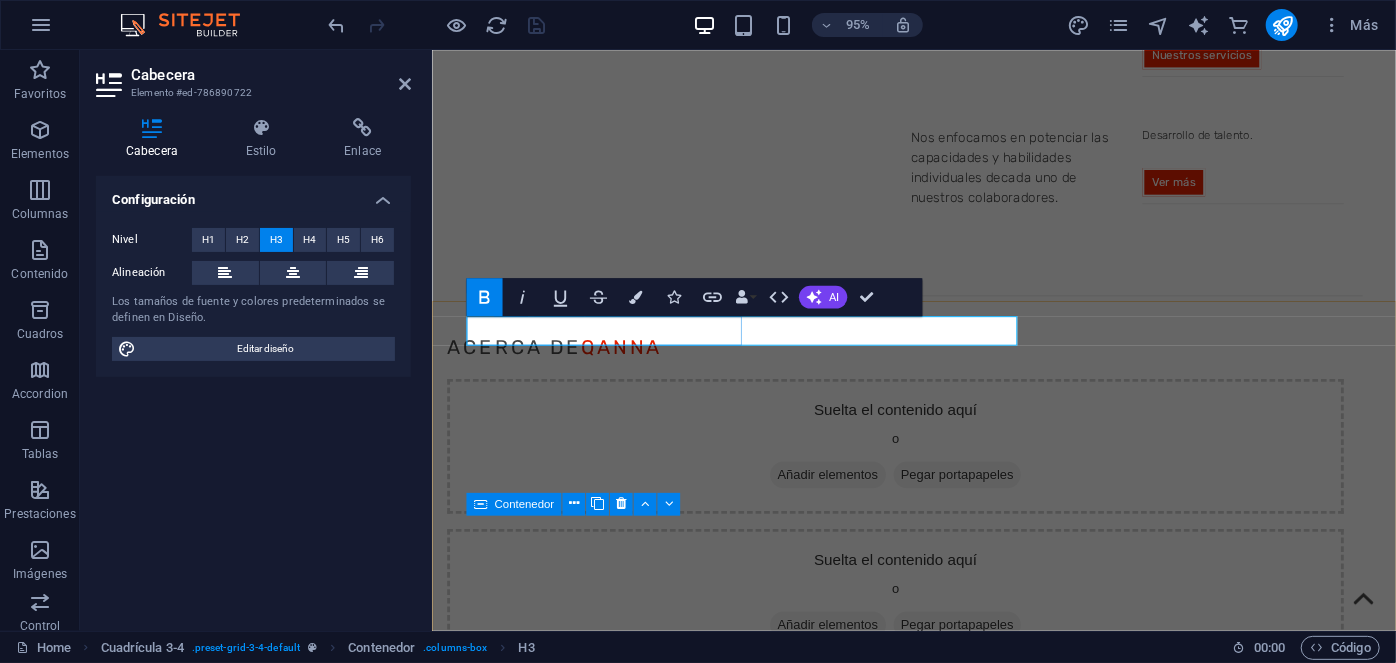 click on "latest  Insights" at bounding box center [551, 1734] 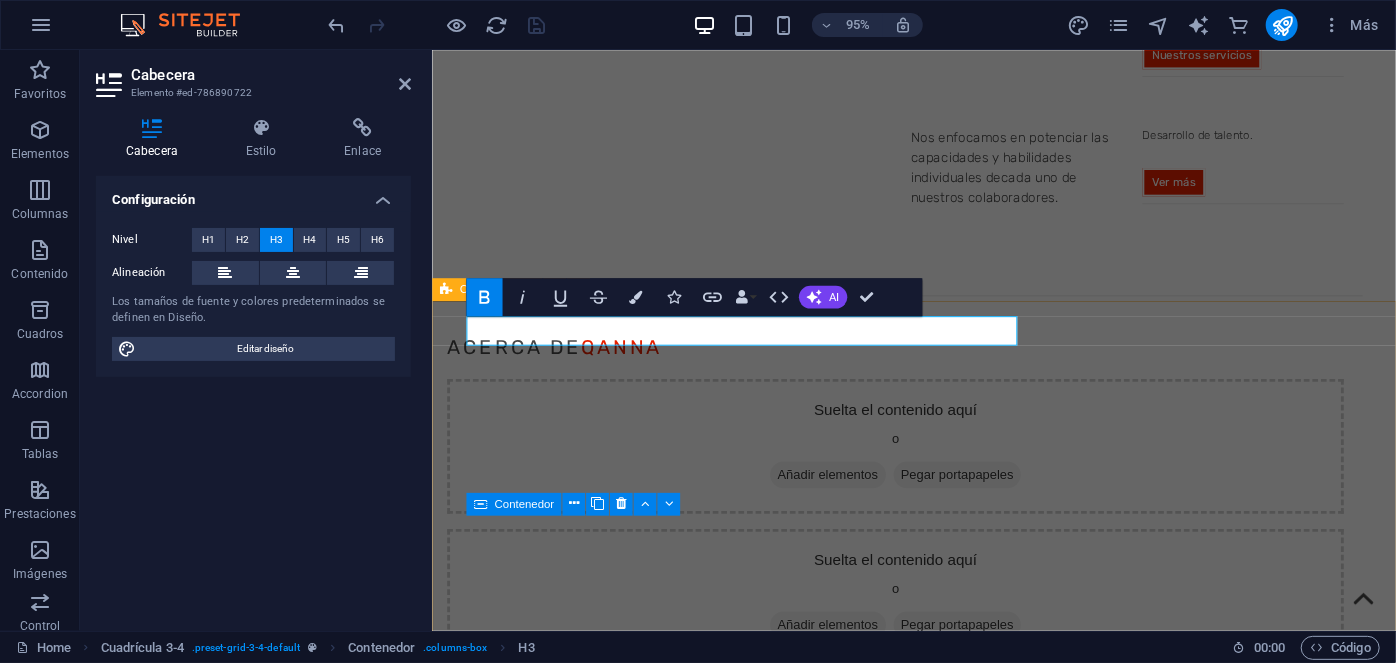 drag, startPoint x: 564, startPoint y: 345, endPoint x: 437, endPoint y: 349, distance: 127.06297 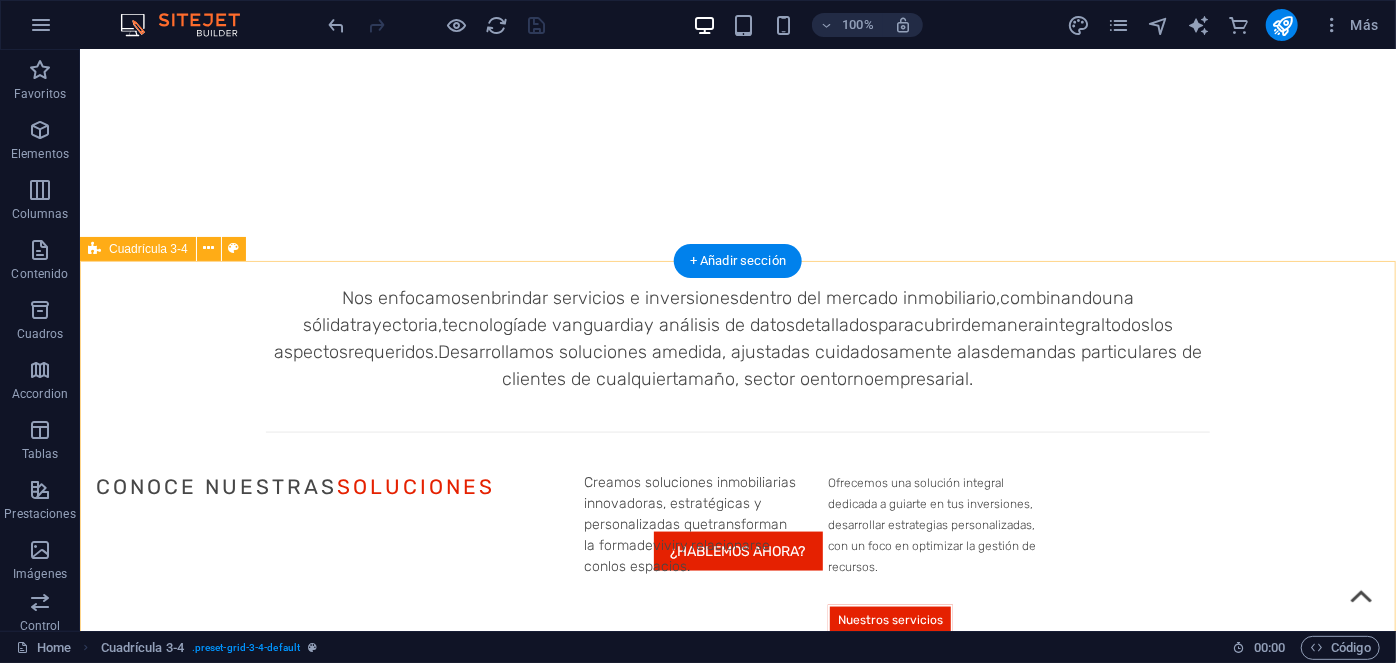 scroll, scrollTop: 0, scrollLeft: 0, axis: both 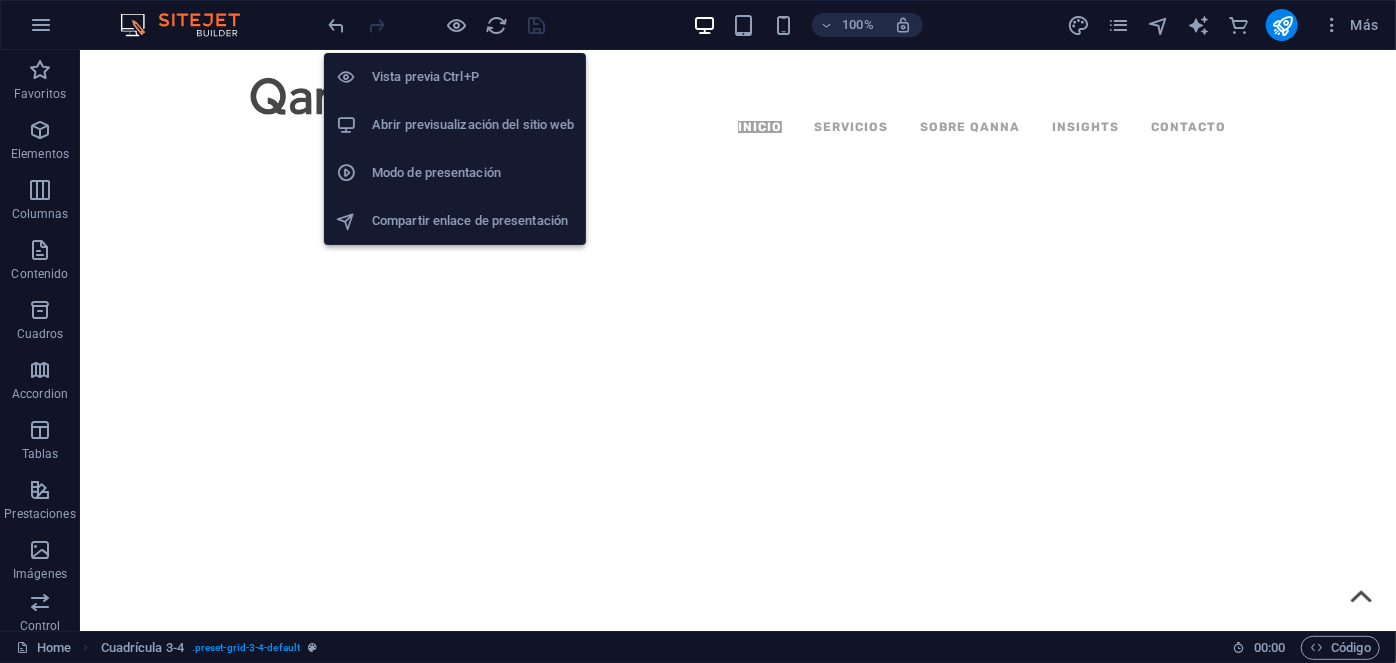 click on "Abrir previsualización del sitio web" at bounding box center [455, 125] 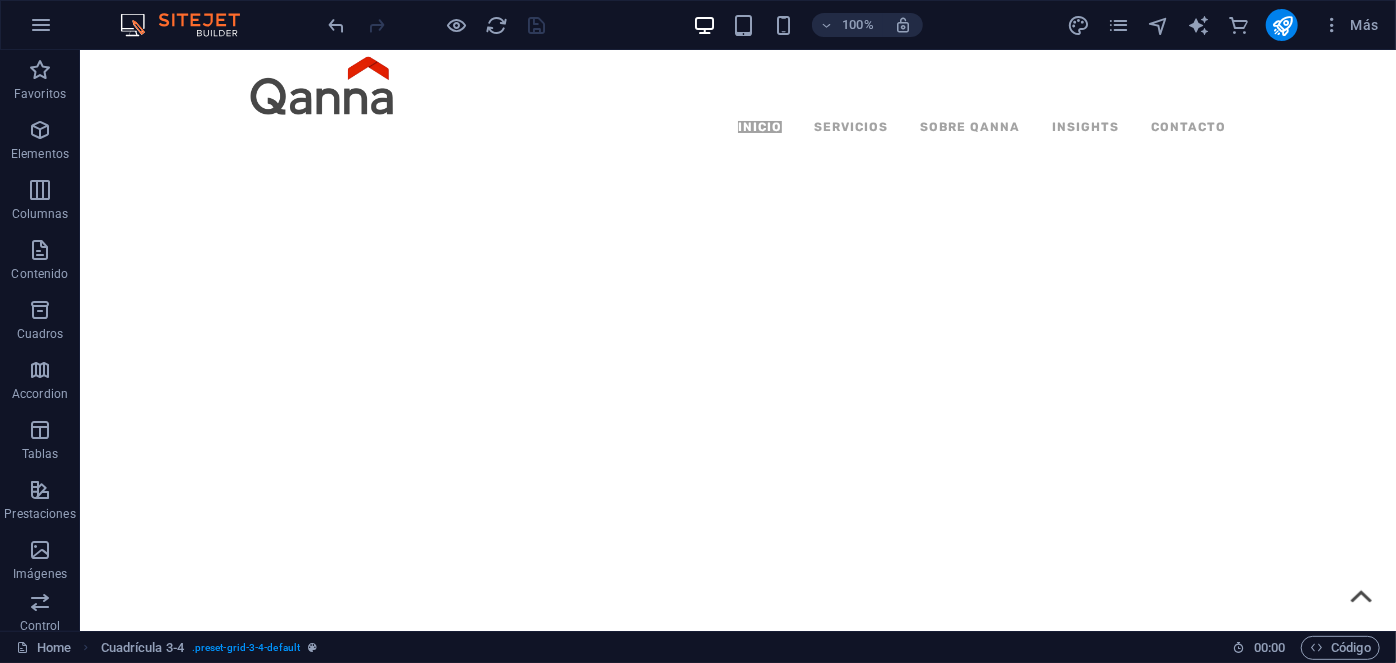 click at bounding box center (437, 25) 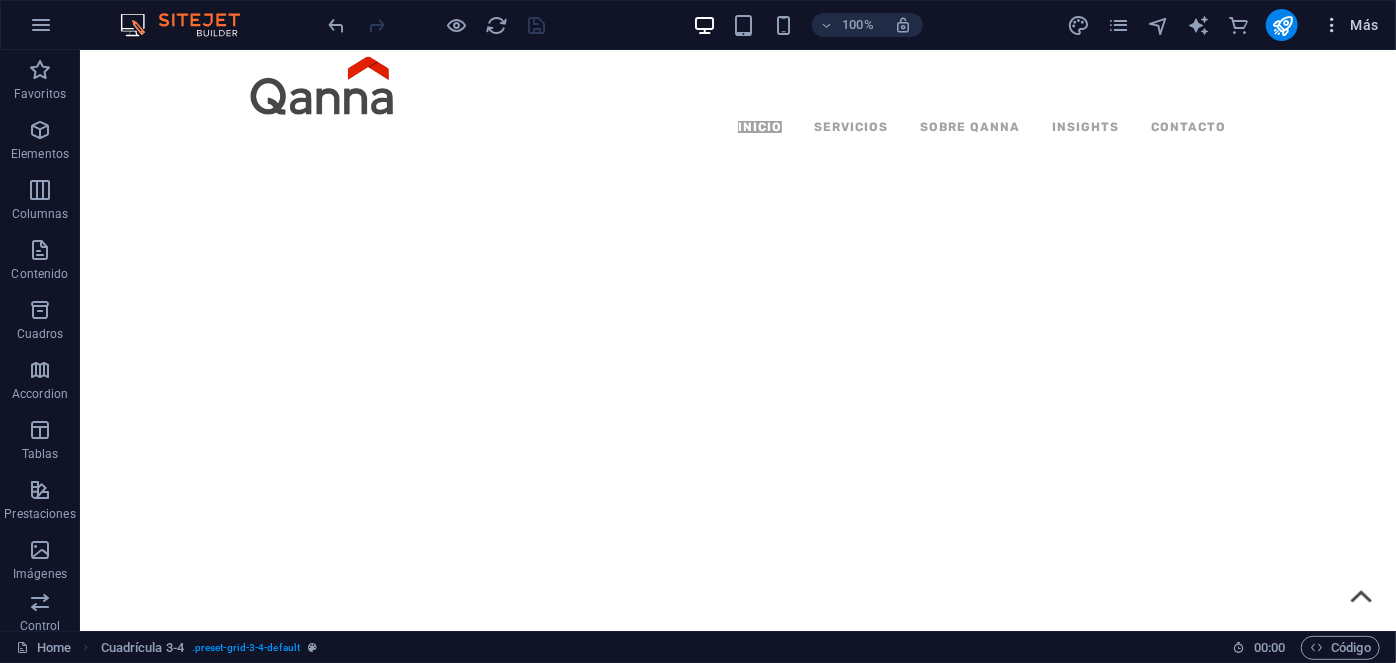 click at bounding box center [1332, 25] 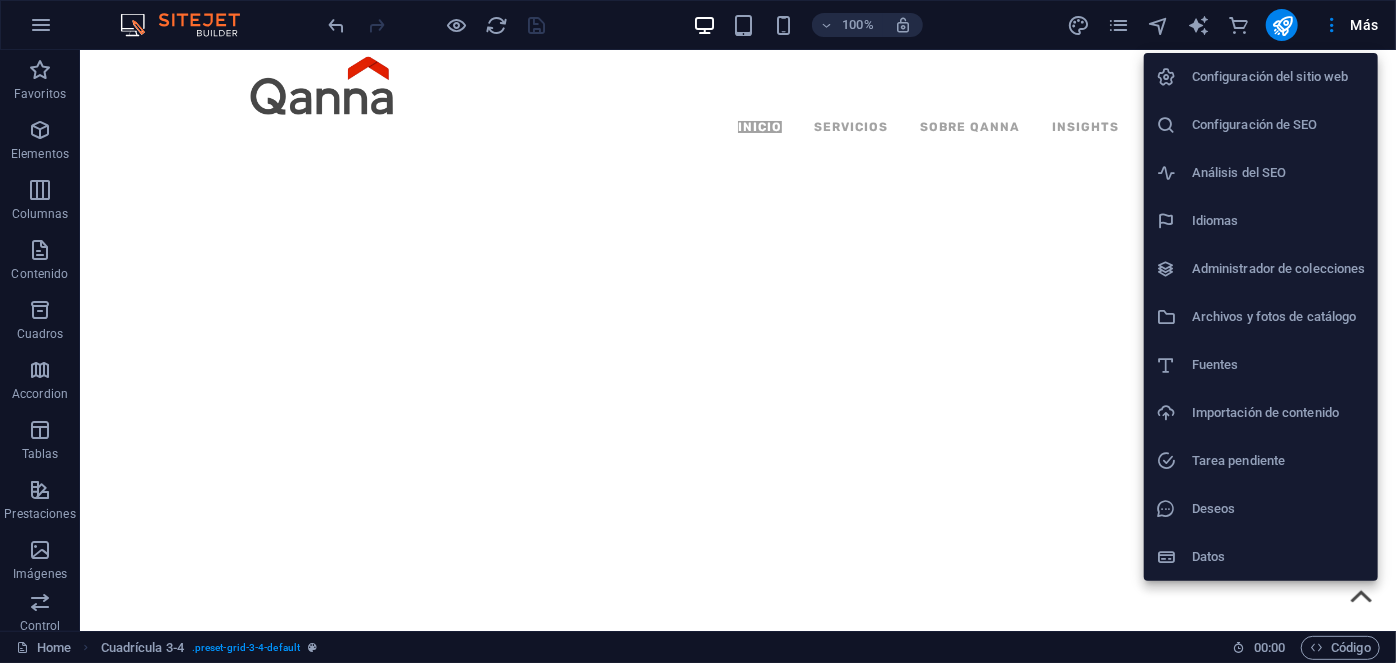 click at bounding box center (698, 331) 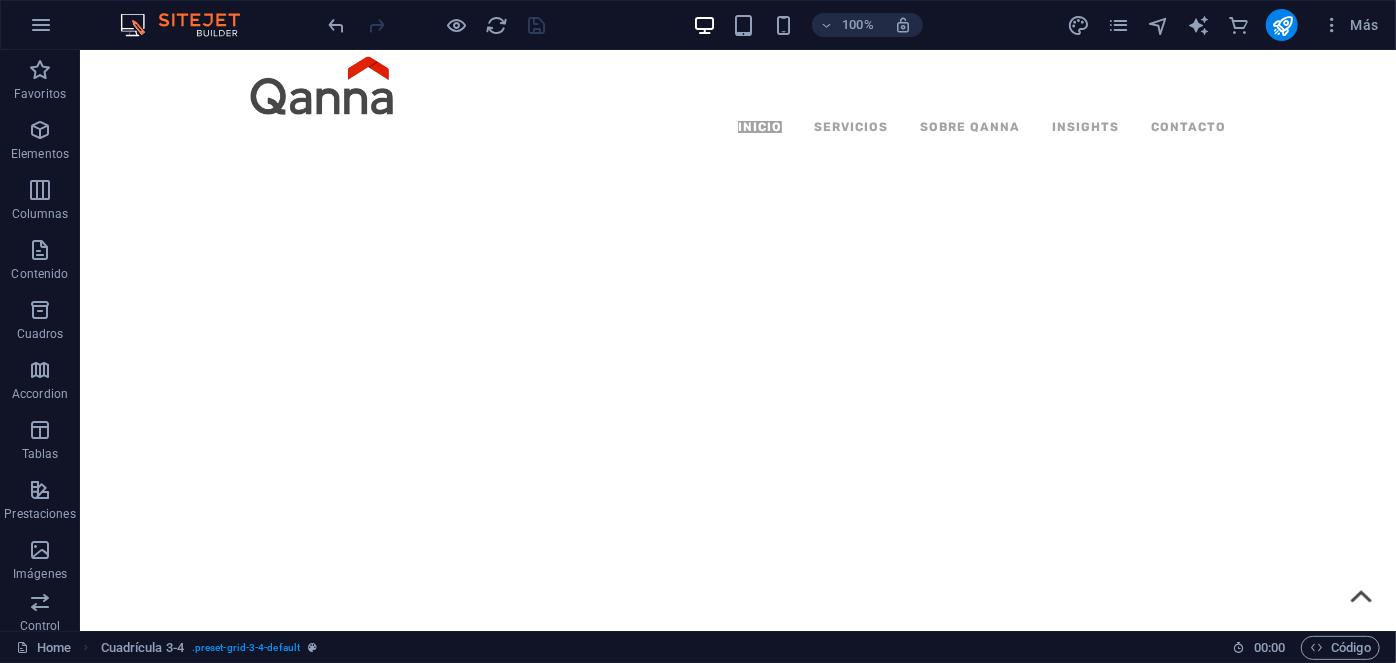click at bounding box center (41, 25) 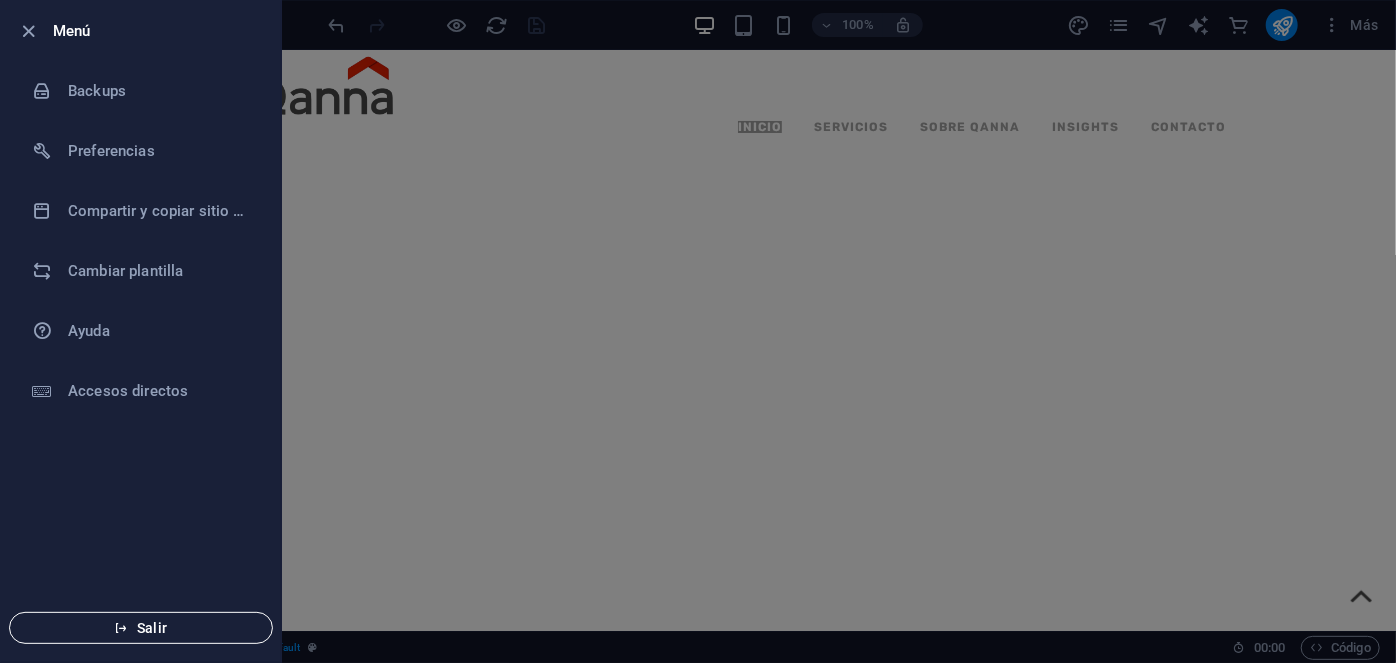 click on "Salir" at bounding box center [141, 628] 